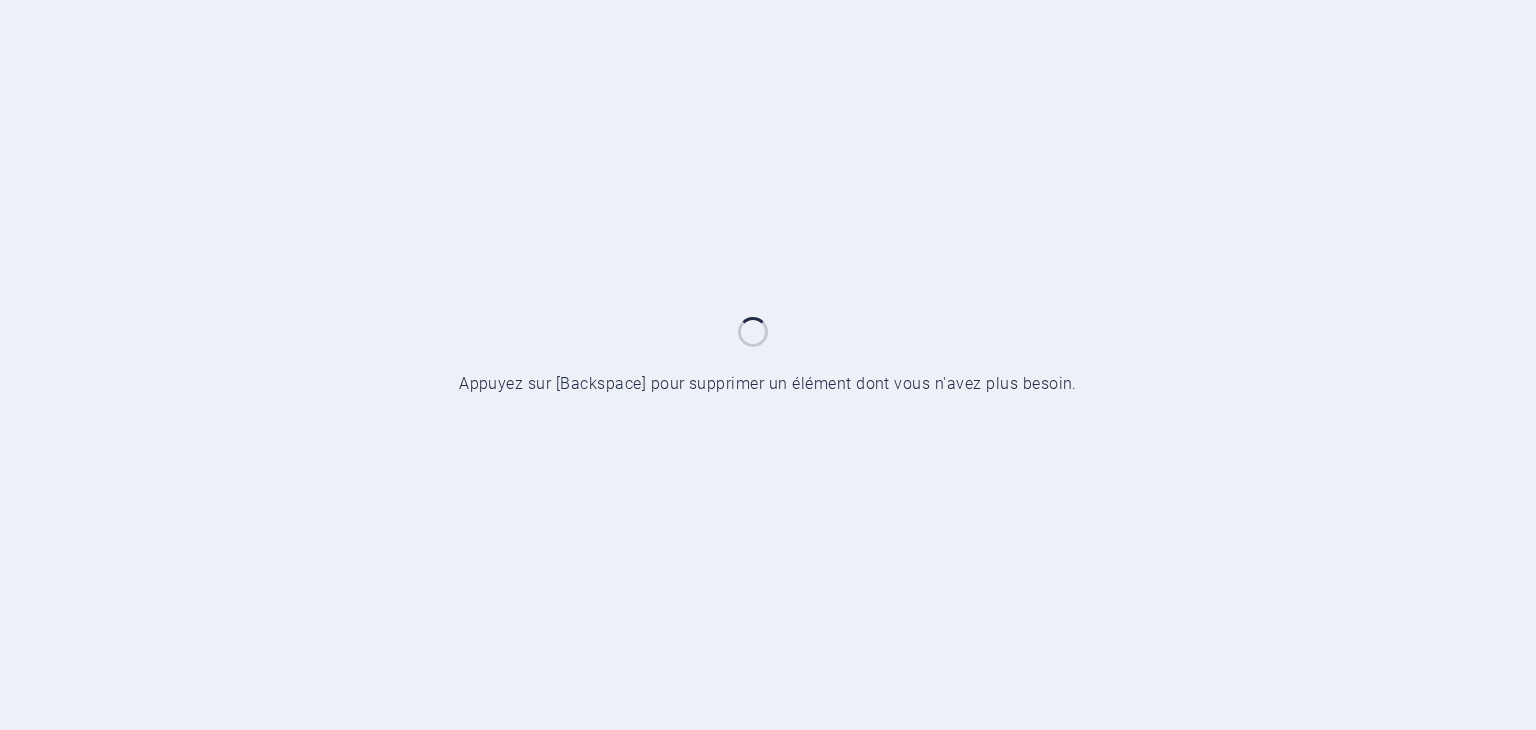 scroll, scrollTop: 0, scrollLeft: 0, axis: both 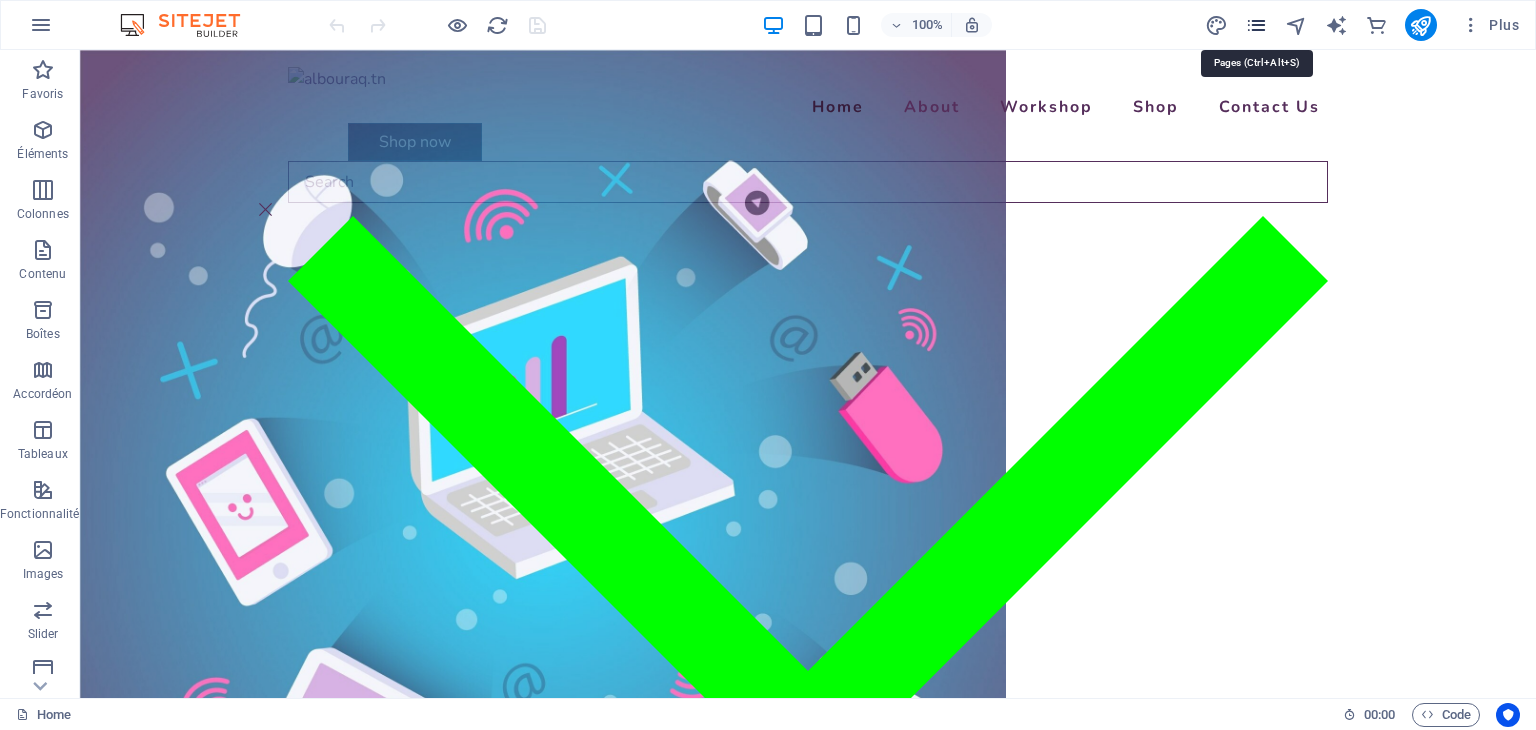 click at bounding box center (1256, 25) 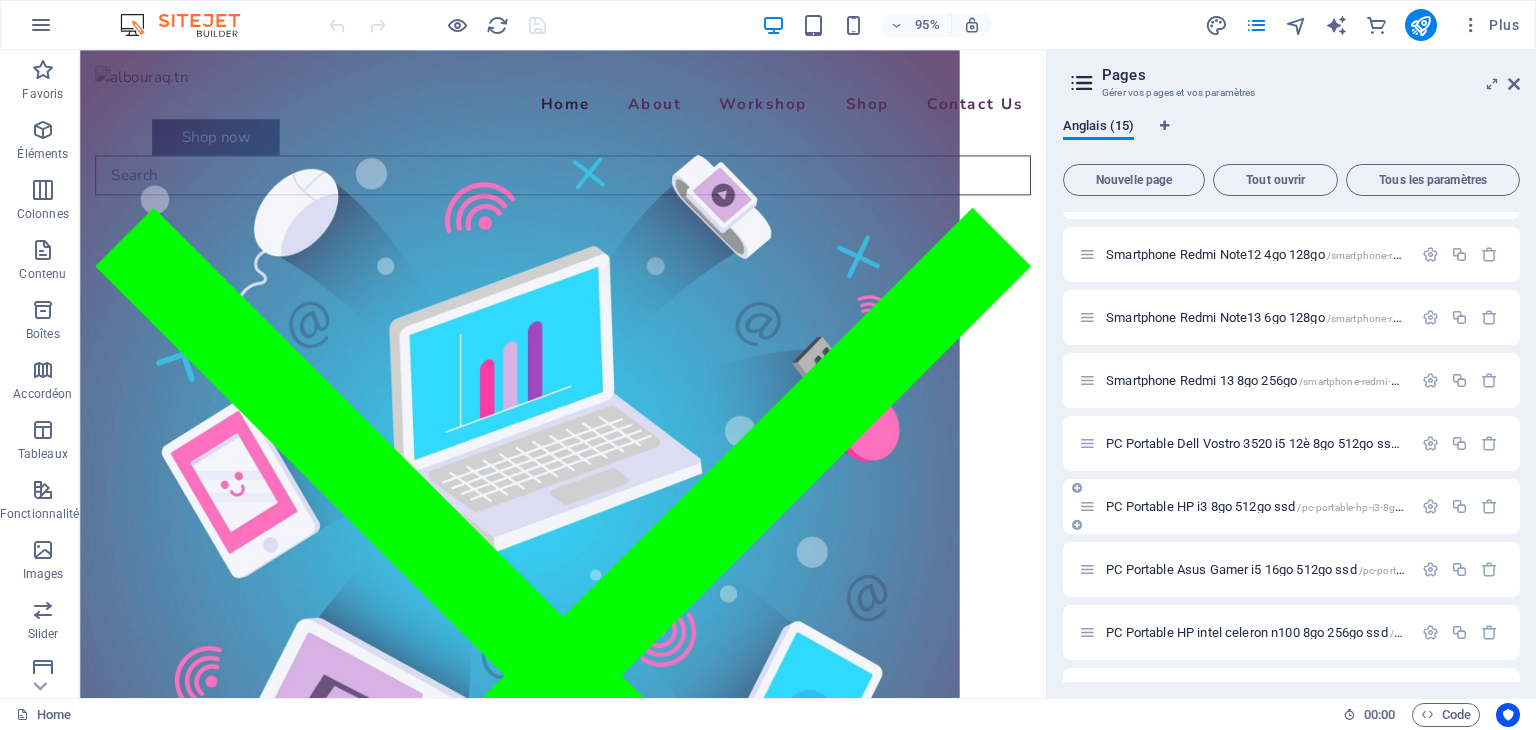 scroll, scrollTop: 475, scrollLeft: 0, axis: vertical 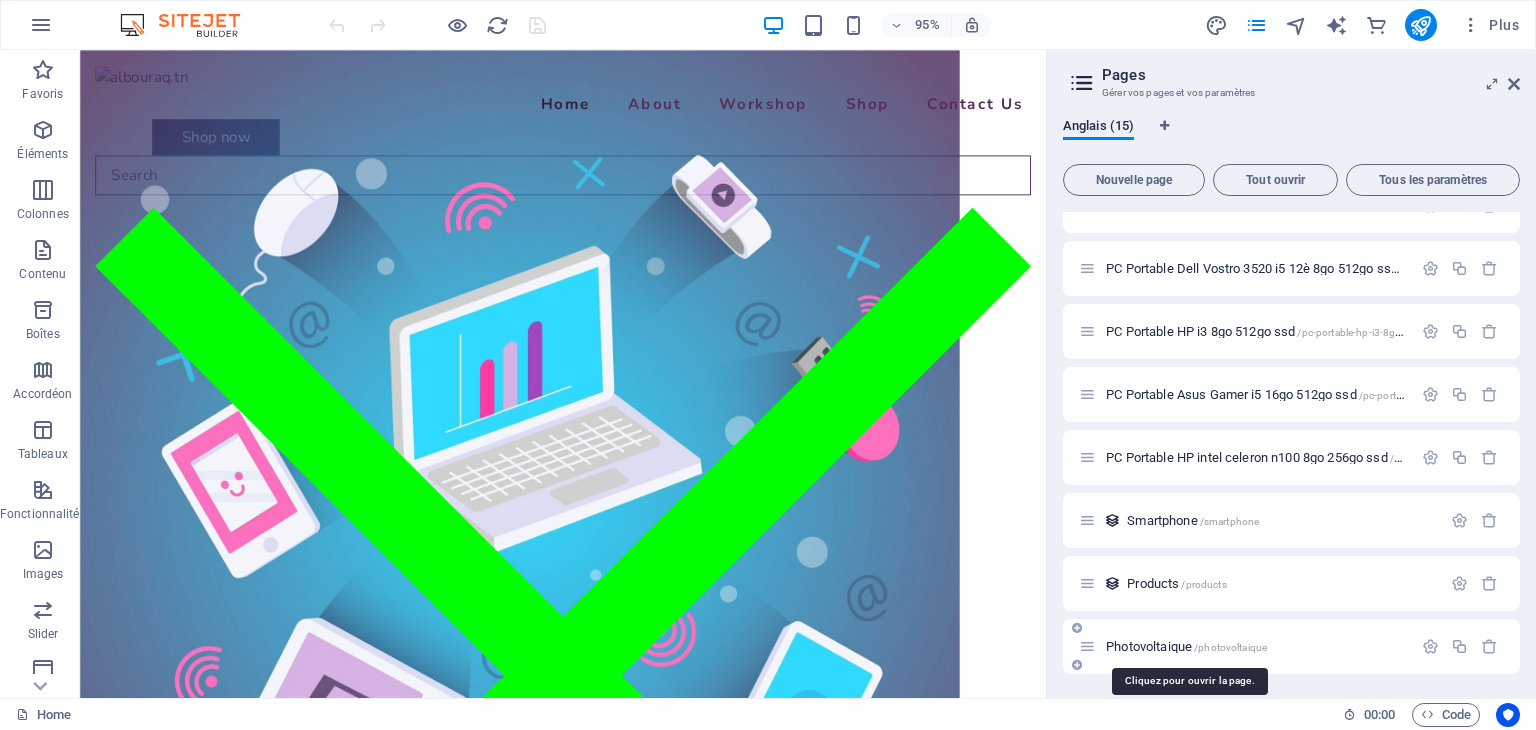 click on "Photovoltaique /photovoltaique" at bounding box center [1186, 646] 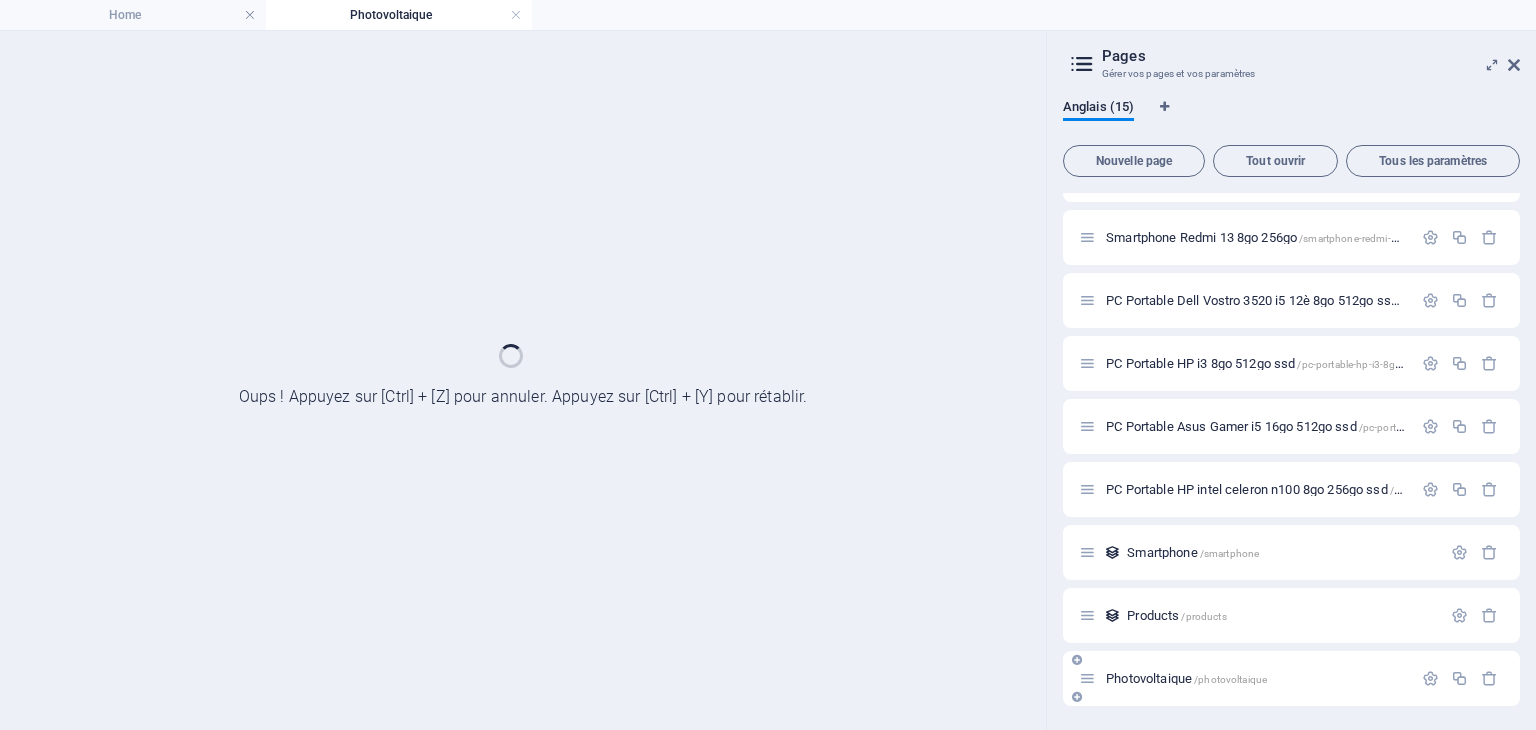 scroll, scrollTop: 424, scrollLeft: 0, axis: vertical 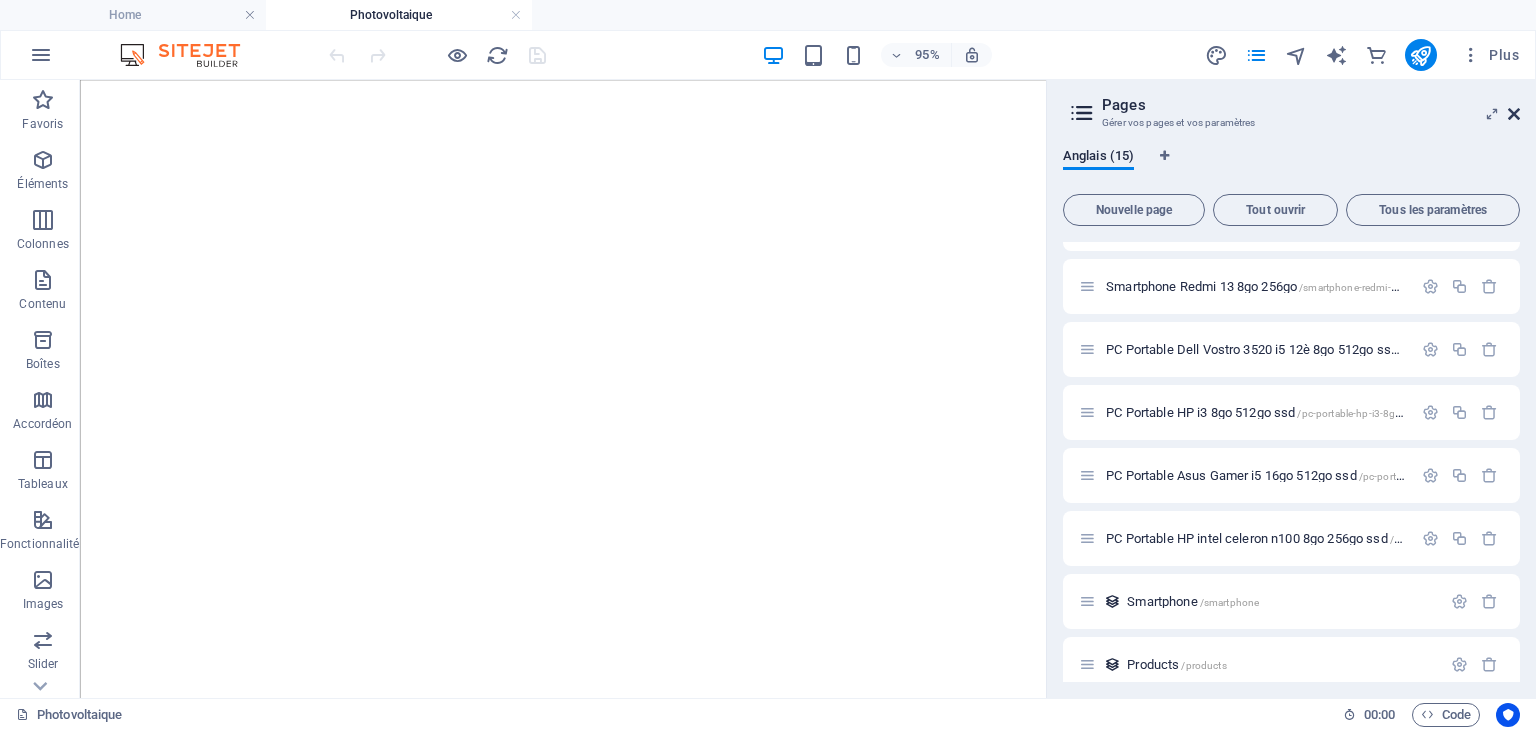 click at bounding box center [1514, 114] 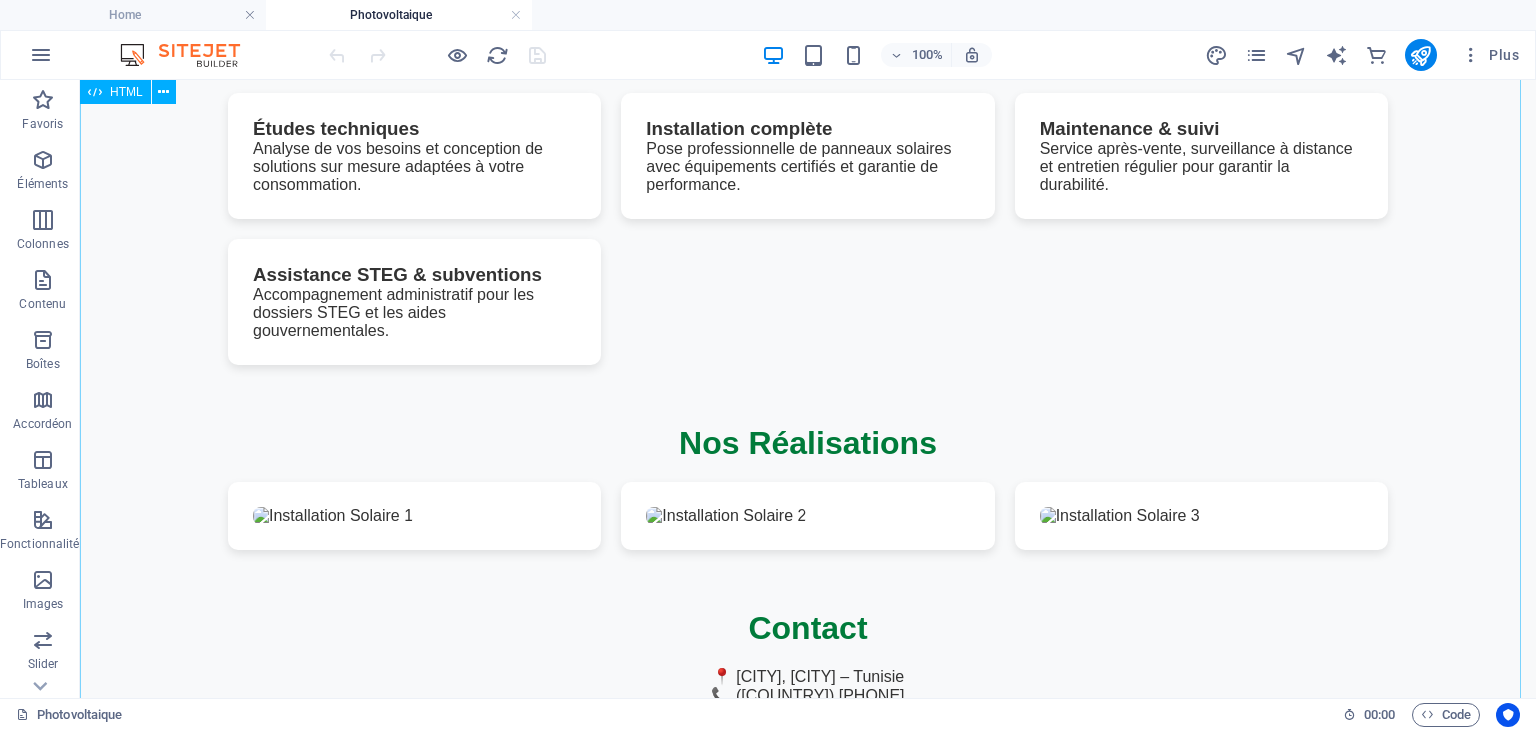 scroll, scrollTop: 935, scrollLeft: 0, axis: vertical 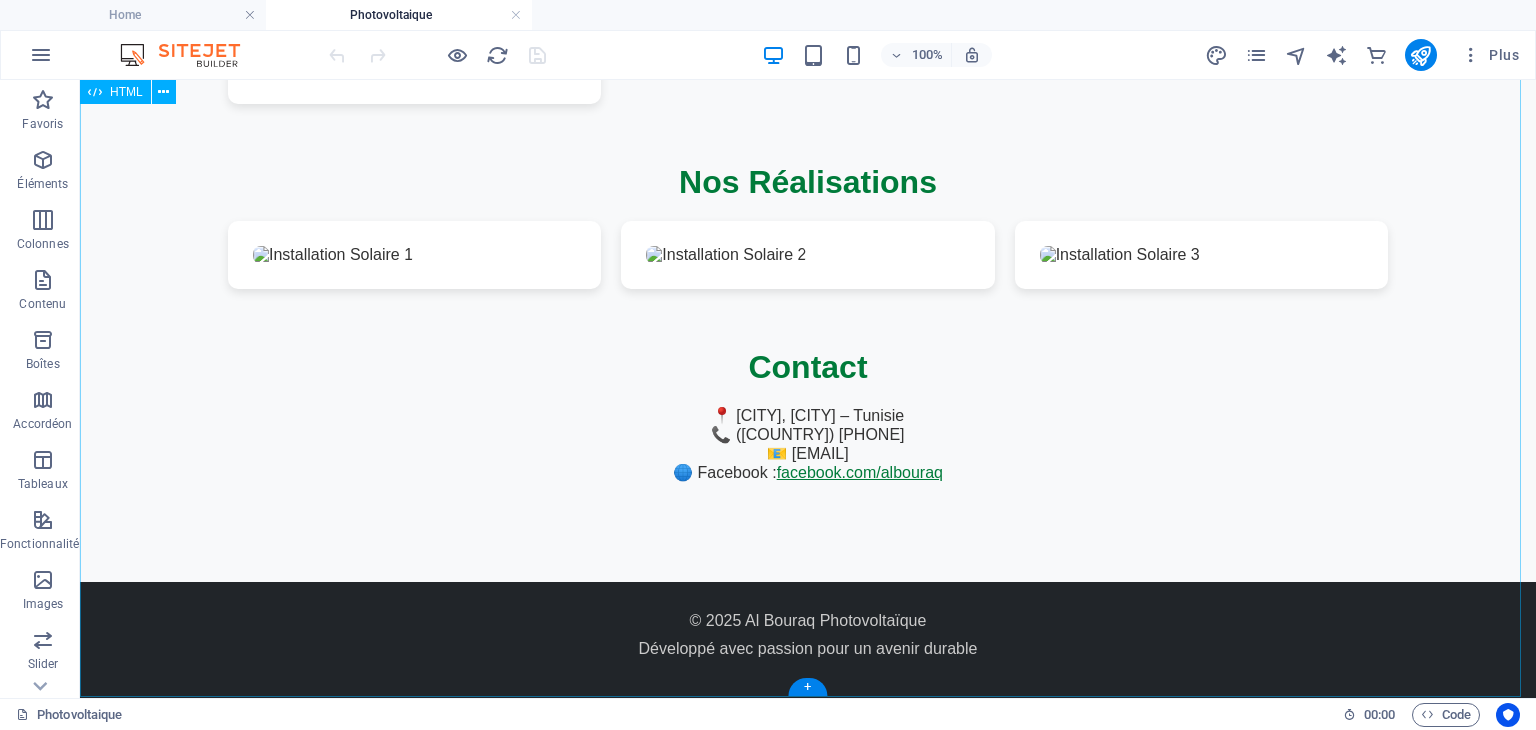 click on "Al Bouraq - Énergie Solaire en Tunisie
Al Bouraq Étude & Installation Photovoltaïque
Votre expert solaire basé à Sfax, actif dans toute la Tunisie
À propos
Services
Réalisations
Contact
À propos de nous
Située à  Sakiet Ezzit, Sfax , notre entreprise est spécialisée dans l'étude, l'installation et la maintenance de systèmes photovoltaïques. Al Bouraq vous accompagne partout en Tunisie dans votre transition vers une énergie propre, économique et durable.
Nos Services
Études techniques
Analyse de vos besoins et conception de solutions sur mesure adaptées à votre consommation.
Installation complète
Pose professionnelle de panneaux solaires avec équipements certifiés et garantie de performance.
Maintenance & suivi" at bounding box center (808, 8) 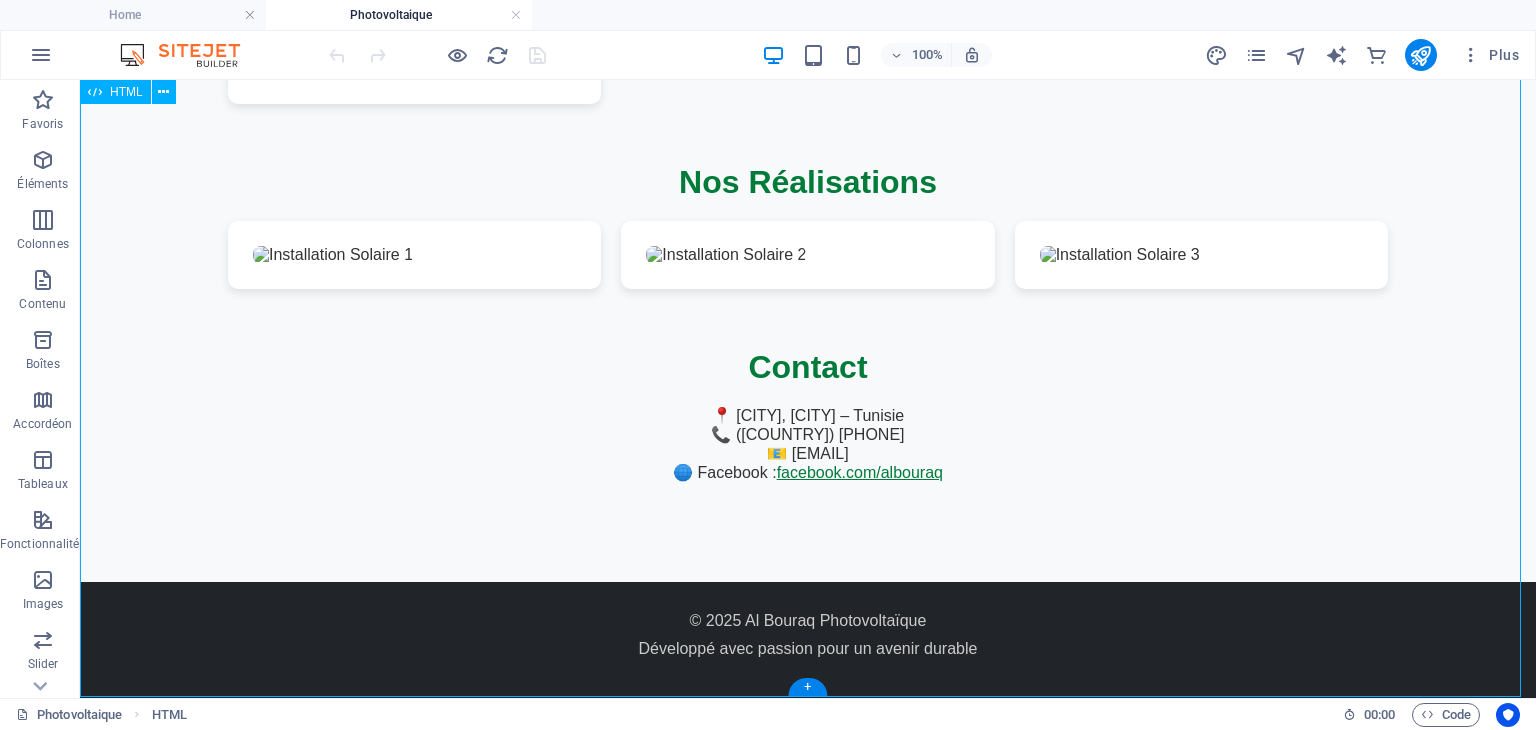 click on "Al Bouraq - Énergie Solaire en Tunisie
Al Bouraq Étude & Installation Photovoltaïque
Votre expert solaire basé à Sfax, actif dans toute la Tunisie
À propos
Services
Réalisations
Contact
À propos de nous
Située à  Sakiet Ezzit, Sfax , notre entreprise est spécialisée dans l'étude, l'installation et la maintenance de systèmes photovoltaïques. Al Bouraq vous accompagne partout en Tunisie dans votre transition vers une énergie propre, économique et durable.
Nos Services
Études techniques
Analyse de vos besoins et conception de solutions sur mesure adaptées à votre consommation.
Installation complète
Pose professionnelle de panneaux solaires avec équipements certifiés et garantie de performance.
Maintenance & suivi" at bounding box center [808, 8] 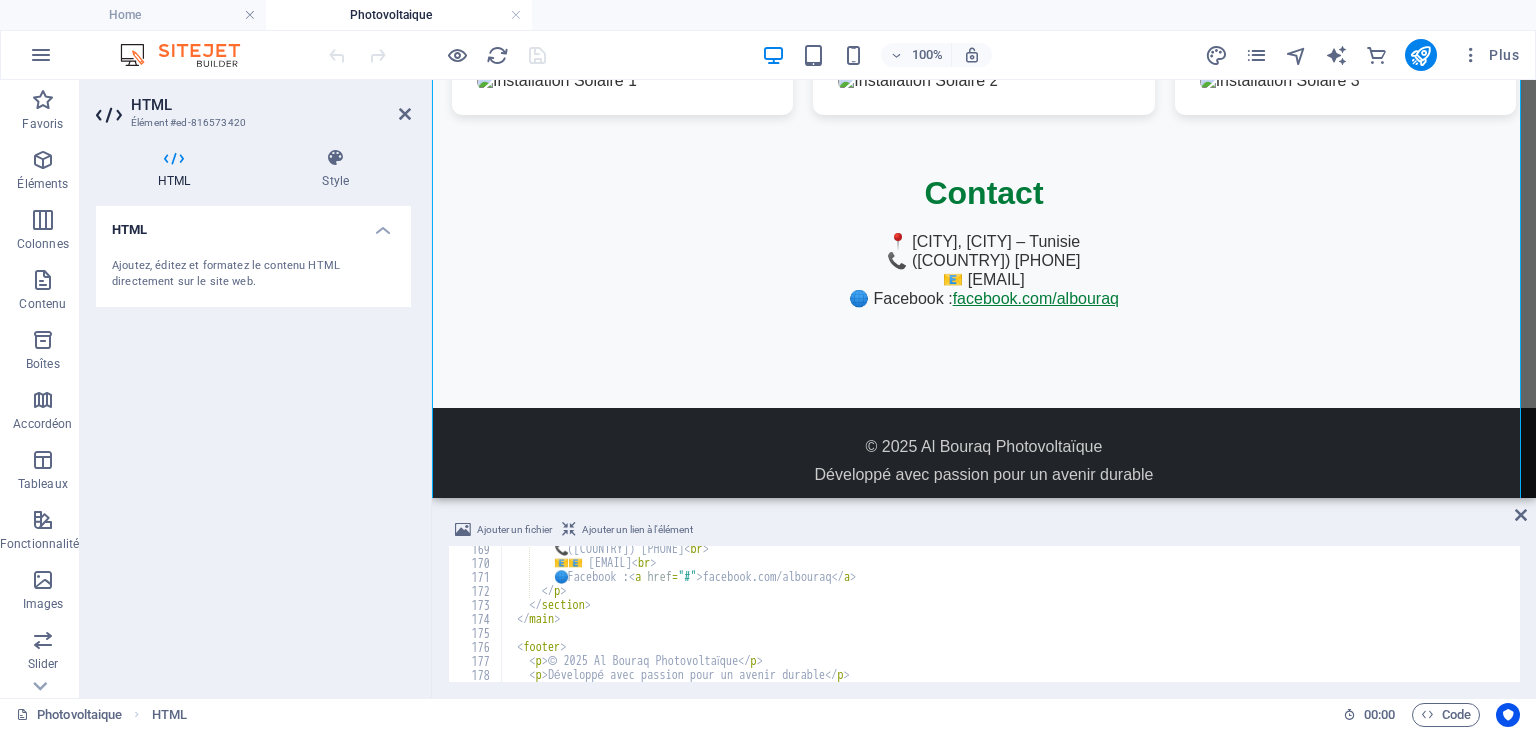scroll, scrollTop: 2296, scrollLeft: 0, axis: vertical 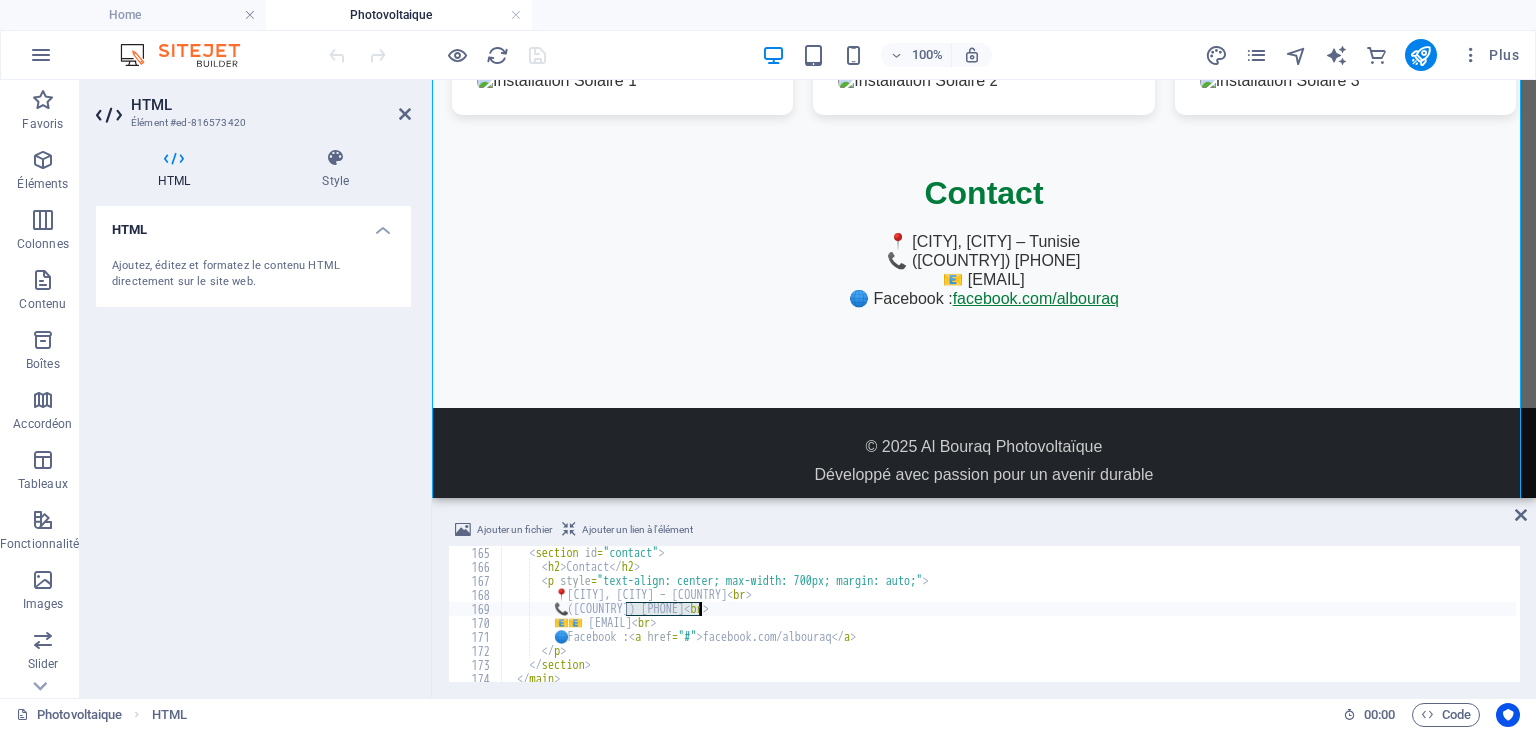 drag, startPoint x: 626, startPoint y: 602, endPoint x: 701, endPoint y: 605, distance: 75.059975 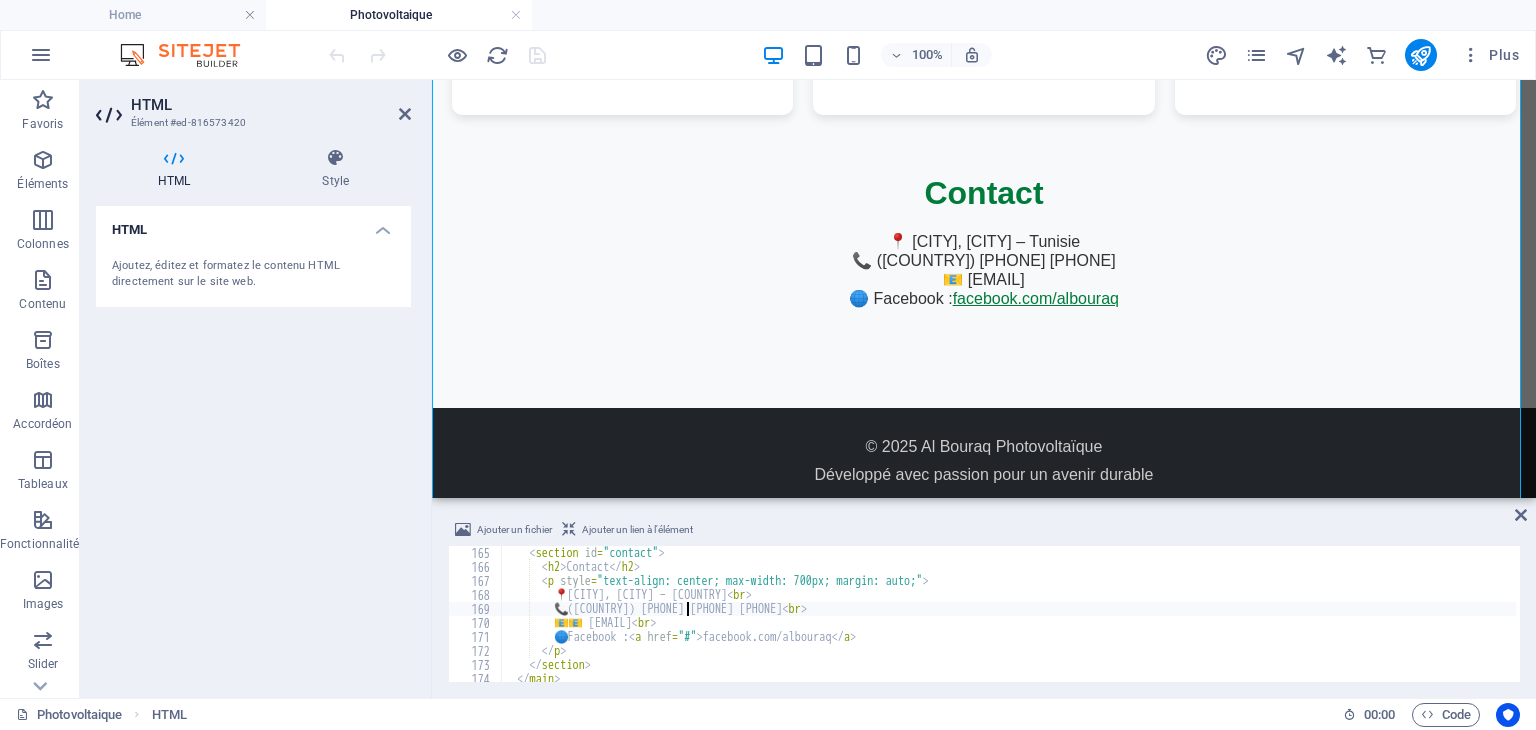scroll, scrollTop: 0, scrollLeft: 15, axis: horizontal 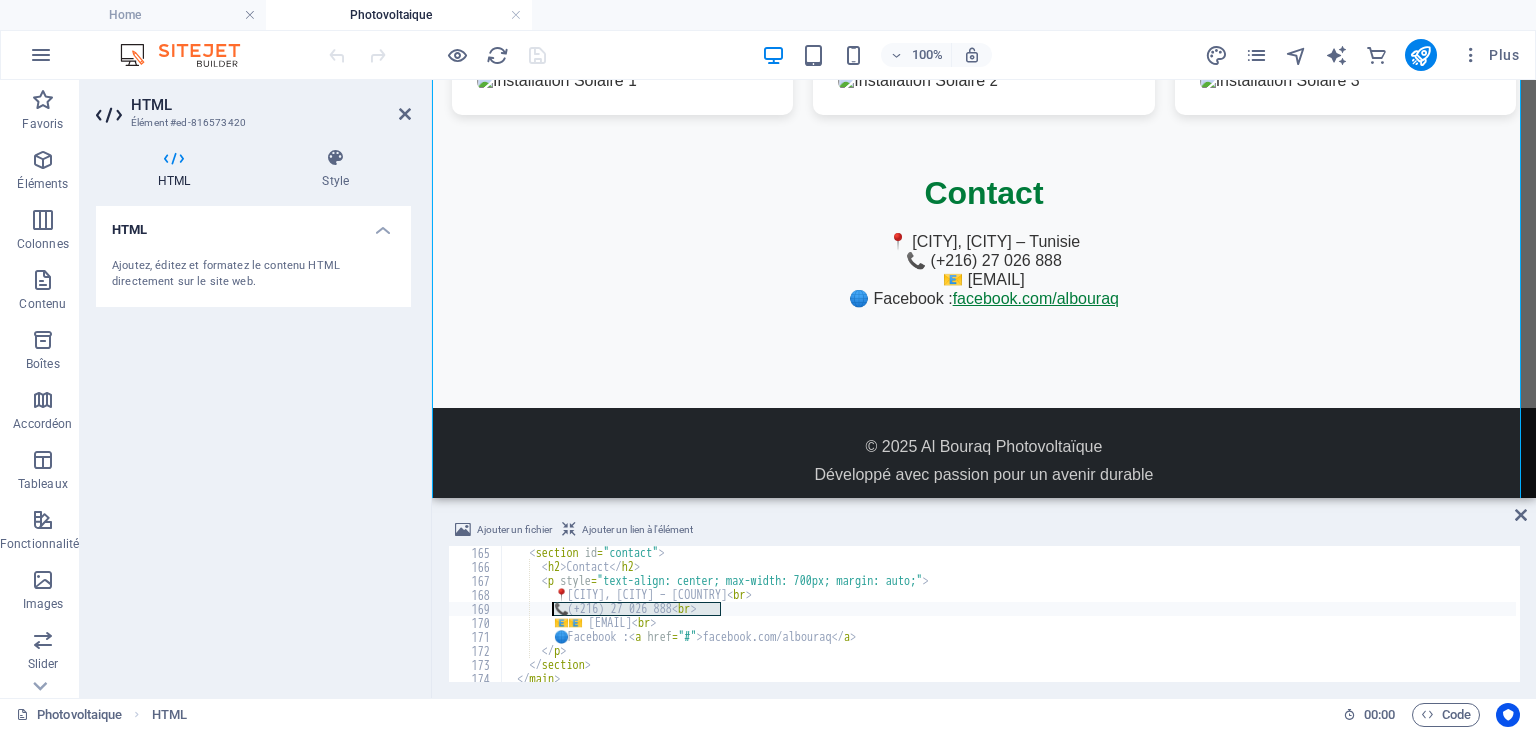 drag, startPoint x: 746, startPoint y: 607, endPoint x: 555, endPoint y: 606, distance: 191.00262 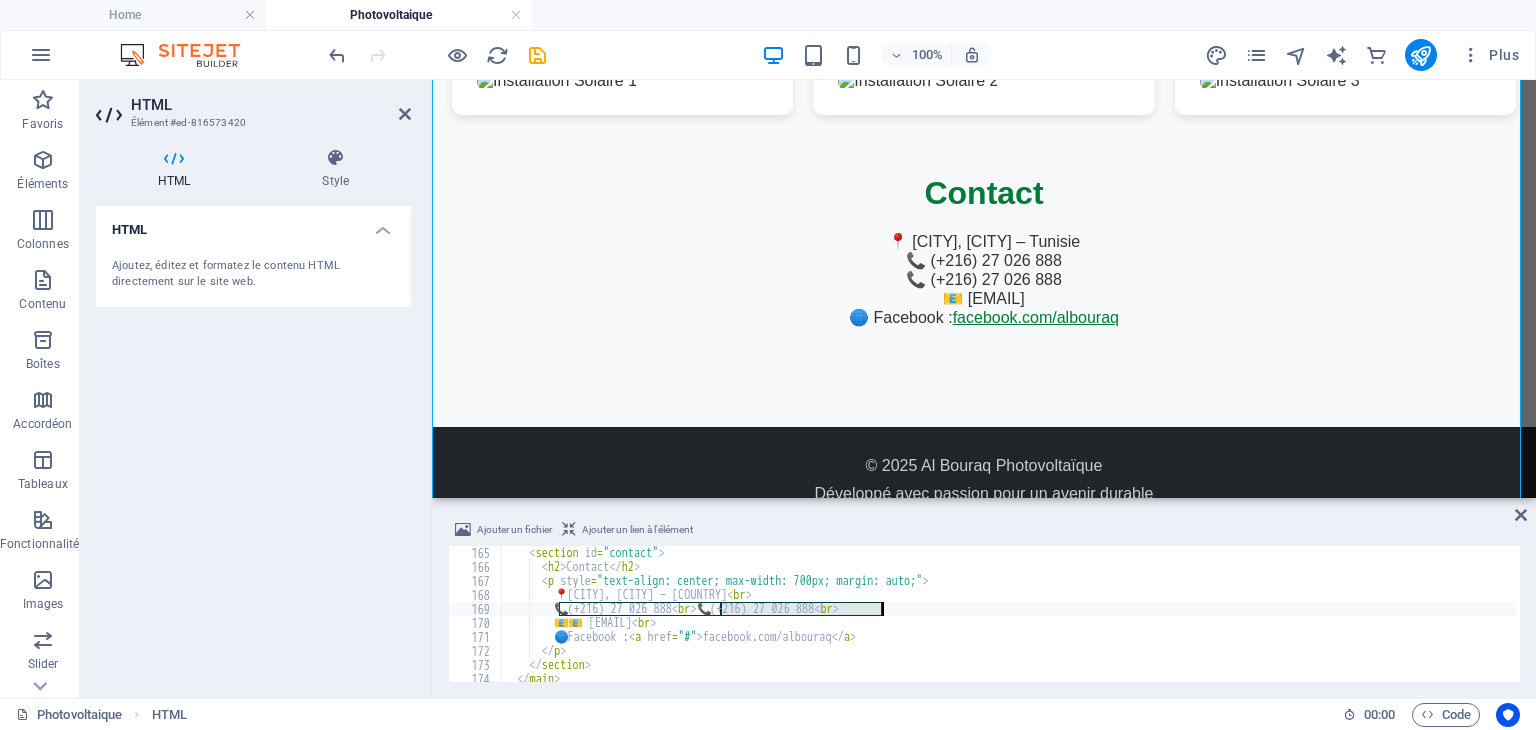 click on "< section   id = "contact" >         < h2 > Contact </ h2 >         < p   style = "text-align: center; max-width: 700px; margin: auto;" >           📍  [CITY], [CITY] – Tunisie < br >           📞  [PHONE] < br > 📞  [PHONE] < br >           📧  [EMAIL] < br >           🌐  Facebook :  < a   href = "#" > facebook.com/albouraq </ a >         </ p >      </ section >    </ main >" at bounding box center [1008, 614] 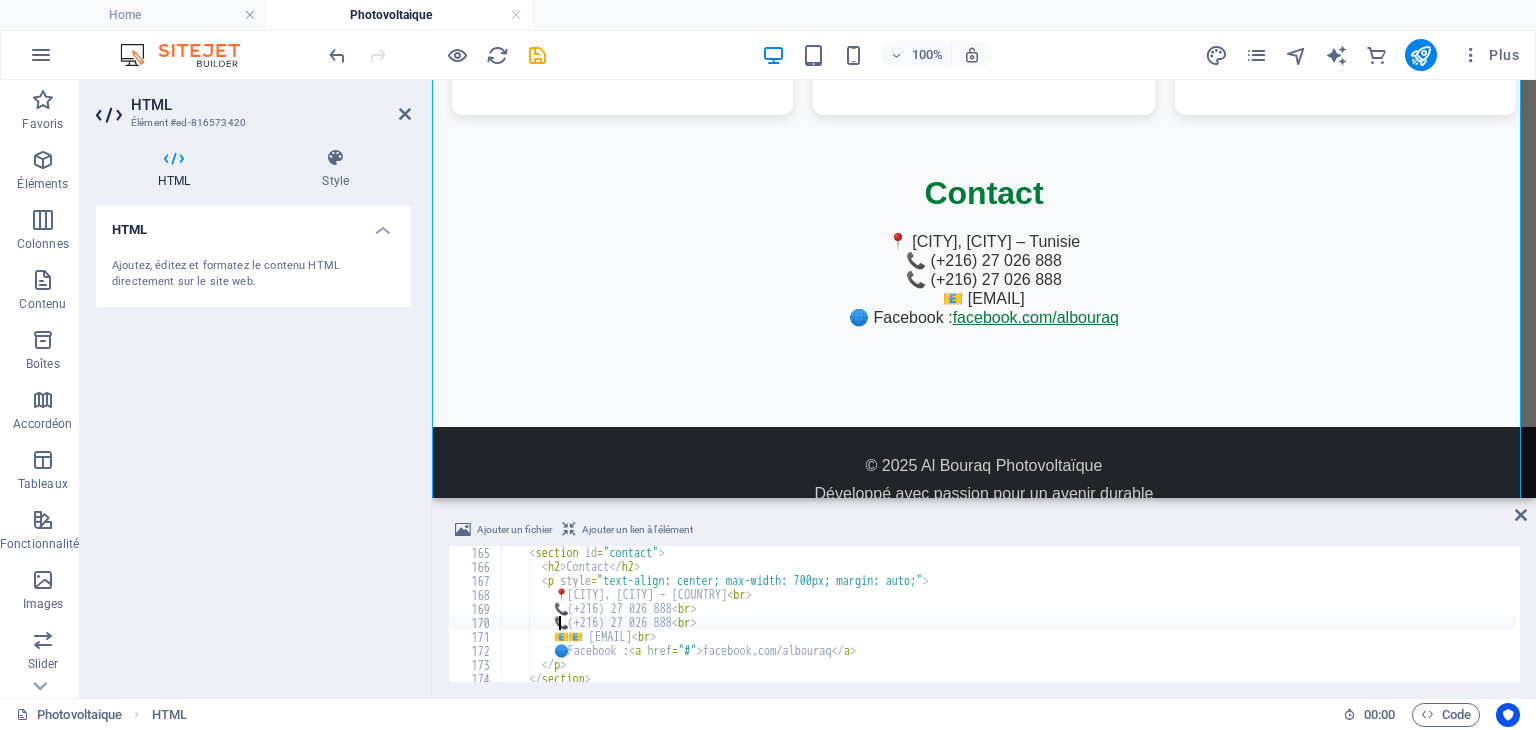 scroll, scrollTop: 0, scrollLeft: 4, axis: horizontal 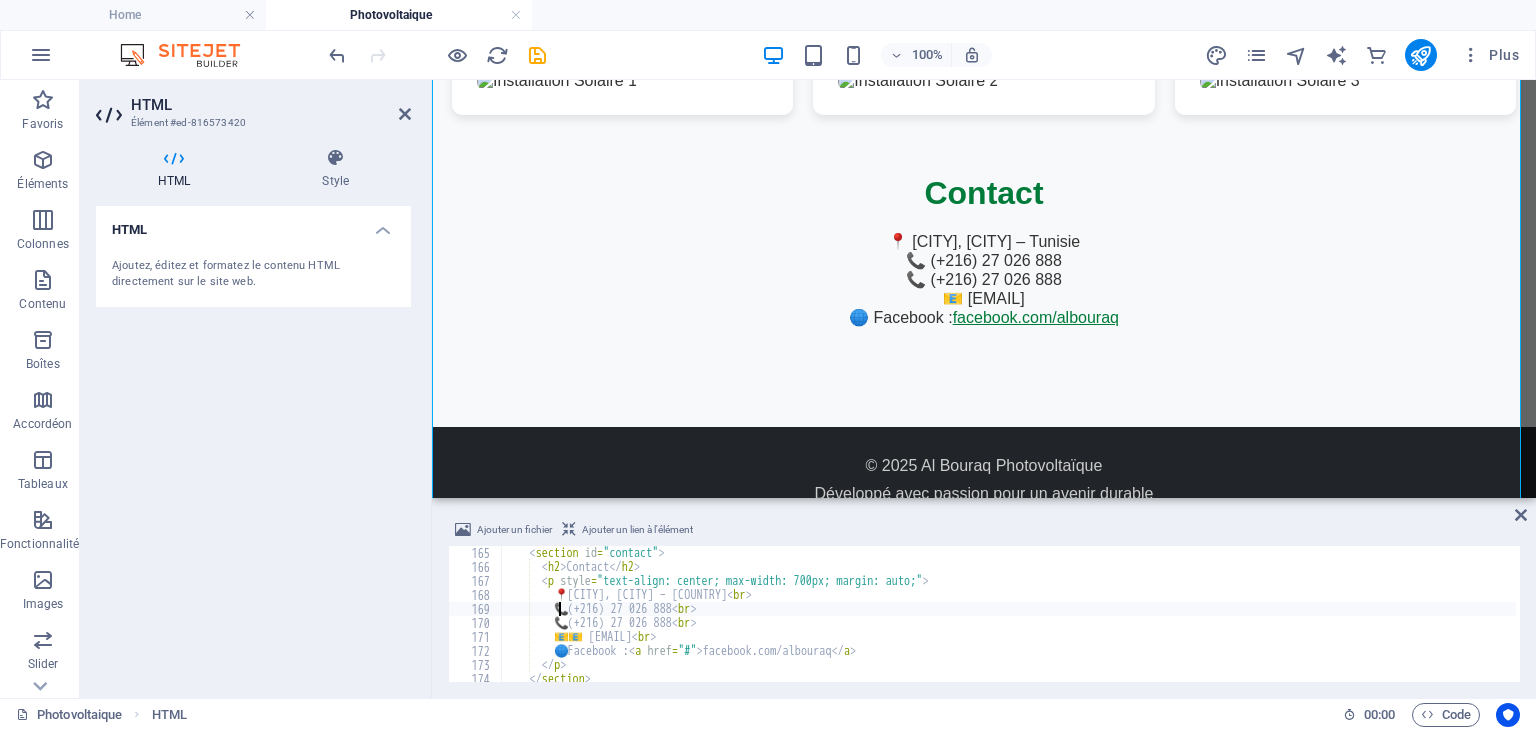click on "< section   id = "contact" >         <h2> Contact </h2>         <p   style = "text-align: center; max-width: 700px; margin: auto;" >           📍  Sakiet Ezzit, Sfax – Tunisie <br>           📞  (+216) [PHONE] <br>           📞  (+216) [PHONE] <br>           📧  [EMAIL] <br>           🌐  Facebook :  <a   href = "#" >facebook.com/albouraq</a>         </p>      </section>    </main>" at bounding box center [1438, 626] 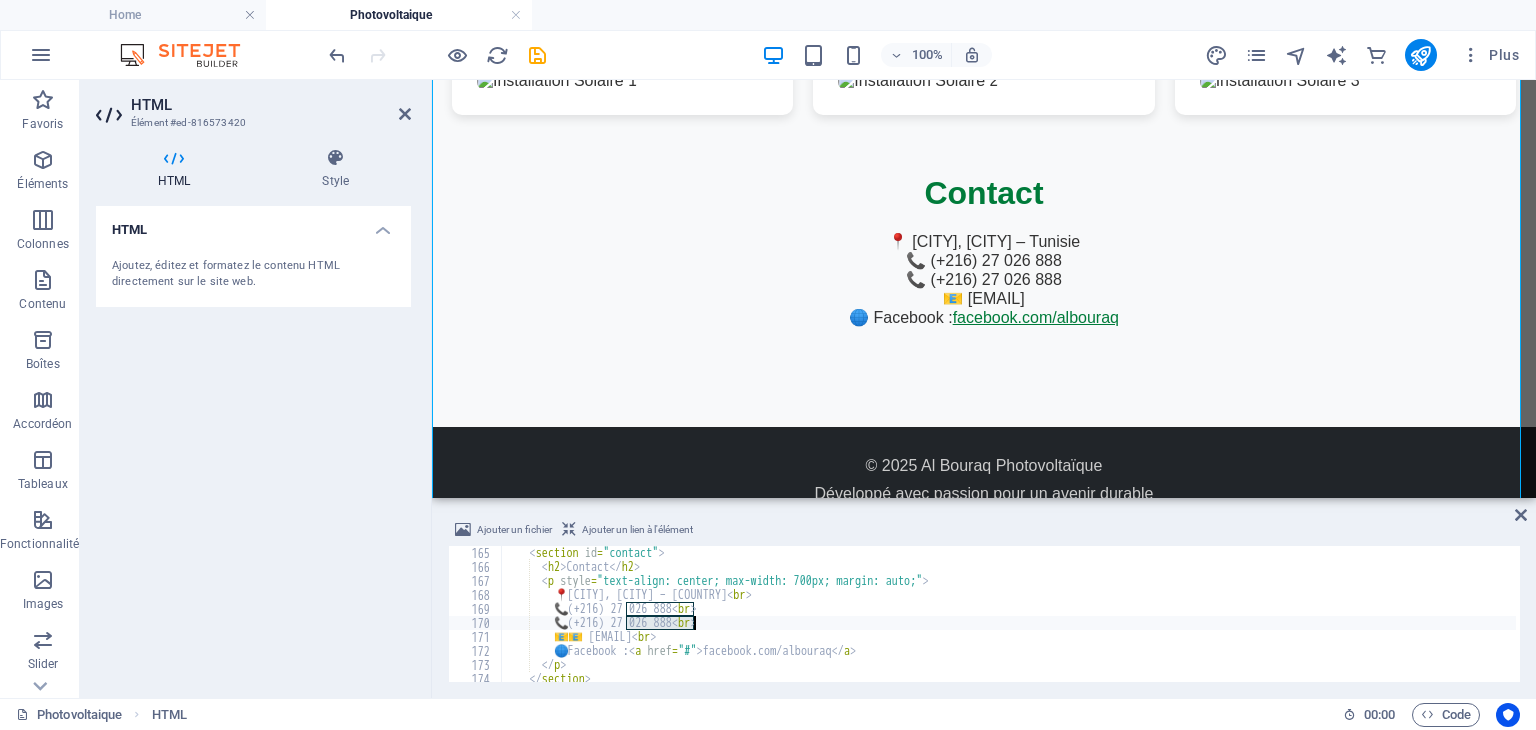 drag, startPoint x: 629, startPoint y: 618, endPoint x: 715, endPoint y: 669, distance: 99.985 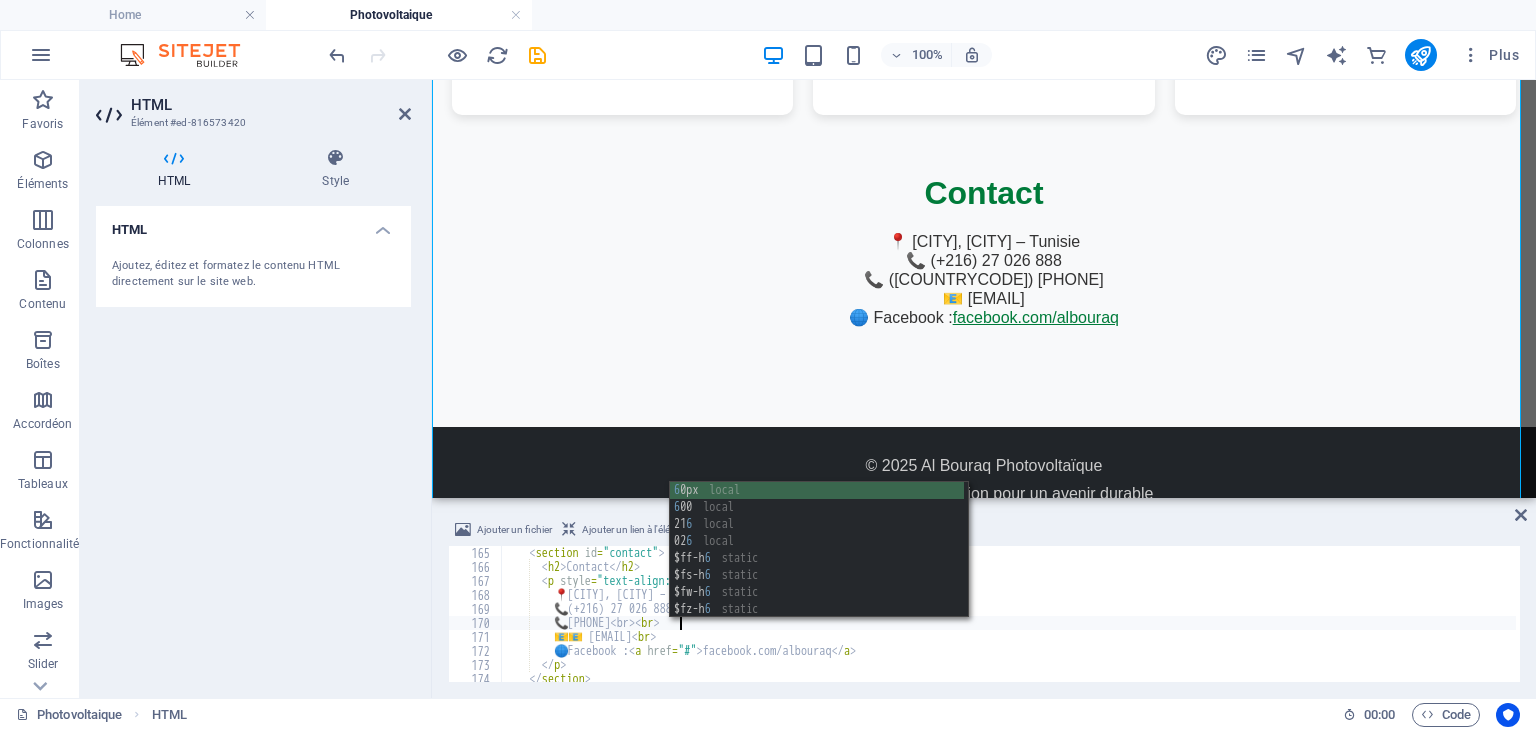 scroll, scrollTop: 0, scrollLeft: 15, axis: horizontal 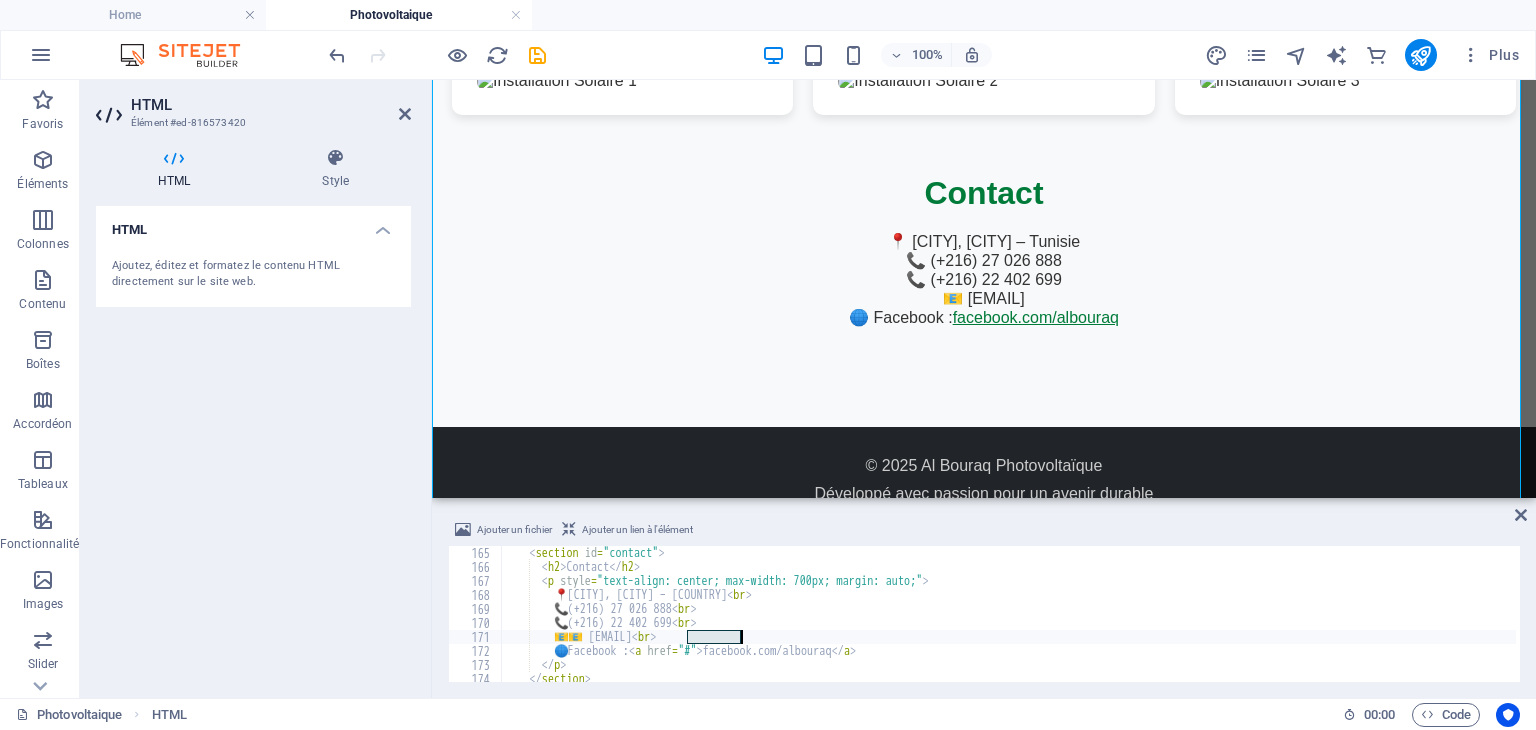 drag, startPoint x: 688, startPoint y: 636, endPoint x: 740, endPoint y: 630, distance: 52.34501 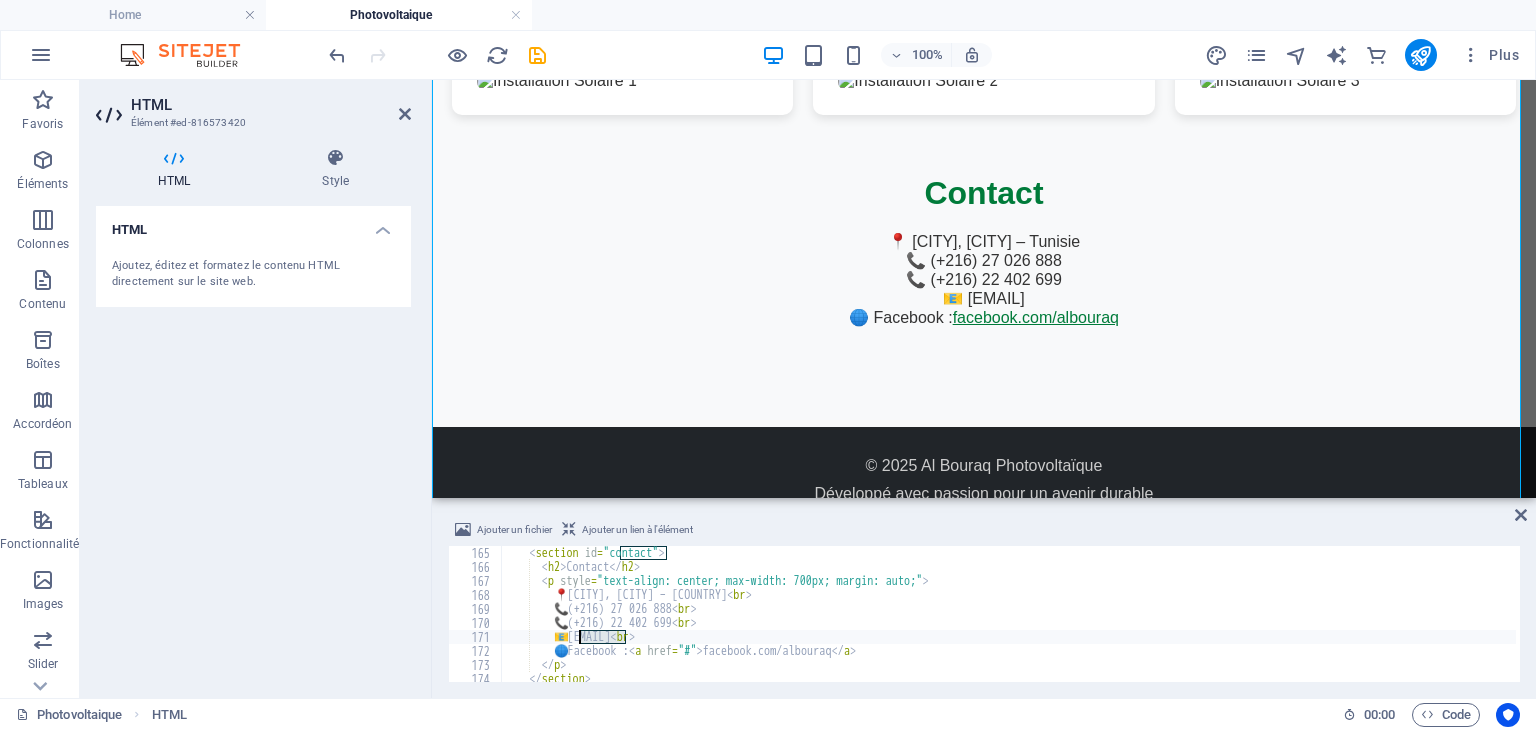 drag, startPoint x: 625, startPoint y: 635, endPoint x: 581, endPoint y: 633, distance: 44.04543 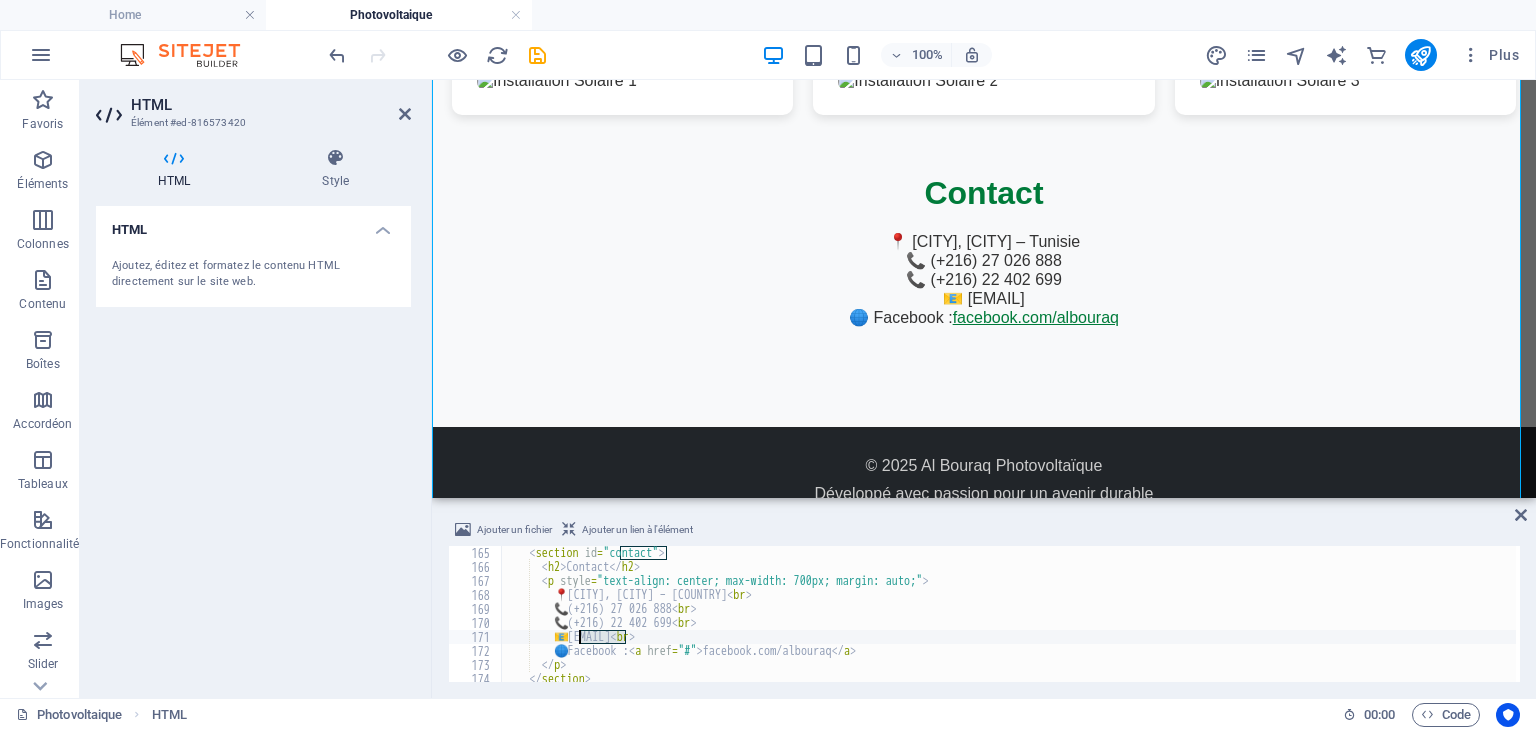 click on "< section   id = "contact" >         < h2 > Contact </ h2 >         < p   style = "text-align: center; max-width: 700px; margin: auto;" >           📍  [CITY], [CITY] – Tunisie < br >           📞  [PHONE] < br >           📞  [PHONE] < br >           📧  [EMAIL] < br >           🌐  Facebook :  < a   href = "#" > facebook.com/albouraq </ a >         </ p >      </ section >    </ main >" at bounding box center (1008, 614) 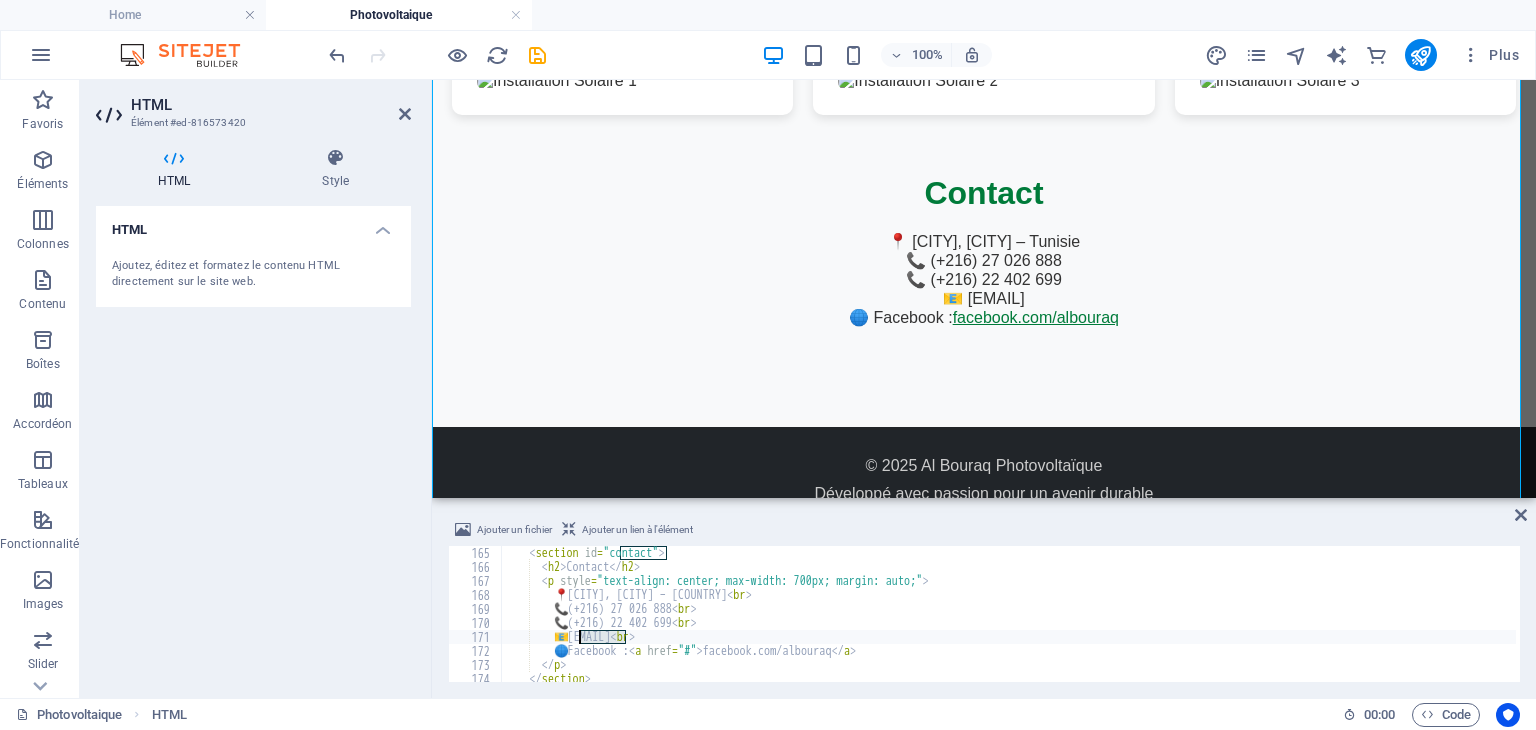 drag, startPoint x: 624, startPoint y: 640, endPoint x: 580, endPoint y: 633, distance: 44.553337 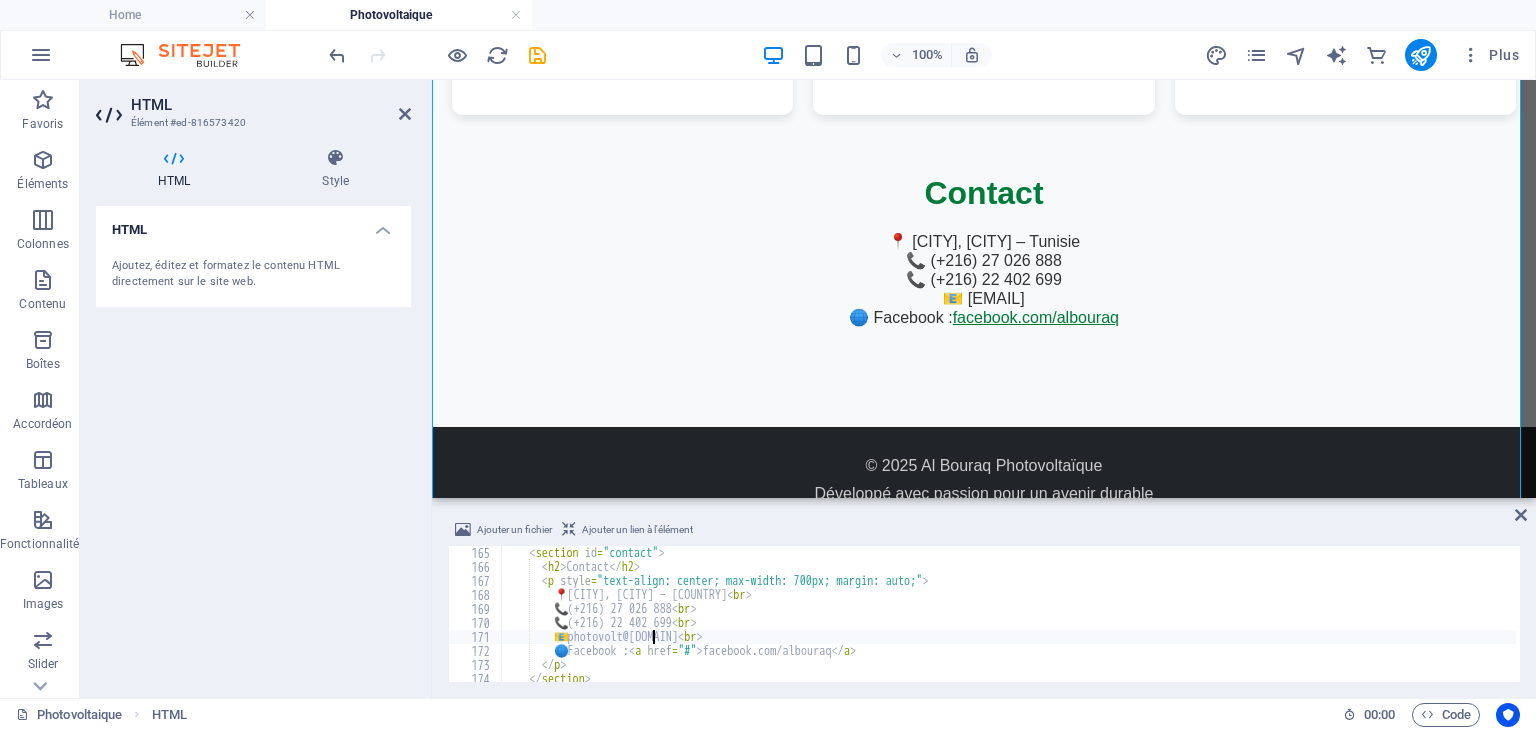 scroll, scrollTop: 0, scrollLeft: 13, axis: horizontal 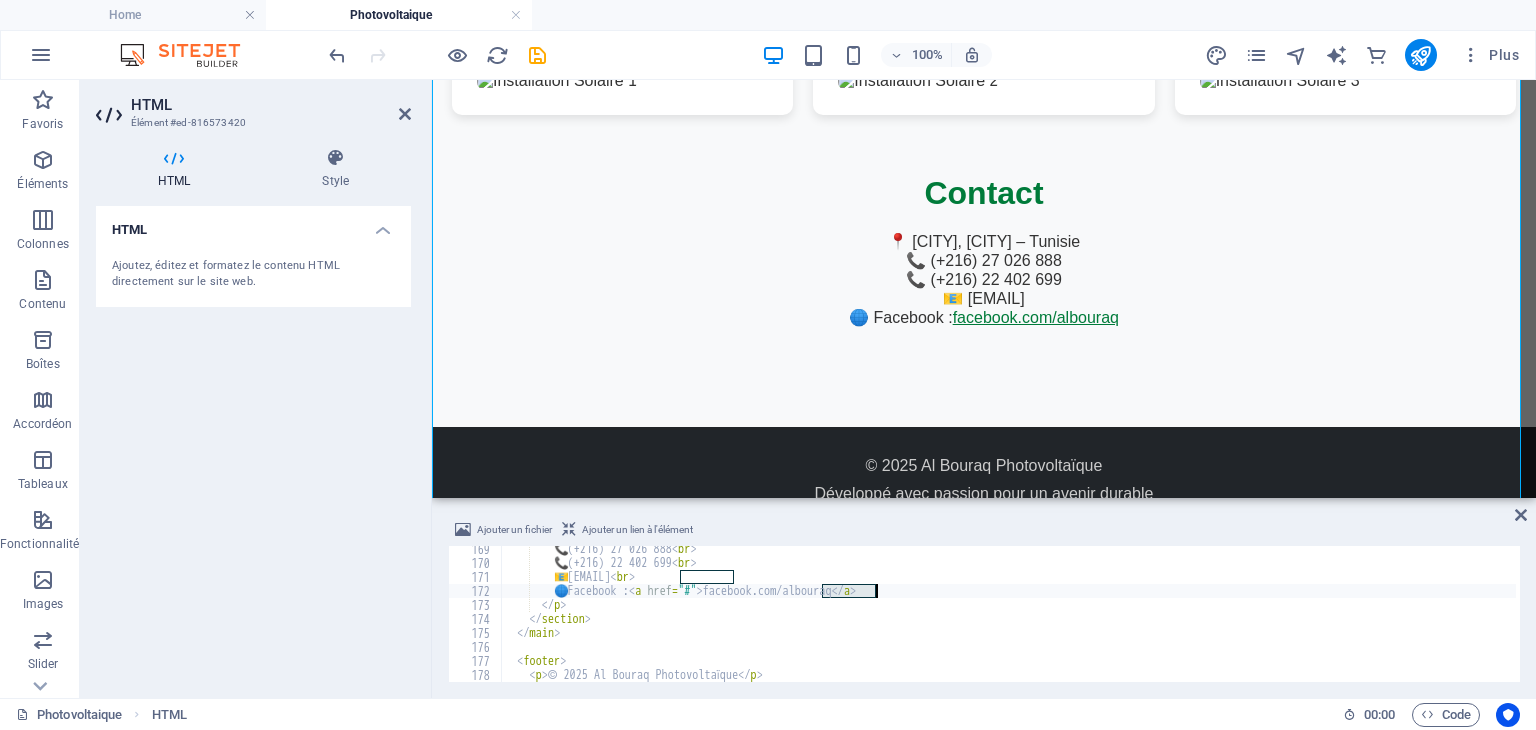 drag, startPoint x: 823, startPoint y: 589, endPoint x: 873, endPoint y: 585, distance: 50.159744 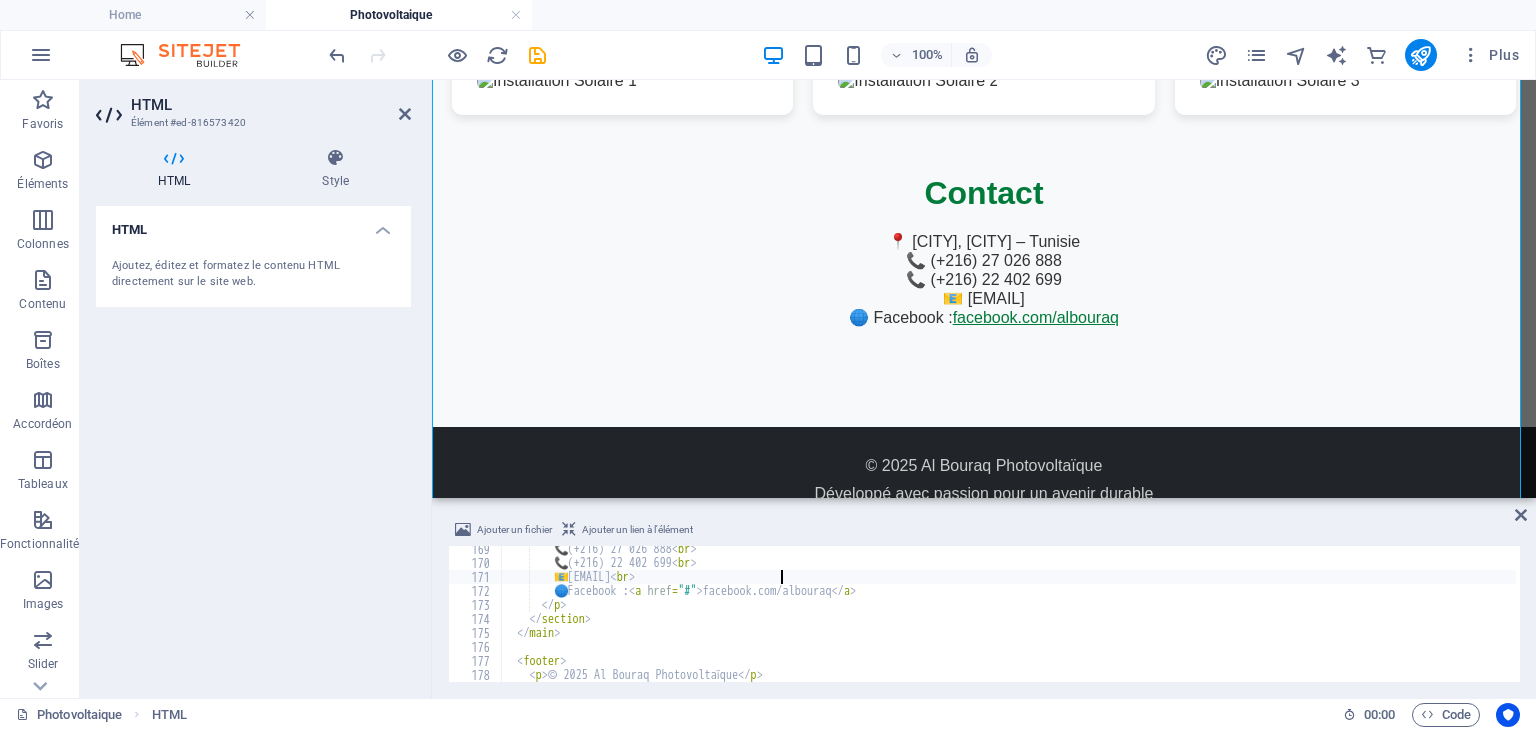 click on "📞  ([COUNTRYCODE]) [PHONE]
📞  ([COUNTRYCODE]) [PHONE]
📧 [EMAIL]
🌐 Facebook :  <a>facebook.com/albouraq</a>" at bounding box center [1438, 622] 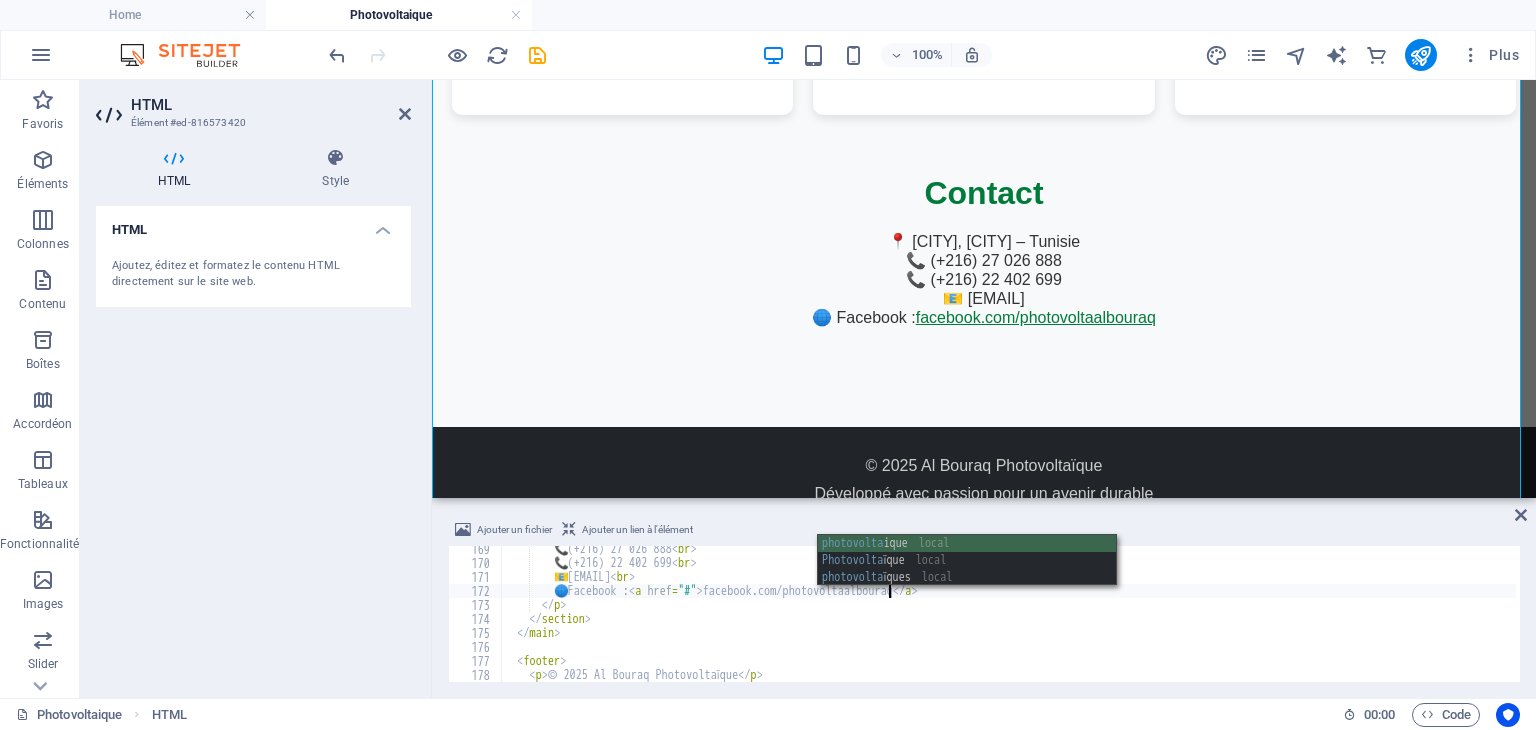 scroll, scrollTop: 0, scrollLeft: 32, axis: horizontal 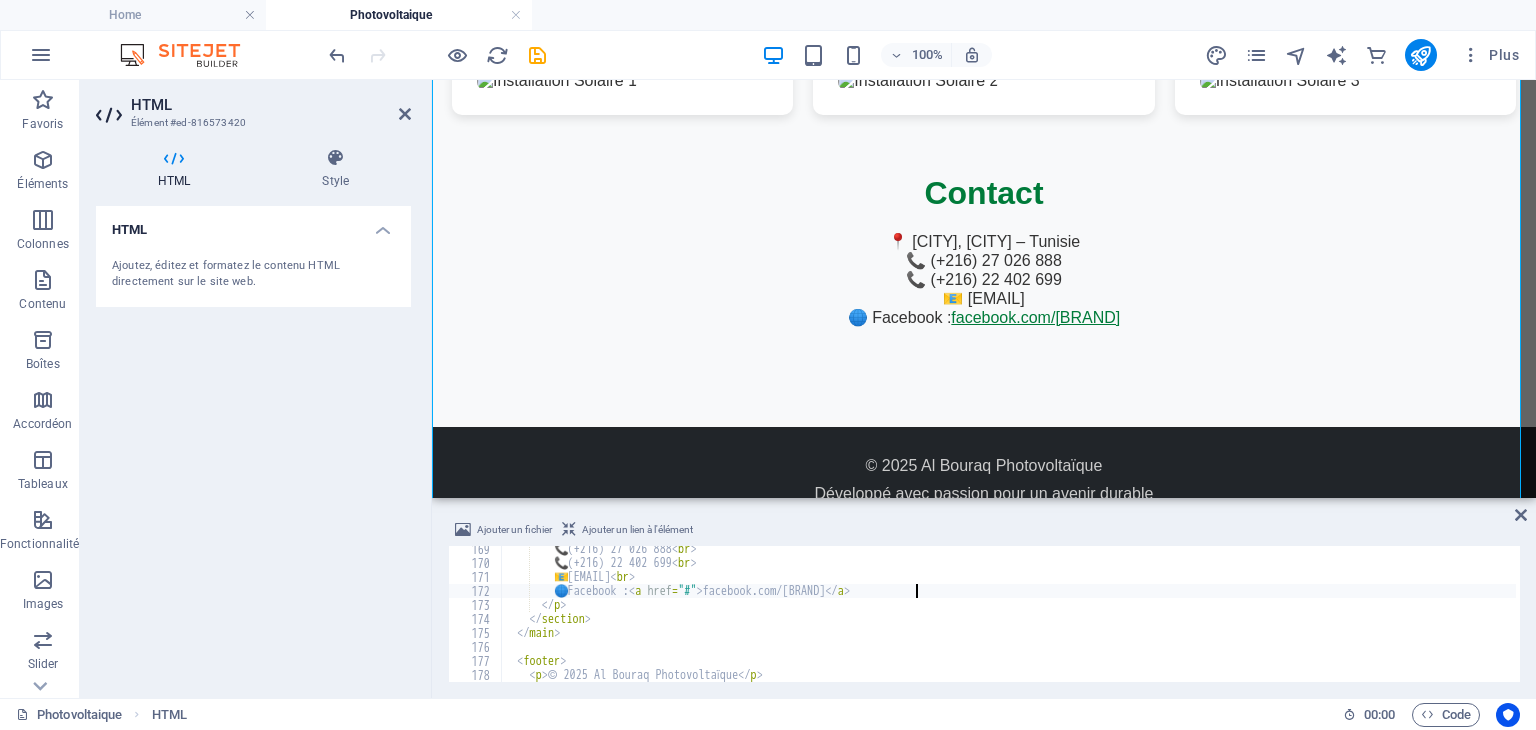 type on "🌐 Facebook : <a>facebook.com/photovoltaique albouraq</a>" 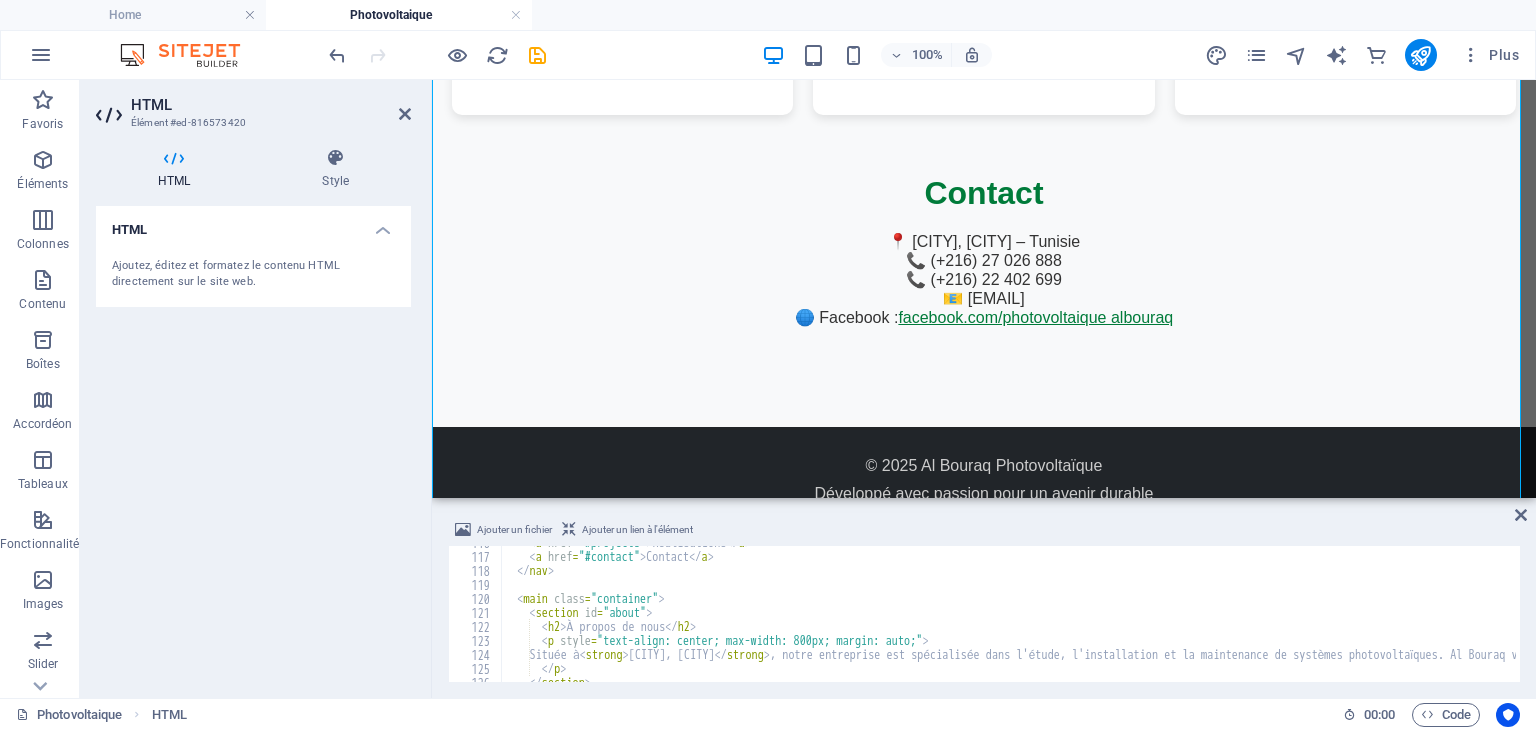 scroll, scrollTop: 1740, scrollLeft: 0, axis: vertical 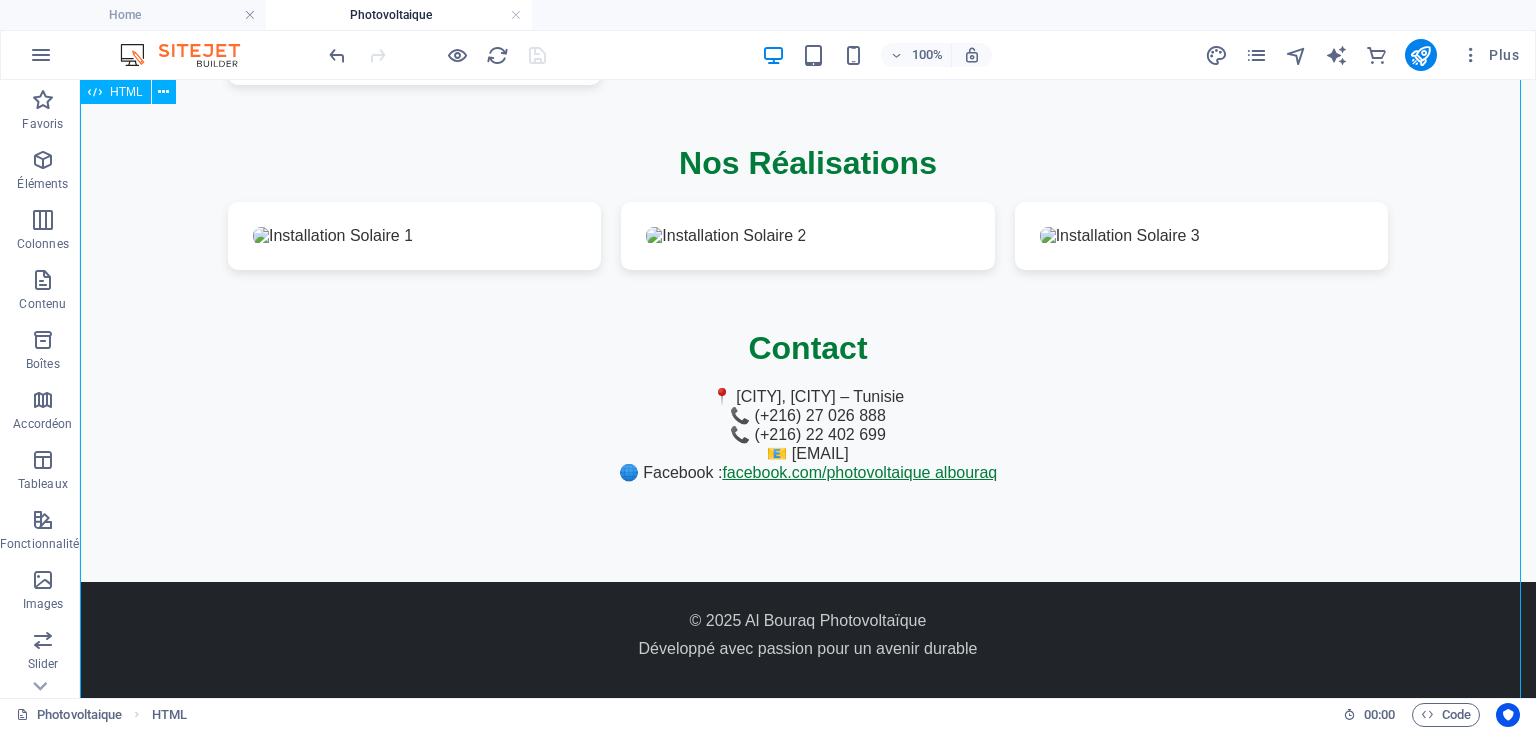 drag, startPoint x: 668, startPoint y: 207, endPoint x: 1288, endPoint y: 396, distance: 648.1674 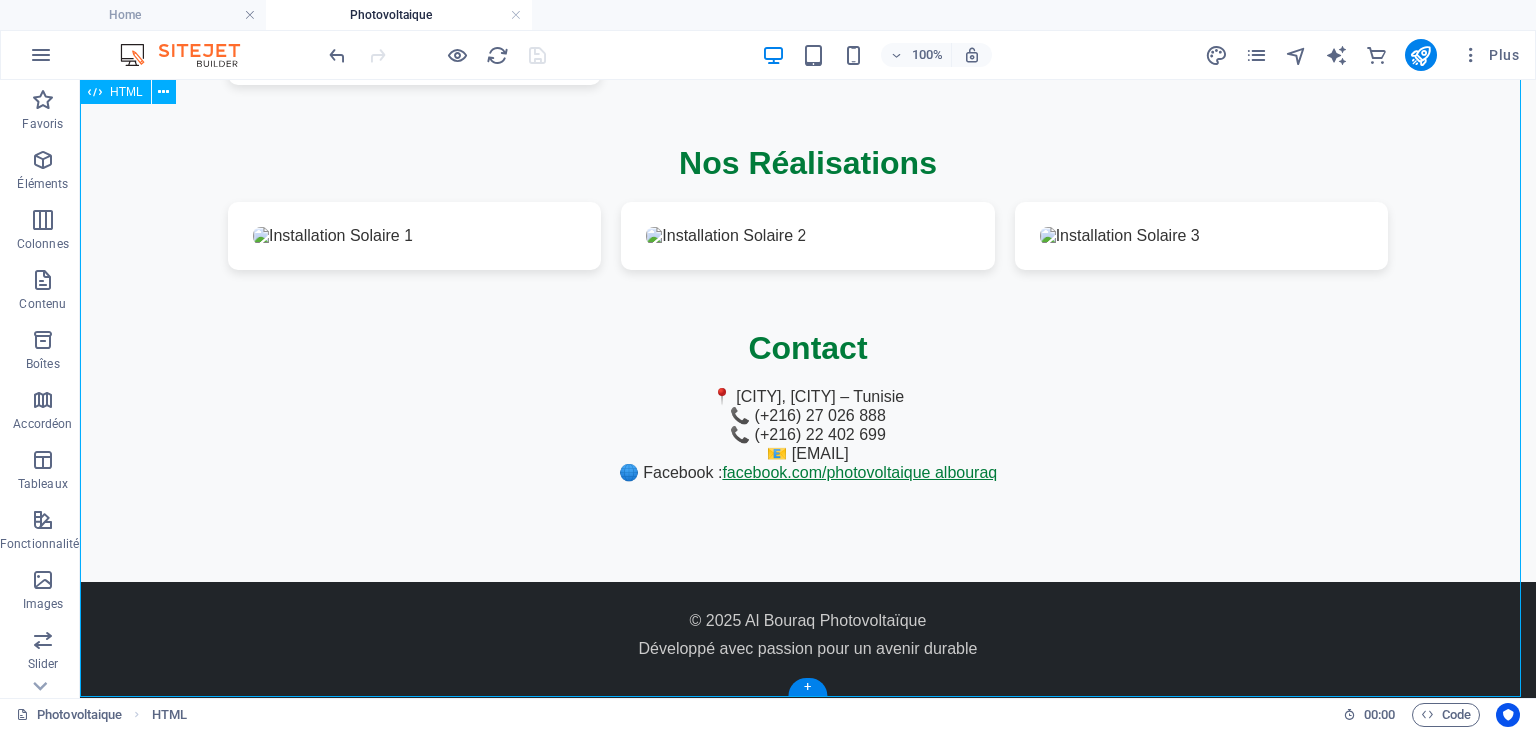 click on "Al Bouraq - Énergie Solaire en Tunisie
Al Bouraq Étude & Installation Photovoltaïque
Votre expert solaire basé à Sfax, actif dans toute la Tunisie
À propos
Services
Réalisations
Contact
À propos de nous
Située à  Sakiet Ezzit, Sfax , notre entreprise est spécialisée dans l'étude, l'installation et la maintenance de systèmes photovoltaïques. Al Bouraq vous accompagne partout en Tunisie dans votre transition vers une énergie propre, économique et durable.
Nos Services
Études techniques
Analyse de vos besoins et conception de solutions sur mesure adaptées à votre consommation.
Installation complète
Pose professionnelle de panneaux solaires avec équipements certifiés et garantie de performance.
Maintenance & suivi" at bounding box center (808, -1) 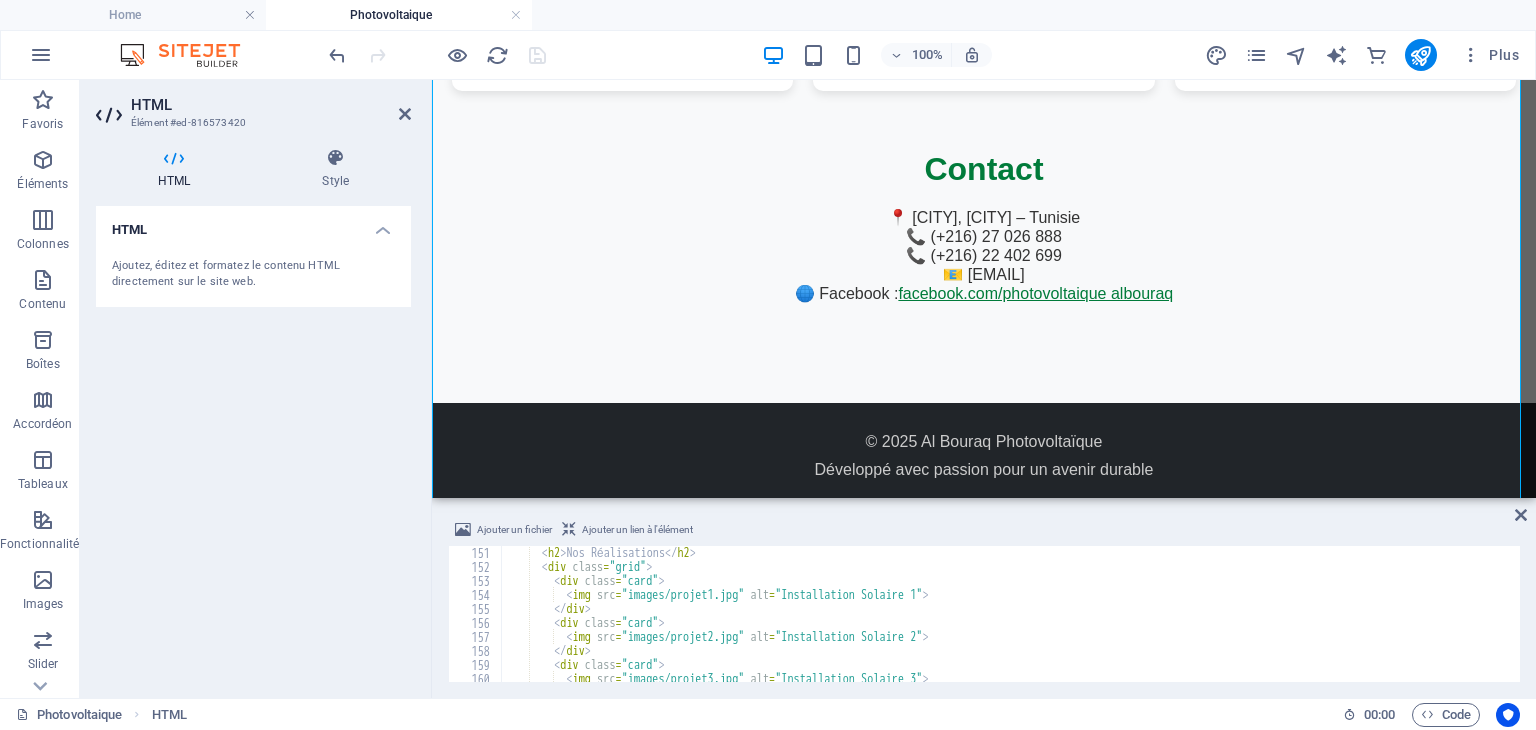 scroll, scrollTop: 2040, scrollLeft: 0, axis: vertical 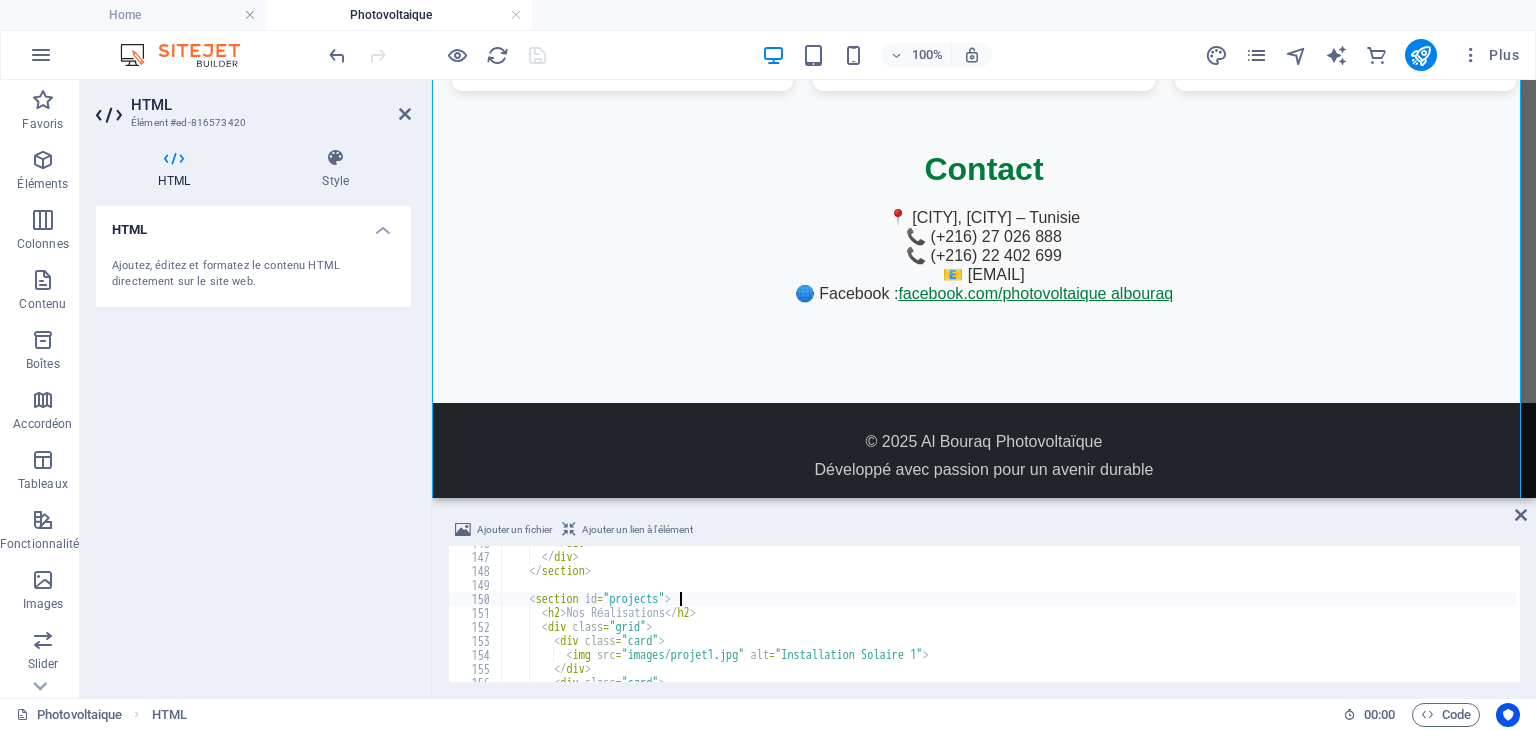 click on "</ div >         </ div >      </ section >      < section   id = "projects" >         < h2 > Nos Réalisations </ h2 >         < div   class = "grid" >           < div   class = "card" >              < img   src = "images/projet1.jpg"   alt = "Installation Solaire 1" >           </ div >           < div   class = "card" >" at bounding box center [1438, 616] 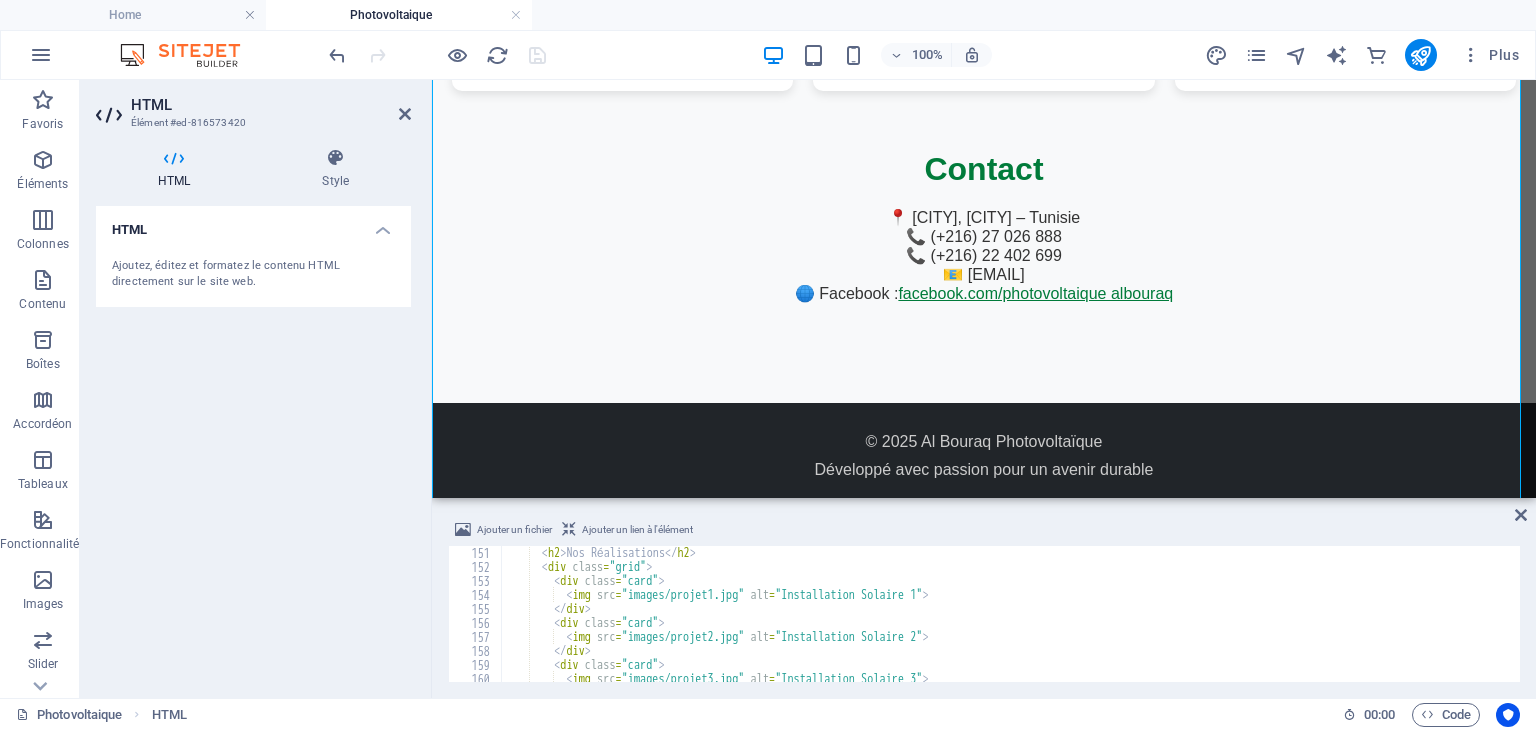 scroll, scrollTop: 2040, scrollLeft: 0, axis: vertical 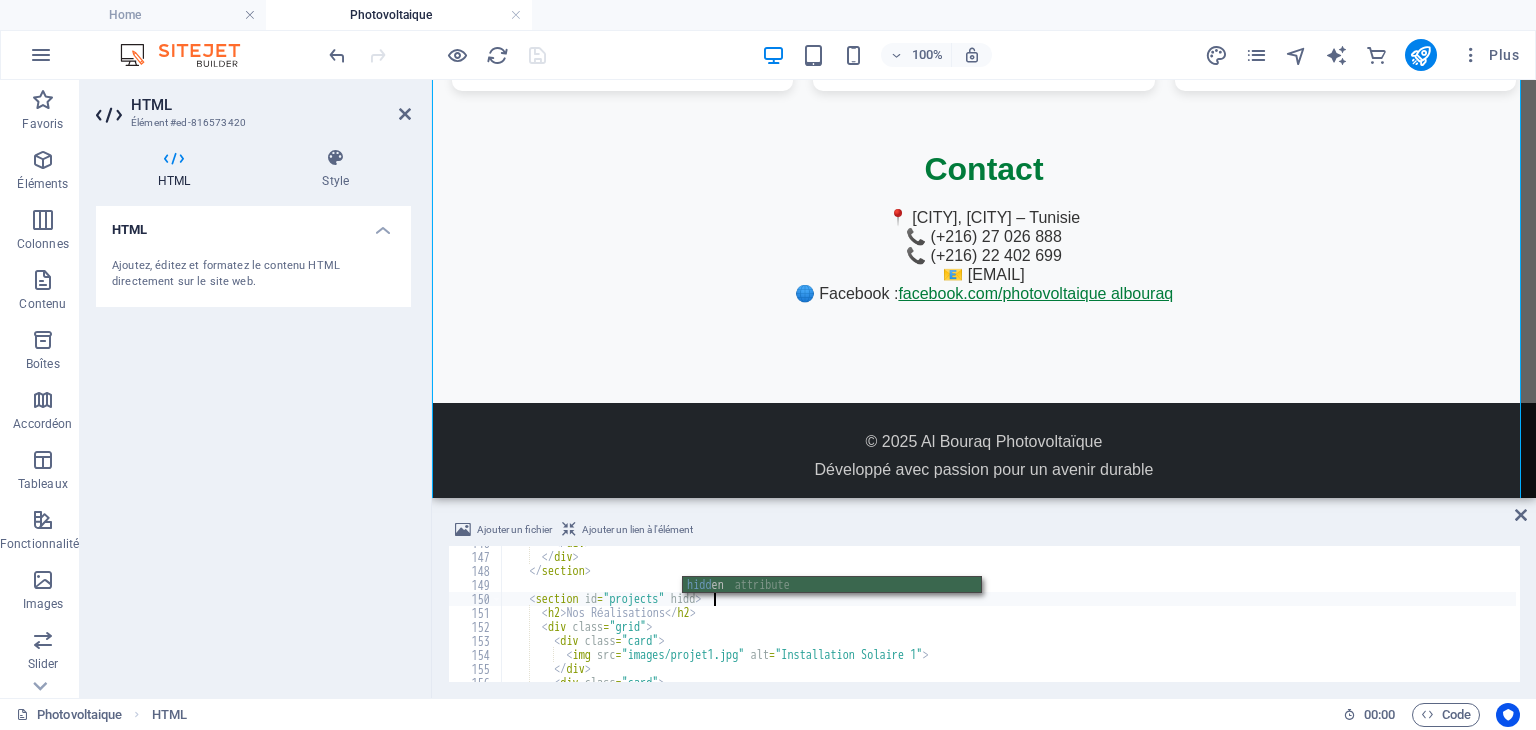type on "<section id="projects" hidden="">" 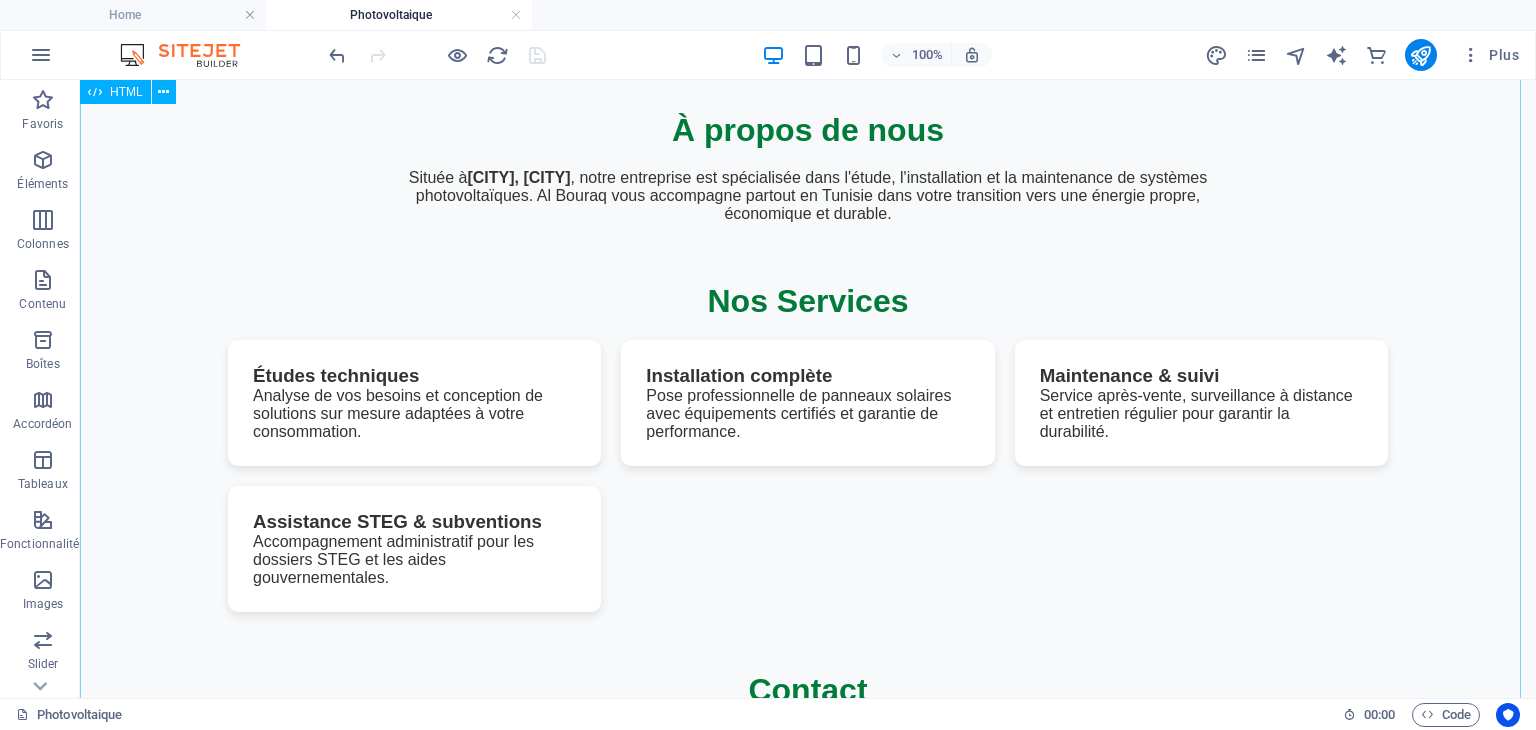 scroll, scrollTop: 300, scrollLeft: 0, axis: vertical 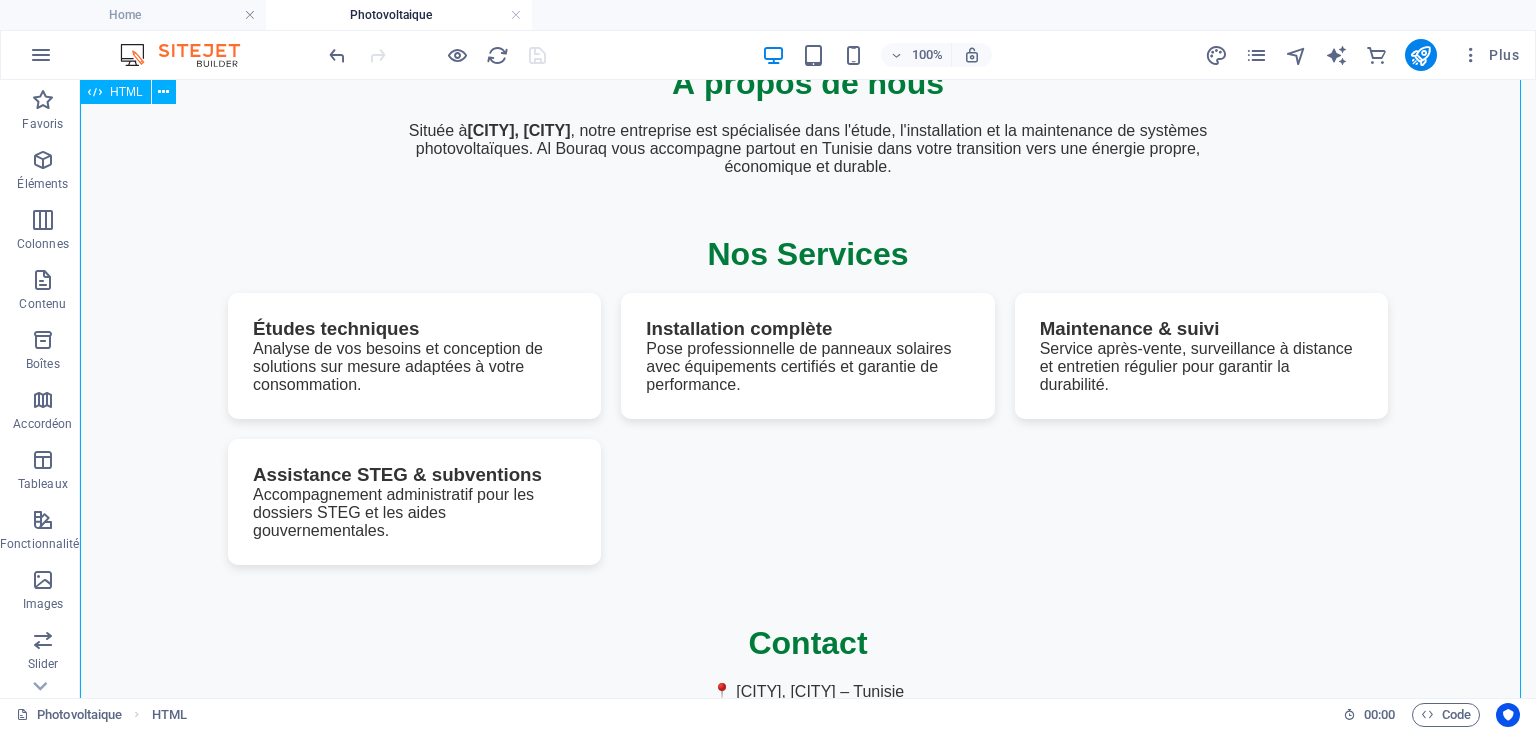 click on "Al Bouraq - Énergie Solaire en Tunisie
Al Bouraq Étude & Installation Photovoltaïque
Votre expert solaire basé à Sfax, actif dans toute la Tunisie
À propos
Services
Réalisations
Contact
À propos de nous
Située à  Sakiet Ezzit, Sfax , notre entreprise est spécialisée dans l'étude, l'installation et la maintenance de systèmes photovoltaïques. Al Bouraq vous accompagne partout en Tunisie dans votre transition vers une énergie propre, économique et durable.
Nos Services
Études techniques
Analyse de vos besoins et conception de solutions sur mesure adaptées à votre consommation.
Installation complète
Pose professionnelle de panneaux solaires avec équipements certifiés et garantie de performance.
Maintenance & suivi" at bounding box center [808, 386] 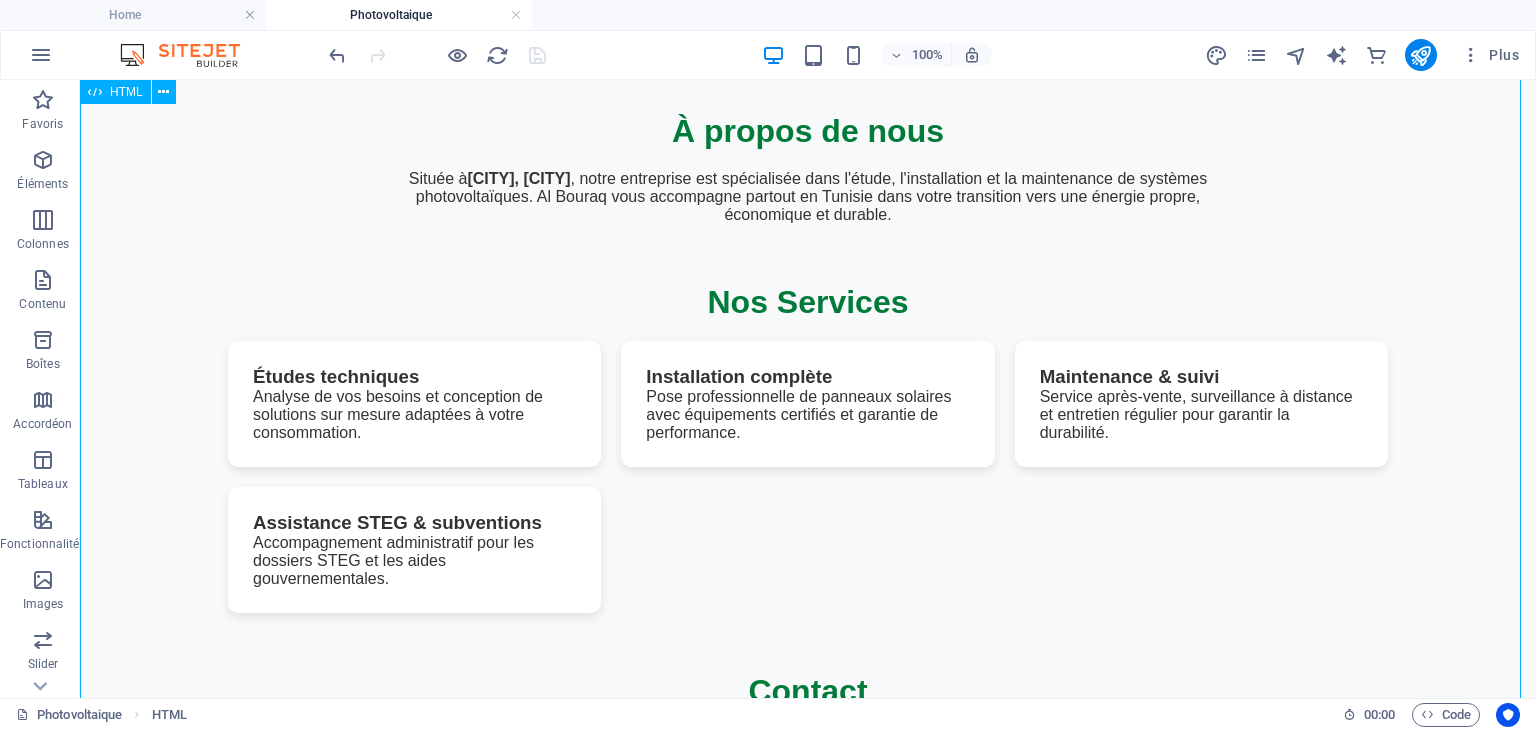 scroll, scrollTop: 61, scrollLeft: 0, axis: vertical 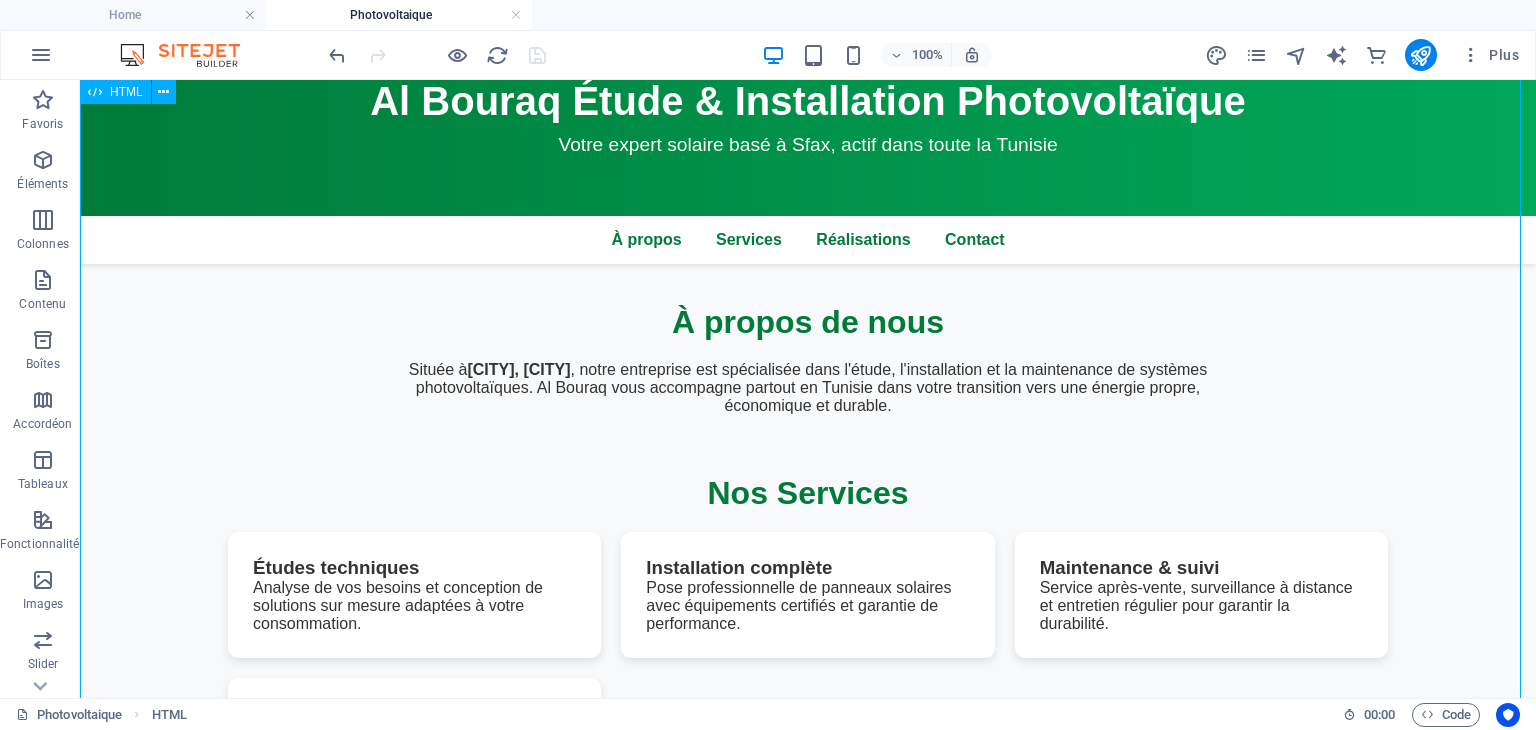 click on "Al Bouraq - Énergie Solaire en Tunisie
Al Bouraq Étude & Installation Photovoltaïque
Votre expert solaire basé à Sfax, actif dans toute la Tunisie
À propos
Services
Réalisations
Contact
À propos de nous
Située à  Sakiet Ezzit, Sfax , notre entreprise est spécialisée dans l'étude, l'installation et la maintenance de systèmes photovoltaïques. Al Bouraq vous accompagne partout en Tunisie dans votre transition vers une énergie propre, économique et durable.
Nos Services
Études techniques
Analyse de vos besoins et conception de solutions sur mesure adaptées à votre consommation.
Installation complète
Pose professionnelle de panneaux solaires avec équipements certifiés et garantie de performance.
Maintenance & suivi" at bounding box center (808, 625) 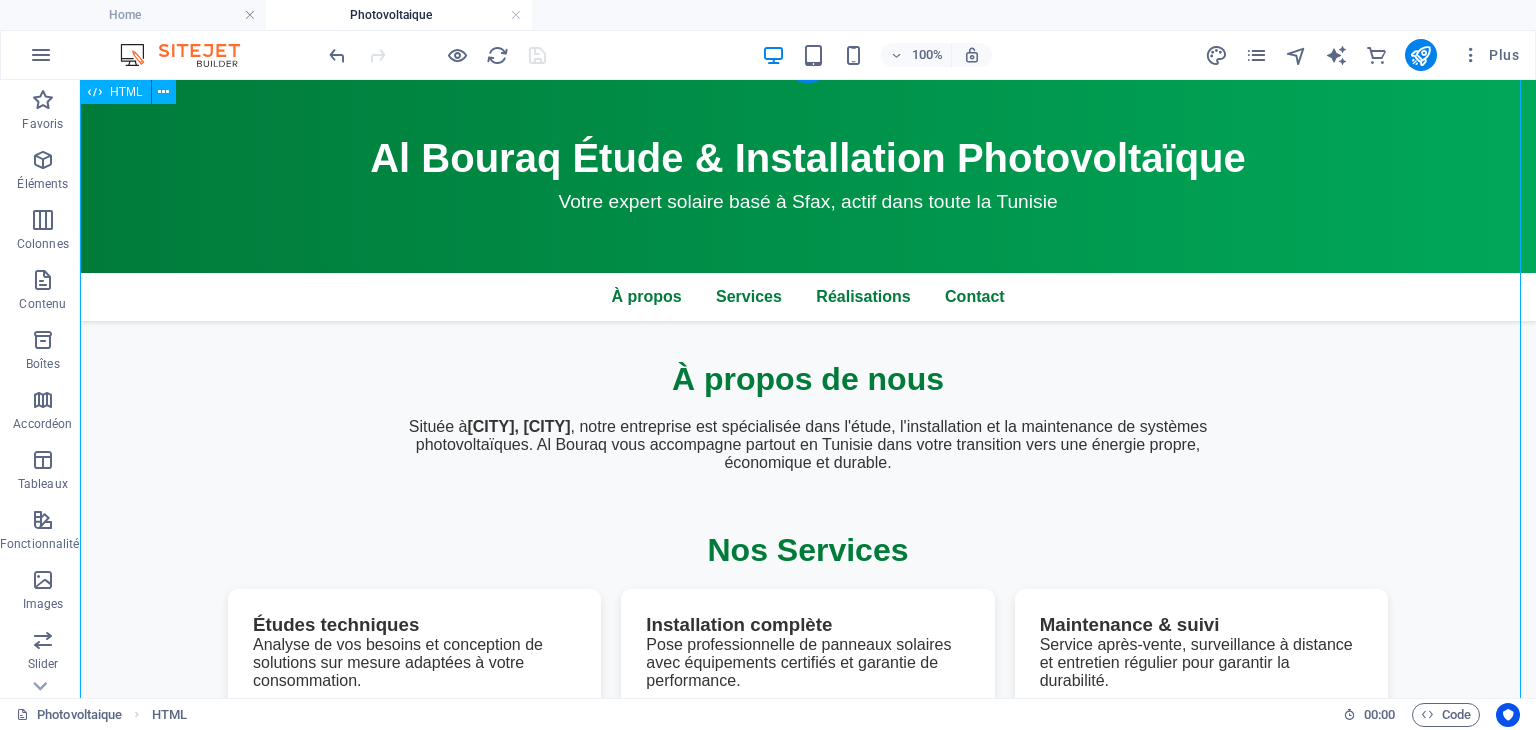 scroll, scrollTop: 0, scrollLeft: 0, axis: both 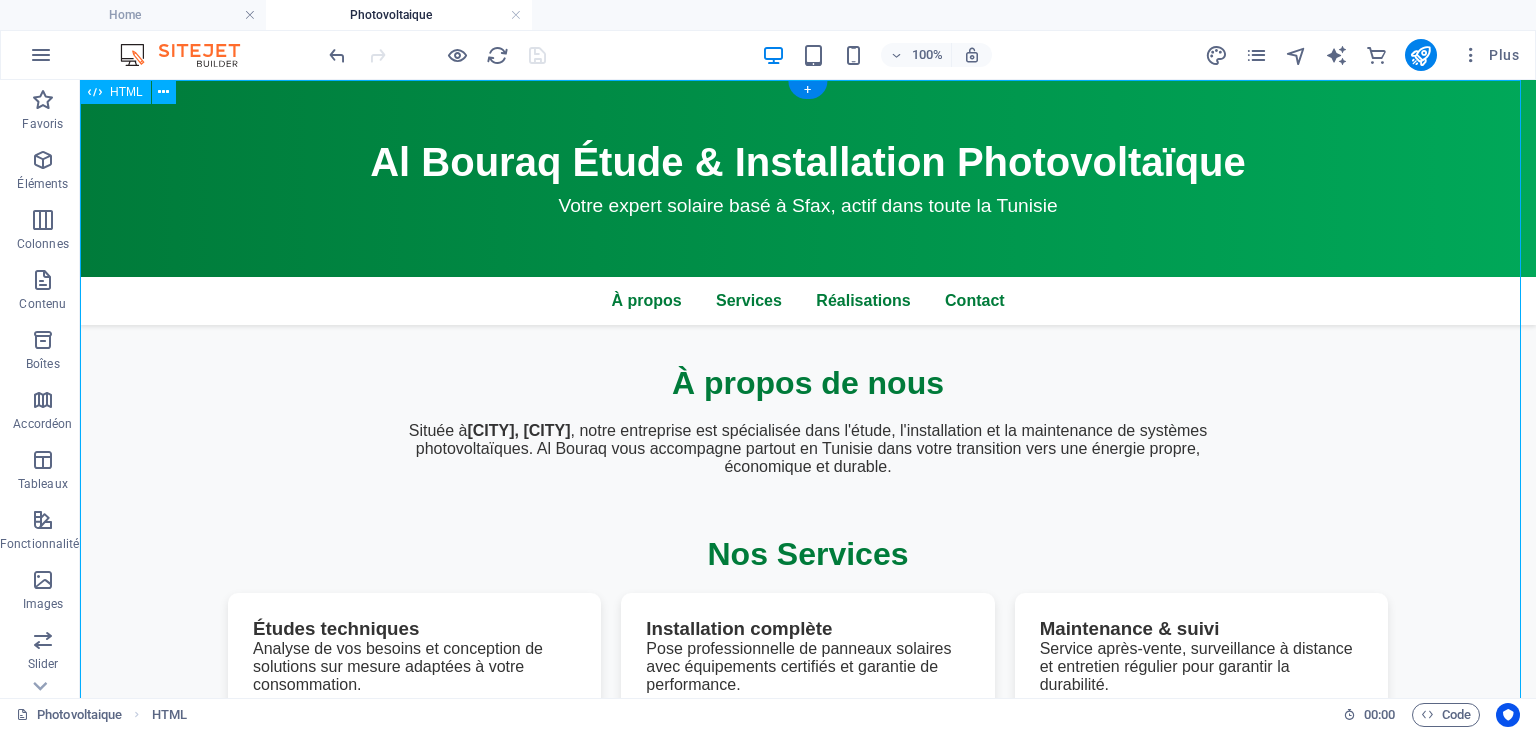 drag, startPoint x: 763, startPoint y: 220, endPoint x: 692, endPoint y: 205, distance: 72.56721 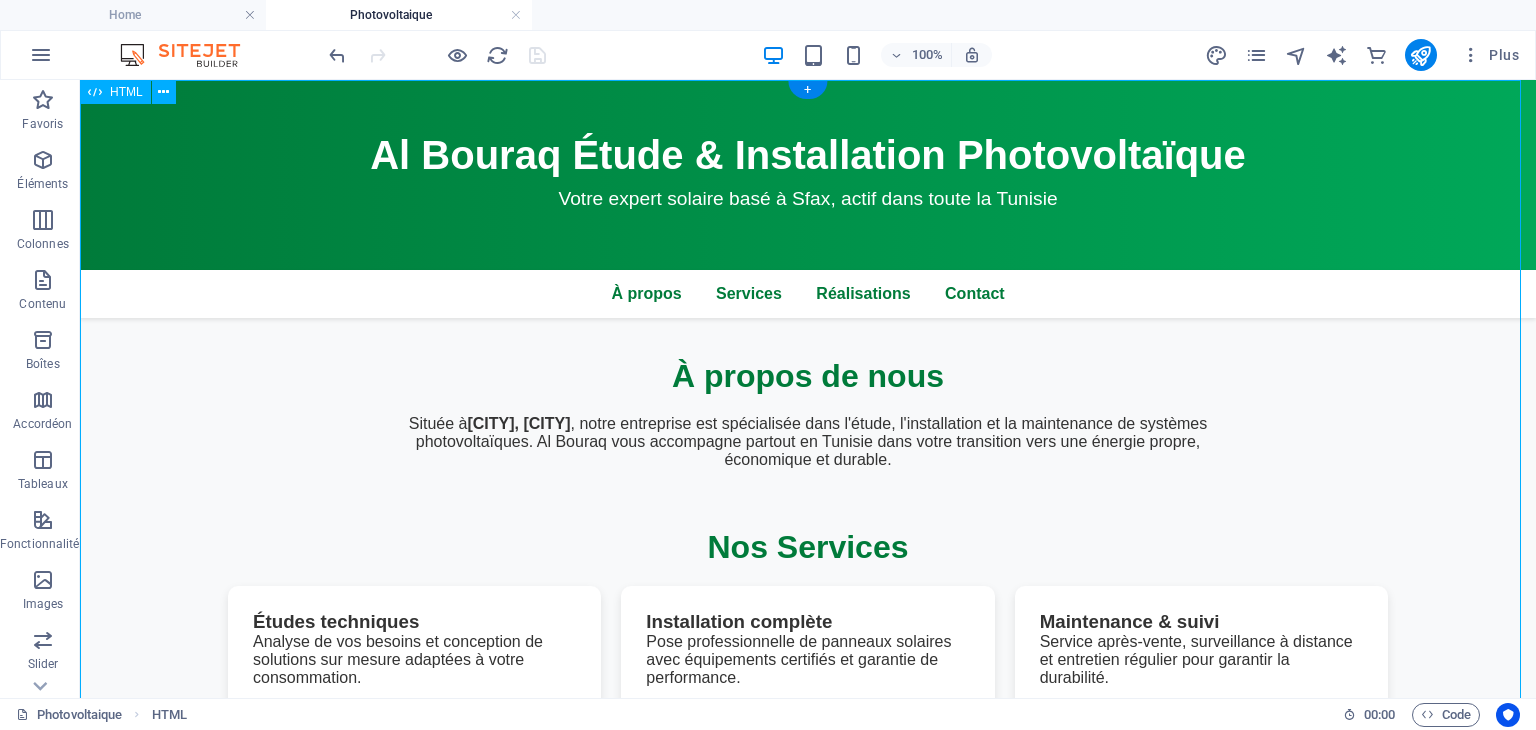 scroll, scrollTop: 0, scrollLeft: 0, axis: both 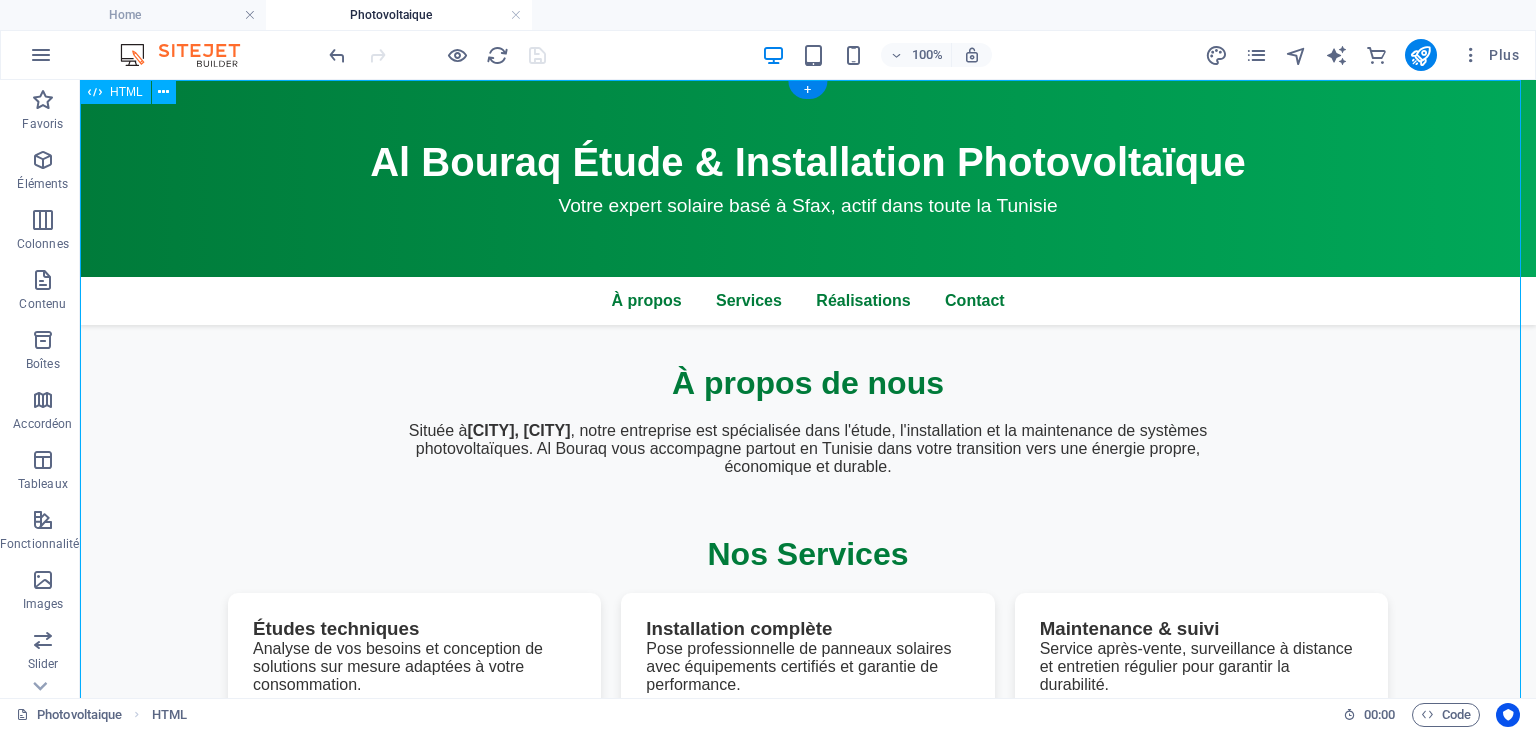 click on "Al Bouraq - Énergie Solaire en Tunisie
Al Bouraq Étude & Installation Photovoltaïque
Votre expert solaire basé à Sfax, actif dans toute la Tunisie
À propos
Services
Réalisations
Contact
À propos de nous
Située à  Sakiet Ezzit, Sfax , notre entreprise est spécialisée dans l'étude, l'installation et la maintenance de systèmes photovoltaïques. Al Bouraq vous accompagne partout en Tunisie dans votre transition vers une énergie propre, économique et durable.
Nos Services
Études techniques
Analyse de vos besoins et conception de solutions sur mesure adaptées à votre consommation.
Installation complète
Pose professionnelle de panneaux solaires avec équipements certifiés et garantie de performance.
Maintenance & suivi" at bounding box center [808, 686] 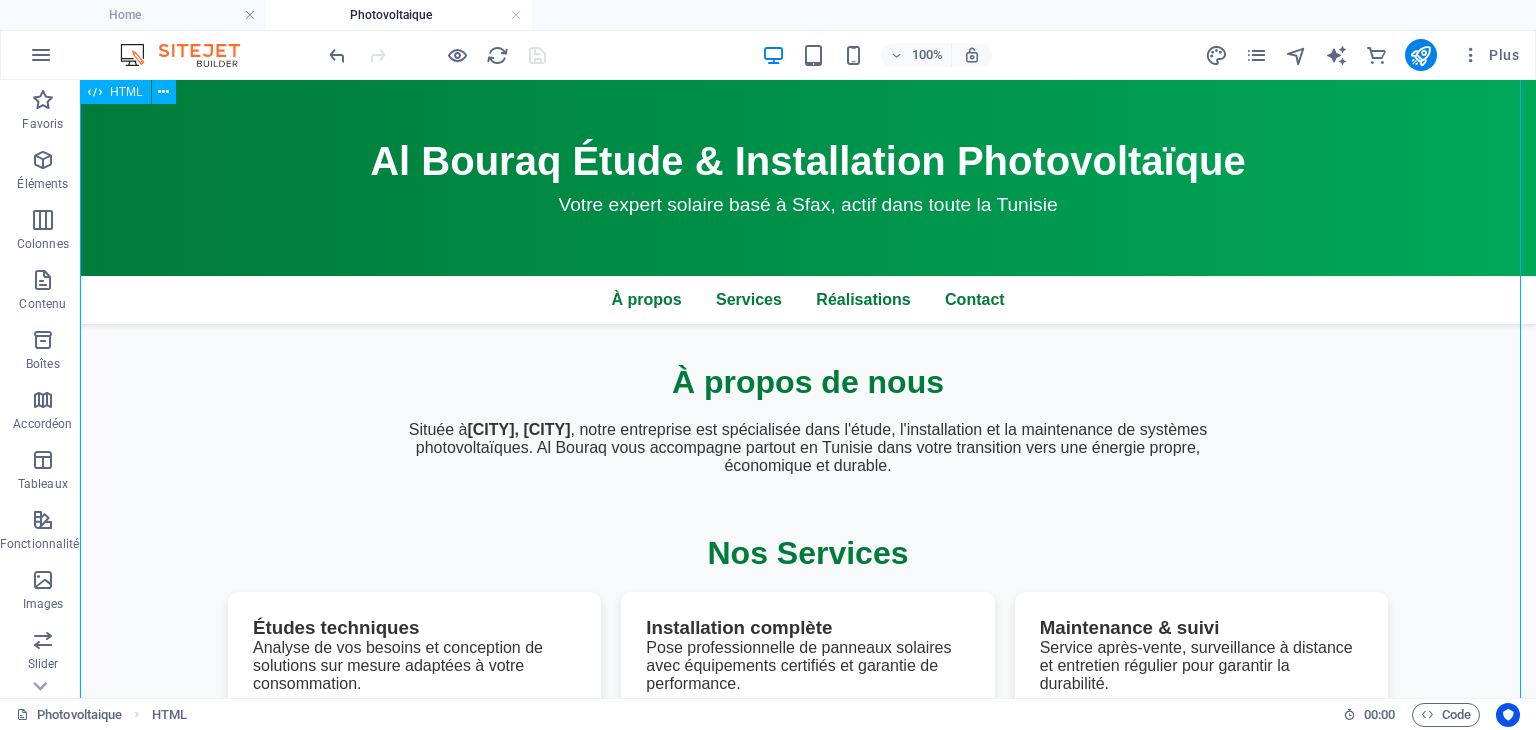 scroll, scrollTop: 0, scrollLeft: 0, axis: both 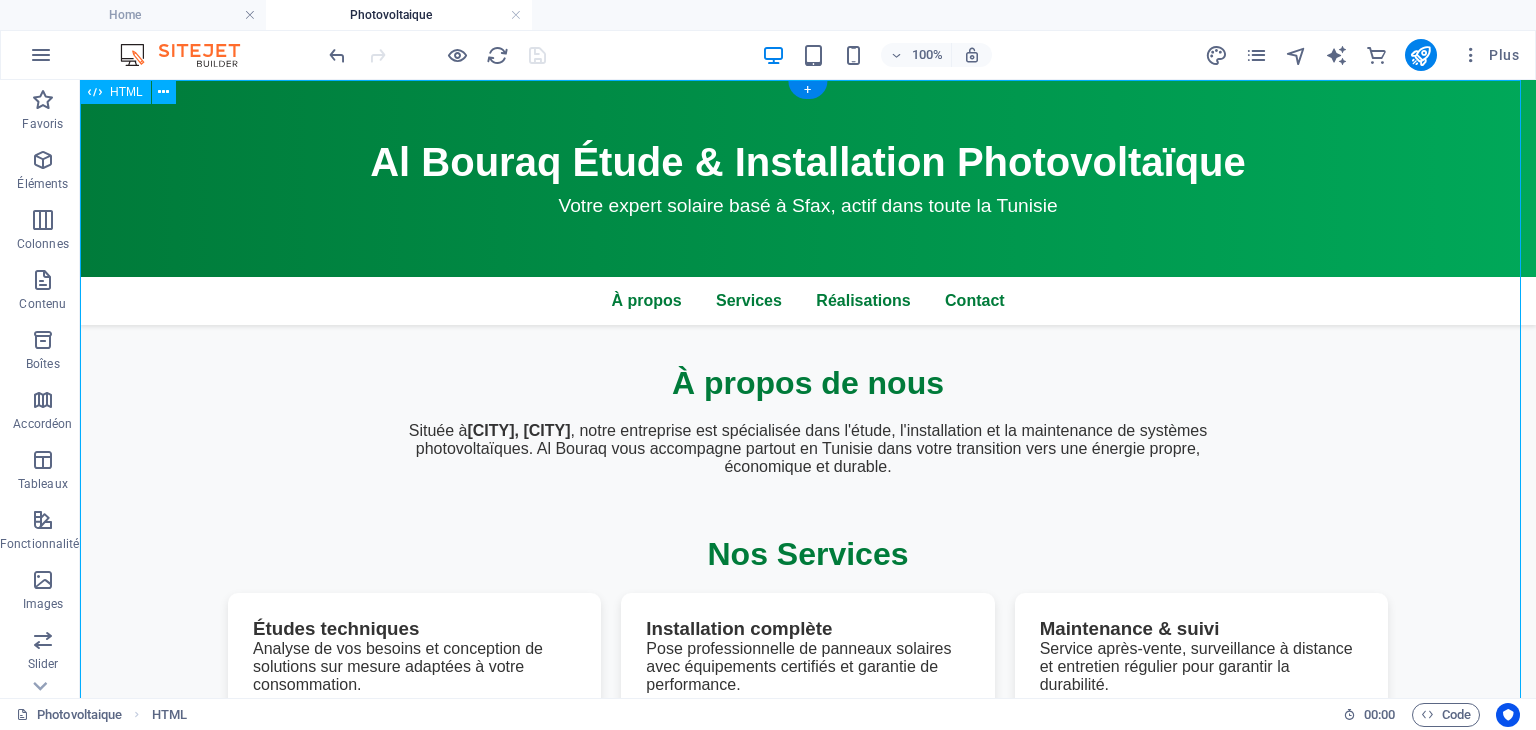 drag, startPoint x: 647, startPoint y: 410, endPoint x: 963, endPoint y: 477, distance: 323.02478 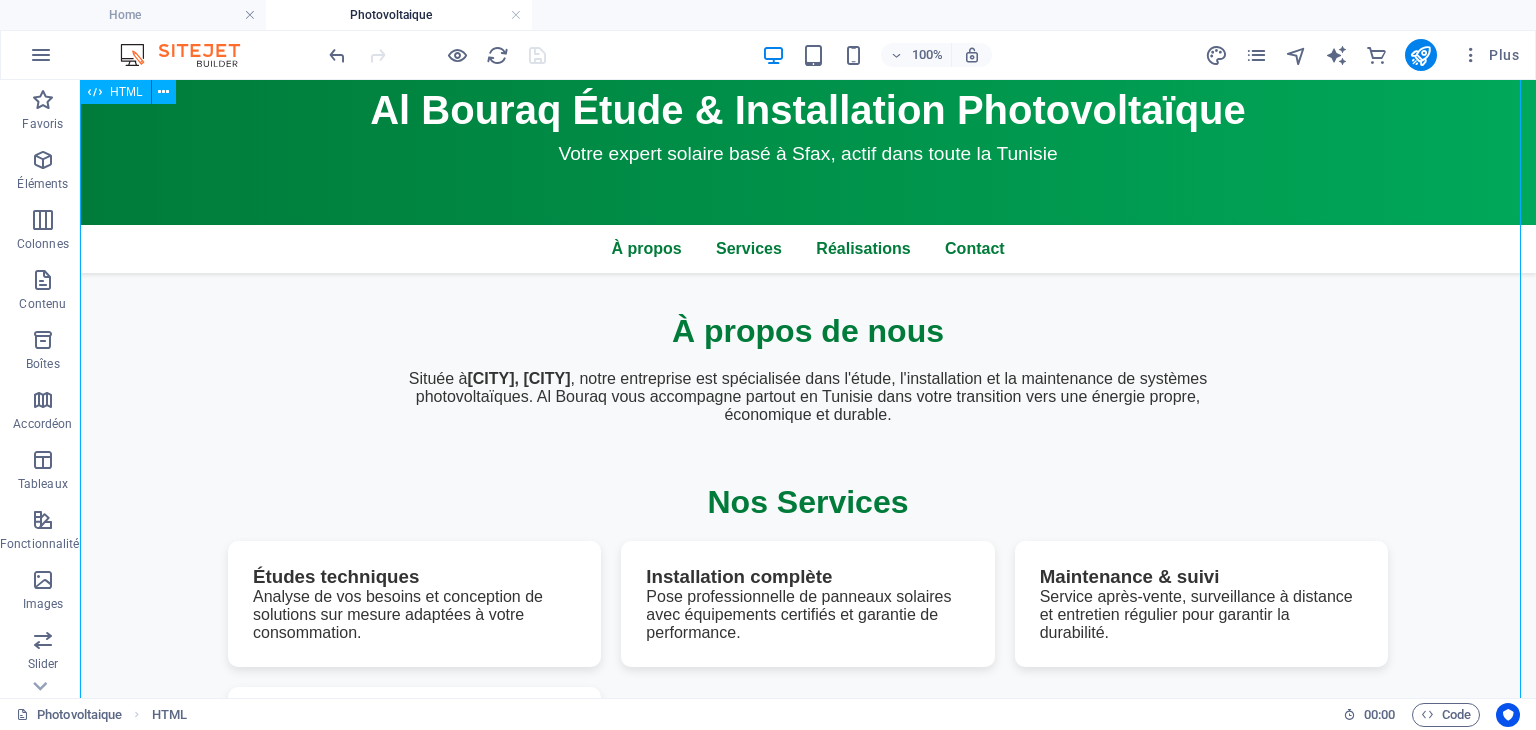scroll, scrollTop: 0, scrollLeft: 0, axis: both 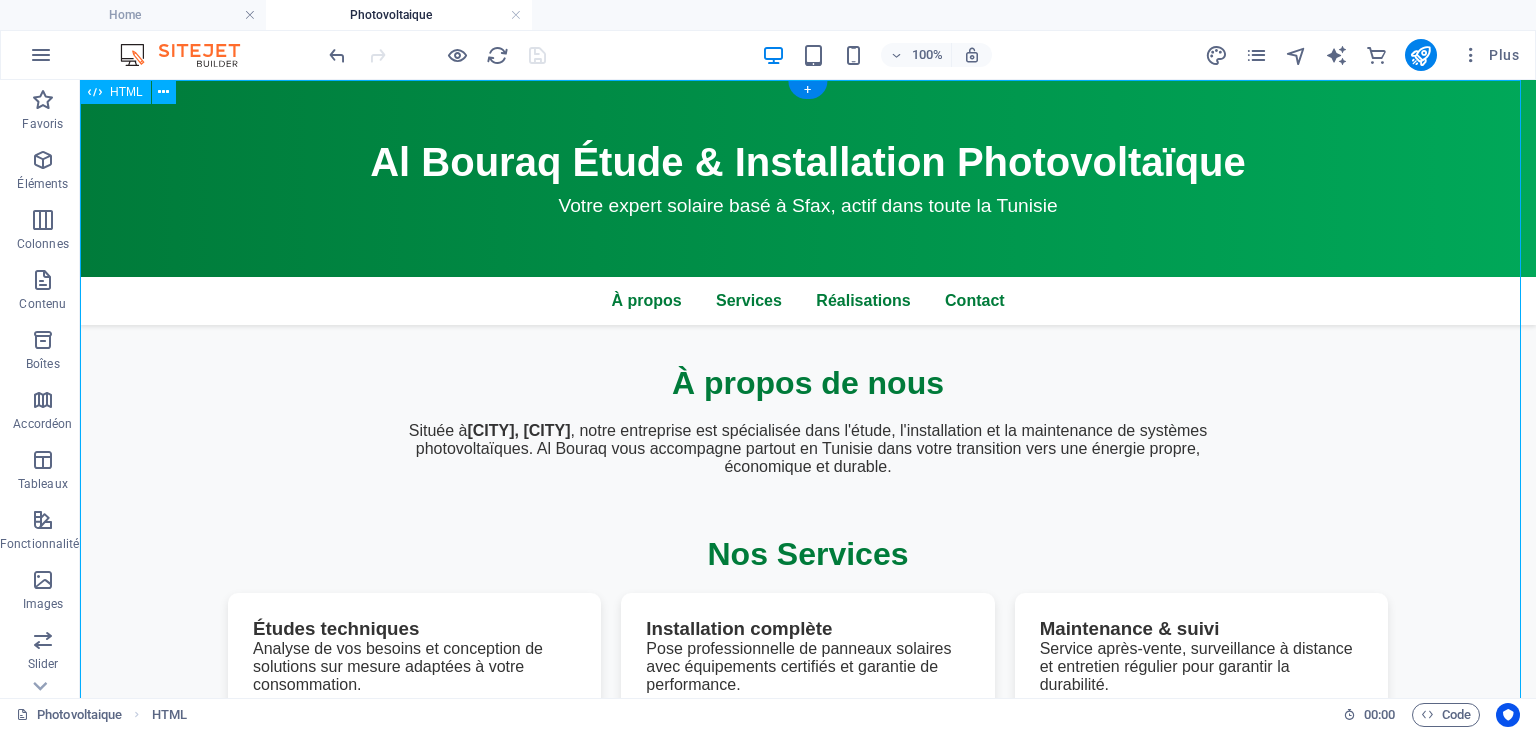 click on "Al Bouraq - Énergie Solaire en Tunisie
Al Bouraq Étude & Installation Photovoltaïque
Votre expert solaire basé à Sfax, actif dans toute la Tunisie
À propos
Services
Réalisations
Contact
À propos de nous
Située à  Sakiet Ezzit, Sfax , notre entreprise est spécialisée dans l'étude, l'installation et la maintenance de systèmes photovoltaïques. Al Bouraq vous accompagne partout en Tunisie dans votre transition vers une énergie propre, économique et durable.
Nos Services
Études techniques
Analyse de vos besoins et conception de solutions sur mesure adaptées à votre consommation.
Installation complète
Pose professionnelle de panneaux solaires avec équipements certifiés et garantie de performance.
Maintenance & suivi" at bounding box center (808, 686) 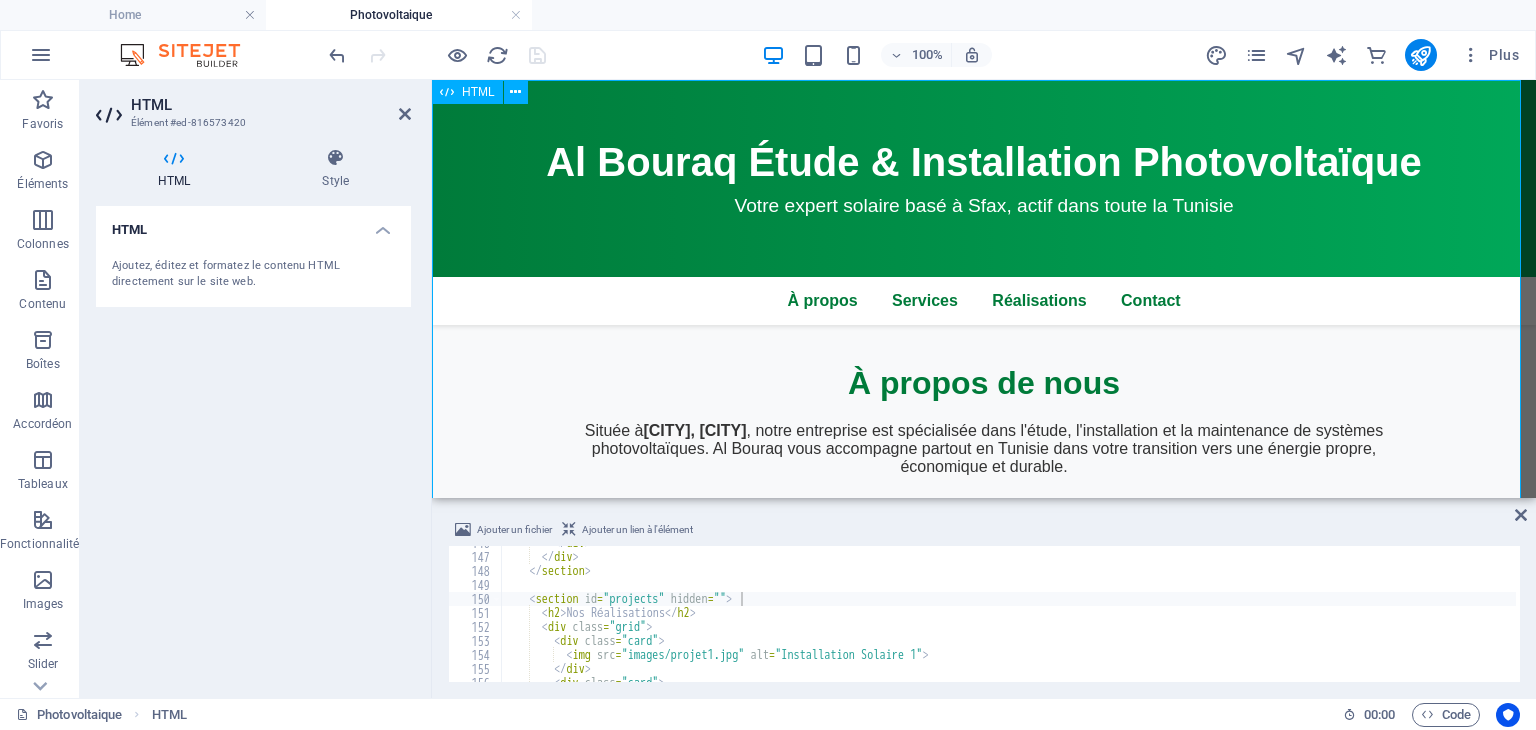 click on "Al Bouraq - Énergie Solaire en Tunisie
Al Bouraq Étude & Installation Photovoltaïque
Votre expert solaire basé à Sfax, actif dans toute la Tunisie
À propos
Services
Réalisations
Contact
À propos de nous
Située à  Sakiet Ezzit, Sfax , notre entreprise est spécialisée dans l'étude, l'installation et la maintenance de systèmes photovoltaïques. Al Bouraq vous accompagne partout en Tunisie dans votre transition vers une énergie propre, économique et durable.
Nos Services
Études techniques
Analyse de vos besoins et conception de solutions sur mesure adaptées à votre consommation.
Installation complète
Pose professionnelle de panneaux solaires avec équipements certifiés et garantie de performance.
Maintenance & suivi" at bounding box center (984, 686) 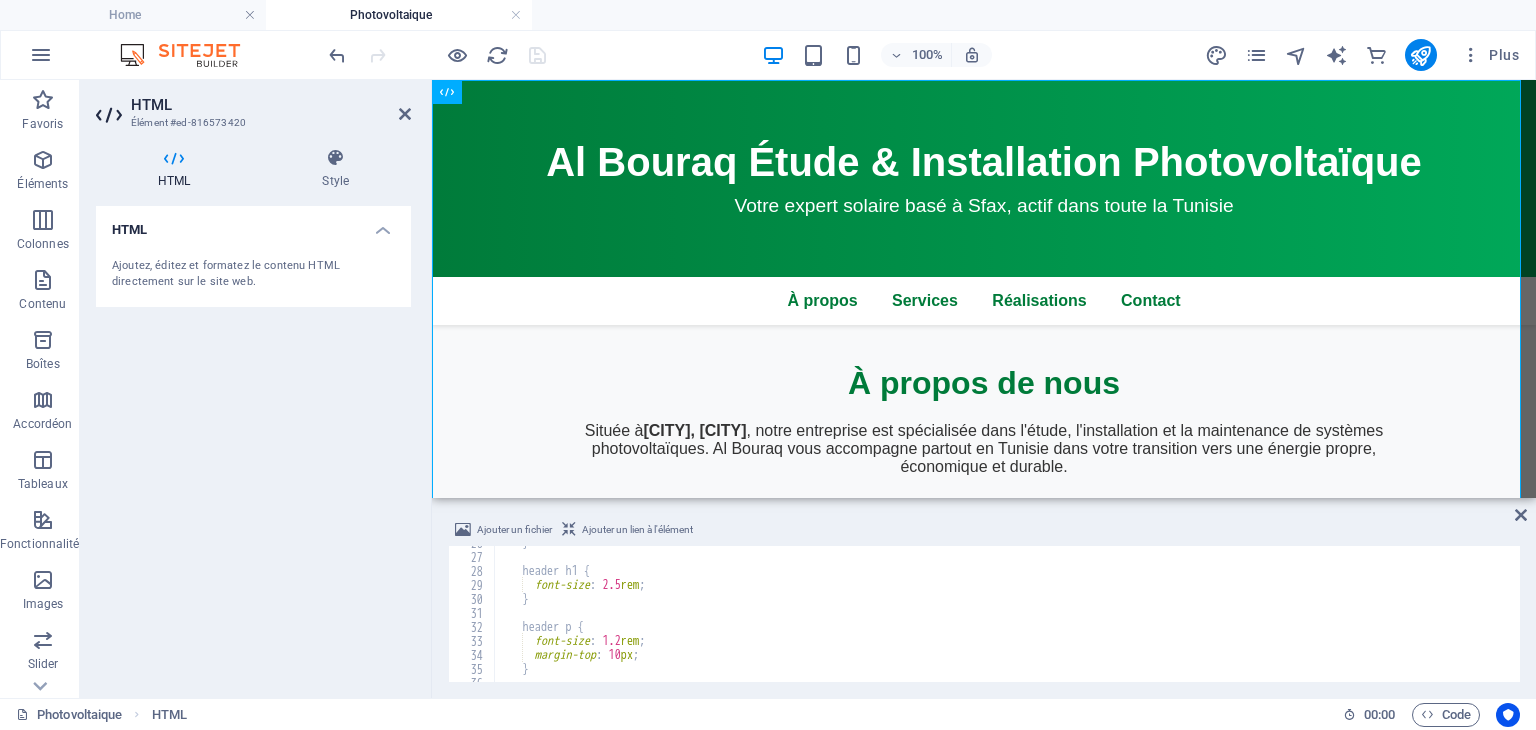 scroll, scrollTop: 540, scrollLeft: 0, axis: vertical 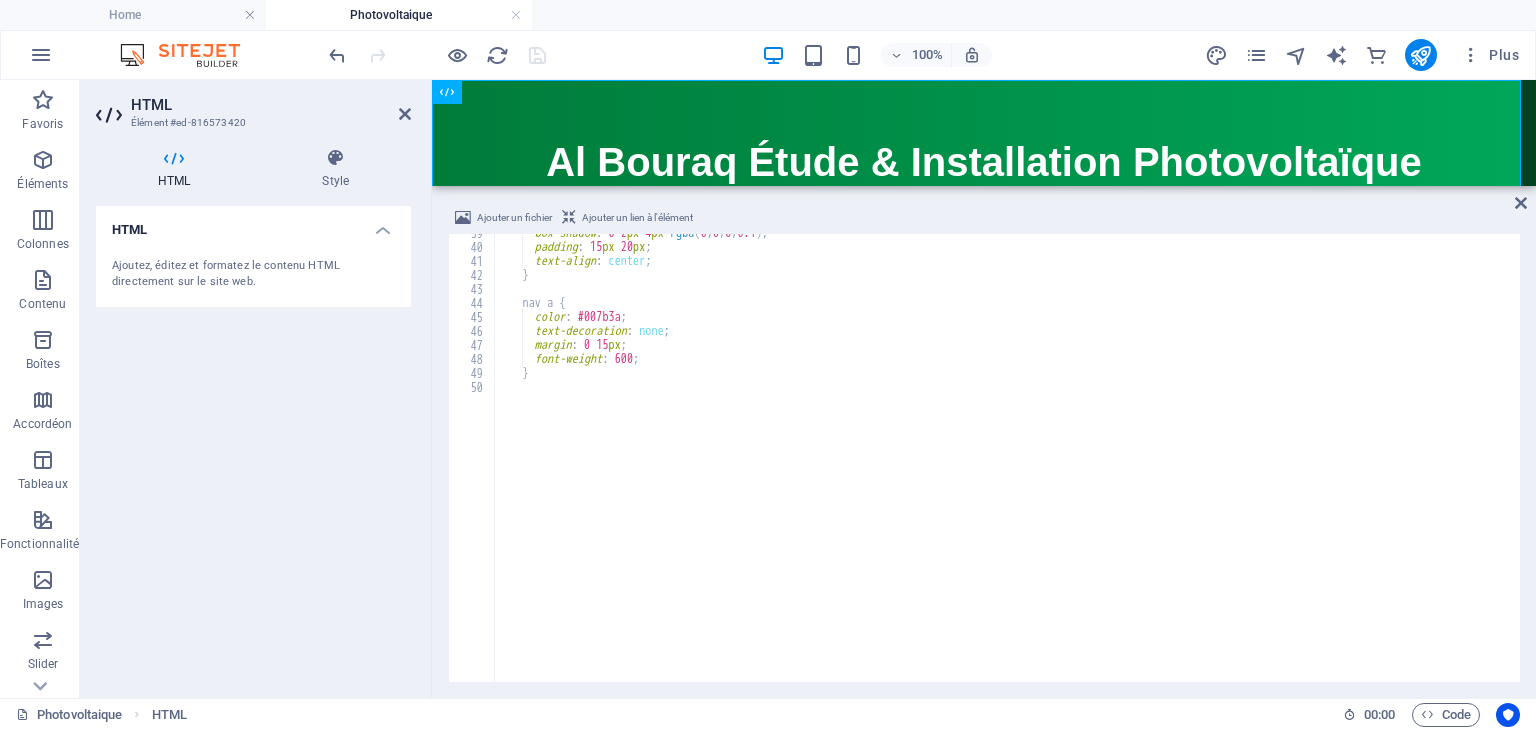 drag, startPoint x: 1213, startPoint y: 497, endPoint x: 909, endPoint y: 330, distance: 346.8501 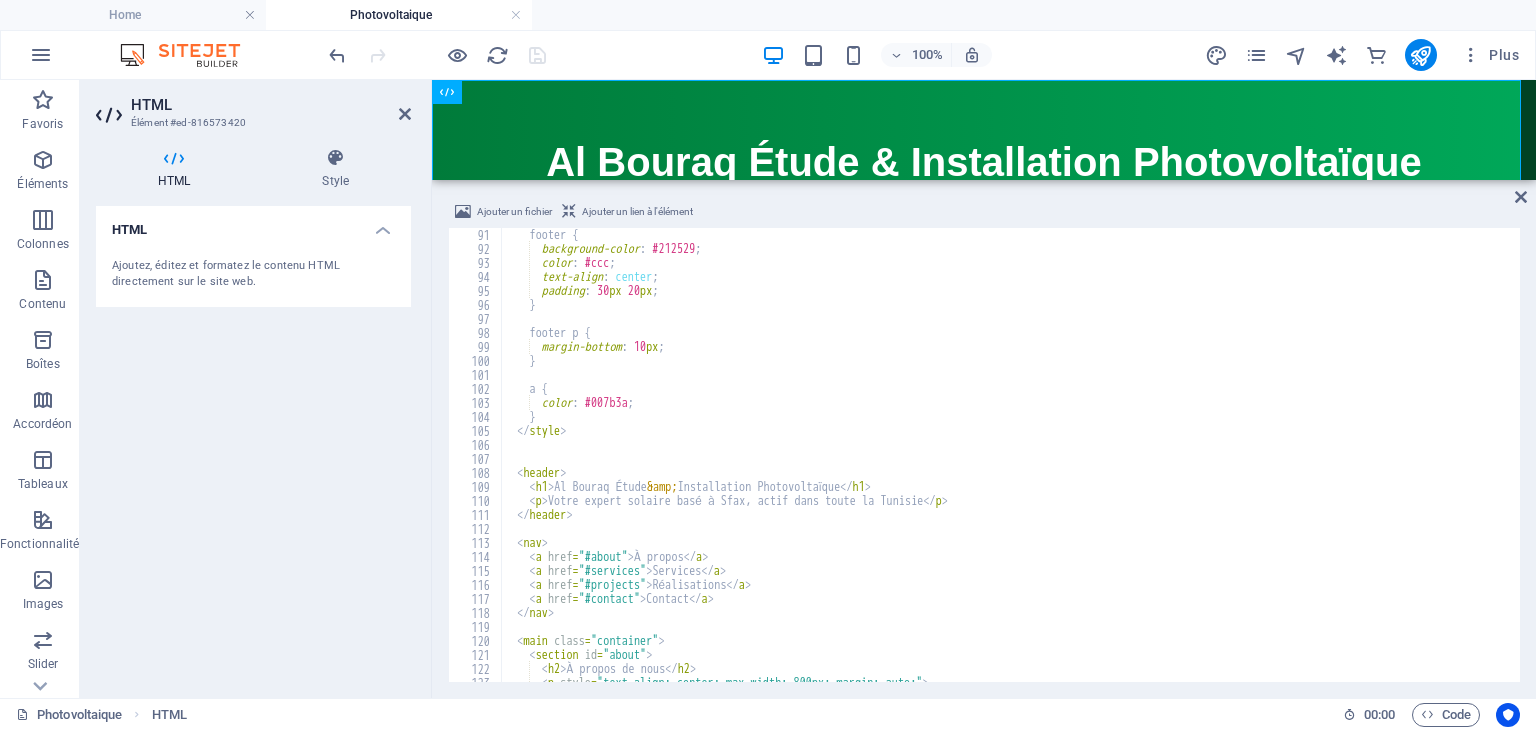 scroll, scrollTop: 1380, scrollLeft: 0, axis: vertical 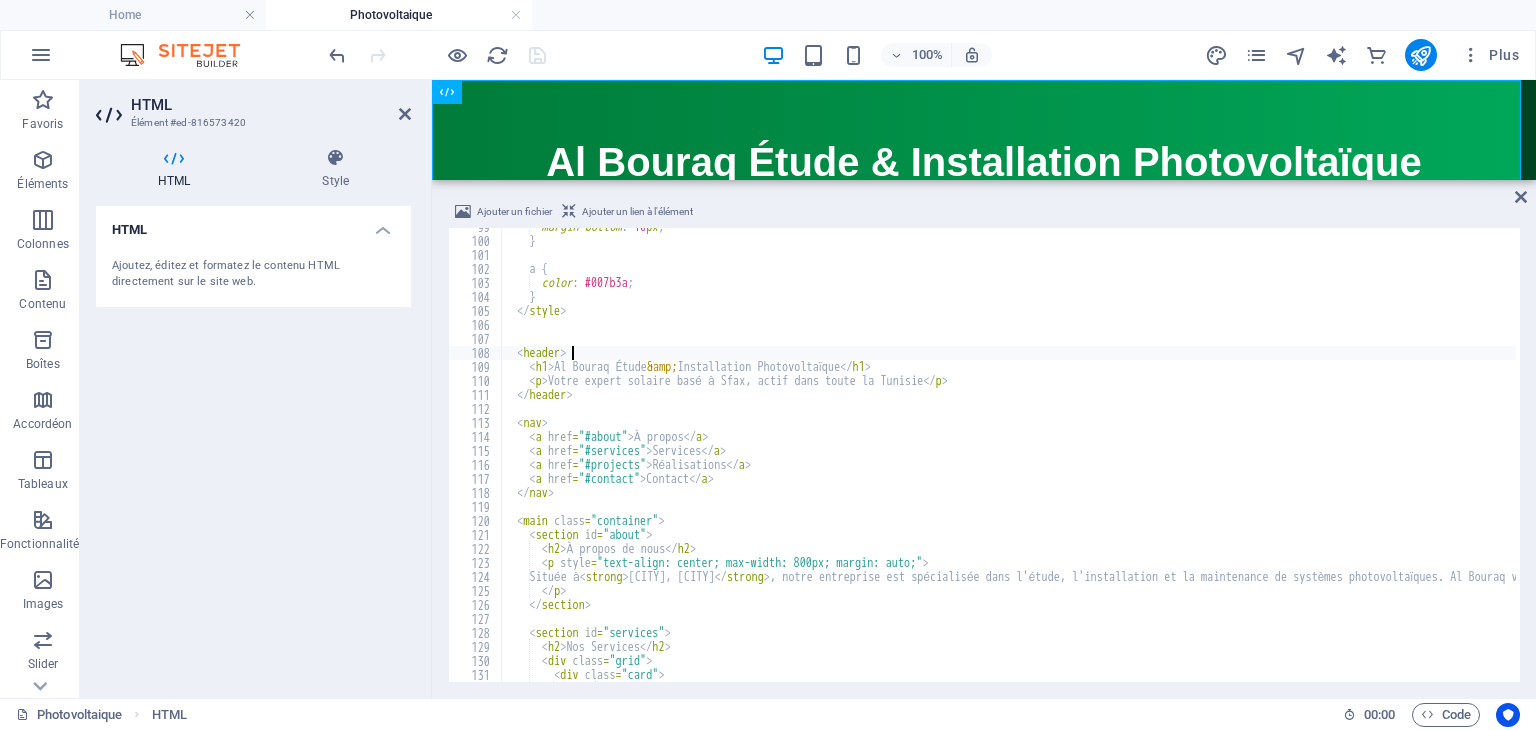 click on "margin-bottom :   10 px ;      }      a   {         color :   #007b3a ;      }    </img>      <header>      <h1> Al Bouraq Étude  &amp;  Installation Photovoltaïque </h1>      <p> Votre expert solaire basé à Sfax, actif dans toute la Tunisie </p>    </header>    <nav>      <a   href = "#about" > À propos </a>      <a   href = "#services" > Services </a>      <a   href = "#projects" > Réalisations </a>      <a   href = "#contact" > Contact </a>    </nav>    <main   class = "container" >      <section   id = "about" >         <h2> À propos de nous </h2>         <p   style = "text-align: center; max-width: 800px; margin: auto;" >          Située à  <strong> Sakiet Ezzit, Sfax </strong> , notre entreprise est spécialisée dans l'étude, l'installation et la maintenance de systèmes photovoltaïques. Al Bouraq vous accompagne partout en Tunisie dans votre transition vers une énergie propre, économique et durable.         </p>      </section>" at bounding box center (1438, 459) 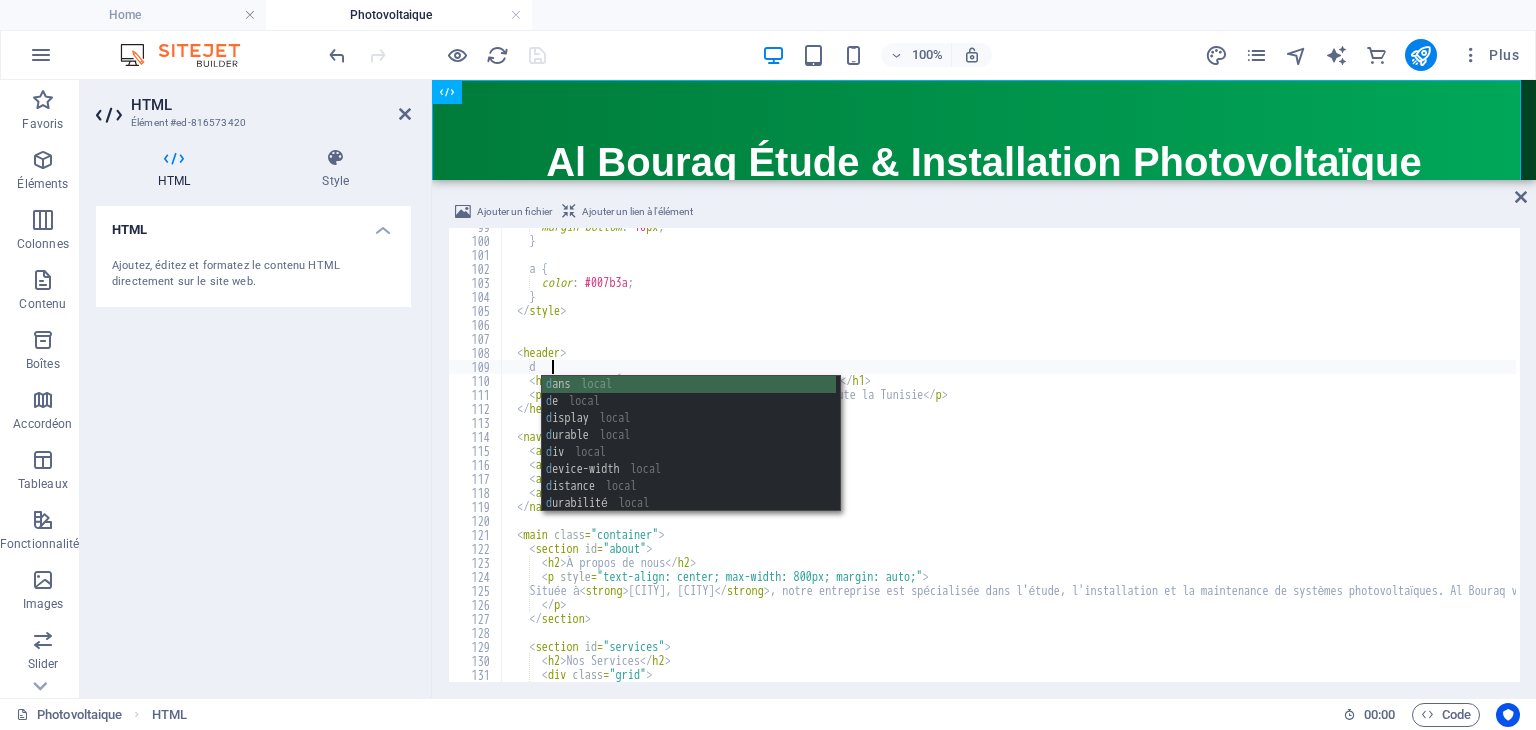 scroll, scrollTop: 0, scrollLeft: 3, axis: horizontal 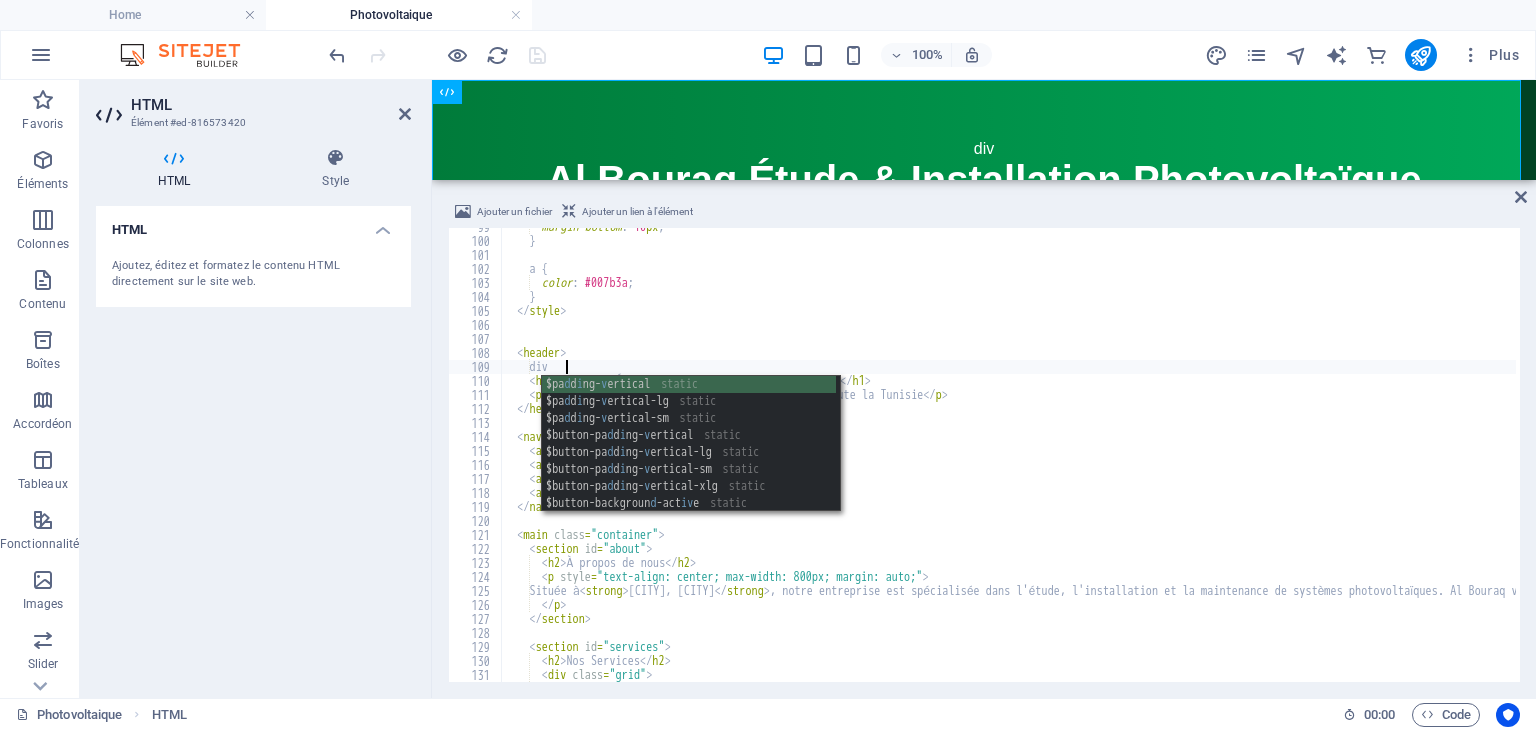 click on "margin-bottom :   10 px ;      }      a   {         color :   #007b3a ;      }    </img>    <header>        div      <h1> Al Bouraq Étude  &amp;  Installation Photovoltaïque </h1>      <p> Votre expert solaire basé à Sfax, actif dans toute la Tunisie </p>    </header>    <nav>      <a   href = "#about" > À propos </a>      <a   href = "#services" > Services </a>      <a   href = "#projects" > Réalisations </a>      <a   href = "#contact" > Contact </a>    </nav>    <main   class = "container" >      <section   id = "about" >         <h2> À propos de nous </h2>         <p   style = "text-align: center; max-width: 800px; margin: auto;" >          Située à  <strong> Sakiet Ezzit, Sfax </strong> , notre entreprise est spécialisée dans l'étude, l'installation et la maintenance de systèmes photovoltaïques. Al Bouraq vous accompagne partout en Tunisie dans votre transition vers une énergie propre, économique et durable.         </p>      </section>" at bounding box center [1438, 459] 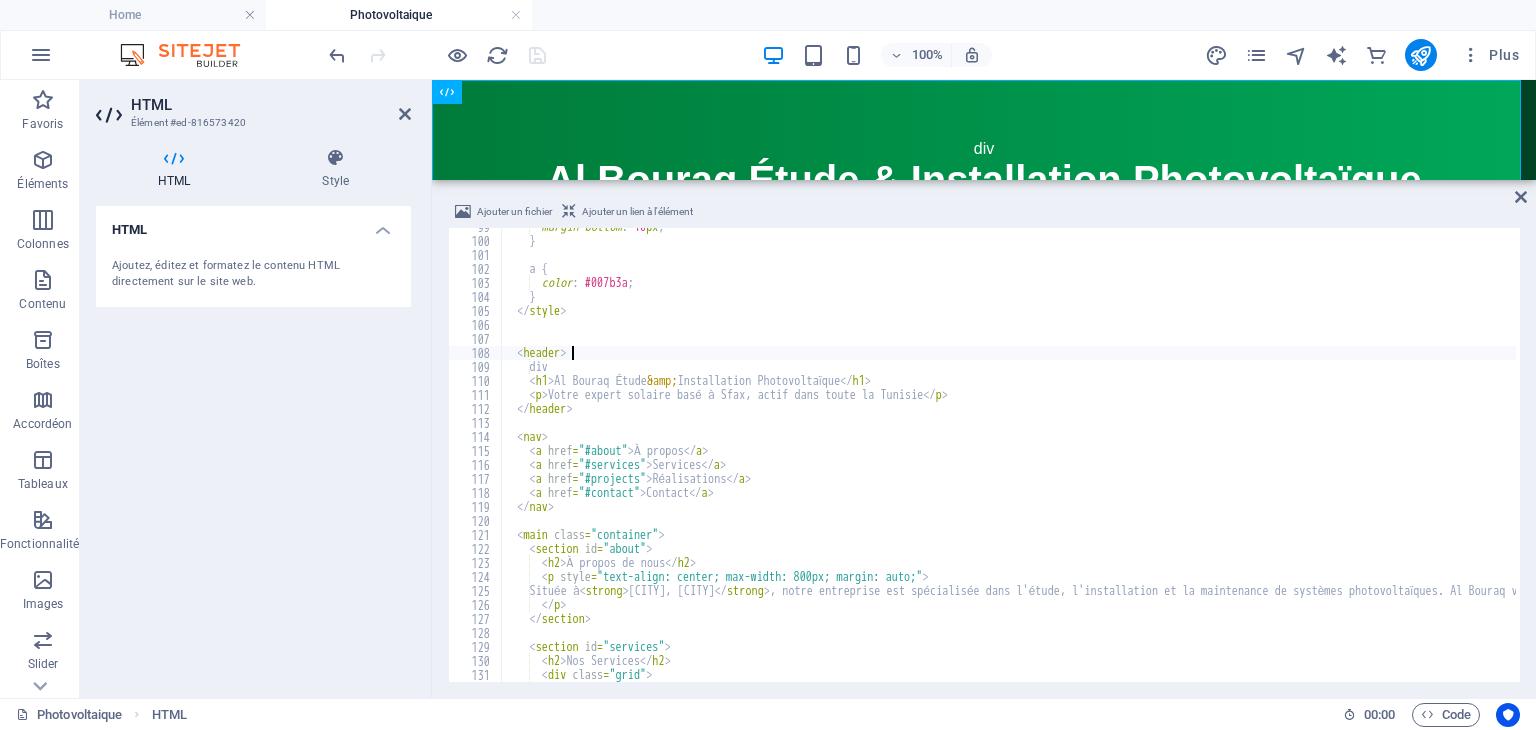 click on "margin-bottom :   10 px ;      }      a   {         color :   #007b3a ;      }    </img>    <header>        div      <h1> Al Bouraq Étude  &amp;  Installation Photovoltaïque </h1>      <p> Votre expert solaire basé à Sfax, actif dans toute la Tunisie </p>    </header>    <nav>      <a   href = "#about" > À propos </a>      <a   href = "#services" > Services </a>      <a   href = "#projects" > Réalisations </a>      <a   href = "#contact" > Contact </a>    </nav>    <main   class = "container" >      <section   id = "about" >         <h2> À propos de nous </h2>         <p   style = "text-align: center; max-width: 800px; margin: auto;" >          Située à  <strong> Sakiet Ezzit, Sfax </strong> , notre entreprise est spécialisée dans l'étude, l'installation et la maintenance de systèmes photovoltaïques. Al Bouraq vous accompagne partout en Tunisie dans votre transition vers une énergie propre, économique et durable.         </p>      </section>" at bounding box center [1438, 459] 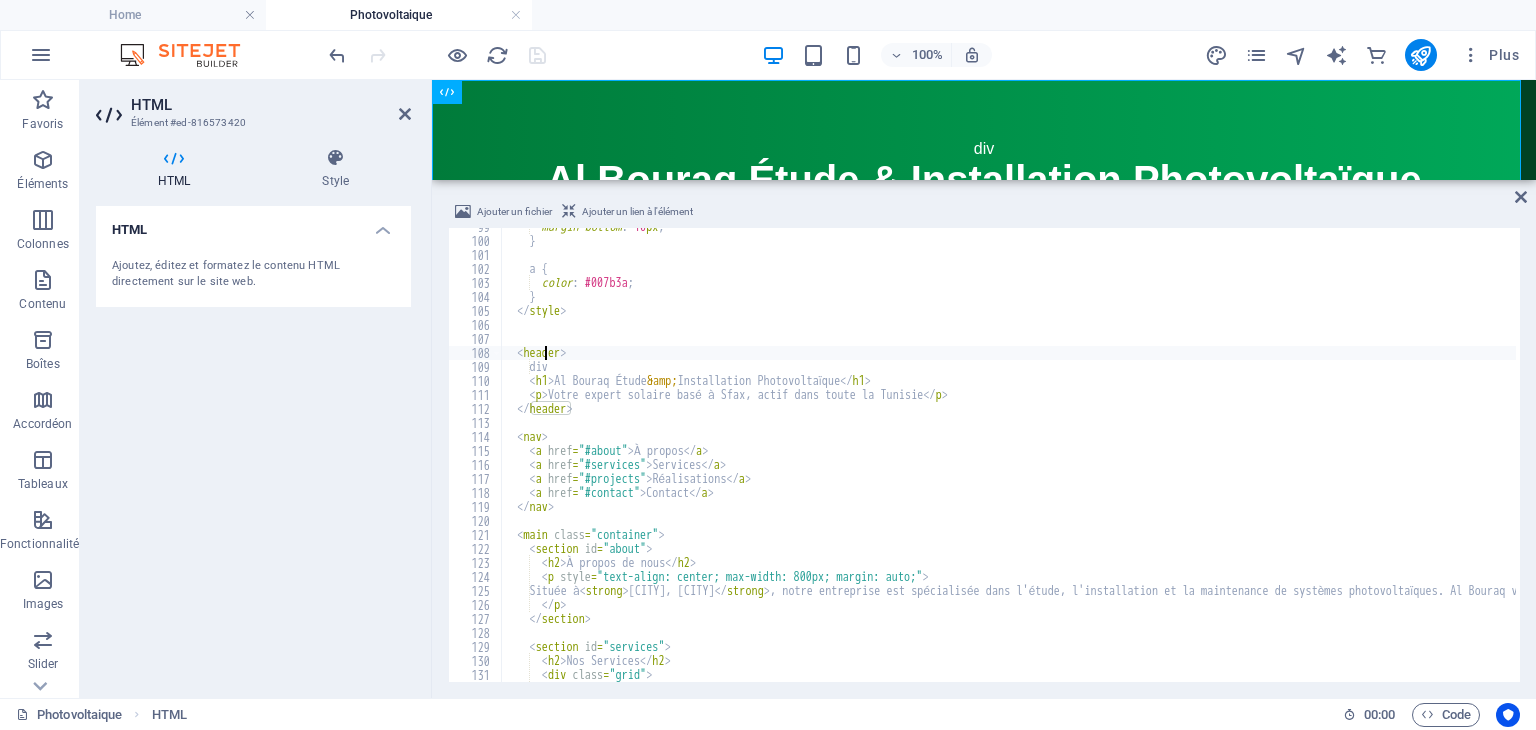 click on "margin-bottom :   10 px ;      }      a   {         color :   #007b3a ;      }    </img>    <header>        div      <h1> Al Bouraq Étude  &amp;  Installation Photovoltaïque </h1>      <p> Votre expert solaire basé à Sfax, actif dans toute la Tunisie </p>    </header>    <nav>      <a   href = "#about" > À propos </a>      <a   href = "#services" > Services </a>      <a   href = "#projects" > Réalisations </a>      <a   href = "#contact" > Contact </a>    </nav>    <main   class = "container" >      <section   id = "about" >         <h2> À propos de nous </h2>         <p   style = "text-align: center; max-width: 800px; margin: auto;" >          Située à  <strong> Sakiet Ezzit, Sfax </strong> , notre entreprise est spécialisée dans l'étude, l'installation et la maintenance de systèmes photovoltaïques. Al Bouraq vous accompagne partout en Tunisie dans votre transition vers une énergie propre, économique et durable.         </p>      </section>" at bounding box center [1438, 459] 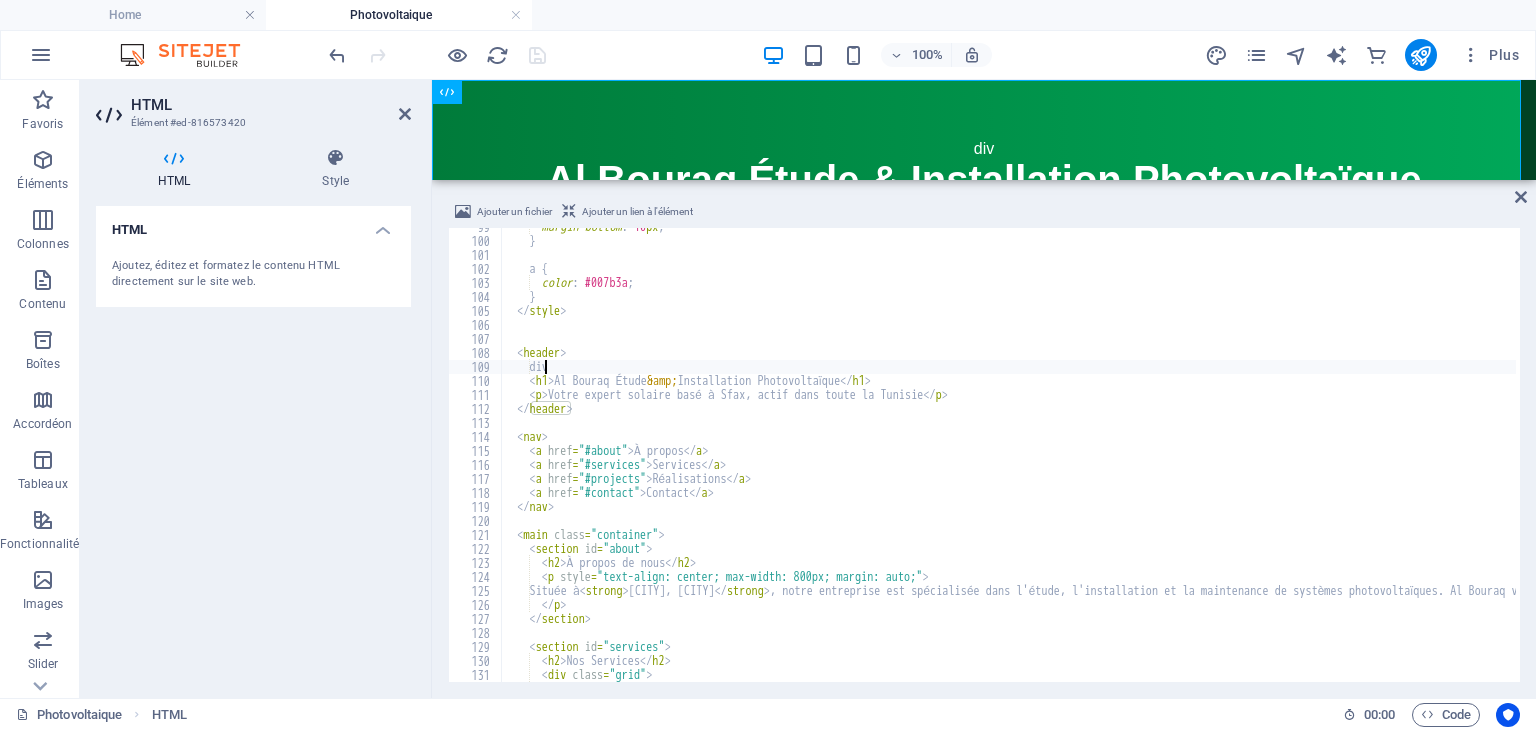 click on "margin-bottom :   10 px ;      }      a   {         color :   #007b3a ;      }    </img>    <header>        div      <h1> Al Bouraq Étude  &amp;  Installation Photovoltaïque </h1>      <p> Votre expert solaire basé à Sfax, actif dans toute la Tunisie </p>    </header>    <nav>      <a   href = "#about" > À propos </a>      <a   href = "#services" > Services </a>      <a   href = "#projects" > Réalisations </a>      <a   href = "#contact" > Contact </a>    </nav>    <main   class = "container" >      <section   id = "about" >         <h2> À propos de nous </h2>         <p   style = "text-align: center; max-width: 800px; margin: auto;" >          Située à  <strong> Sakiet Ezzit, Sfax </strong> , notre entreprise est spécialisée dans l'étude, l'installation et la maintenance de systèmes photovoltaïques. Al Bouraq vous accompagne partout en Tunisie dans votre transition vers une énergie propre, économique et durable.         </p>      </section>" at bounding box center [1438, 459] 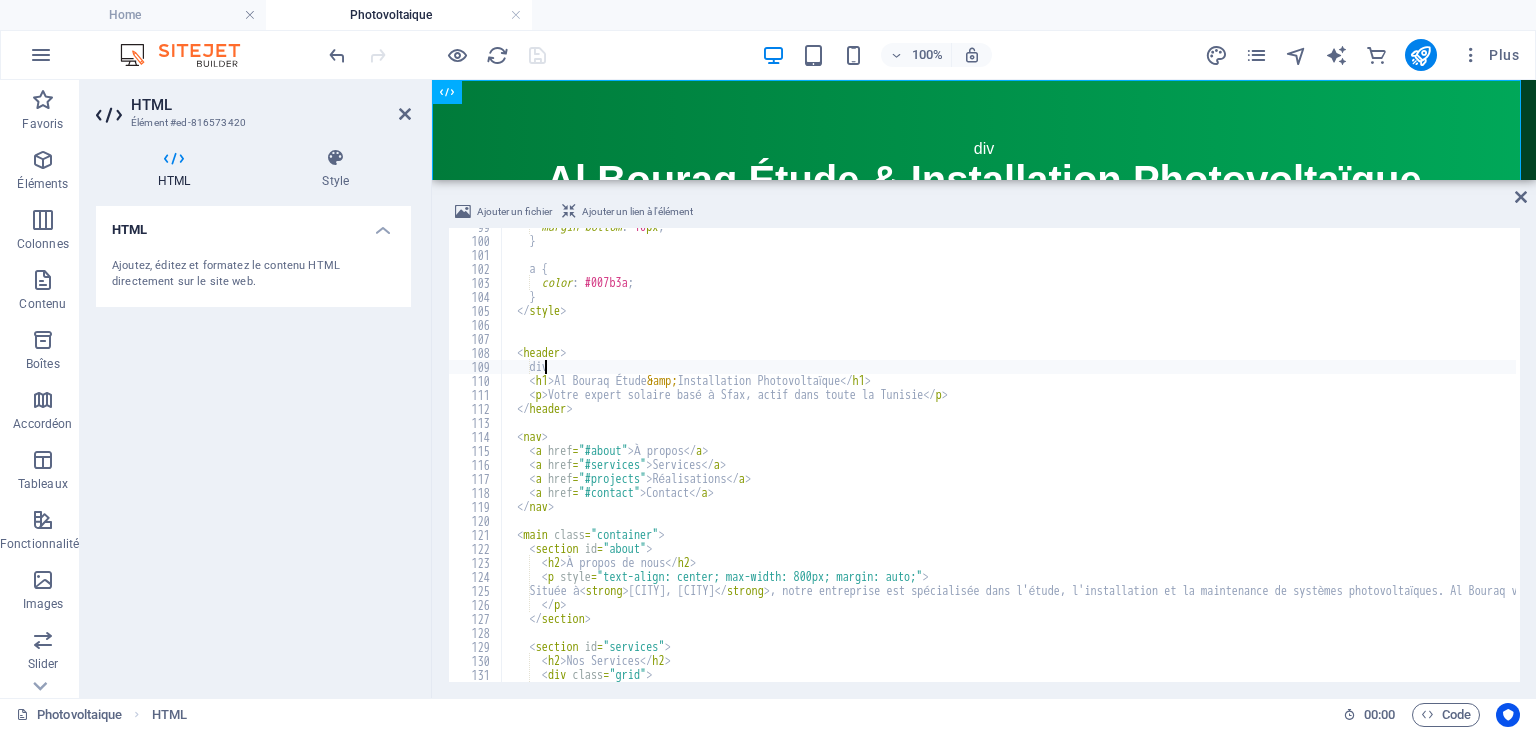 click on "margin-bottom :   10 px ;      }      a   {         color :   #007b3a ;      }    </img>    <header>        div      <h1> Al Bouraq Étude  &amp;  Installation Photovoltaïque </h1>      <p> Votre expert solaire basé à Sfax, actif dans toute la Tunisie </p>    </header>    <nav>      <a   href = "#about" > À propos </a>      <a   href = "#services" > Services </a>      <a   href = "#projects" > Réalisations </a>      <a   href = "#contact" > Contact </a>    </nav>    <main   class = "container" >      <section   id = "about" >         <h2> À propos de nous </h2>         <p   style = "text-align: center; max-width: 800px; margin: auto;" >          Située à  <strong> Sakiet Ezzit, Sfax </strong> , notre entreprise est spécialisée dans l'étude, l'installation et la maintenance de systèmes photovoltaïques. Al Bouraq vous accompagne partout en Tunisie dans votre transition vers une énergie propre, économique et durable.         </p>      </section>" at bounding box center (1438, 459) 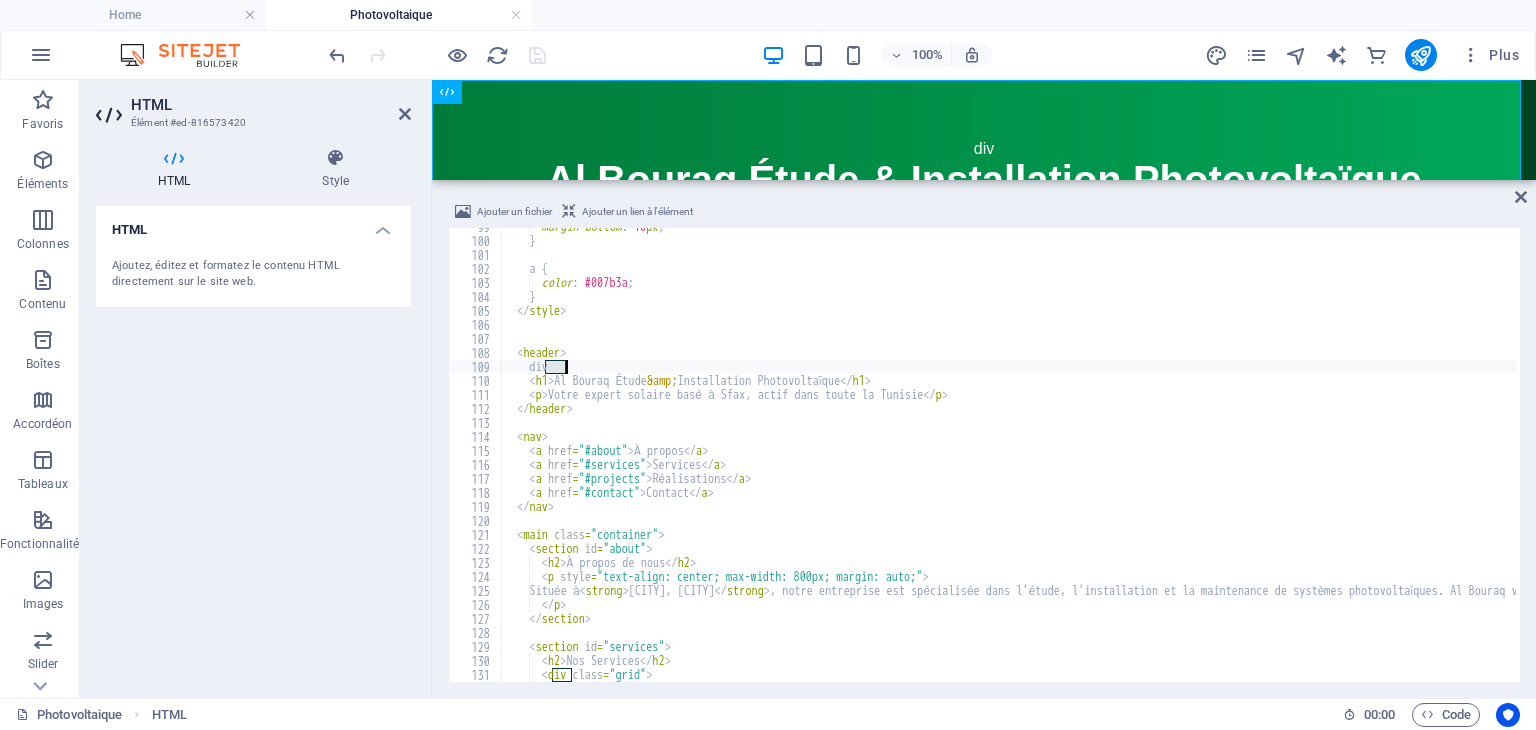 click on "margin-bottom :   10 px ;      }      a   {         color :   #007b3a ;      }    </img>    <header>        div      <h1> Al Bouraq Étude  &amp;  Installation Photovoltaïque </h1>      <p> Votre expert solaire basé à Sfax, actif dans toute la Tunisie </p>    </header>    <nav>      <a   href = "#about" > À propos </a>      <a   href = "#services" > Services </a>      <a   href = "#projects" > Réalisations </a>      <a   href = "#contact" > Contact </a>    </nav>    <main   class = "container" >      <section   id = "about" >         <h2> À propos de nous </h2>         <p   style = "text-align: center; max-width: 800px; margin: auto;" >          Située à  <strong> Sakiet Ezzit, Sfax </strong> , notre entreprise est spécialisée dans l'étude, l'installation et la maintenance de systèmes photovoltaïques. Al Bouraq vous accompagne partout en Tunisie dans votre transition vers une énergie propre, économique et durable.         </p>      </section>" at bounding box center (1438, 459) 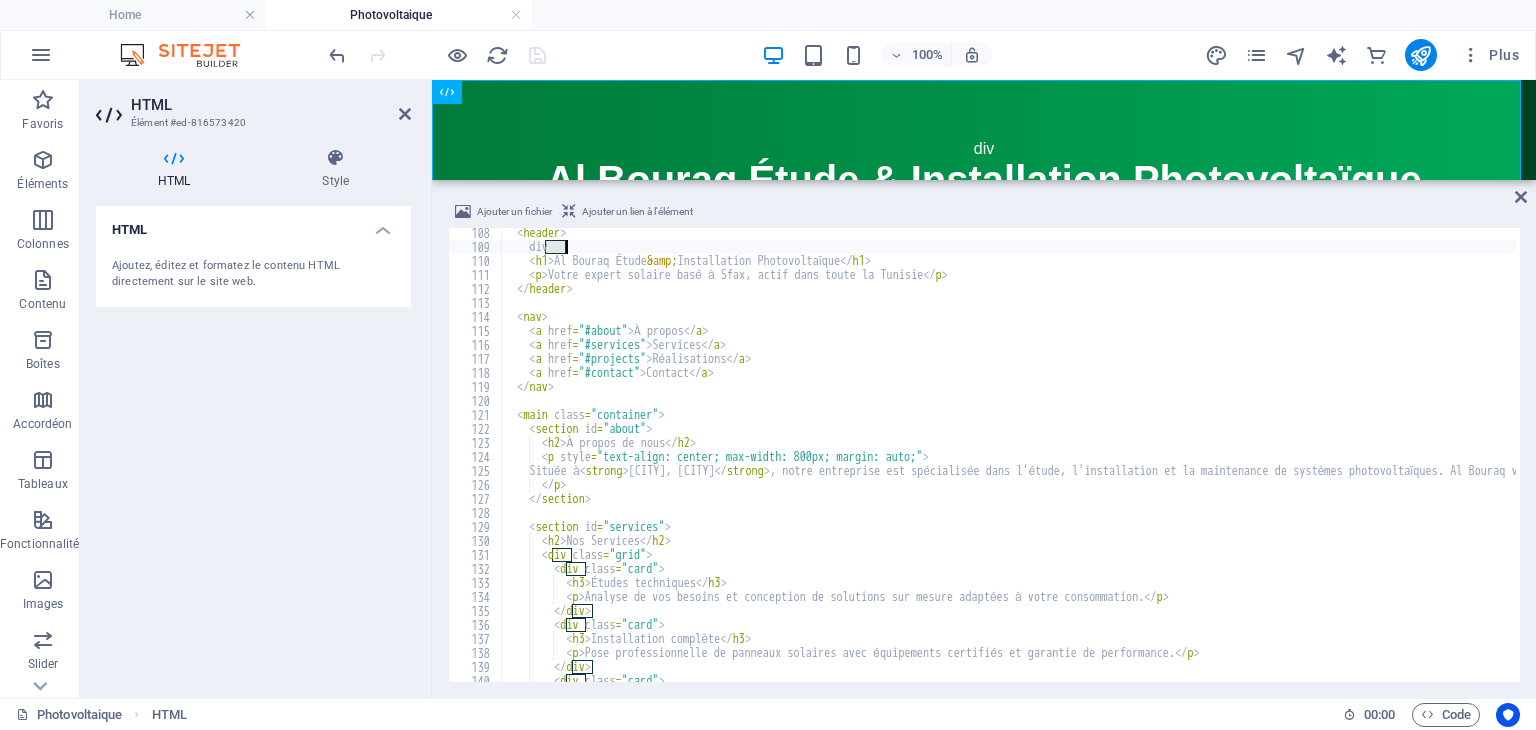 scroll, scrollTop: 1320, scrollLeft: 0, axis: vertical 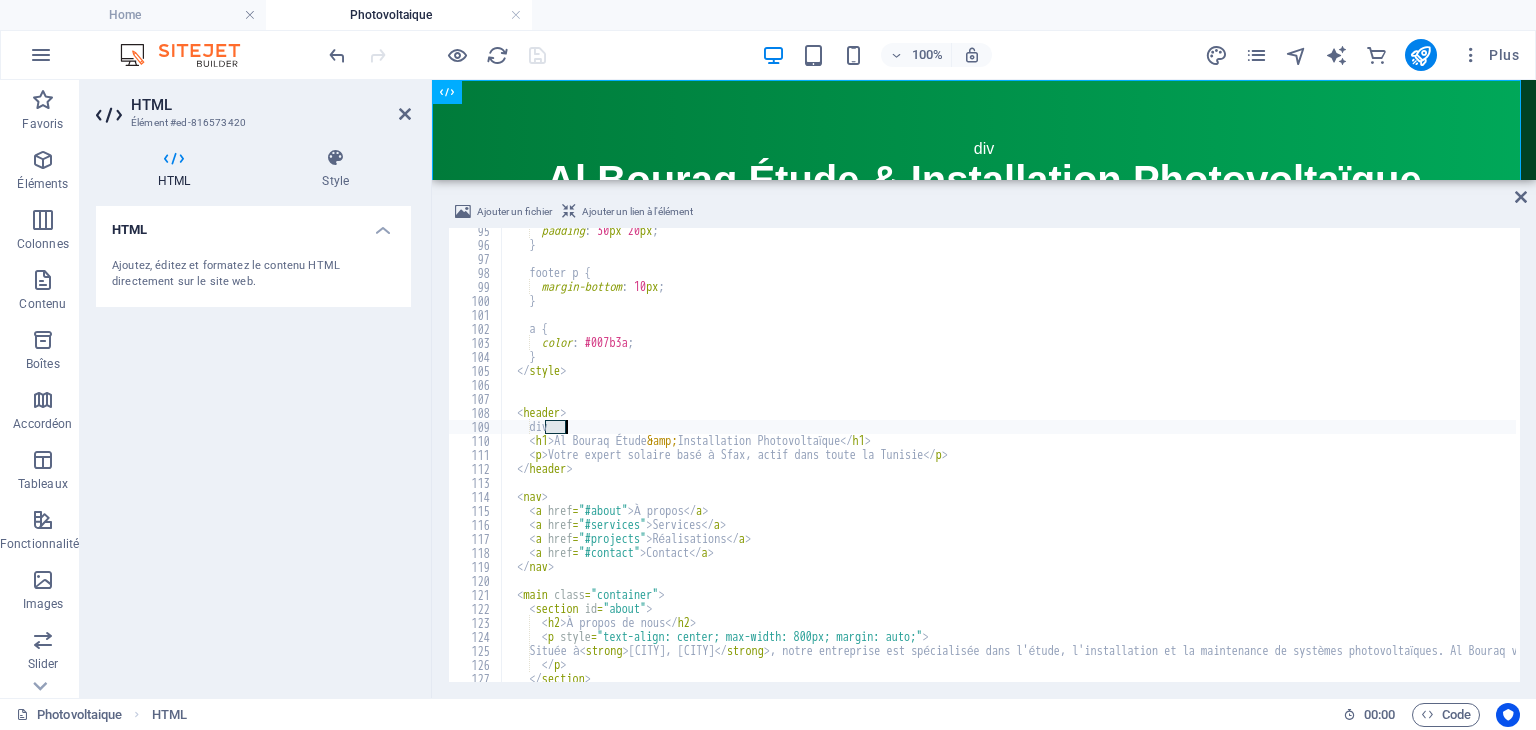 type on "div" 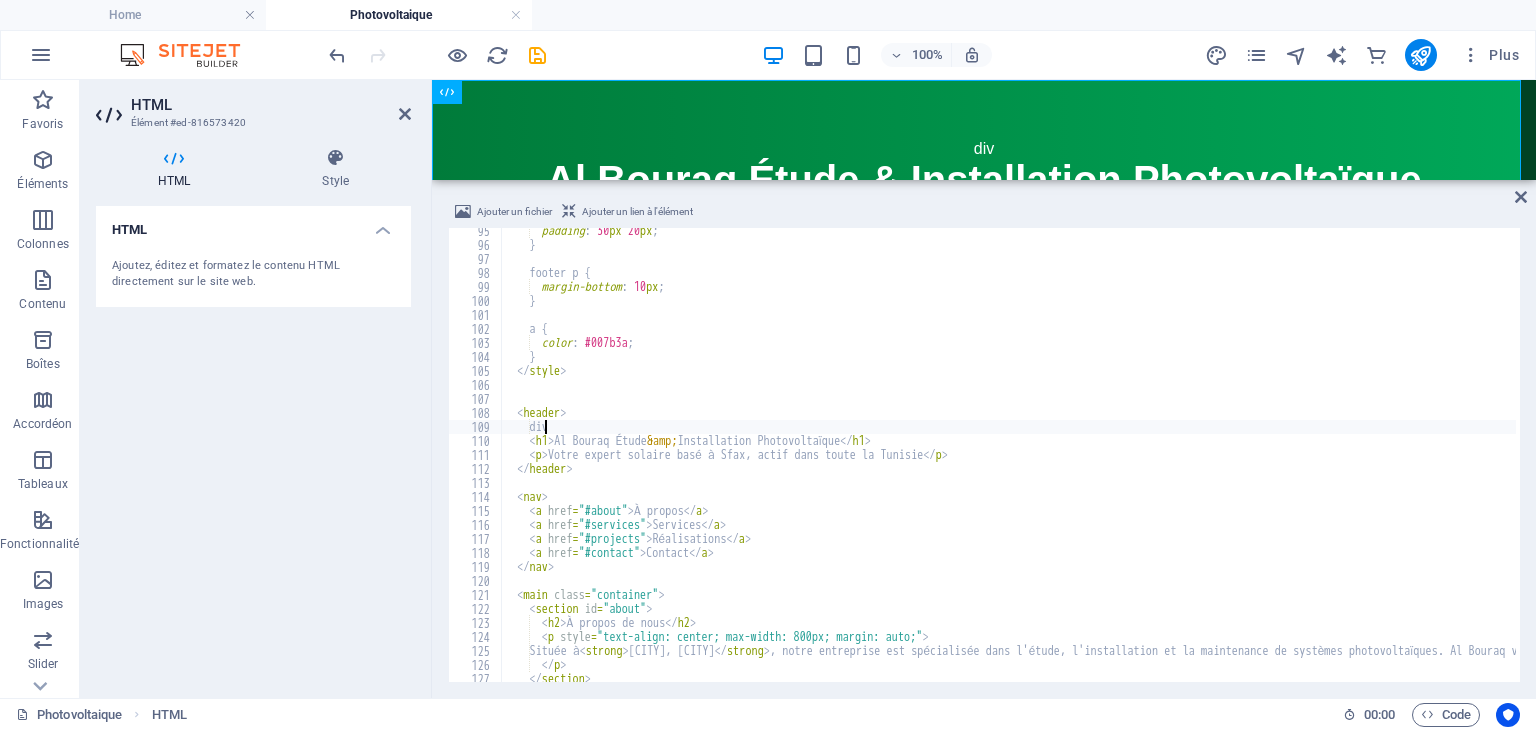 click on "padding :   30 px   20 px ;      }      footer   p   {         margin-bottom :   10 px ;      }      a   {         color :   #007b3a ;      }    </style>    <header>        div      <h1> Al Bouraq Étude  &amp;  Installation Photovoltaïque </h1>      <p>Votre expert solaire basé à Sfax, actif dans toute la Tunisie</p>    </header>    <nav>      <a href="#about">À propos</a>      <a href="#services">Services</a>      <a href="#projects">Réalisations</a>      <a href="#contact">Contact</a>    </nav>    <main class="container">      <section id="about">         <h2>À propos de nous</h2>         <p style="text-align: center; max-width: 800px; margin: auto;">          Située à  <strong>Sakiet Ezzit, Sfax</strong>         </p>      </section>" at bounding box center [1438, 463] 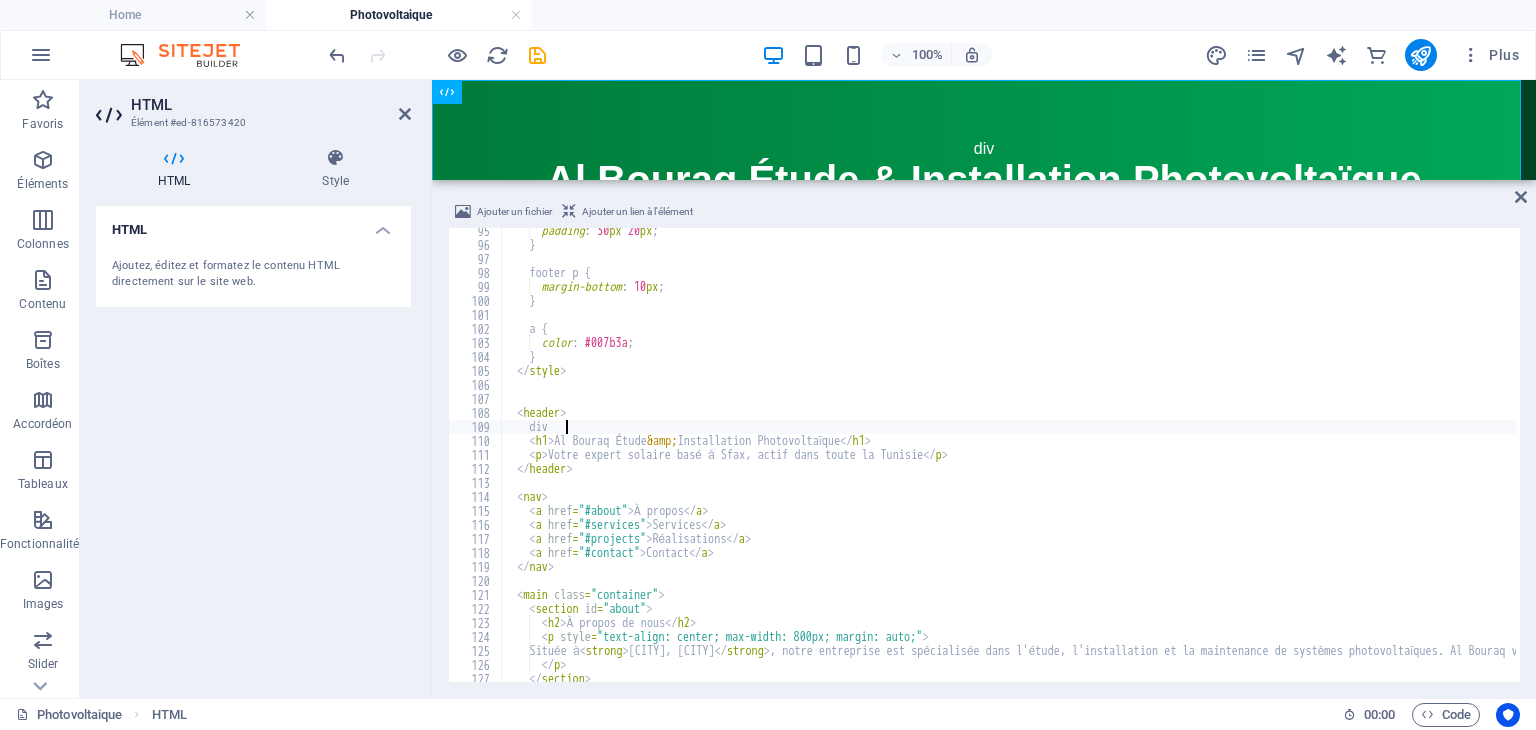 click on "padding :   30 px   20 px ;      }      footer   p   {         margin-bottom :   10 px ;      }      a   {         color :   #007b3a ;      }    </style>    <header>        div      <h1> Al Bouraq Étude  &amp;  Installation Photovoltaïque </h1>      <p>Votre expert solaire basé à Sfax, actif dans toute la Tunisie</p>    </header>    <nav>      <a href="#about">À propos</a>      <a href="#services">Services</a>      <a href="#projects">Réalisations</a>      <a href="#contact">Contact</a>    </nav>    <main class="container">      <section id="about">         <h2>À propos de nous</h2>         <p style="text-align: center; max-width: 800px; margin: auto;">          Située à  <strong>Sakiet Ezzit, Sfax</strong>         </p>      </section>" at bounding box center (1438, 463) 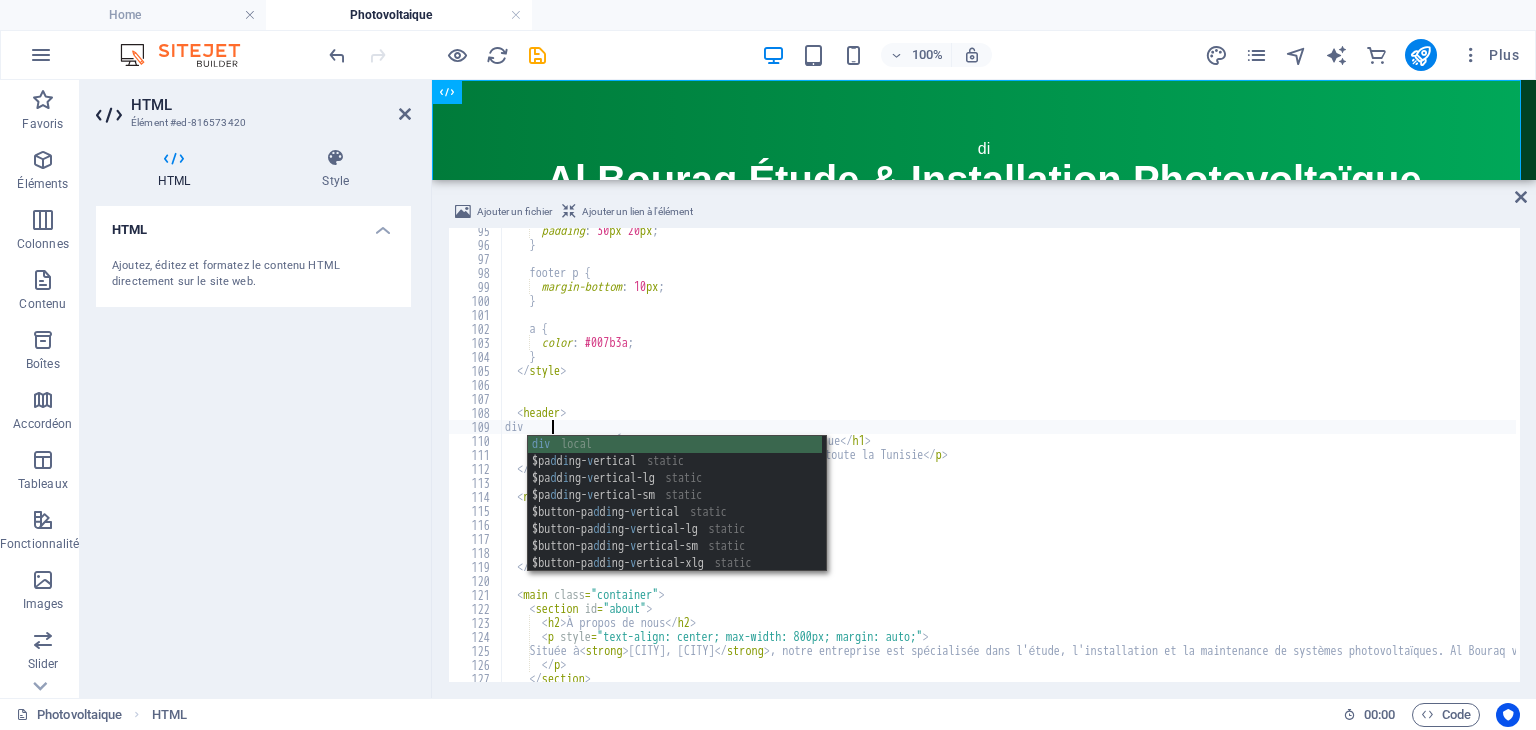 scroll, scrollTop: 0, scrollLeft: 2, axis: horizontal 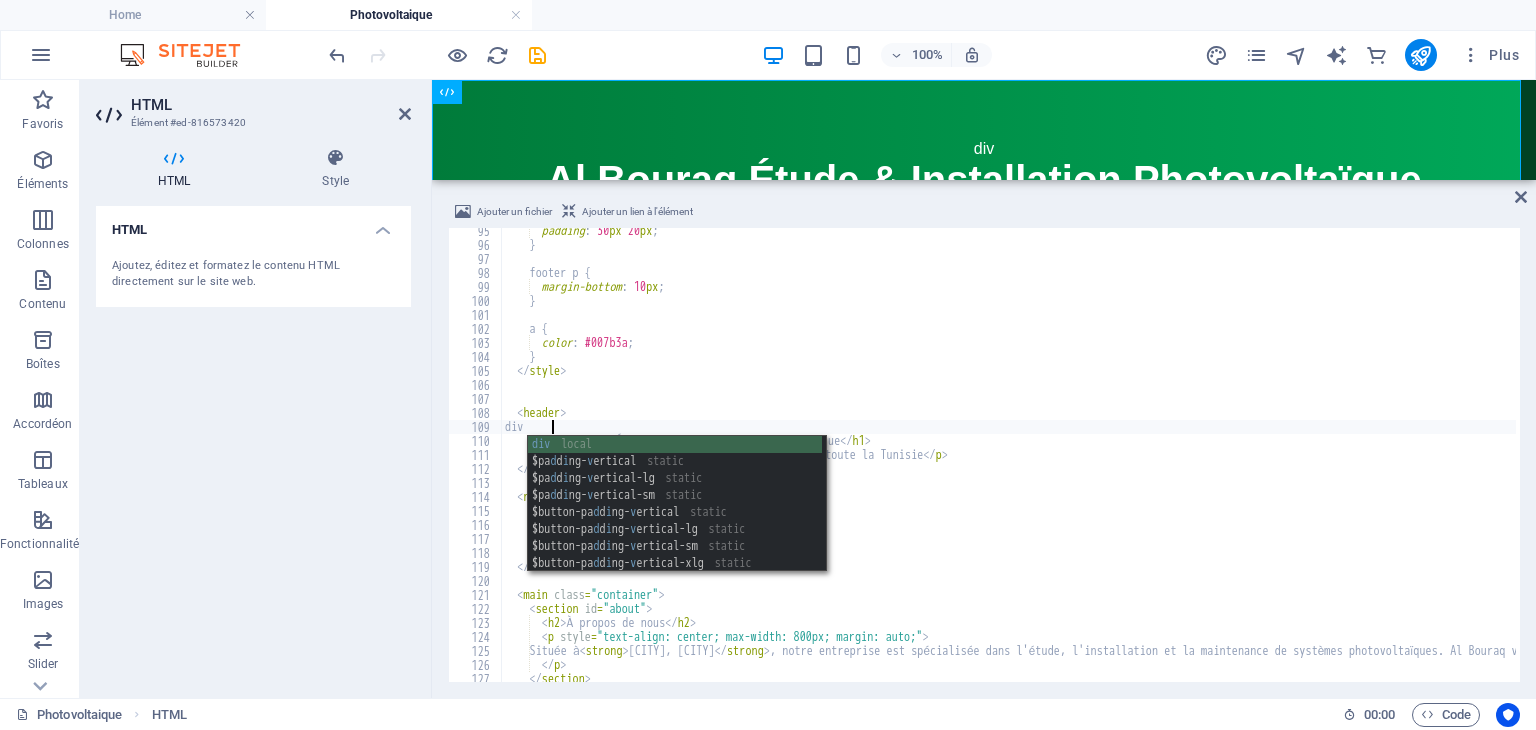click on "div local $pa d d i ng- v ertical static $pa d d i ng- v ertical-lg static $pa d d i ng- v ertical-sm static $button-pa d d i ng- v ertical static $button-pa d d i ng- v ertical-lg static $button-pa d d i ng- v ertical-sm static $button-pa d d i ng- v ertical-xlg static $button-backgroun d -act iv e static" at bounding box center [675, 521] 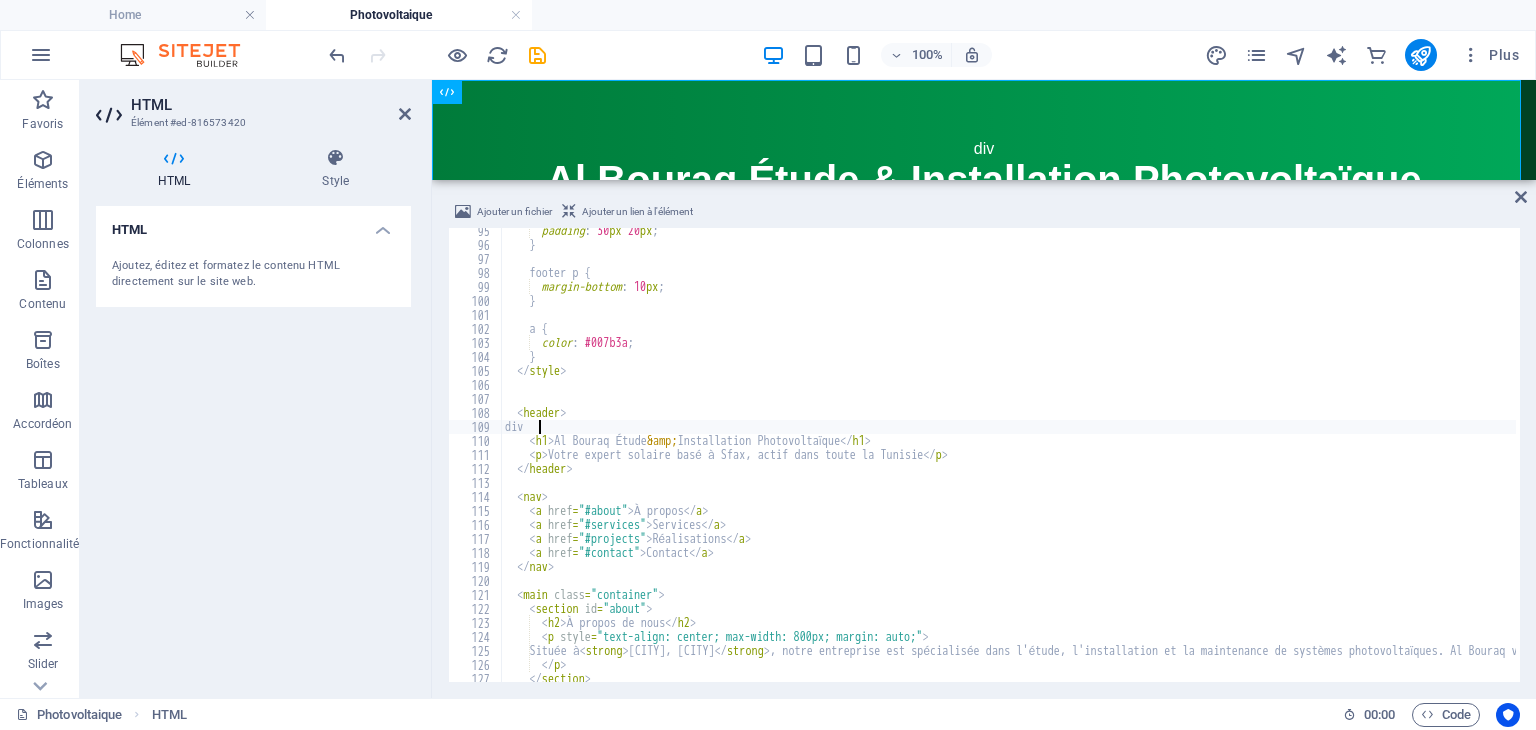 click on "padding :   30 px   20 px ;      }      footer   p   {         margin-bottom :   10 px ;      }      a   {         color :   #007b3a ;      }    </img>    <header>     div      <h1> Al Bouraq Étude  &amp;  Installation Photovoltaïque </h1>      <p> Votre expert solaire basé à Sfax, actif dans toute la Tunisie </p>    </header>    <nav>      <a   href = "#about" > À propos </a>      <a   href = "#services" > Services </a>      <a   href = "#projects" > Réalisations </a>      <a   href = "#contact" > Contact </a>    </nav>    <main   class = "container" >      <section   id = "about" >         <h2> À propos de nous </h2>         <p   style = "text-align: center; max-width: 800px; margin: auto;" >          Située à  <strong> Sakiet Ezzit, Sfax </strong>         </p>" at bounding box center (1438, 463) 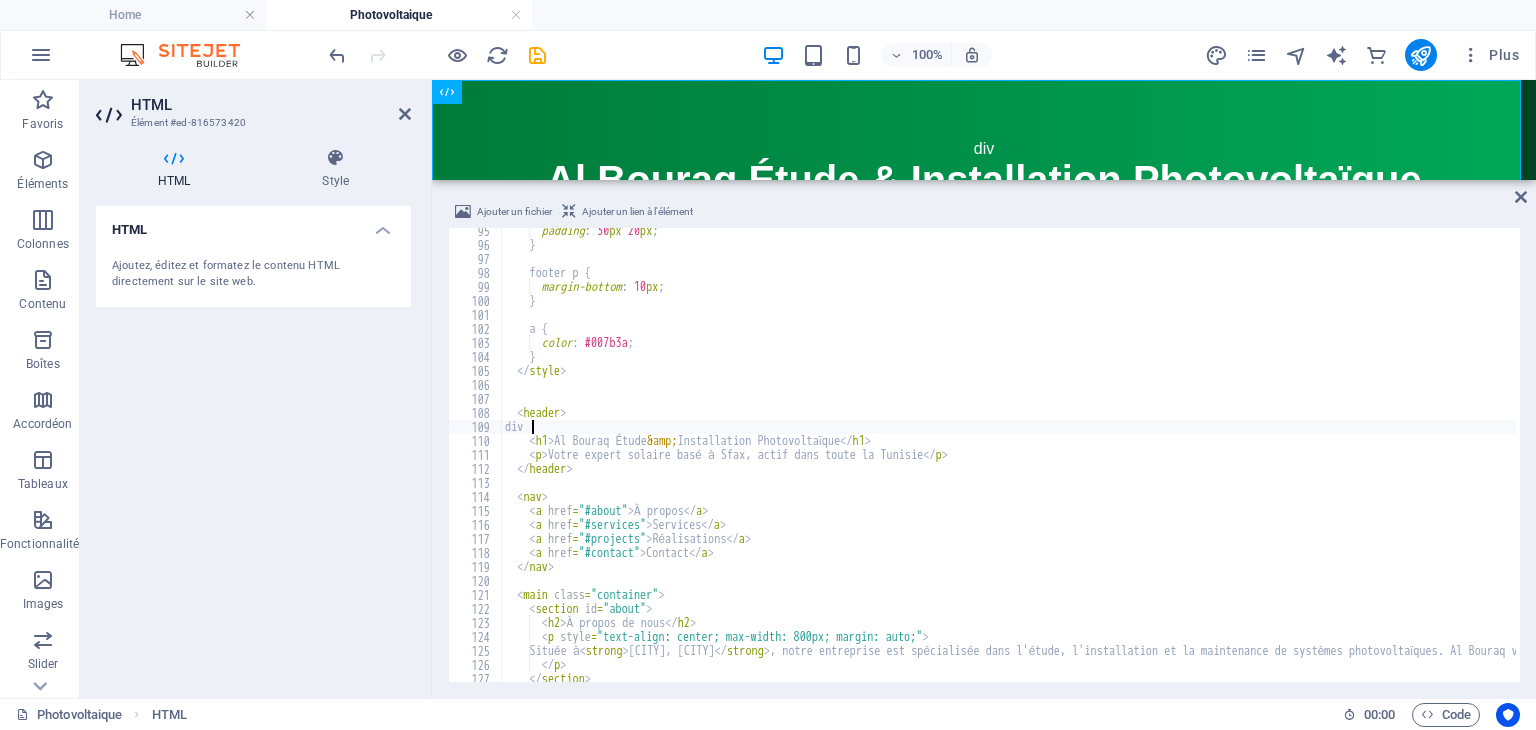 scroll, scrollTop: 0, scrollLeft: 3, axis: horizontal 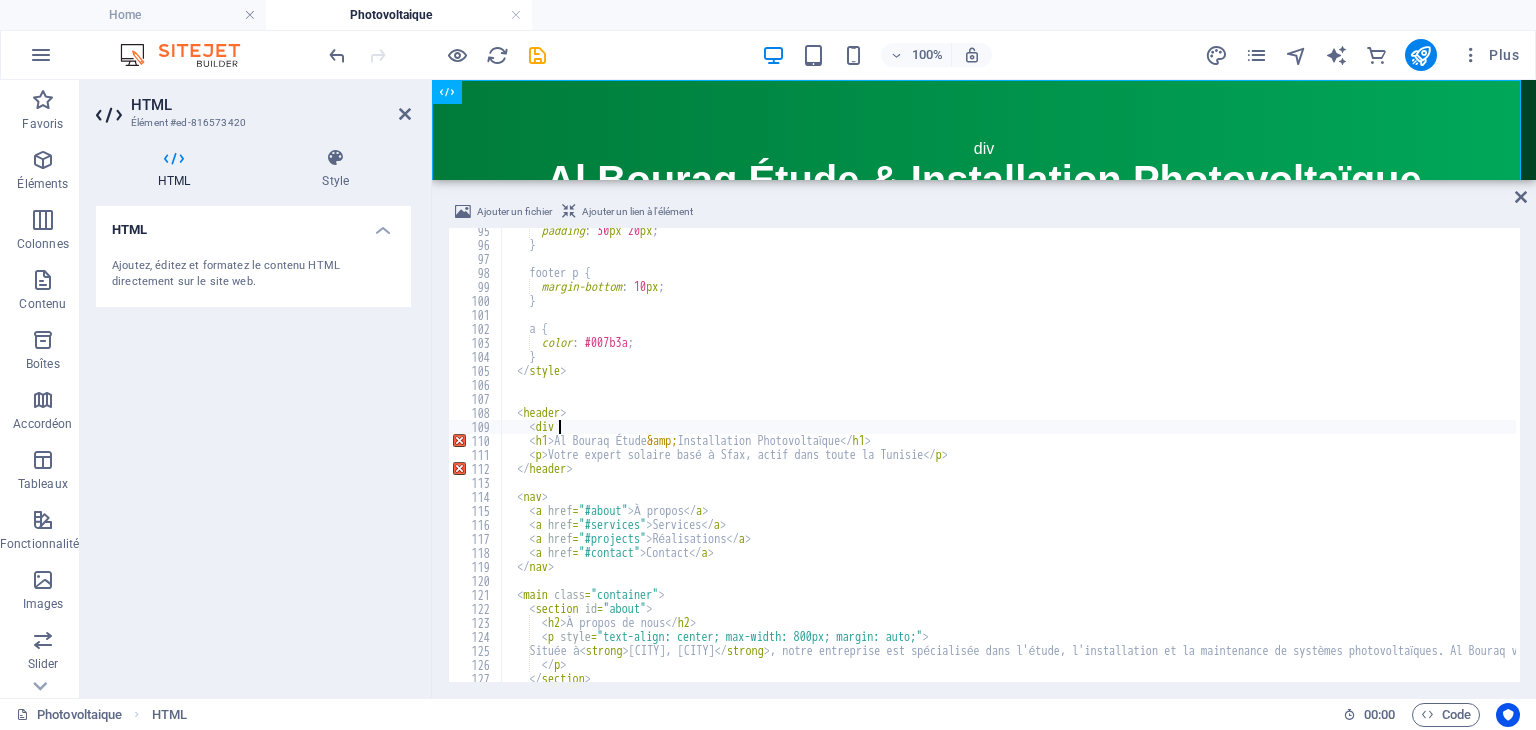 type on "<div>" 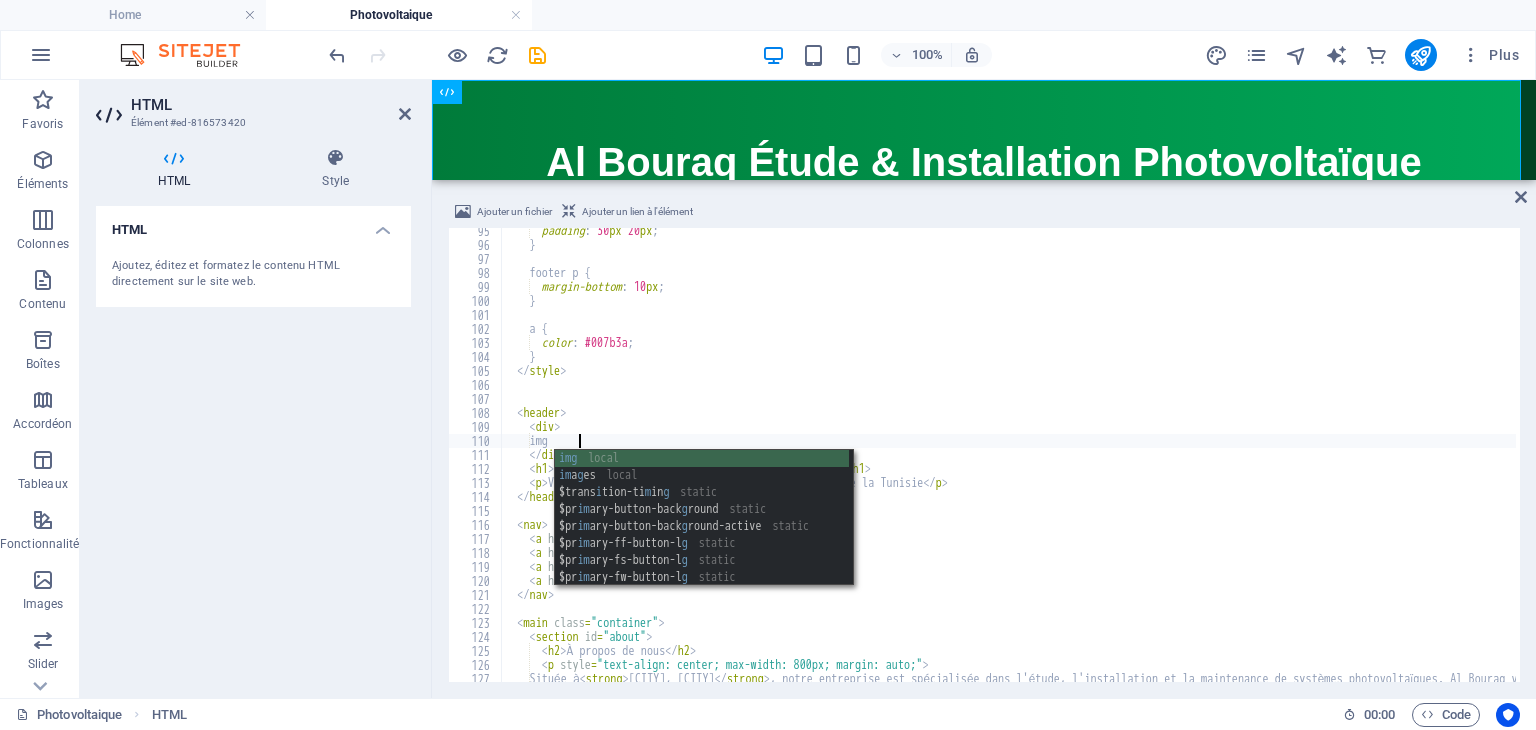 scroll, scrollTop: 0, scrollLeft: 4, axis: horizontal 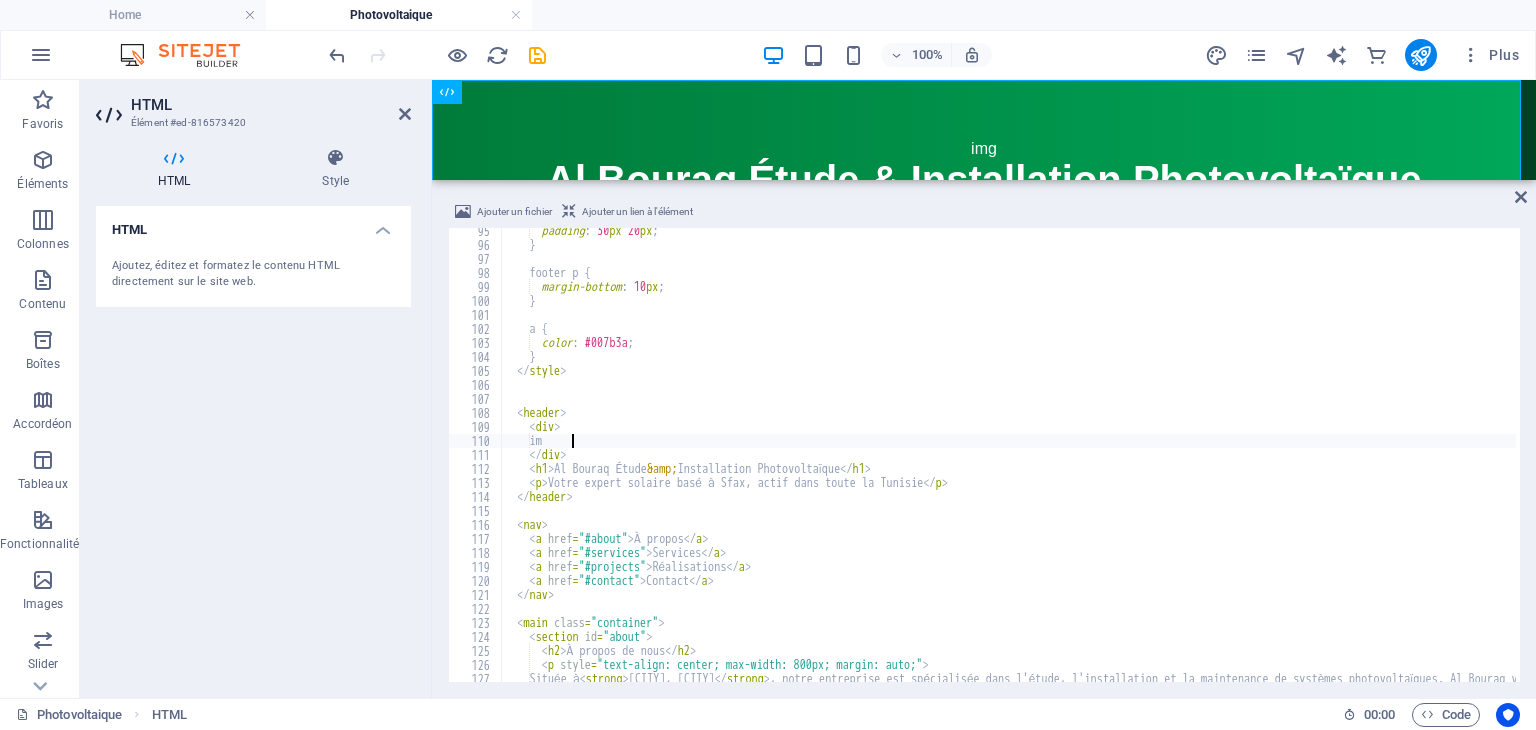 type on "i" 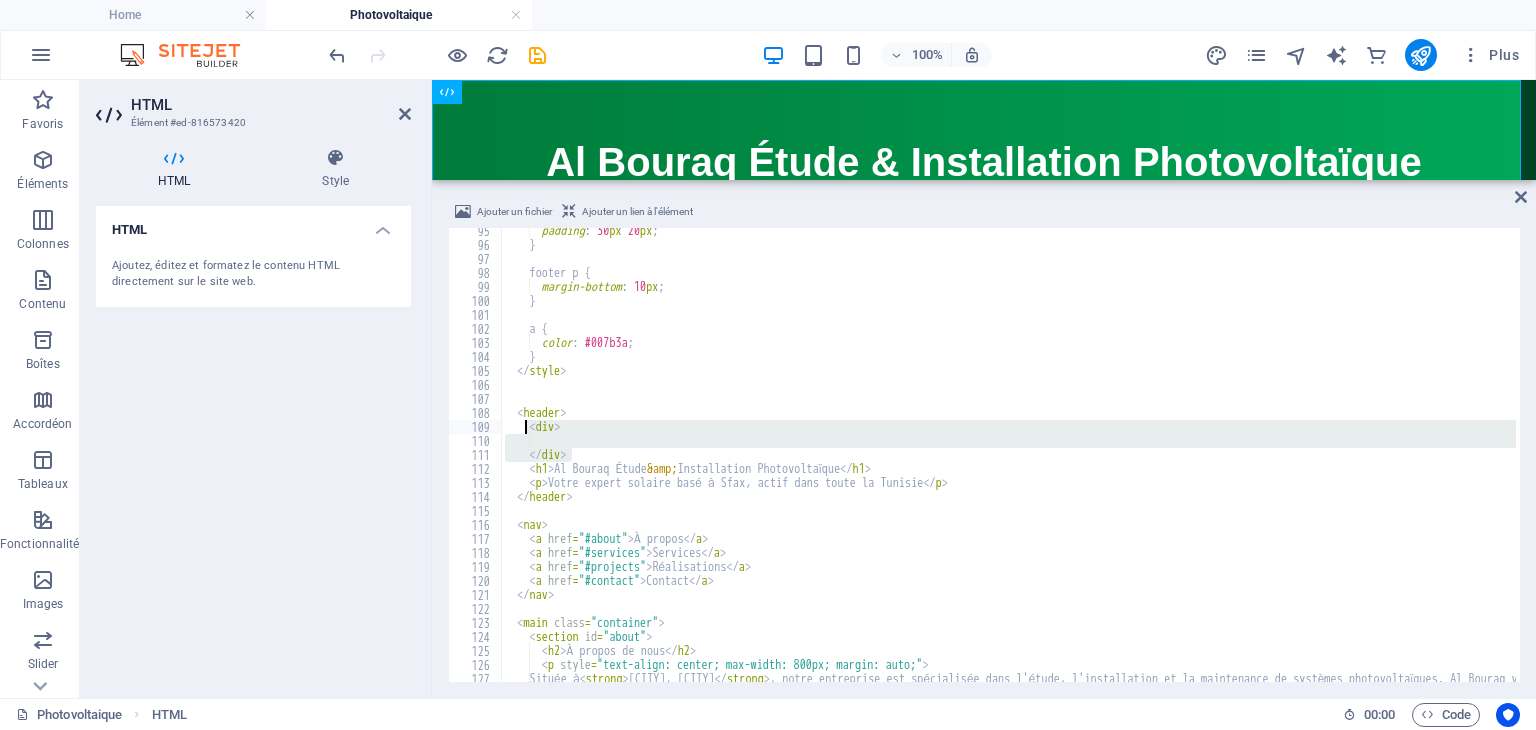drag, startPoint x: 577, startPoint y: 457, endPoint x: 528, endPoint y: 425, distance: 58.5235 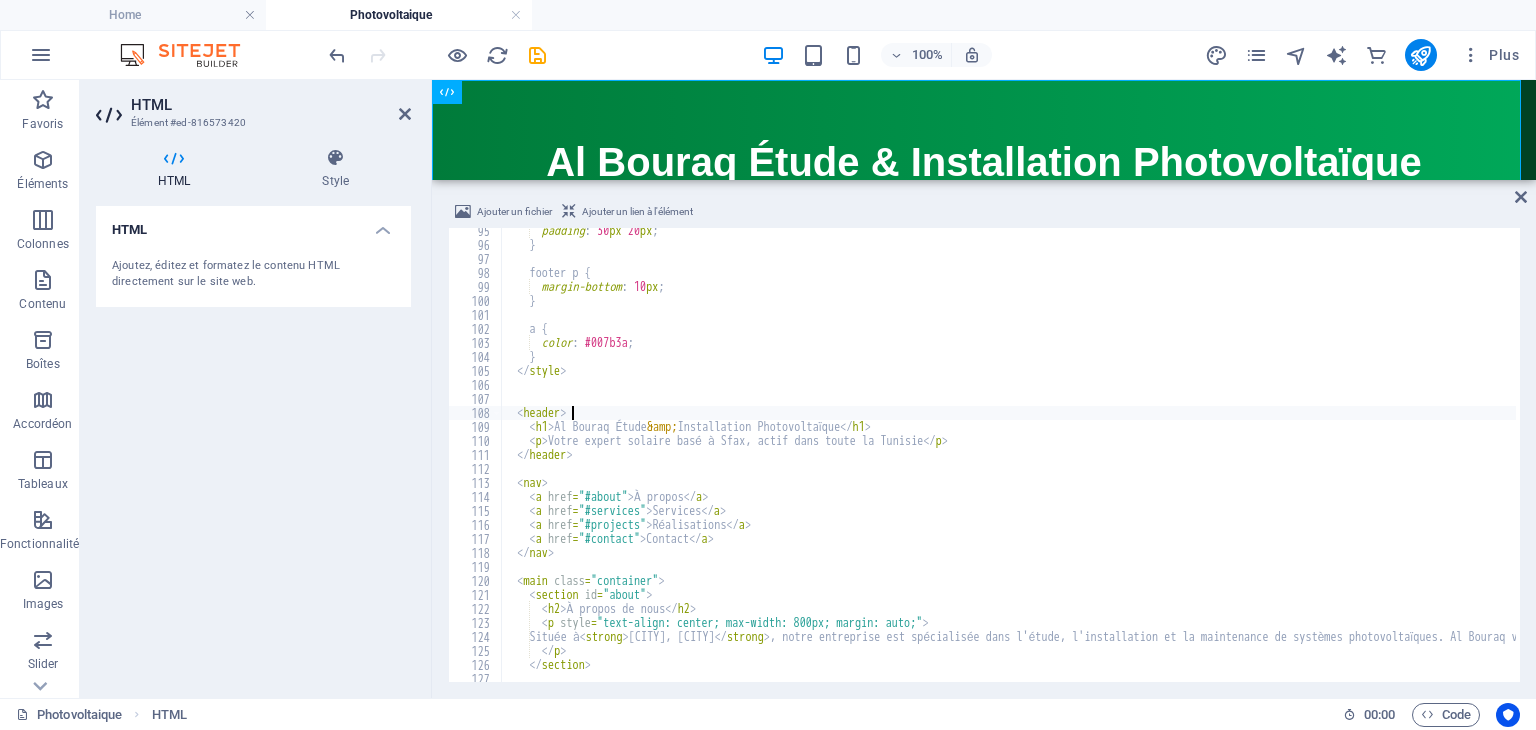 type on "<header>" 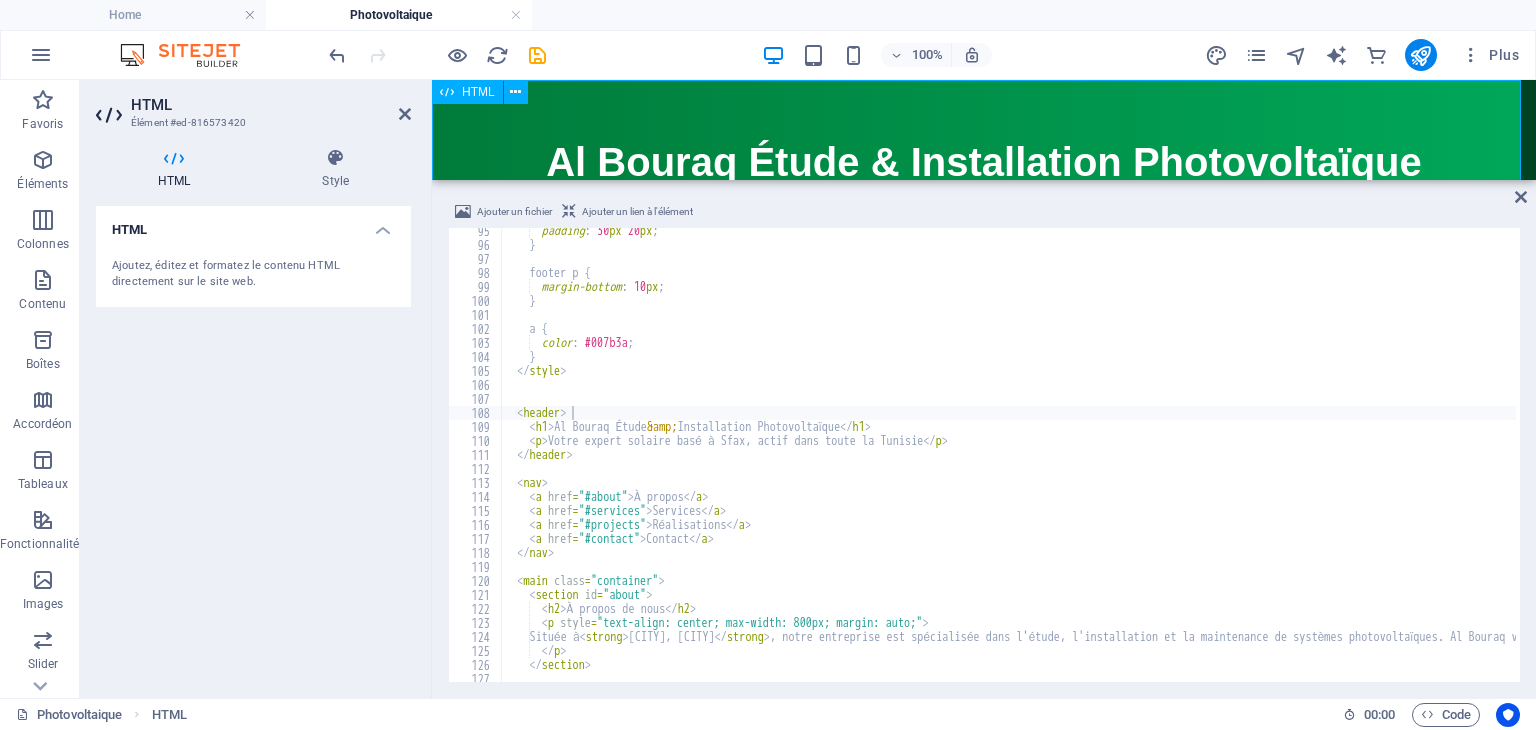 click on "Al Bouraq - Énergie Solaire en Tunisie
Al Bouraq Étude & Installation Photovoltaïque
Votre expert solaire basé à Sfax, actif dans toute la Tunisie
À propos
Services
Réalisations
Contact
À propos de nous
Située à  Sakiet Ezzit, Sfax , notre entreprise est spécialisée dans l'étude, l'installation et la maintenance de systèmes photovoltaïques. Al Bouraq vous accompagne partout en Tunisie dans votre transition vers une énergie propre, économique et durable.
Nos Services
Études techniques
Analyse de vos besoins et conception de solutions sur mesure adaptées à votre consommation.
Installation complète
Pose professionnelle de panneaux solaires avec équipements certifiés et garantie de performance.
Maintenance & suivi" at bounding box center [984, 686] 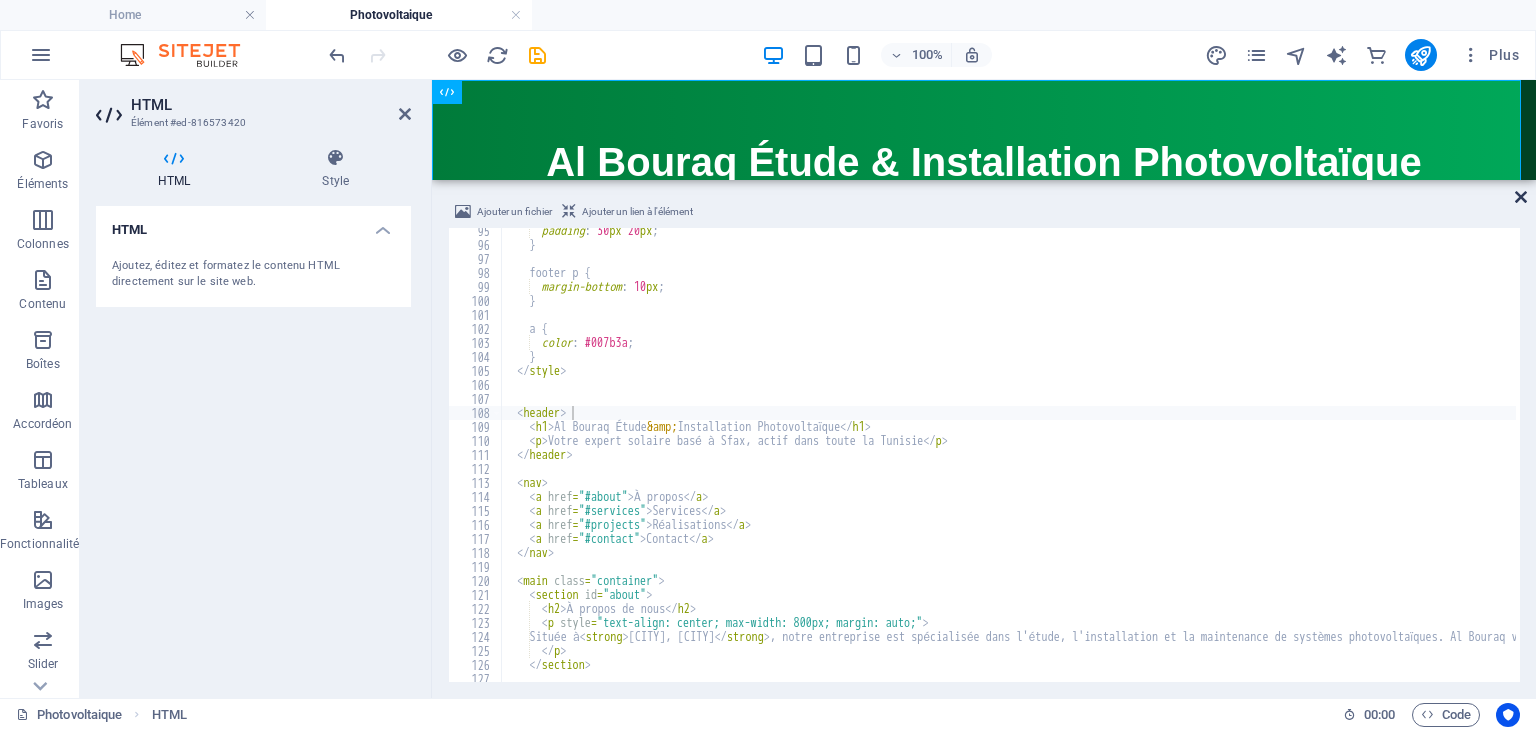 drag, startPoint x: 1524, startPoint y: 199, endPoint x: 533, endPoint y: 265, distance: 993.1954 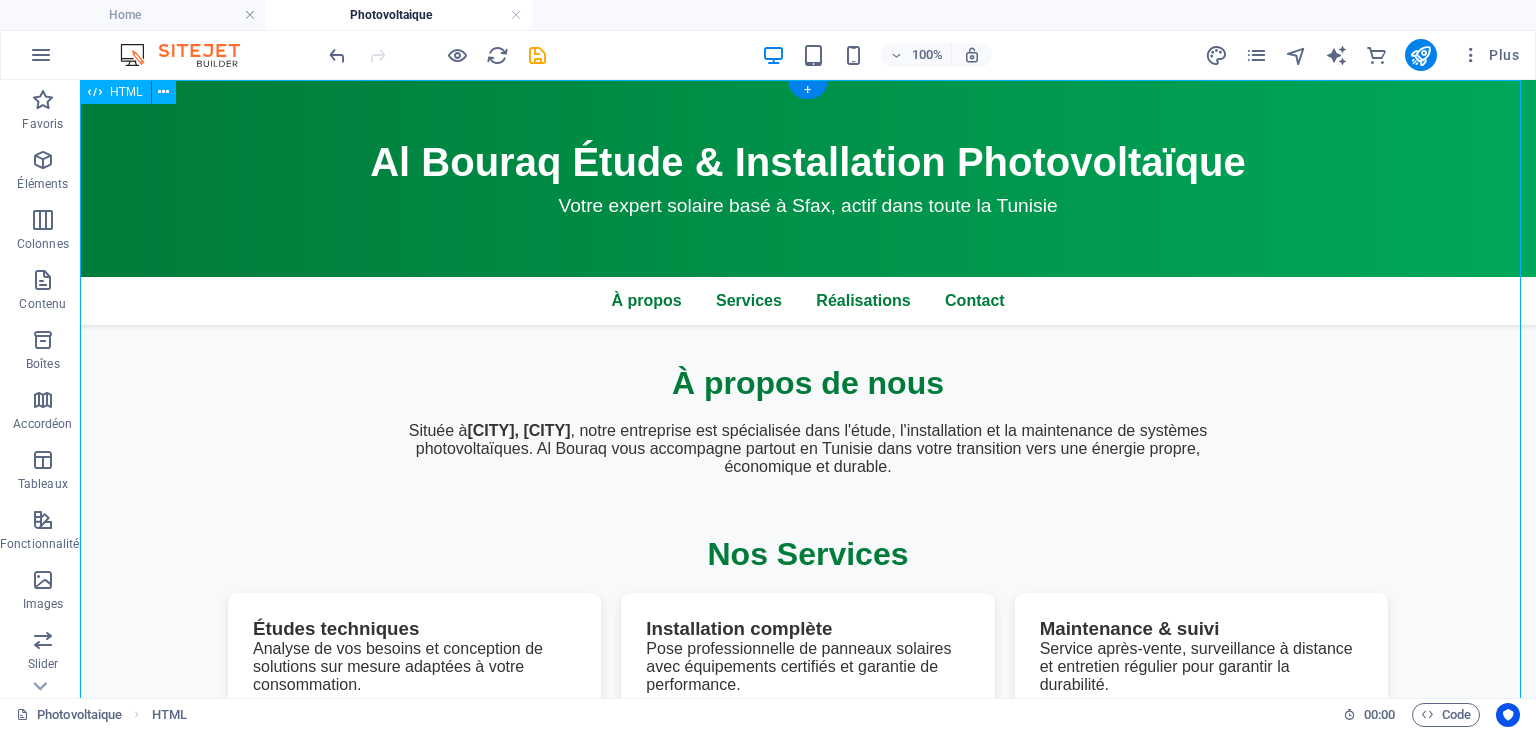 click on "Al Bouraq - Énergie Solaire en Tunisie
Al Bouraq Étude & Installation Photovoltaïque
Votre expert solaire basé à Sfax, actif dans toute la Tunisie
À propos
Services
Réalisations
Contact
À propos de nous
Située à  Sakiet Ezzit, Sfax , notre entreprise est spécialisée dans l'étude, l'installation et la maintenance de systèmes photovoltaïques. Al Bouraq vous accompagne partout en Tunisie dans votre transition vers une énergie propre, économique et durable.
Nos Services
Études techniques
Analyse de vos besoins et conception de solutions sur mesure adaptées à votre consommation.
Installation complète
Pose professionnelle de panneaux solaires avec équipements certifiés et garantie de performance.
Maintenance & suivi" at bounding box center (808, 686) 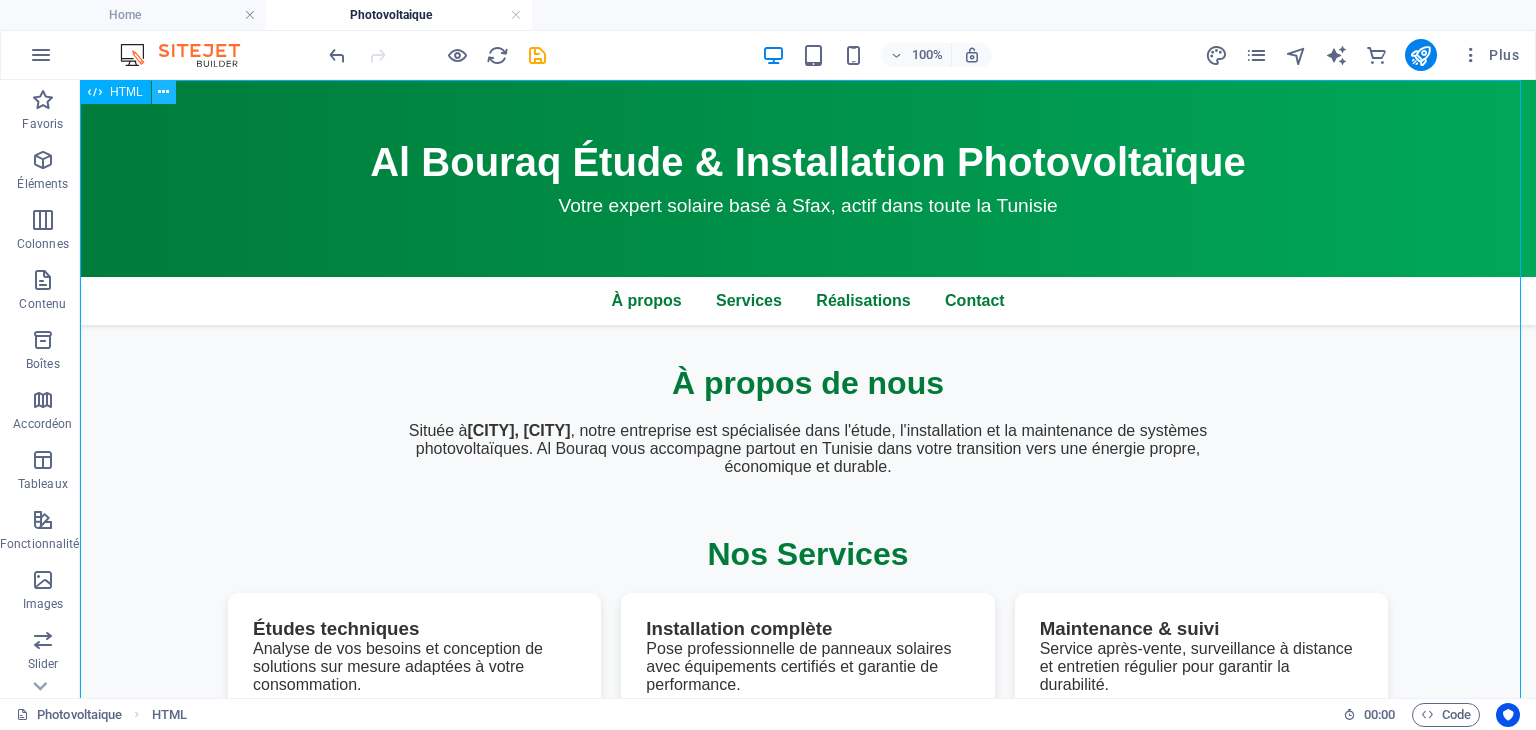 click at bounding box center (163, 92) 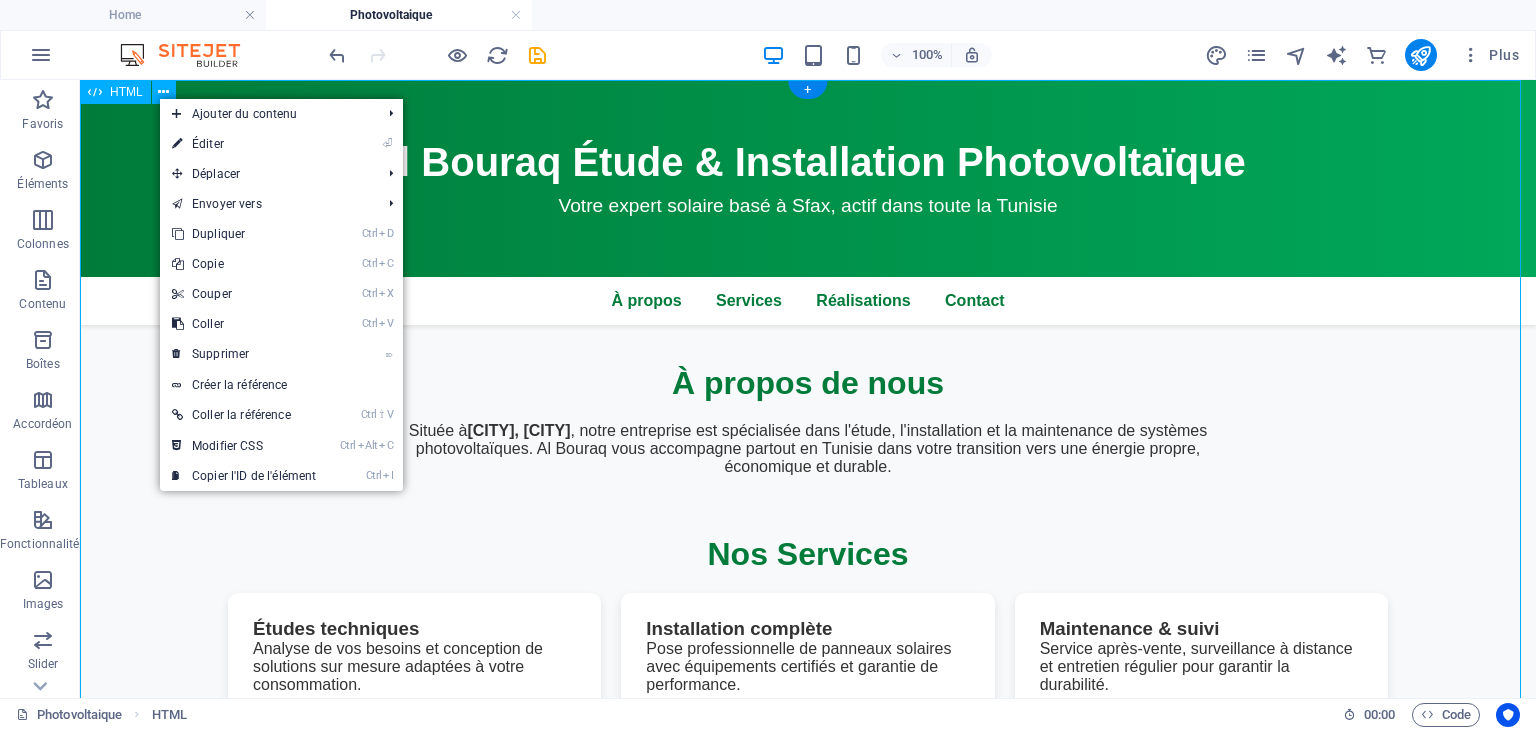 click on "Al Bouraq - Énergie Solaire en Tunisie
Al Bouraq Étude & Installation Photovoltaïque
Votre expert solaire basé à Sfax, actif dans toute la Tunisie
À propos
Services
Réalisations
Contact
À propos de nous
Située à  Sakiet Ezzit, Sfax , notre entreprise est spécialisée dans l'étude, l'installation et la maintenance de systèmes photovoltaïques. Al Bouraq vous accompagne partout en Tunisie dans votre transition vers une énergie propre, économique et durable.
Nos Services
Études techniques
Analyse de vos besoins et conception de solutions sur mesure adaptées à votre consommation.
Installation complète
Pose professionnelle de panneaux solaires avec équipements certifiés et garantie de performance.
Maintenance & suivi" at bounding box center (808, 686) 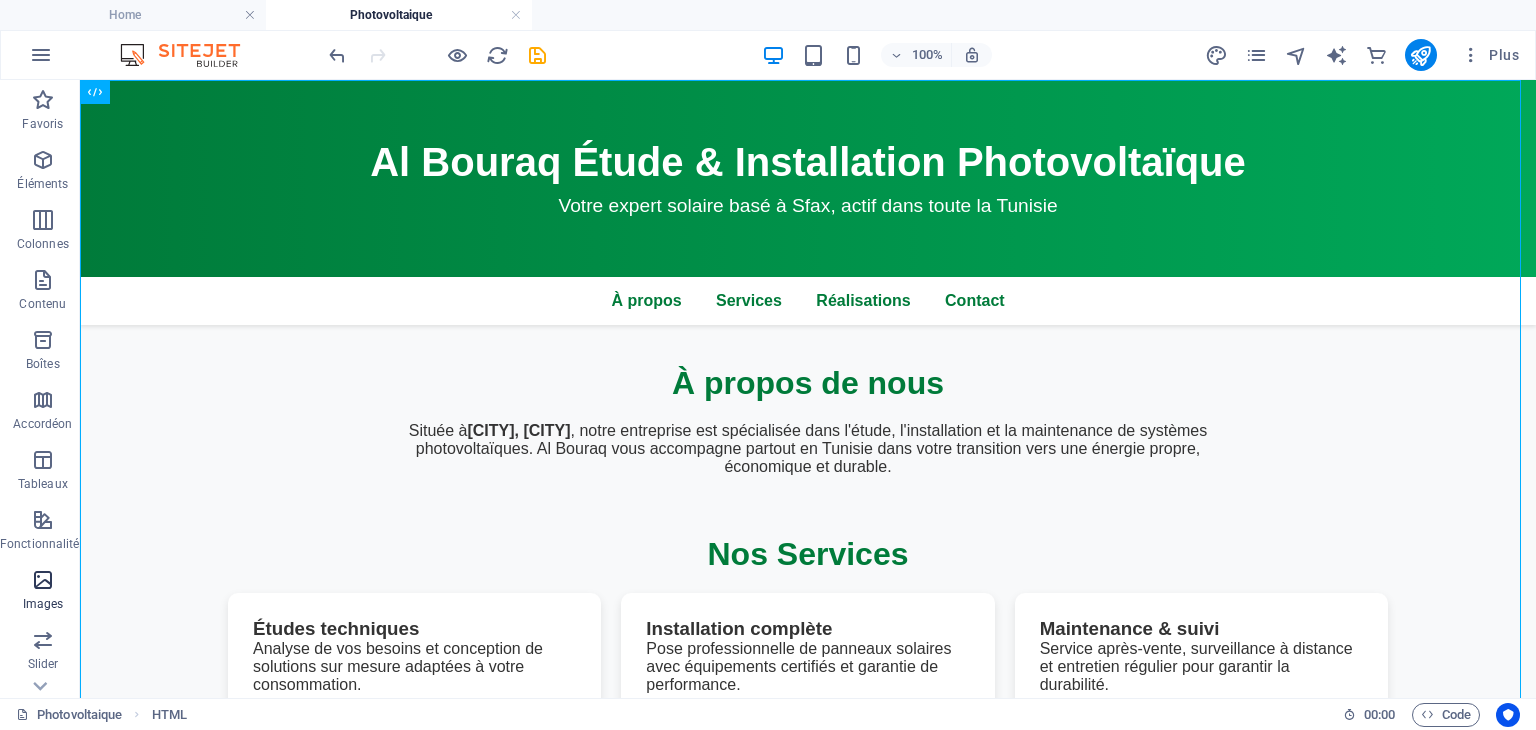click at bounding box center [43, 580] 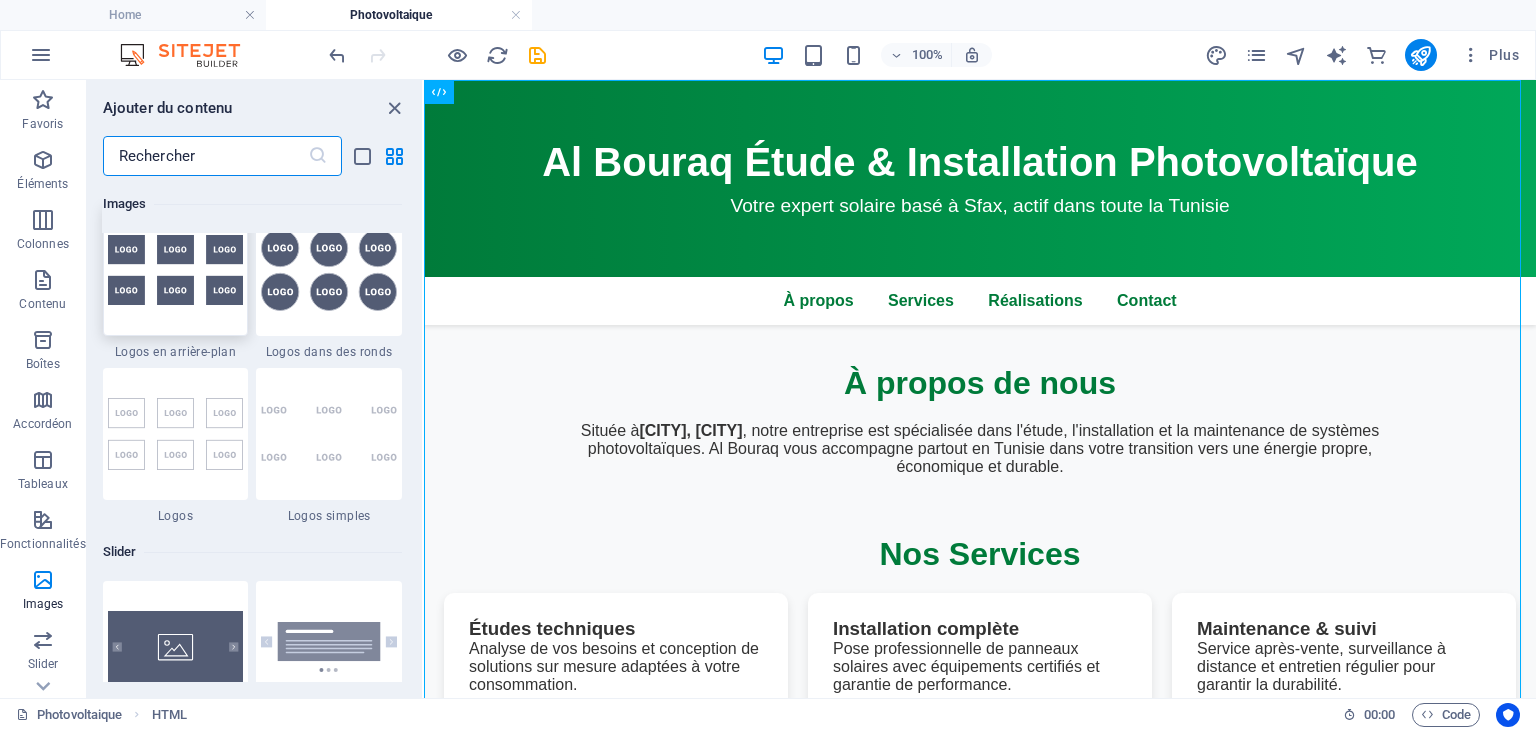 scroll, scrollTop: 10840, scrollLeft: 0, axis: vertical 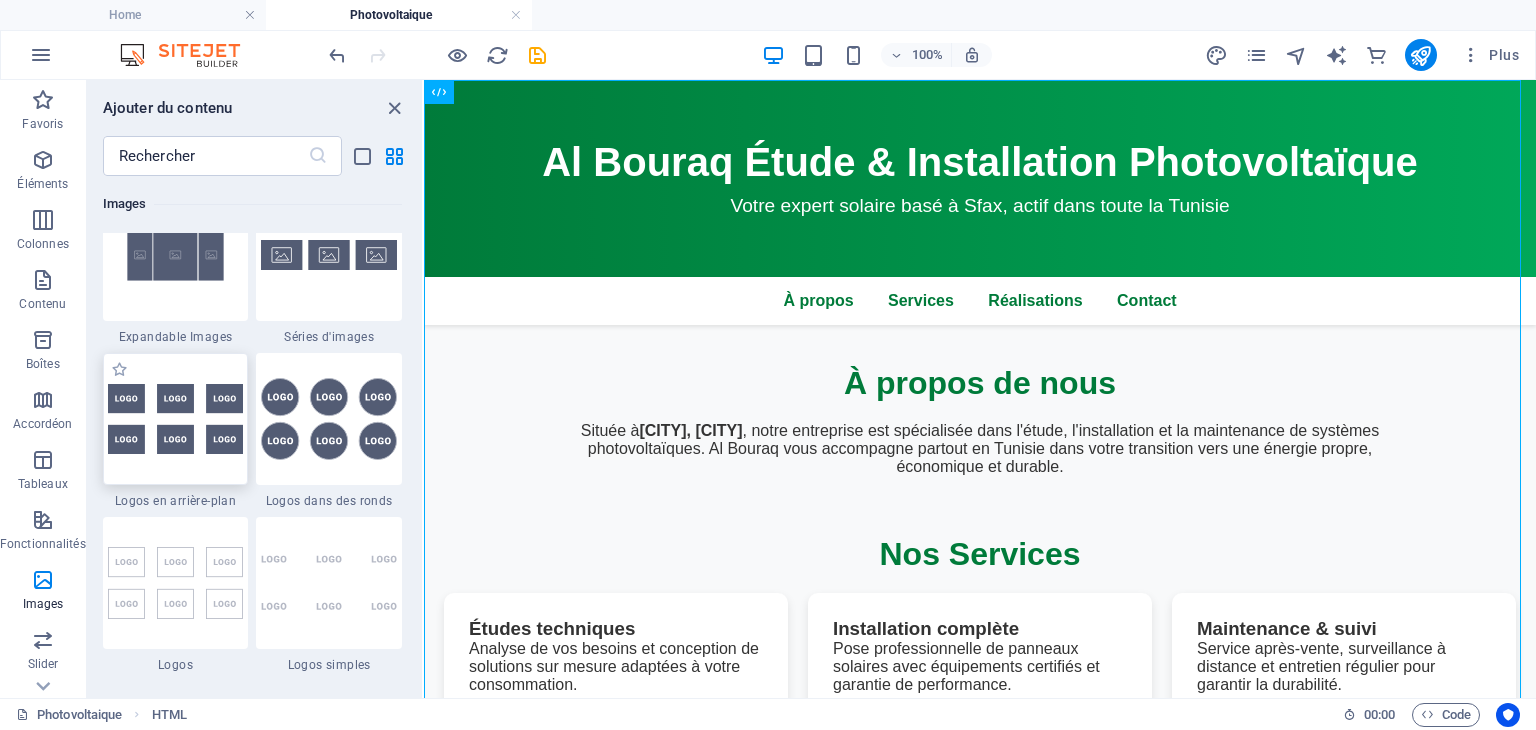 click at bounding box center (176, 419) 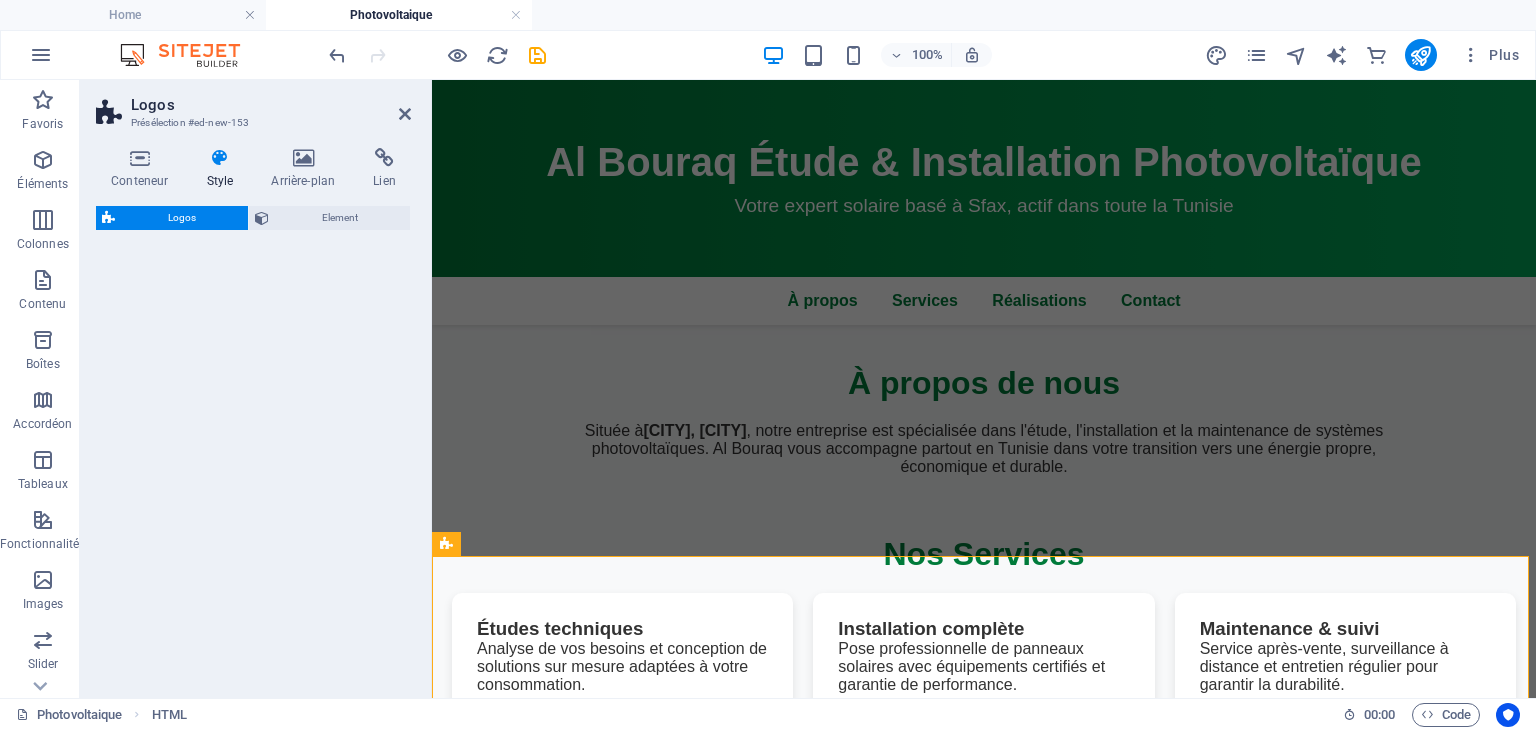 select on "rem" 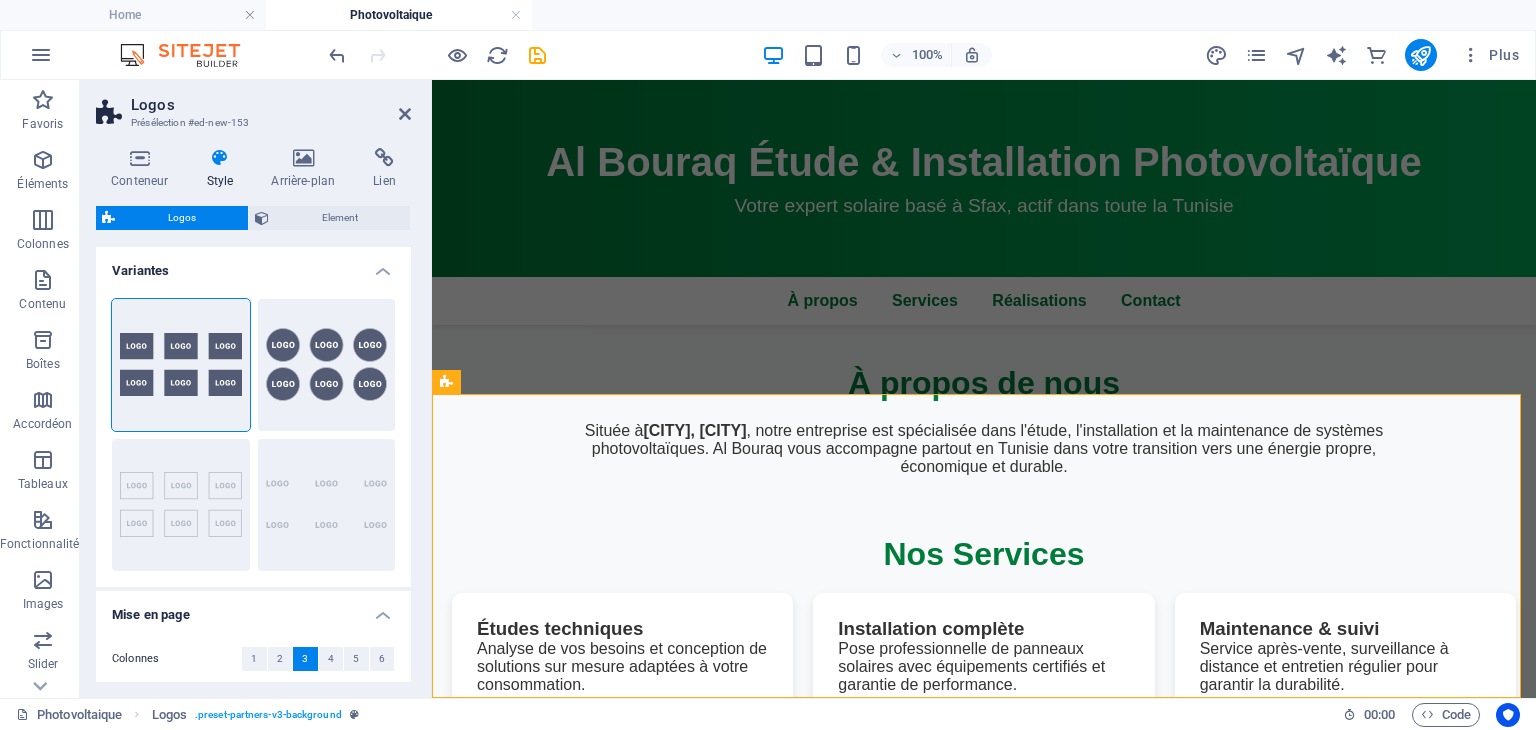 scroll, scrollTop: 1065, scrollLeft: 0, axis: vertical 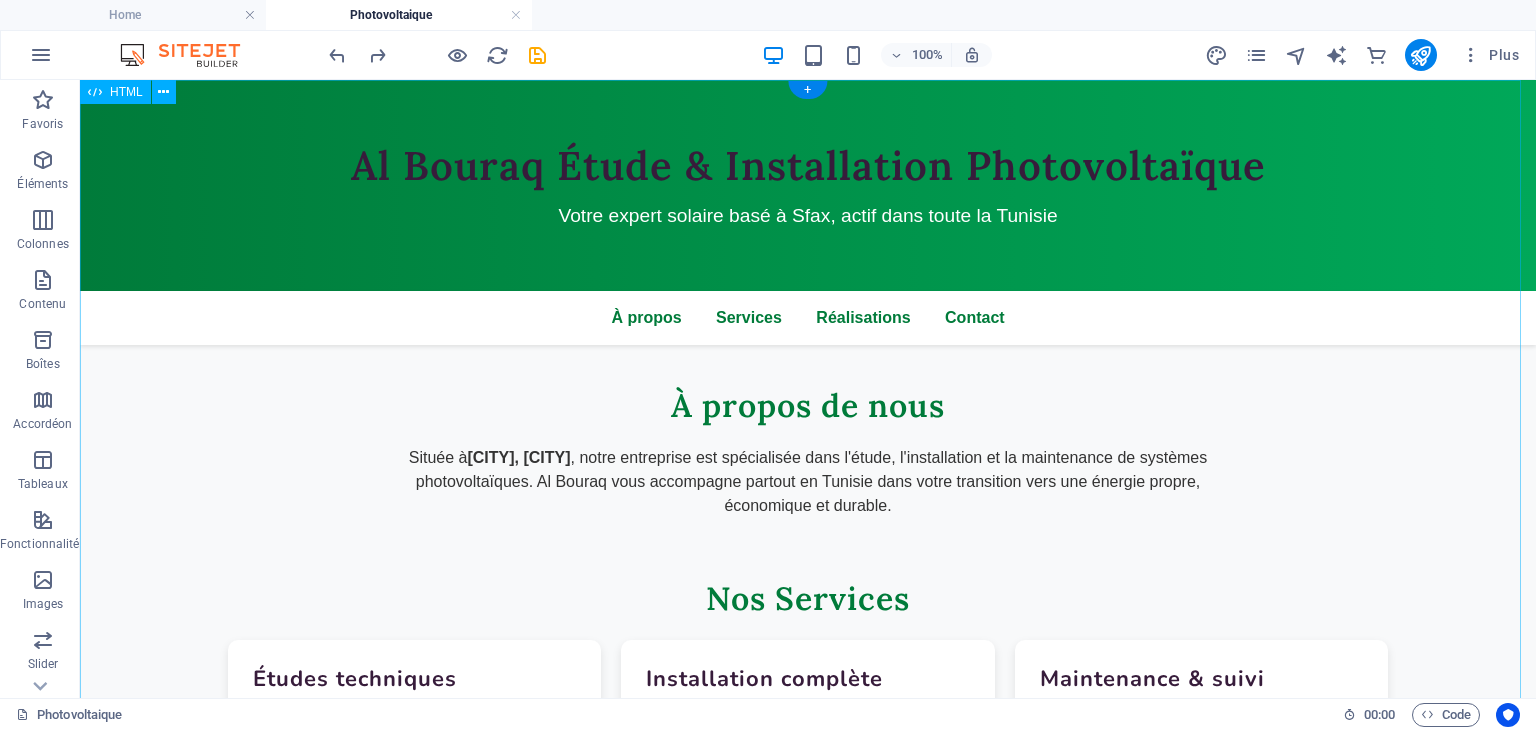 click on "Al Bouraq - Énergie Solaire en Tunisie
Al Bouraq Étude & Installation Photovoltaïque
Votre expert solaire basé à Sfax, actif dans toute la Tunisie
À propos
Services
Réalisations
Contact
À propos de nous
Située à  Sakiet Ezzit, Sfax , notre entreprise est spécialisée dans l'étude, l'installation et la maintenance de systèmes photovoltaïques. Al Bouraq vous accompagne partout en Tunisie dans votre transition vers une énergie propre, économique et durable.
Nos Services
Études techniques
Analyse de vos besoins et conception de solutions sur mesure adaptées à votre consommation.
Installation complète
Pose professionnelle de panneaux solaires avec équipements certifiés et garantie de performance.
Maintenance & suivi" at bounding box center [808, 769] 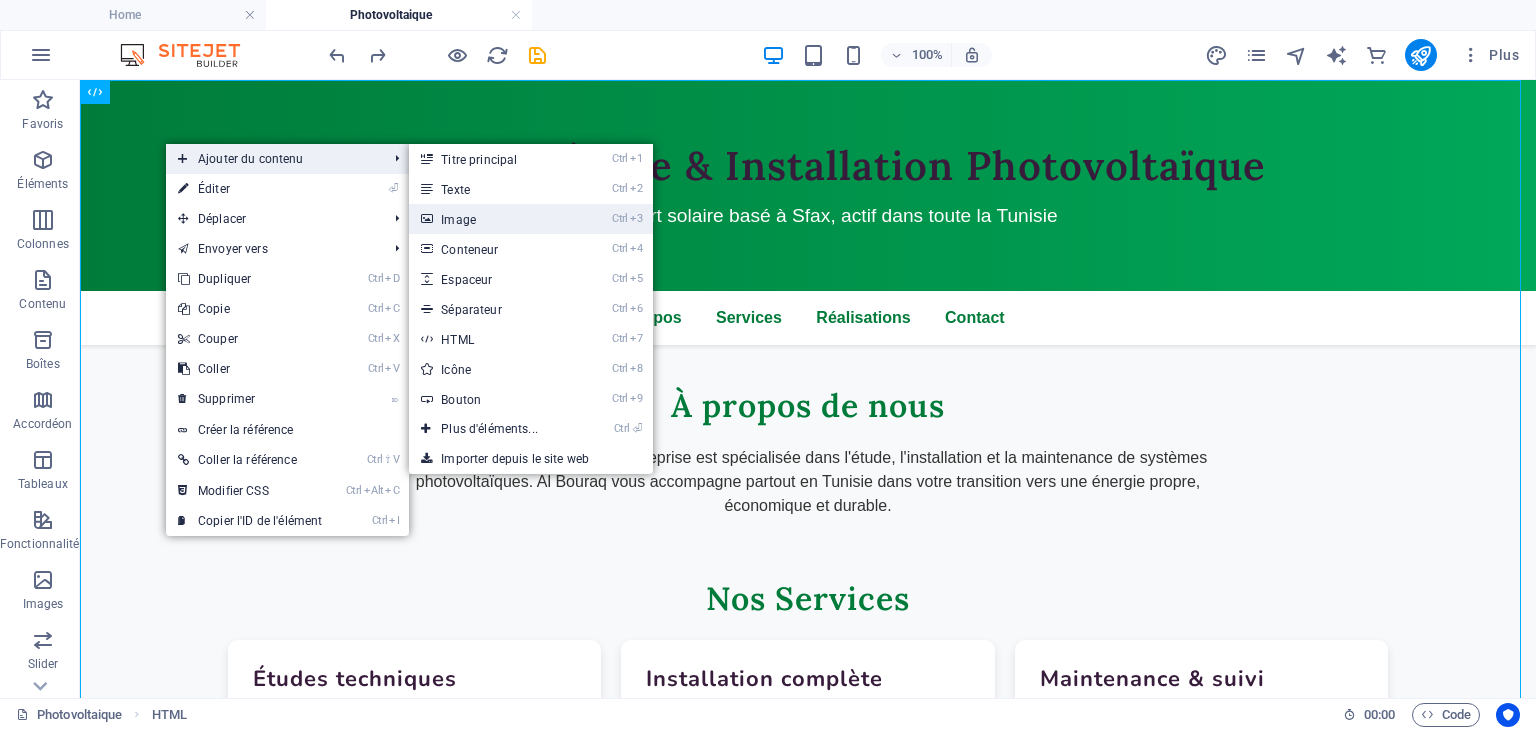 click on "Ctrl 3  Image" at bounding box center [493, 219] 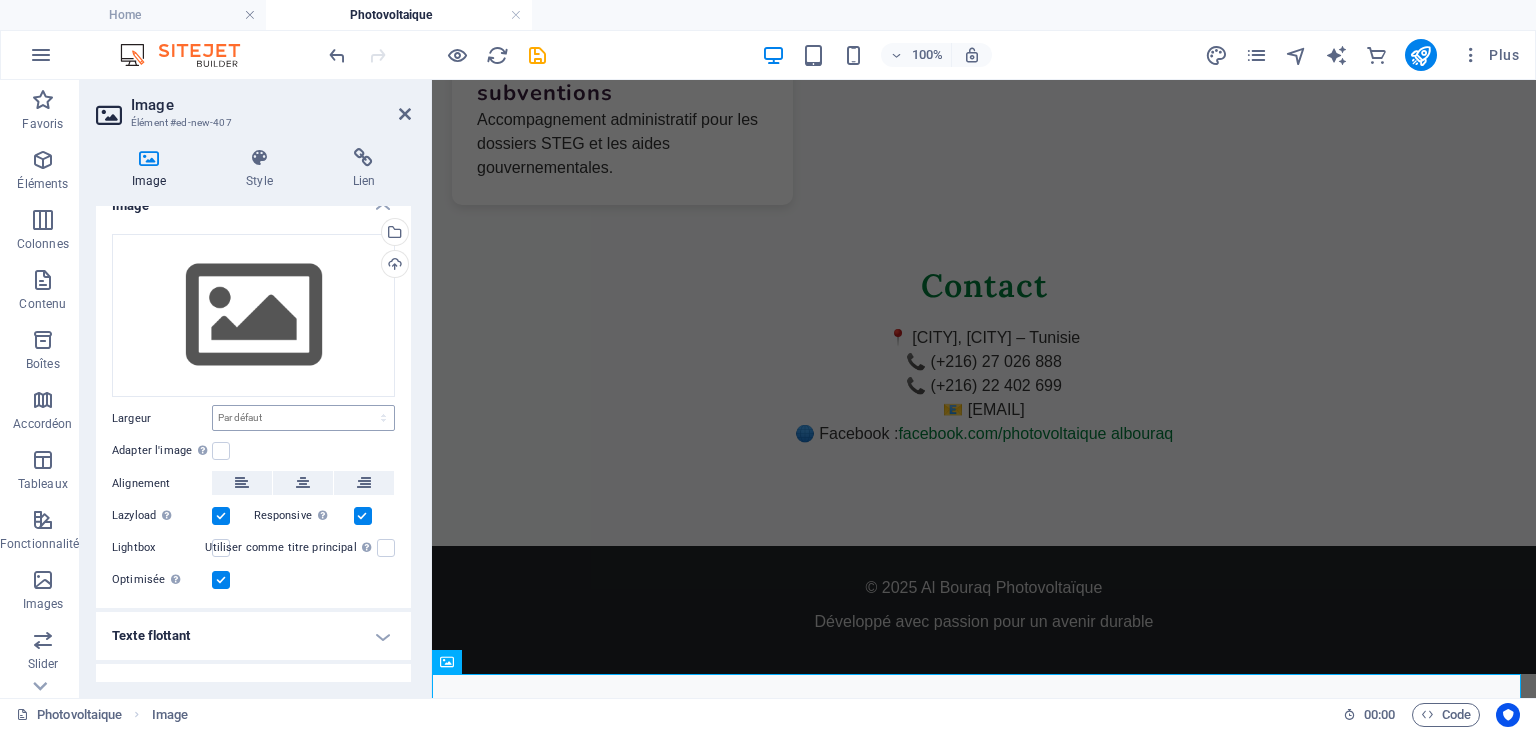 scroll, scrollTop: 0, scrollLeft: 0, axis: both 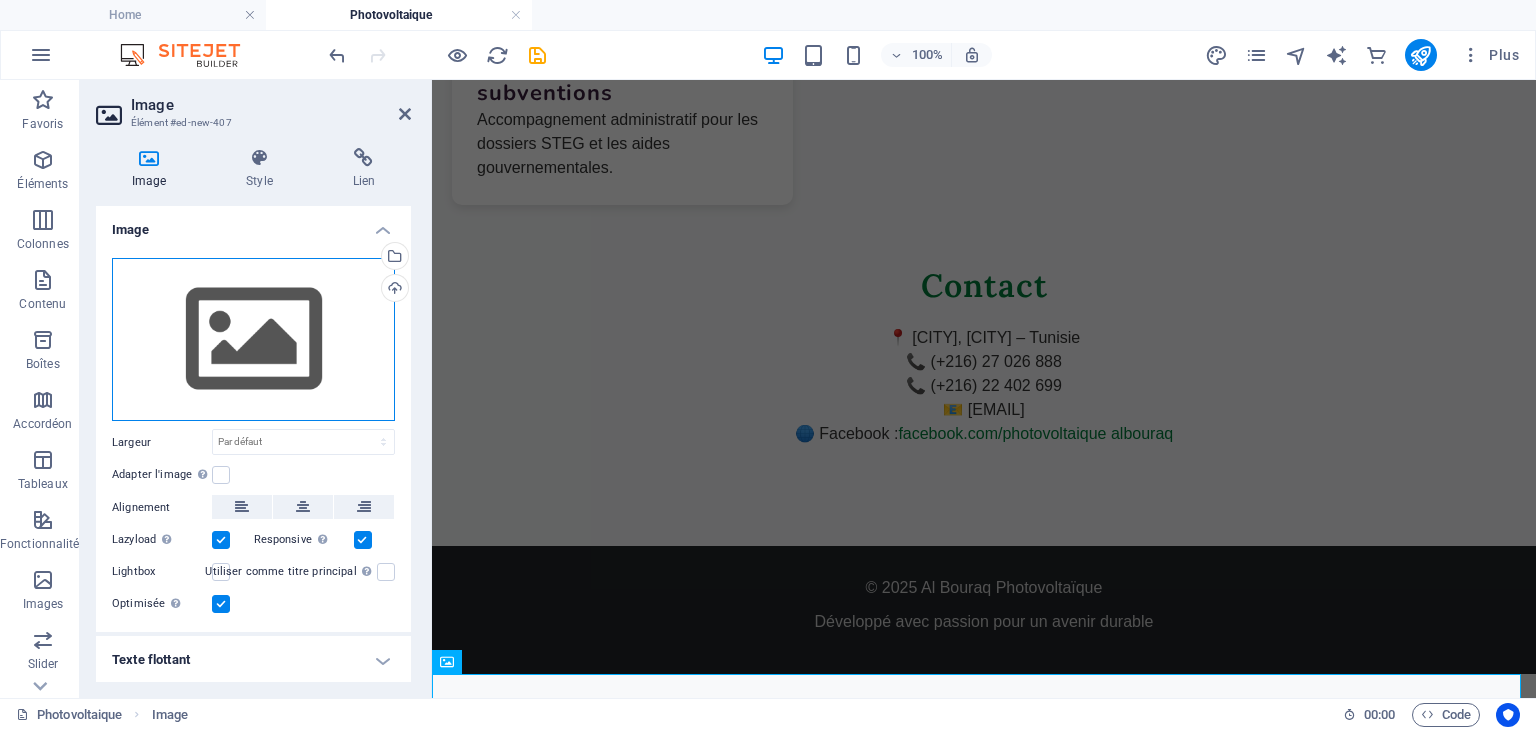 click on "Glissez les fichiers ici, cliquez pour choisir les fichiers ou  sélectionnez les fichiers depuis Fichiers ou depuis notre stock gratuit de photos et de vidéos" at bounding box center [253, 340] 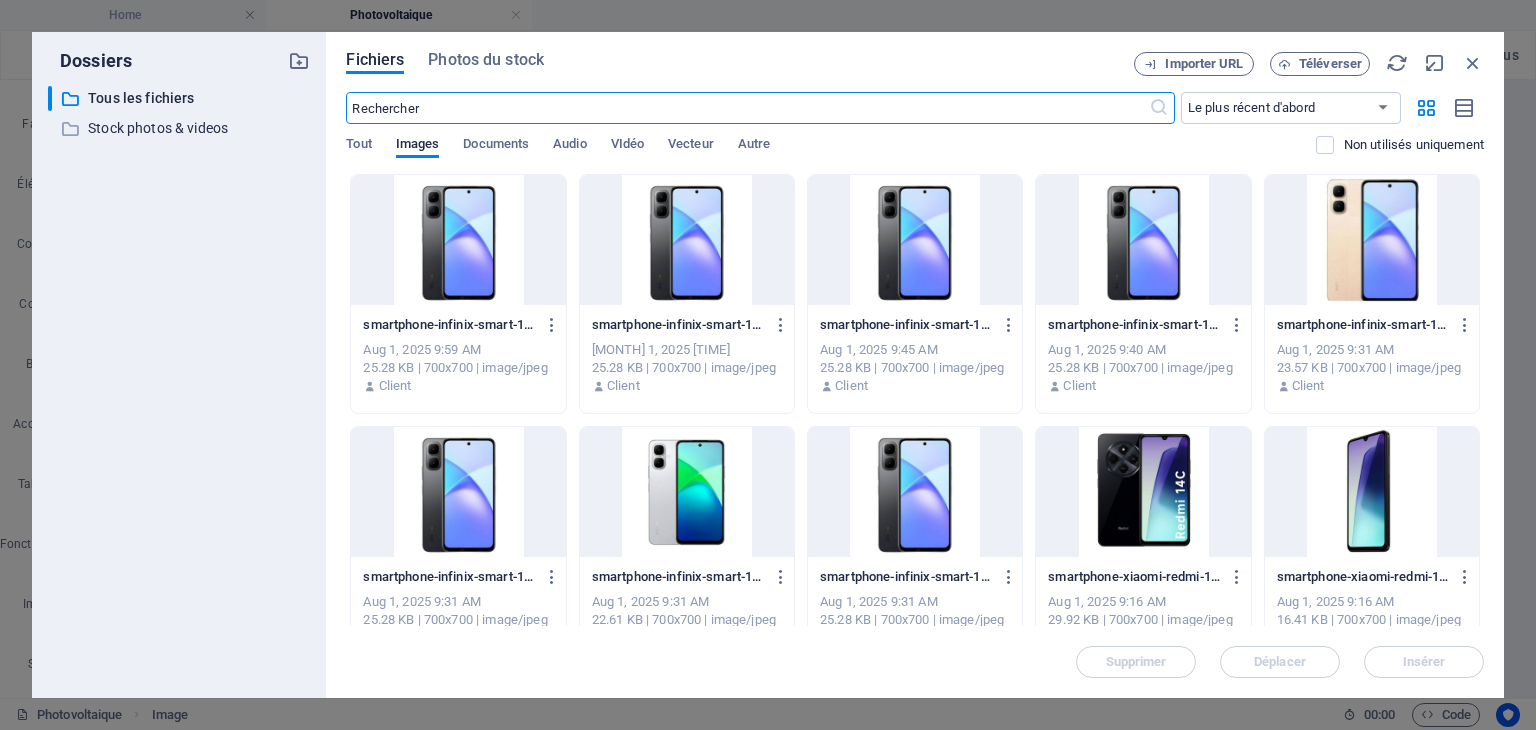 scroll, scrollTop: 462, scrollLeft: 0, axis: vertical 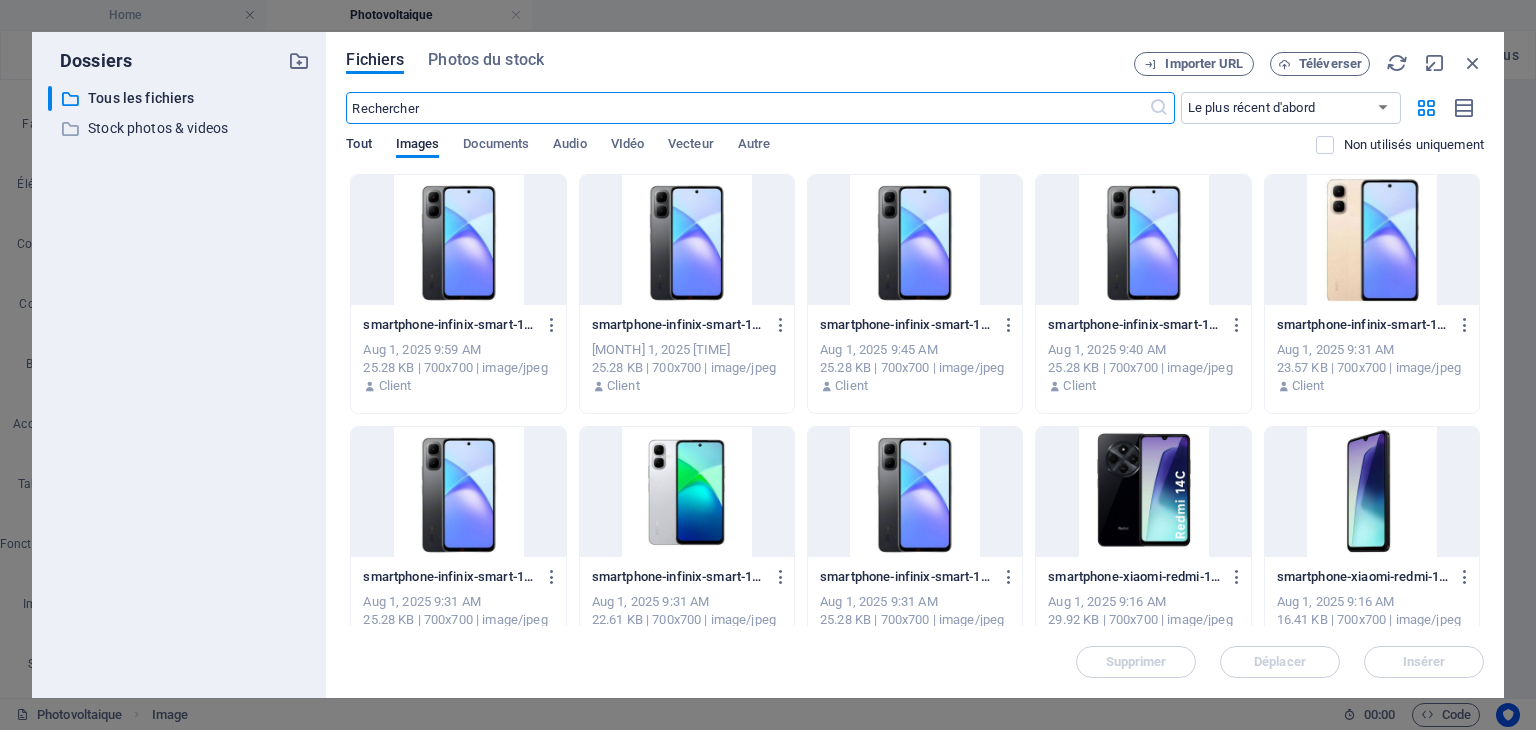 click on "Tout" at bounding box center (358, 146) 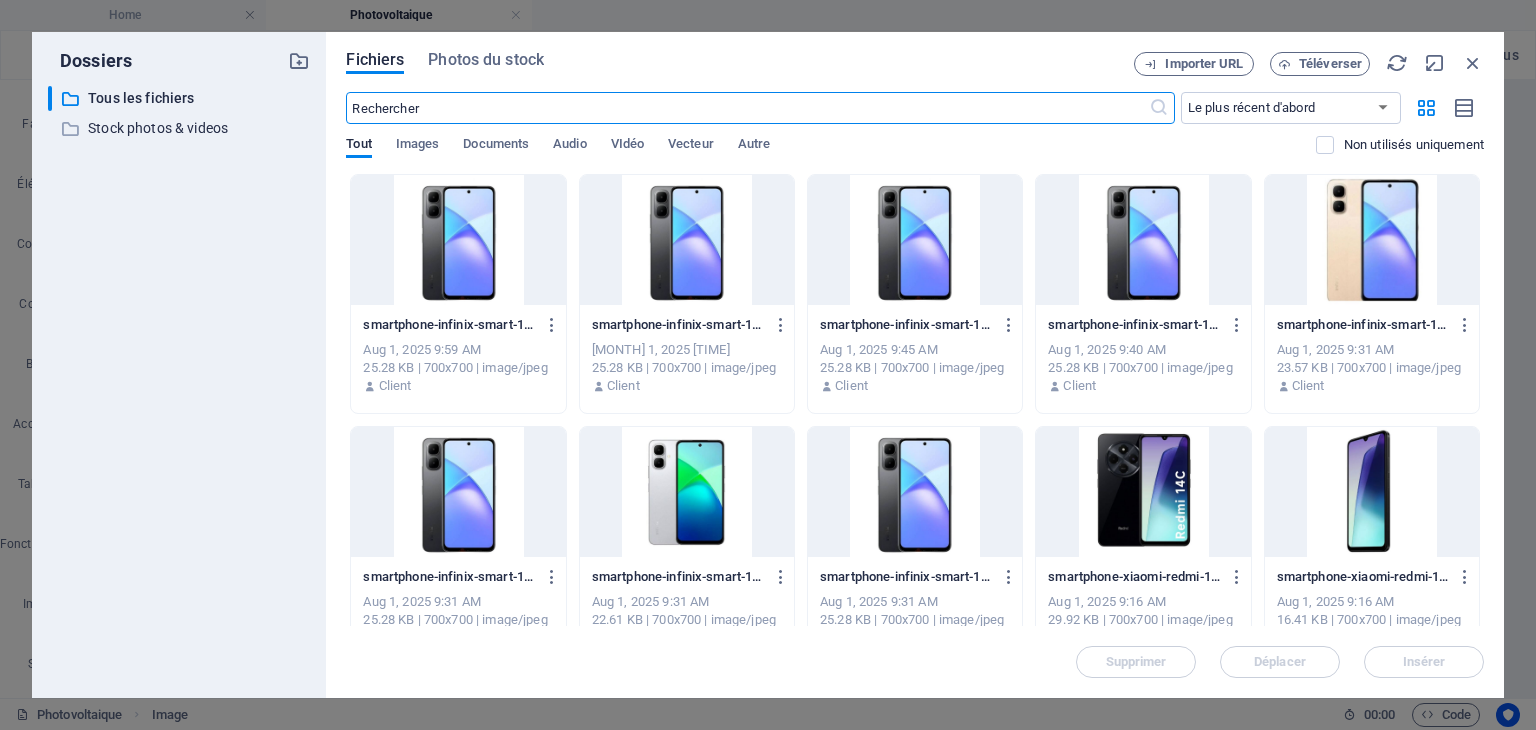 click at bounding box center (747, 108) 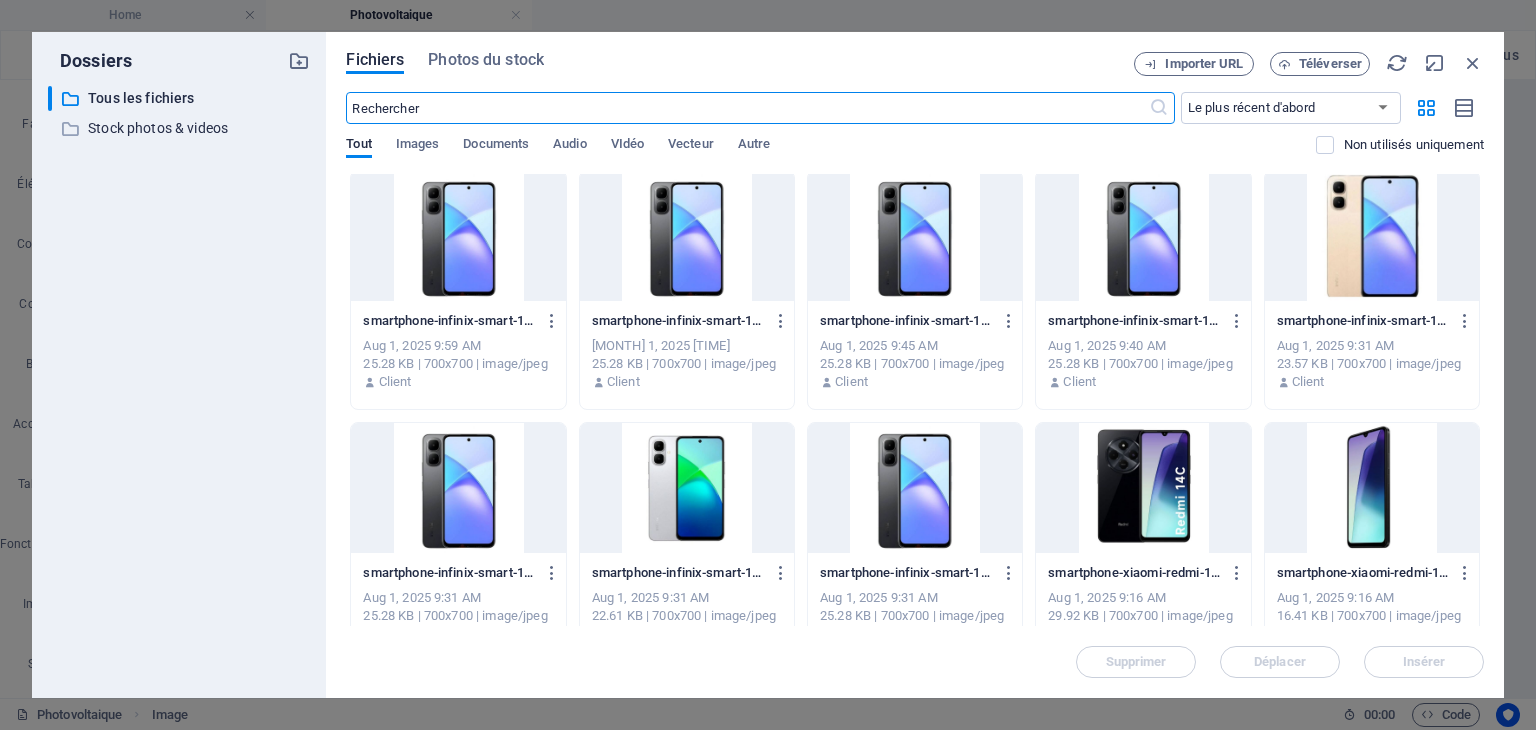 scroll, scrollTop: 0, scrollLeft: 0, axis: both 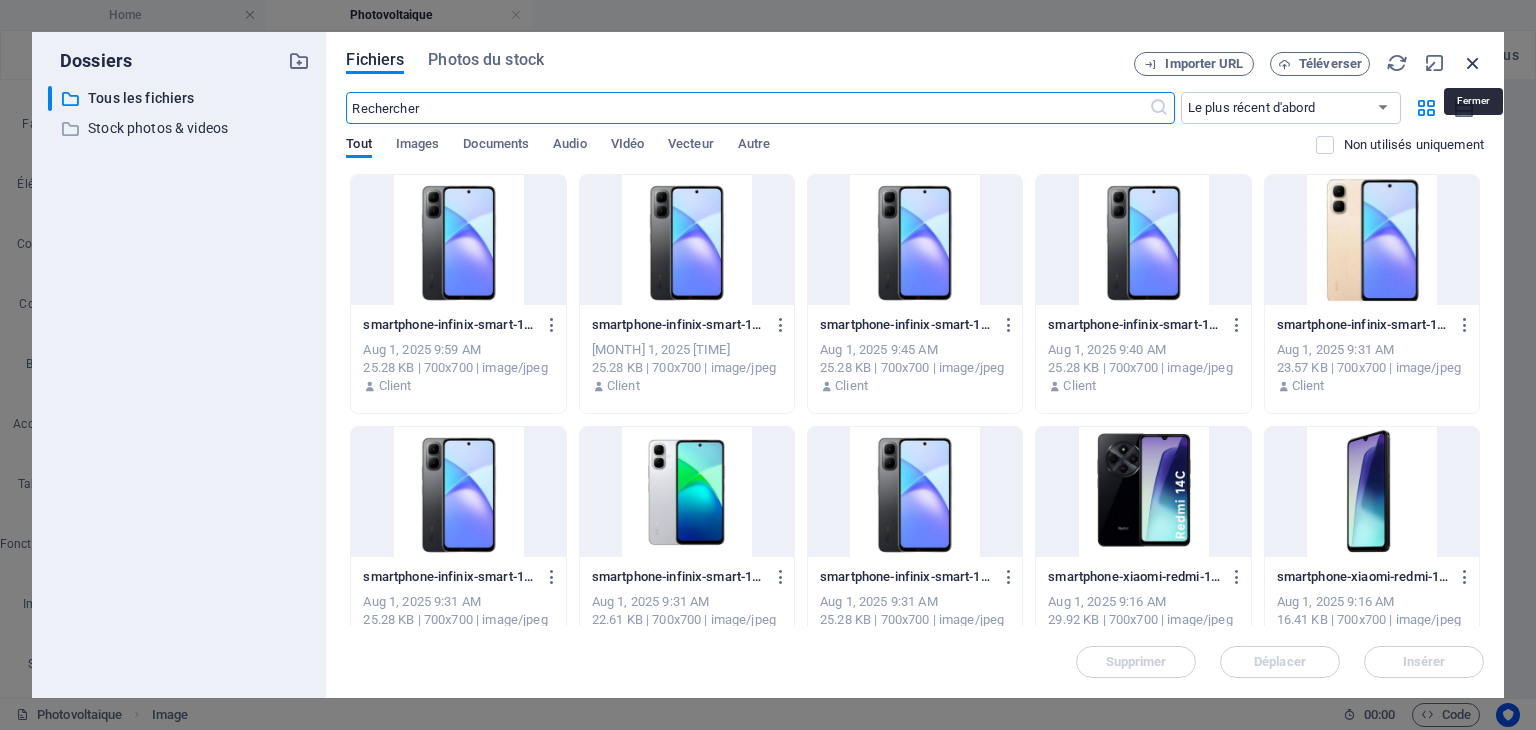click at bounding box center [1473, 63] 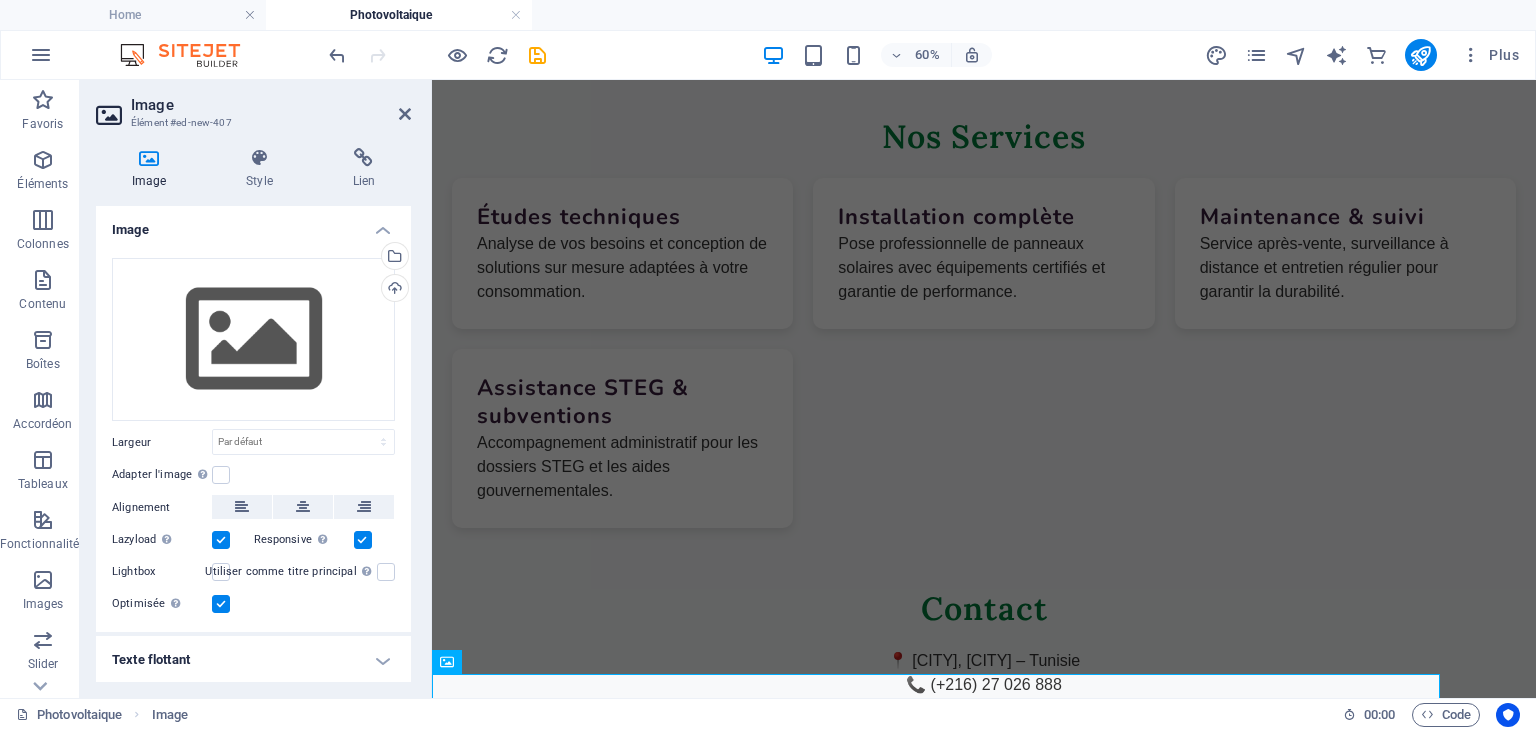 scroll, scrollTop: 785, scrollLeft: 0, axis: vertical 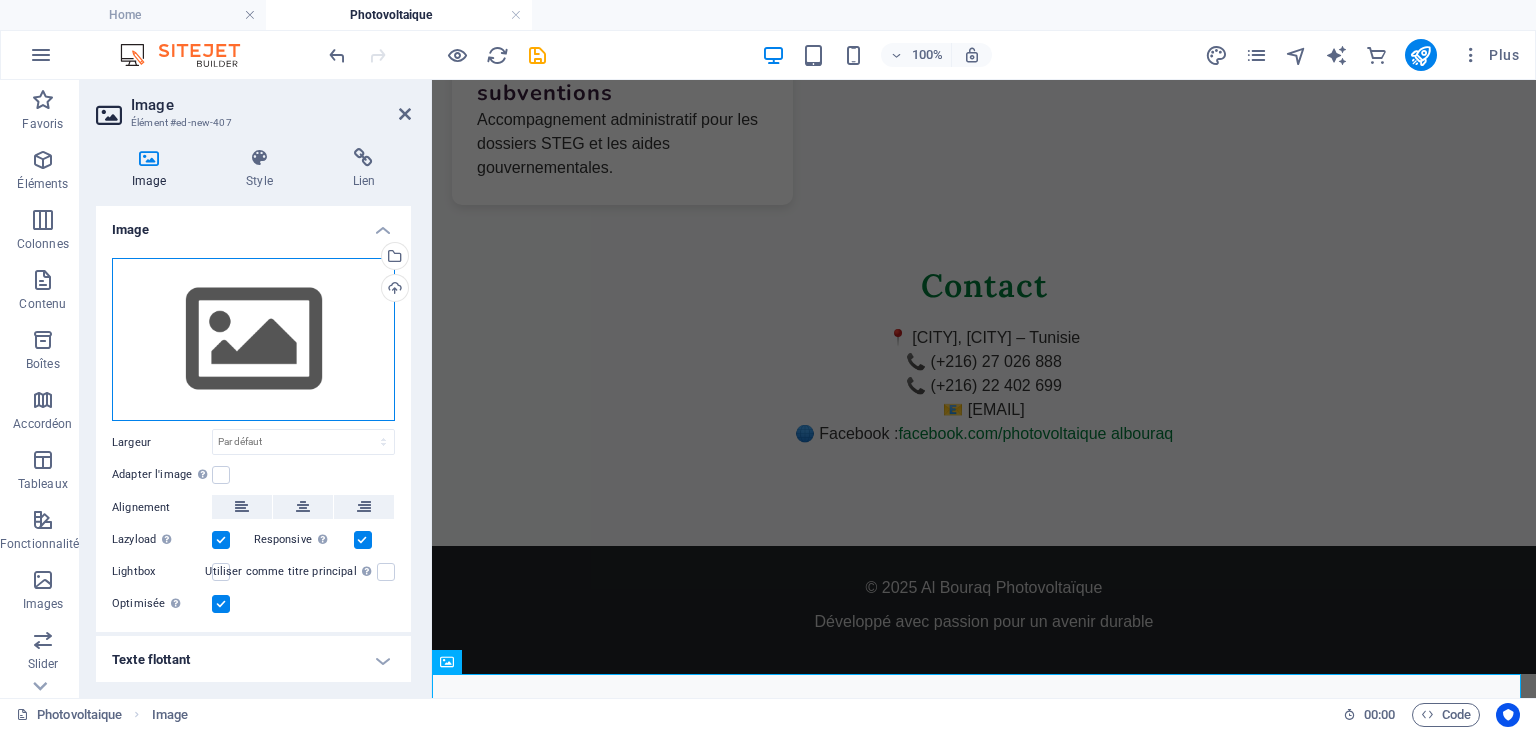 click on "Glissez les fichiers ici, cliquez pour choisir les fichiers ou  sélectionnez les fichiers depuis Fichiers ou depuis notre stock gratuit de photos et de vidéos" at bounding box center (253, 340) 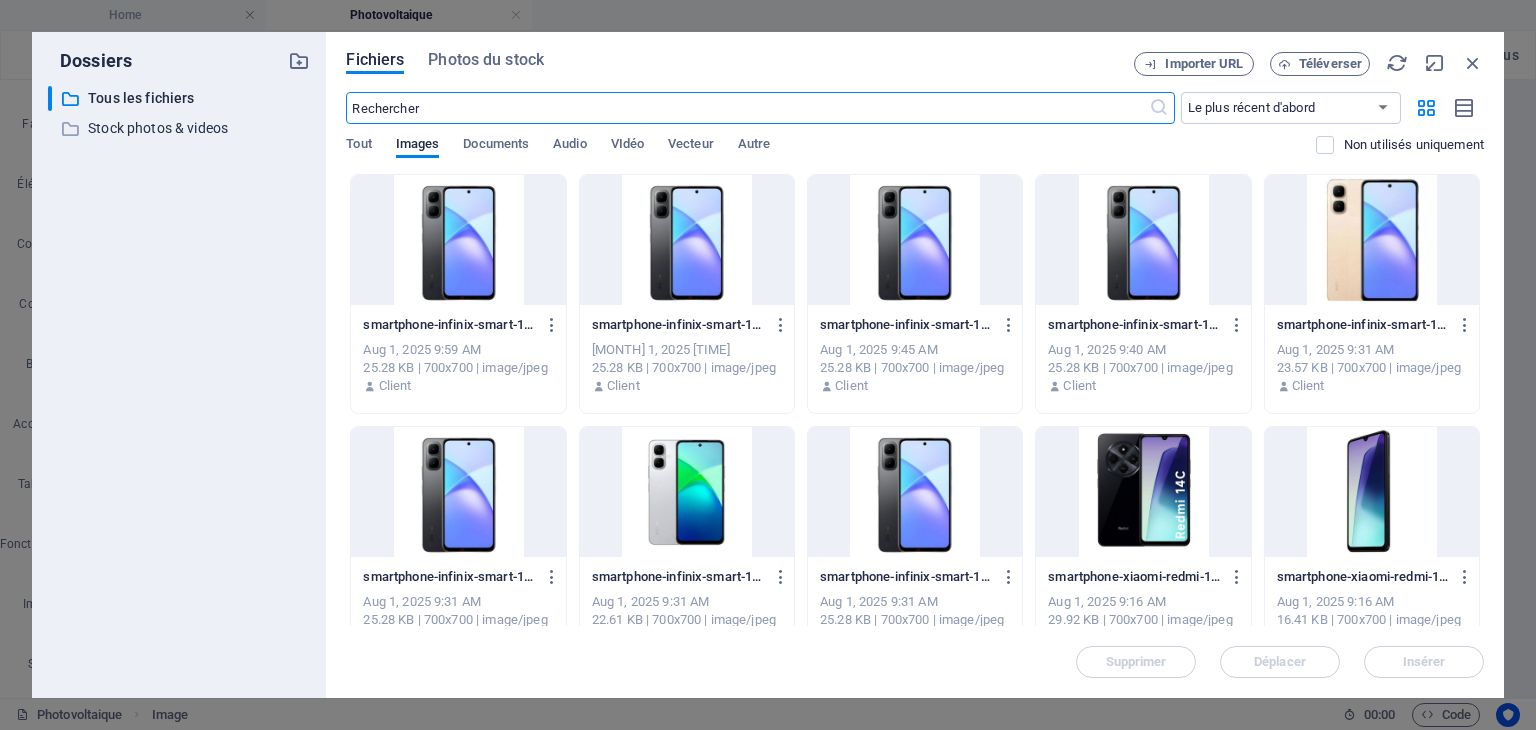 scroll, scrollTop: 462, scrollLeft: 0, axis: vertical 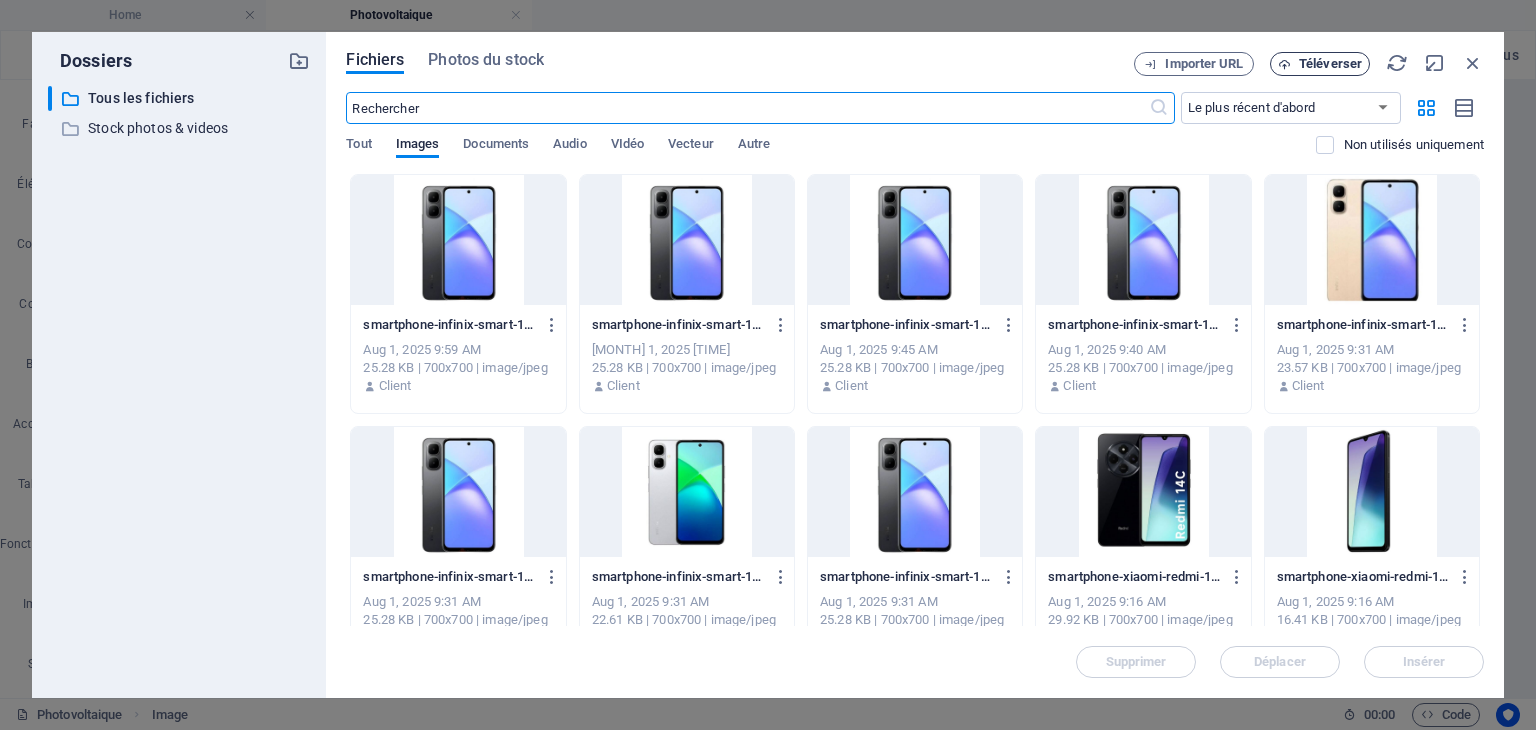 click on "Téléverser" at bounding box center (1330, 64) 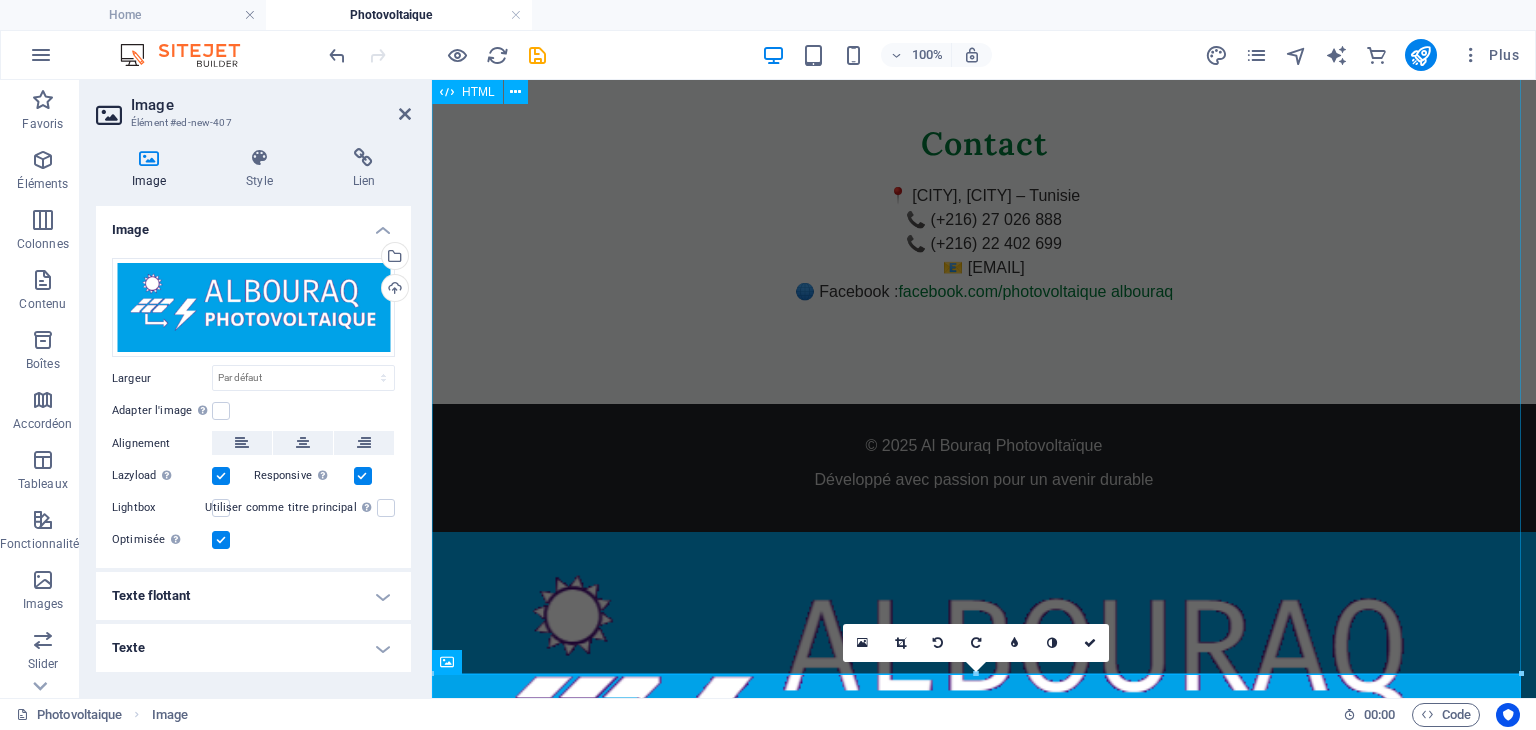scroll, scrollTop: 1118, scrollLeft: 0, axis: vertical 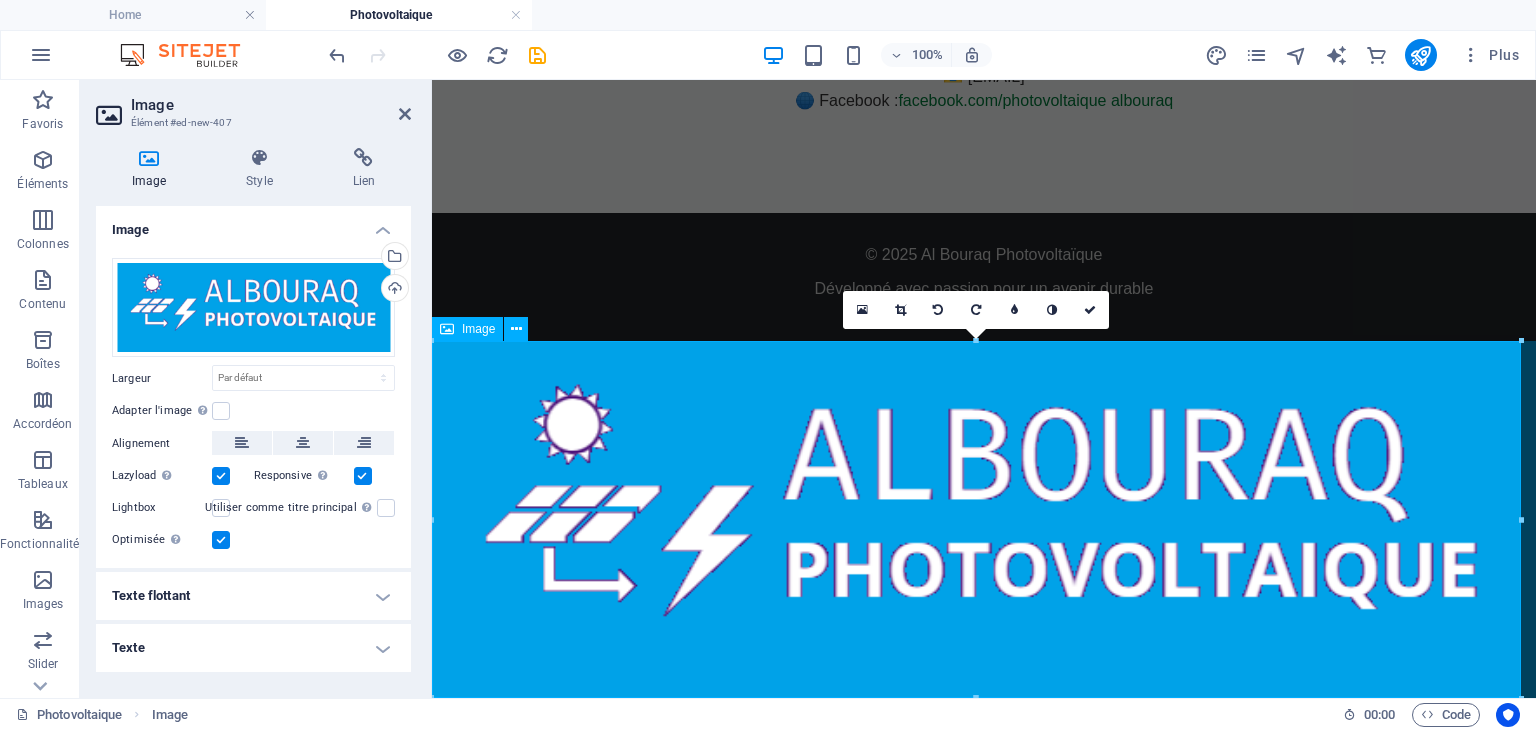 click at bounding box center (984, 522) 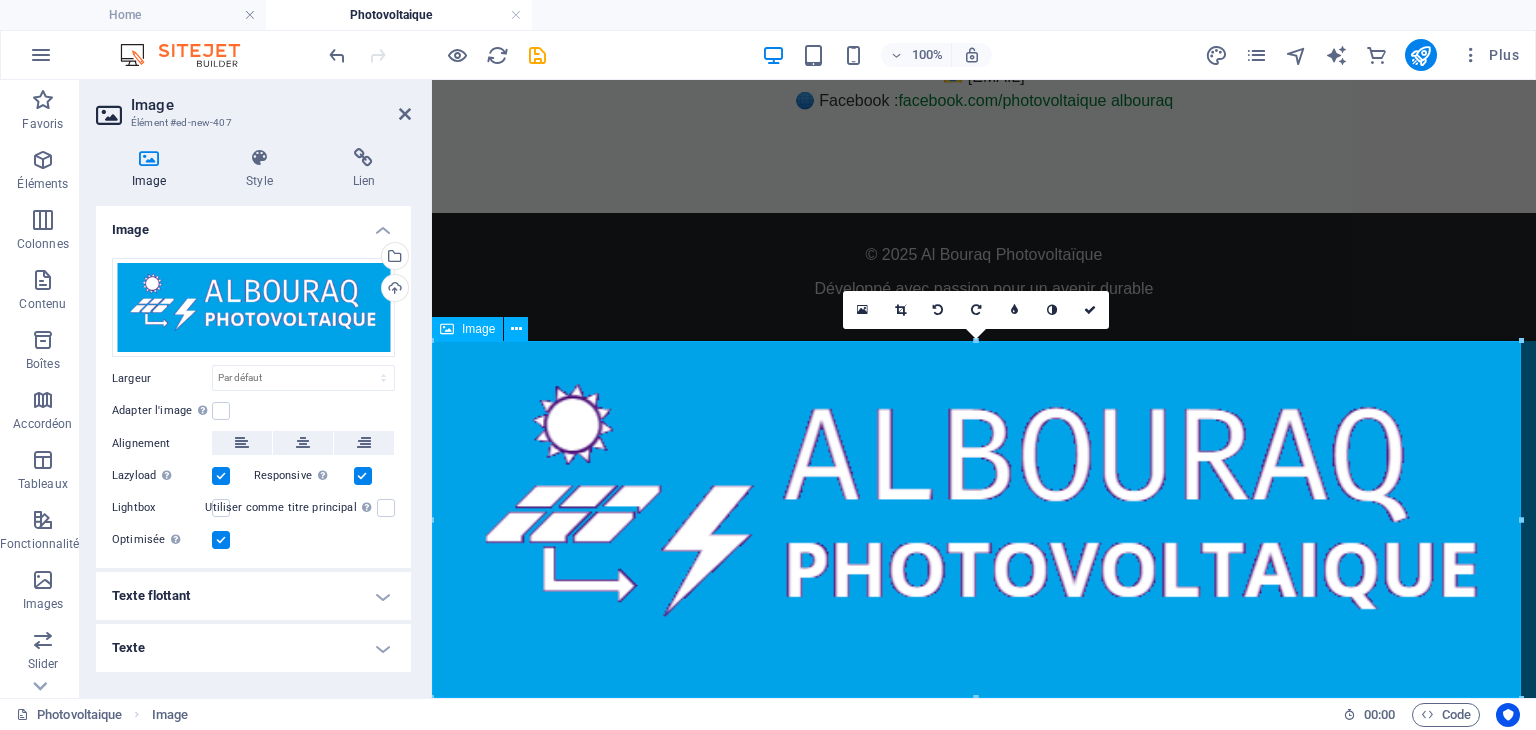 drag, startPoint x: 868, startPoint y: 425, endPoint x: 748, endPoint y: 501, distance: 142.04225 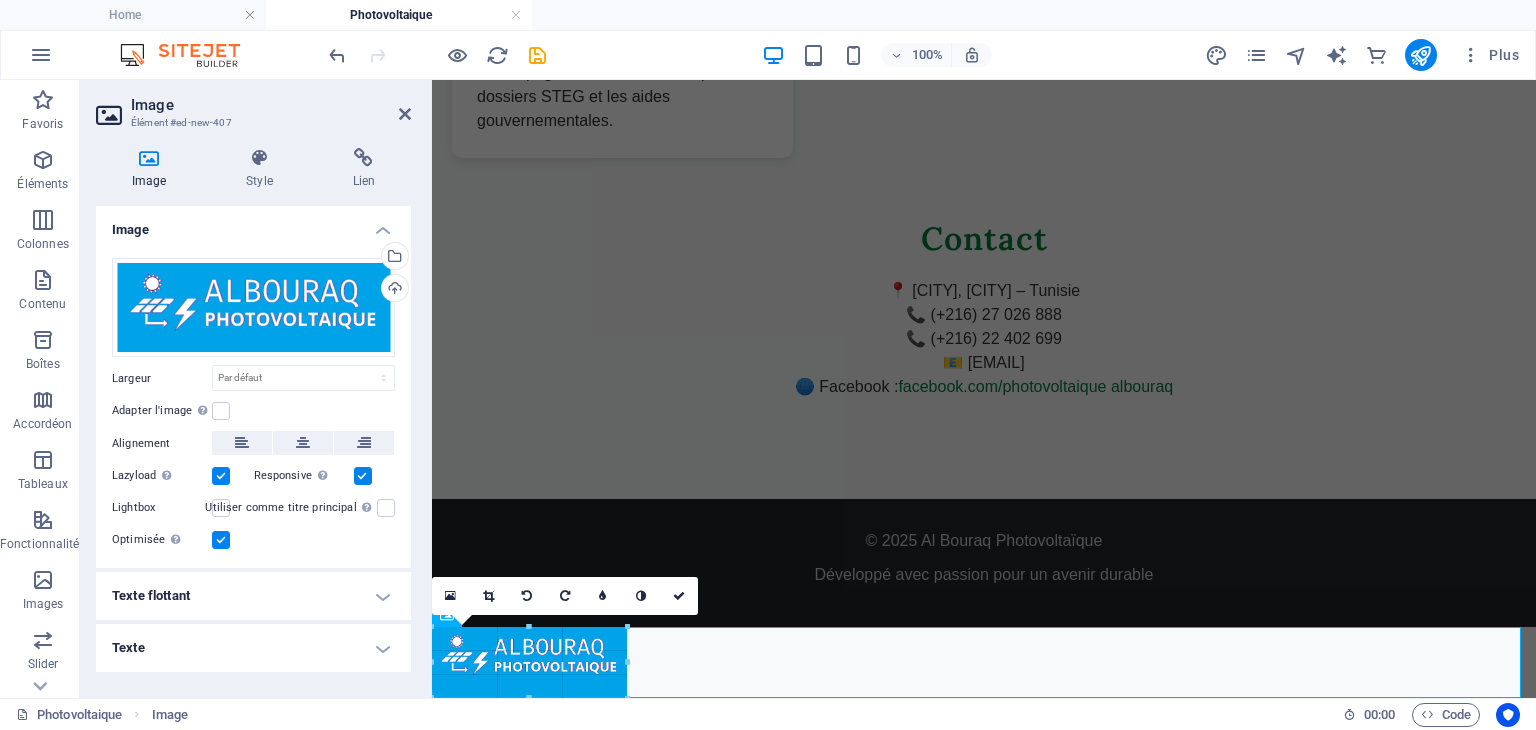 click at bounding box center (976, 662) 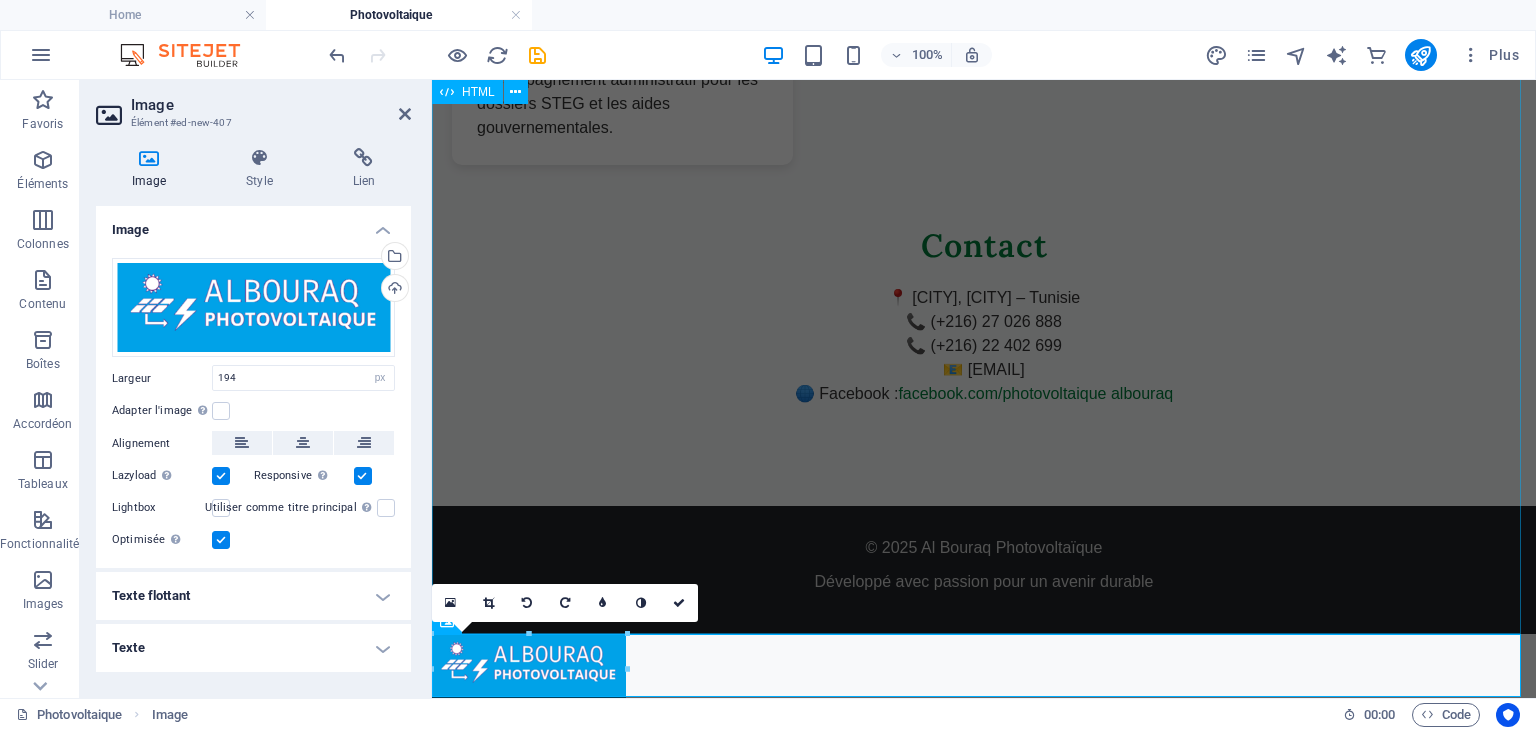 scroll, scrollTop: 825, scrollLeft: 0, axis: vertical 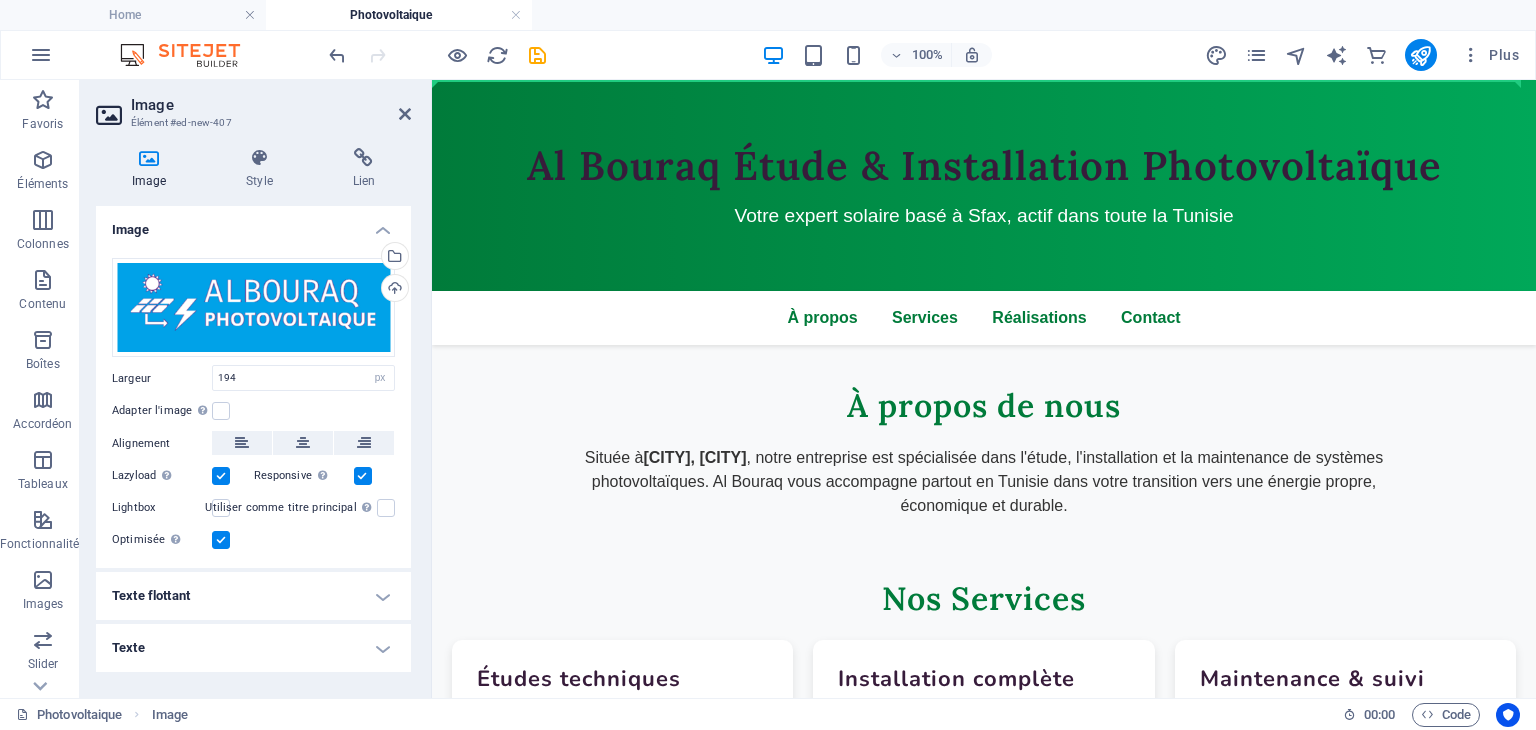 drag, startPoint x: 571, startPoint y: 661, endPoint x: 492, endPoint y: 167, distance: 500.27692 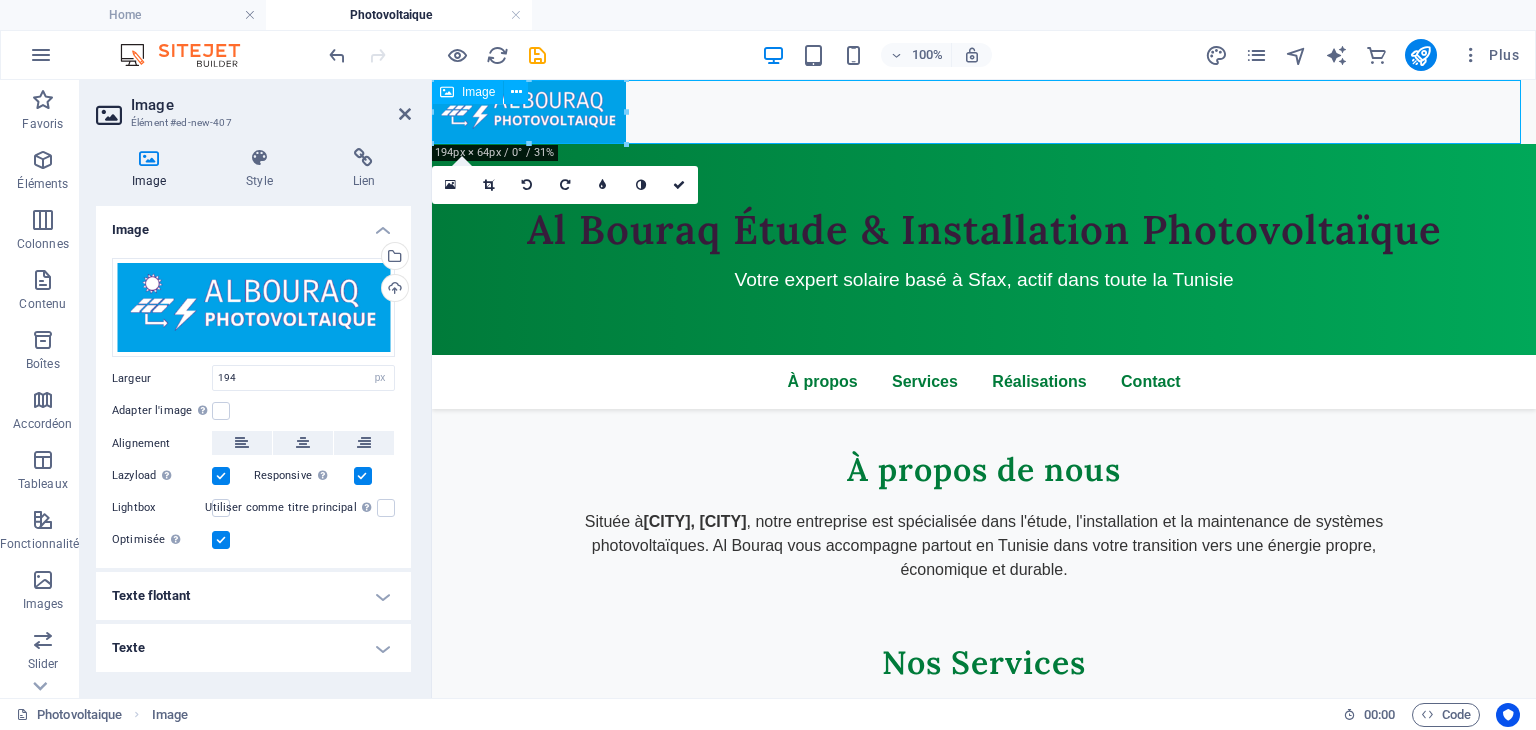 drag, startPoint x: 969, startPoint y: 181, endPoint x: 502, endPoint y: 125, distance: 470.3456 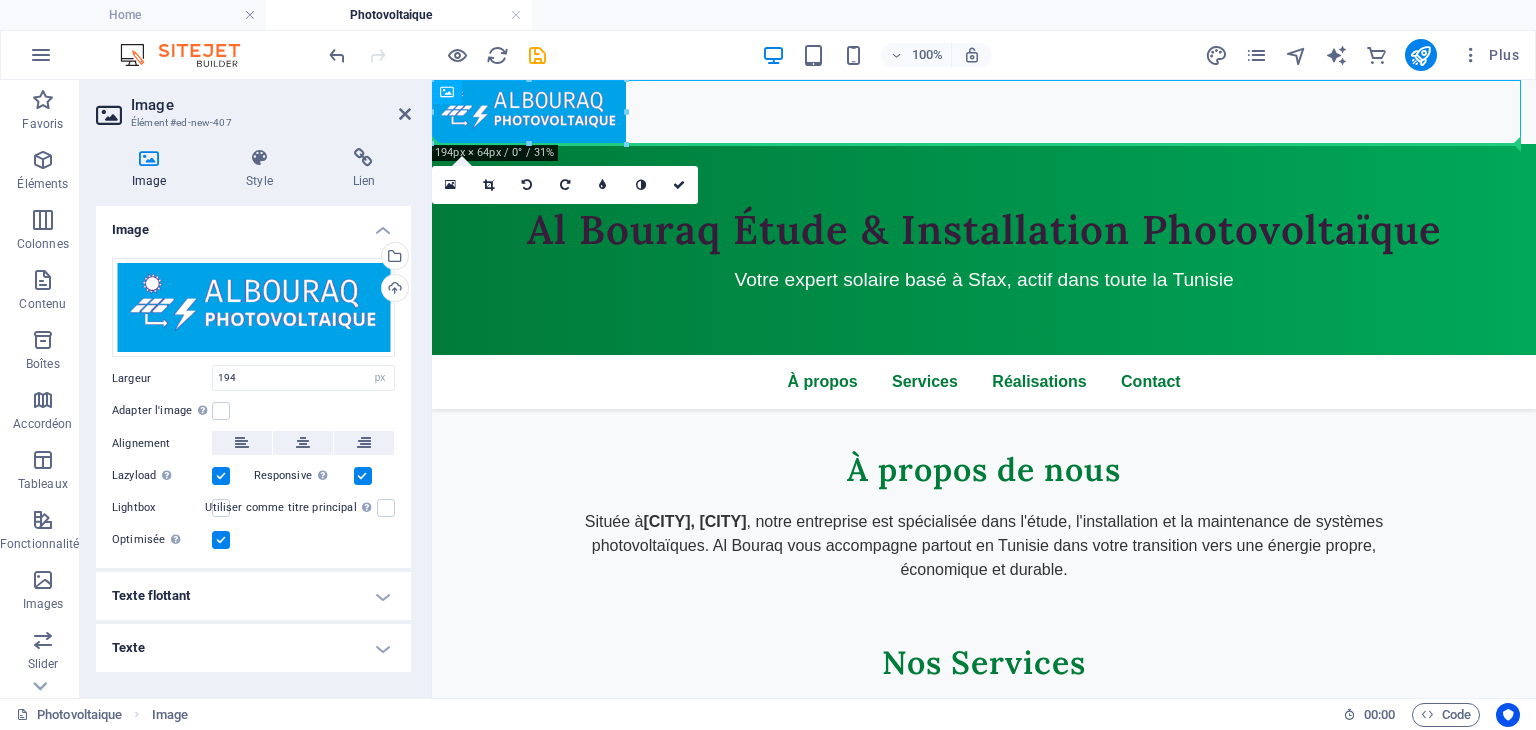 drag, startPoint x: 530, startPoint y: 112, endPoint x: 486, endPoint y: 241, distance: 136.29747 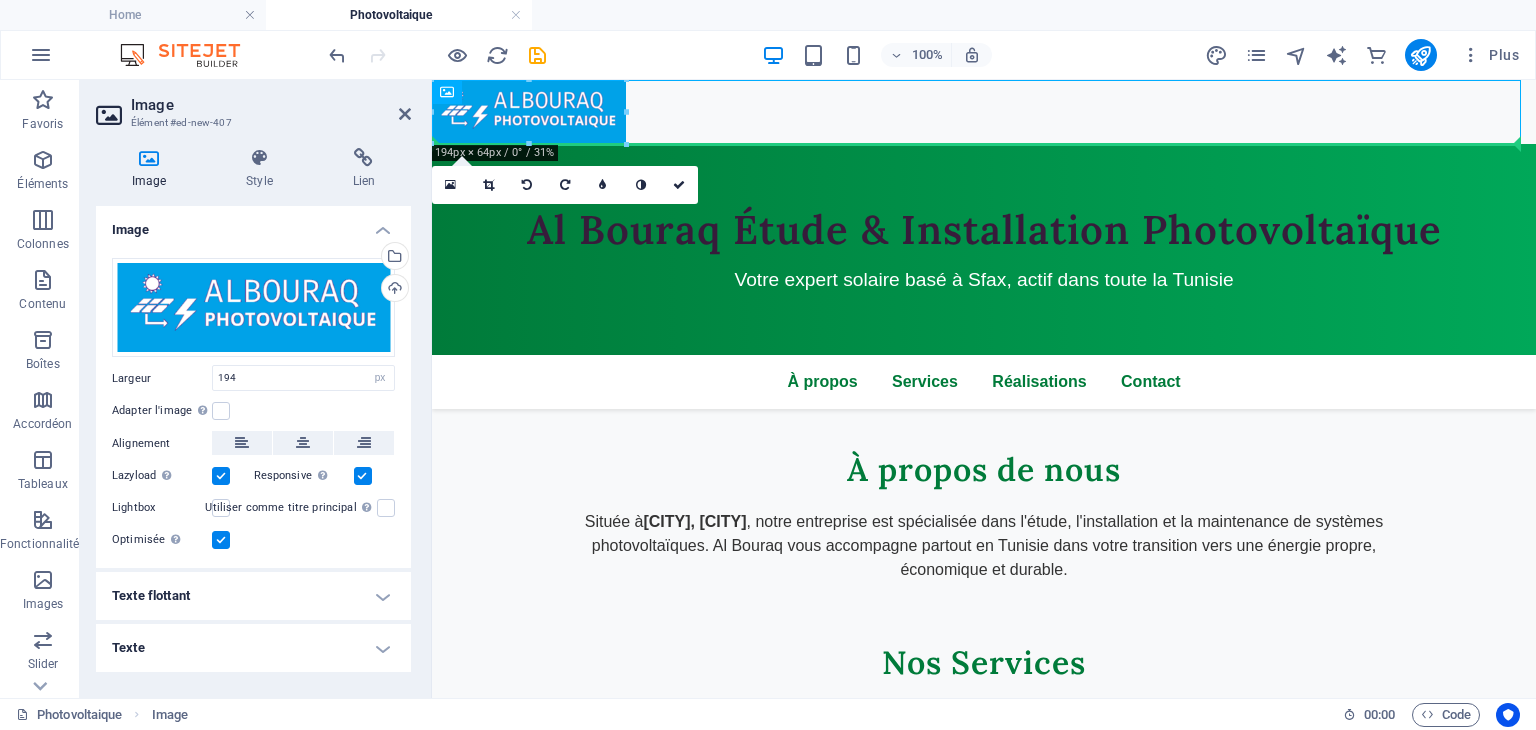 drag, startPoint x: 468, startPoint y: 133, endPoint x: 480, endPoint y: 241, distance: 108.66462 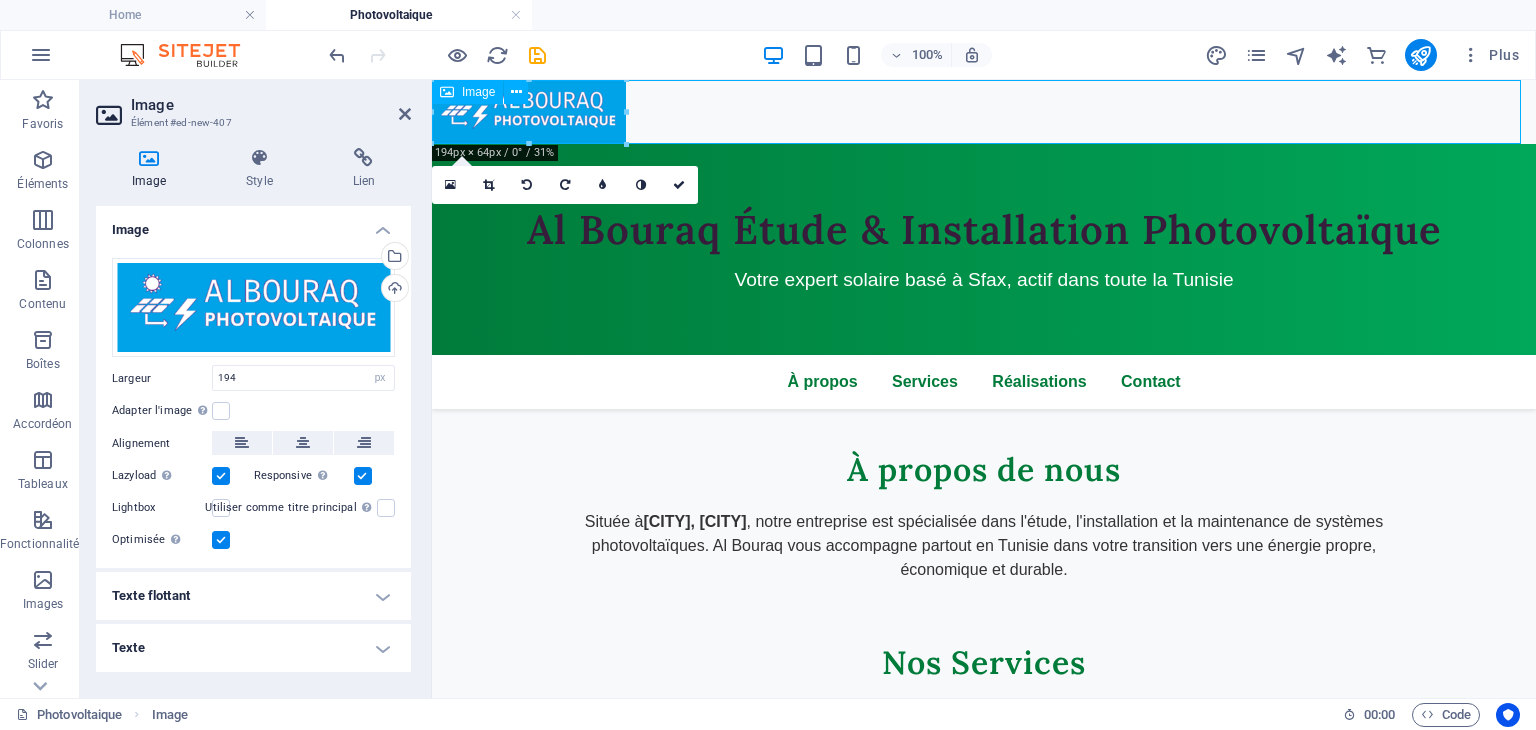 drag, startPoint x: 539, startPoint y: 97, endPoint x: 116, endPoint y: 32, distance: 427.96497 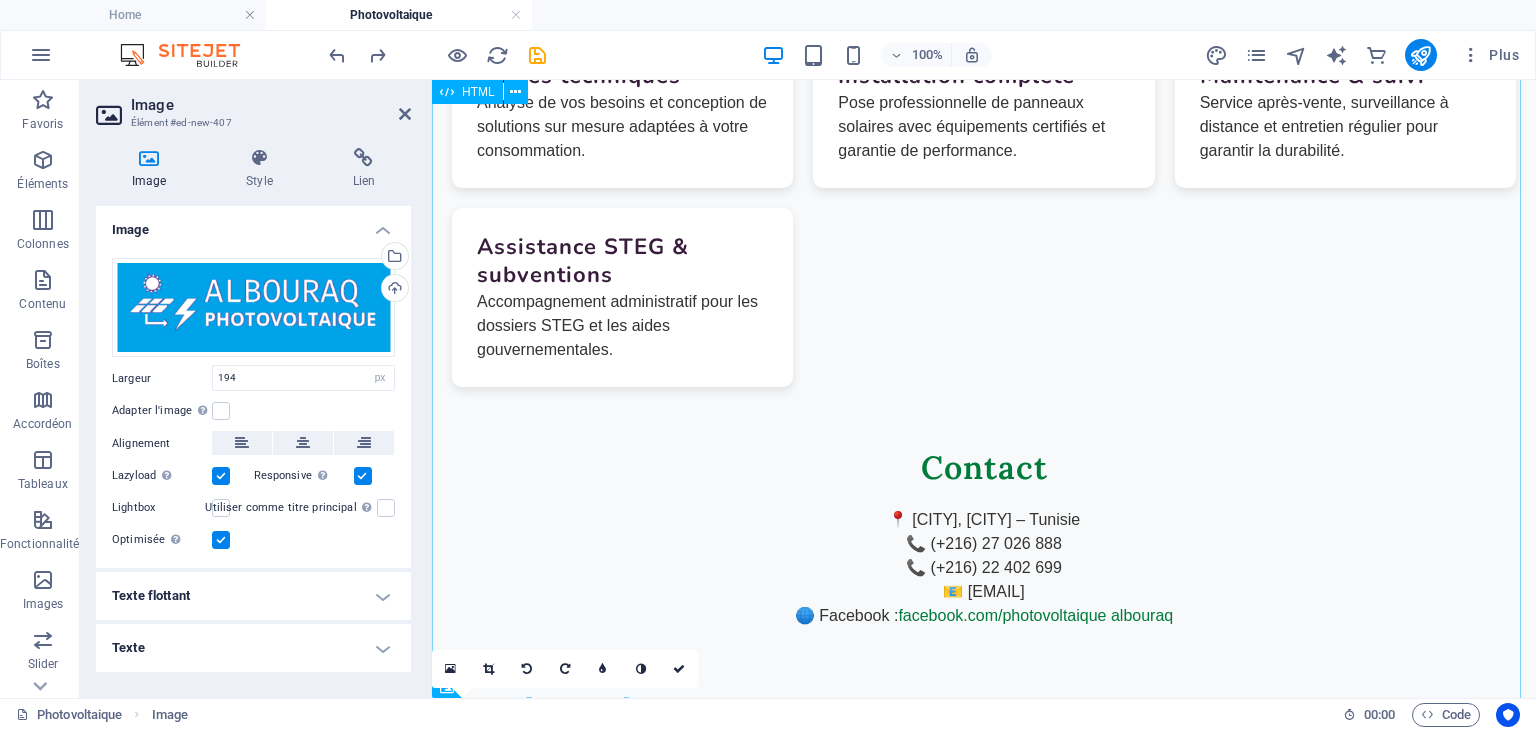 scroll, scrollTop: 825, scrollLeft: 0, axis: vertical 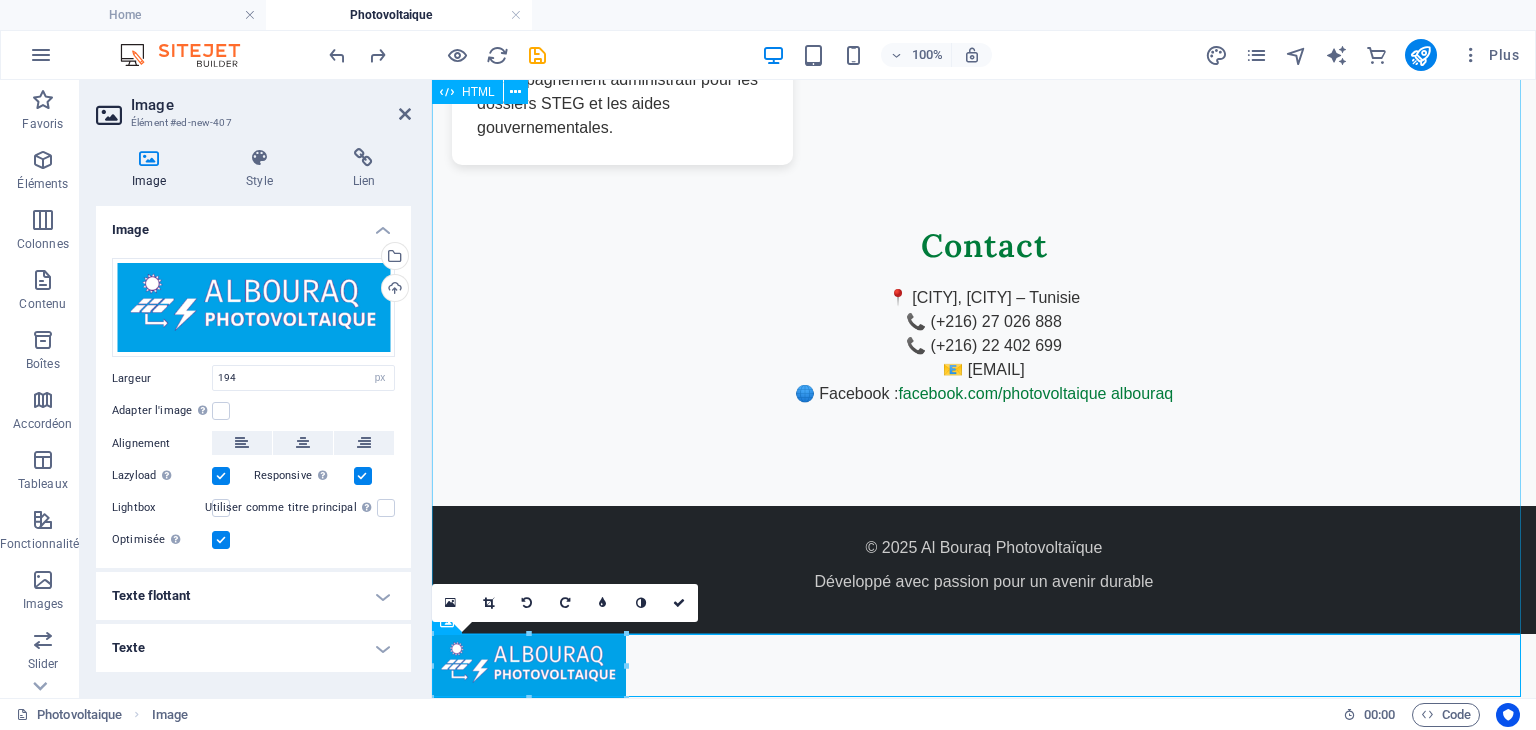 type 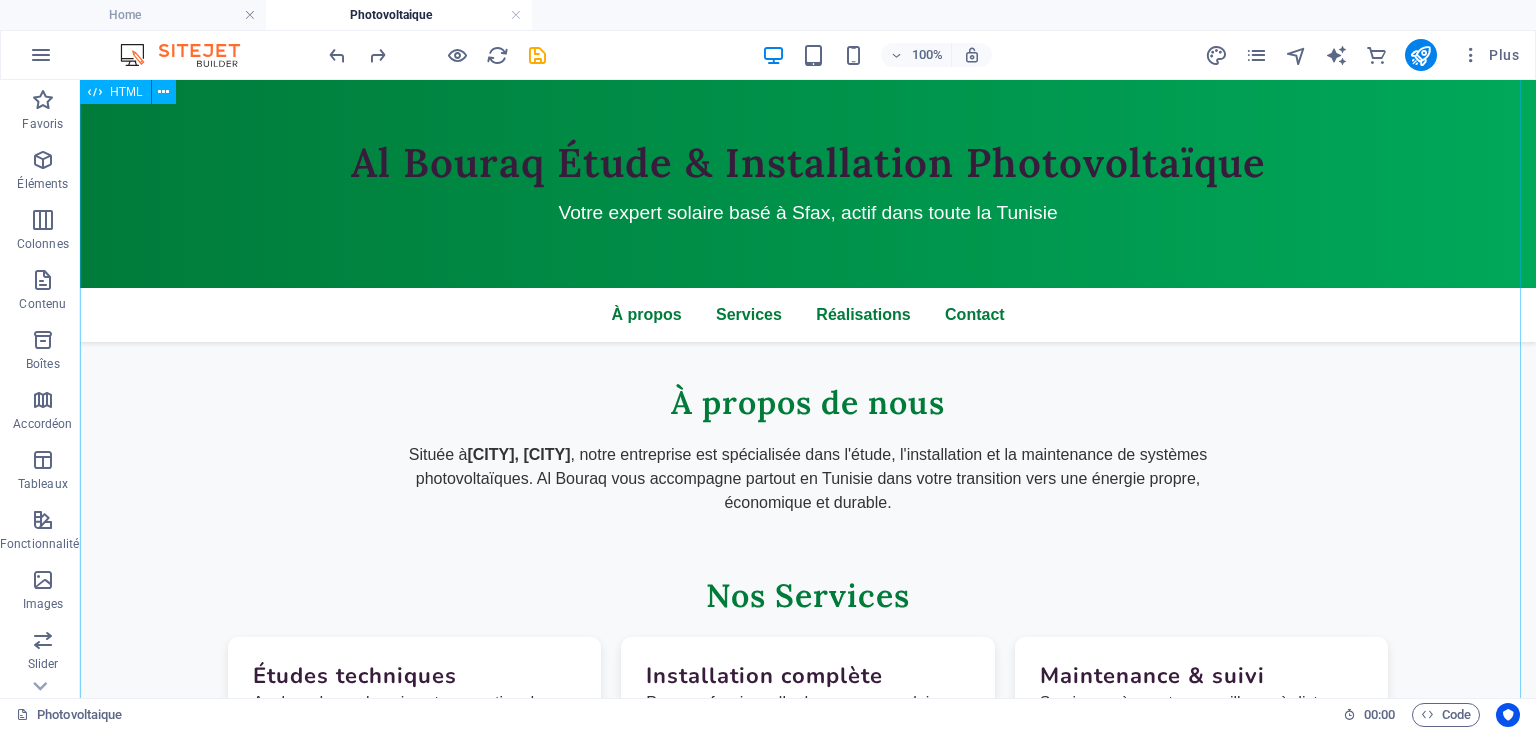 scroll, scrollTop: 0, scrollLeft: 0, axis: both 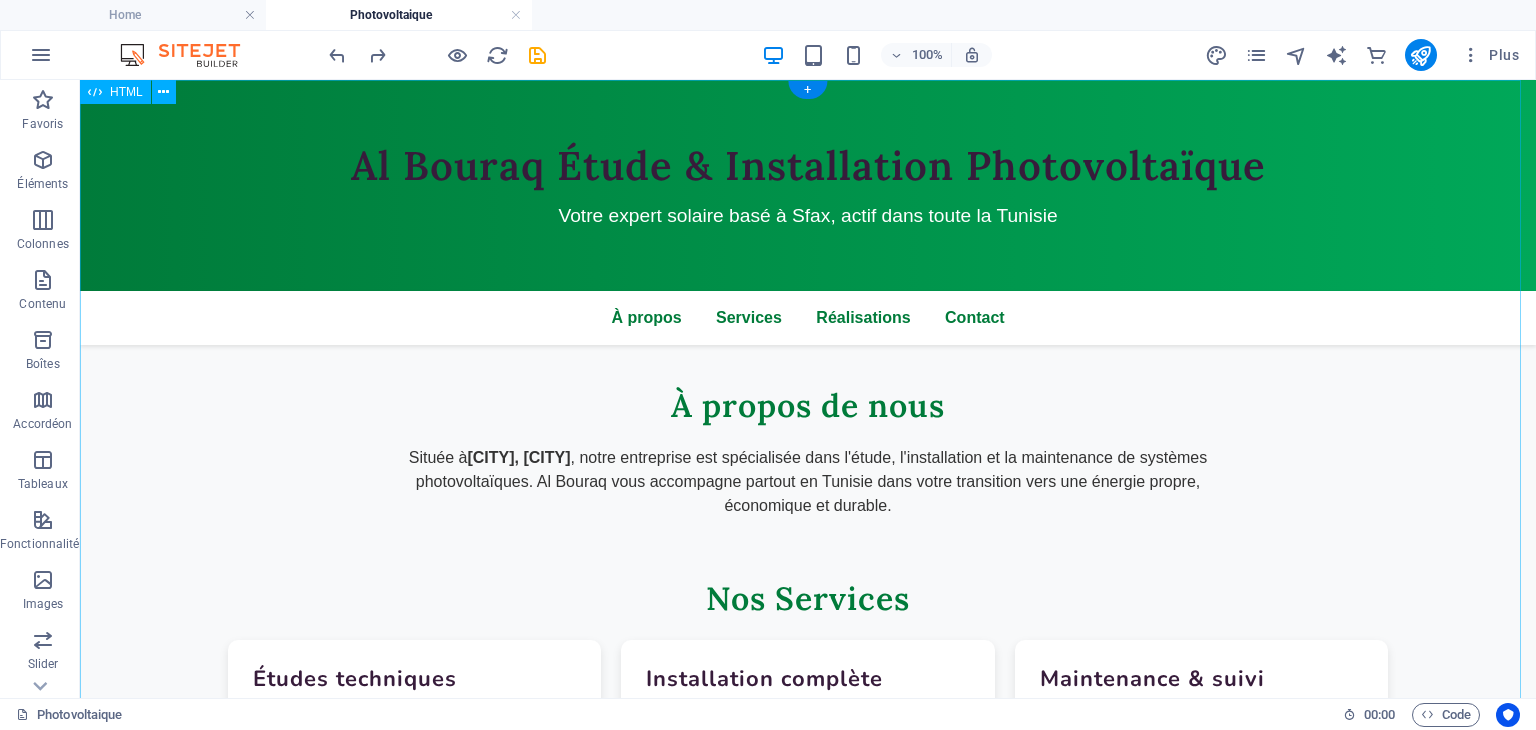 click on "Al Bouraq - Énergie Solaire en Tunisie
Al Bouraq Étude & Installation Photovoltaïque
Votre expert solaire basé à Sfax, actif dans toute la Tunisie
À propos
Services
Réalisations
Contact
À propos de nous
Située à  Sakiet Ezzit, Sfax , notre entreprise est spécialisée dans l'étude, l'installation et la maintenance de systèmes photovoltaïques. Al Bouraq vous accompagne partout en Tunisie dans votre transition vers une énergie propre, économique et durable.
Nos Services
Études techniques
Analyse de vos besoins et conception de solutions sur mesure adaptées à votre consommation.
Installation complète
Pose professionnelle de panneaux solaires avec équipements certifiés et garantie de performance.
Maintenance & suivi" at bounding box center (808, 769) 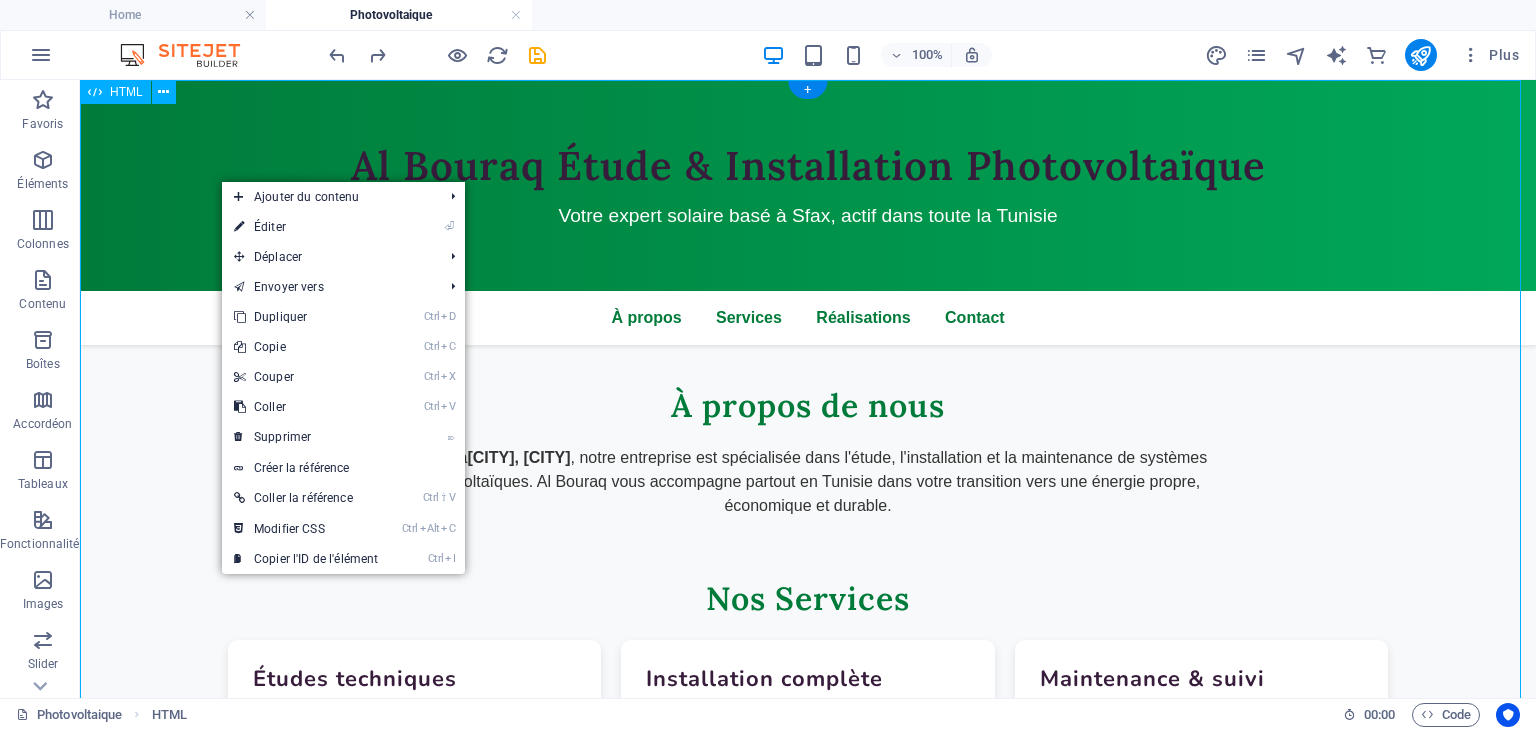 click on "Al Bouraq - Énergie Solaire en Tunisie
Al Bouraq Étude & Installation Photovoltaïque
Votre expert solaire basé à Sfax, actif dans toute la Tunisie
À propos
Services
Réalisations
Contact
À propos de nous
Située à  Sakiet Ezzit, Sfax , notre entreprise est spécialisée dans l'étude, l'installation et la maintenance de systèmes photovoltaïques. Al Bouraq vous accompagne partout en Tunisie dans votre transition vers une énergie propre, économique et durable.
Nos Services
Études techniques
Analyse de vos besoins et conception de solutions sur mesure adaptées à votre consommation.
Installation complète
Pose professionnelle de panneaux solaires avec équipements certifiés et garantie de performance.
Maintenance & suivi" at bounding box center [808, 769] 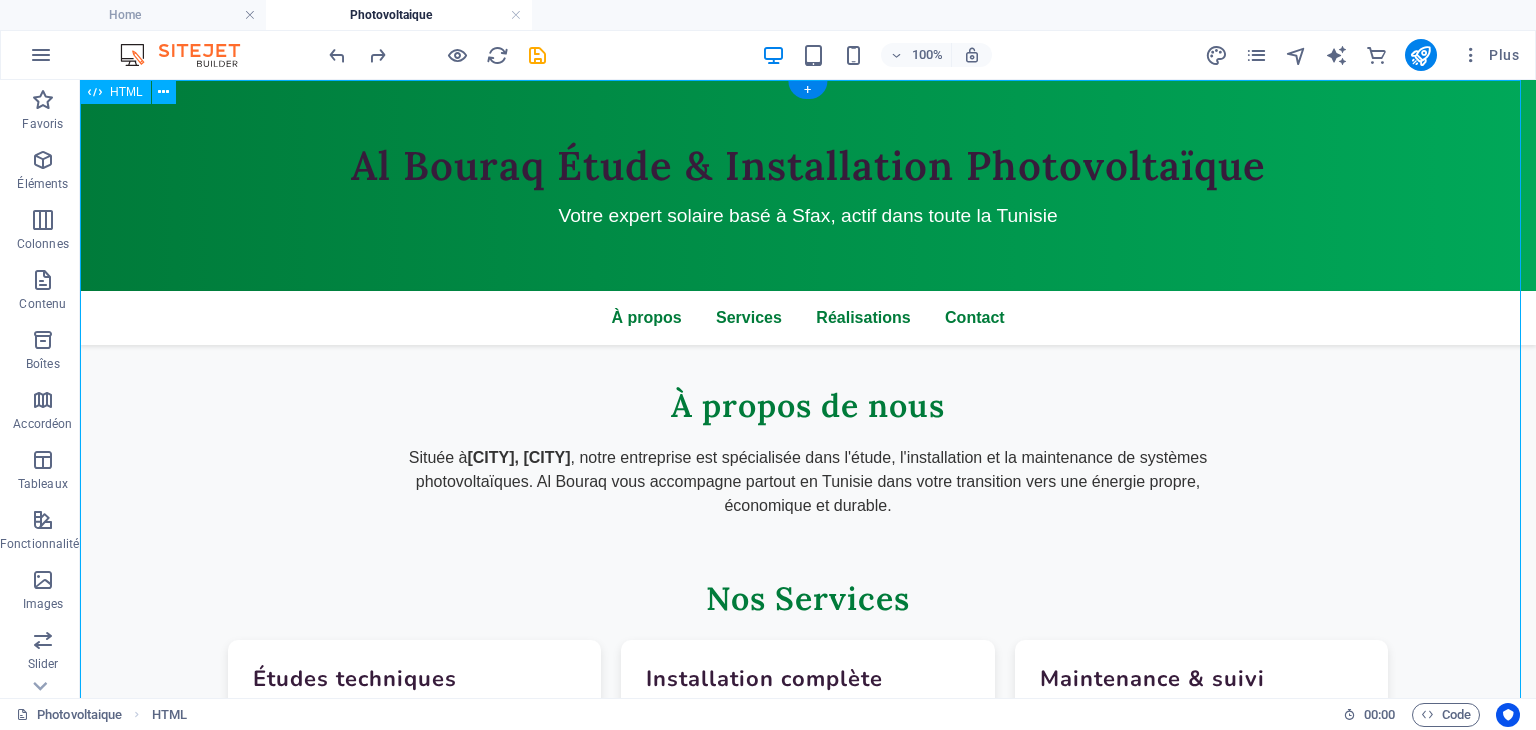 click on "Al Bouraq - Énergie Solaire en Tunisie
Al Bouraq Étude & Installation Photovoltaïque
Votre expert solaire basé à Sfax, actif dans toute la Tunisie
À propos
Services
Réalisations
Contact
À propos de nous
Située à  Sakiet Ezzit, Sfax , notre entreprise est spécialisée dans l'étude, l'installation et la maintenance de systèmes photovoltaïques. Al Bouraq vous accompagne partout en Tunisie dans votre transition vers une énergie propre, économique et durable.
Nos Services
Études techniques
Analyse de vos besoins et conception de solutions sur mesure adaptées à votre consommation.
Installation complète
Pose professionnelle de panneaux solaires avec équipements certifiés et garantie de performance.
Maintenance & suivi" at bounding box center [808, 769] 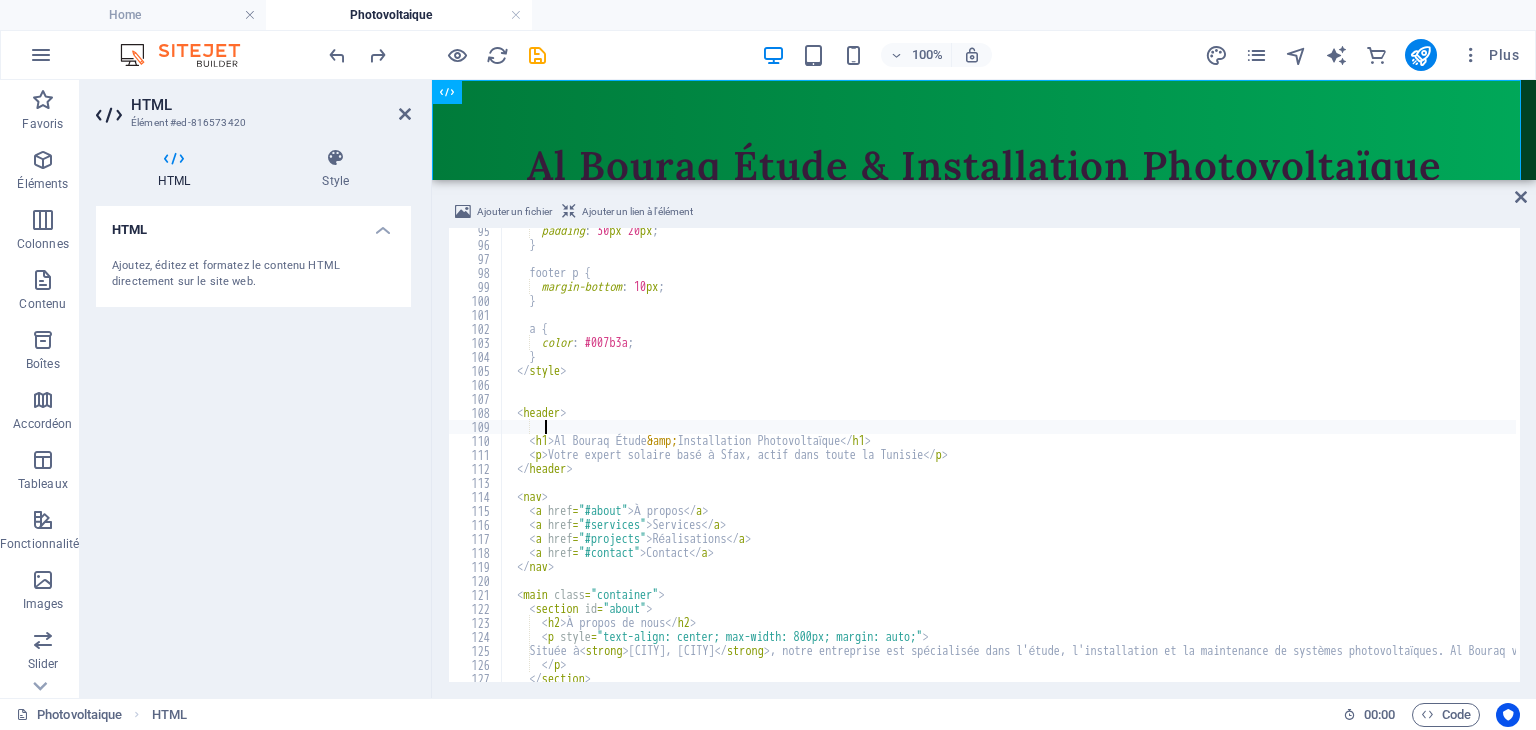 scroll, scrollTop: 0, scrollLeft: 1, axis: horizontal 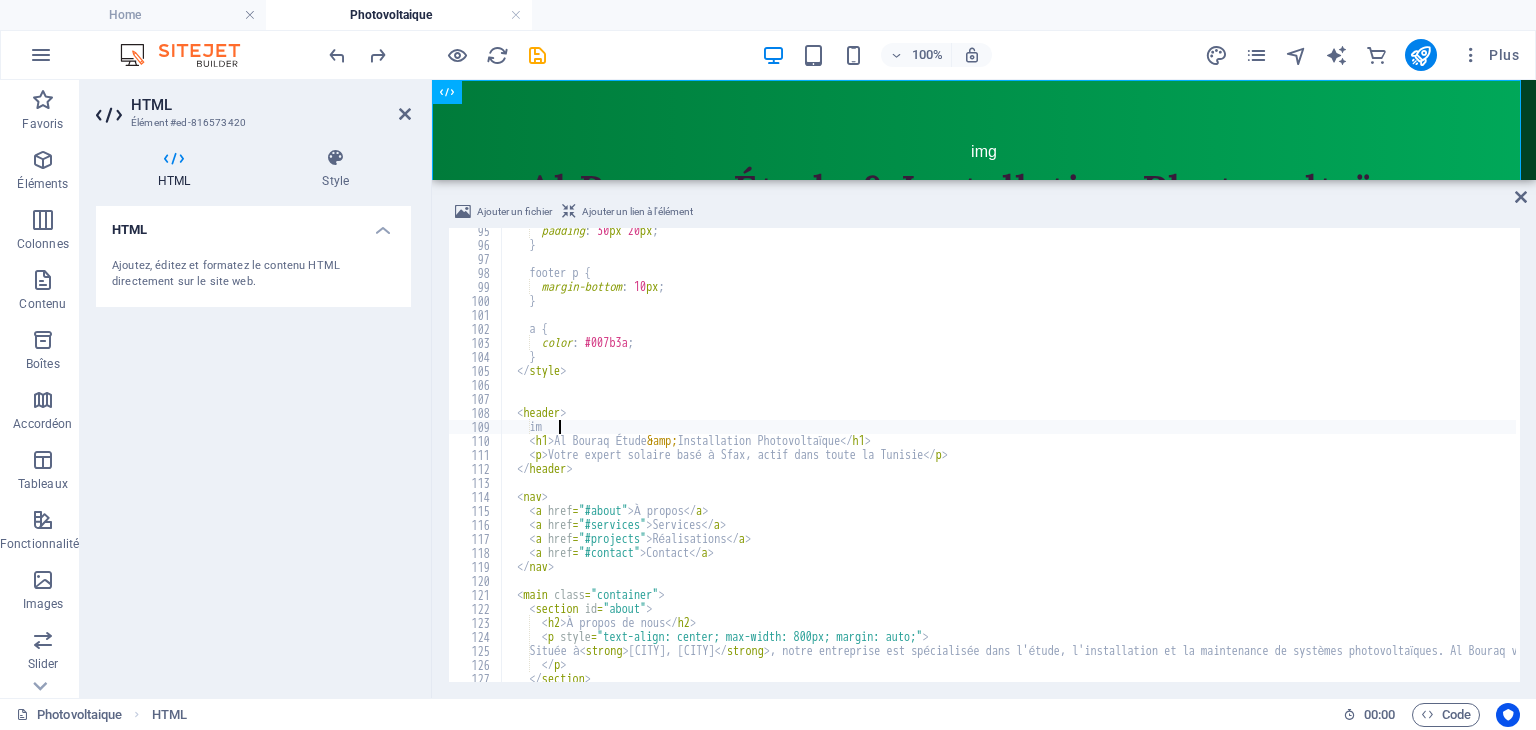 type on "i" 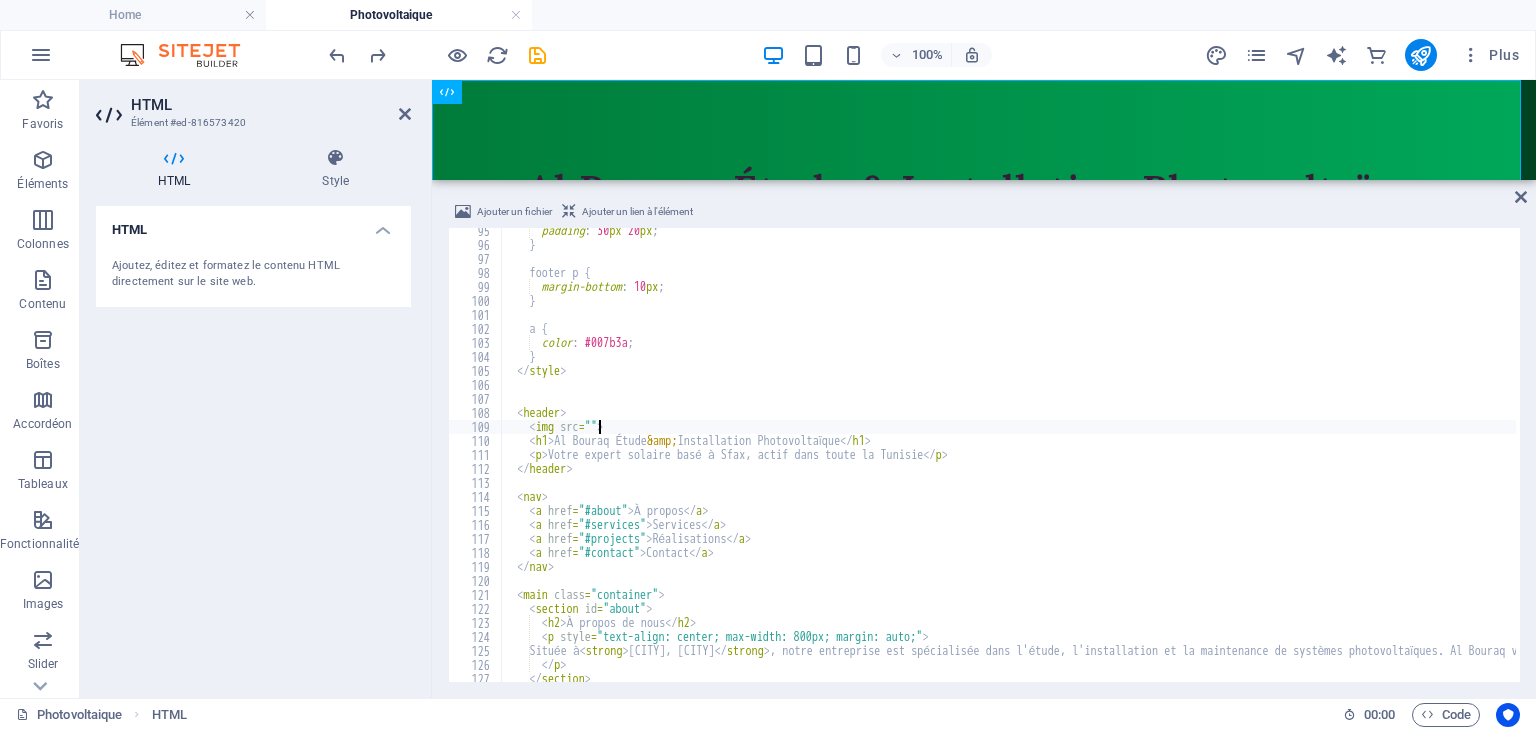 scroll, scrollTop: 0, scrollLeft: 7, axis: horizontal 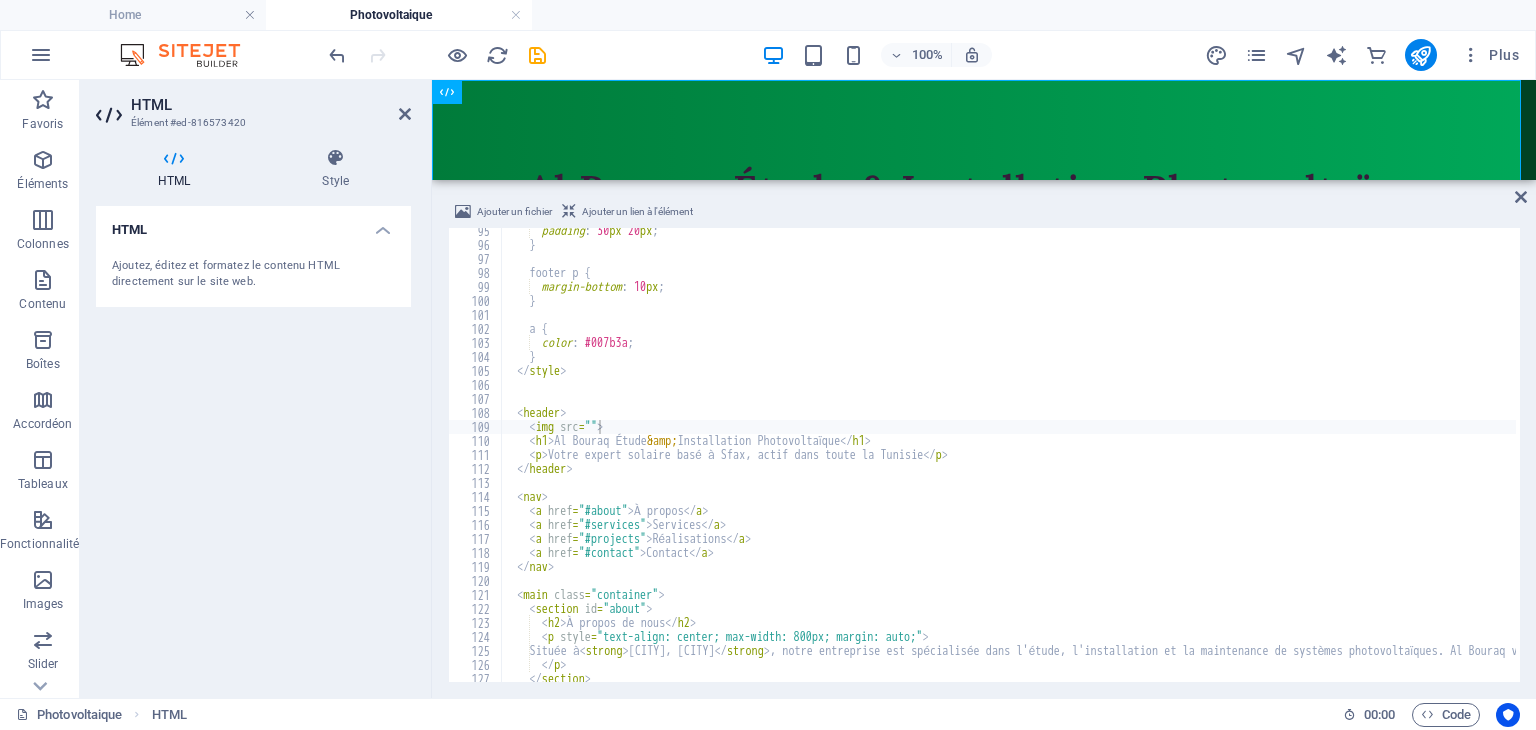 drag, startPoint x: 182, startPoint y: 81, endPoint x: 245, endPoint y: 79, distance: 63.03174 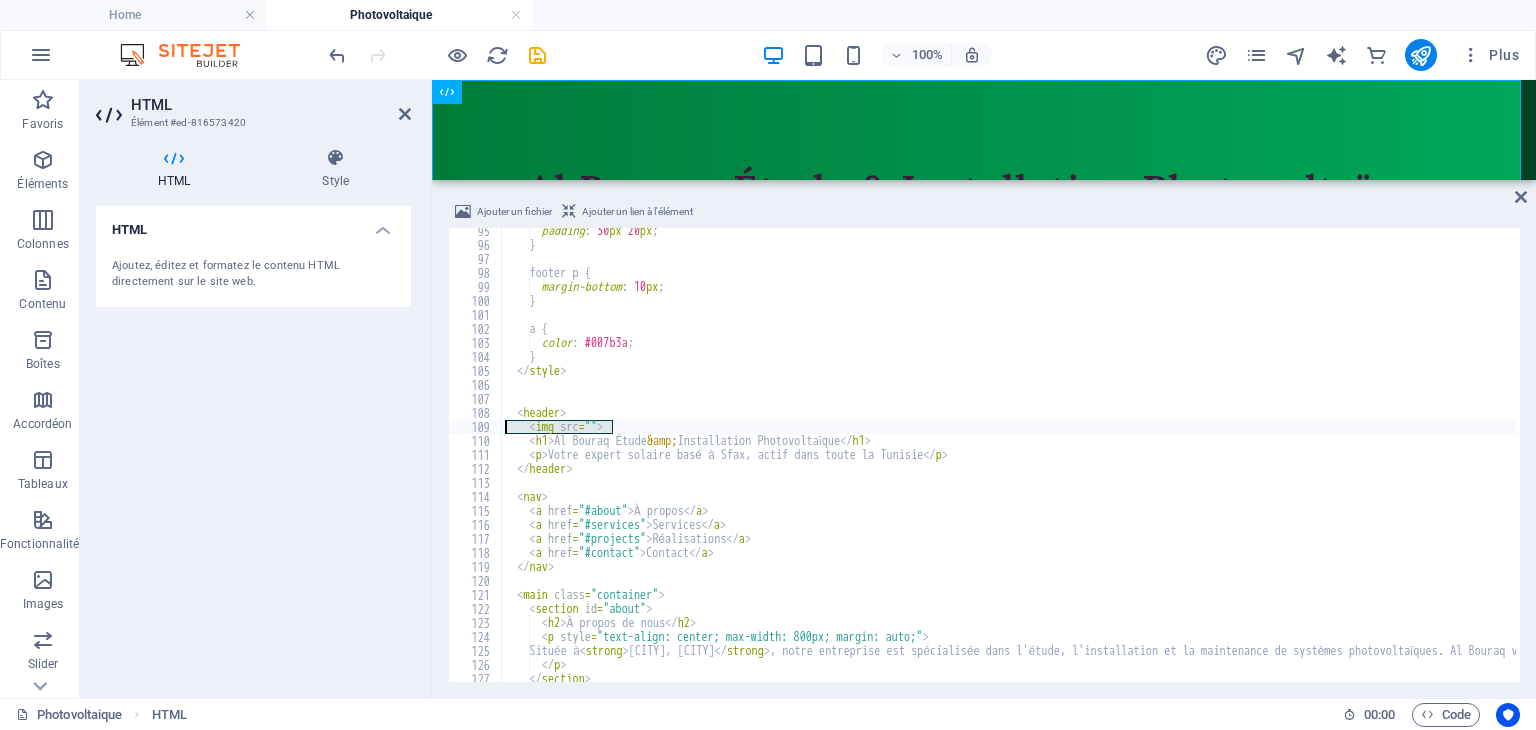 drag, startPoint x: 620, startPoint y: 427, endPoint x: 500, endPoint y: 432, distance: 120.10412 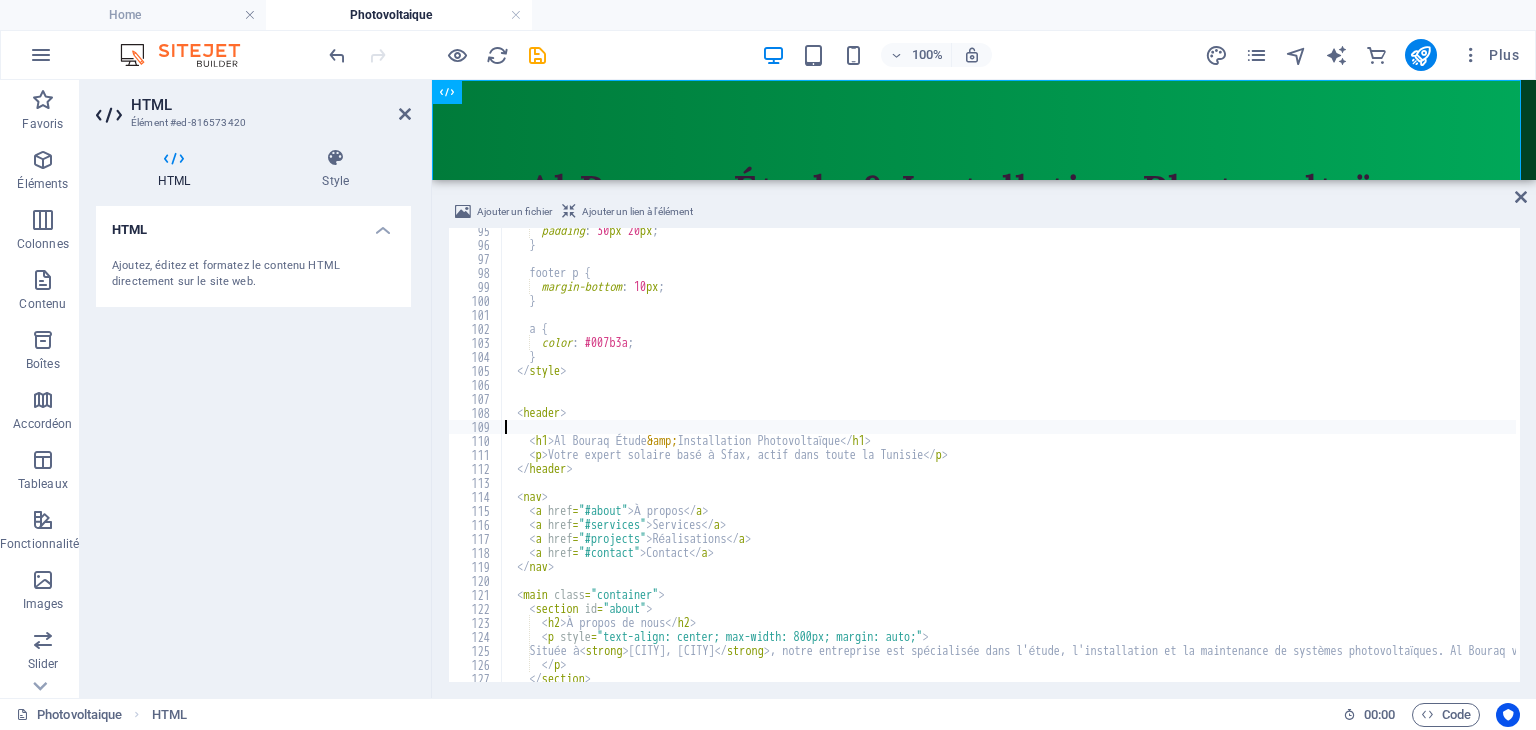 type on "<header>" 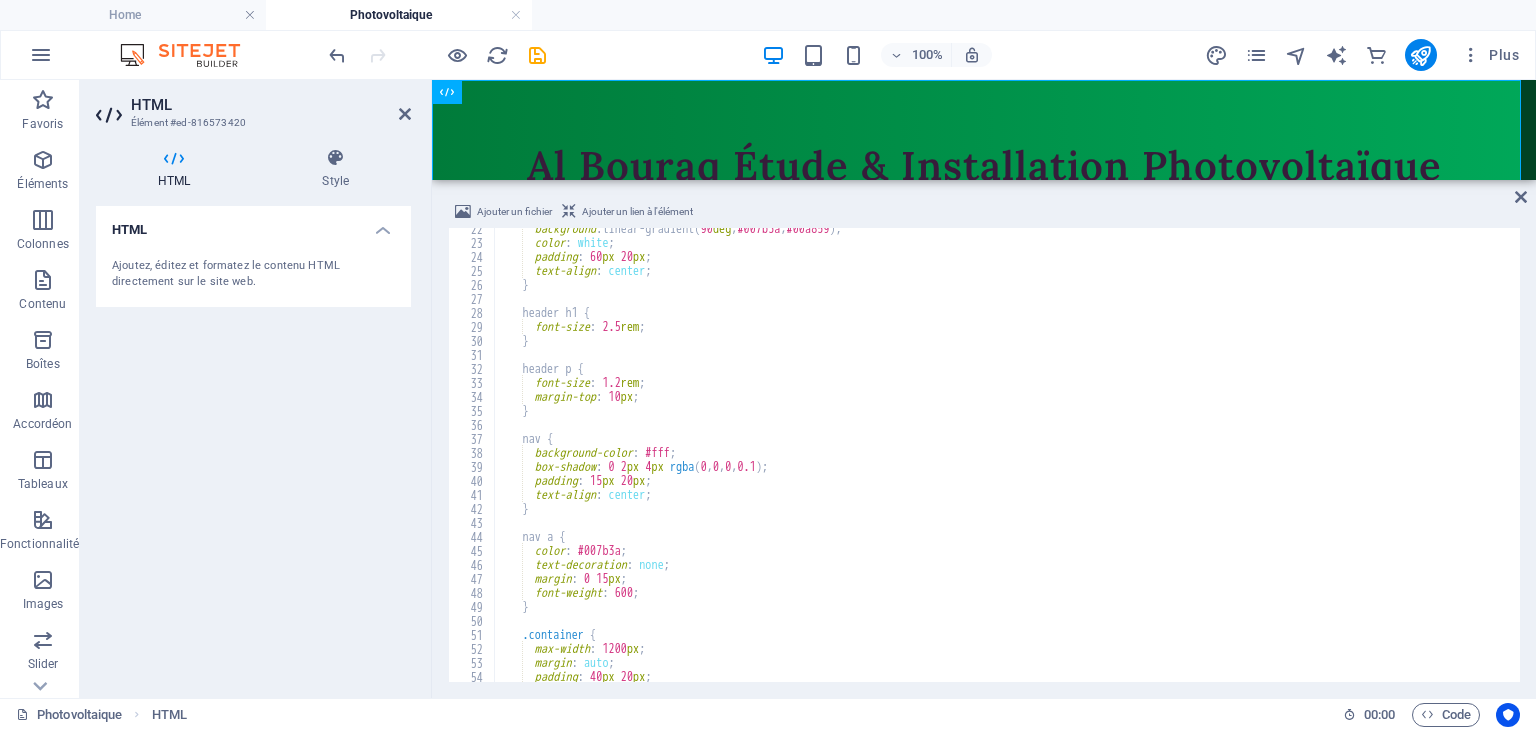 scroll, scrollTop: 0, scrollLeft: 0, axis: both 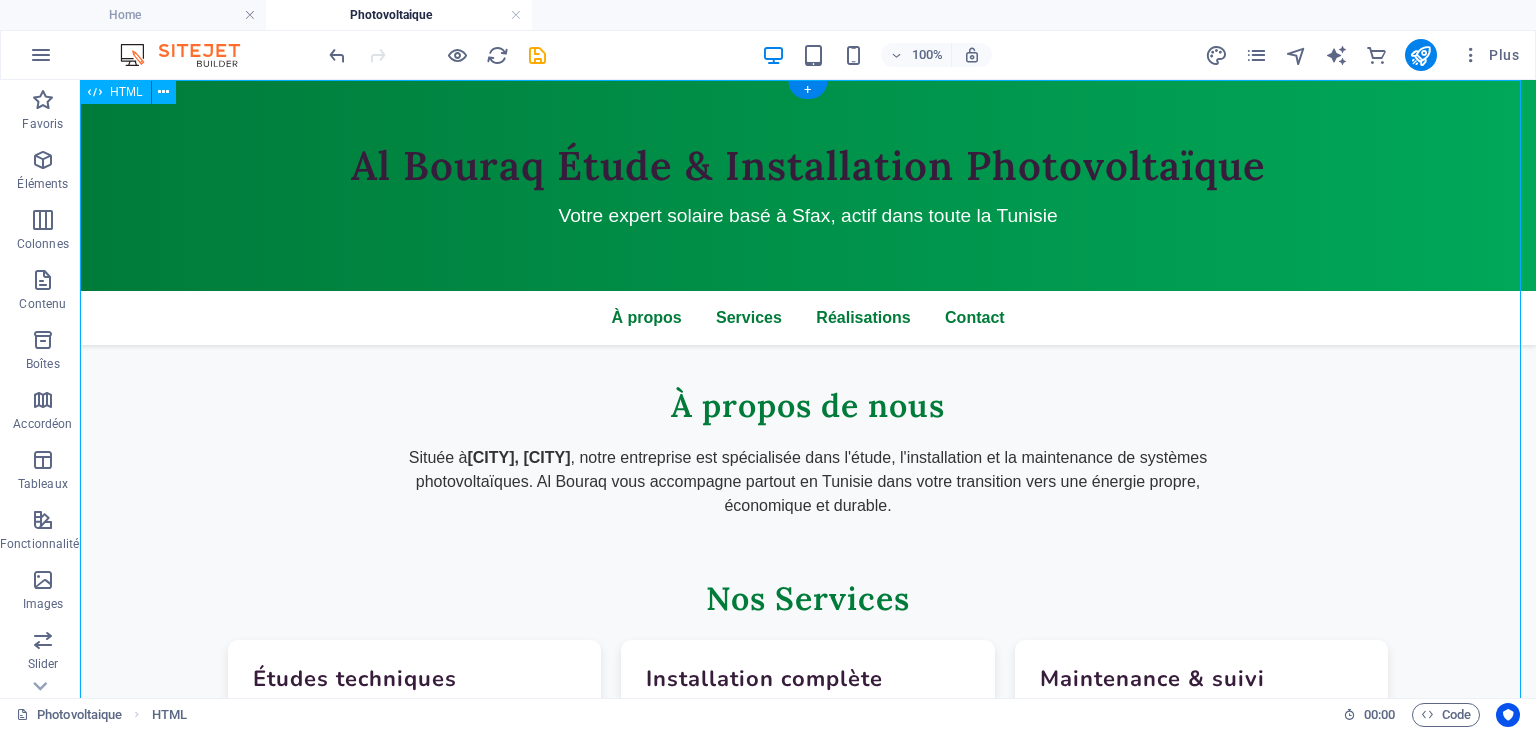 click on "Al Bouraq - Énergie Solaire en Tunisie
Al Bouraq Étude & Installation Photovoltaïque
Votre expert solaire basé à Sfax, actif dans toute la Tunisie
À propos
Services
Réalisations
Contact
À propos de nous
Située à  Sakiet Ezzit, Sfax , notre entreprise est spécialisée dans l'étude, l'installation et la maintenance de systèmes photovoltaïques. Al Bouraq vous accompagne partout en Tunisie dans votre transition vers une énergie propre, économique et durable.
Nos Services
Études techniques
Analyse de vos besoins et conception de solutions sur mesure adaptées à votre consommation.
Installation complète
Pose professionnelle de panneaux solaires avec équipements certifiés et garantie de performance.
Maintenance & suivi" at bounding box center [808, 769] 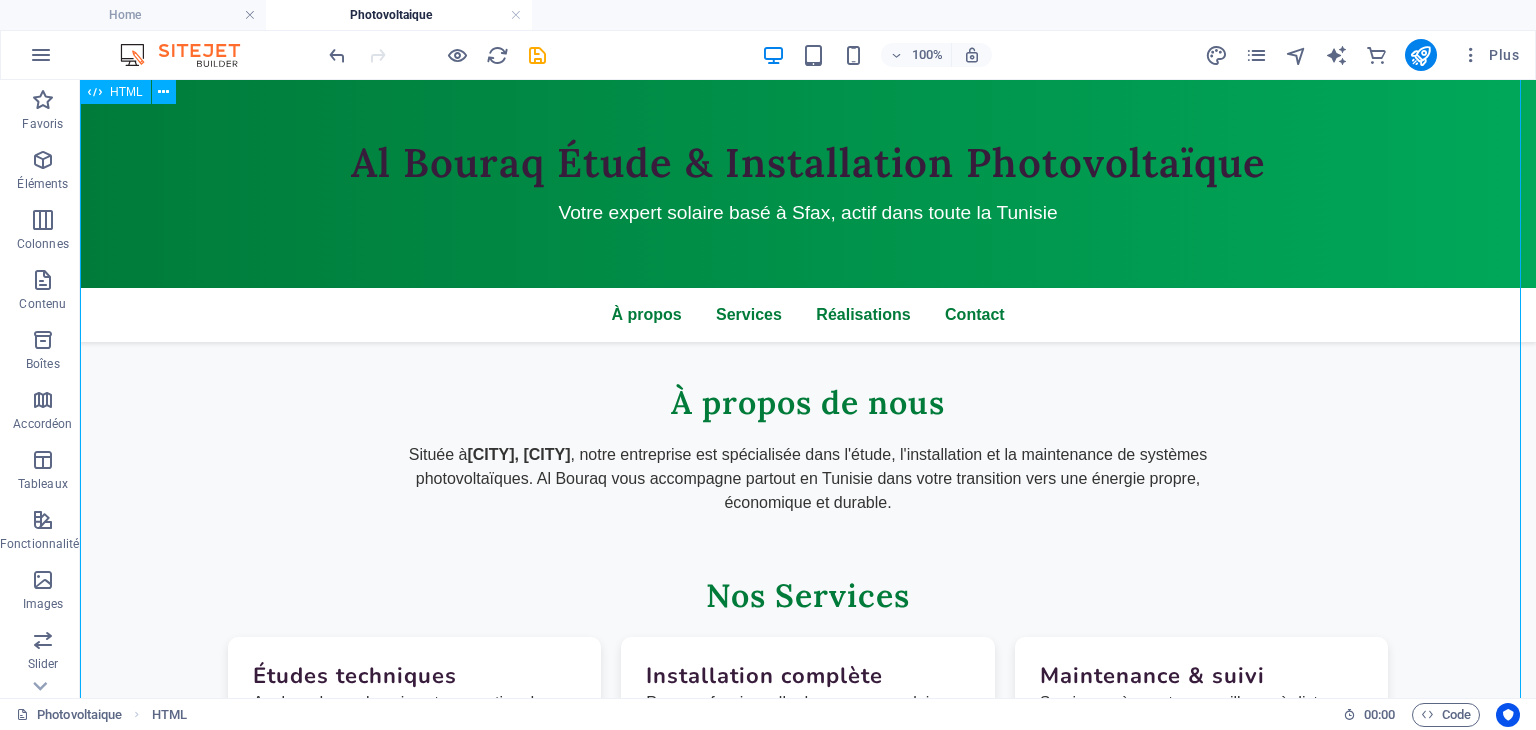 scroll, scrollTop: 0, scrollLeft: 0, axis: both 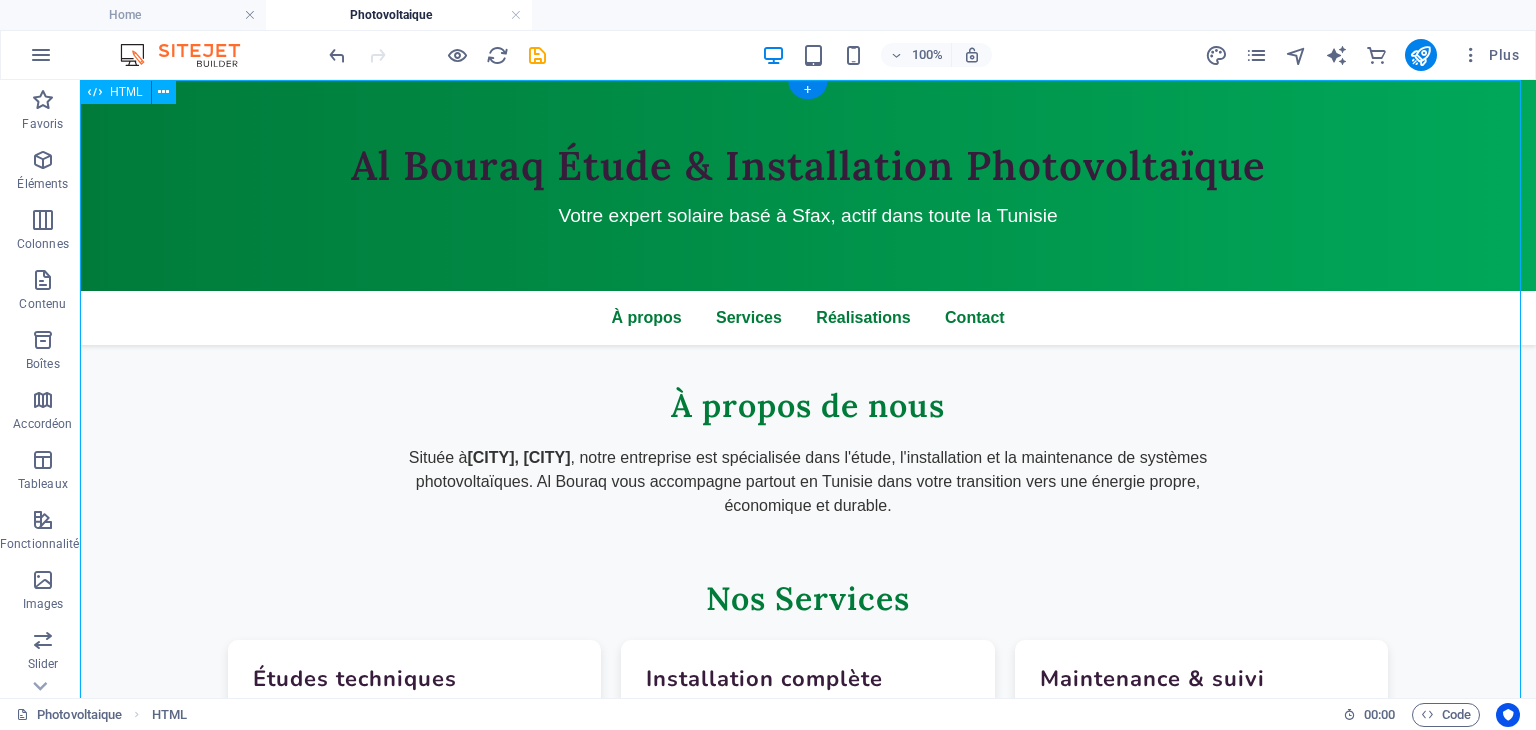 click on "Al Bouraq - Énergie Solaire en Tunisie
Al Bouraq Étude & Installation Photovoltaïque
Votre expert solaire basé à Sfax, actif dans toute la Tunisie
À propos
Services
Réalisations
Contact
À propos de nous
Située à  Sakiet Ezzit, Sfax , notre entreprise est spécialisée dans l'étude, l'installation et la maintenance de systèmes photovoltaïques. Al Bouraq vous accompagne partout en Tunisie dans votre transition vers une énergie propre, économique et durable.
Nos Services
Études techniques
Analyse de vos besoins et conception de solutions sur mesure adaptées à votre consommation.
Installation complète
Pose professionnelle de panneaux solaires avec équipements certifiés et garantie de performance.
Maintenance & suivi" at bounding box center (808, 769) 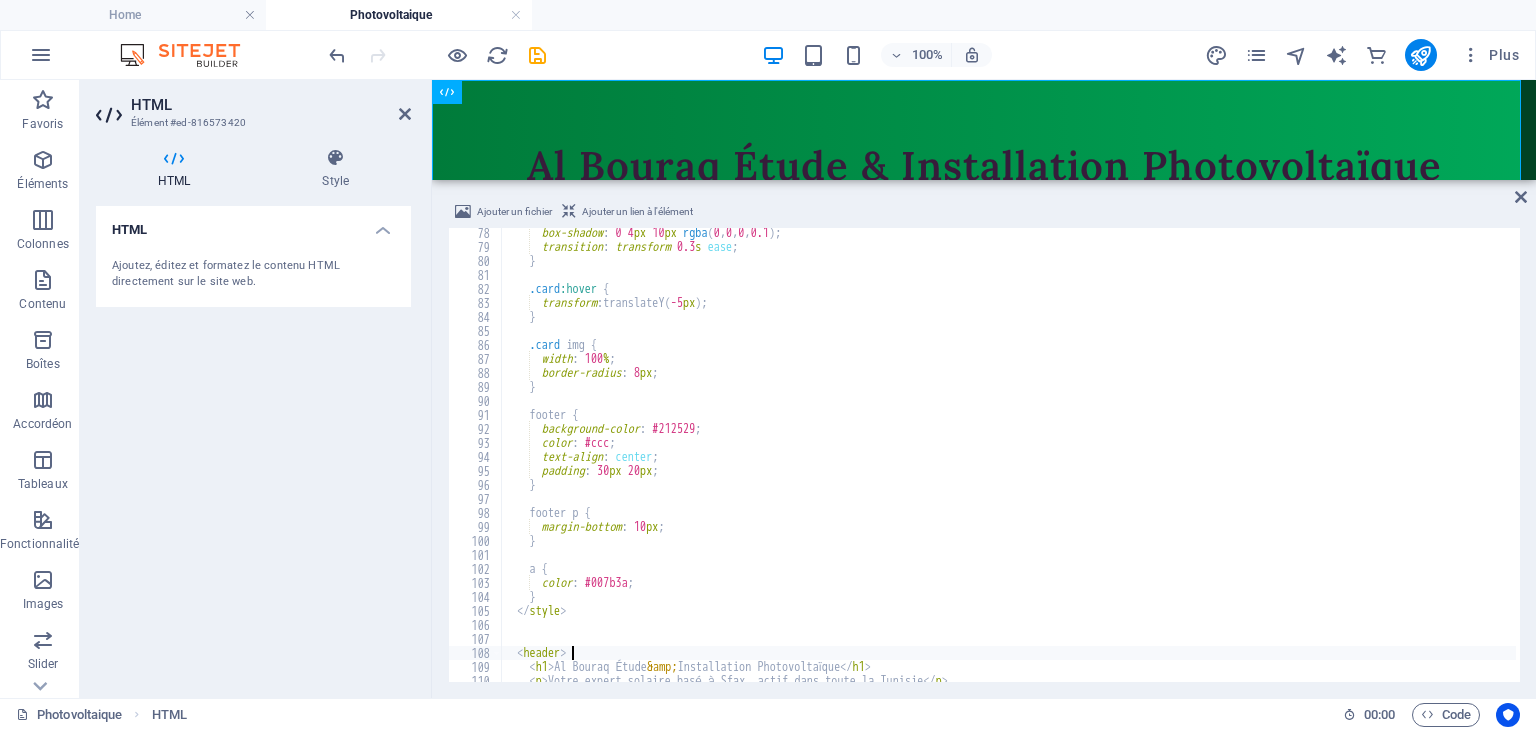 scroll, scrollTop: 1380, scrollLeft: 0, axis: vertical 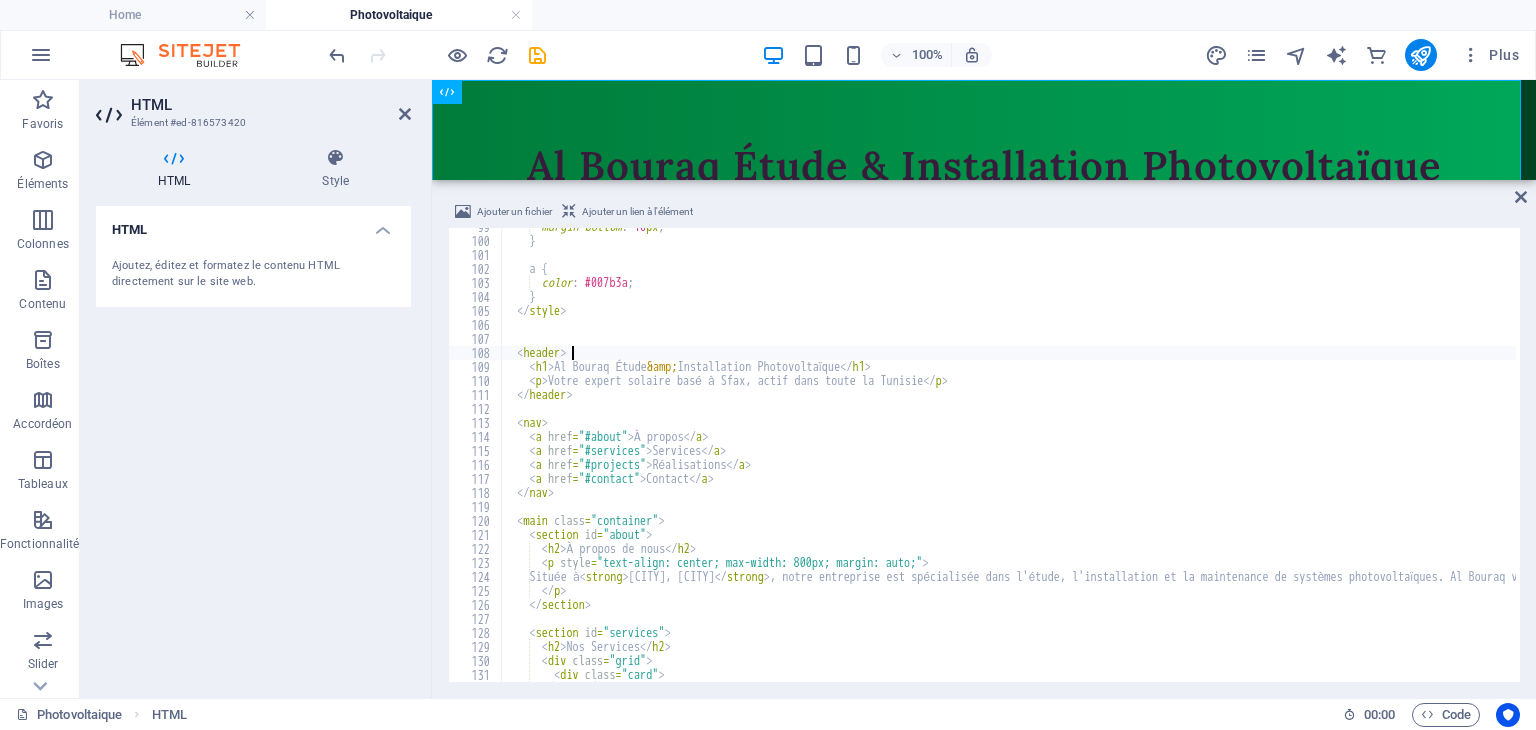 click on "margin-bottom :   10 px ;      }      a   {         color :   #007b3a ;      }    </img>      <header>      <h1> Al Bouraq Étude  &amp;  Installation Photovoltaïque </h1>      <p> Votre expert solaire basé à Sfax, actif dans toute la Tunisie </p>    </header>    <nav>      <a   href = "#about" > À propos </a>      <a   href = "#services" > Services </a>      <a   href = "#projects" > Réalisations </a>      <a   href = "#contact" > Contact </a>    </nav>    <main   class = "container" >      <section   id = "about" >         <h2> À propos de nous </h2>         <p   style = "text-align: center; max-width: 800px; margin: auto;" >          Située à  <strong> Sakiet Ezzit, Sfax </strong> , notre entreprise est spécialisée dans l'étude, l'installation et la maintenance de systèmes photovoltaïques. Al Bouraq vous accompagne partout en Tunisie dans votre transition vers une énergie propre, économique et durable.         </p>      </section>" at bounding box center (1438, 459) 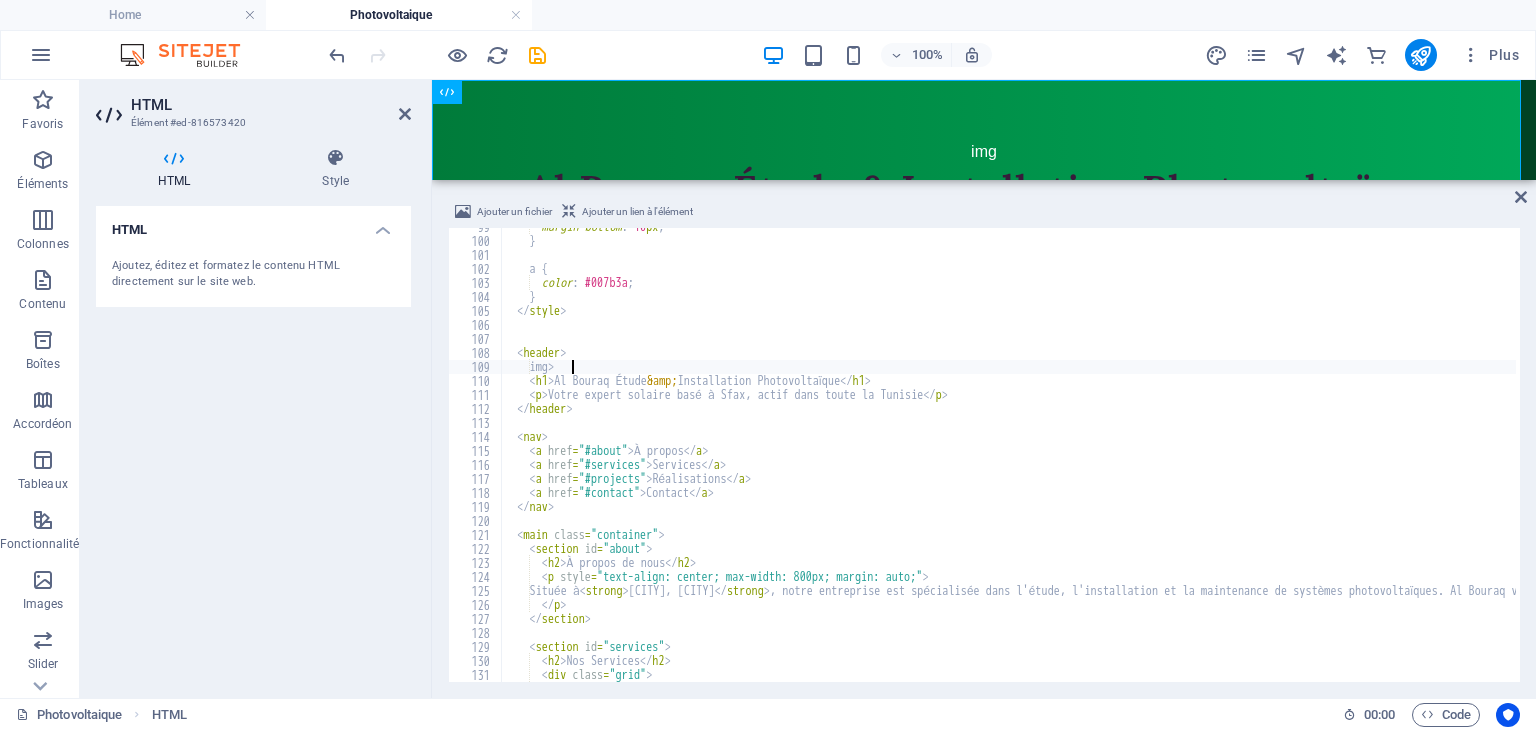 scroll, scrollTop: 0, scrollLeft: 4, axis: horizontal 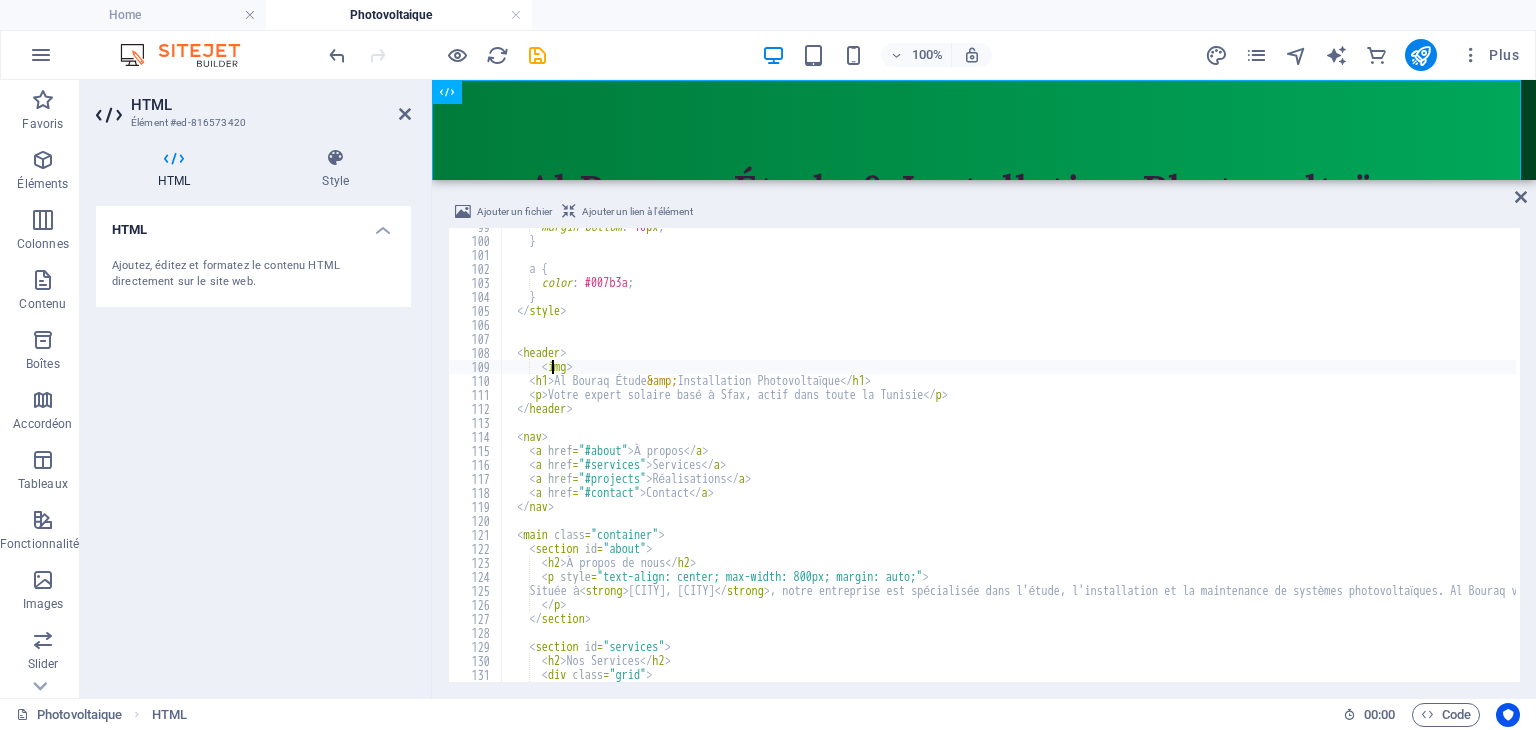 click on "margin-bottom :   10 px ;      }      a   {         color :   #007b3a ;      }    </img>    <header>         <img >      <h1> Al Bouraq Étude  &amp;  Installation Photovoltaïque </h1>      <p> Votre expert solaire basé à Sfax, actif dans toute la Tunisie </p>    </header>    <nav>      <a   href = "#about" > À propos </a>      <a   href = "#services" > Services </a>      <a   href = "#projects" > Réalisations </a>      <a   href = "#contact" > Contact </a>    </nav>    <main   class = "container" >      <section   id = "about" >         <h2> À propos de nous </h2>         <p   style = "text-align: center; max-width: 800px; margin: auto;" >          Située à  <strong> Sakiet Ezzit, Sfax </strong> , notre entreprise est spécialisée dans l'étude, l'installation et la maintenance de systèmes photovoltaïques. Al Bouraq vous accompagne partout en Tunisie dans votre transition vers une énergie propre, économique et durable.         </p>      </section>" at bounding box center (1438, 459) 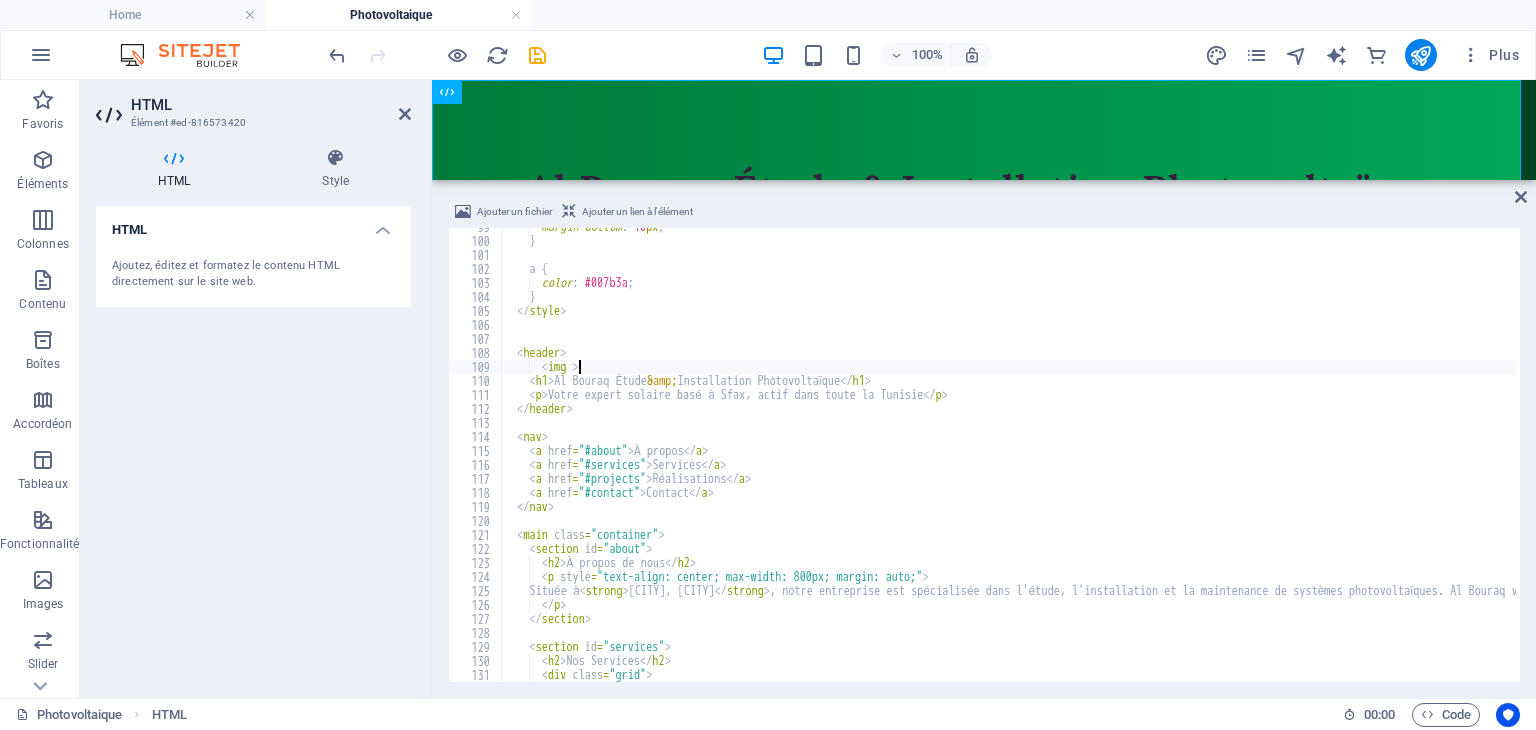 scroll, scrollTop: 0, scrollLeft: 5, axis: horizontal 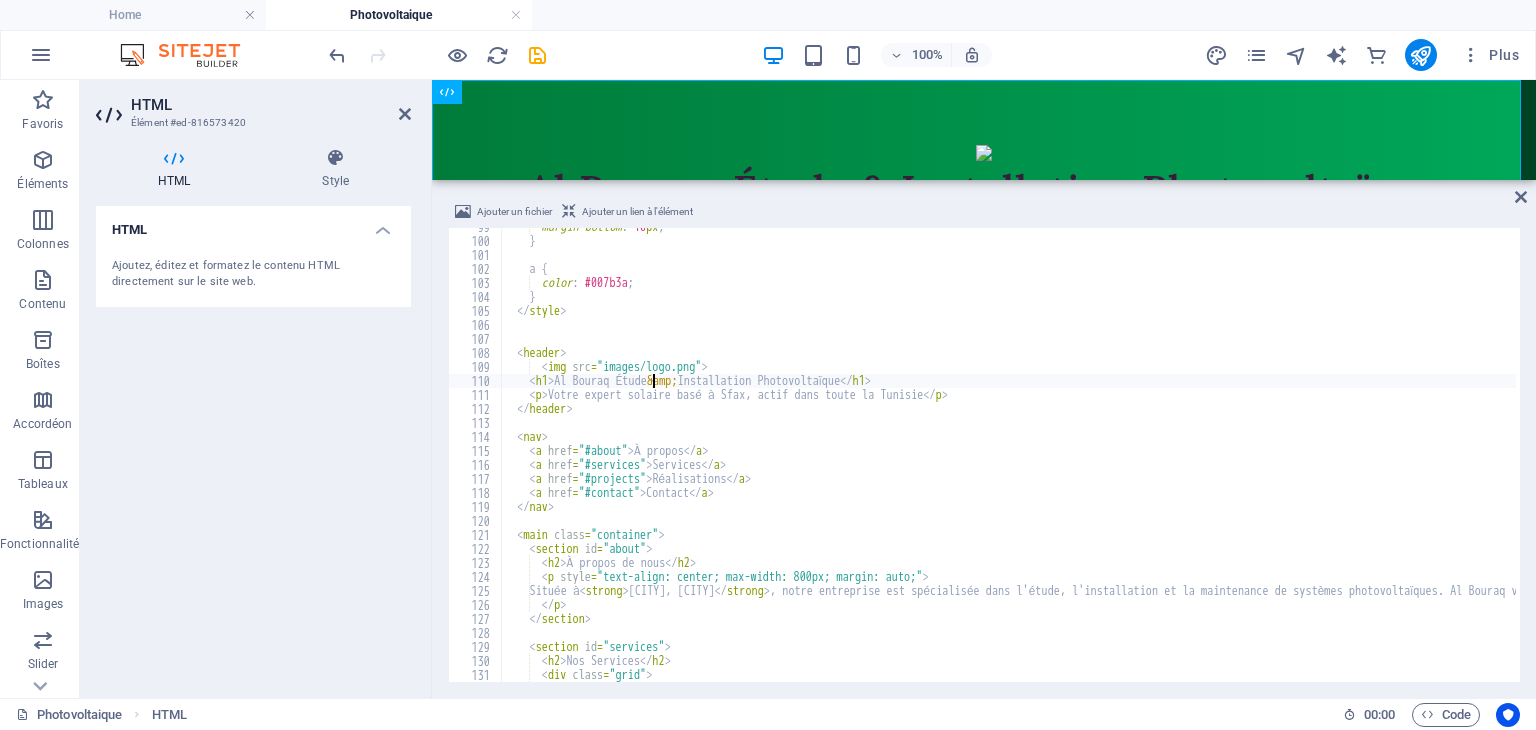 click on "margin-bottom :   10 px ;      }      a   {         color :   #007b3a ;      }    </img>    <header>         <img   src = "images/logo.png" >      <h1> Al Bouraq Étude  &amp;  Installation Photovoltaïque </h1>      <p> Votre expert solaire basé à Sfax, actif dans toute la Tunisie </p>    </header>    <nav>      <a   href = "#about" > À propos </a>      <a   href = "#services" > Services </a>      <a   href = "#projects" > Réalisations </a>      <a   href = "#contact" > Contact </a>    </nav>    <main   class = "container" >      <section   id = "about" >         <h2> À propos de nous </h2>         <p   style = "text-align: center; max-width: 800px; margin: auto;" >          Située à  <strong> Sakiet Ezzit, Sfax </strong> , notre entreprise est spécialisée dans l'étude, l'installation et la maintenance de systèmes photovoltaïques. Al Bouraq vous accompagne partout en Tunisie dans votre transition vers une énergie propre, économique et durable." at bounding box center (1438, 459) 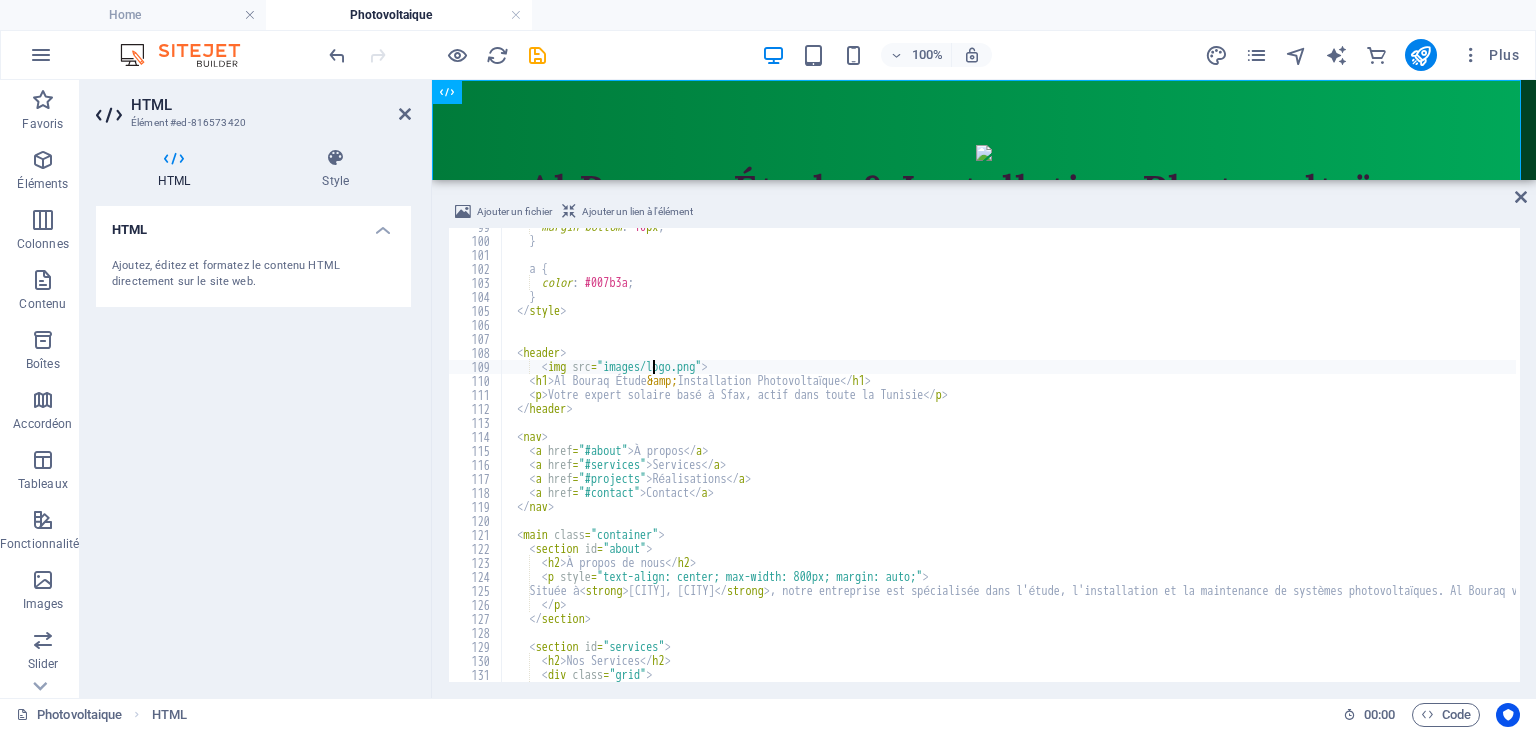 click on "margin-bottom :   10 px ;      }      a   {         color :   #007b3a ;      }    </img>    <header>         <img   src = "images/logo.png" >      <h1> Al Bouraq Étude  &amp;  Installation Photovoltaïque </h1>      <p> Votre expert solaire basé à Sfax, actif dans toute la Tunisie </p>    </header>    <nav>      <a   href = "#about" > À propos </a>      <a   href = "#services" > Services </a>      <a   href = "#projects" > Réalisations </a>      <a   href = "#contact" > Contact </a>    </nav>    <main   class = "container" >      <section   id = "about" >         <h2> À propos de nous </h2>         <p   style = "text-align: center; max-width: 800px; margin: auto;" >          Située à  <strong> Sakiet Ezzit, Sfax </strong> , notre entreprise est spécialisée dans l'étude, l'installation et la maintenance de systèmes photovoltaïques. Al Bouraq vous accompagne partout en Tunisie dans votre transition vers une énergie propre, économique et durable." at bounding box center (1438, 459) 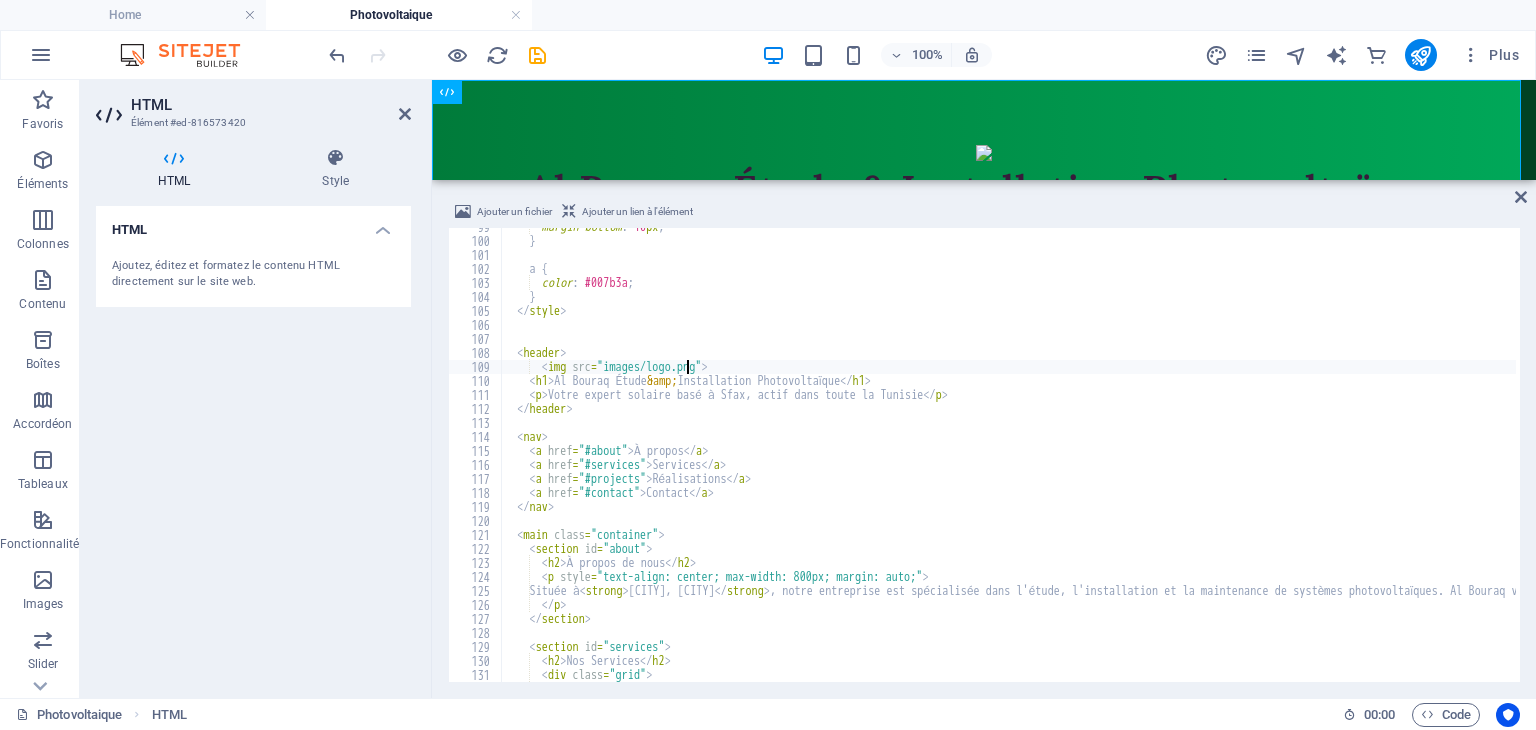 scroll, scrollTop: 0, scrollLeft: 16, axis: horizontal 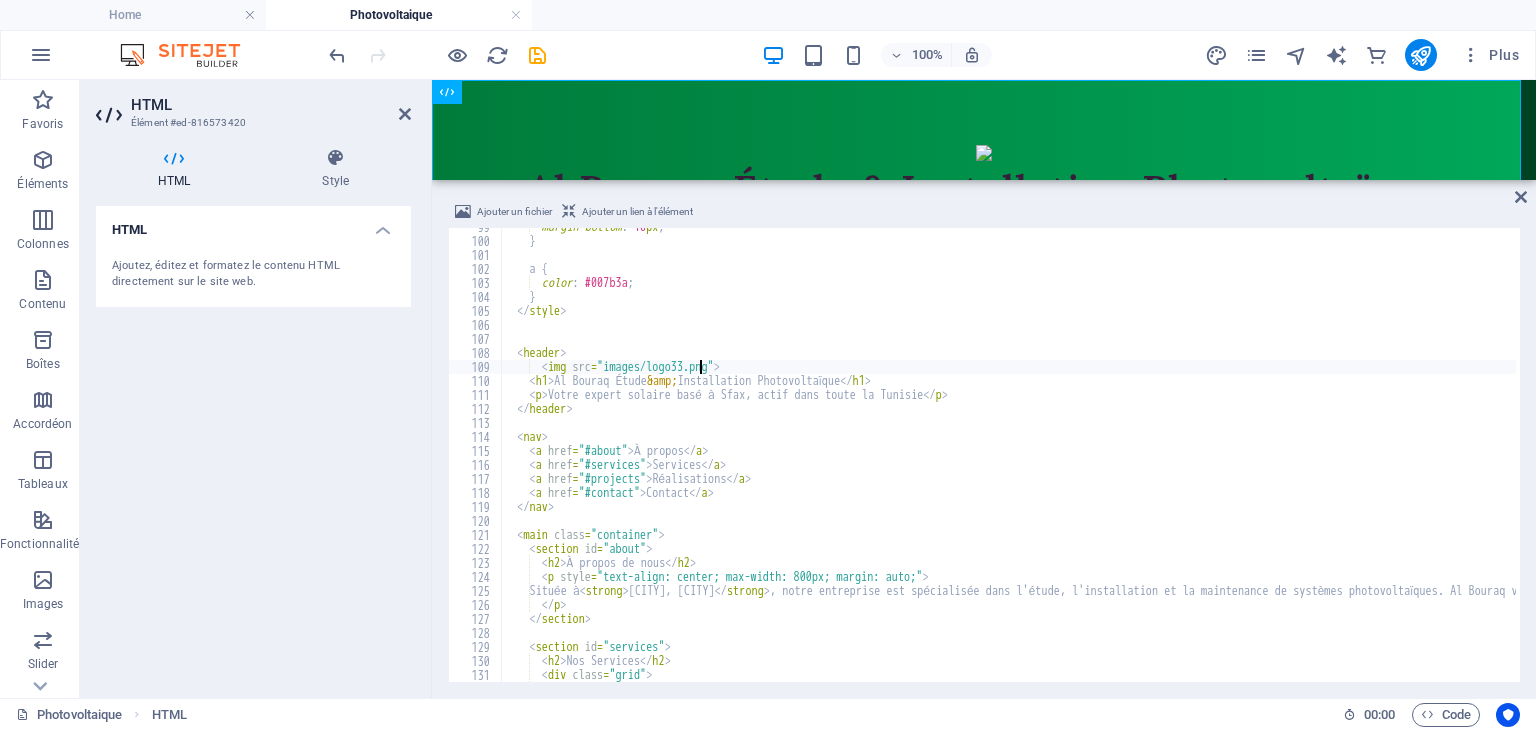 type on "<img src="images/logo33.png">" 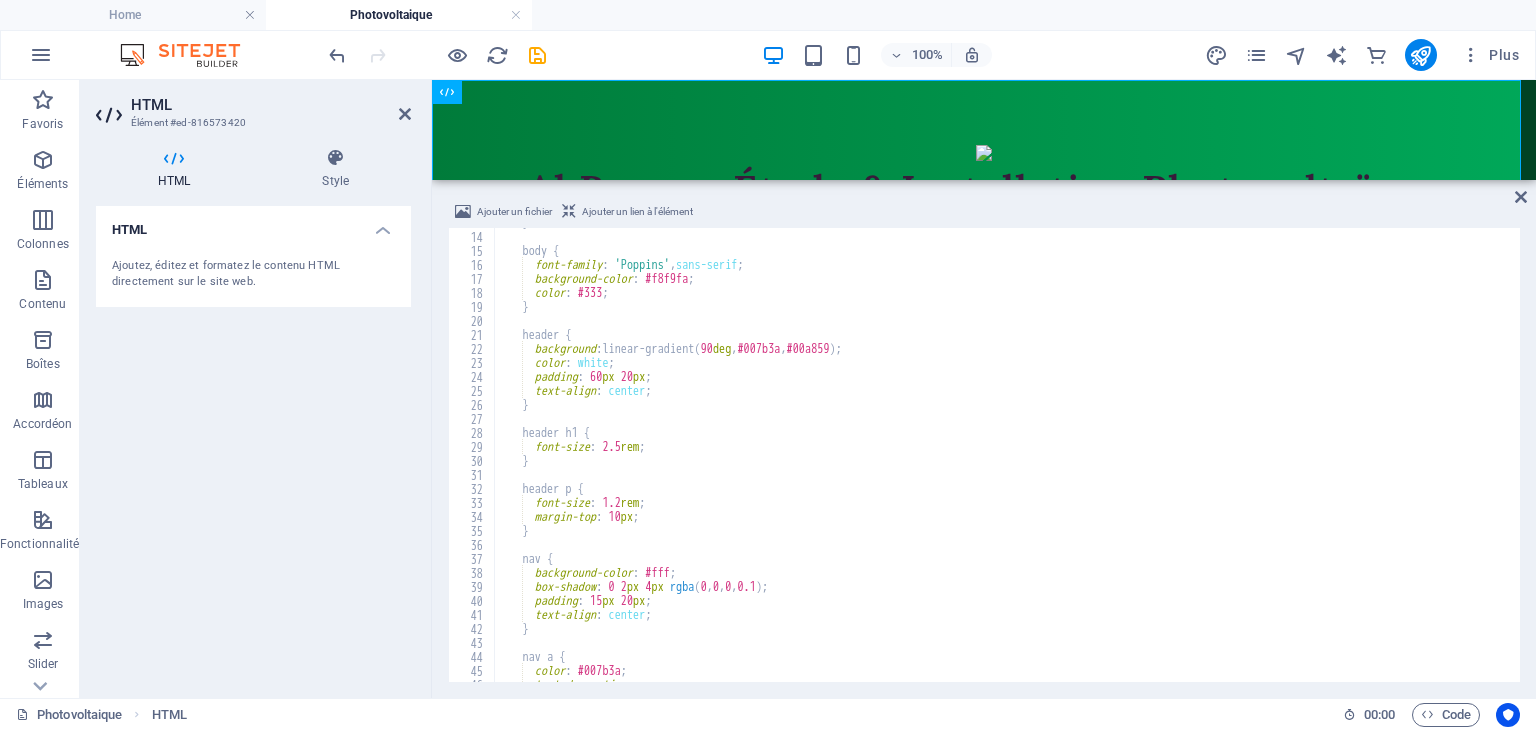 scroll, scrollTop: 0, scrollLeft: 0, axis: both 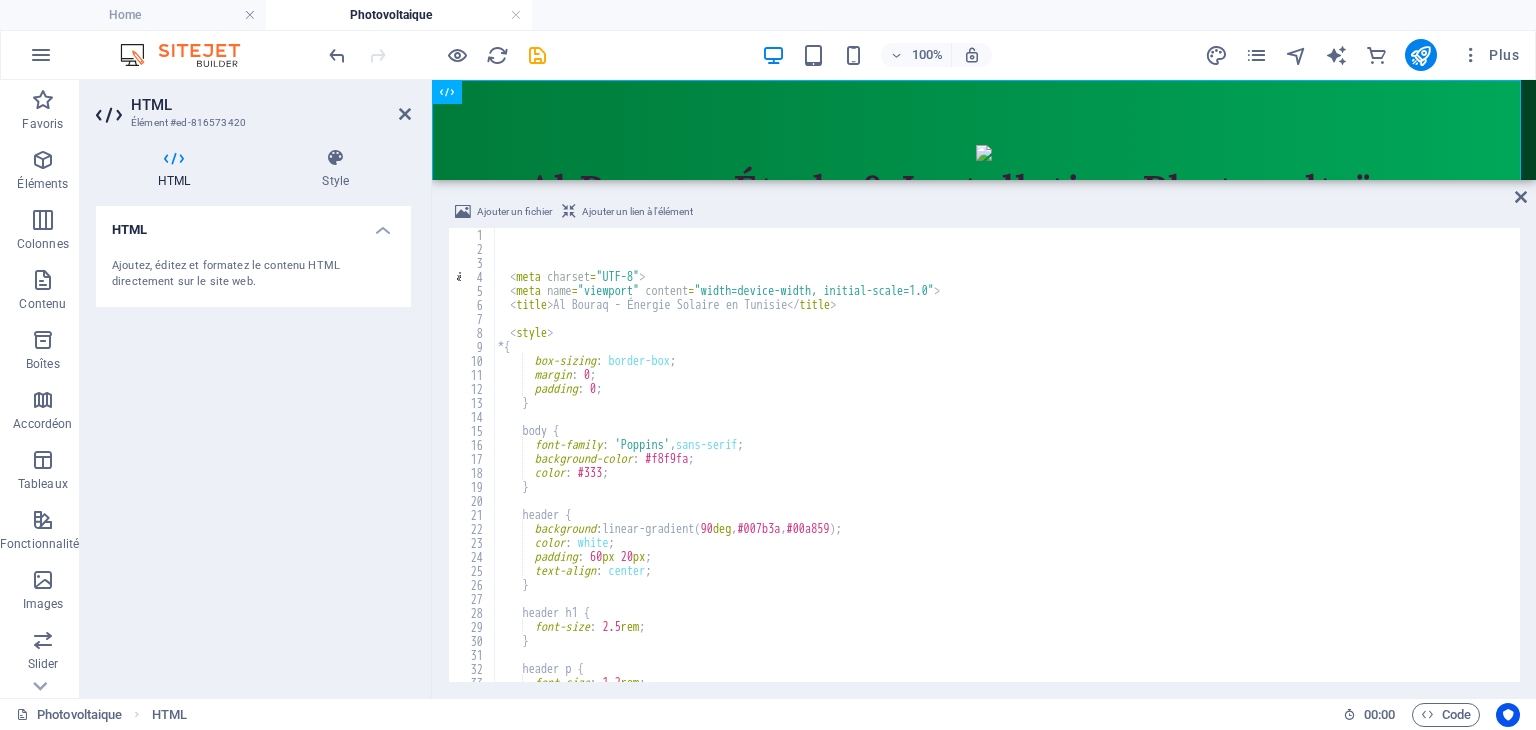 click at bounding box center (190, 55) 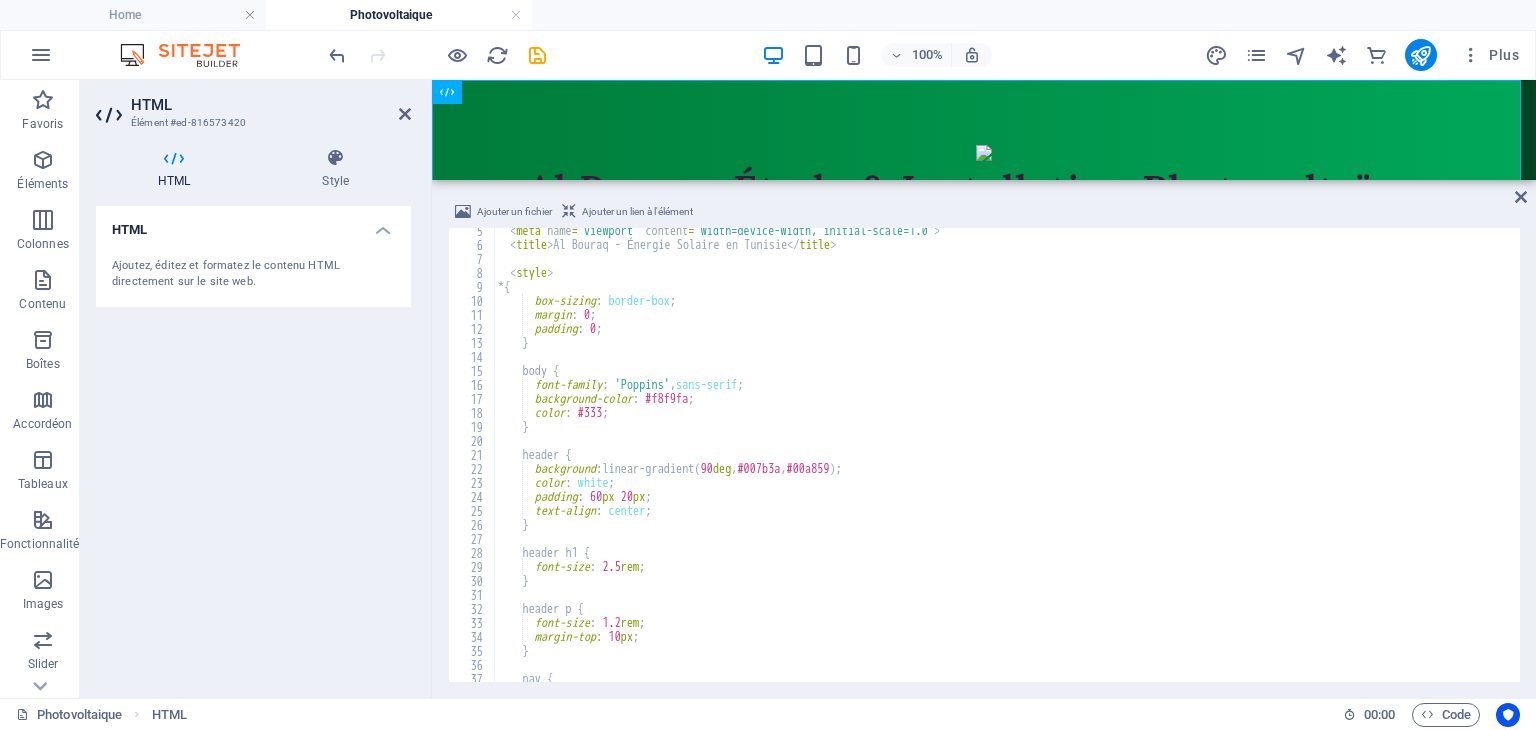scroll, scrollTop: 0, scrollLeft: 0, axis: both 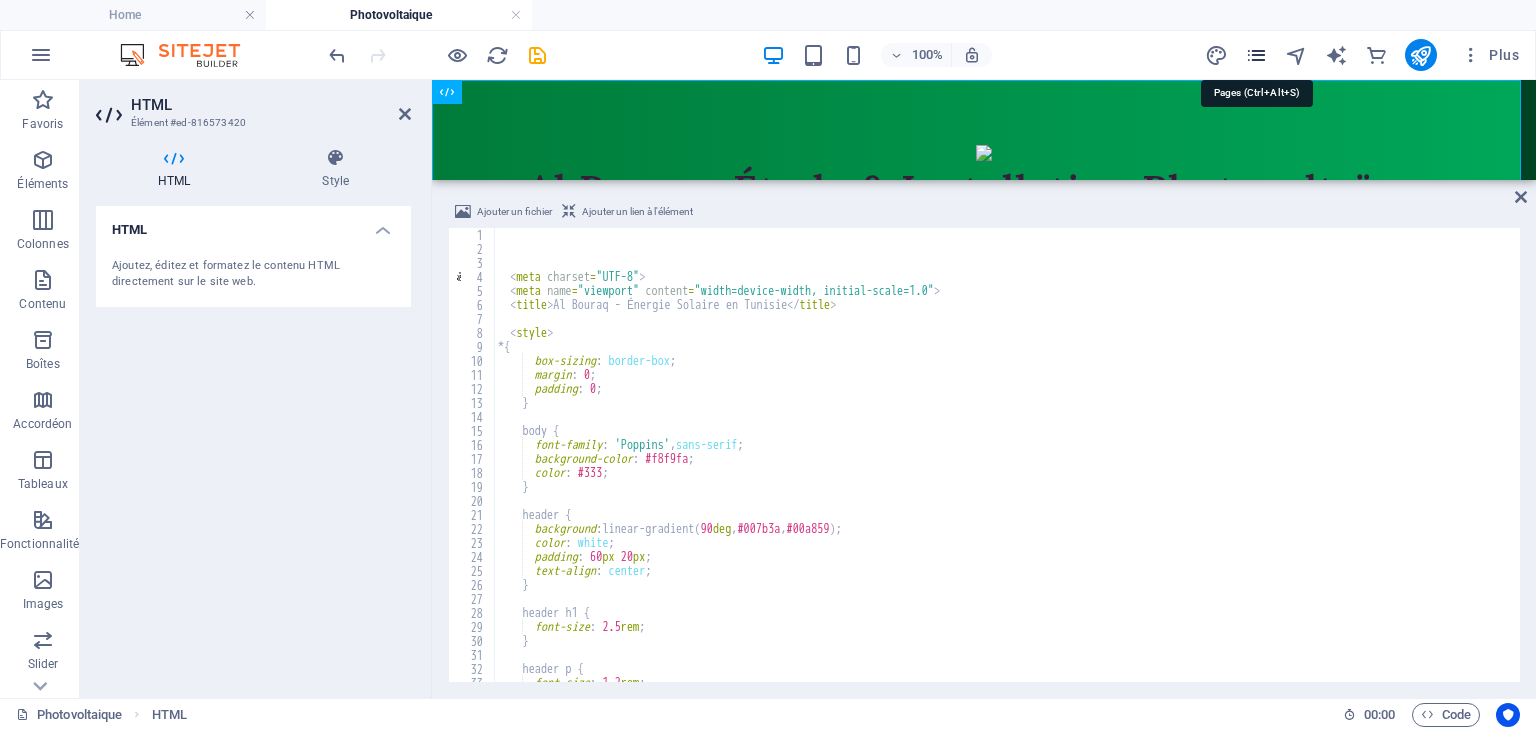 click at bounding box center (1256, 55) 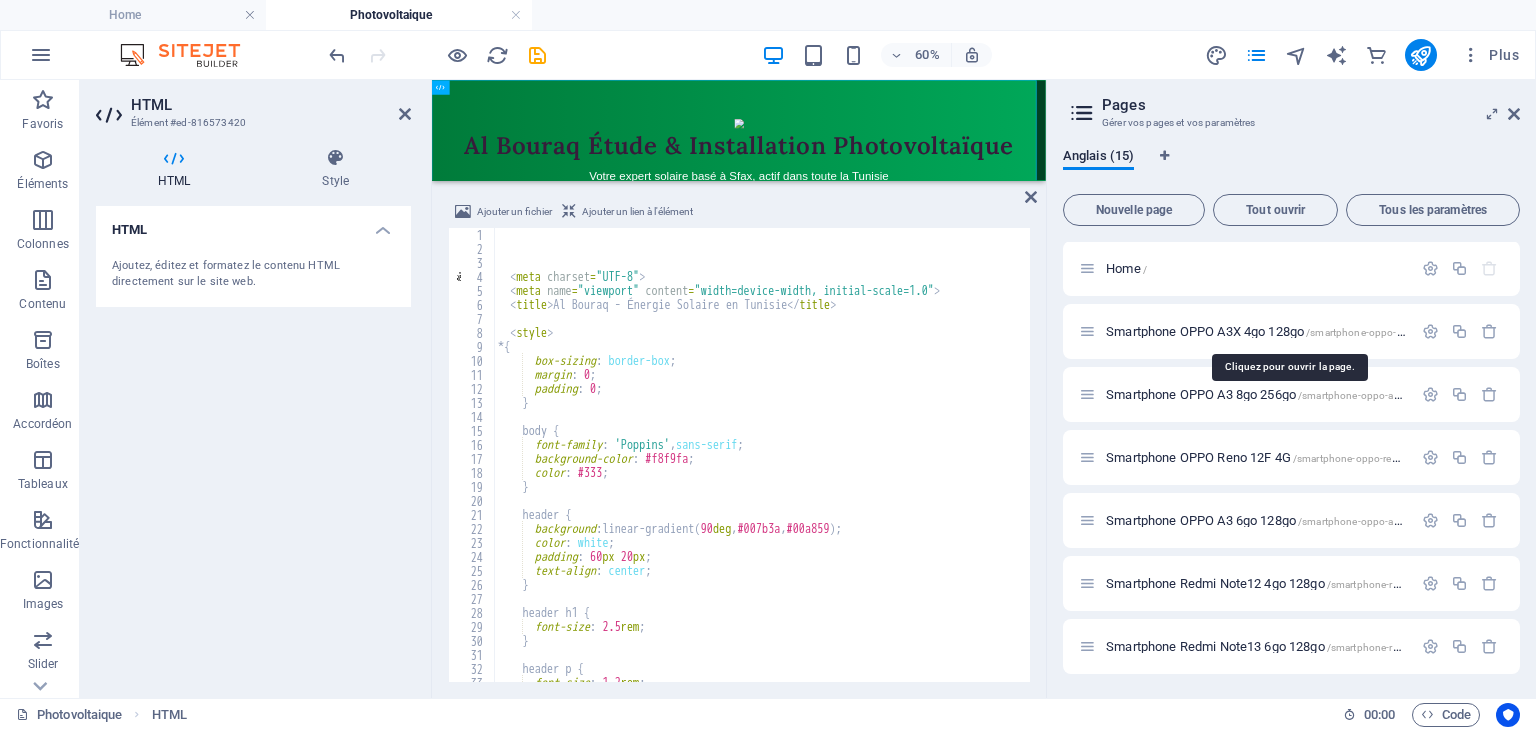 scroll, scrollTop: 0, scrollLeft: 0, axis: both 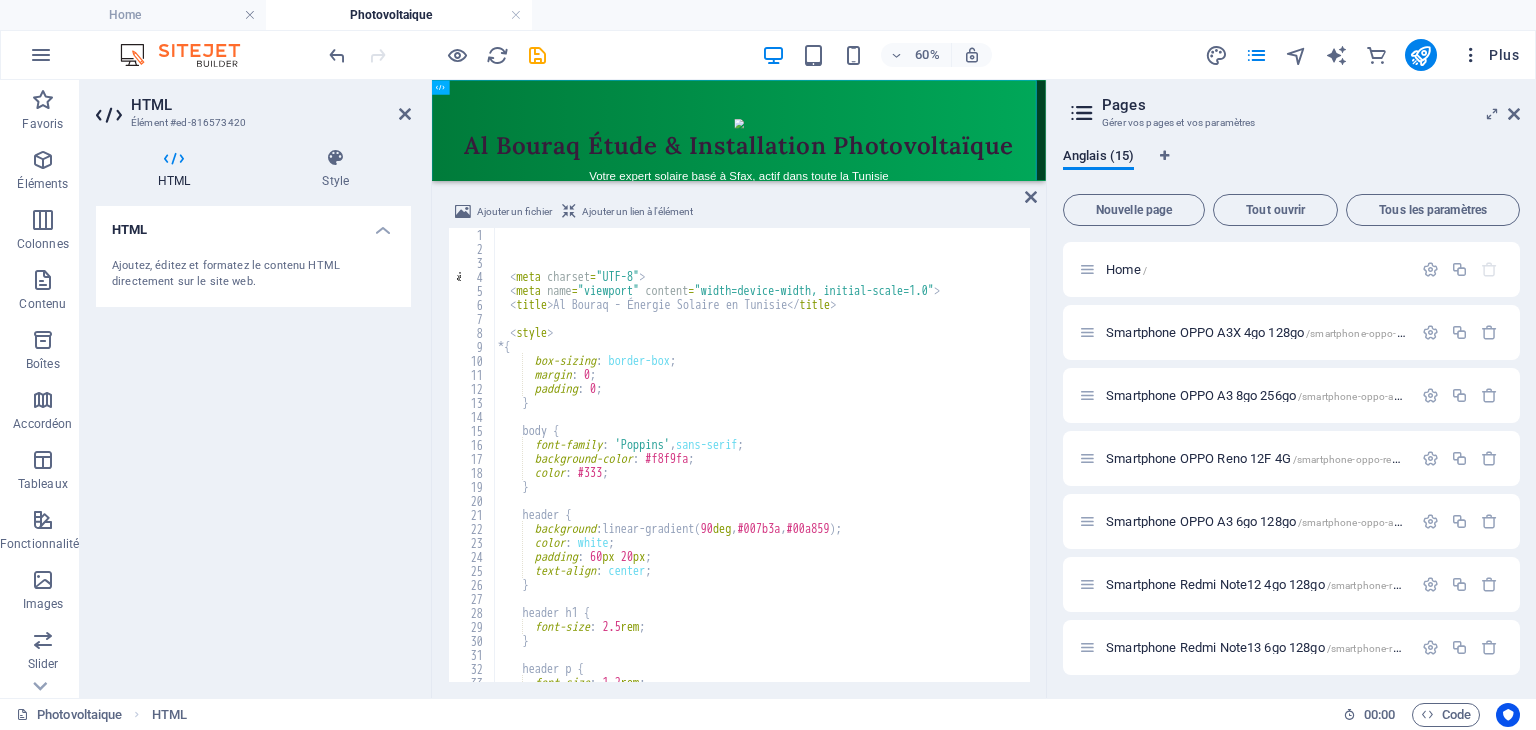 click at bounding box center [1471, 55] 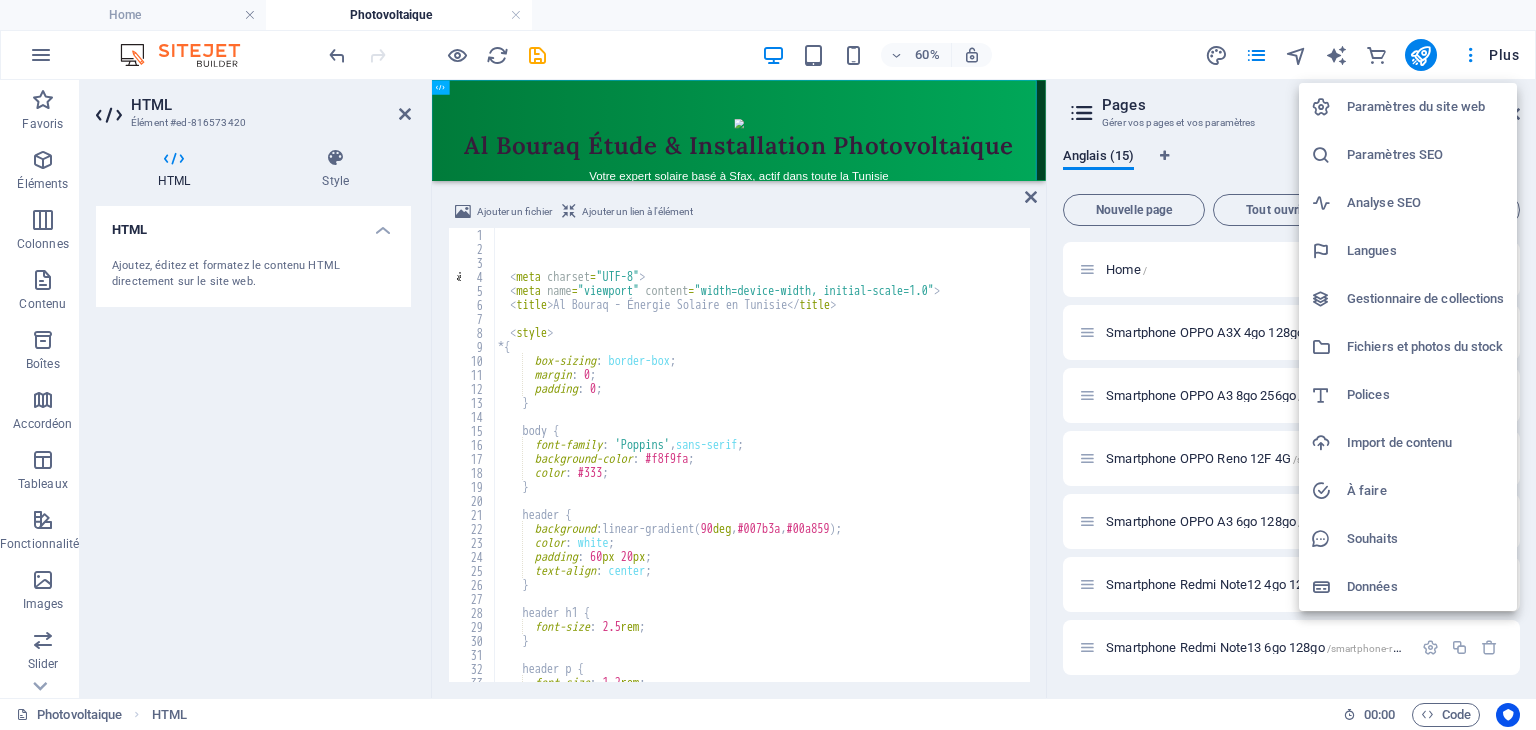 click on "Fichiers et photos du stock" at bounding box center [1426, 347] 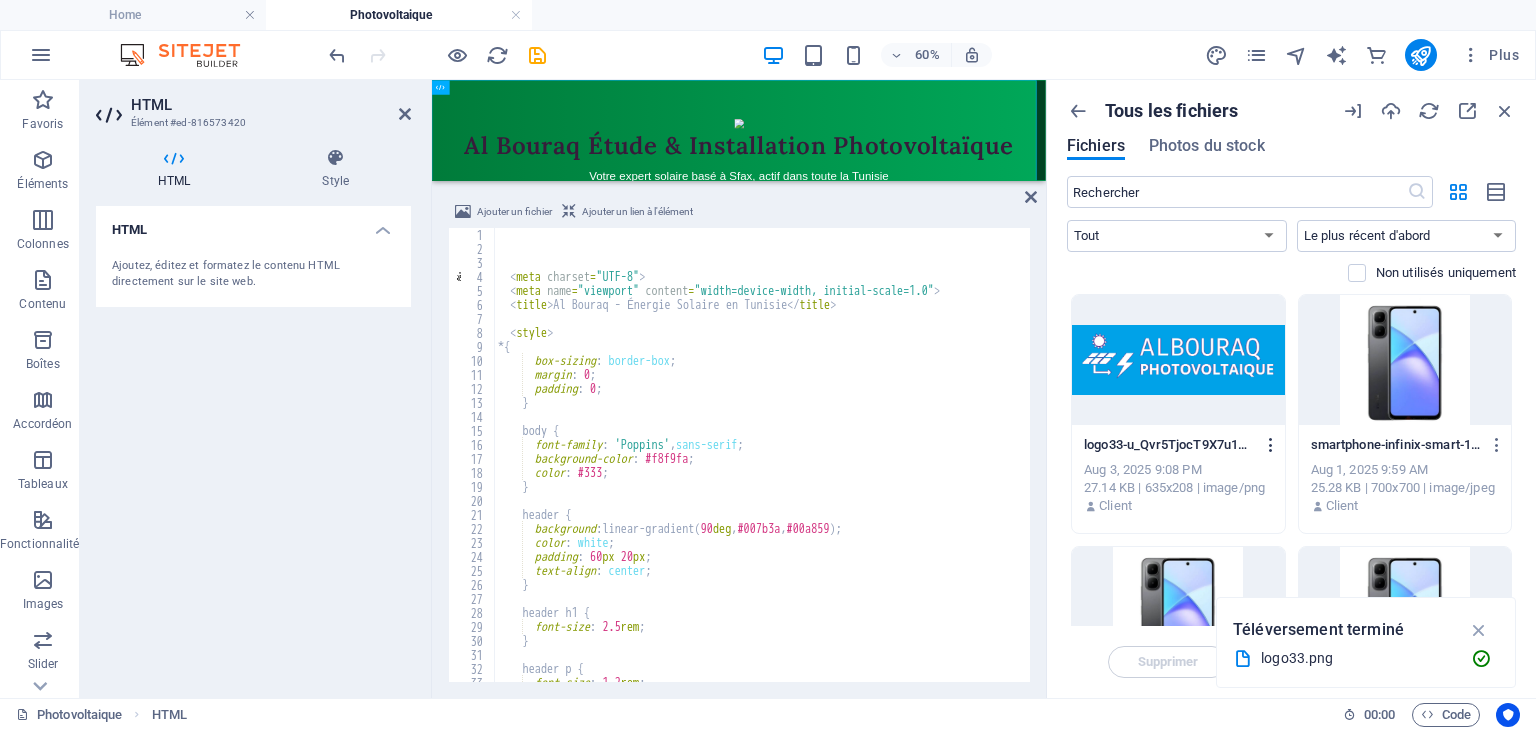 click at bounding box center (1271, 445) 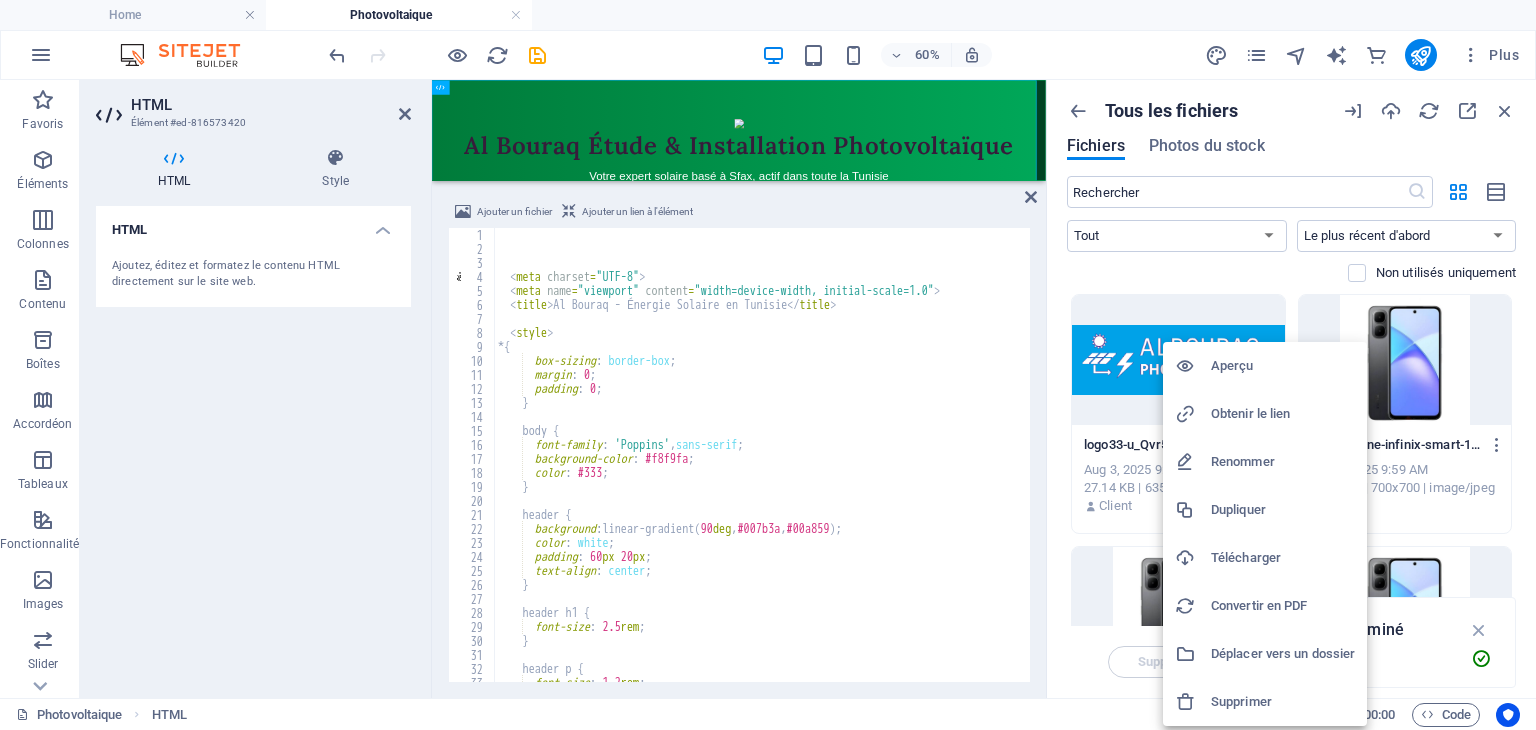 click on "Renommer" at bounding box center (1283, 462) 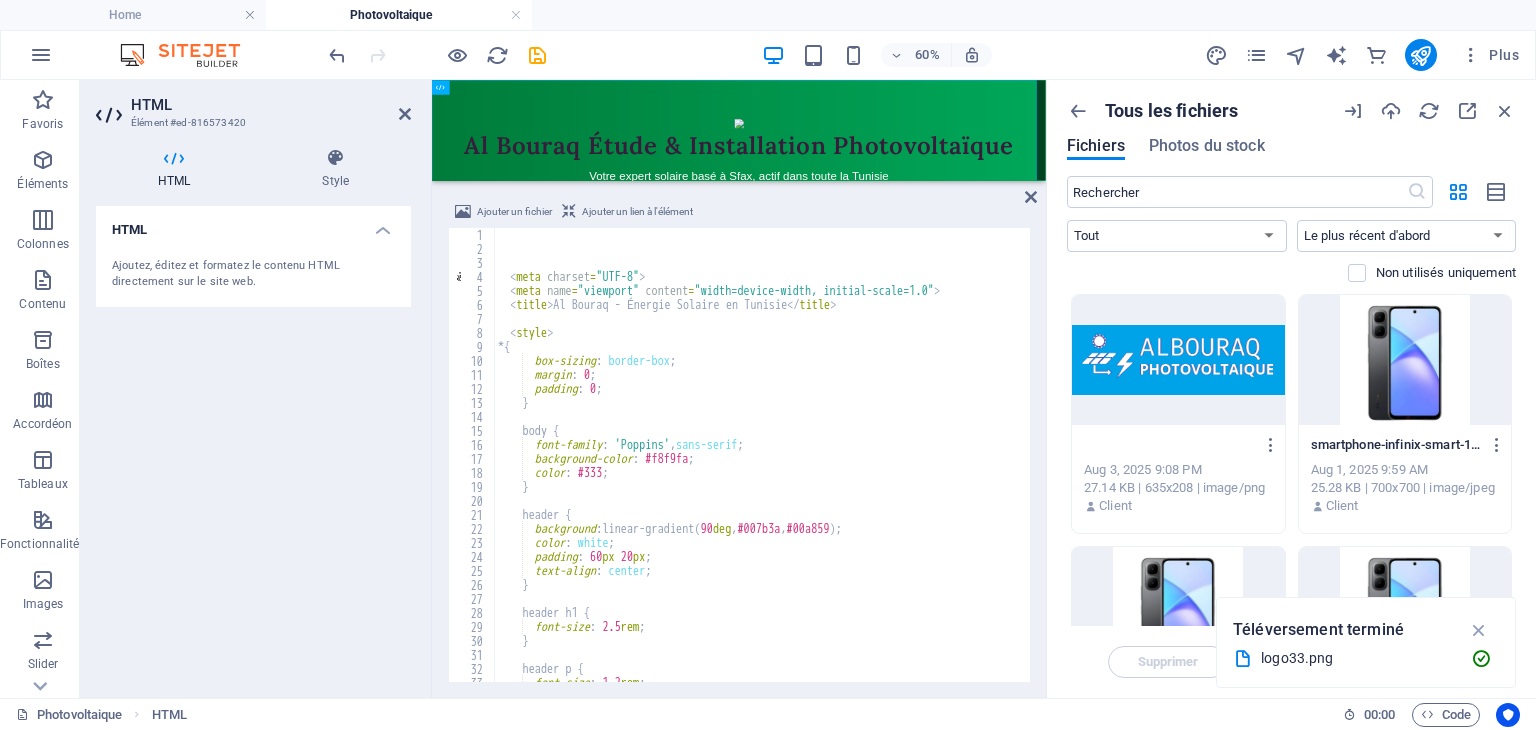 scroll, scrollTop: 0, scrollLeft: 0, axis: both 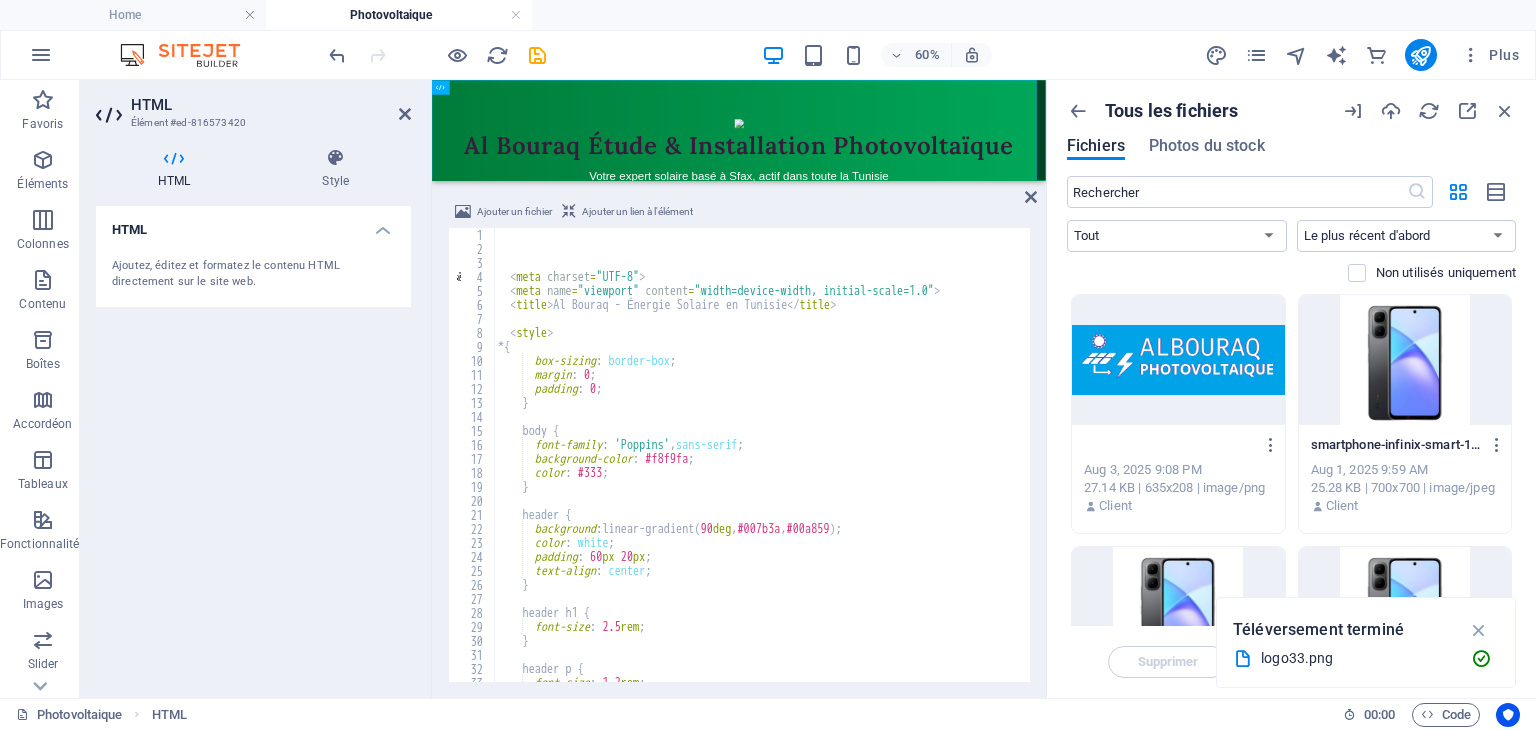 click on "logo.png" at bounding box center (1169, 445) 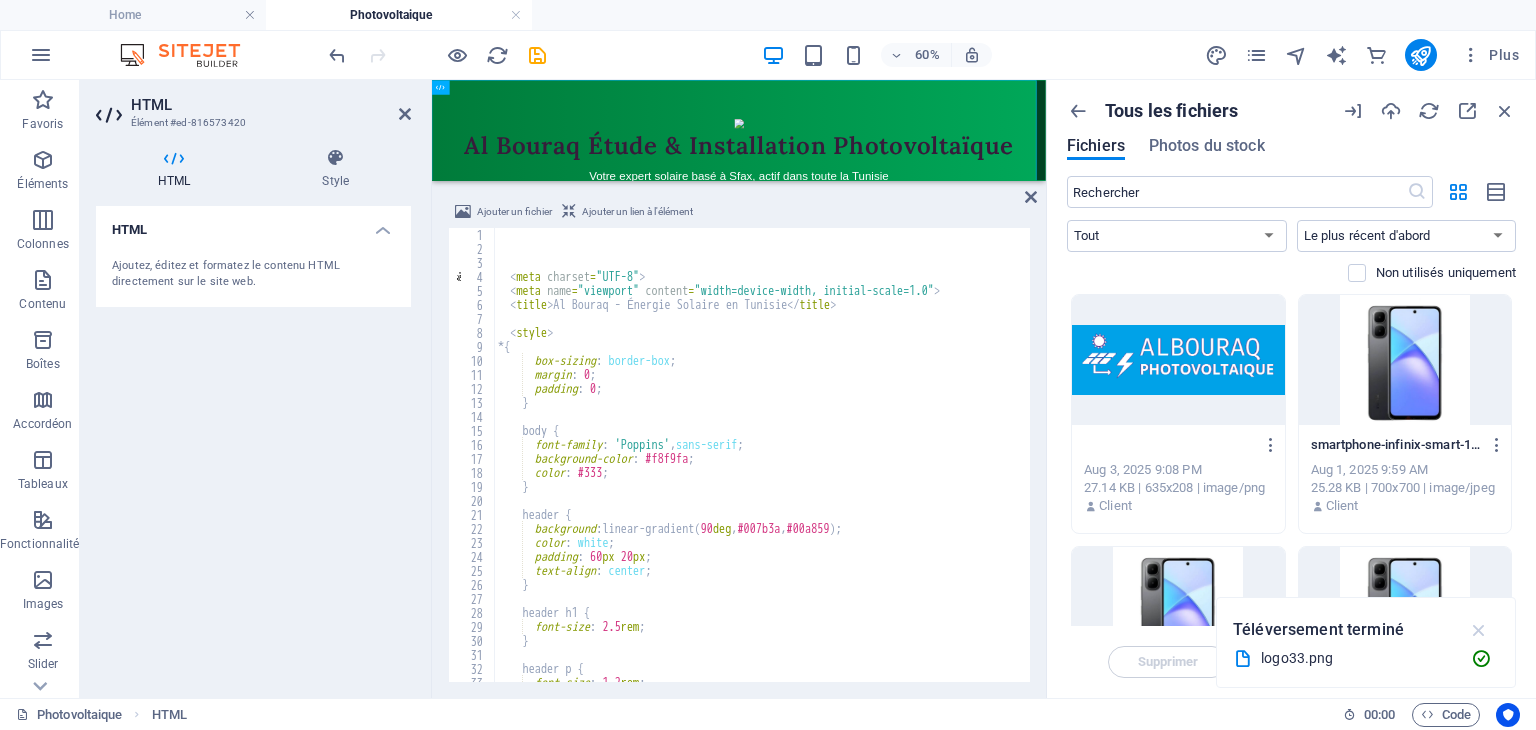type on "logo.png" 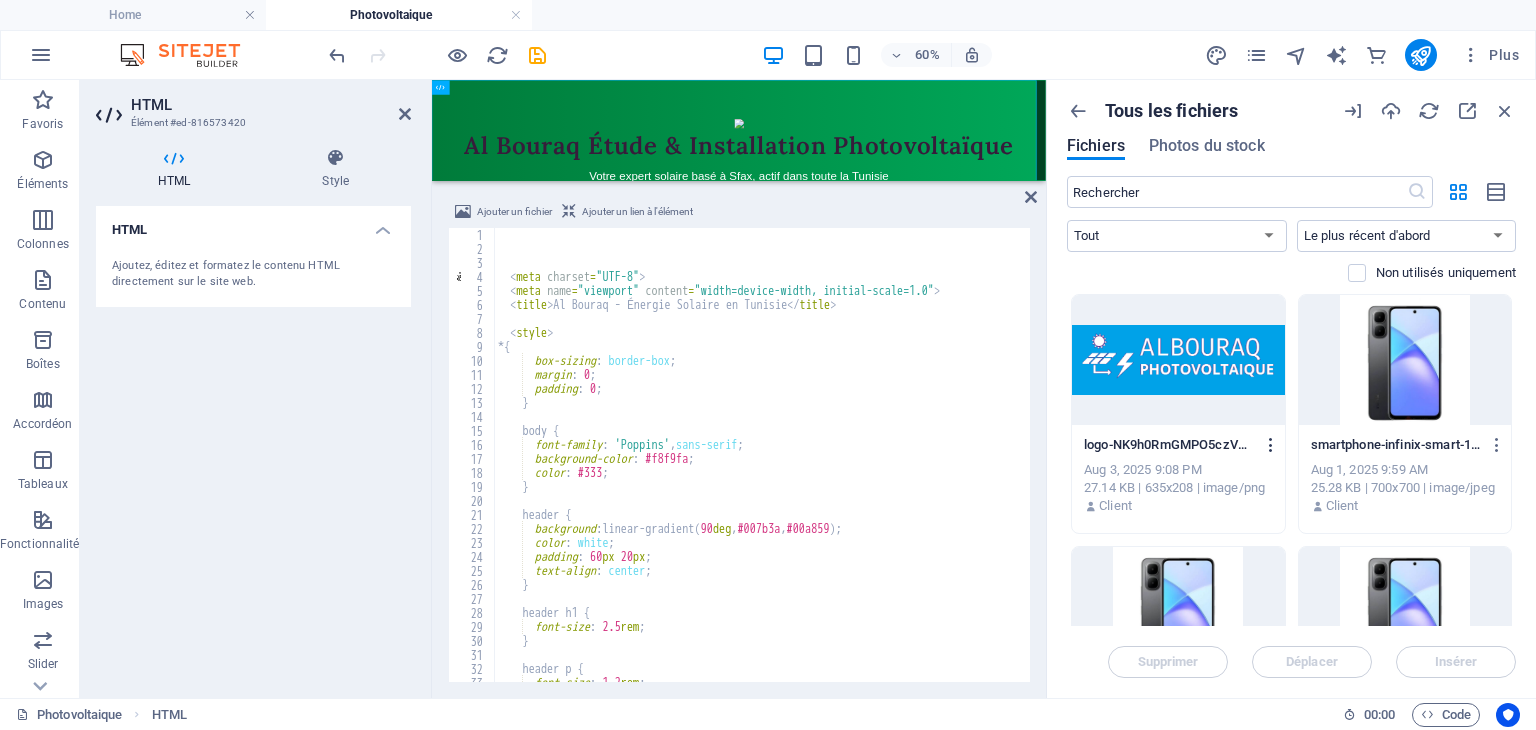 click at bounding box center [1271, 445] 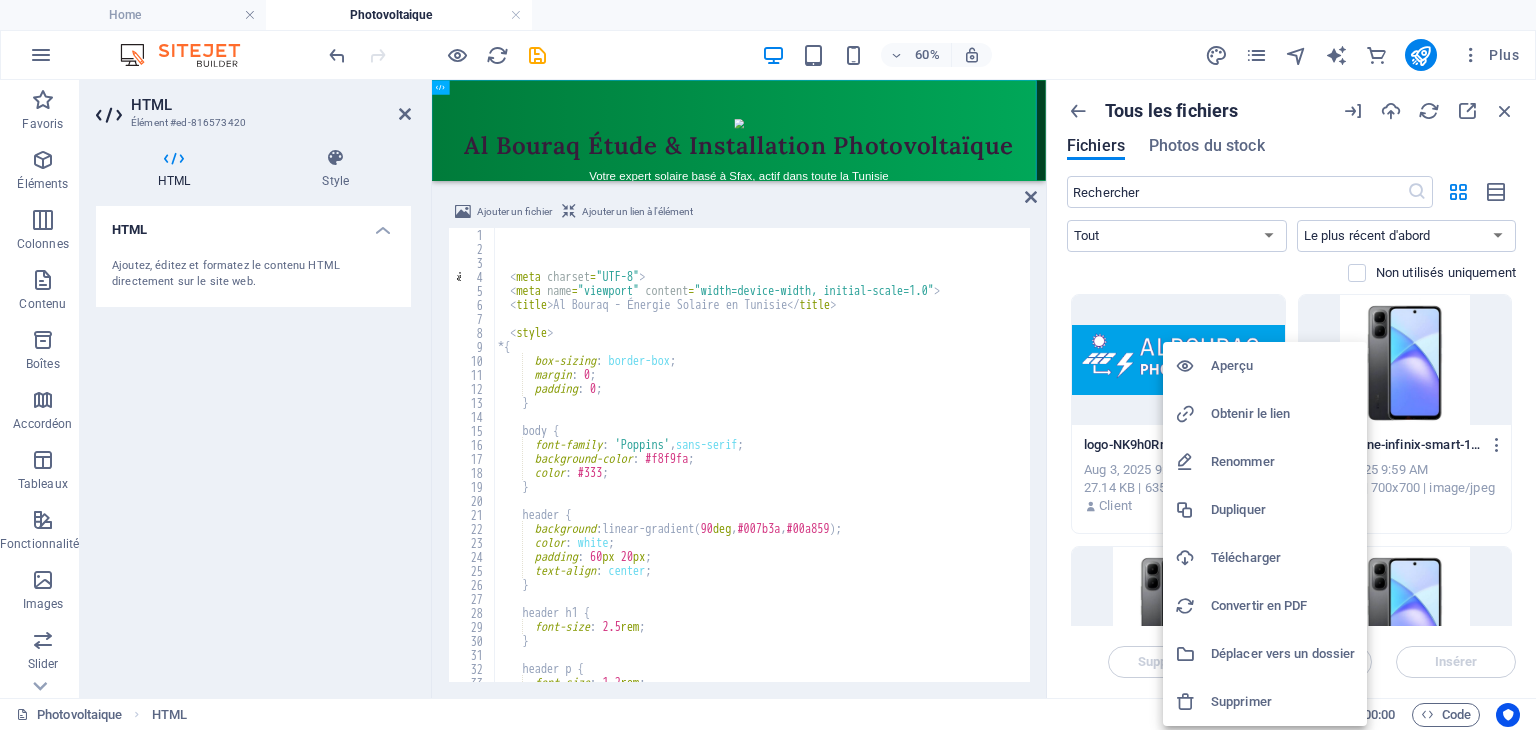 click on "Renommer" at bounding box center (1283, 462) 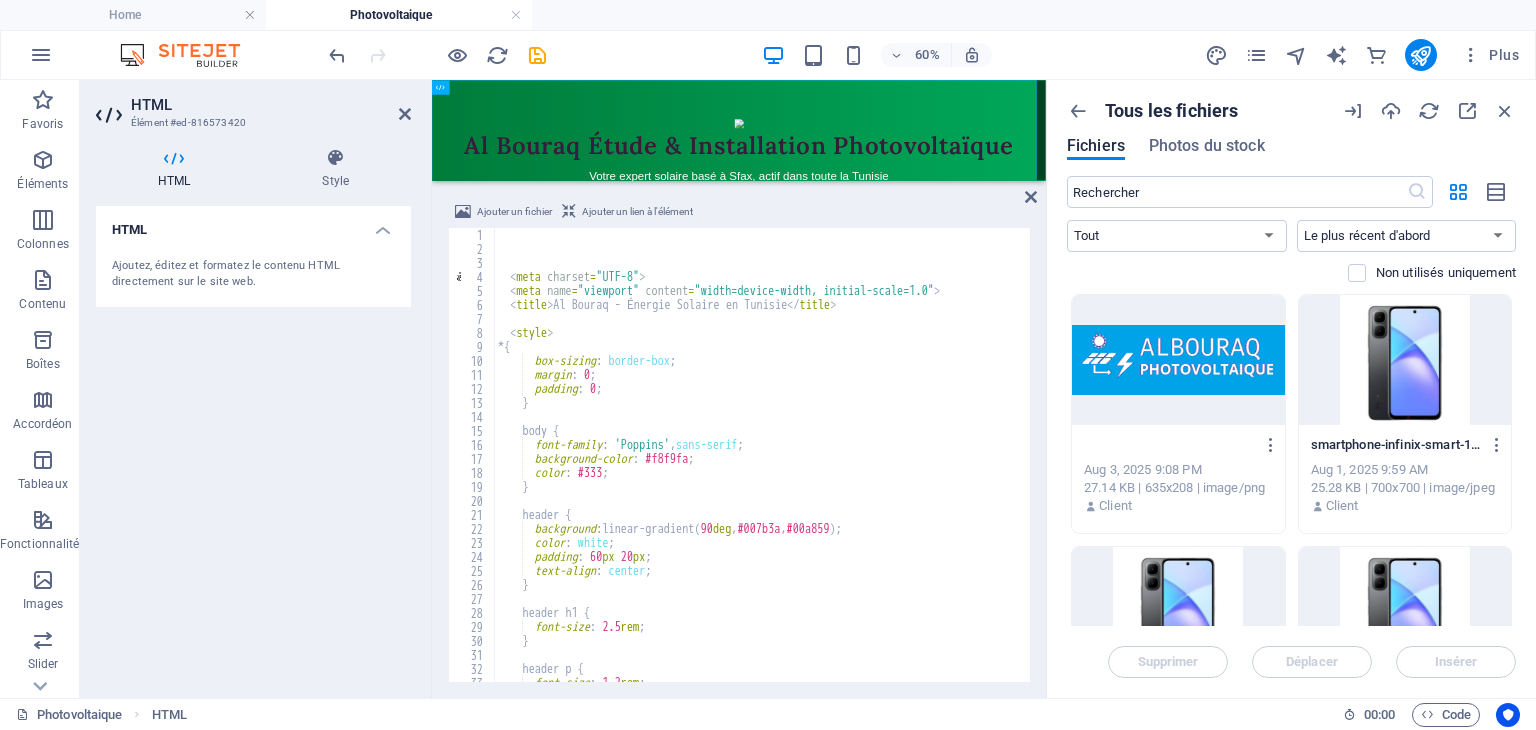 scroll, scrollTop: 0, scrollLeft: 0, axis: both 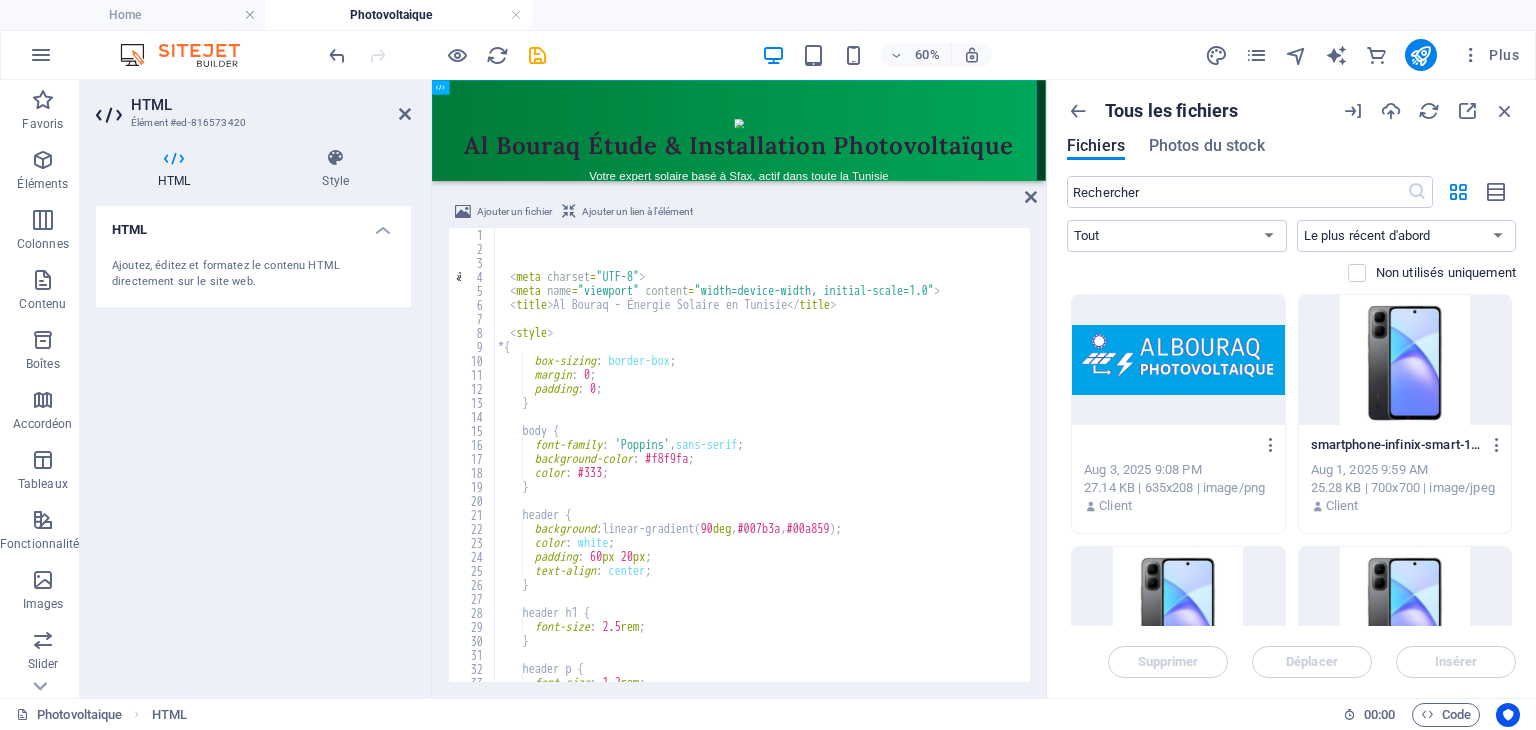 type on "logo.png.png" 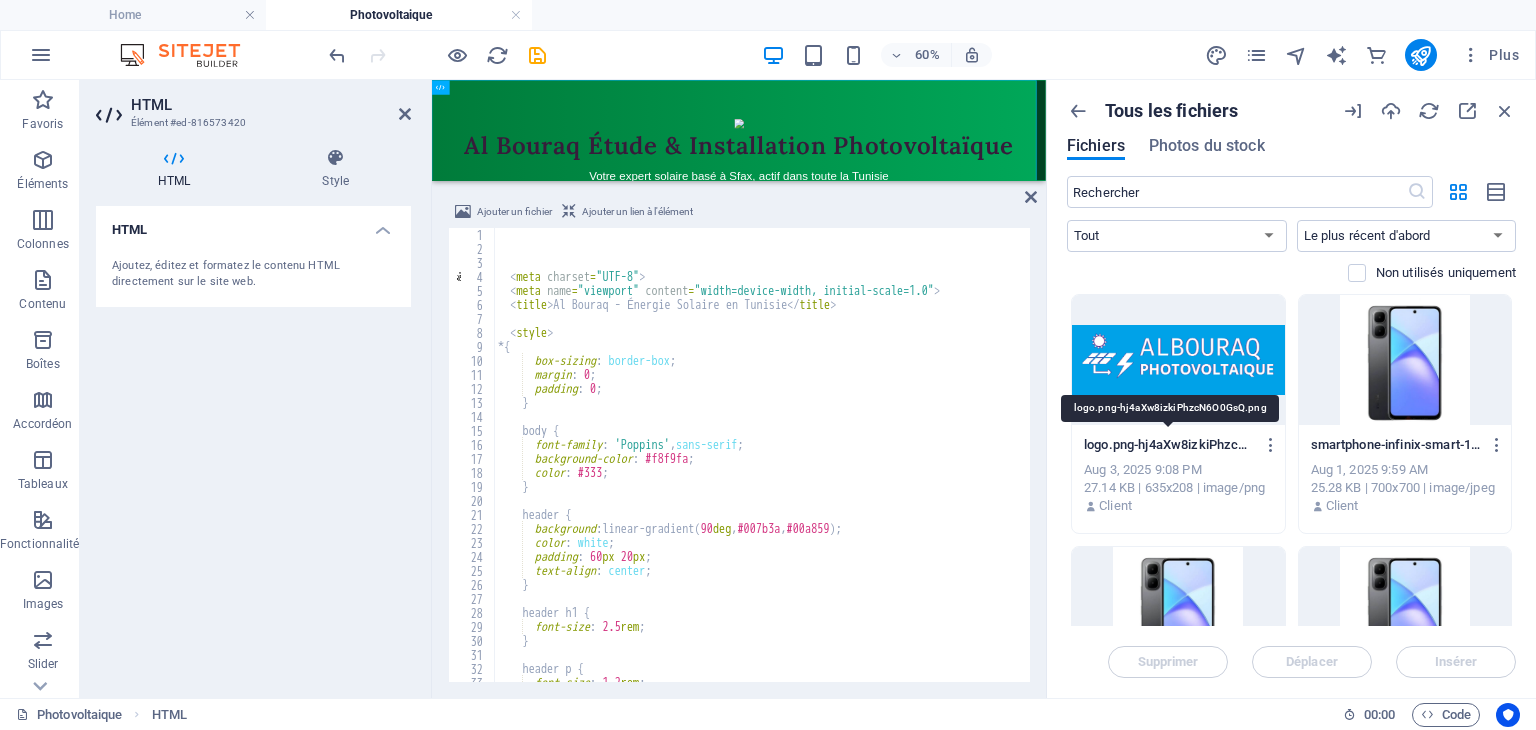 click on "logo.png-hj4aXw8izkiPhzcN6O0GsQ.png" at bounding box center (1169, 445) 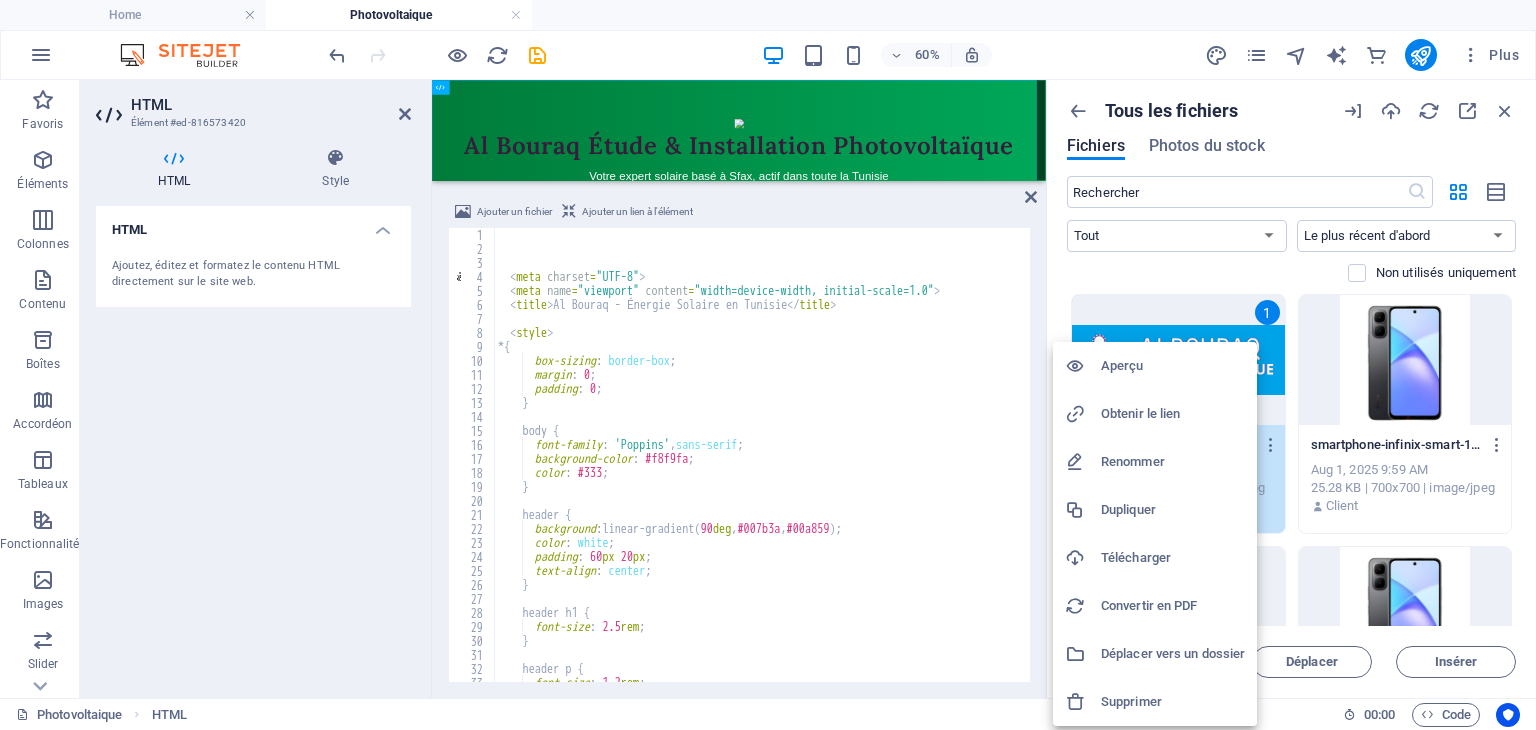 click on "Renommer" at bounding box center [1173, 462] 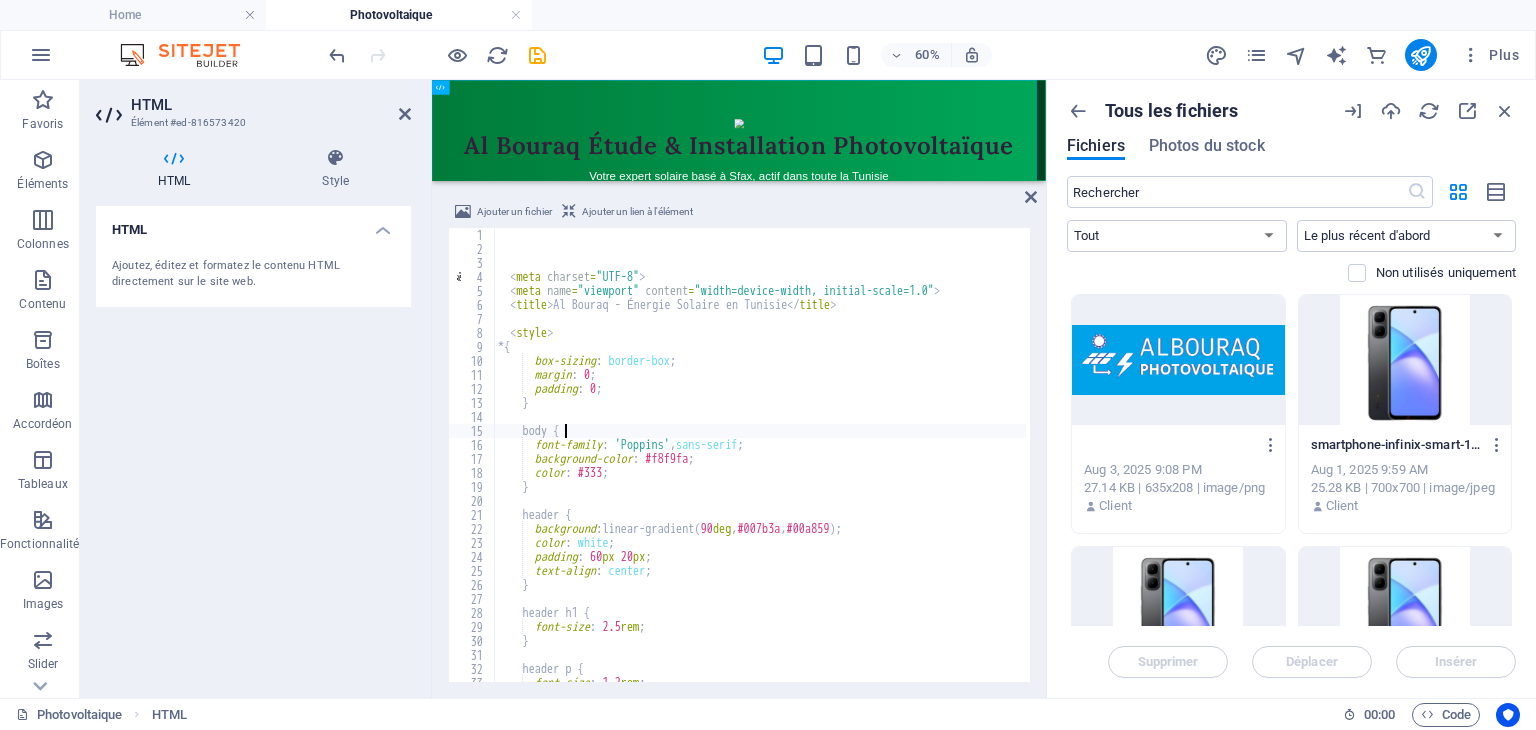 click on "< meta   charset = "UTF-8" >    < meta   name = "viewport"   content = "width=device-width, initial-scale=1.0" >    < title > Al Bouraq - Énergie Solaire en Tunisie </ title >      < style >     *  {         box-sizing :   border-box ;         margin :   0 ;         padding :   0 ;      }      body   {         font-family :   ' Poppins ' ,  sans-serif ;         background-color :   #f8f9fa ;         color :   #333 ;      }      header   {         background :  linear-gradient( 90 deg ,  #007b3a ,  #00a859 ) ;         color :   white ;         padding :   60 px   20 px ;         text-align :   center ;      }      header   h1   {         font-size :   2.5 rem ;      }      header   p   {         font-size :   1.2 rem ;         margin-top :   10 px ;" at bounding box center [1431, 467] 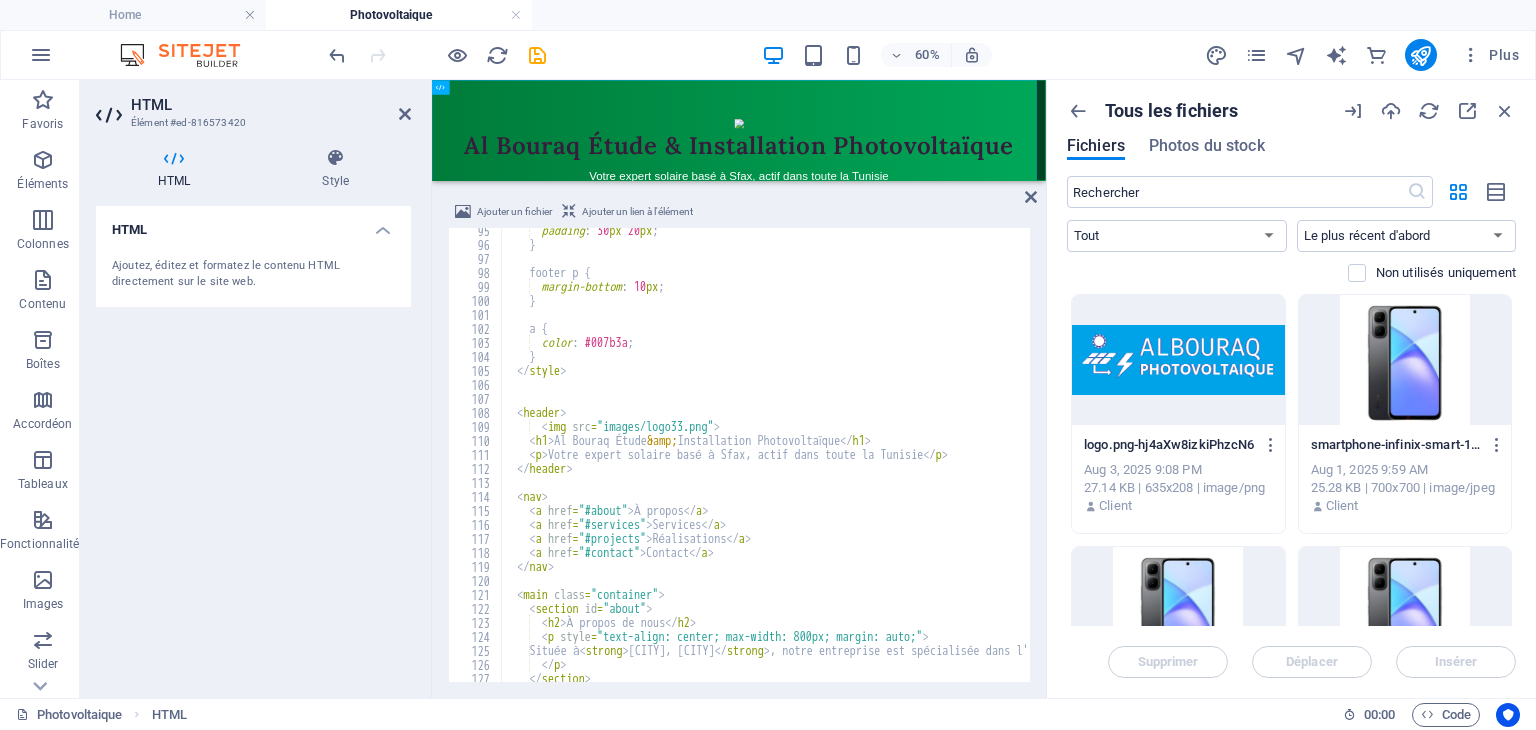 scroll, scrollTop: 1380, scrollLeft: 0, axis: vertical 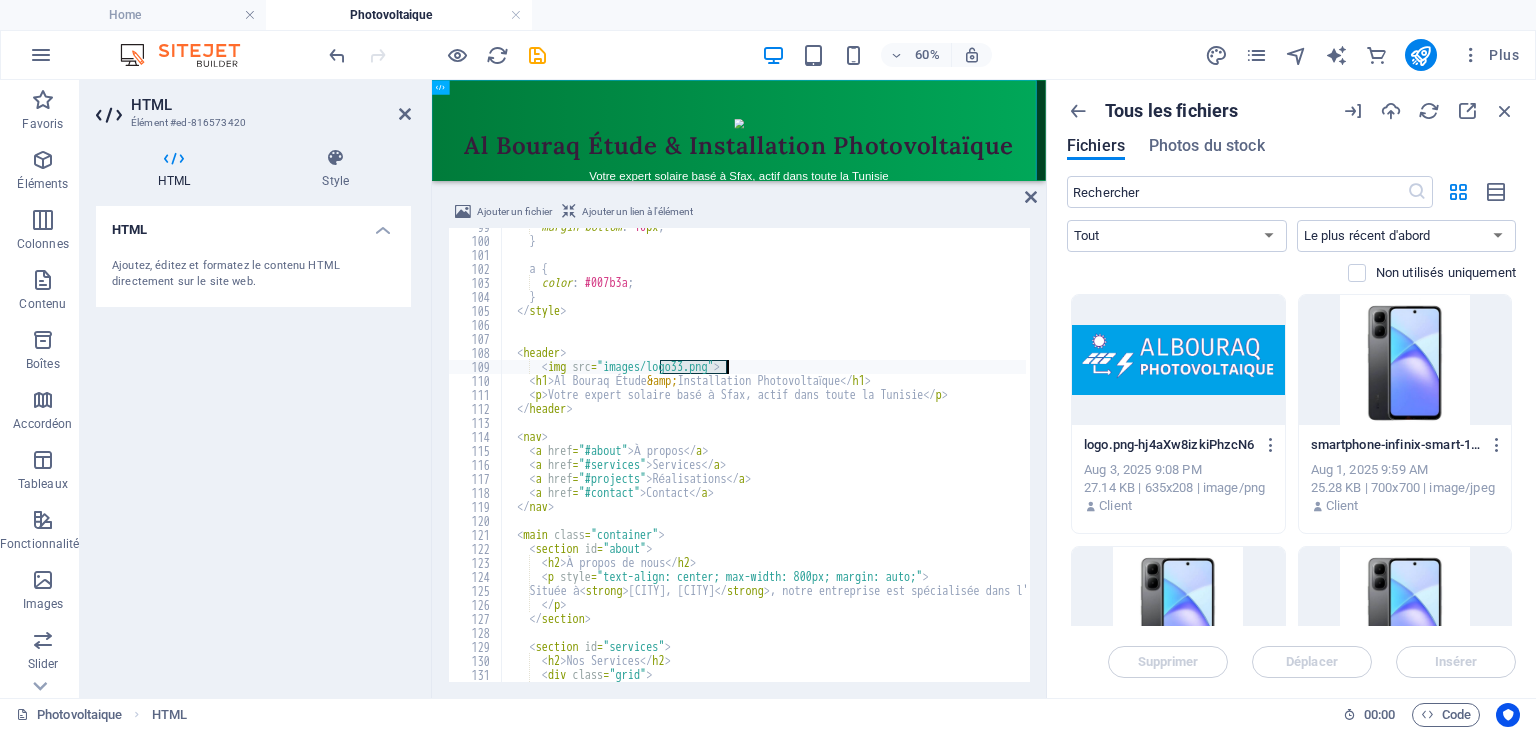 drag, startPoint x: 658, startPoint y: 363, endPoint x: 728, endPoint y: 369, distance: 70.256676 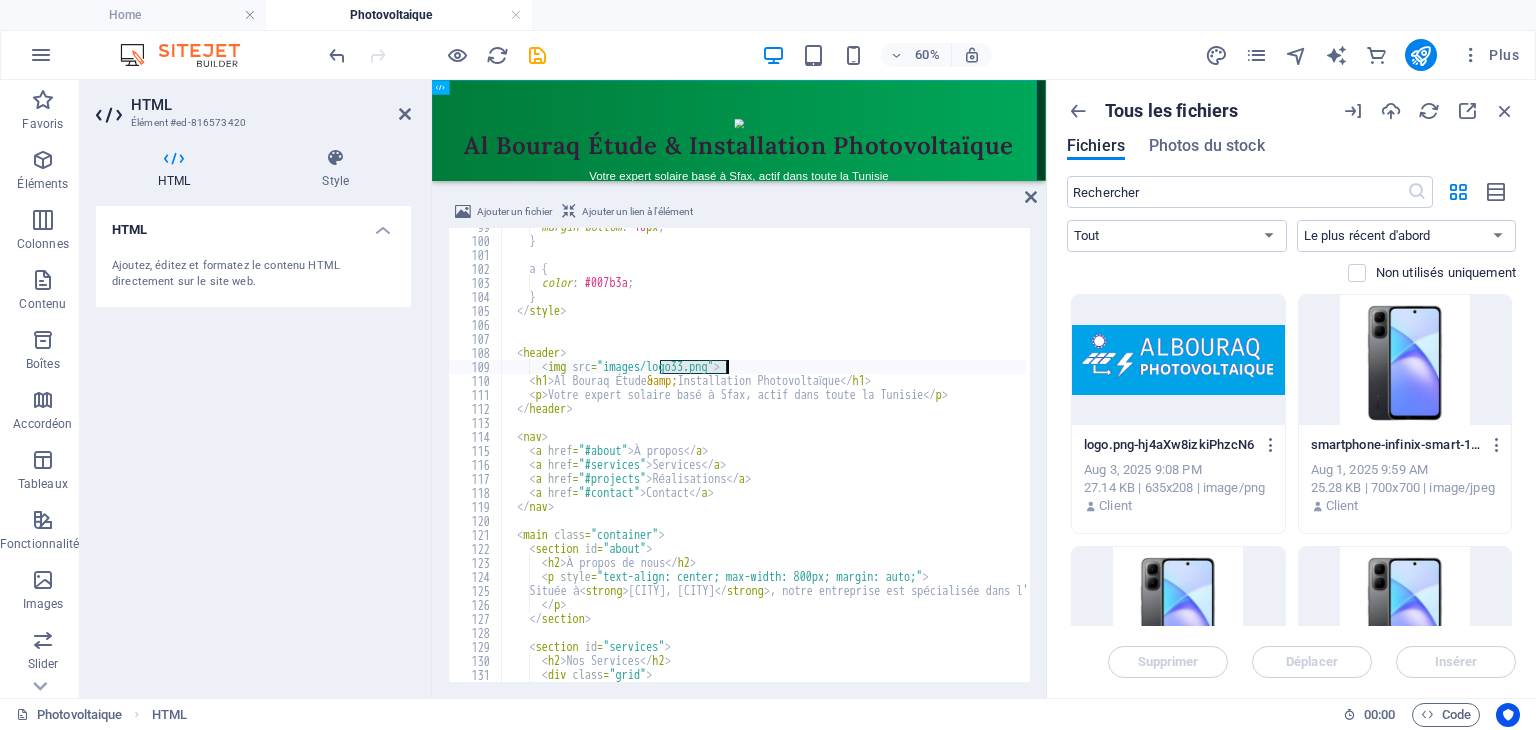 paste on ".png-hj4aXw8izkiPhzcN6O0GsQ" 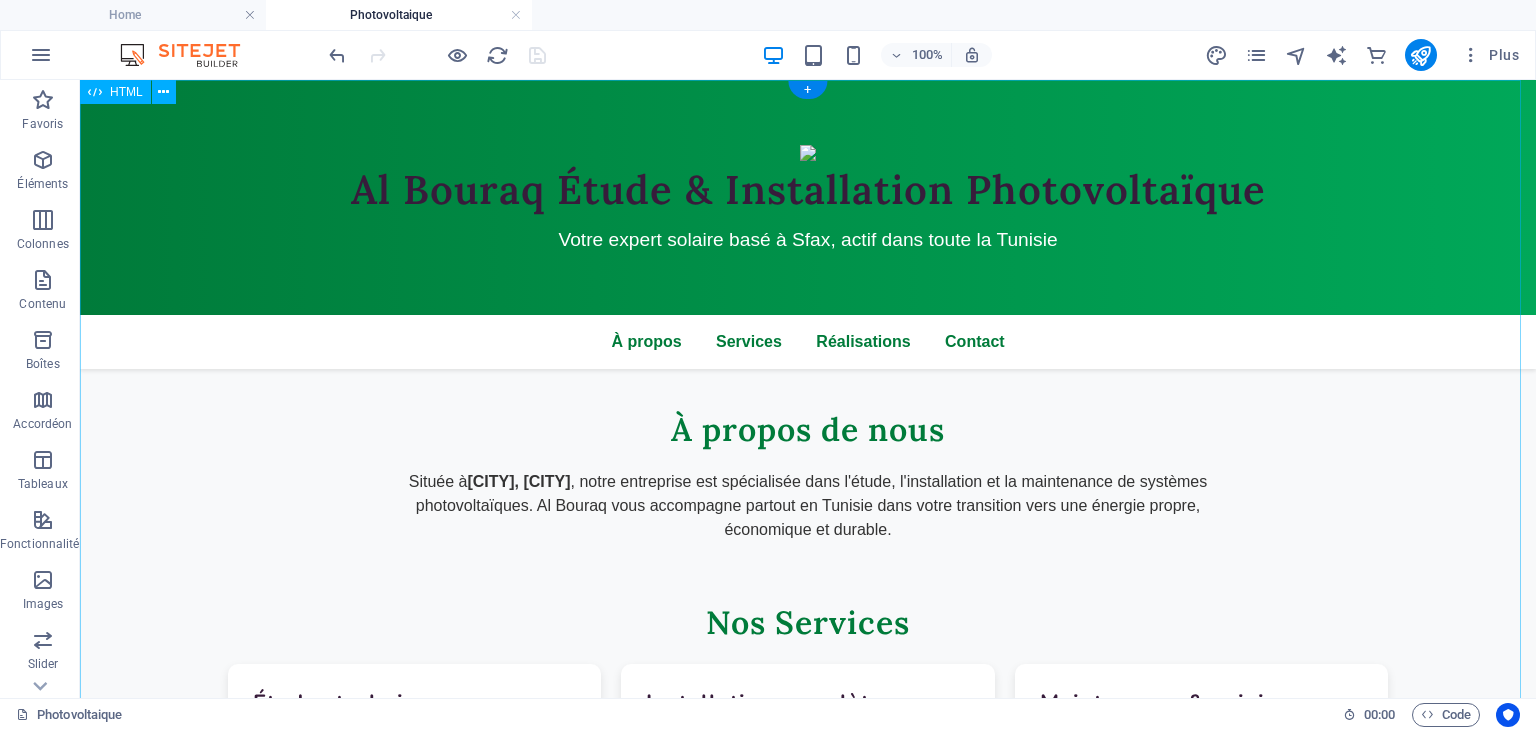 click on "Al Bouraq - Énergie Solaire en Tunisie
Al Bouraq Étude & Installation Photovoltaïque
Votre expert solaire basé à Sfax, actif dans toute la Tunisie
À propos
Services
Réalisations
Contact
À propos de nous
Située à  [CITY], [CITY] , notre entreprise est spécialisée dans l'étude, l'installation et la maintenance de systèmes photovoltaïques. Al Bouraq vous accompagne partout en Tunisie dans votre transition vers une énergie propre, économique et durable.
Nos Services
Études techniques
Analyse de vos besoins et conception de solutions sur mesure adaptées à votre consommation.
Installation complète
Pose professionnelle de panneaux solaires avec équipements certifiés et garantie de performance.
Maintenance & suivi" at bounding box center [808, 781] 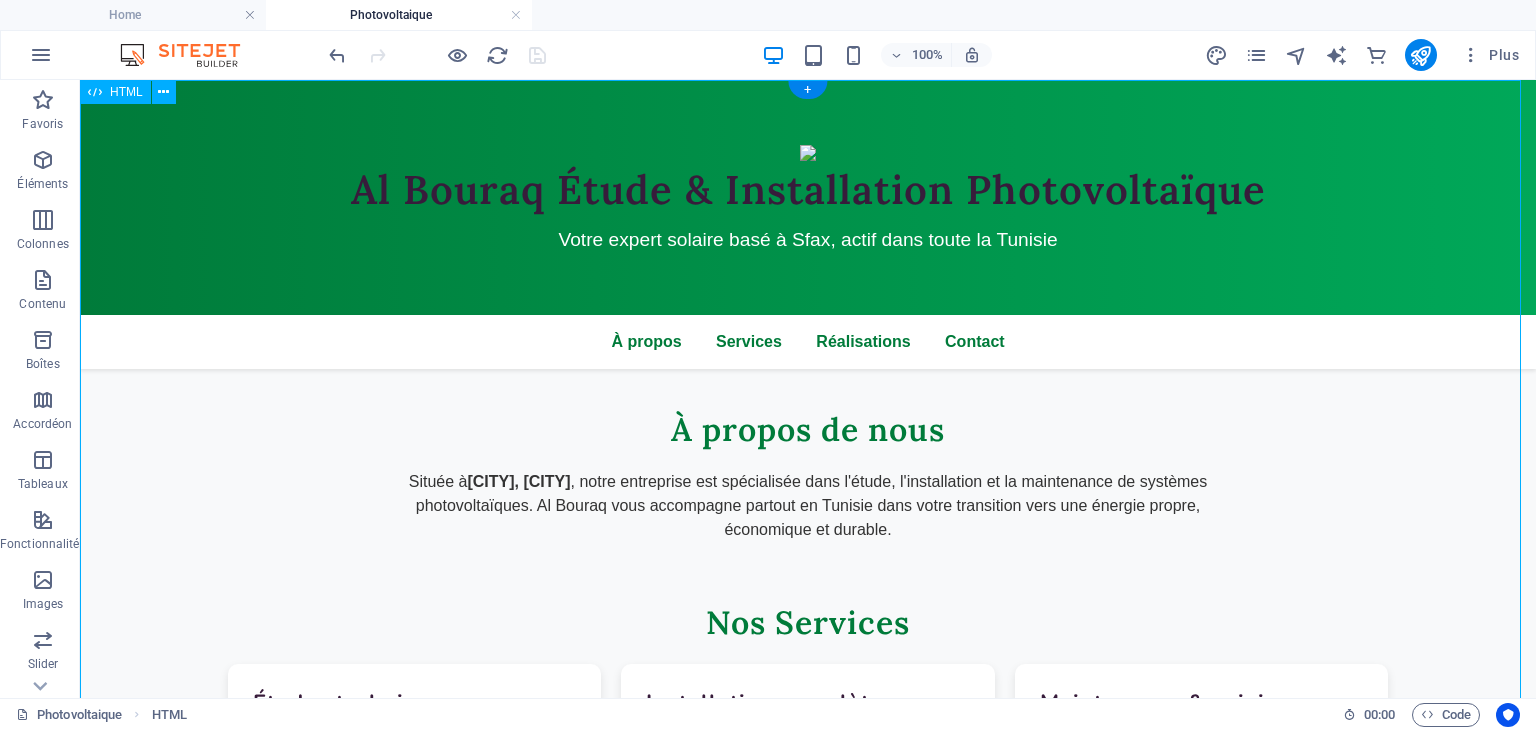 click on "Al Bouraq - Énergie Solaire en Tunisie
Al Bouraq Étude & Installation Photovoltaïque
Votre expert solaire basé à Sfax, actif dans toute la Tunisie
À propos
Services
Réalisations
Contact
À propos de nous
Située à  [CITY], [CITY] , notre entreprise est spécialisée dans l'étude, l'installation et la maintenance de systèmes photovoltaïques. Al Bouraq vous accompagne partout en Tunisie dans votre transition vers une énergie propre, économique et durable.
Nos Services
Études techniques
Analyse de vos besoins et conception de solutions sur mesure adaptées à votre consommation.
Installation complète
Pose professionnelle de panneaux solaires avec équipements certifiés et garantie de performance.
Maintenance & suivi" at bounding box center (808, 781) 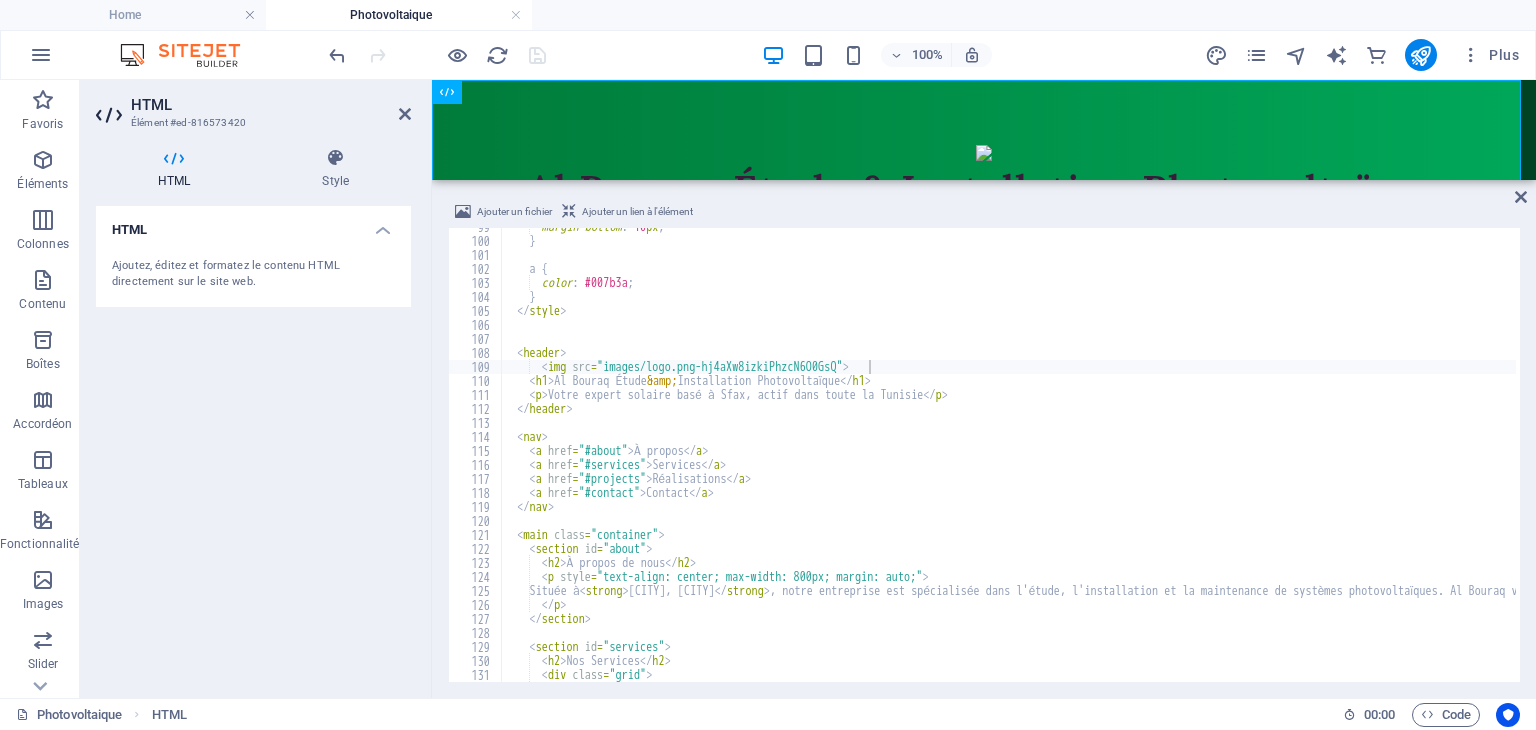 click on "margin-bottom :   10 px ;      }      a   {         color :   #007b3a ;      }    </style>    <header>         <img src="images/logo.png-hj4aXw8izkiPhzcN6O0GsQ">      <h1> Al Bouraq Étude  &amp;  Installation Photovoltaïque </h1>      <p>Votre expert solaire basé à Sfax, actif dans toute la Tunisie</p>    </header>    <nav>      <a href="#about">À propos</a>      <a href="#services">Services</a>      <a href="#projects">Réalisations</a>      <a href="#contact">Contact</a>    </nav>    <main class="container">      <section id="about">         <h2>À propos de nous</h2>         <p style="text-align: center; max-width: 800px; margin: auto;">          Située à  <strong>Sakiet Ezzit, Sfax</strong>         </p>      </section>      <section id="services">         <h2>Nos Services</h2>         <div class="grid">           <div class="card">" at bounding box center (1438, 459) 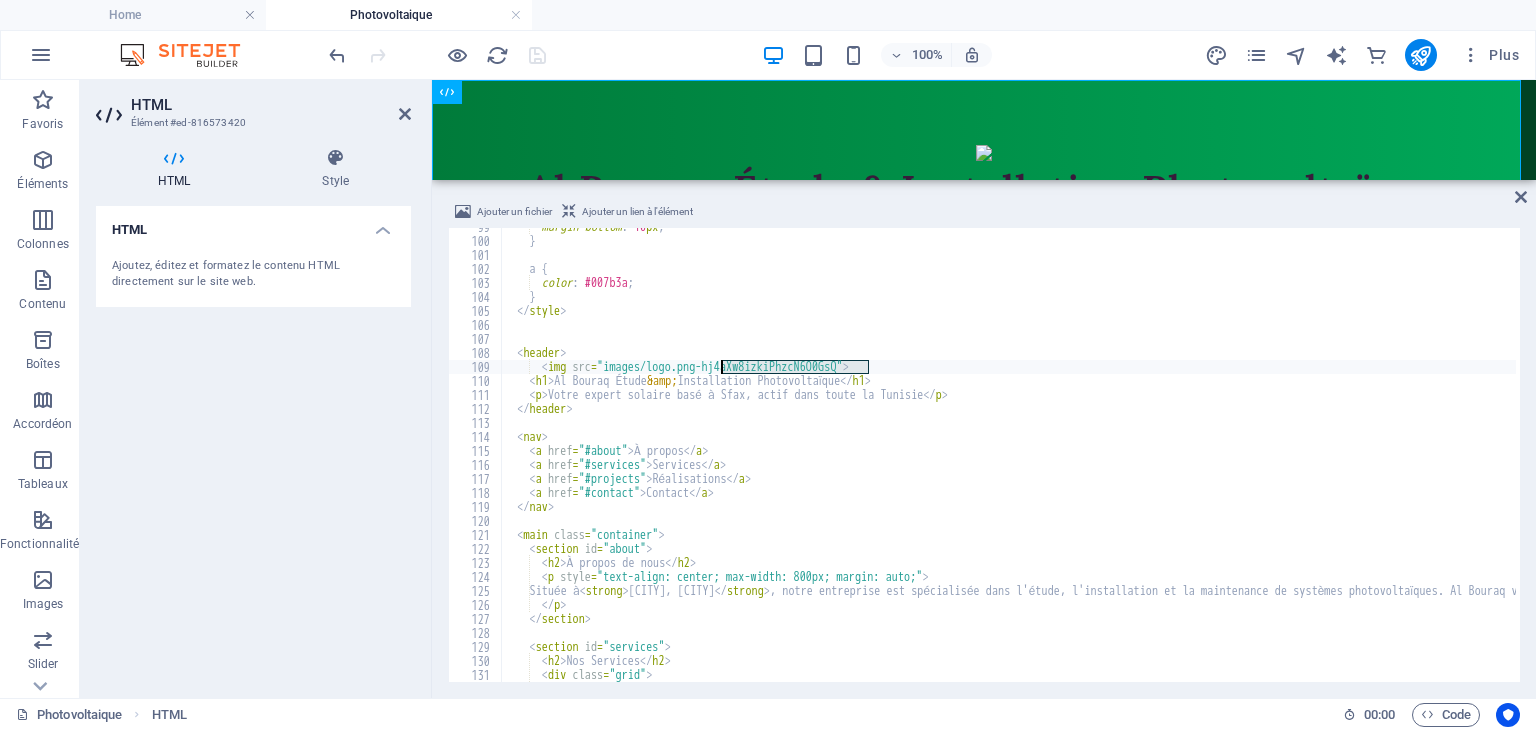 click on "margin-bottom :   10 px ;      }      a   {         color :   #007b3a ;      }    </style>    <header>         <img src="images/logo.png-hj4aXw8izkiPhzcN6O0GsQ">      <h1> Al Bouraq Étude  &amp;  Installation Photovoltaïque </h1>      <p>Votre expert solaire basé à Sfax, actif dans toute la Tunisie</p>    </header>    <nav>      <a href="#about">À propos</a>      <a href="#services">Services</a>      <a href="#projects">Réalisations</a>      <a href="#contact">Contact</a>    </nav>    <main class="container">      <section id="about">         <h2>À propos de nous</h2>         <p style="text-align: center; max-width: 800px; margin: auto;">          Située à  <strong>Sakiet Ezzit, Sfax</strong>         </p>      </section>      <section id="services">         <h2>Nos Services</h2>         <div class="grid">           <div class="card">" at bounding box center (1438, 459) 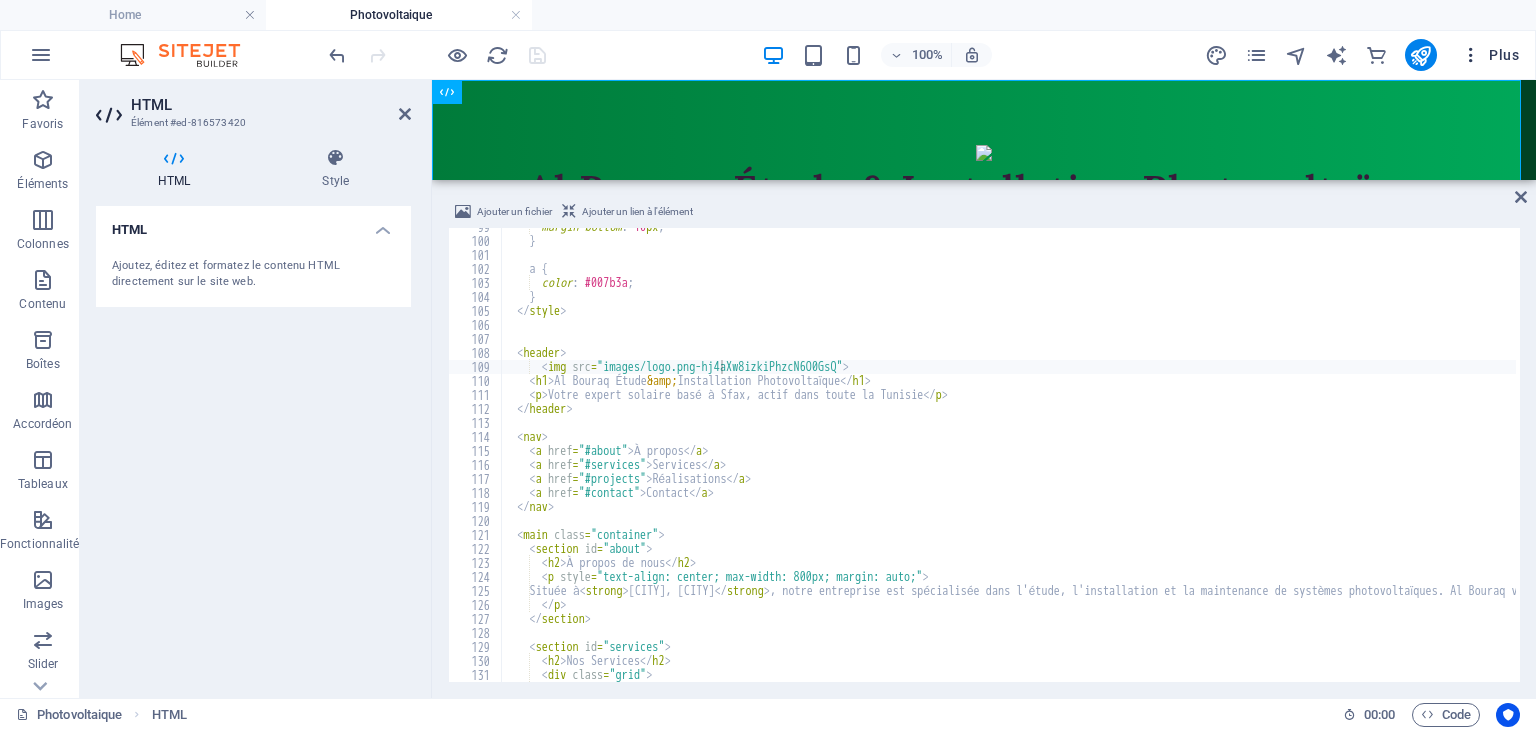 click at bounding box center (1471, 55) 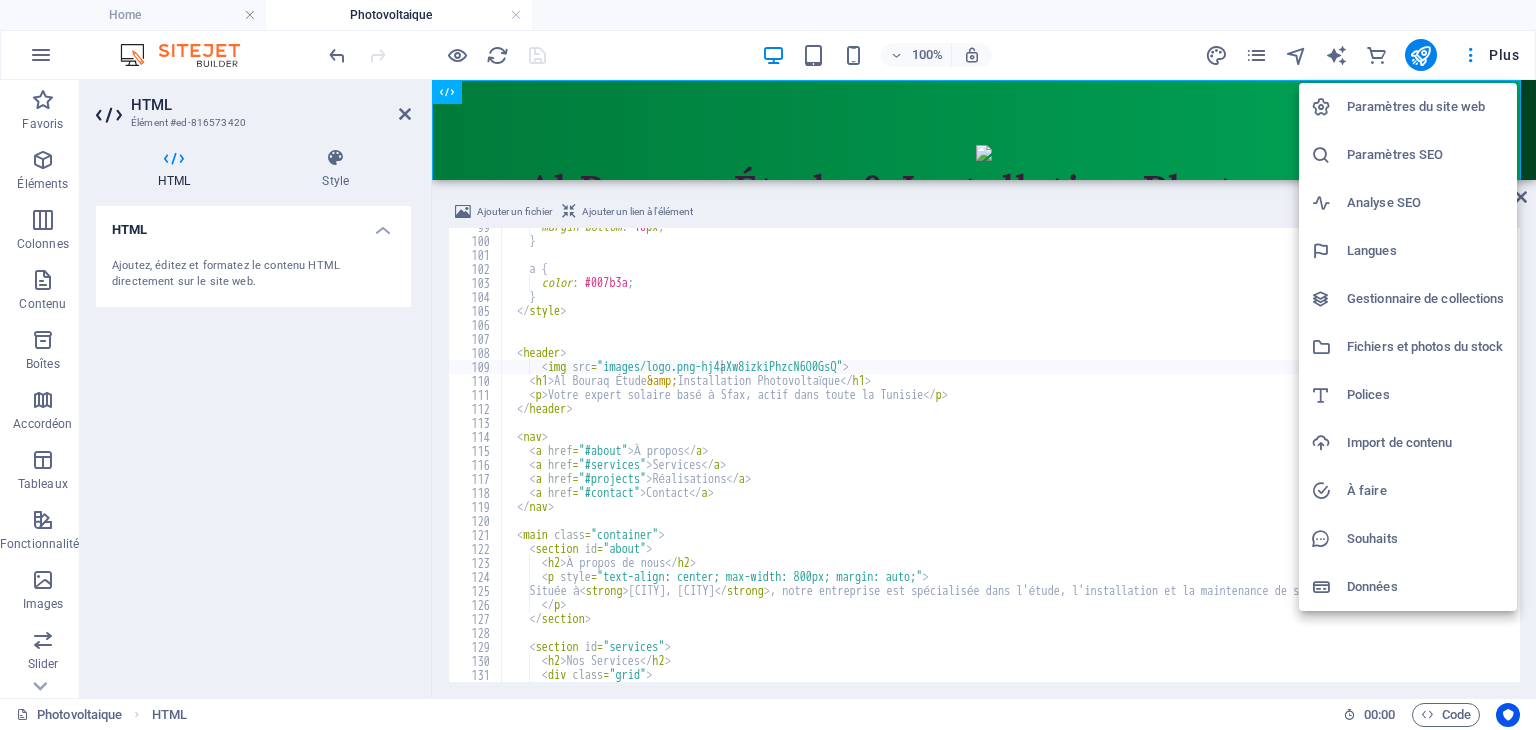 click on "Fichiers et photos du stock" at bounding box center (1426, 347) 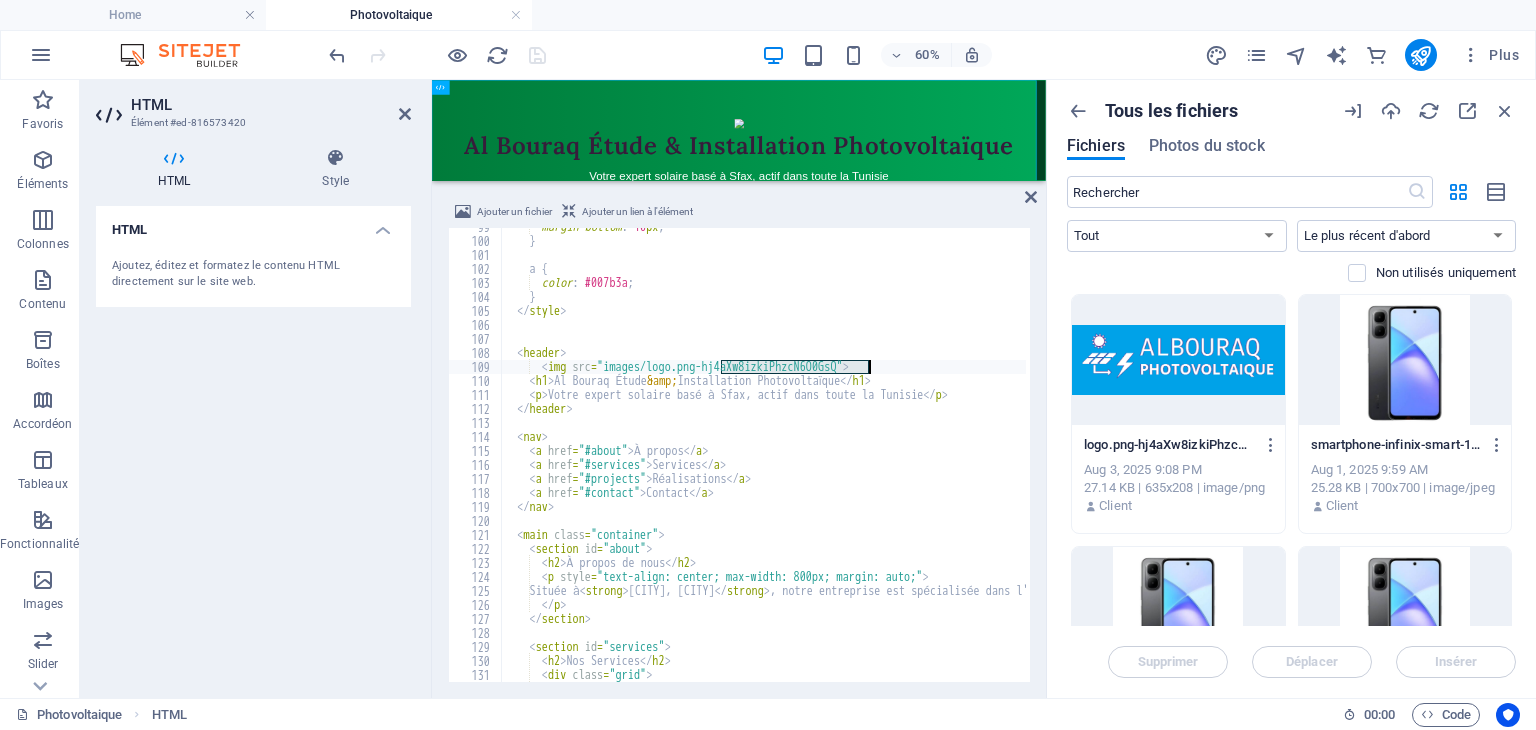 drag, startPoint x: 719, startPoint y: 366, endPoint x: 868, endPoint y: 367, distance: 149.00336 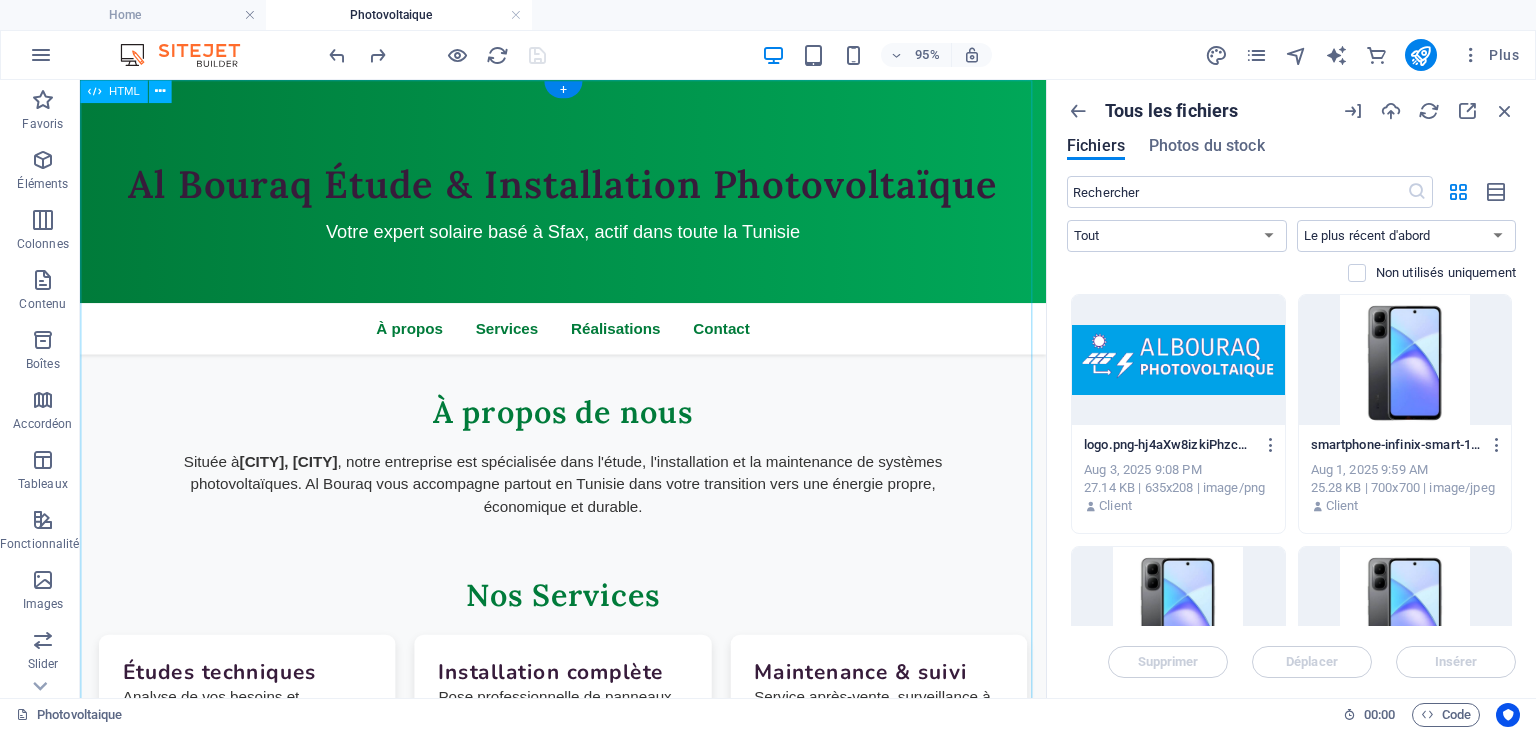 click on "Al Bouraq - Énergie Solaire en Tunisie
Al Bouraq Étude & Installation Photovoltaïque
Votre expert solaire basé à Sfax, actif dans toute la Tunisie
À propos
Services
Réalisations
Contact
À propos de nous
Située à  [CITY], [CITY] , notre entreprise est spécialisée dans l'étude, l'installation et la maintenance de systèmes photovoltaïques. Al Bouraq vous accompagne partout en Tunisie dans votre transition vers une énergie propre, économique et durable.
Nos Services
Études techniques
Analyse de vos besoins et conception de solutions sur mesure adaptées à votre consommation.
Installation complète
Pose professionnelle de panneaux solaires avec équipements certifiés et garantie de performance.
Maintenance & suivi" at bounding box center (588, 781) 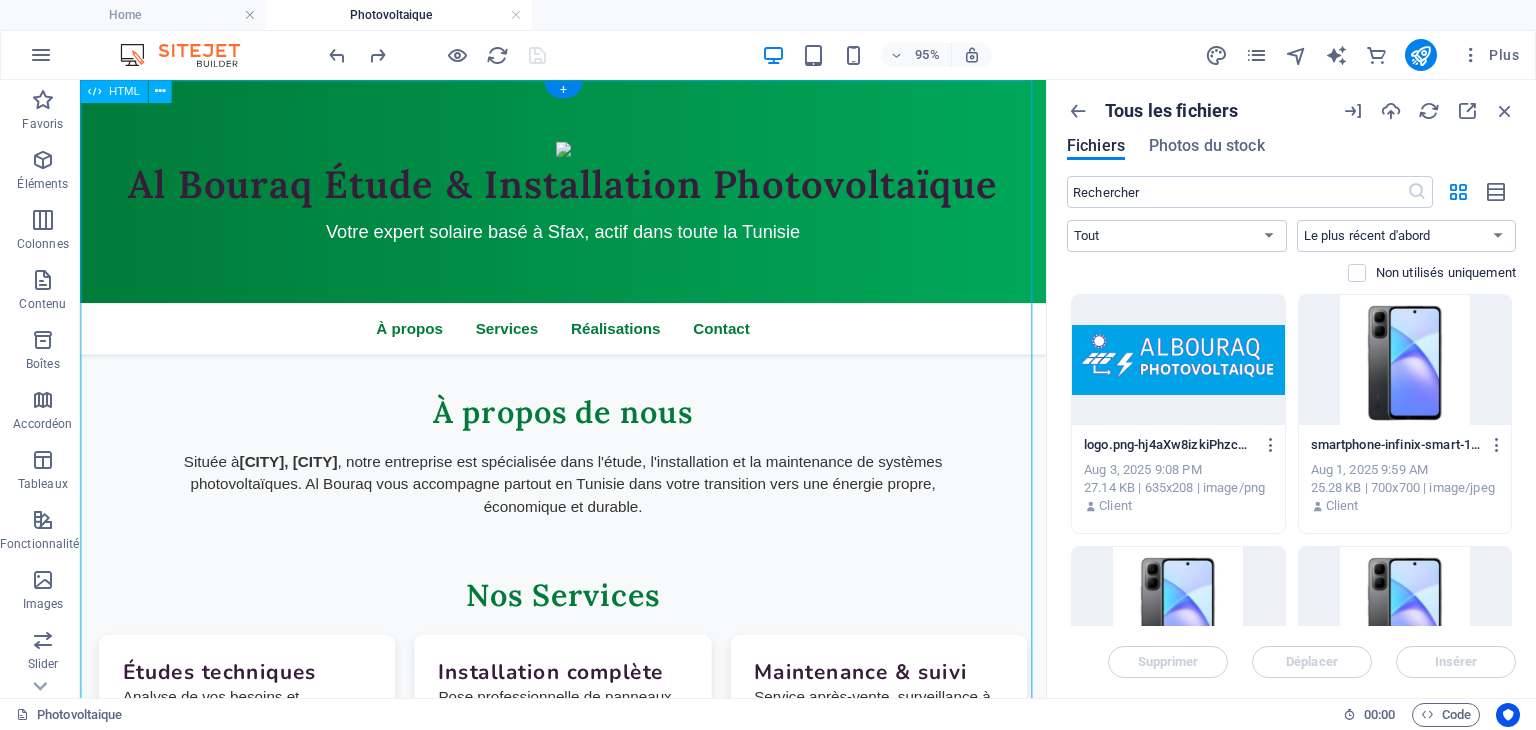 click on "Al Bouraq - Énergie Solaire en Tunisie
Al Bouraq Étude & Installation Photovoltaïque
Votre expert solaire basé à Sfax, actif dans toute la Tunisie
À propos
Services
Réalisations
Contact
À propos de nous
Située à  [CITY], [CITY] , notre entreprise est spécialisée dans l'étude, l'installation et la maintenance de systèmes photovoltaïques. Al Bouraq vous accompagne partout en Tunisie dans votre transition vers une énergie propre, économique et durable.
Nos Services
Études techniques
Analyse de vos besoins et conception de solutions sur mesure adaptées à votre consommation.
Installation complète
Pose professionnelle de panneaux solaires avec équipements certifiés et garantie de performance.
Maintenance & suivi" at bounding box center [588, 781] 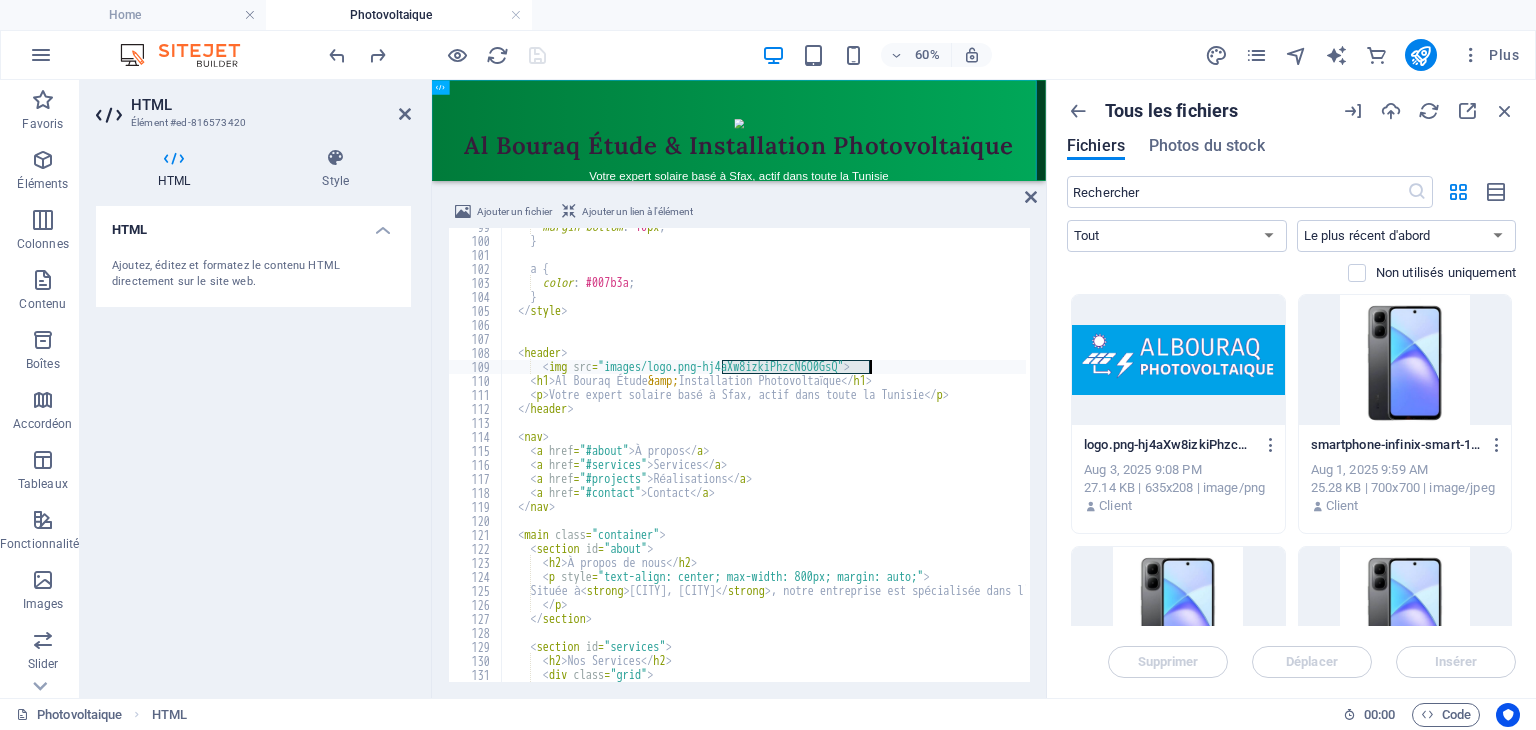 scroll, scrollTop: 1380, scrollLeft: 0, axis: vertical 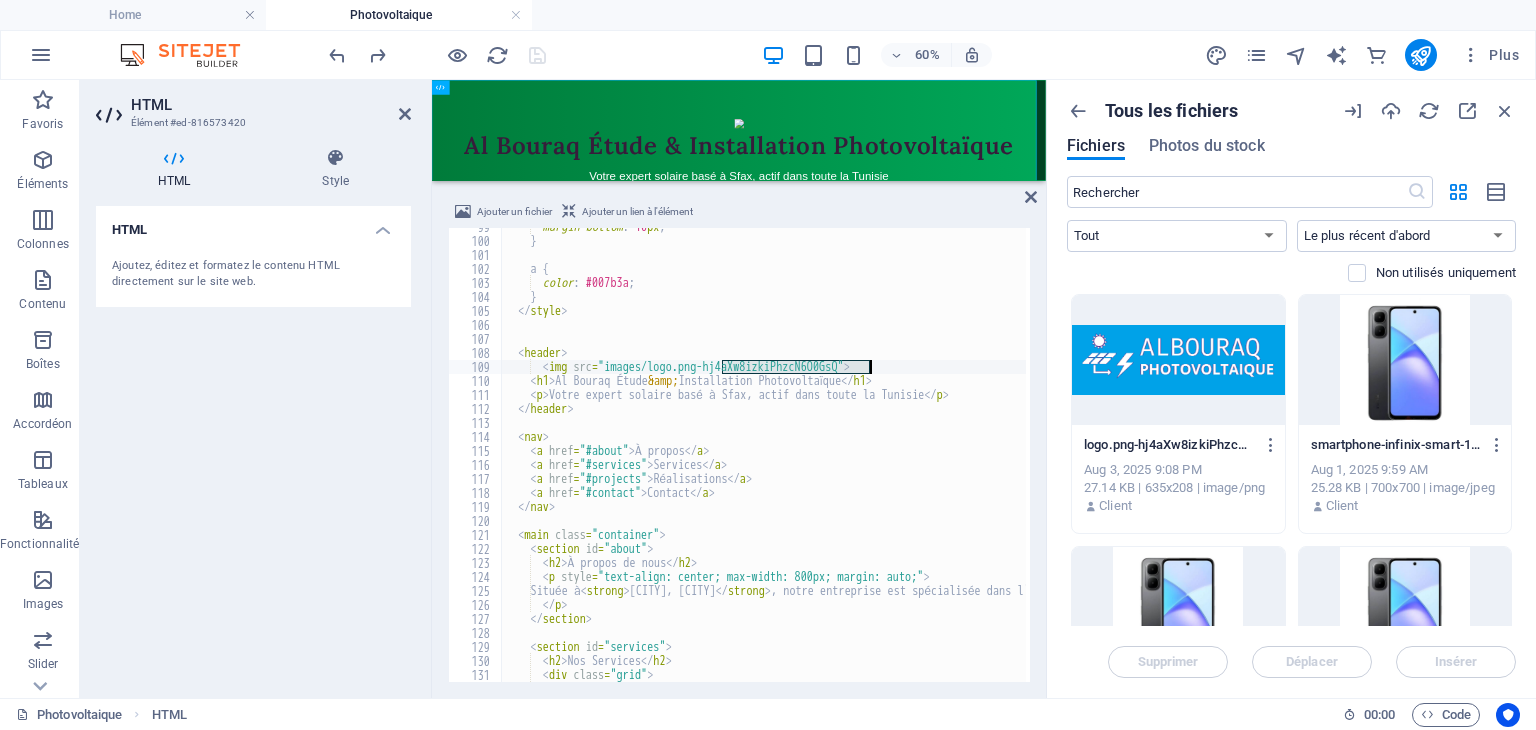 click on "margin-bottom :   10 px ;      }      a   {         color :   #007b3a ;      }    </style>    <header>         <img src="images/logo.png-hj4aXw8izkiPhzcN6O0GsQ">      <h1> Al Bouraq Étude  &amp;  Installation Photovoltaïque </h1>      <p>Votre expert solaire basé à Sfax, actif dans toute la Tunisie</p>    </header>    <nav>      <a href="#about">À propos</a>      <a href="#services">Services</a>      <a href="#projects">Réalisations</a>      <a href="#contact">Contact</a>    </nav>    <main class="container">      <section id="about">         <h2>À propos de nous</h2>         <p style="text-align: center; max-width: 800px; margin: auto;">          Située à  <strong>Sakiet Ezzit, Sfax</strong>         </p>      </section>      <section id="services">         <h2>Nos Services</h2>         <div class="grid">           <div class="card">" at bounding box center [764, 455] 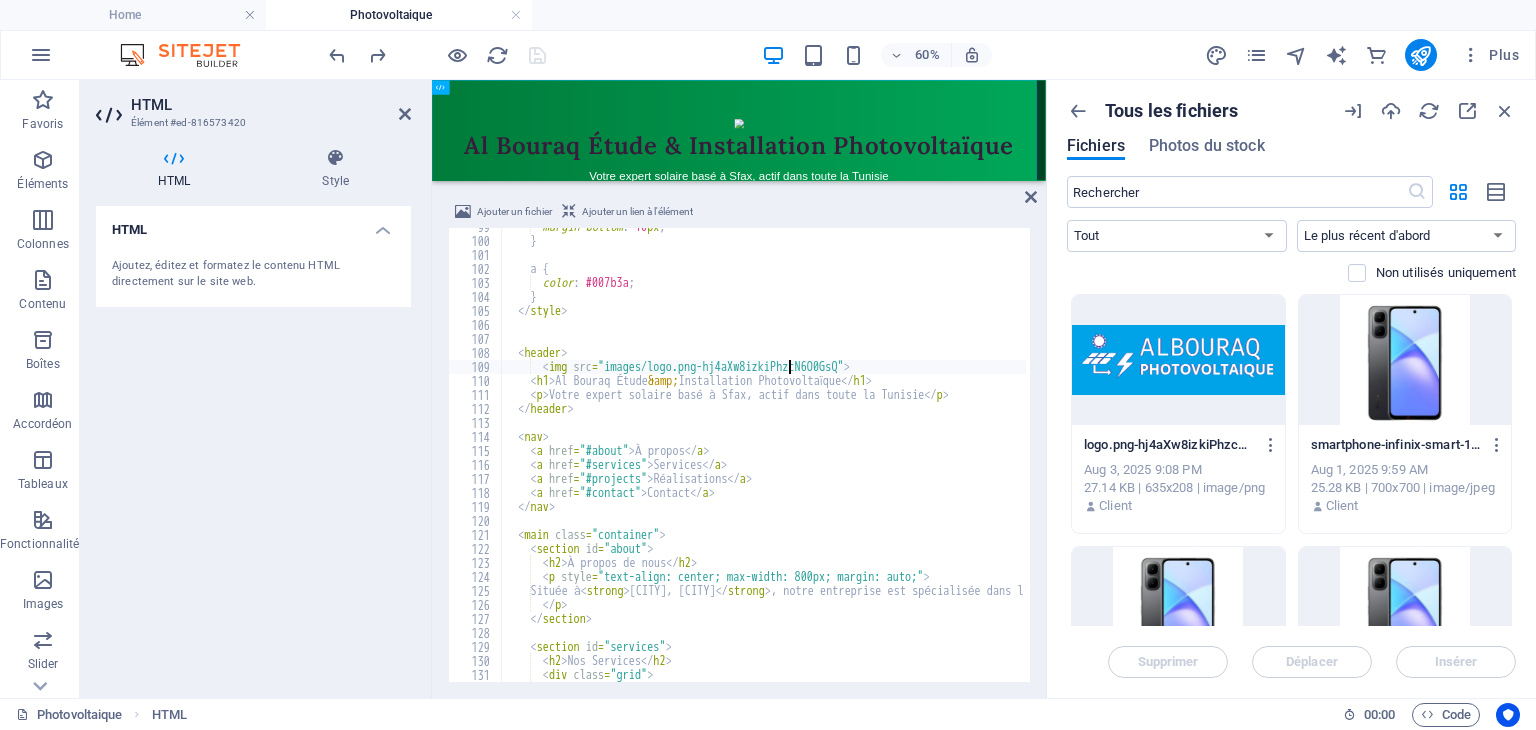 click on "margin-bottom :   10 px ;      }      a   {         color :   #007b3a ;      }    </style>    <header>         <img src="images/logo.png-hj4aXw8izkiPhzcN6O0GsQ">      <h1> Al Bouraq Étude  &amp;  Installation Photovoltaïque </h1>      <p>Votre expert solaire basé à Sfax, actif dans toute la Tunisie</p>    </header>    <nav>      <a href="#about">À propos</a>      <a href="#services">Services</a>      <a href="#projects">Réalisations</a>      <a href="#contact">Contact</a>    </nav>    <main class="container">      <section id="about">         <h2>À propos de nous</h2>         <p style="text-align: center; max-width: 800px; margin: auto;">          Située à  <strong>Sakiet Ezzit, Sfax</strong>         </p>      </section>      <section id="services">         <h2>Nos Services</h2>         <div class="grid">           <div class="card">" at bounding box center [1439, 459] 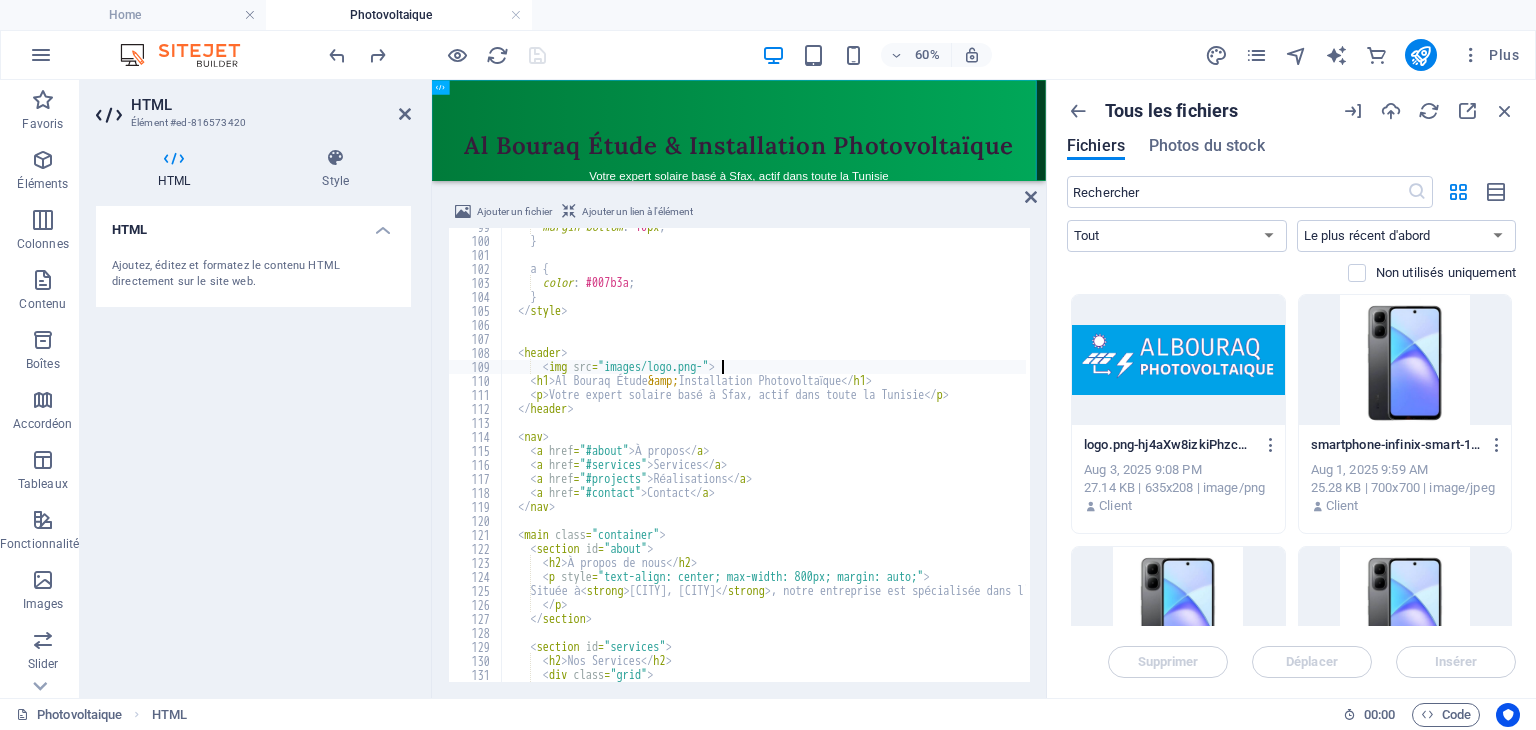 type on "<img src="images/logo.png">" 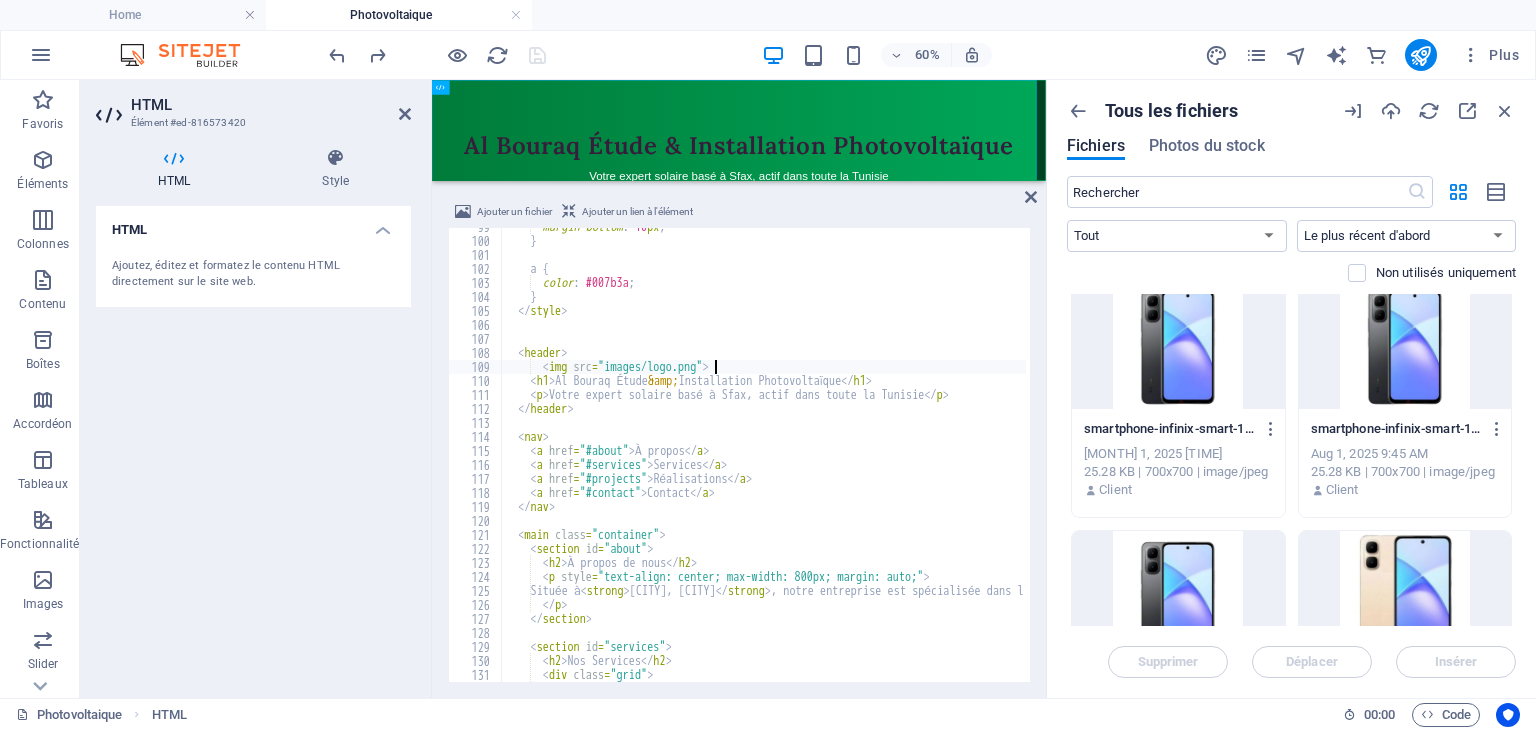 scroll, scrollTop: 0, scrollLeft: 0, axis: both 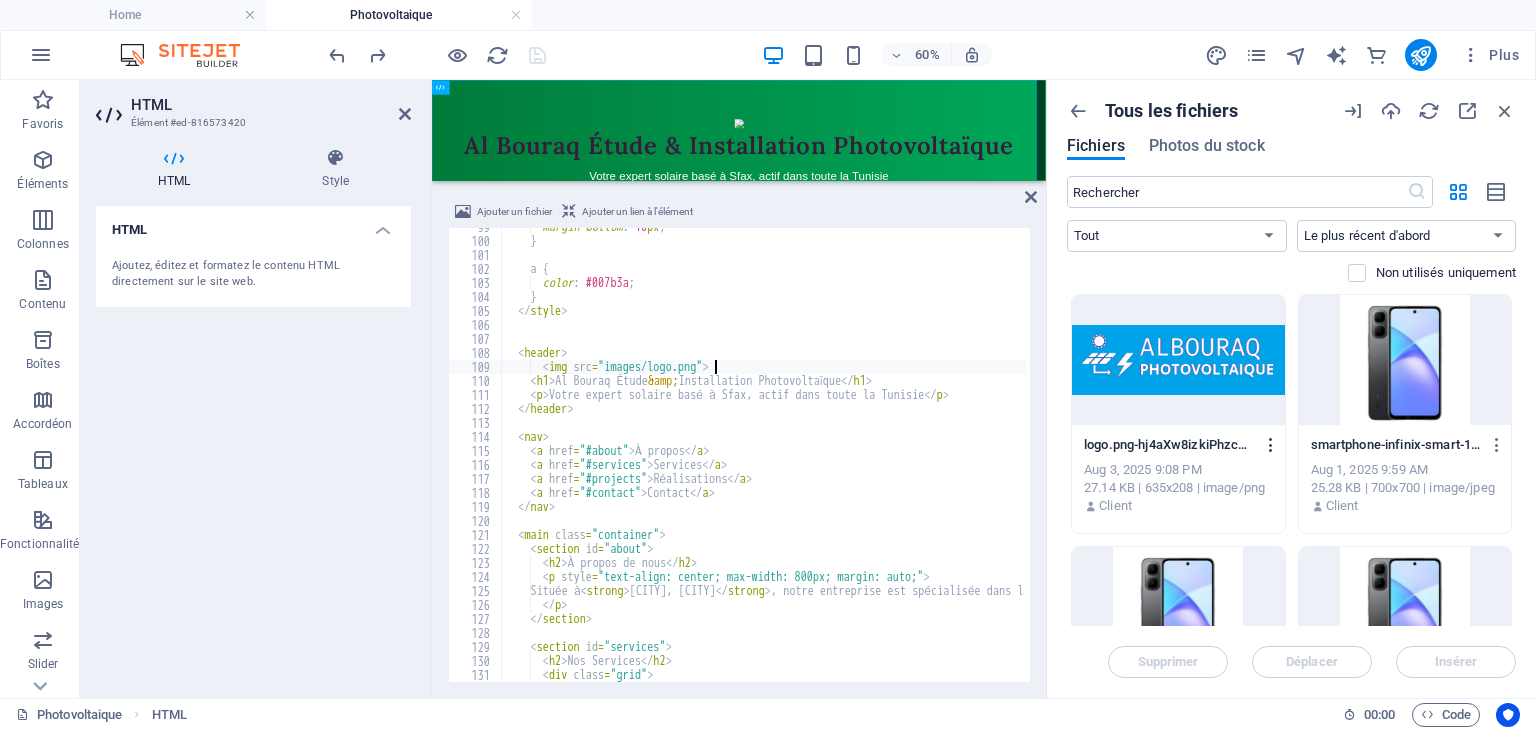 click at bounding box center (1271, 445) 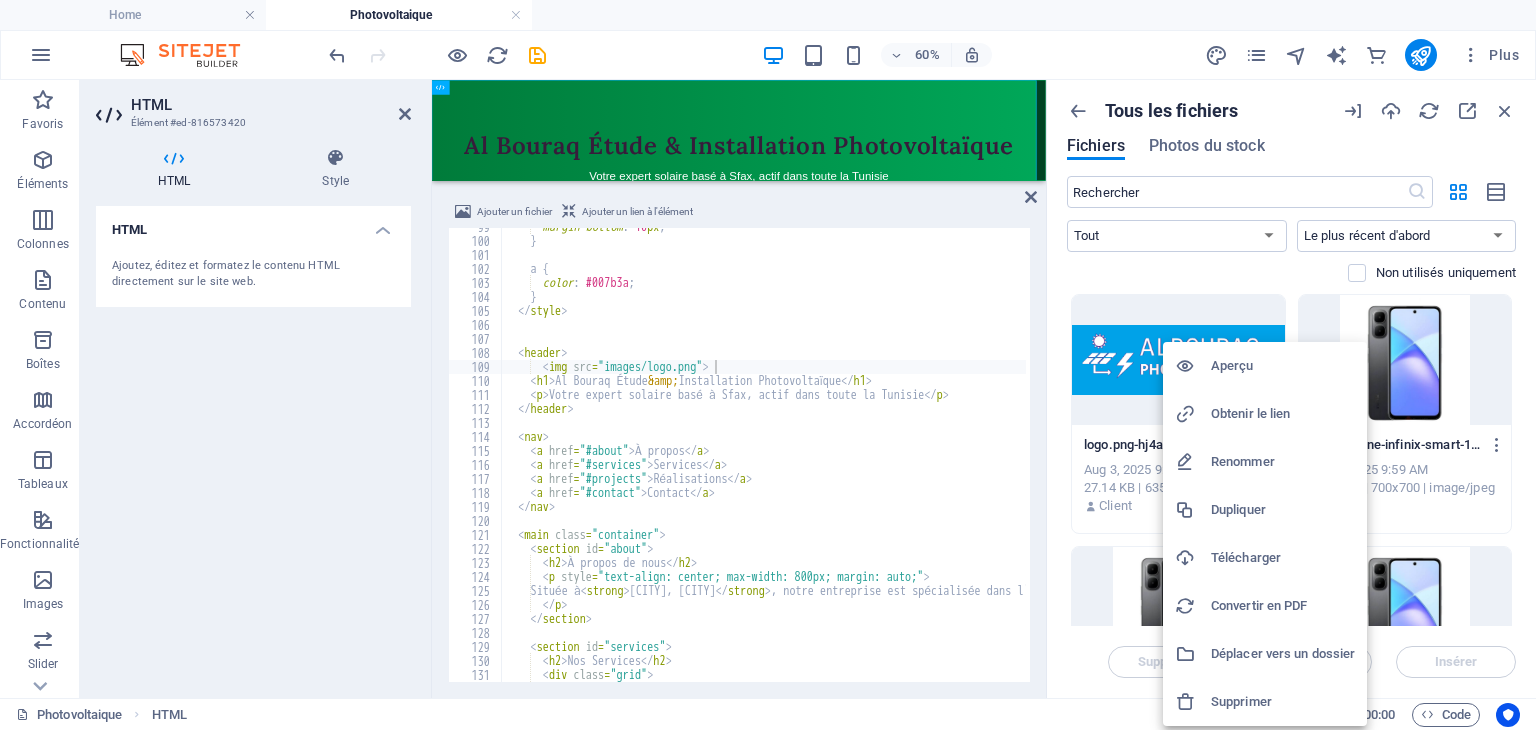 click on "Aperçu" at bounding box center (1283, 366) 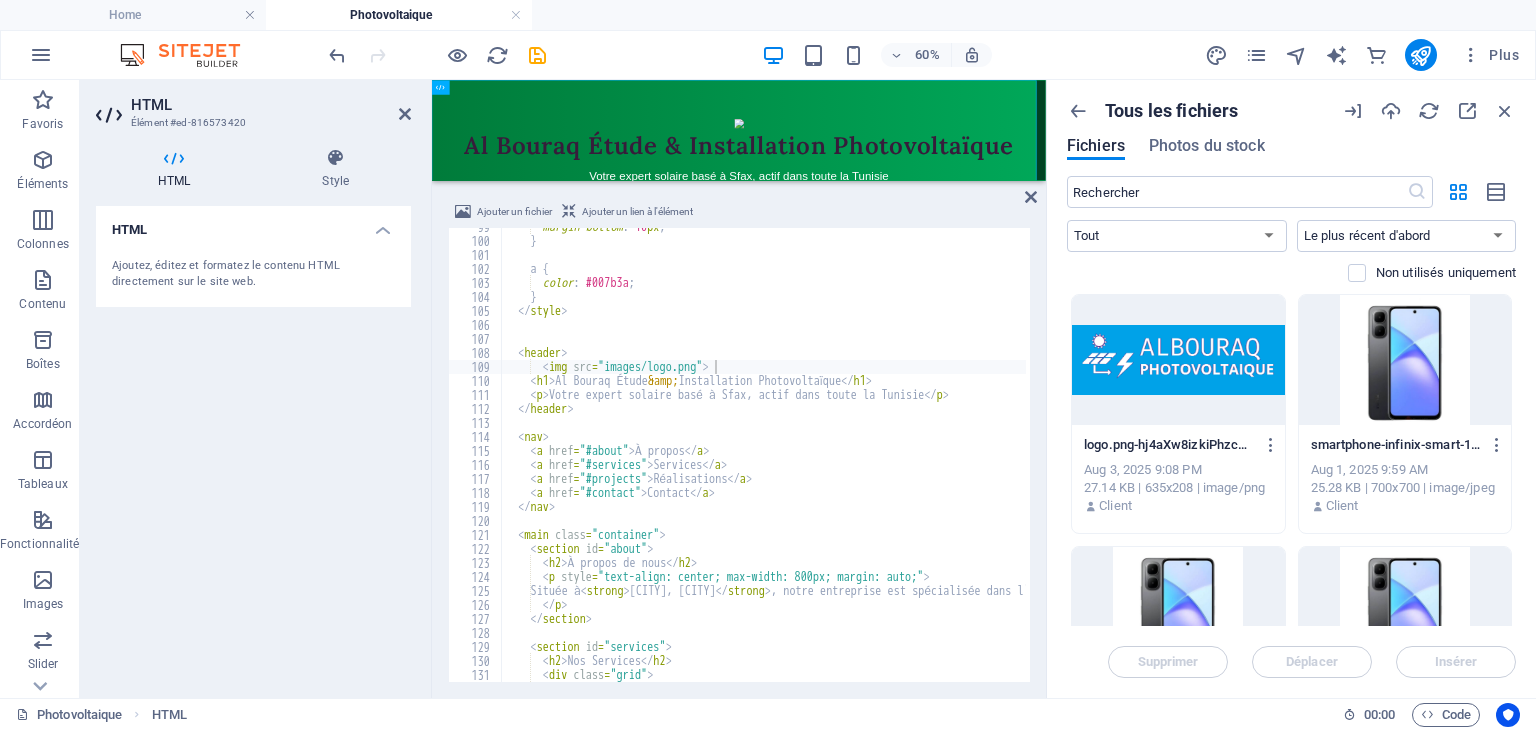 type 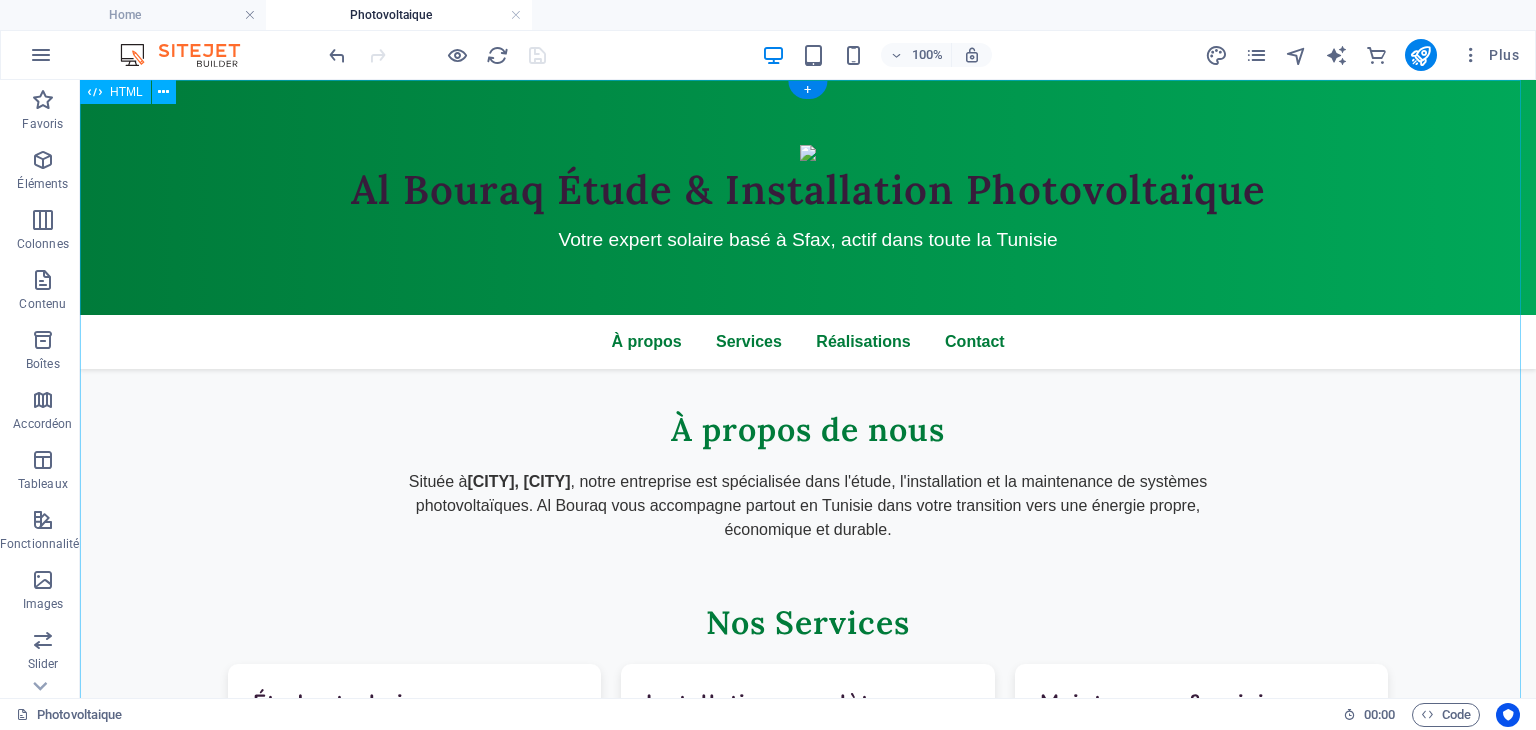 click on "Al Bouraq - Énergie Solaire en Tunisie
Al Bouraq Étude & Installation Photovoltaïque
Votre expert solaire basé à Sfax, actif dans toute la Tunisie
À propos
Services
Réalisations
Contact
À propos de nous
Située à  [CITY], [CITY] , notre entreprise est spécialisée dans l'étude, l'installation et la maintenance de systèmes photovoltaïques. Al Bouraq vous accompagne partout en Tunisie dans votre transition vers une énergie propre, économique et durable.
Nos Services
Études techniques
Analyse de vos besoins et conception de solutions sur mesure adaptées à votre consommation.
Installation complète
Pose professionnelle de panneaux solaires avec équipements certifiés et garantie de performance.
Maintenance & suivi" at bounding box center [808, 781] 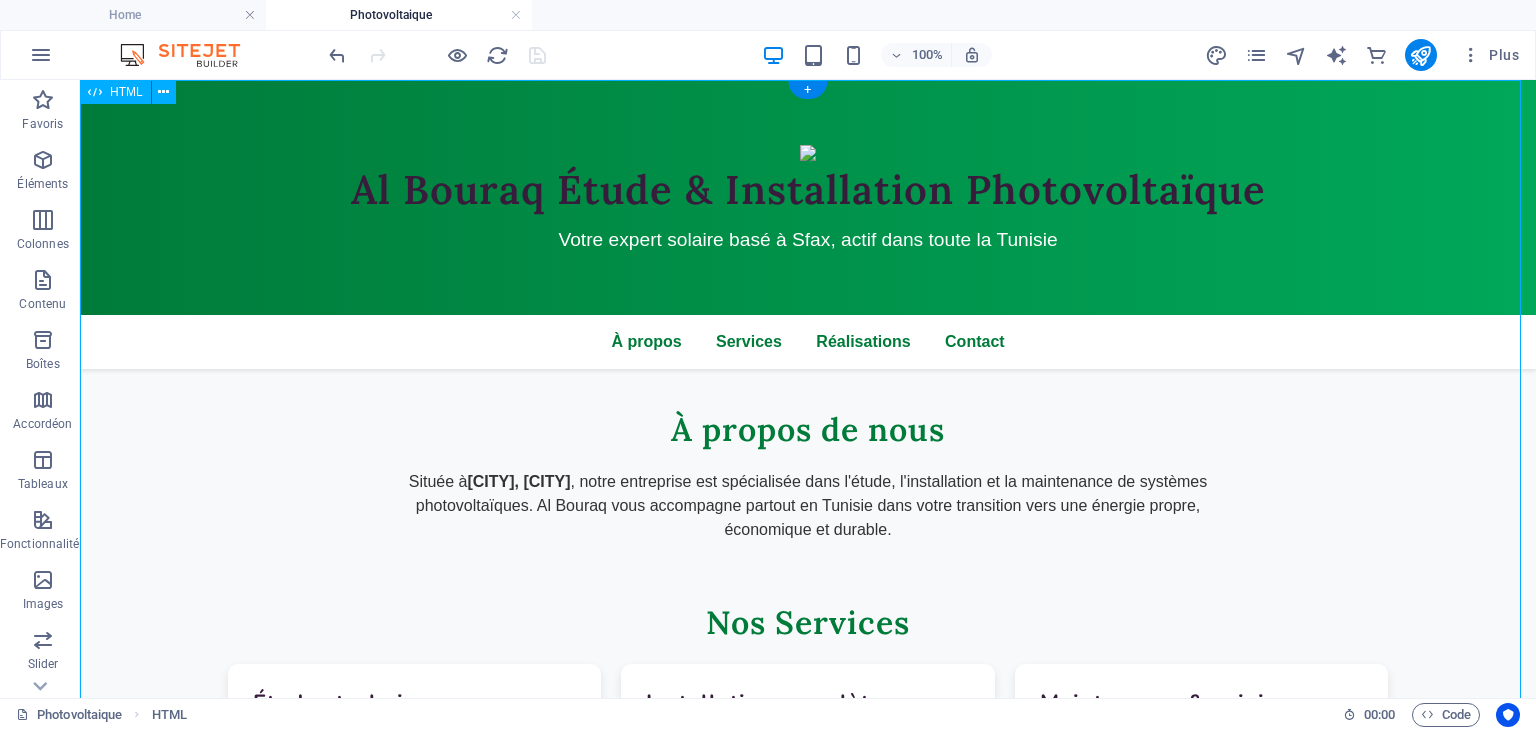 click on "Al Bouraq - Énergie Solaire en Tunisie
Al Bouraq Étude & Installation Photovoltaïque
Votre expert solaire basé à Sfax, actif dans toute la Tunisie
À propos
Services
Réalisations
Contact
À propos de nous
Située à  [CITY], [CITY] , notre entreprise est spécialisée dans l'étude, l'installation et la maintenance de systèmes photovoltaïques. Al Bouraq vous accompagne partout en Tunisie dans votre transition vers une énergie propre, économique et durable.
Nos Services
Études techniques
Analyse de vos besoins et conception de solutions sur mesure adaptées à votre consommation.
Installation complète
Pose professionnelle de panneaux solaires avec équipements certifiés et garantie de performance.
Maintenance & suivi" at bounding box center (808, 781) 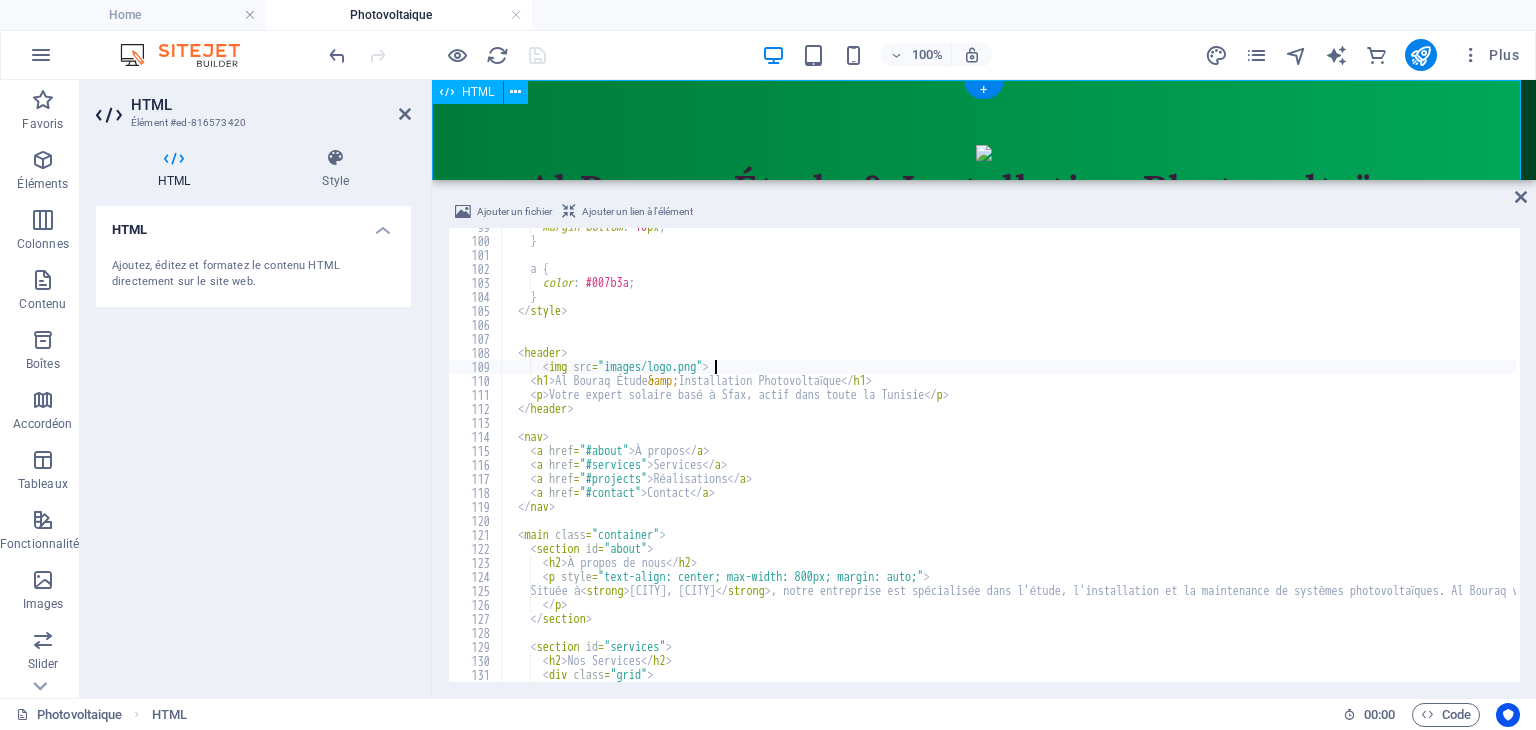 scroll, scrollTop: 1380, scrollLeft: 0, axis: vertical 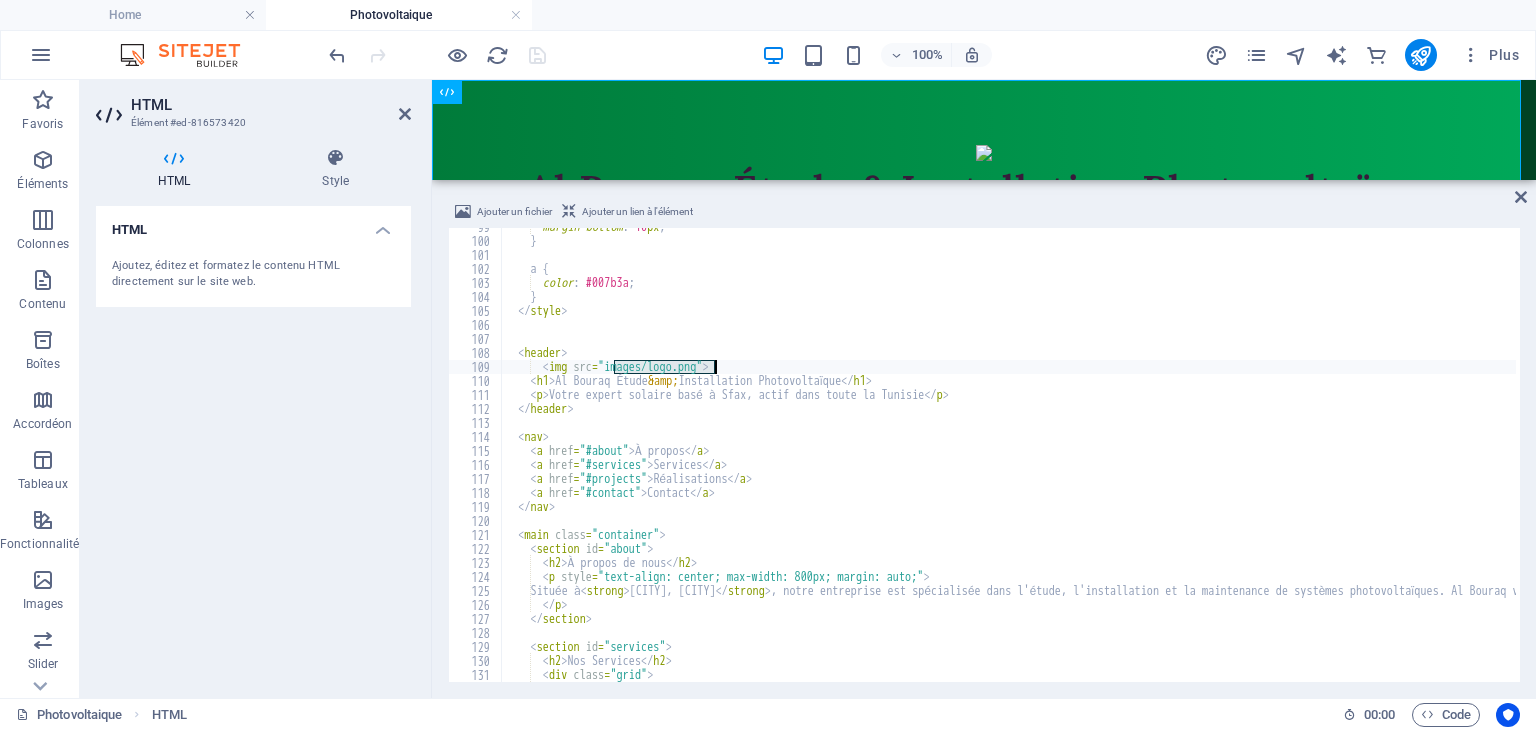 drag, startPoint x: 615, startPoint y: 365, endPoint x: 716, endPoint y: 366, distance: 101.00495 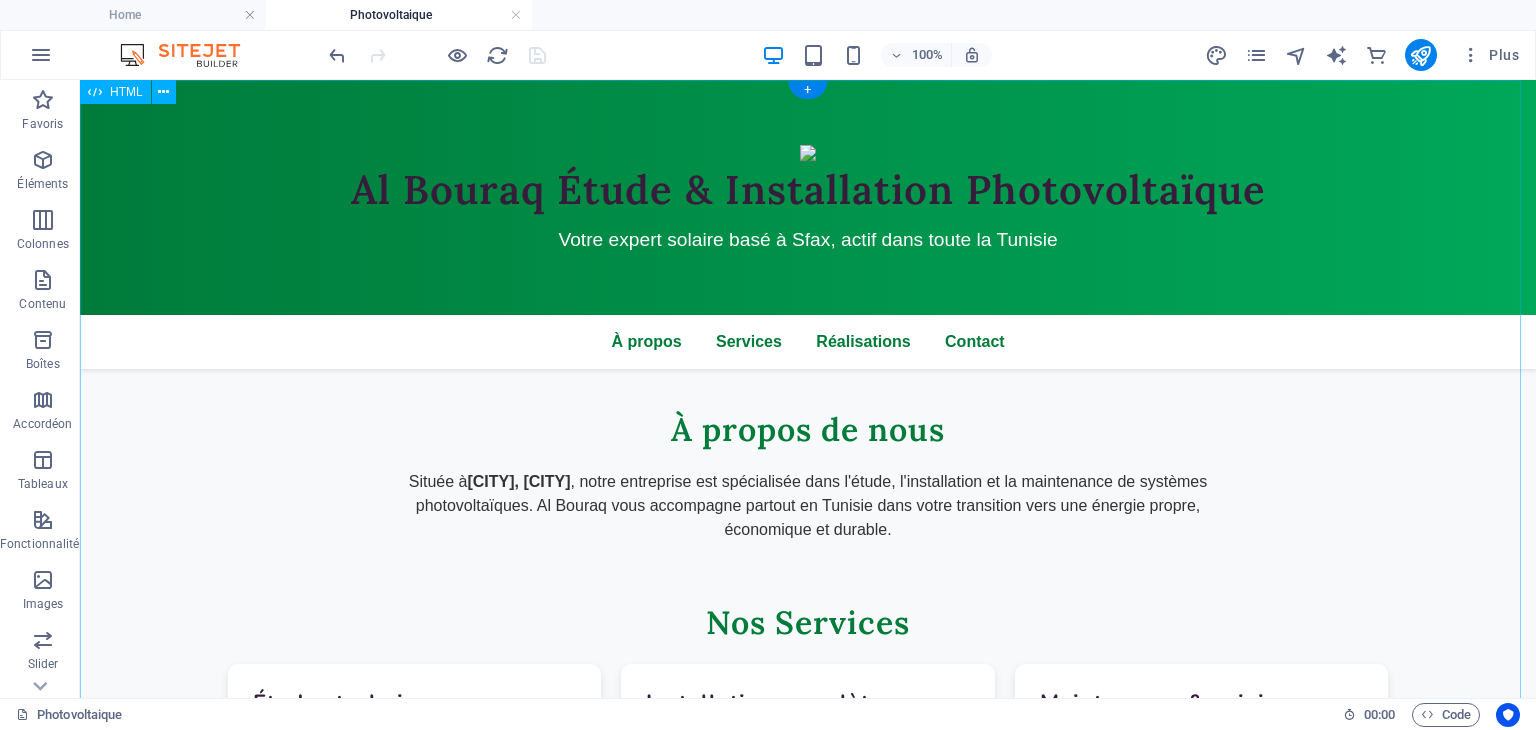 click on "Al Bouraq - Énergie Solaire en Tunisie
Al Bouraq Étude & Installation Photovoltaïque
Votre expert solaire basé à Sfax, actif dans toute la Tunisie
À propos
Services
Réalisations
Contact
À propos de nous
Située à  [CITY], [CITY] , notre entreprise est spécialisée dans l'étude, l'installation et la maintenance de systèmes photovoltaïques. Al Bouraq vous accompagne partout en Tunisie dans votre transition vers une énergie propre, économique et durable.
Nos Services
Études techniques
Analyse de vos besoins et conception de solutions sur mesure adaptées à votre consommation.
Installation complète
Pose professionnelle de panneaux solaires avec équipements certifiés et garantie de performance.
Maintenance & suivi" at bounding box center (808, 781) 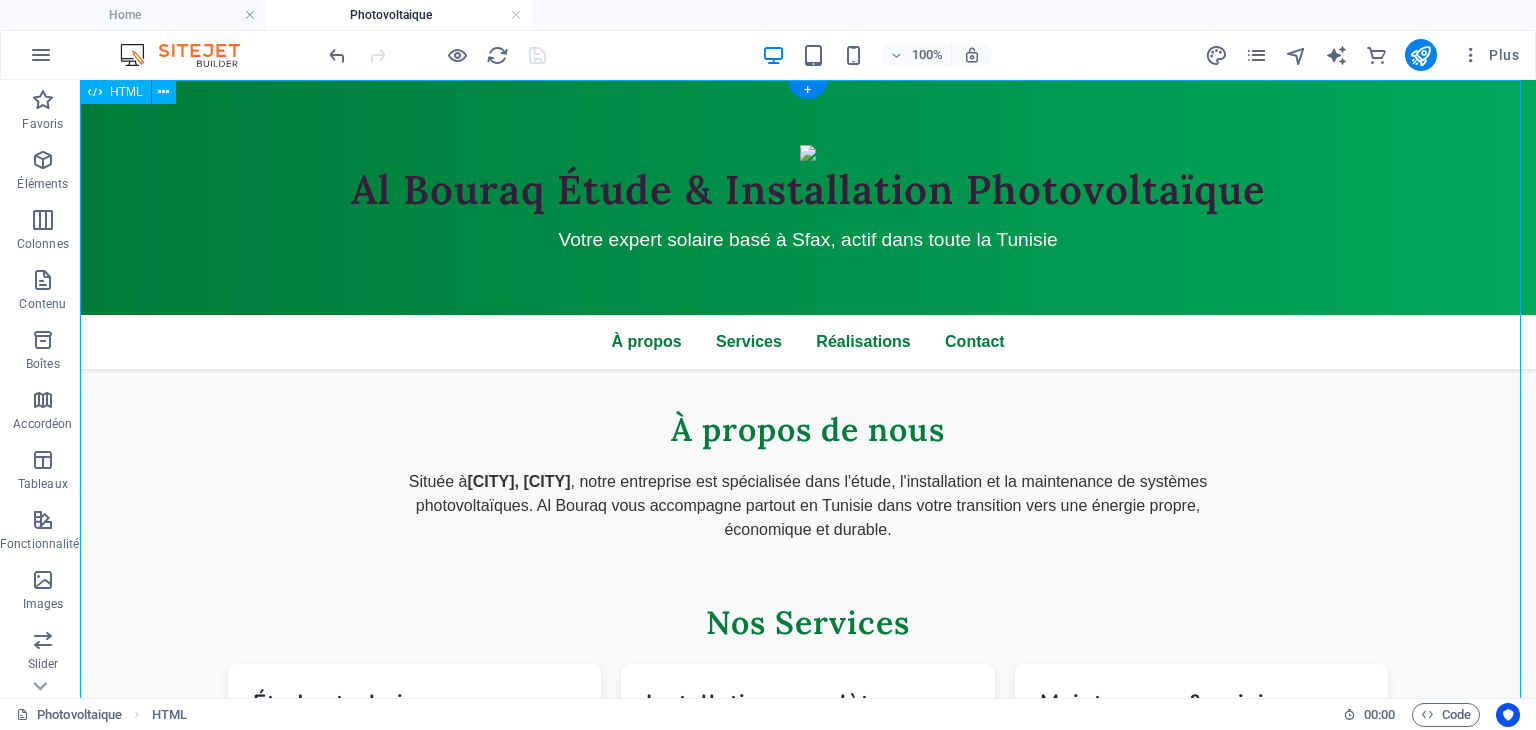 click on "Al Bouraq - Énergie Solaire en Tunisie
Al Bouraq Étude & Installation Photovoltaïque
Votre expert solaire basé à Sfax, actif dans toute la Tunisie
À propos
Services
Réalisations
Contact
À propos de nous
Située à  [CITY], [CITY] , notre entreprise est spécialisée dans l'étude, l'installation et la maintenance de systèmes photovoltaïques. Al Bouraq vous accompagne partout en Tunisie dans votre transition vers une énergie propre, économique et durable.
Nos Services
Études techniques
Analyse de vos besoins et conception de solutions sur mesure adaptées à votre consommation.
Installation complète
Pose professionnelle de panneaux solaires avec équipements certifiés et garantie de performance.
Maintenance & suivi" at bounding box center (808, 781) 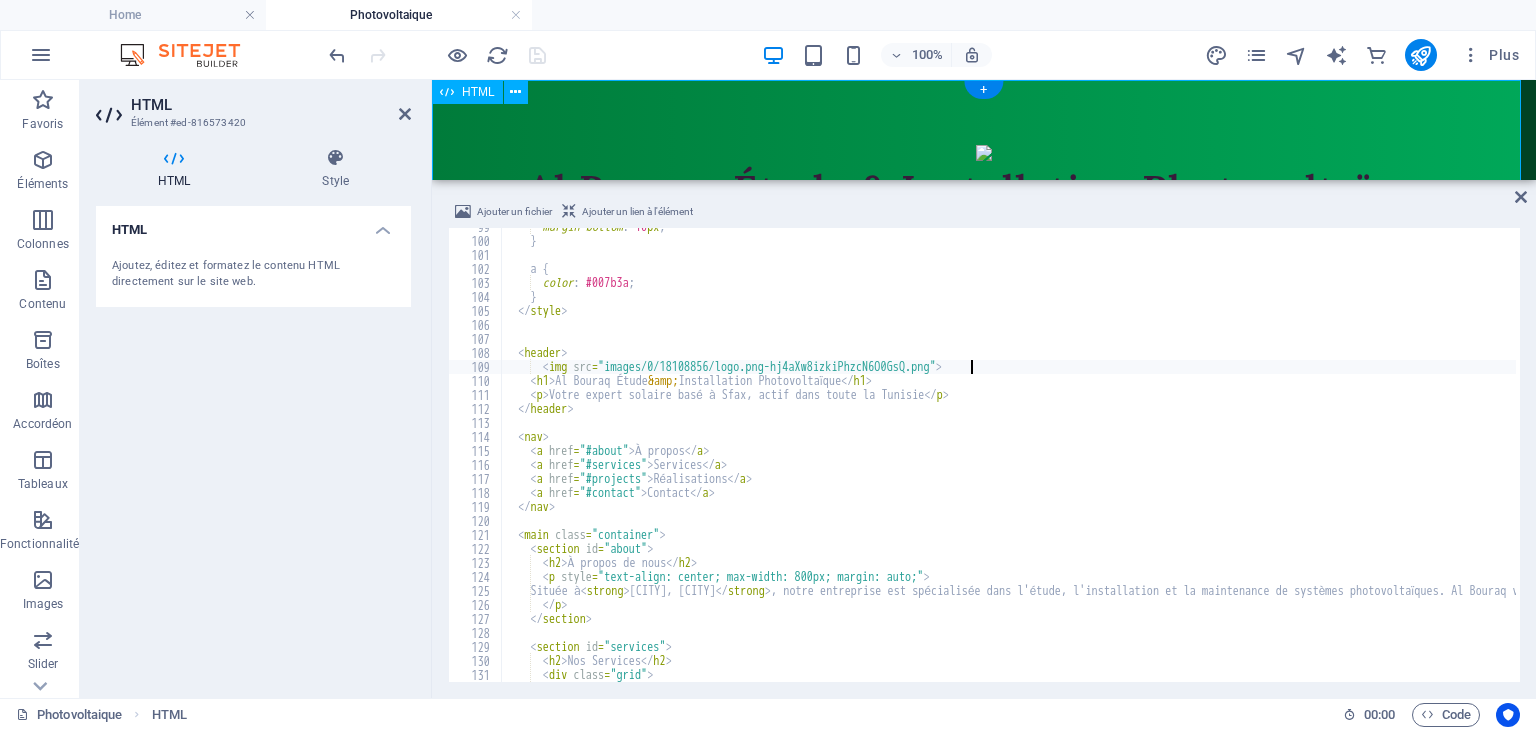 click on "Al Bouraq - Énergie Solaire en Tunisie
Al Bouraq Étude & Installation Photovoltaïque
Votre expert solaire basé à Sfax, actif dans toute la Tunisie
À propos
Services
Réalisations
Contact
À propos de nous
Située à  [CITY], [CITY] , notre entreprise est spécialisée dans l'étude, l'installation et la maintenance de systèmes photovoltaïques. Al Bouraq vous accompagne partout en Tunisie dans votre transition vers une énergie propre, économique et durable.
Nos Services
Études techniques
Analyse de vos besoins et conception de solutions sur mesure adaptées à votre consommation.
Installation complète
Pose professionnelle de panneaux solaires avec équipements certifiés et garantie de performance.
Maintenance & suivi" at bounding box center [984, 781] 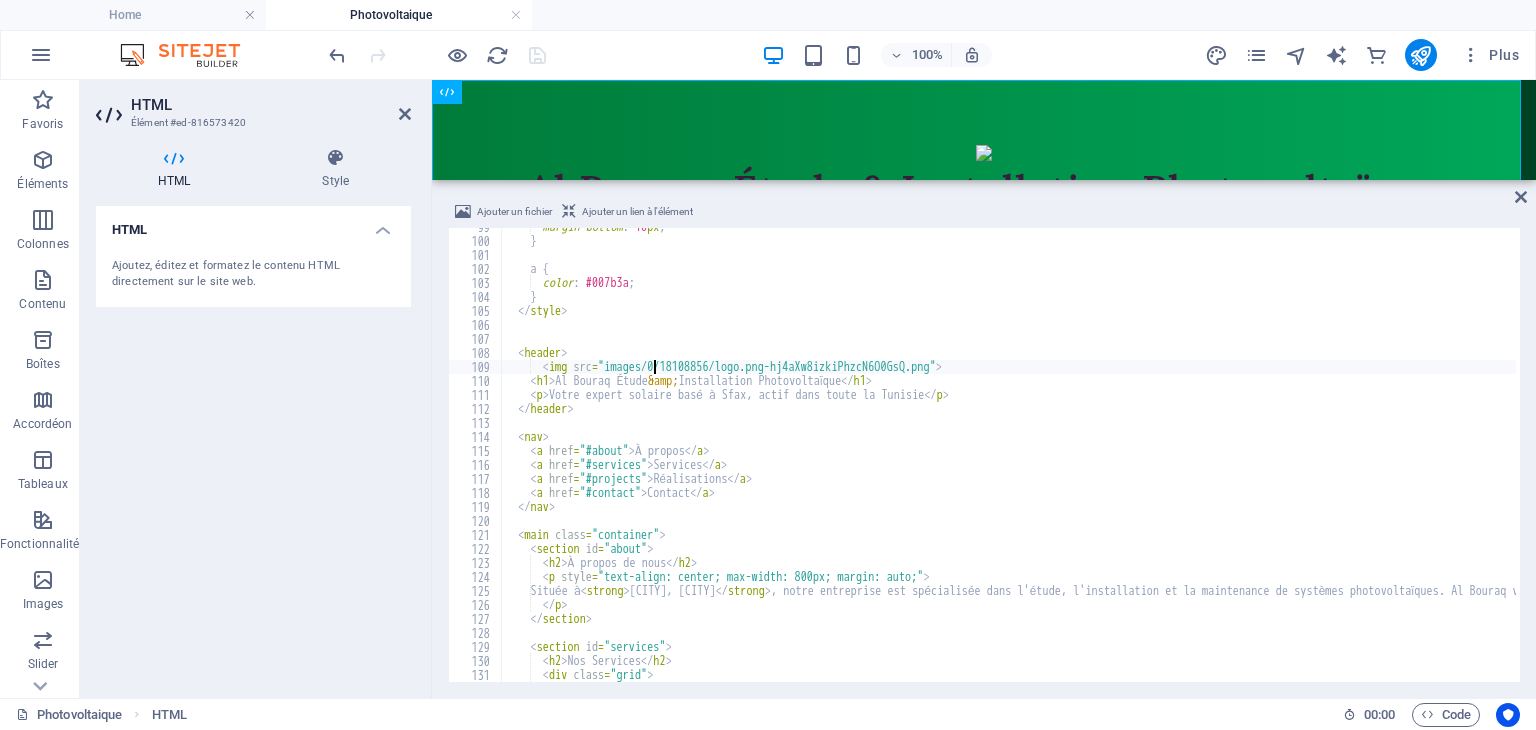 click on "margin-bottom :   10 px ;      }      a   {         color :   #007b3a ;      }    </img>      <header>         <img   src = "images/0/18108856/logo.png-hj4aXw8izkiPhzcN6O0GsQ.png" >      <h1> Al Bouraq Étude  &amp;  Installation Photovoltaïque </h1>      <p> Votre expert solaire basé à Sfax, actif dans toute la Tunisie </p>    </header>    <nav>      <a   href = "#about" > À propos </a>      <a   href = "#services" > Services </a>      <a   href = "#projects" > Réalisations </a>      <a   href = "#contact" > Contact </a>    </nav>    <main   class = "container" >      <section   id = "about" >         <h2> À propos de nous </h2>         <p   style = "text-align: center; max-width: 800px; margin: auto;" >          Située à  <strong> Sakiet Ezzit, Sfax </strong>" at bounding box center (1439, 459) 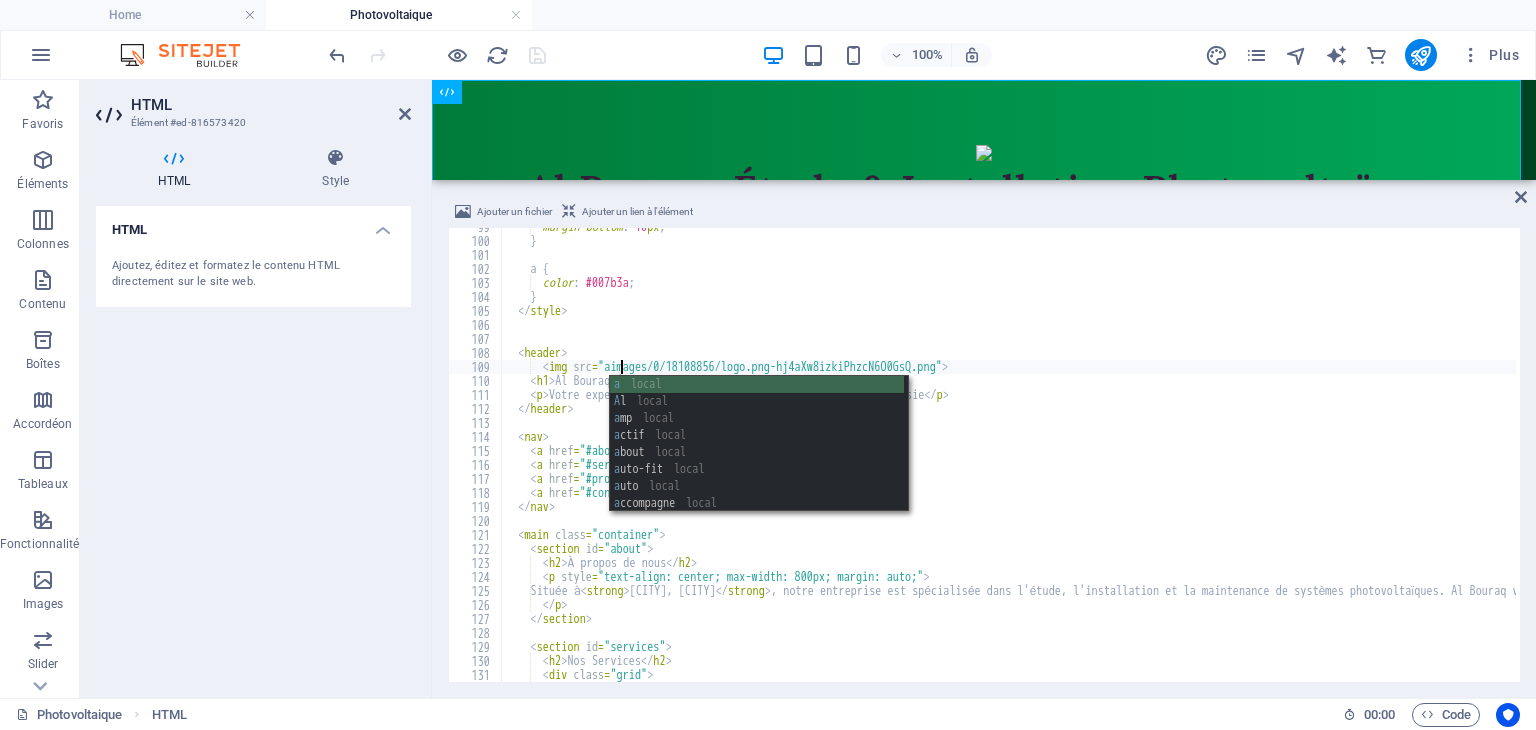 scroll, scrollTop: 0, scrollLeft: 10, axis: horizontal 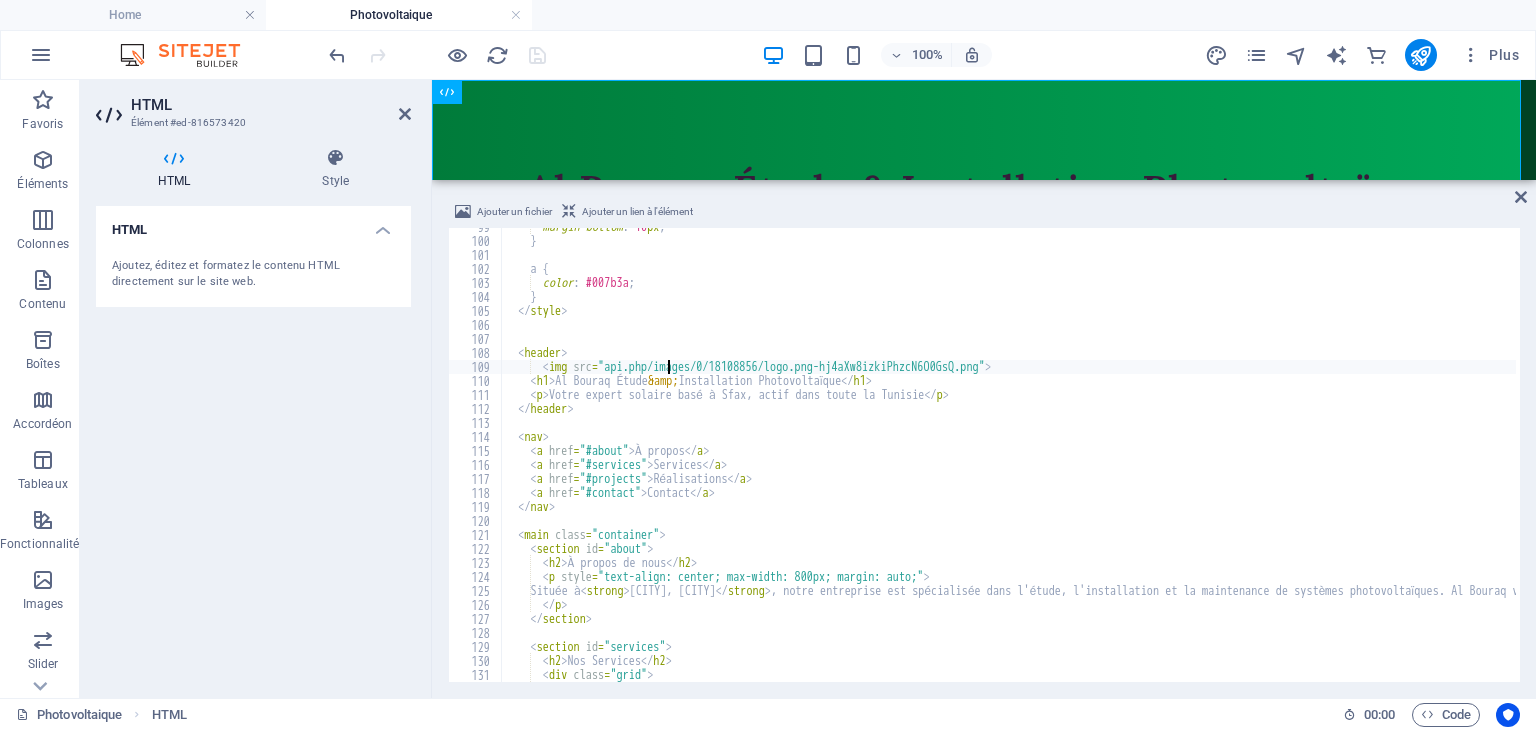 type on "<img src="api.php/images/0/18108856/logo.png-hj4aXw8izkiPhzcN6O0GsQ.png">" 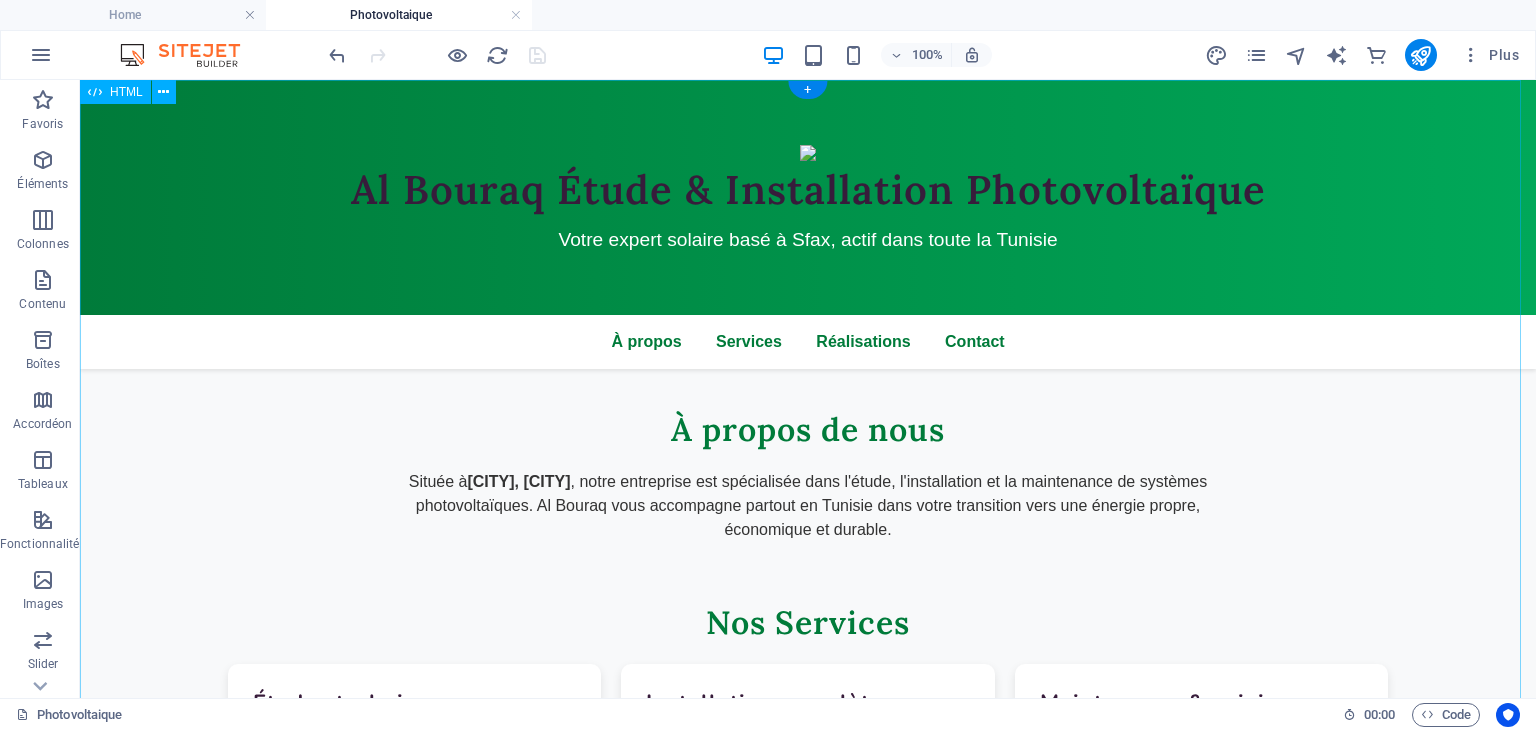 click on "Al Bouraq - Énergie Solaire en Tunisie
Al Bouraq Étude & Installation Photovoltaïque
Votre expert solaire basé à Sfax, actif dans toute la Tunisie
À propos
Services
Réalisations
Contact
À propos de nous
Située à  [CITY], [CITY] , notre entreprise est spécialisée dans l'étude, l'installation et la maintenance de systèmes photovoltaïques. Al Bouraq vous accompagne partout en Tunisie dans votre transition vers une énergie propre, économique et durable.
Nos Services
Études techniques
Analyse de vos besoins et conception de solutions sur mesure adaptées à votre consommation.
Installation complète
Pose professionnelle de panneaux solaires avec équipements certifiés et garantie de performance.
Maintenance & suivi" at bounding box center [808, 781] 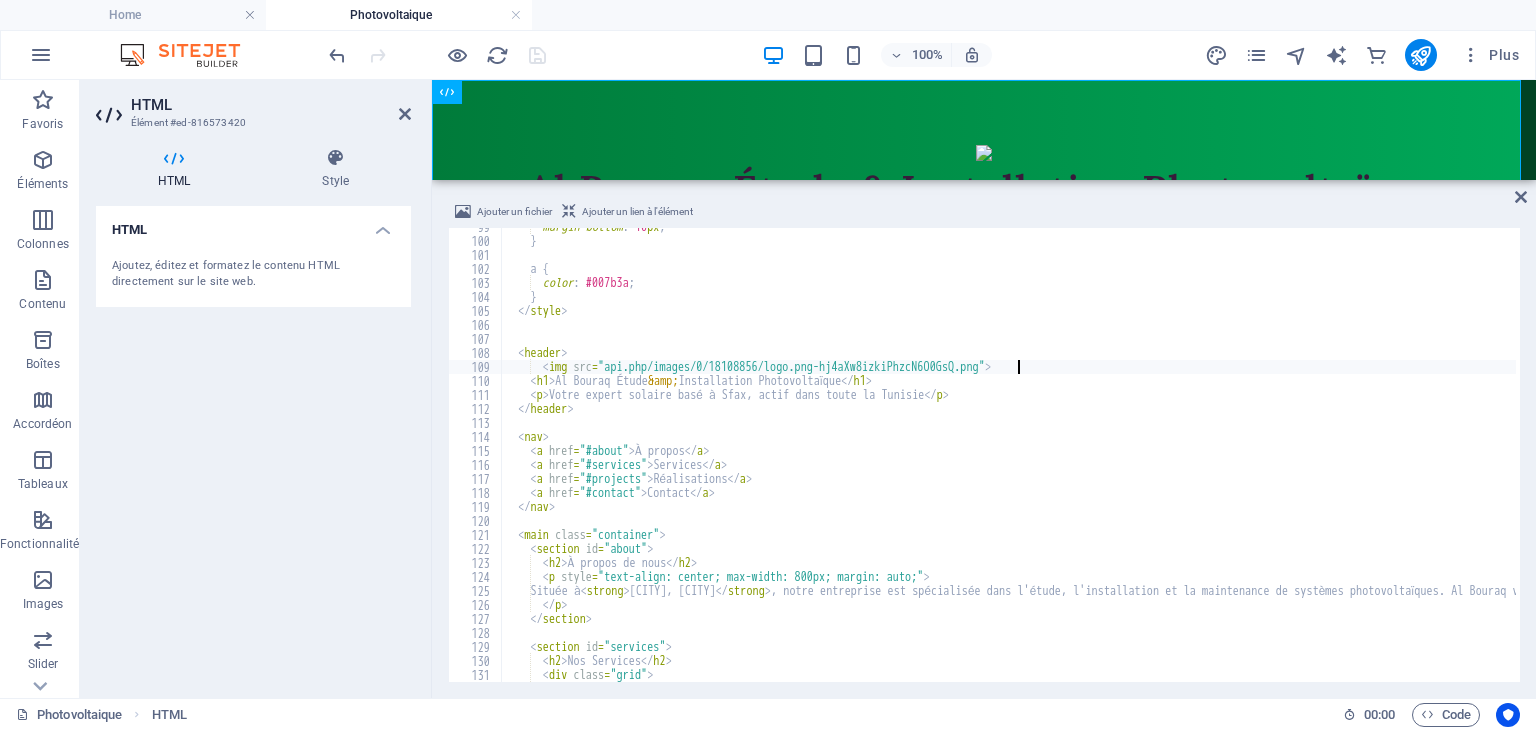 click on "margin-bottom :   10 px ;      }      a   {         color :   #007b3a ;      }    </img>      <header>         <img   src = "api.php/images/0/18108856/logo.png-hj4aXw8izkiPhzcN6O0GsQ.png" >      <h1> Al Bouraq Étude  &amp;  Installation Photovoltaïque </h1>      <p> Votre expert solaire basé à Sfax, actif dans toute la Tunisie </p>    </header>    <nav>      <a   href = "#about" > À propos </a>      <a   href = "#services" > Services </a>      <a   href = "#projects" > Réalisations </a>      <a   href = "#contact" > Contact </a>    </nav>    <main   class = "container" >      <section   id = "about" >         <h2> À propos de nous </h2>         <p   style = "text-align: center; max-width: 800px; margin: auto;" >          Située à  <strong> Sakiet Ezzit, Sfax </strong>" at bounding box center [1439, 459] 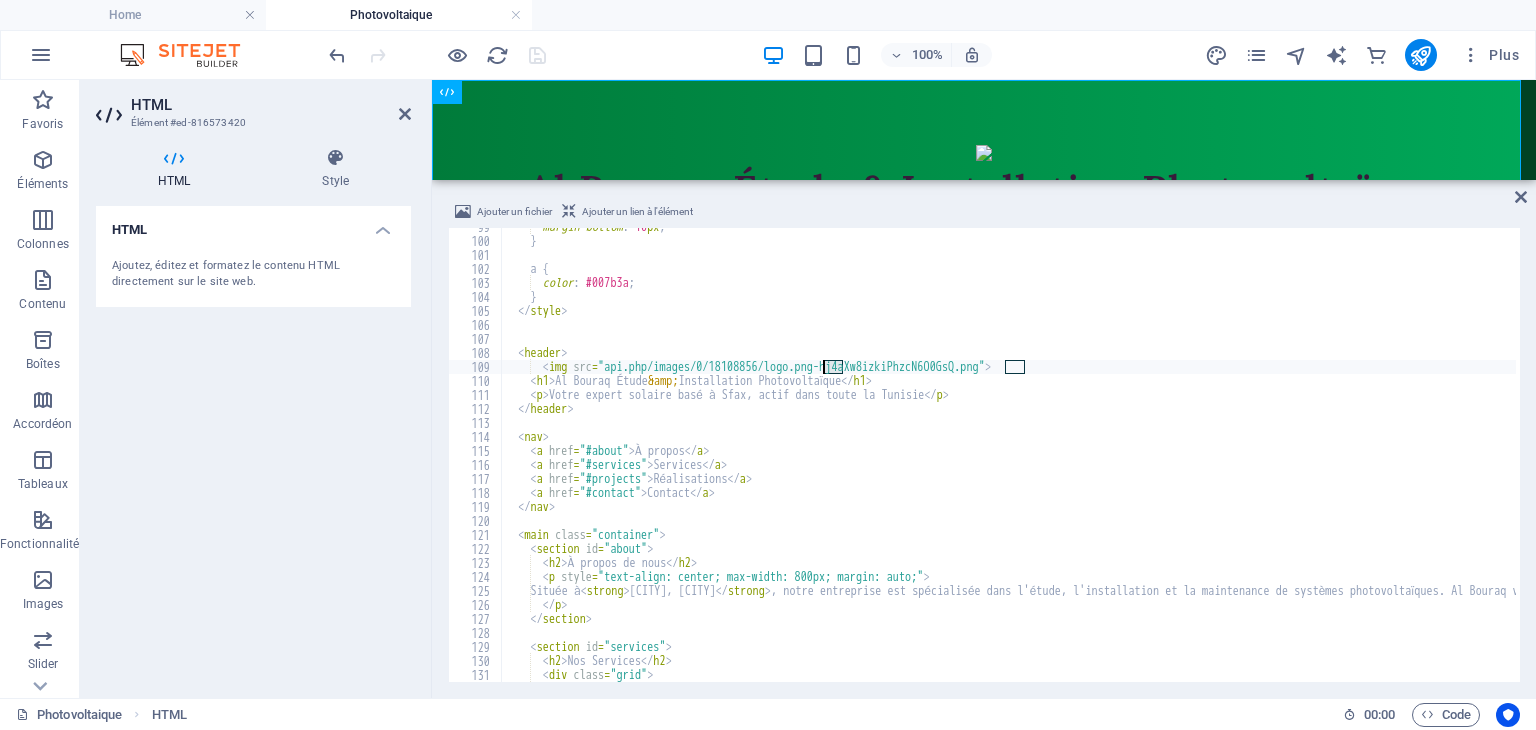 drag, startPoint x: 843, startPoint y: 366, endPoint x: 858, endPoint y: 414, distance: 50.289165 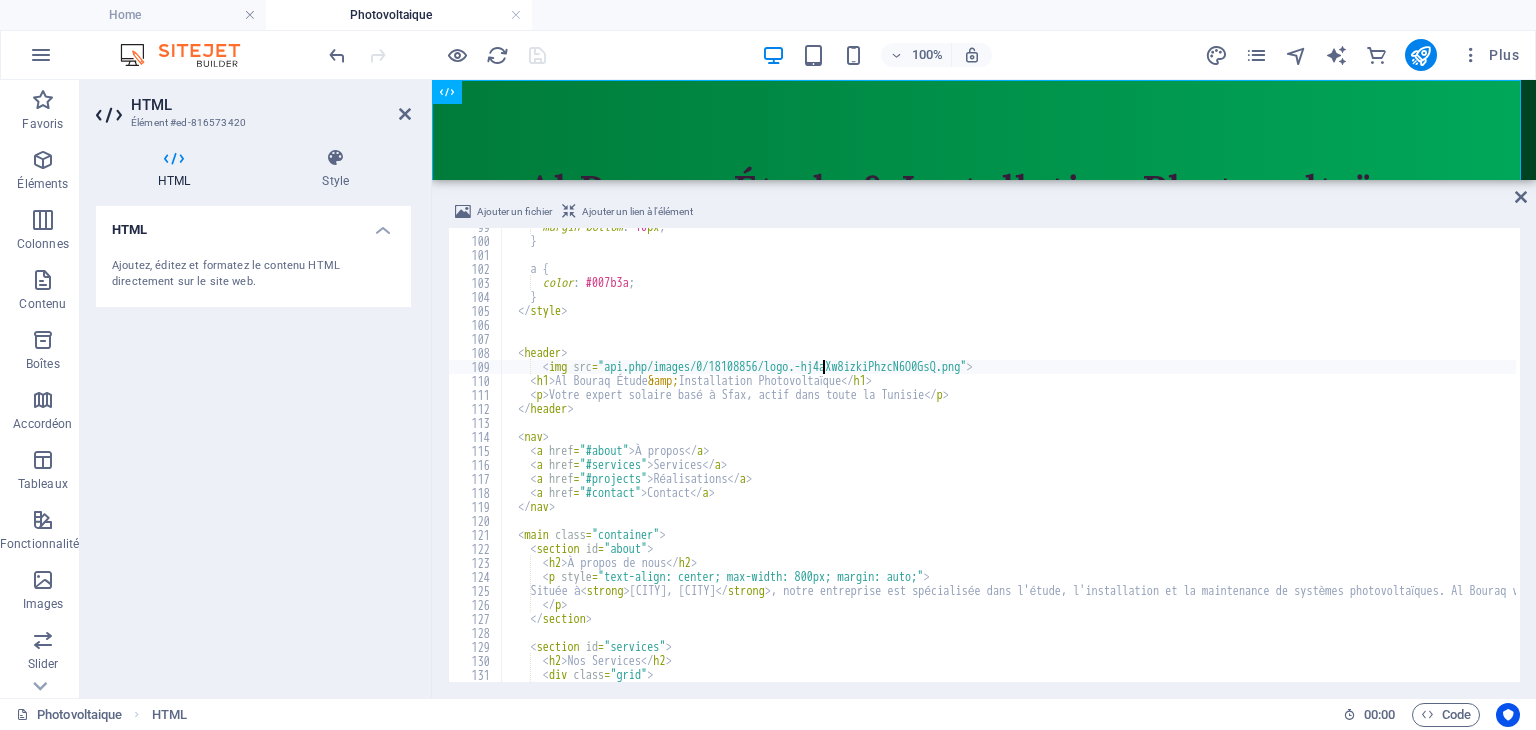 type on "<img src="api.php/images/0/18108856/logo-hj4aXw8izkiPhzcN6O0GsQ.png">" 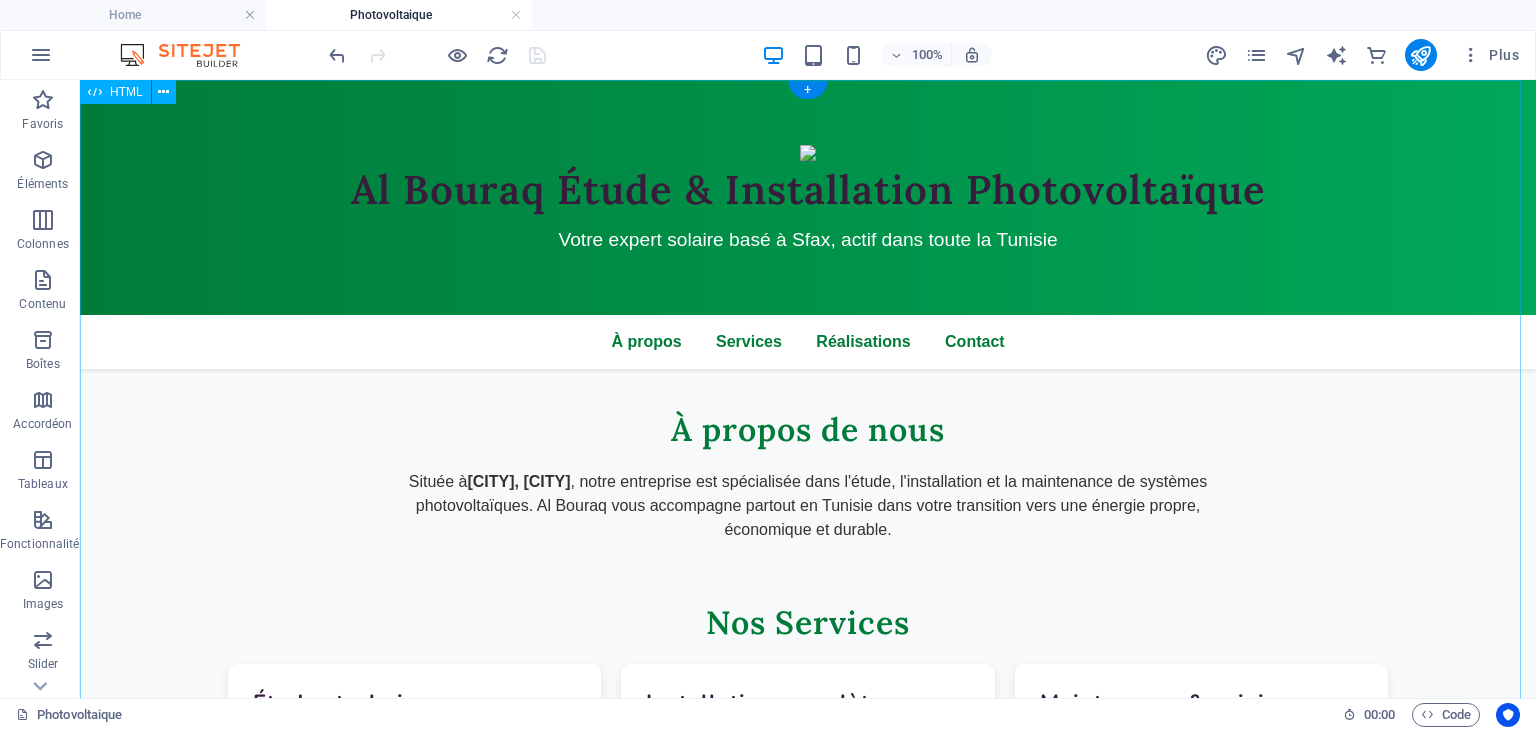 click on "Al Bouraq - Énergie Solaire en Tunisie
Al Bouraq Étude & Installation Photovoltaïque
Votre expert solaire basé à Sfax, actif dans toute la Tunisie
À propos
Services
Réalisations
Contact
À propos de nous
Située à  [CITY], [CITY] , notre entreprise est spécialisée dans l'étude, l'installation et la maintenance de systèmes photovoltaïques. Al Bouraq vous accompagne partout en Tunisie dans votre transition vers une énergie propre, économique et durable.
Nos Services
Études techniques
Analyse de vos besoins et conception de solutions sur mesure adaptées à votre consommation.
Installation complète
Pose professionnelle de panneaux solaires avec équipements certifiés et garantie de performance.
Maintenance & suivi" at bounding box center [808, 781] 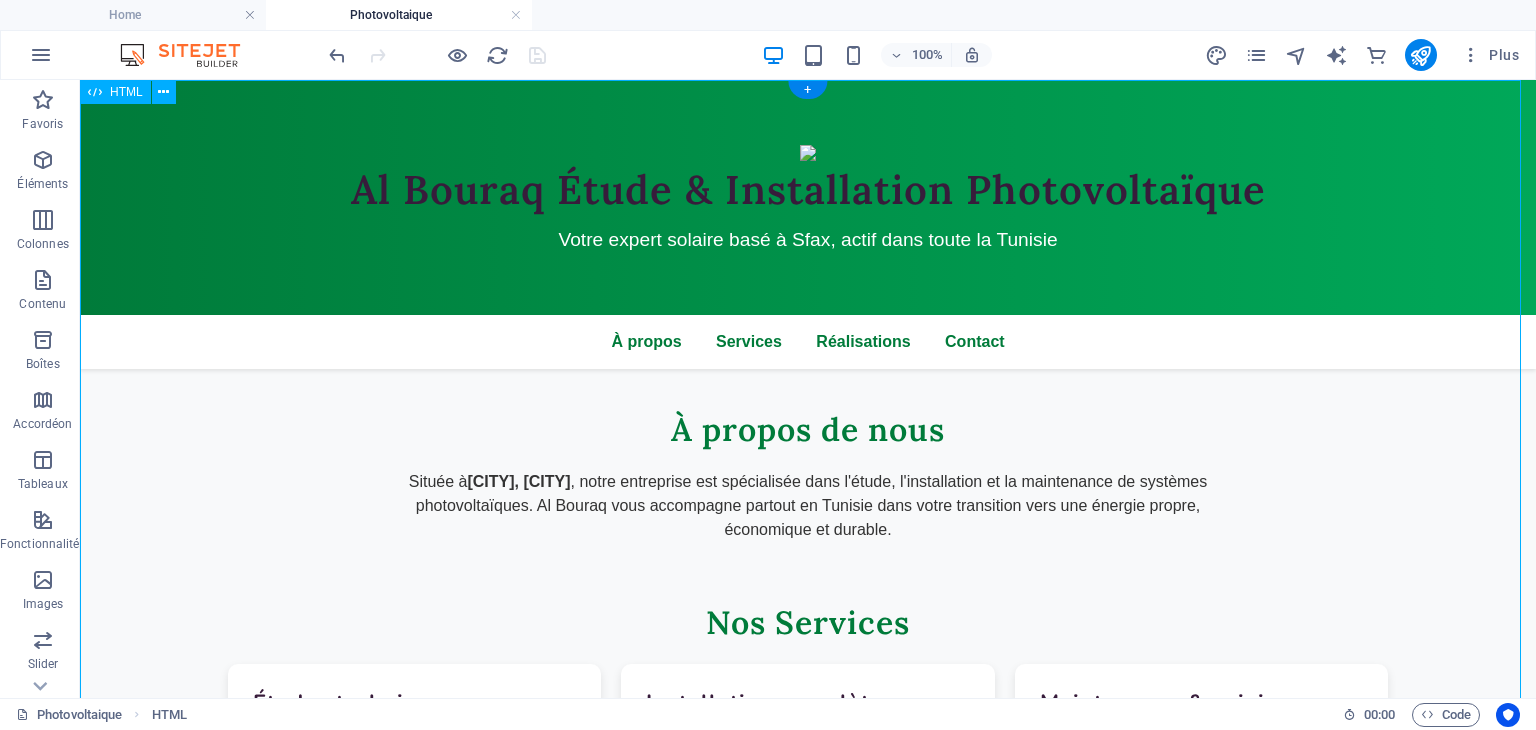 click on "Al Bouraq - Énergie Solaire en Tunisie
Al Bouraq Étude & Installation Photovoltaïque
Votre expert solaire basé à Sfax, actif dans toute la Tunisie
À propos
Services
Réalisations
Contact
À propos de nous
Située à  [CITY], [CITY] , notre entreprise est spécialisée dans l'étude, l'installation et la maintenance de systèmes photovoltaïques. Al Bouraq vous accompagne partout en Tunisie dans votre transition vers une énergie propre, économique et durable.
Nos Services
Études techniques
Analyse de vos besoins et conception de solutions sur mesure adaptées à votre consommation.
Installation complète
Pose professionnelle de panneaux solaires avec équipements certifiés et garantie de performance.
Maintenance & suivi" at bounding box center (808, 781) 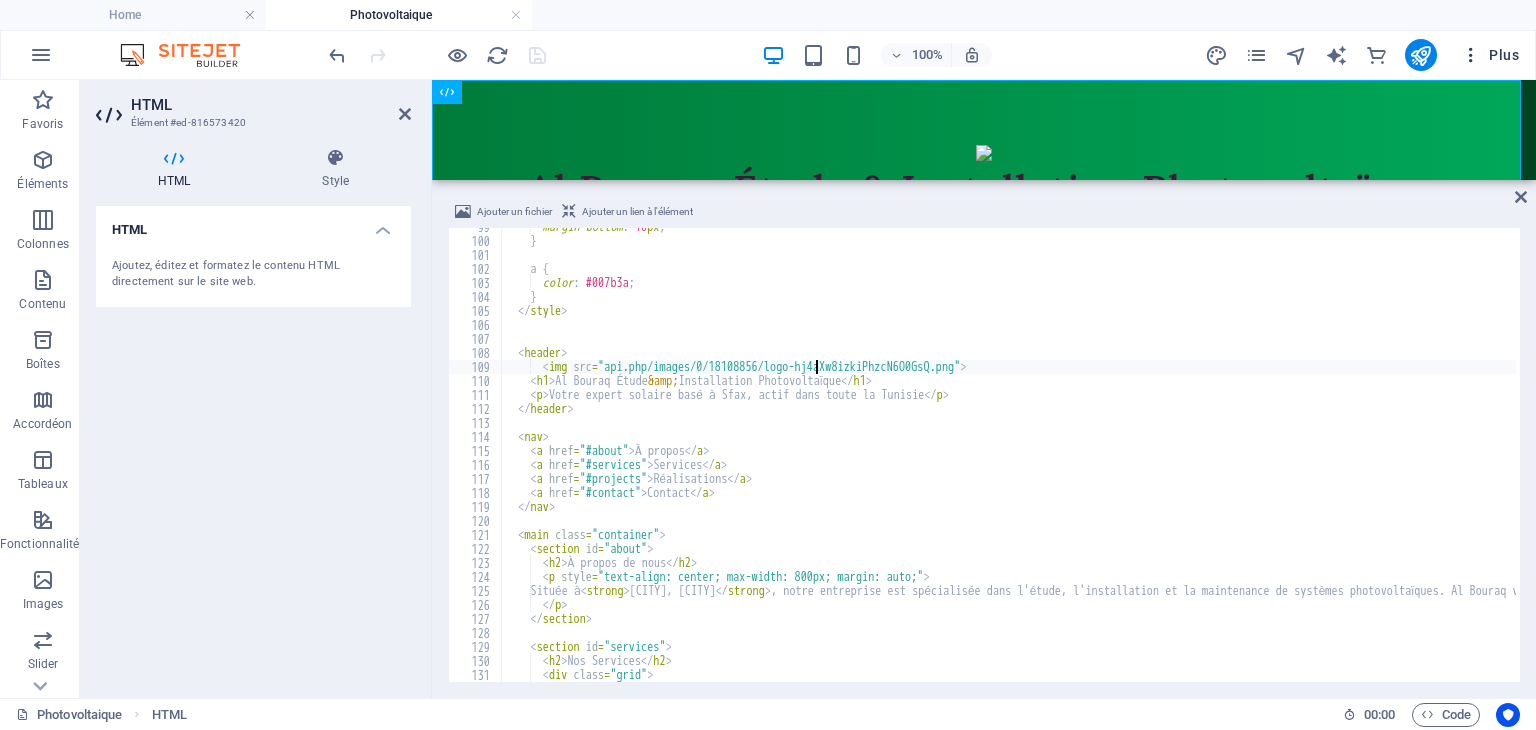 click on "Plus" at bounding box center (1490, 55) 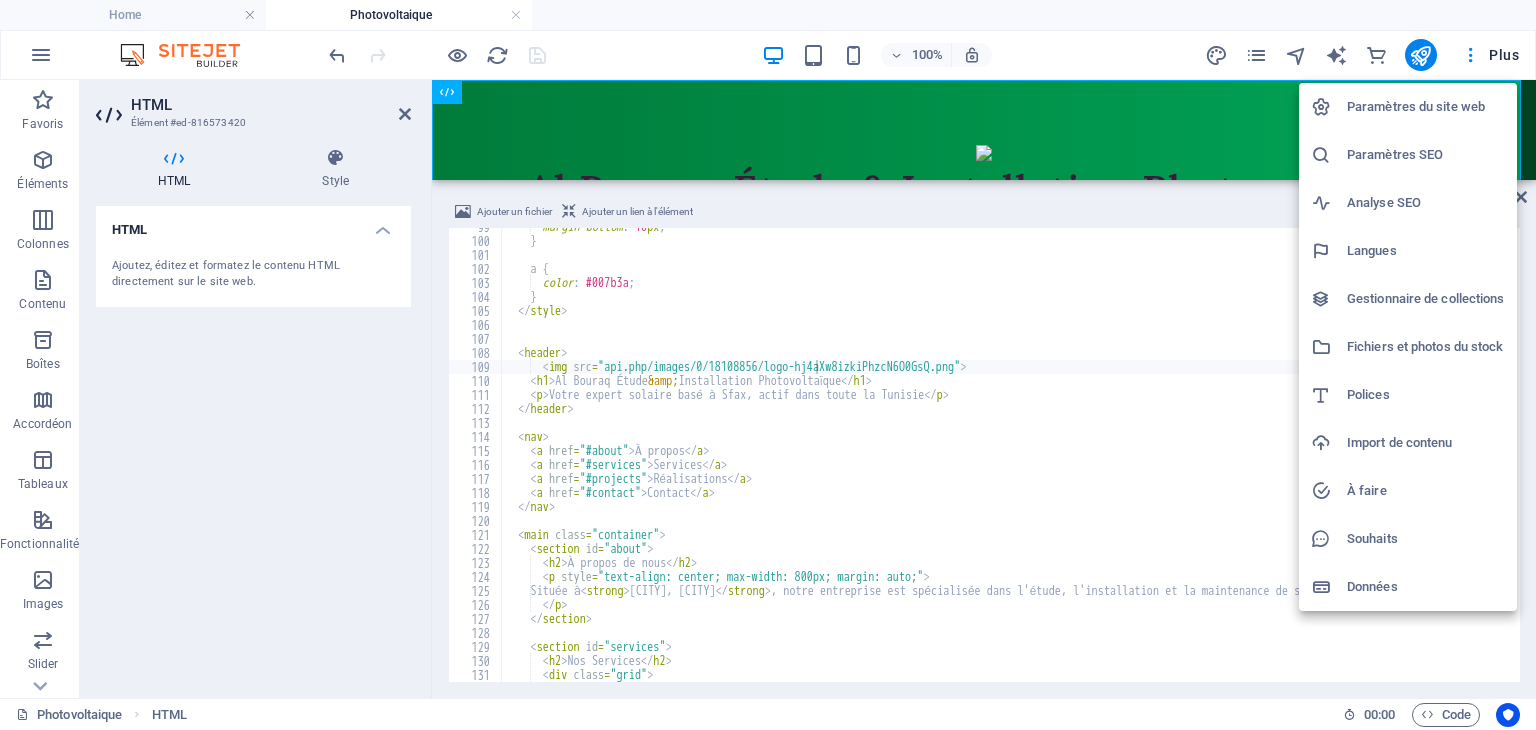 click on "Fichiers et photos du stock" at bounding box center (1426, 347) 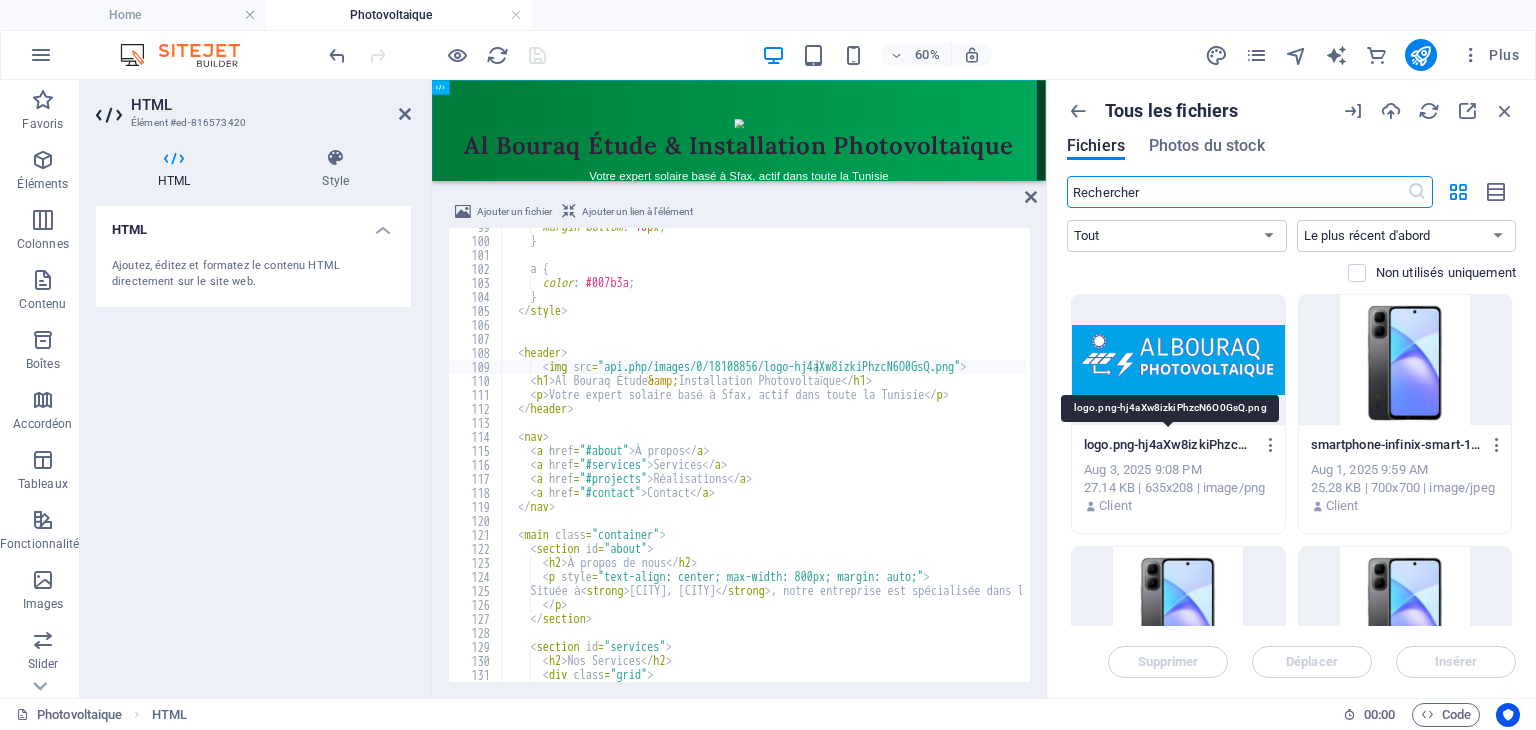 click on "logo.png-hj4aXw8izkiPhzcN6O0GsQ.png" at bounding box center (1169, 445) 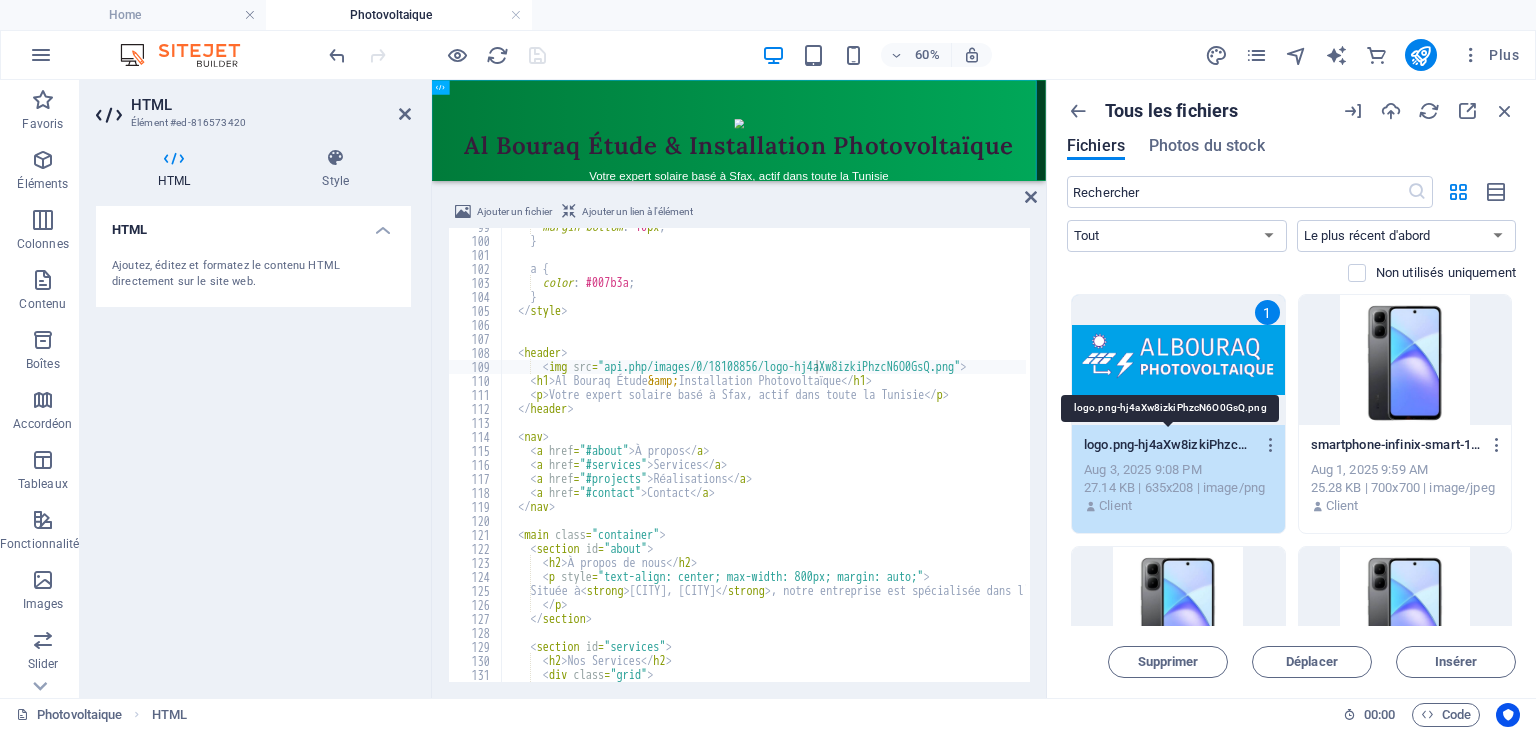 click on "logo.png-hj4aXw8izkiPhzcN6O0GsQ.png" at bounding box center (1169, 445) 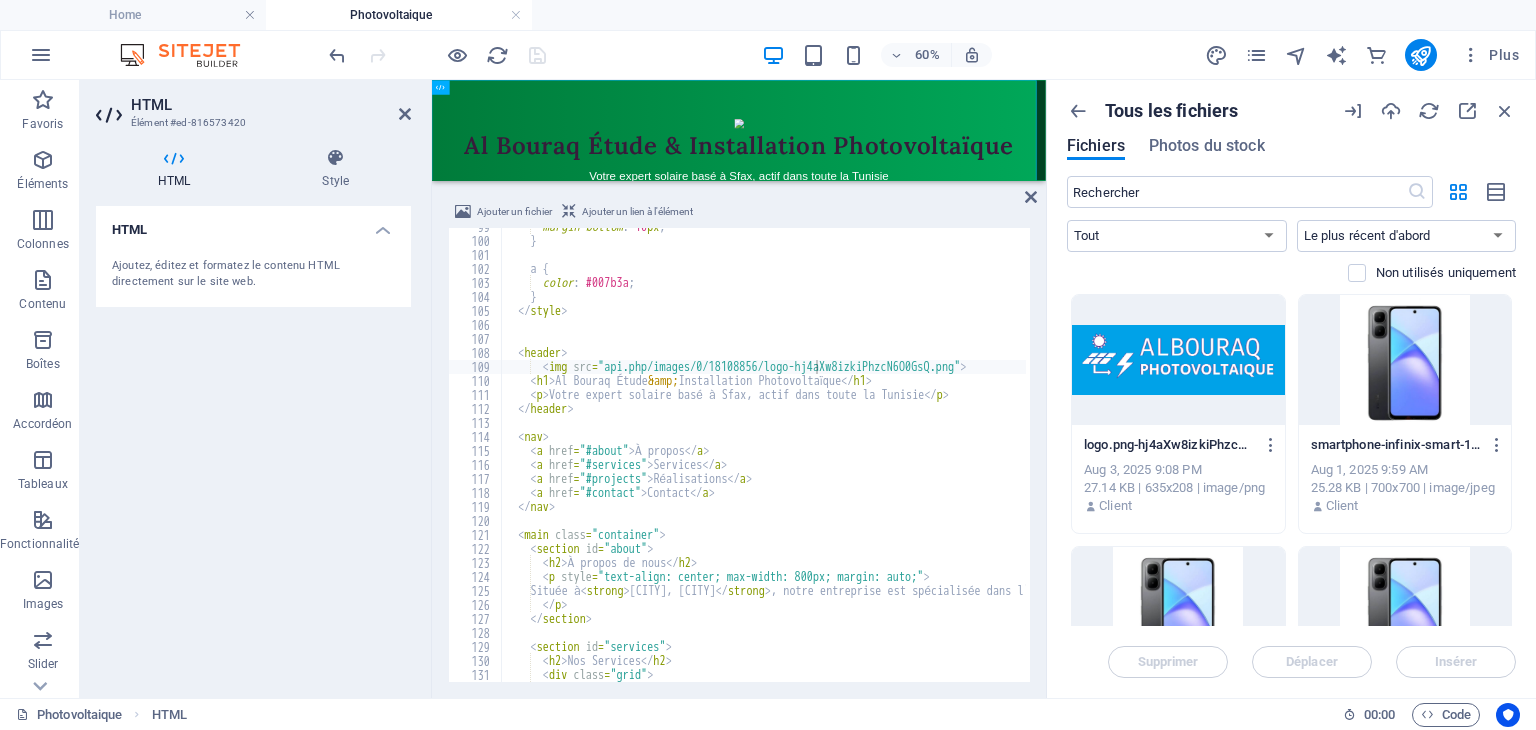 click on "logo.png-hj4aXw8izkiPhzcN6O0GsQ.png logo.png-hj4aXw8izkiPhzcN6O0GsQ.png" at bounding box center [1178, 445] 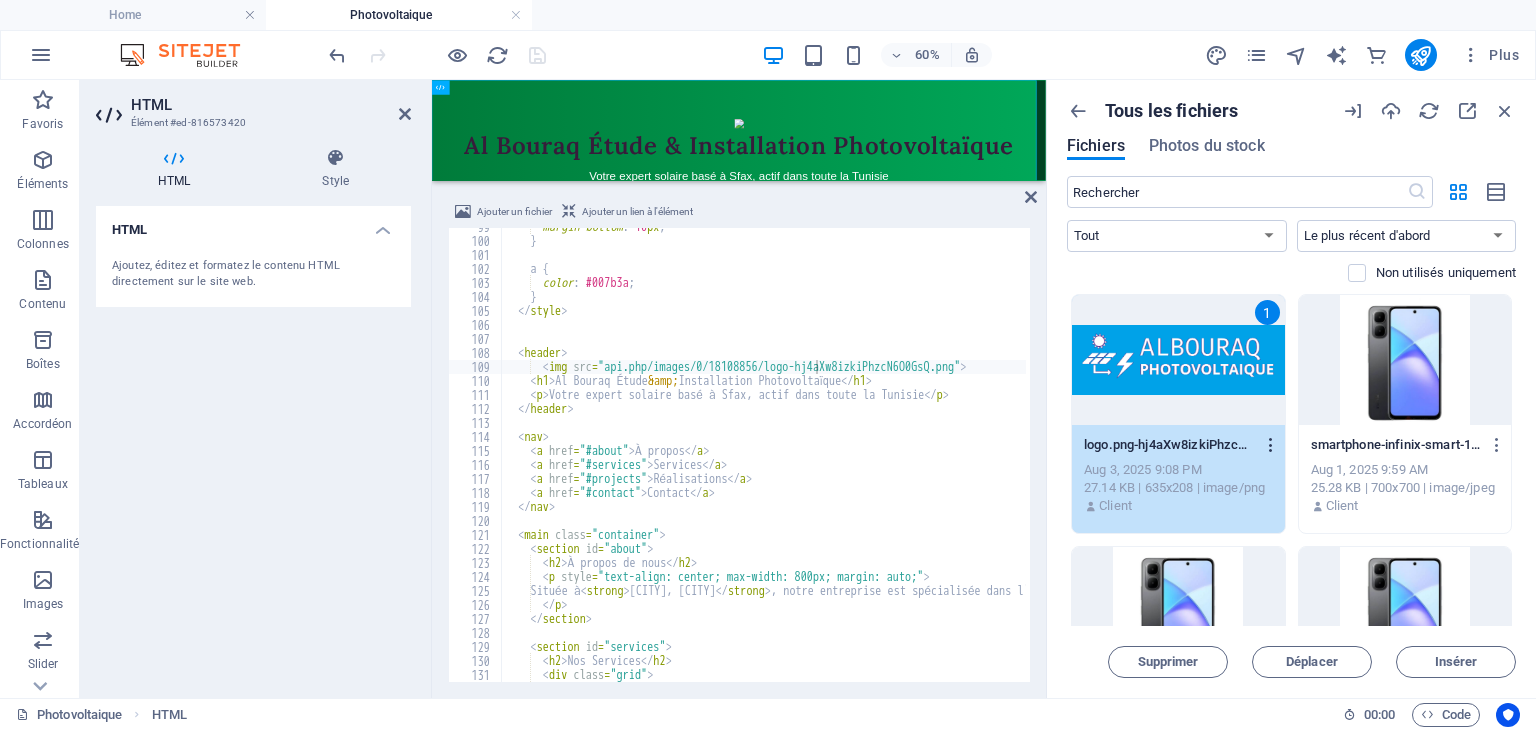 click at bounding box center (1271, 445) 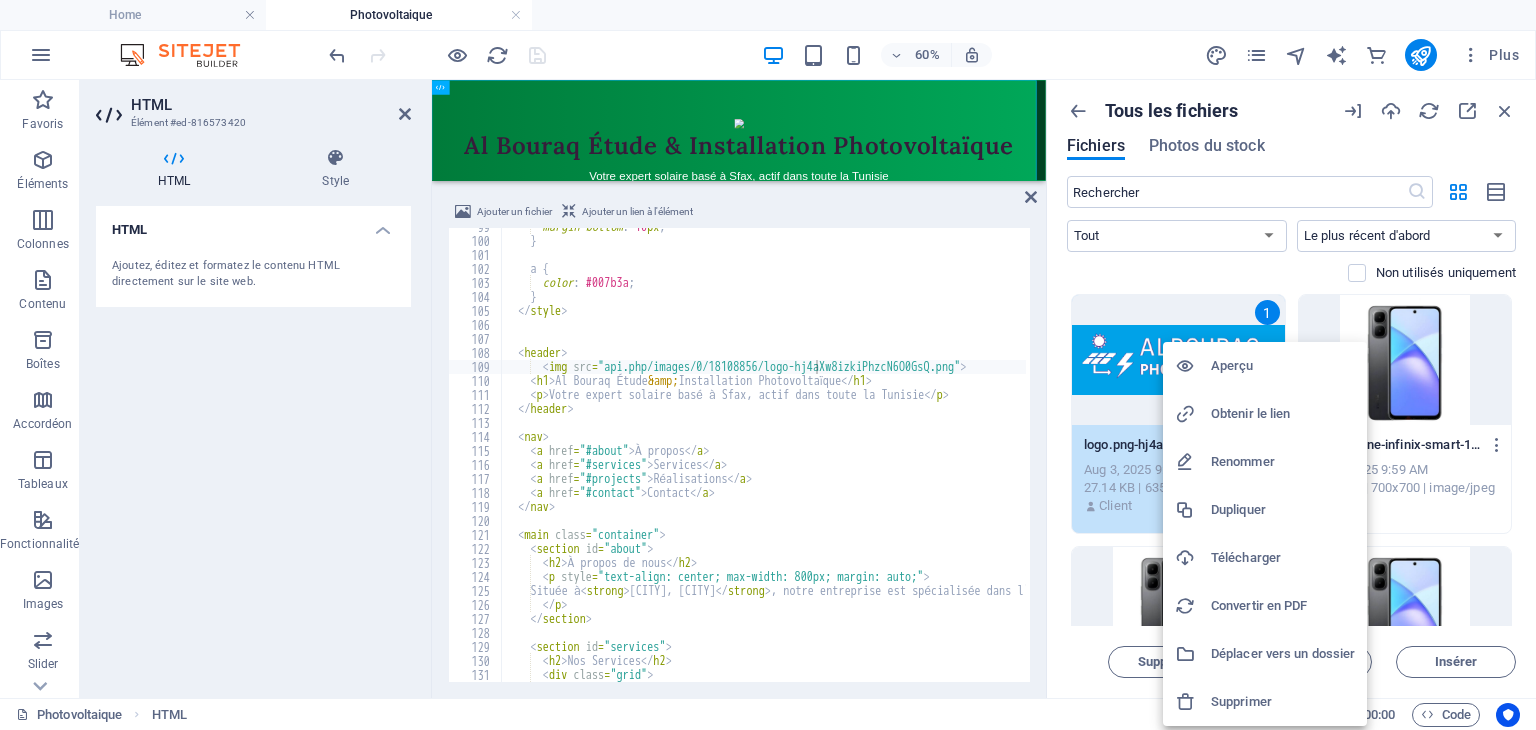 click on "Renommer" at bounding box center [1283, 462] 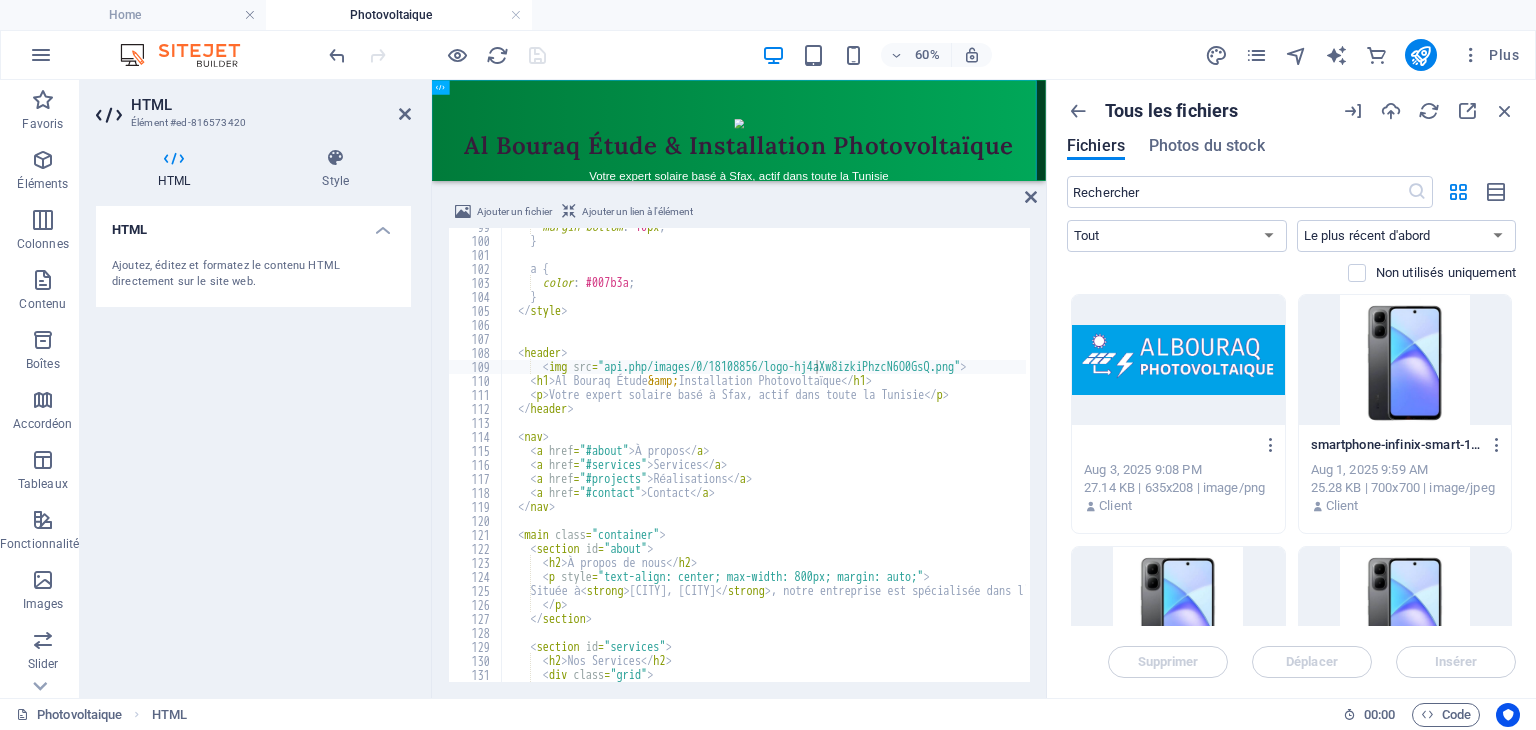click on "logo.png-hj4aXw8izkiPhzcN6O0GsQ.png" at bounding box center (1169, 445) 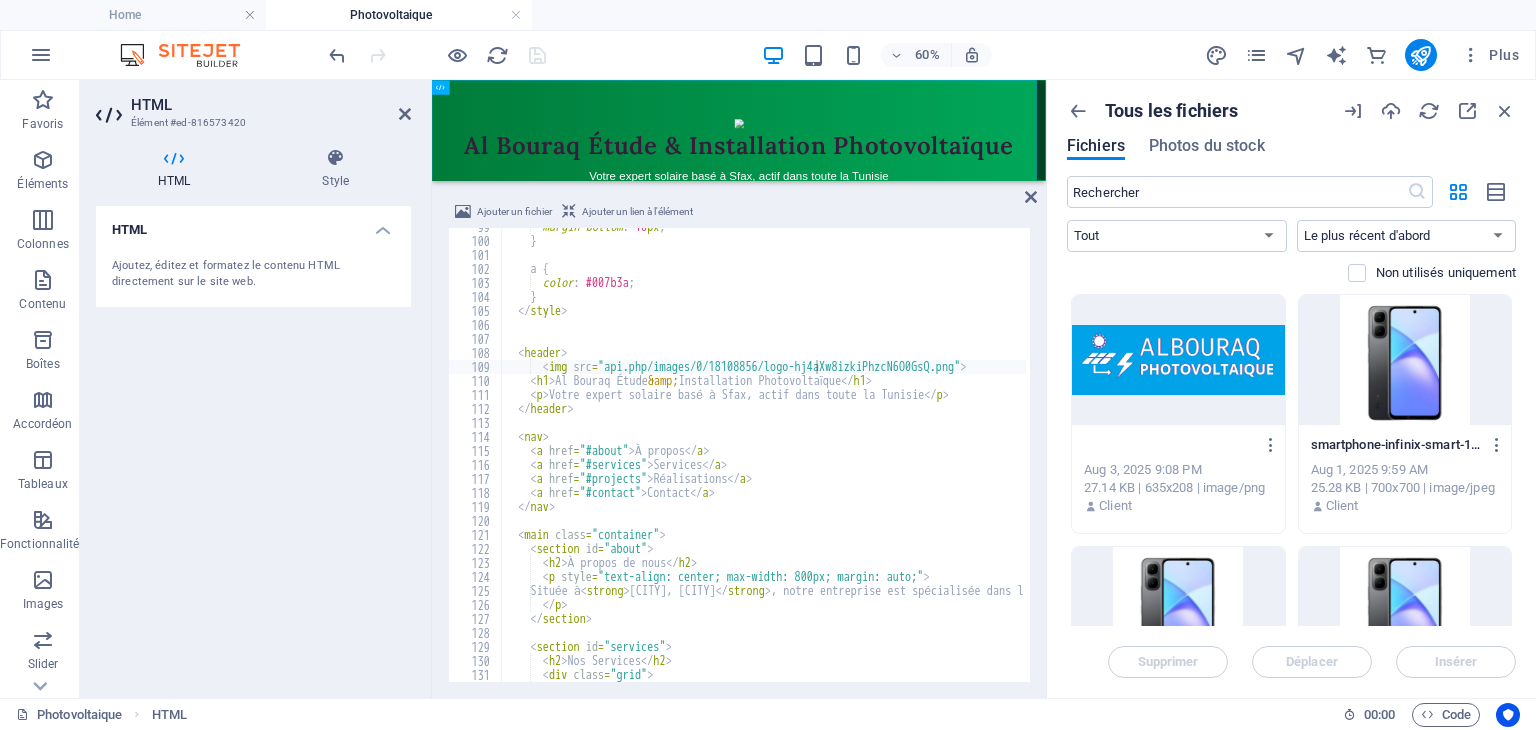 drag, startPoint x: 1113, startPoint y: 440, endPoint x: 983, endPoint y: 425, distance: 130.86252 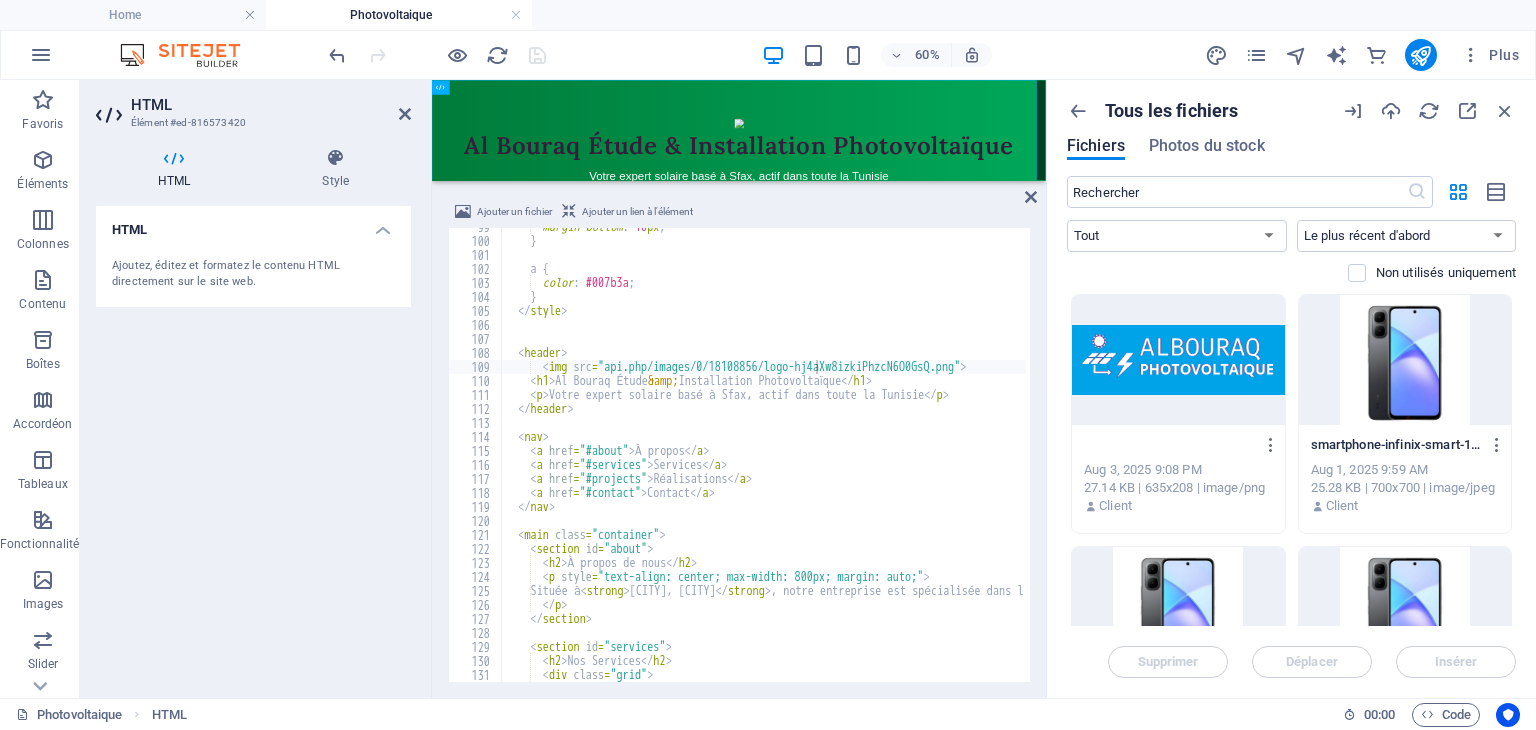 click on "logo.png-hj4aXw8izkiPhzcN6O0GsQ.png" at bounding box center (1169, 445) 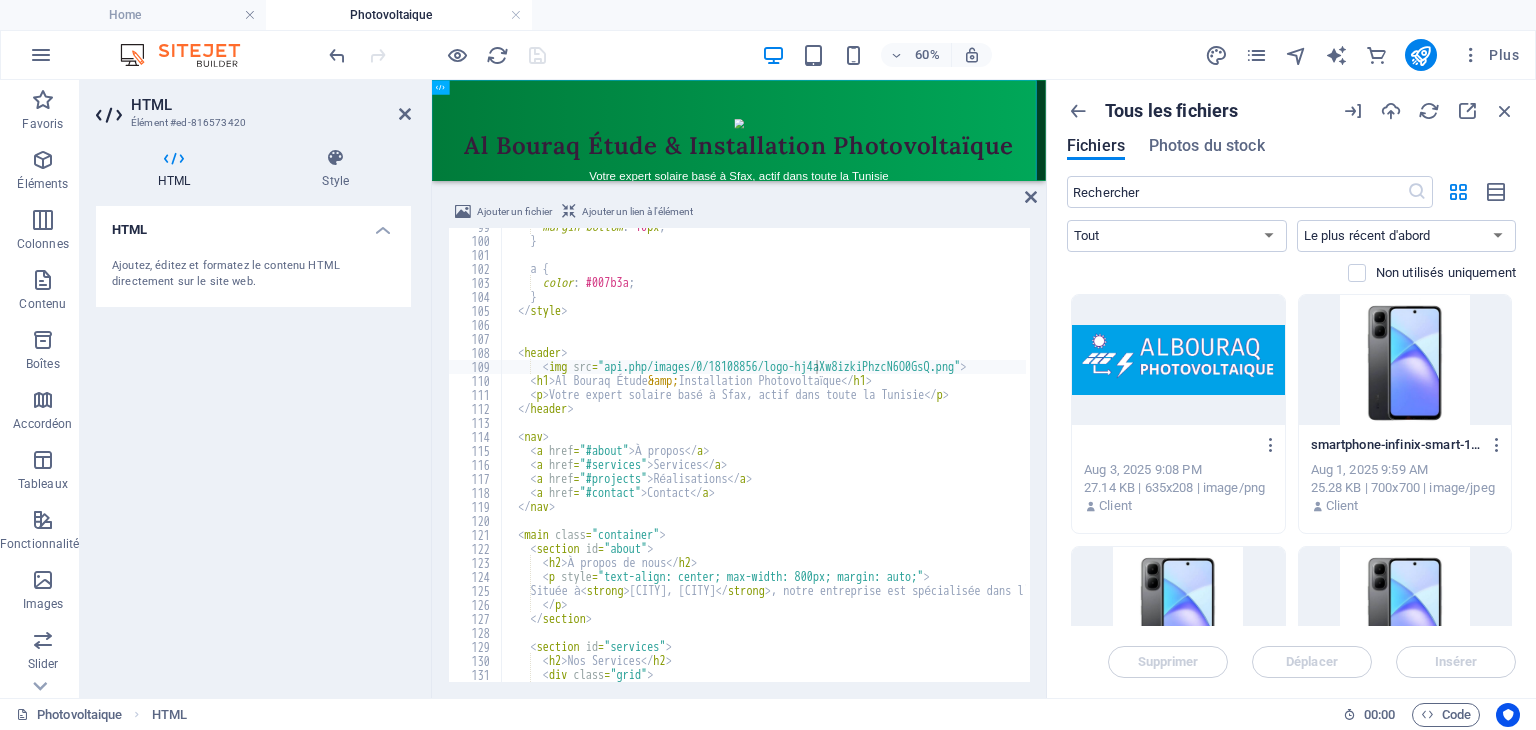 drag, startPoint x: 1206, startPoint y: 444, endPoint x: 1136, endPoint y: 433, distance: 70.85902 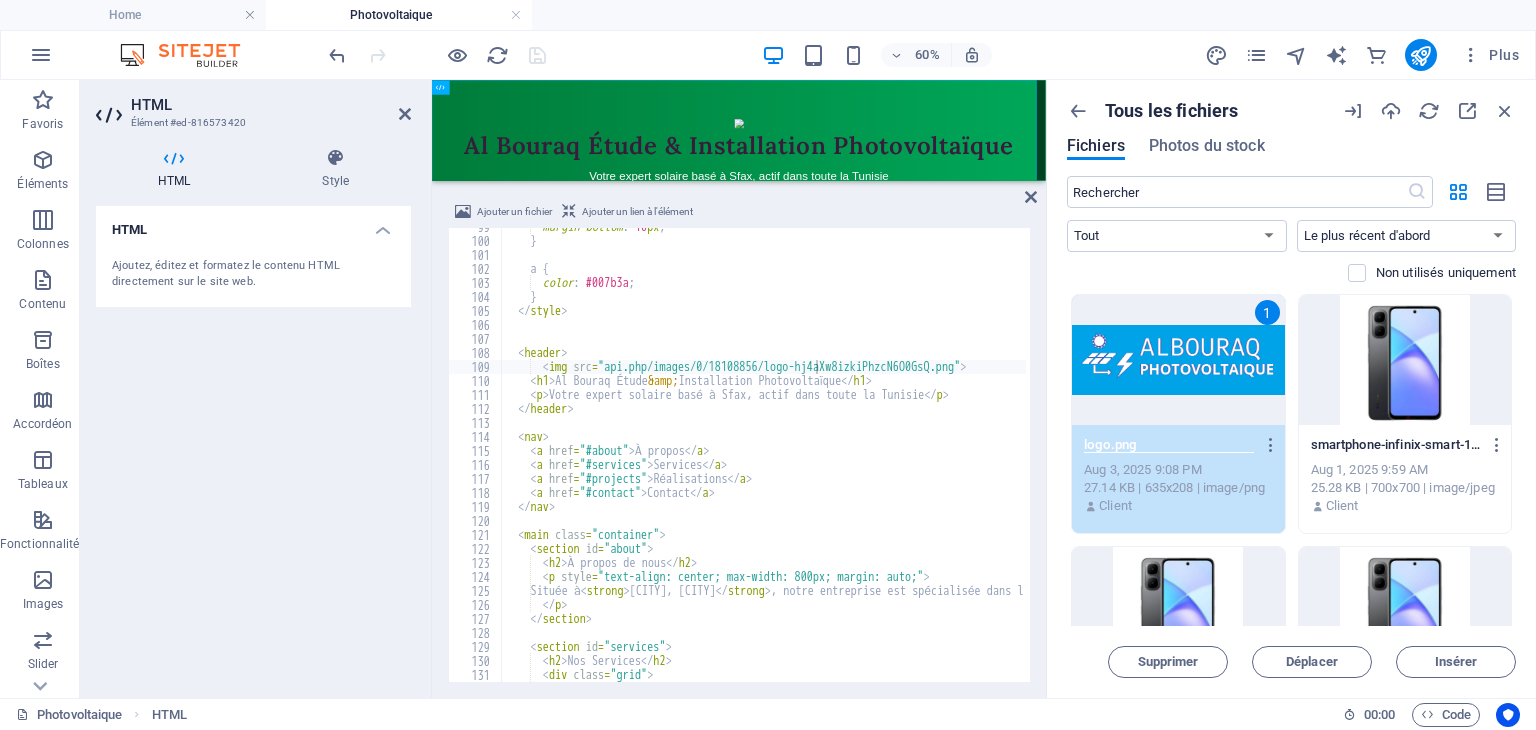 type on "logo.png" 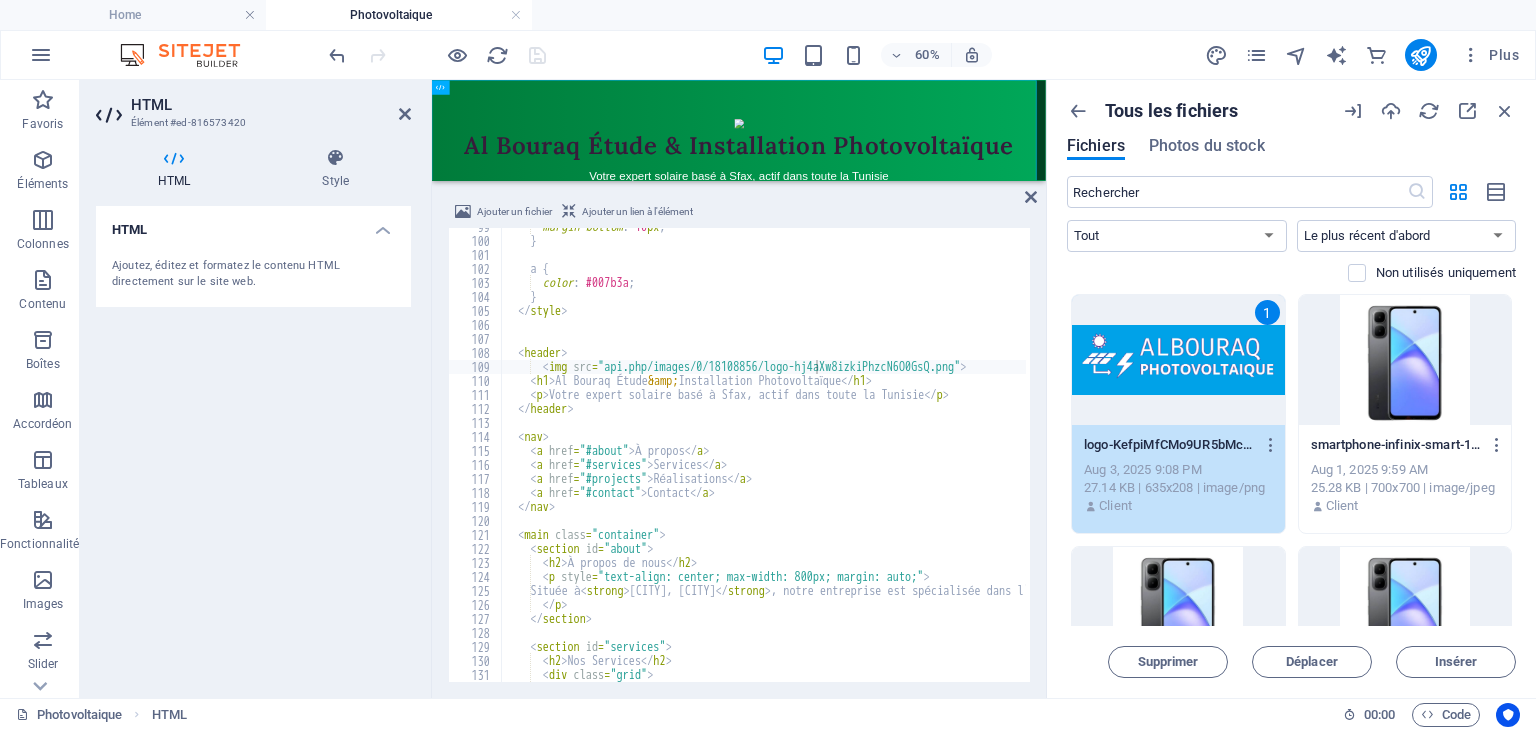 click on "logo-KefpiMfCMo9UR5bMcv_Axg.png" at bounding box center (1169, 445) 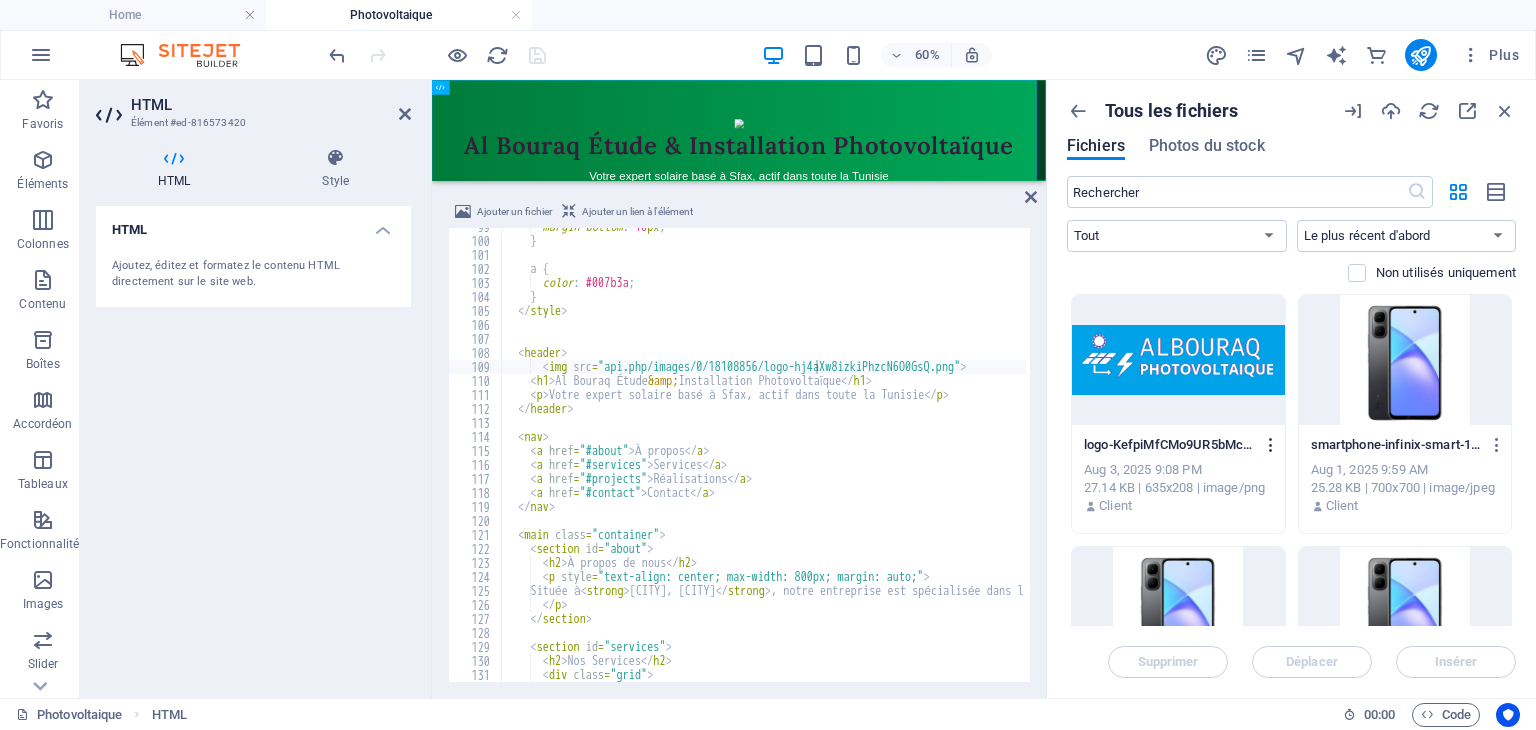 click at bounding box center [1271, 445] 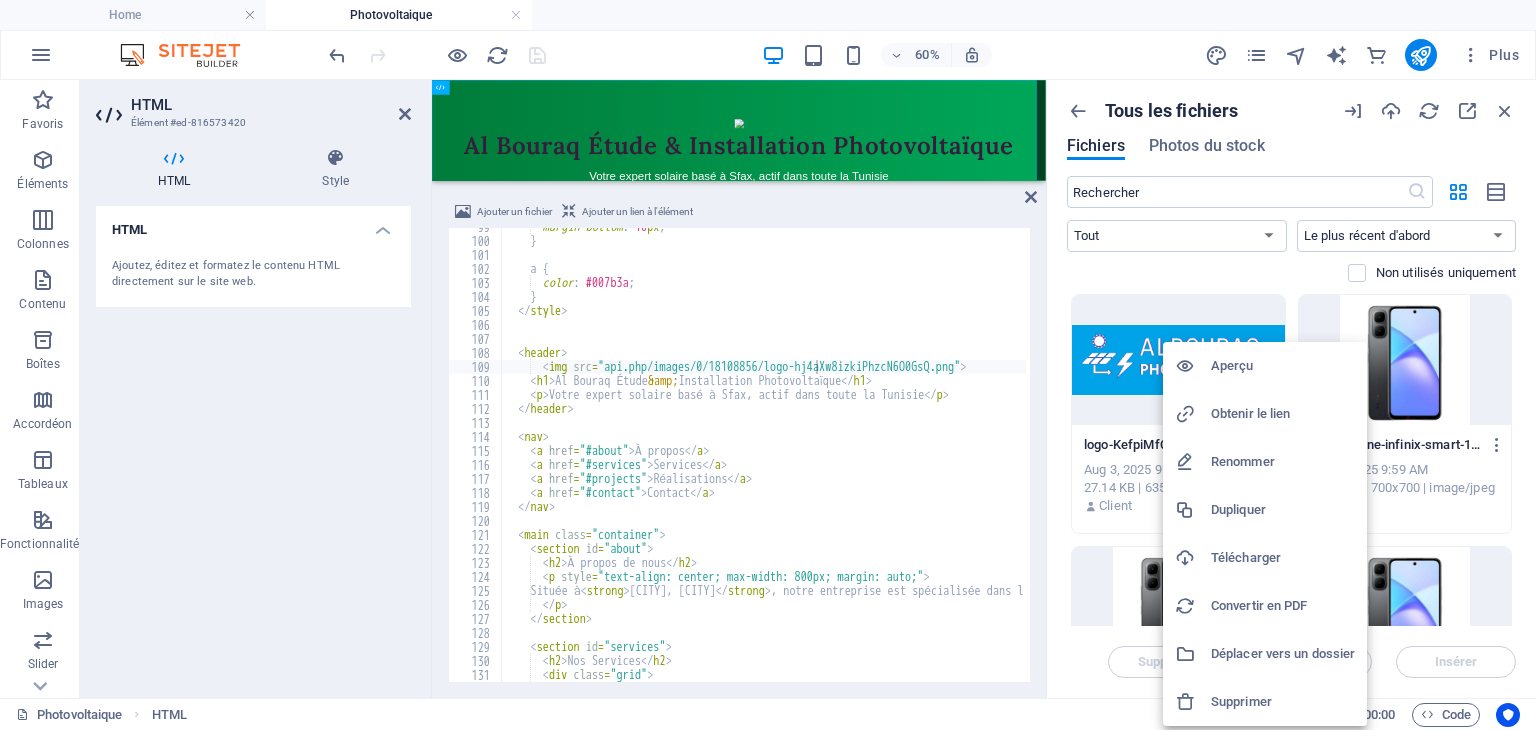 click on "Renommer" at bounding box center [1283, 462] 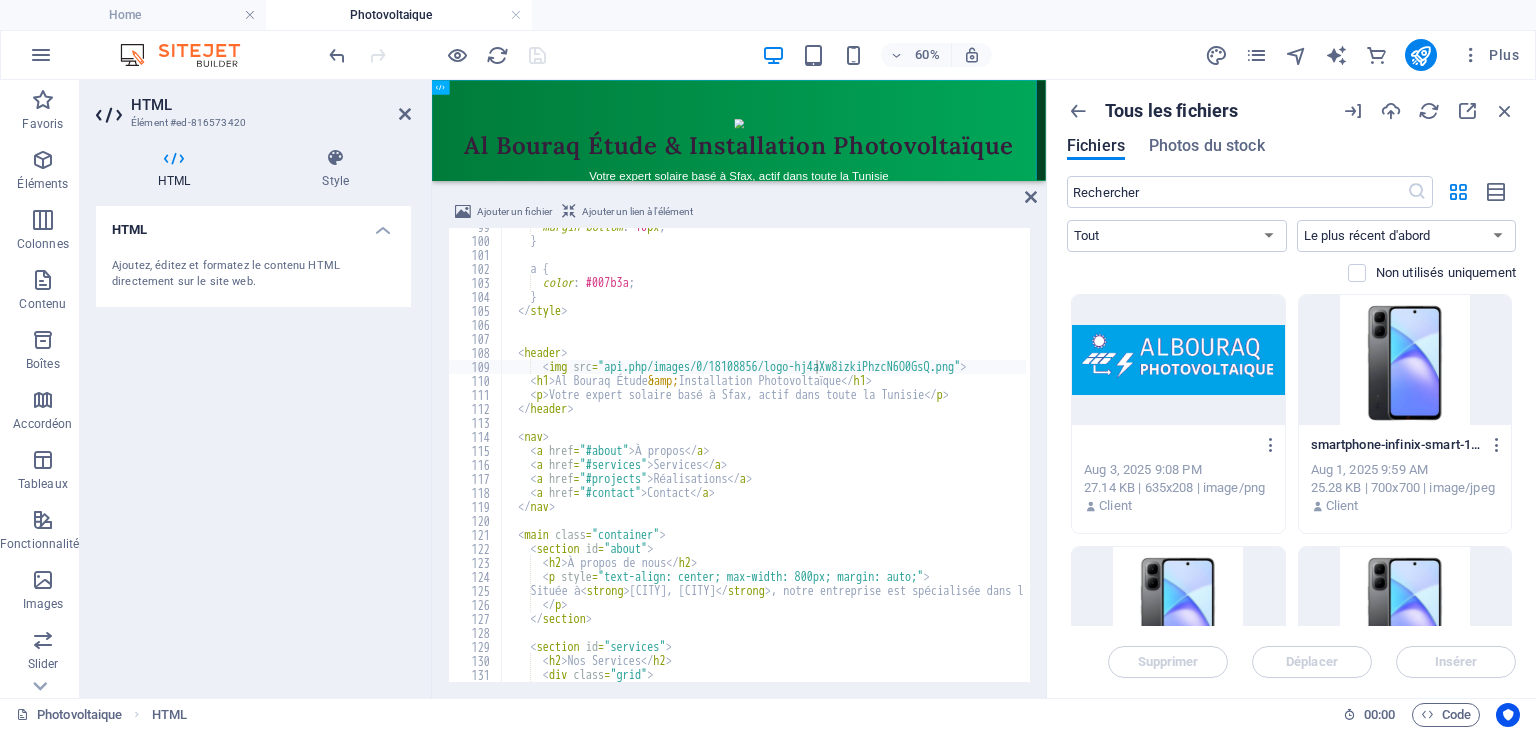scroll, scrollTop: 0, scrollLeft: 56, axis: horizontal 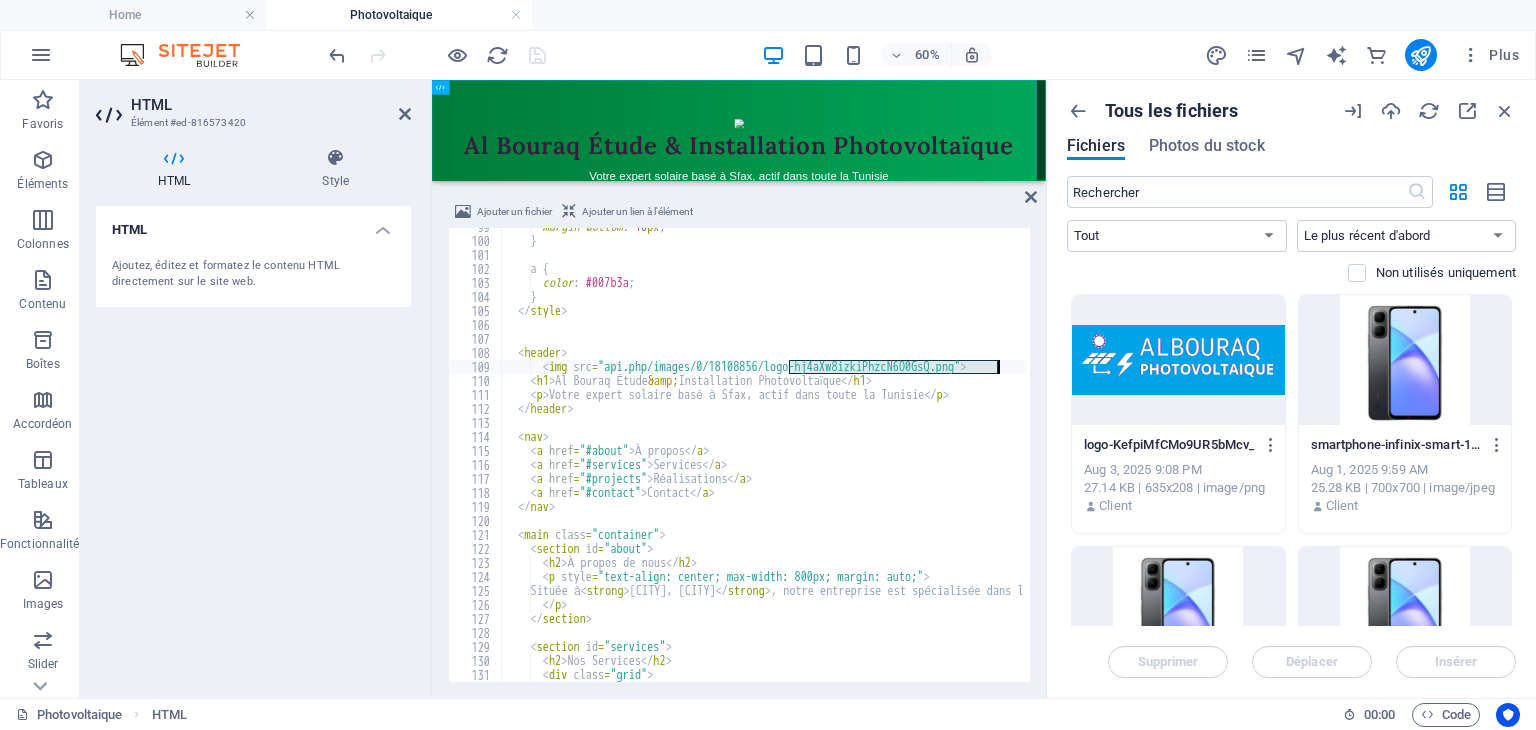 drag, startPoint x: 791, startPoint y: 365, endPoint x: 995, endPoint y: 362, distance: 204.02206 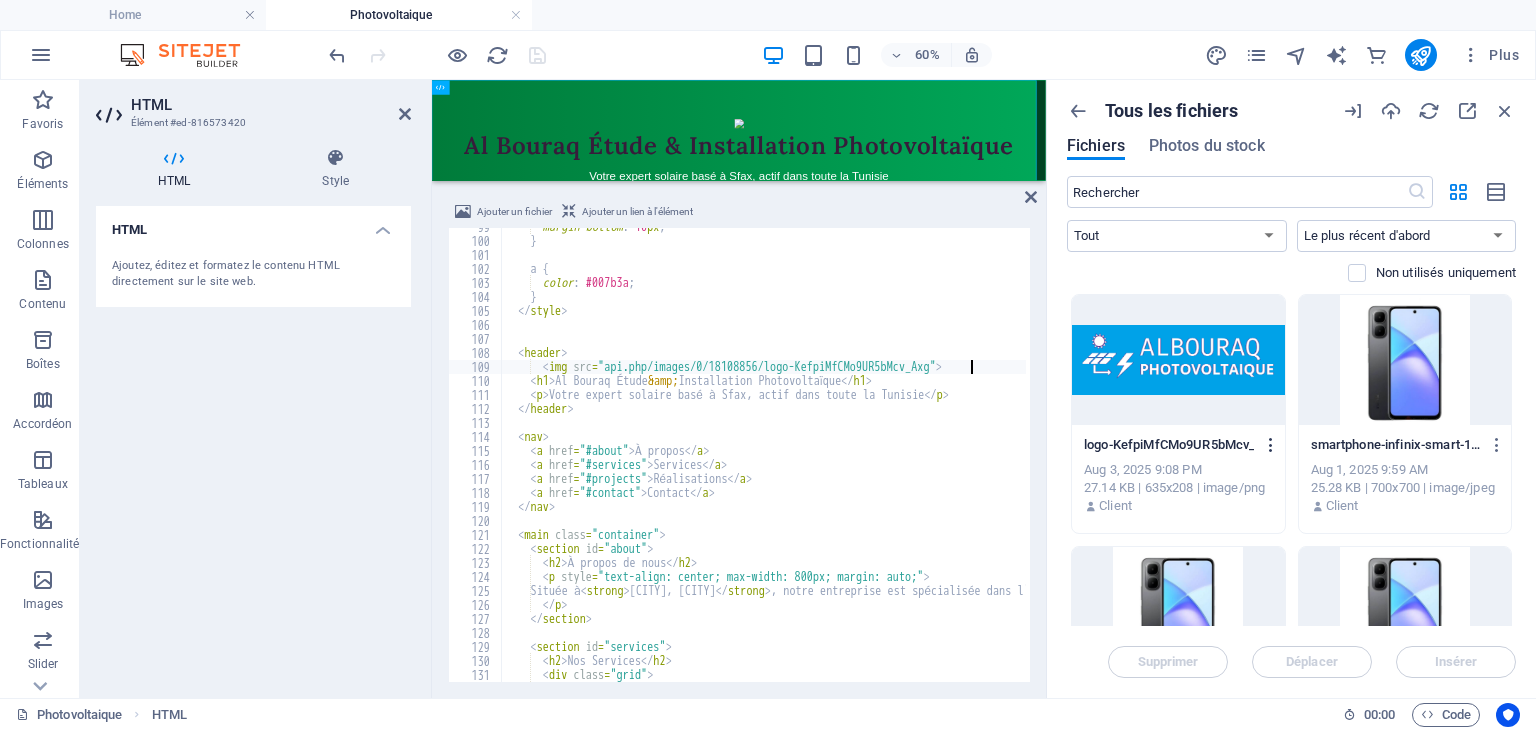 click at bounding box center [1271, 445] 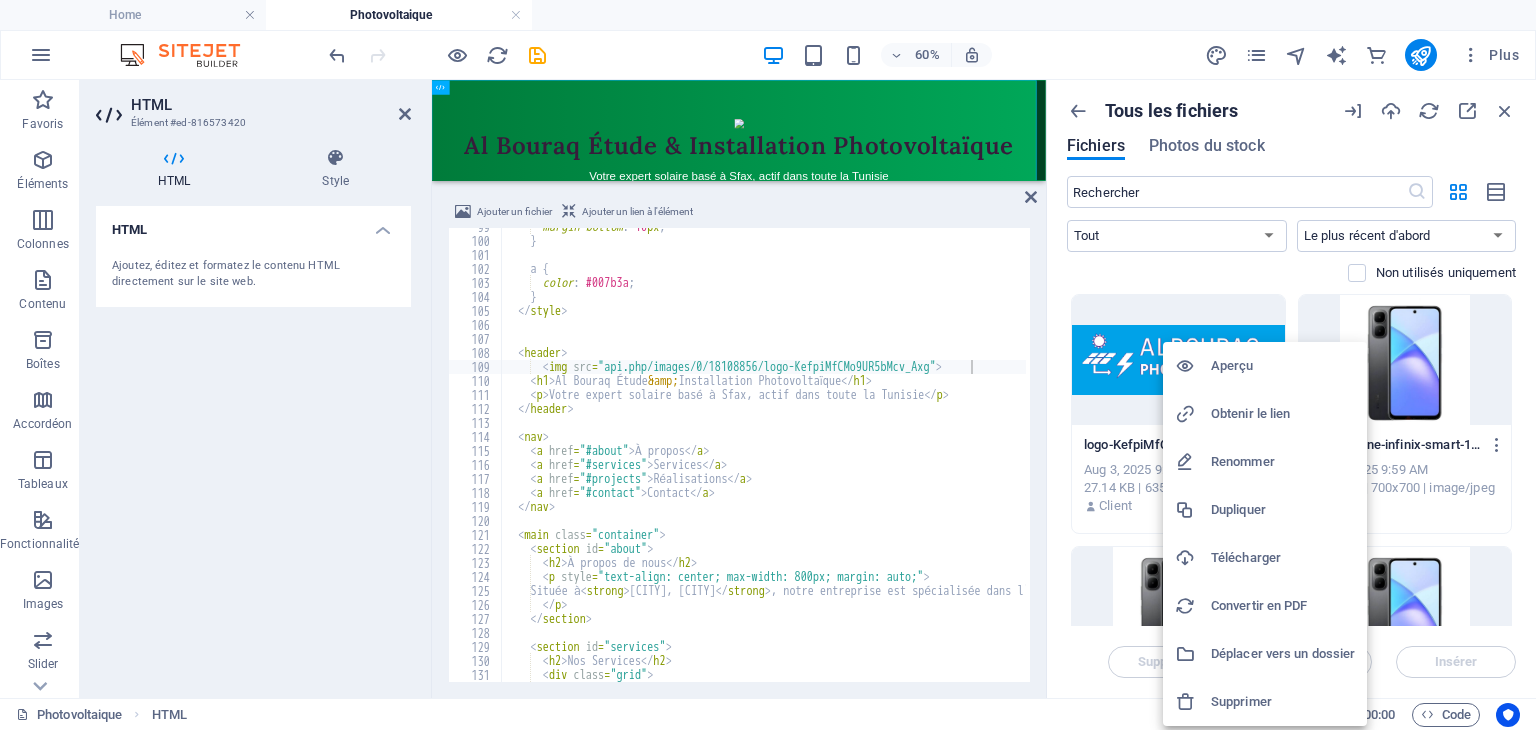 click on "Renommer" at bounding box center (1283, 462) 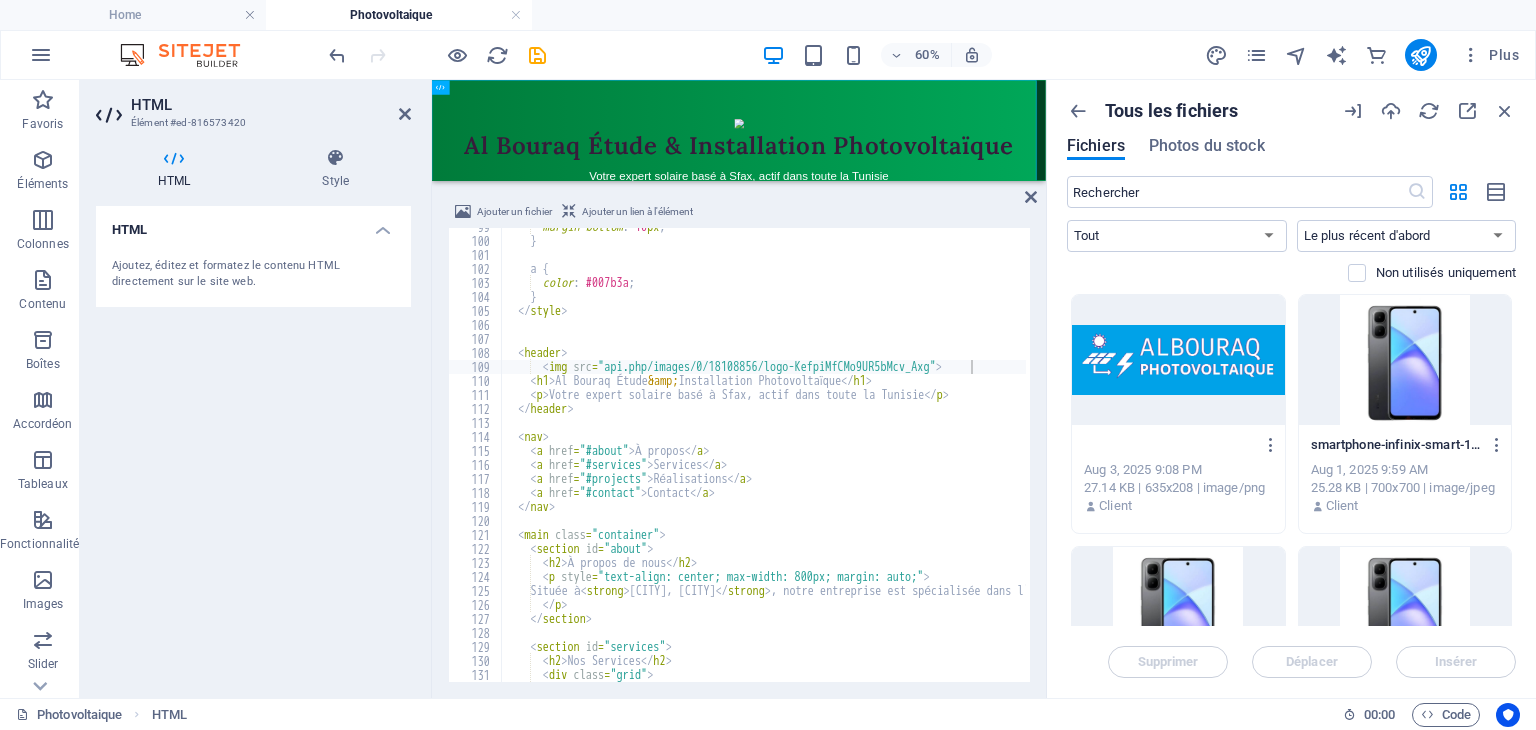 click on "logo-KefpiMfCMo9UR5bMcv_Axg.png" at bounding box center [1169, 445] 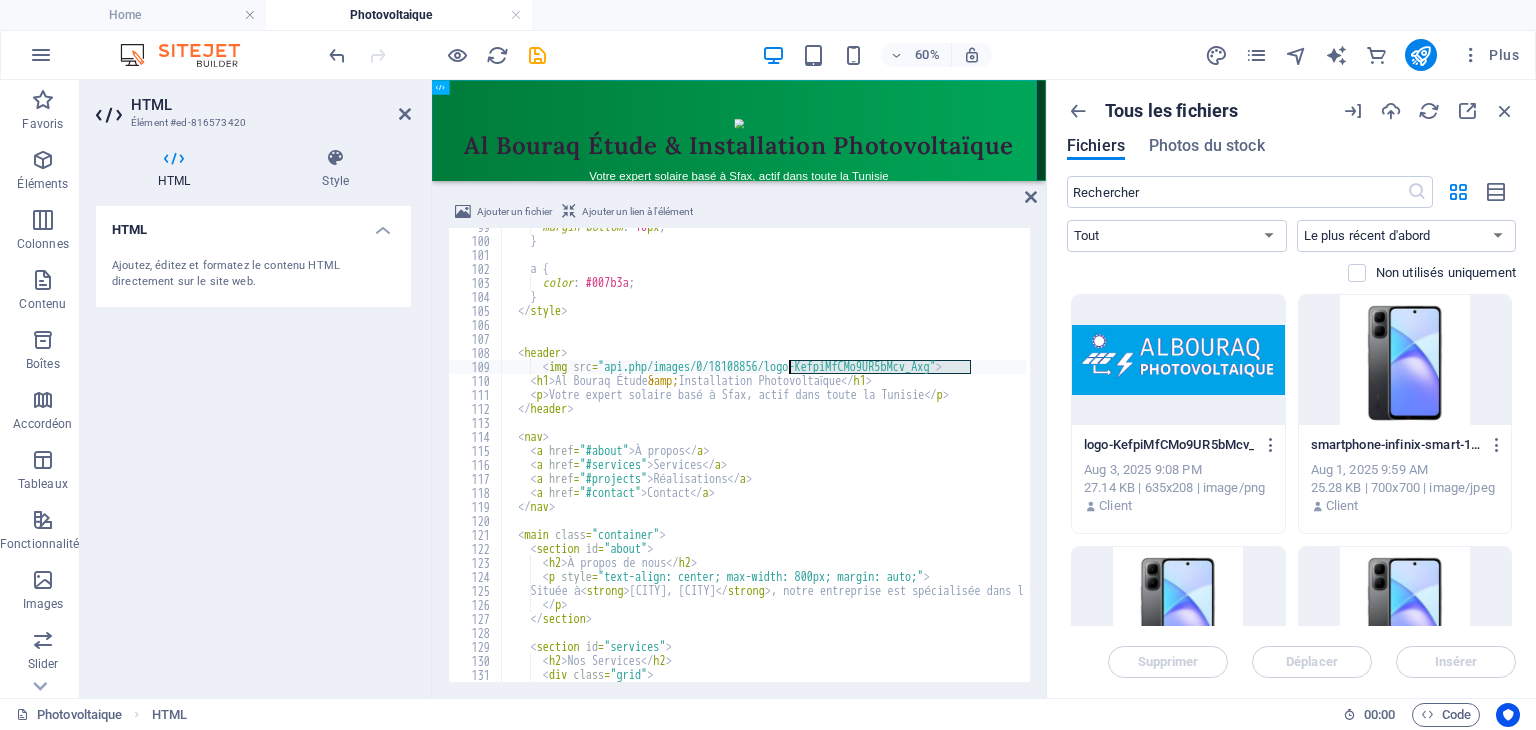 drag, startPoint x: 970, startPoint y: 369, endPoint x: 788, endPoint y: 366, distance: 182.02472 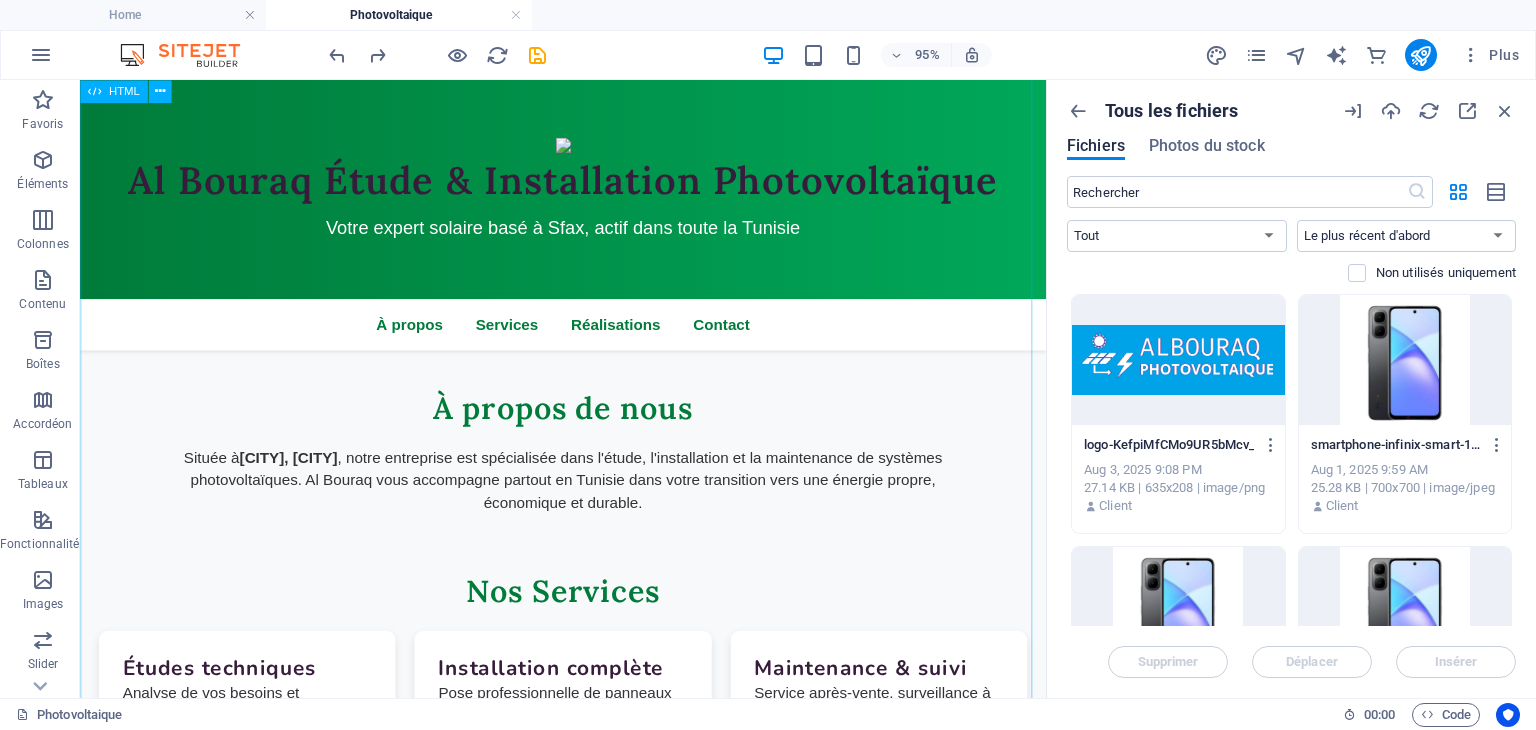 scroll, scrollTop: 0, scrollLeft: 0, axis: both 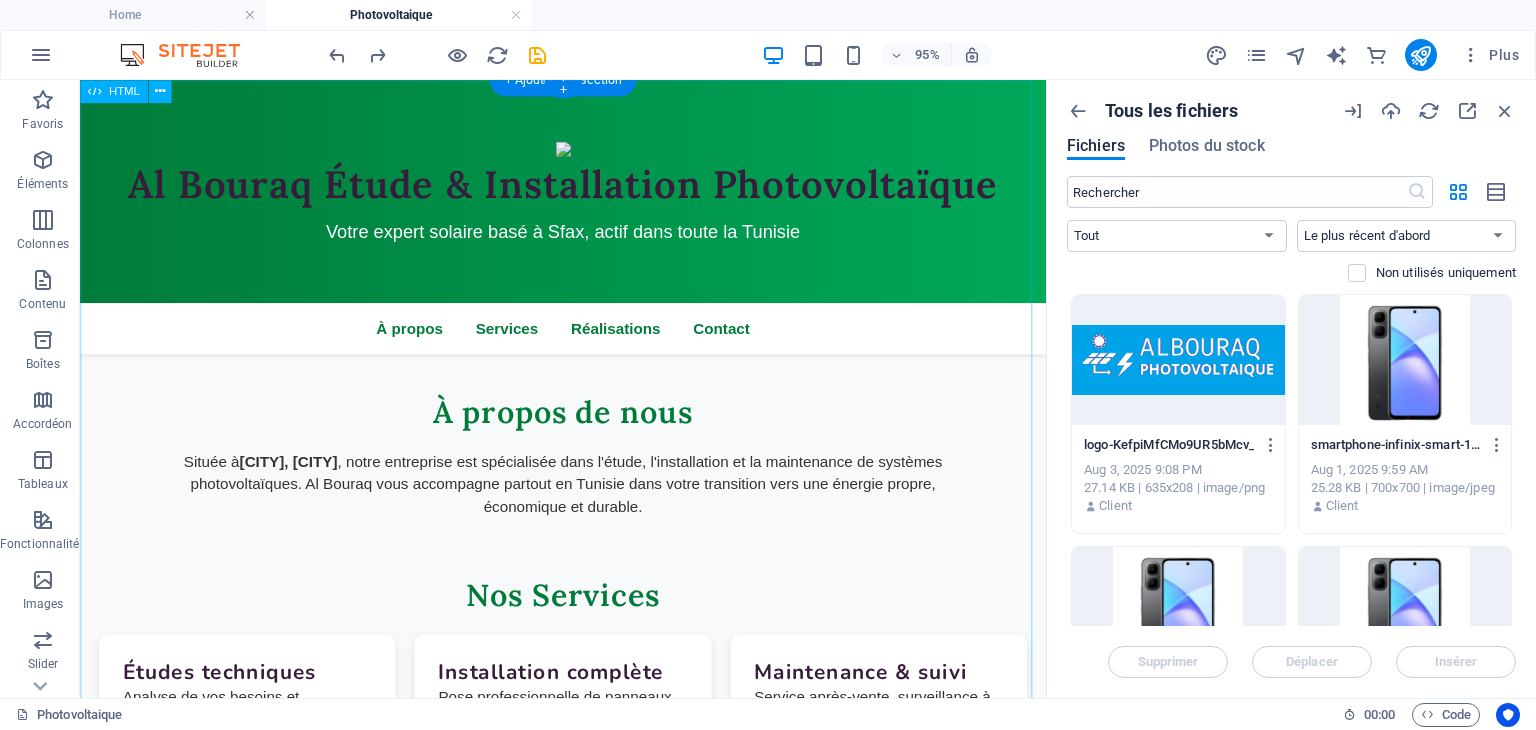 click on "Al Bouraq - Énergie Solaire en Tunisie
Al Bouraq Étude & Installation Photovoltaïque
Votre expert solaire basé à Sfax, actif dans toute la Tunisie
À propos
Services
Réalisations
Contact
À propos de nous
Située à  [CITY], [CITY] , notre entreprise est spécialisée dans l'étude, l'installation et la maintenance de systèmes photovoltaïques. Al Bouraq vous accompagne partout en Tunisie dans votre transition vers une énergie propre, économique et durable.
Nos Services
Études techniques
Analyse de vos besoins et conception de solutions sur mesure adaptées à votre consommation.
Installation complète
Pose professionnelle de panneaux solaires avec équipements certifiés et garantie de performance.
Maintenance & suivi" at bounding box center (588, 781) 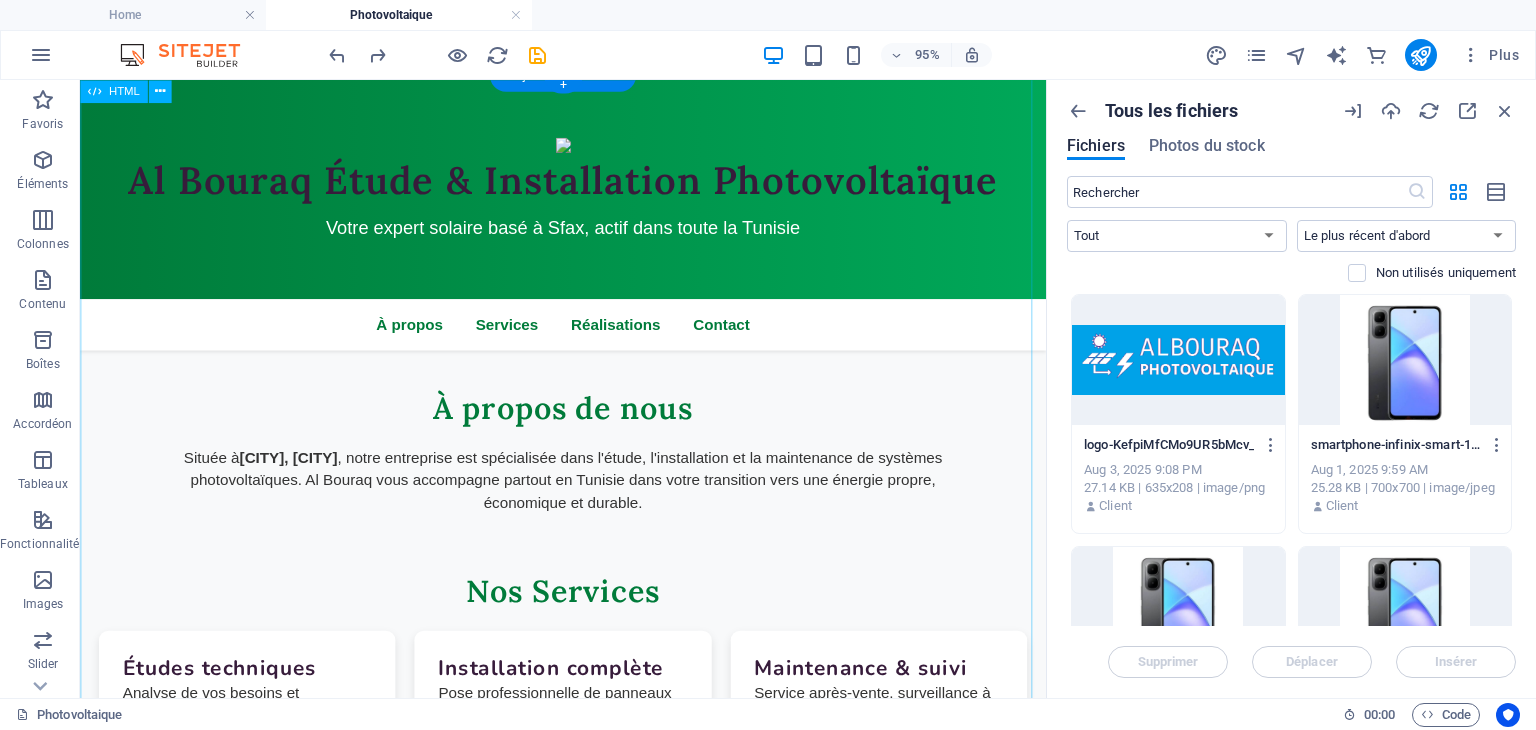 scroll, scrollTop: 0, scrollLeft: 0, axis: both 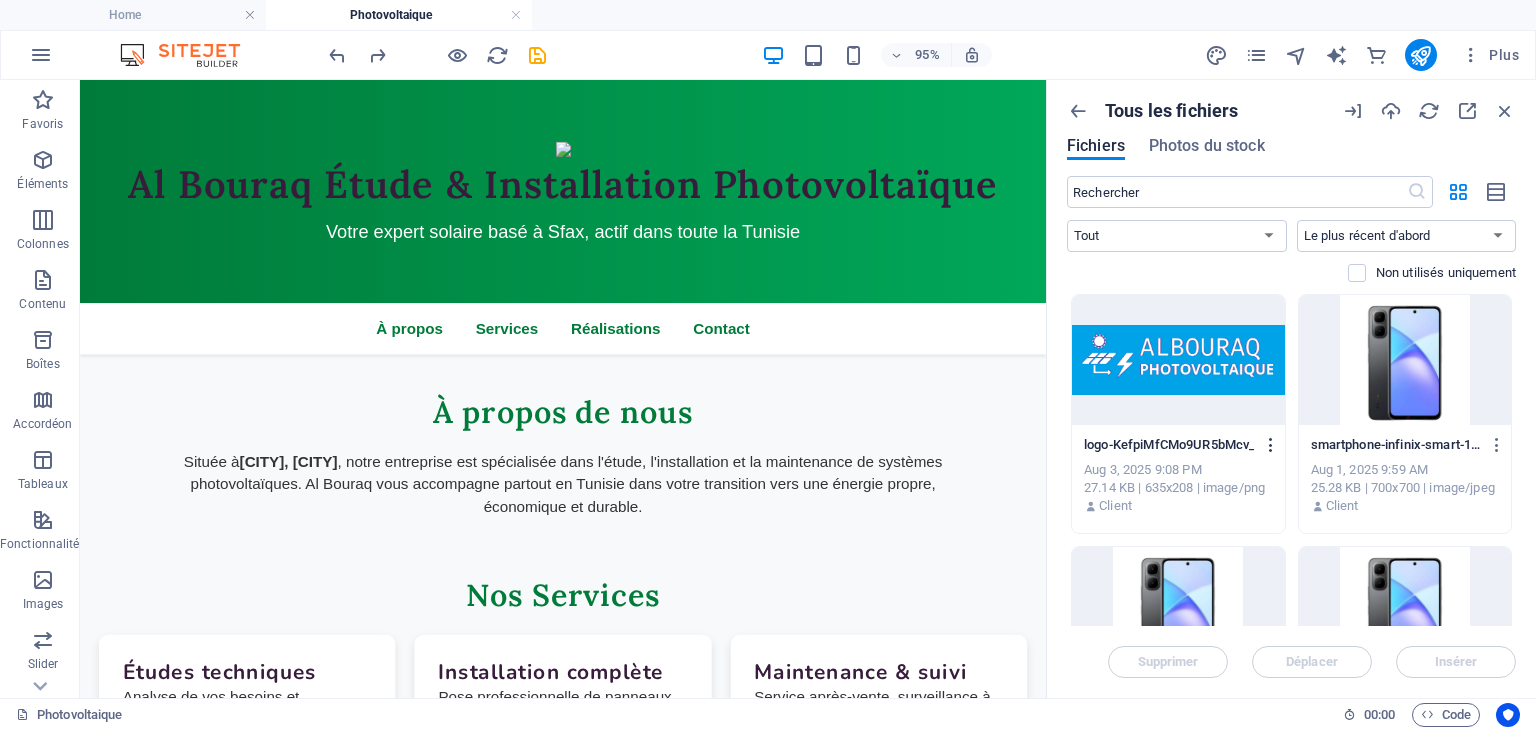 click at bounding box center [1271, 445] 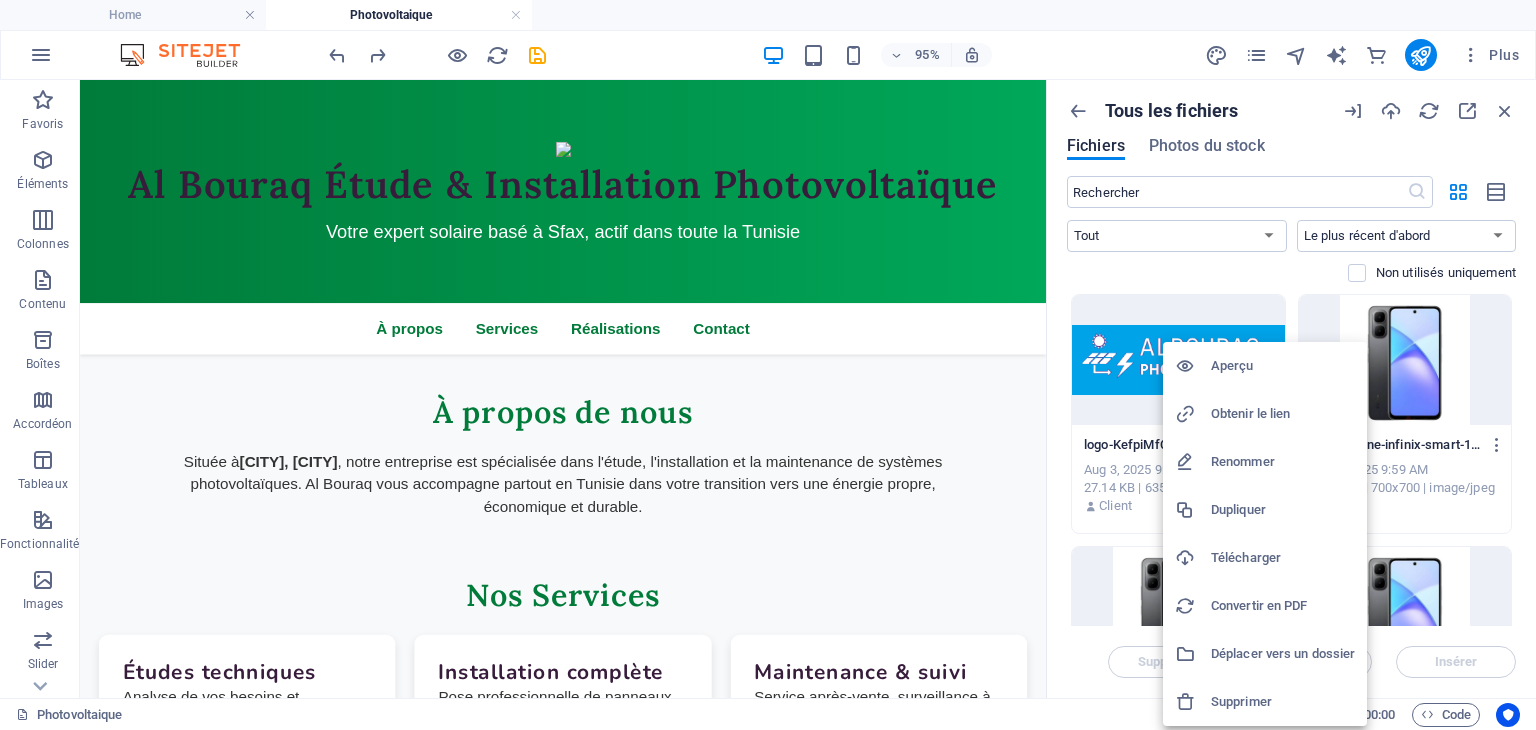 click on "Obtenir le lien" at bounding box center (1283, 414) 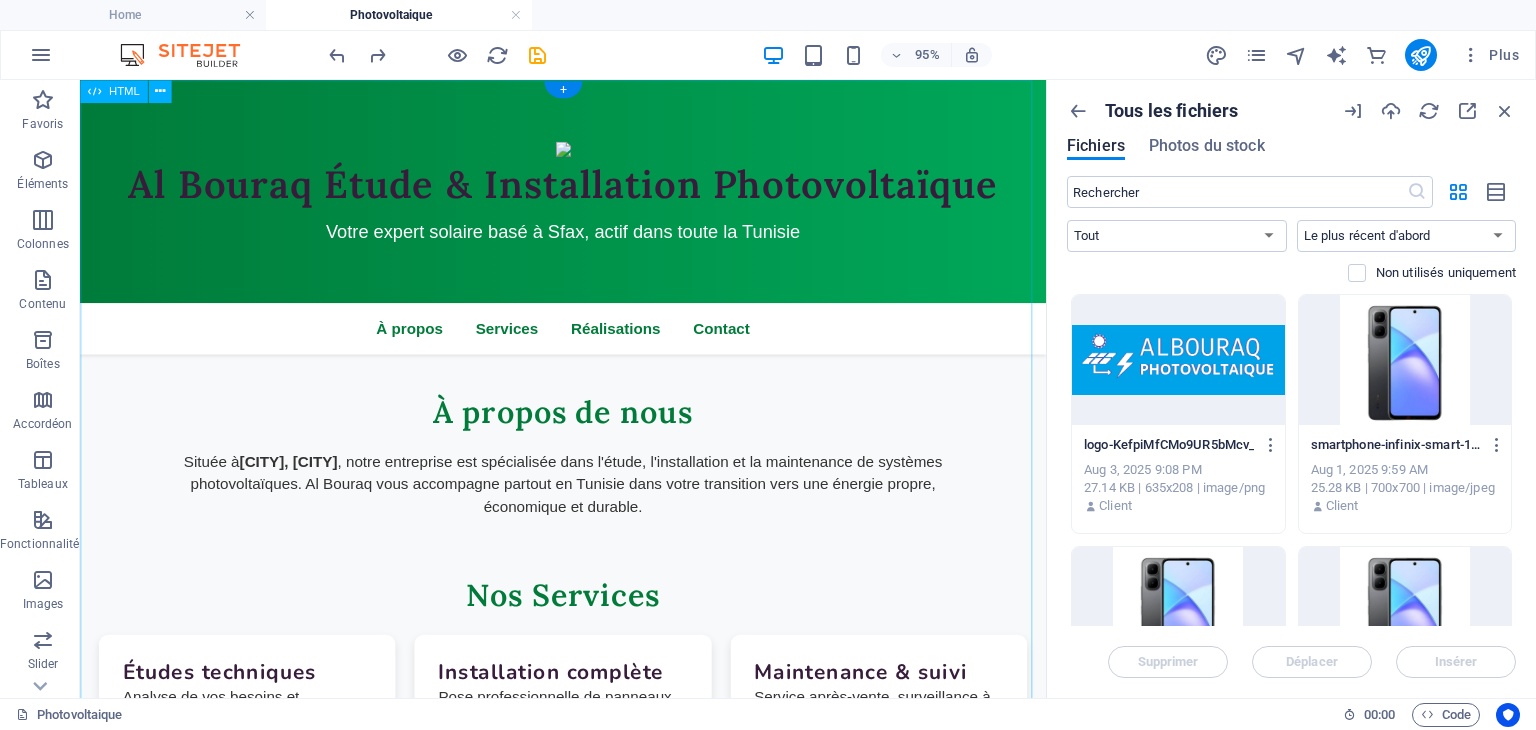 click on "Al Bouraq - Énergie Solaire en Tunisie
Al Bouraq Étude & Installation Photovoltaïque
Votre expert solaire basé à Sfax, actif dans toute la Tunisie
À propos
Services
Réalisations
Contact
À propos de nous
Située à  [CITY], [CITY] , notre entreprise est spécialisée dans l'étude, l'installation et la maintenance de systèmes photovoltaïques. Al Bouraq vous accompagne partout en Tunisie dans votre transition vers une énergie propre, économique et durable.
Nos Services
Études techniques
Analyse de vos besoins et conception de solutions sur mesure adaptées à votre consommation.
Installation complète
Pose professionnelle de panneaux solaires avec équipements certifiés et garantie de performance.
Maintenance & suivi" at bounding box center [588, 781] 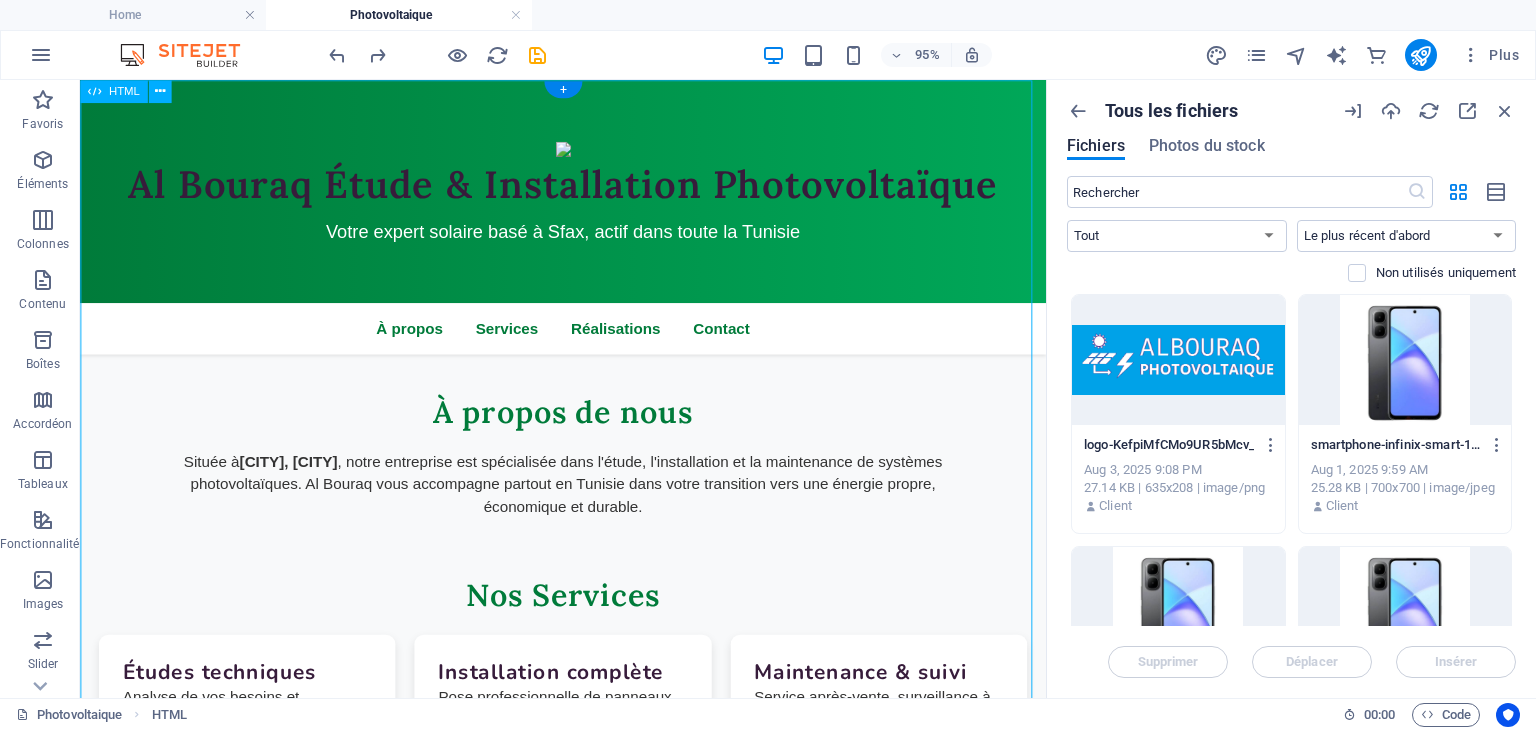 click on "Al Bouraq - Énergie Solaire en Tunisie
Al Bouraq Étude & Installation Photovoltaïque
Votre expert solaire basé à Sfax, actif dans toute la Tunisie
À propos
Services
Réalisations
Contact
À propos de nous
Située à  [CITY], [CITY] , notre entreprise est spécialisée dans l'étude, l'installation et la maintenance de systèmes photovoltaïques. Al Bouraq vous accompagne partout en Tunisie dans votre transition vers une énergie propre, économique et durable.
Nos Services
Études techniques
Analyse de vos besoins et conception de solutions sur mesure adaptées à votre consommation.
Installation complète
Pose professionnelle de panneaux solaires avec équipements certifiés et garantie de performance.
Maintenance & suivi" at bounding box center (588, 781) 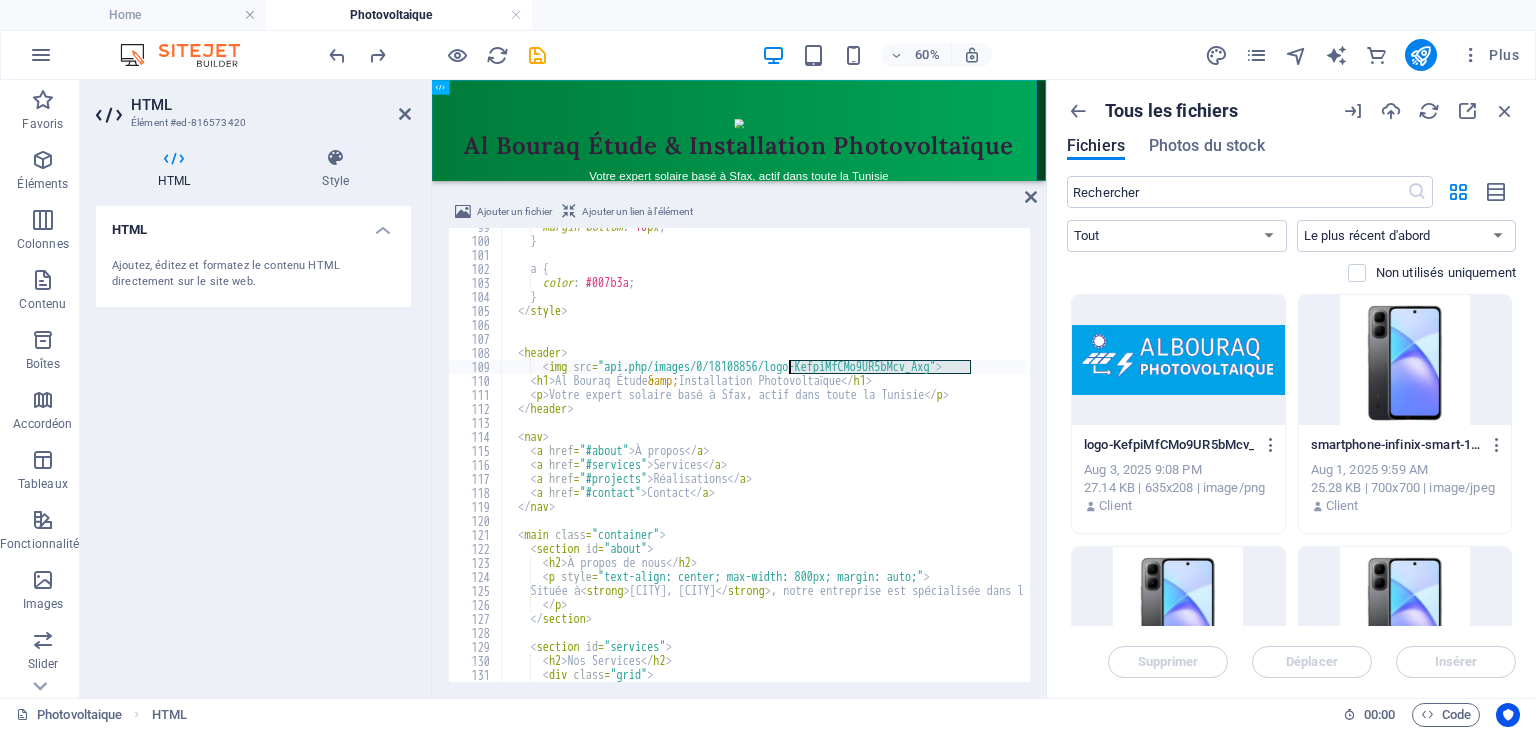click on "margin-bottom :   10 px ;      }      a   {         color :   #007b3a ;      }    </img>      <header>         <img   src = "api.php/images/0/18108856/logo-KefpiMfCMo9UR5bMcv_Axg" >      <h1> Al Bouraq Étude  &amp;  Installation Photovoltaïque </h1>      <p> Votre expert solaire basé à Sfax, actif dans toute la Tunisie </p>    </header>    <nav>      <a   href = "#about" > À propos </a>      <a   href = "#services" > Services </a>      <a   href = "#projects" > Réalisations </a>      <a   href = "#contact" > Contact </a>    </nav>    <main   class = "container" >      <section   id = "about" >         <h2> À propos de nous </h2>         <p   style = "text-align: center; max-width: 800px; margin: auto;" >          Située à  <strong> Sakiet Ezzit, Sfax </strong>" at bounding box center [764, 455] 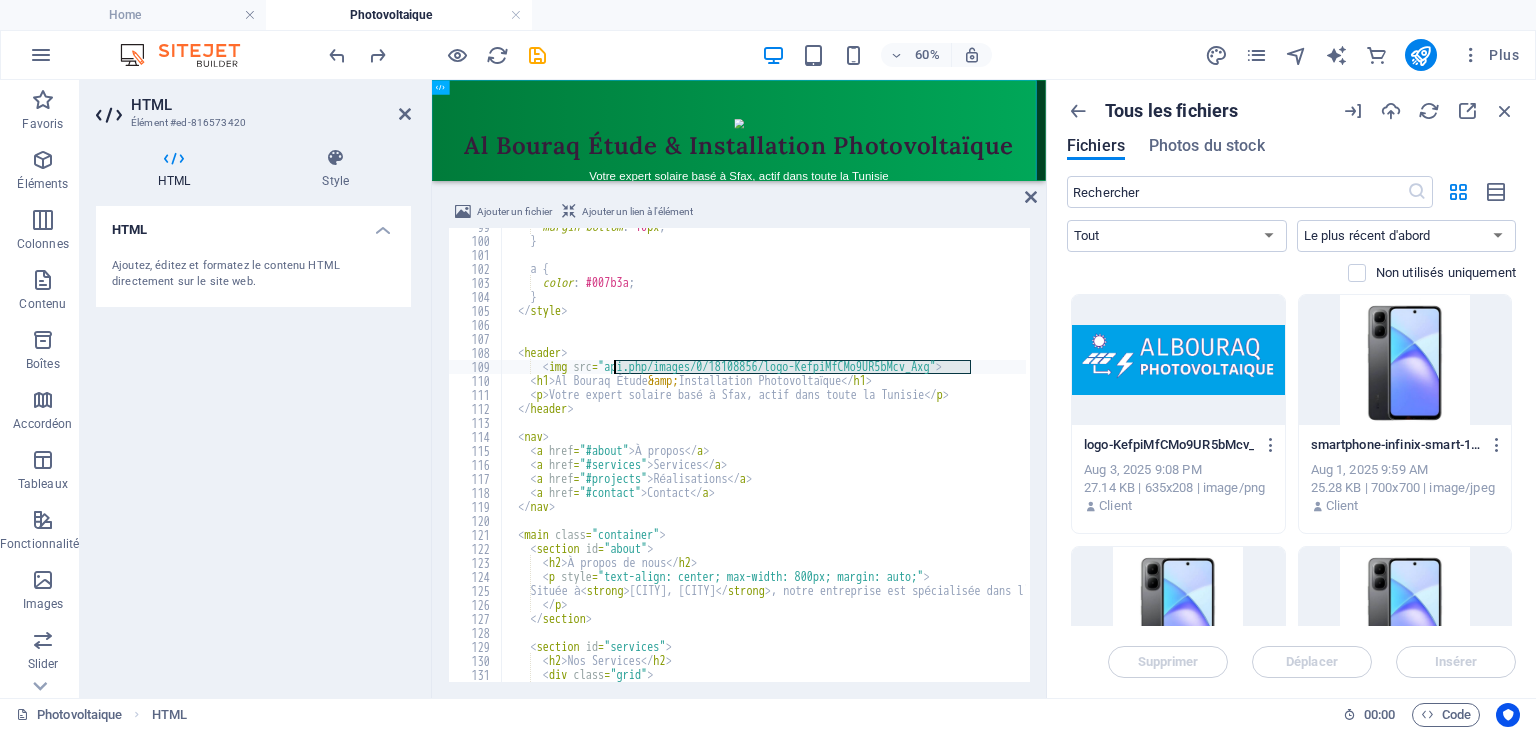 drag, startPoint x: 968, startPoint y: 368, endPoint x: 614, endPoint y: 368, distance: 354 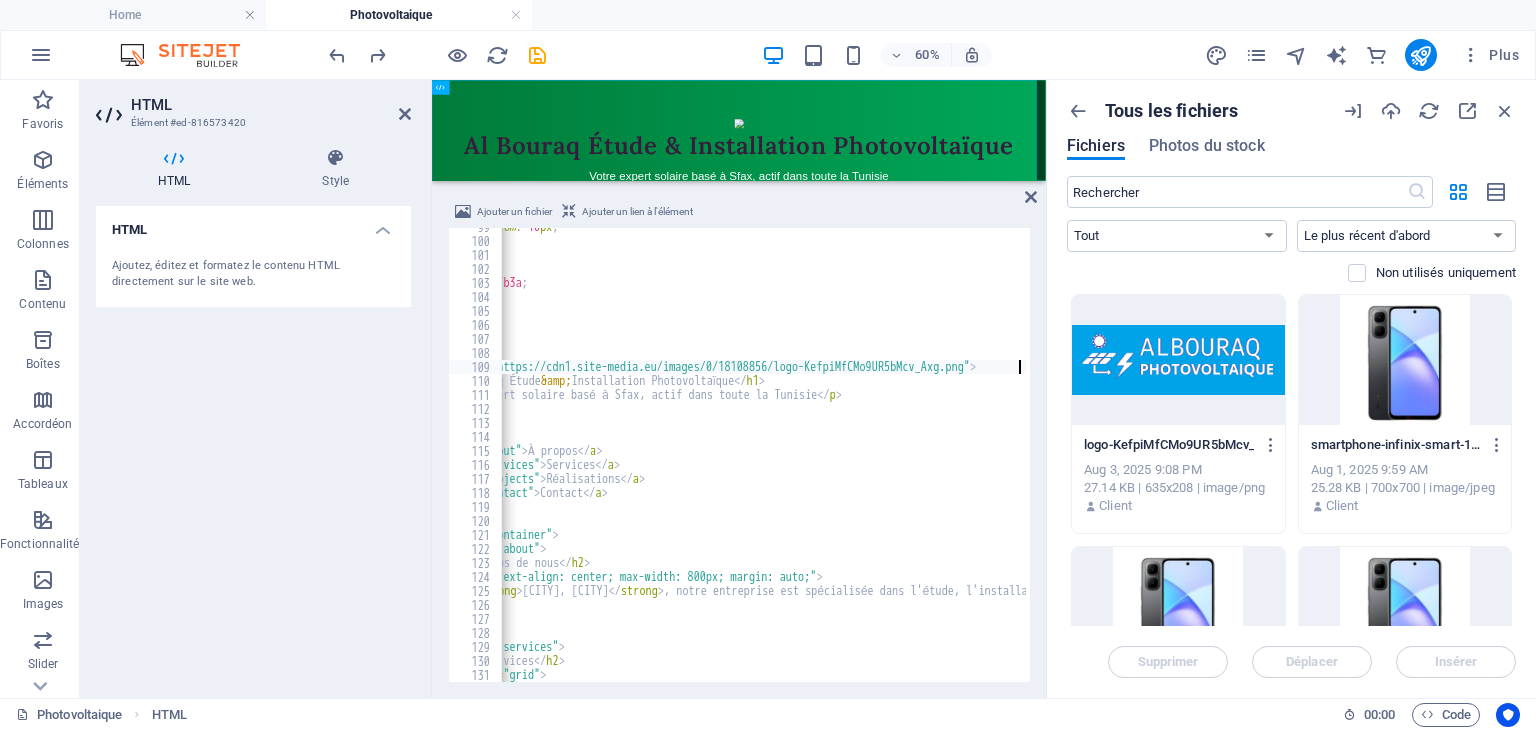 scroll, scrollTop: 1380, scrollLeft: 0, axis: vertical 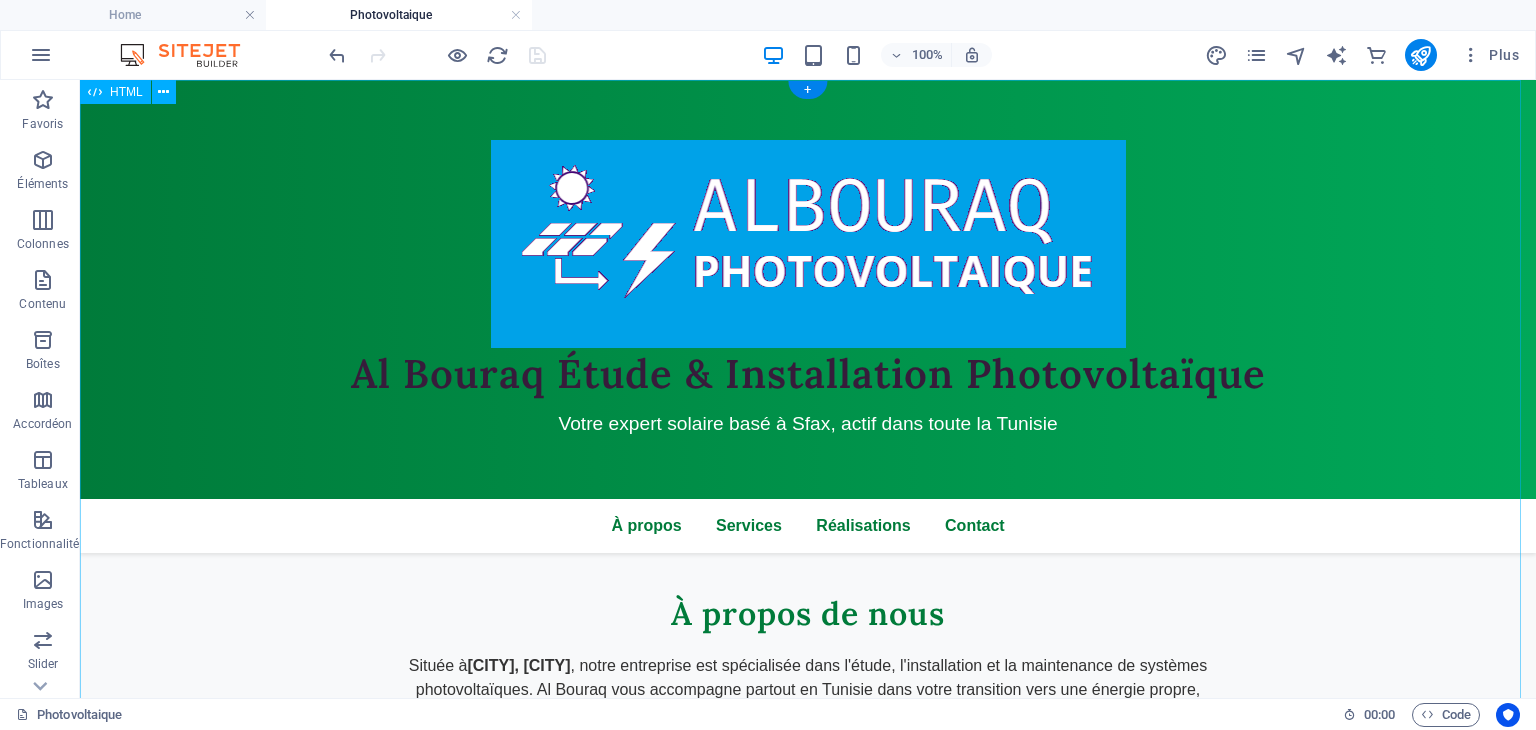 click on "Al Bouraq - Énergie Solaire en Tunisie
Al Bouraq Étude & Installation Photovoltaïque
Votre expert solaire basé à Sfax, actif dans toute la Tunisie
À propos
Services
Réalisations
Contact
À propos de nous
Située à  [CITY], [CITY] , notre entreprise est spécialisée dans l'étude, l'installation et la maintenance de systèmes photovoltaïques. Al Bouraq vous accompagne partout en Tunisie dans votre transition vers une énergie propre, économique et durable.
Nos Services
Études techniques
Analyse de vos besoins et conception de solutions sur mesure adaptées à votre consommation.
Installation complète
Pose professionnelle de panneaux solaires avec équipements certifiés et garantie de performance.
Maintenance & suivi" at bounding box center (808, 873) 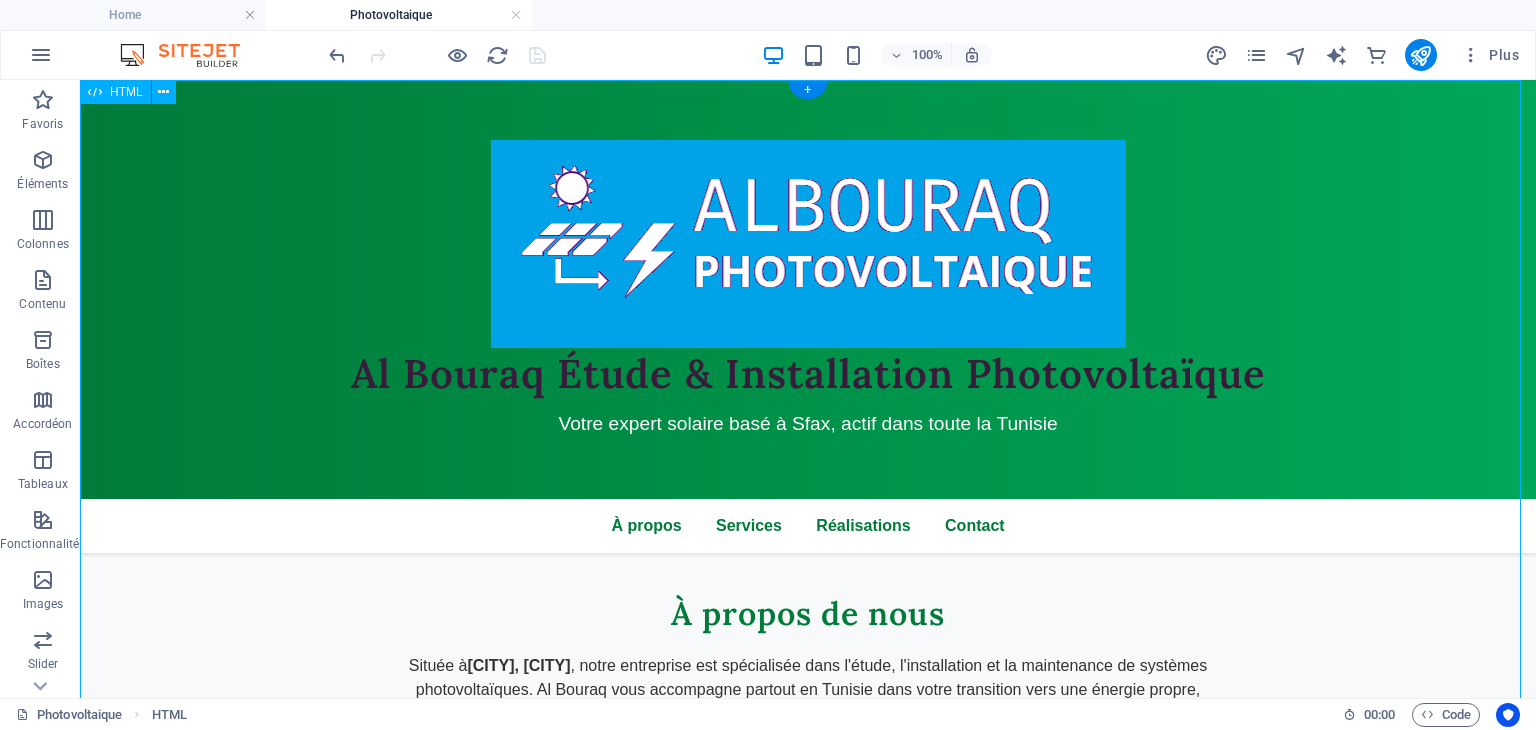 click on "Al Bouraq - Énergie Solaire en Tunisie
Al Bouraq Étude & Installation Photovoltaïque
Votre expert solaire basé à Sfax, actif dans toute la Tunisie
À propos
Services
Réalisations
Contact
À propos de nous
Située à  [CITY], [CITY] , notre entreprise est spécialisée dans l'étude, l'installation et la maintenance de systèmes photovoltaïques. Al Bouraq vous accompagne partout en Tunisie dans votre transition vers une énergie propre, économique et durable.
Nos Services
Études techniques
Analyse de vos besoins et conception de solutions sur mesure adaptées à votre consommation.
Installation complète
Pose professionnelle de panneaux solaires avec équipements certifiés et garantie de performance.
Maintenance & suivi" at bounding box center (808, 873) 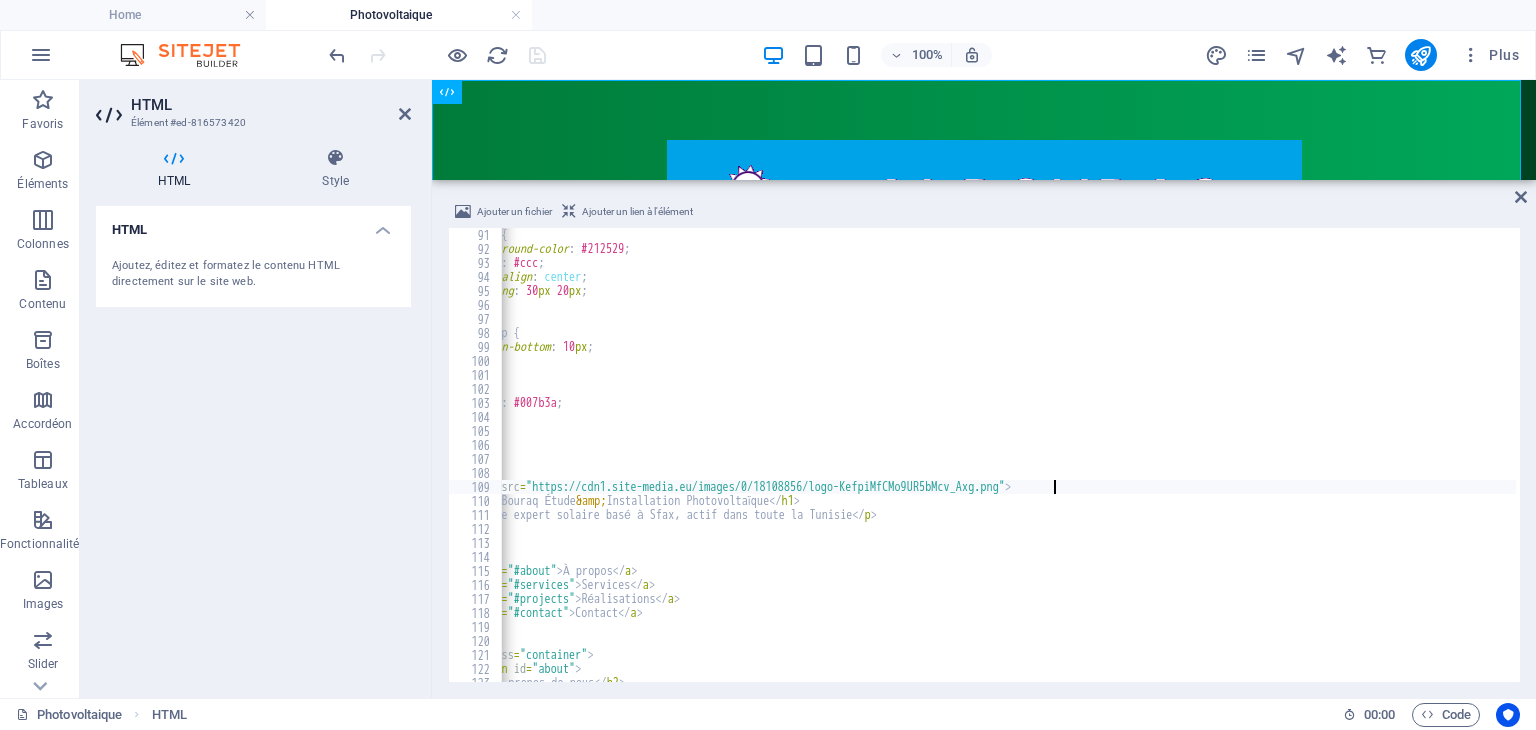 scroll, scrollTop: 1200, scrollLeft: 0, axis: vertical 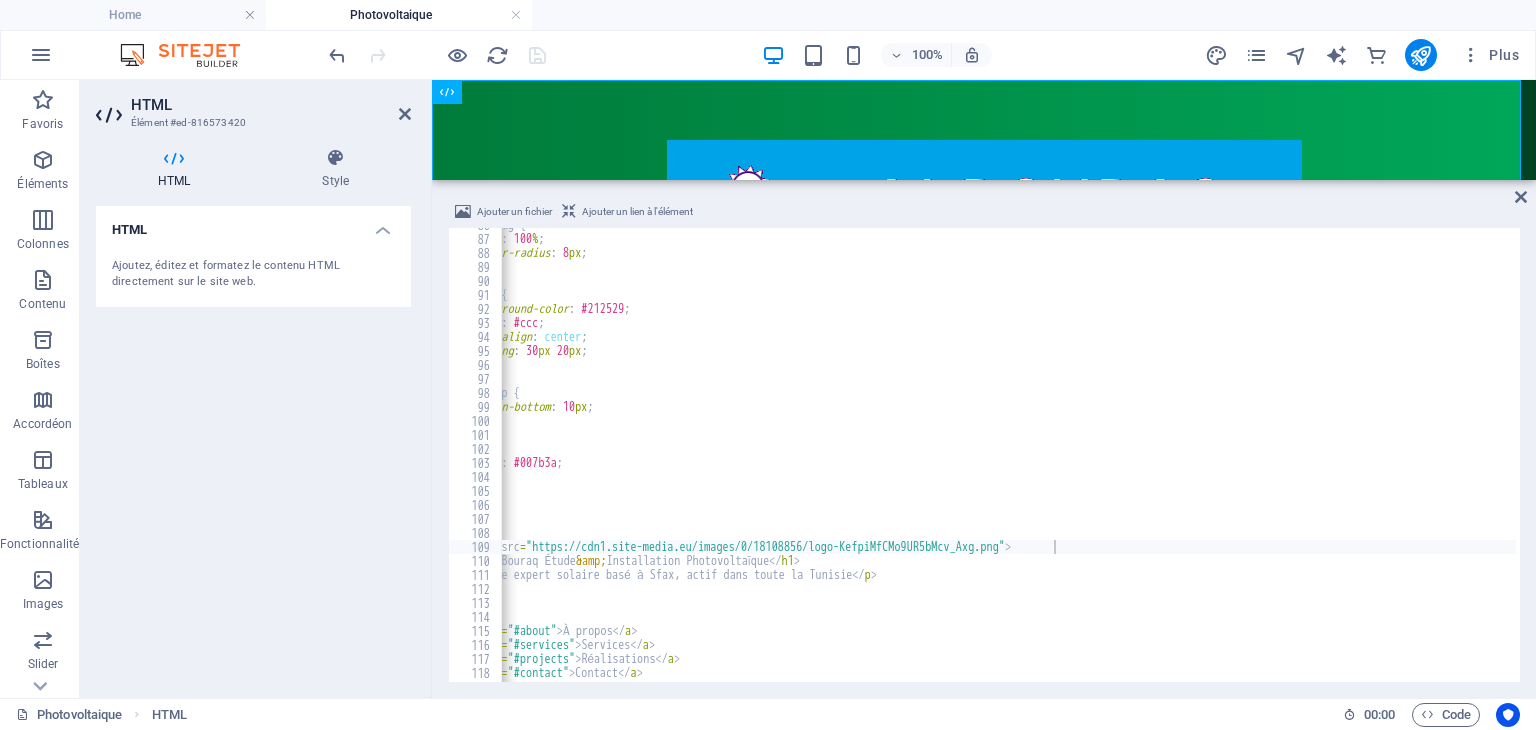 drag, startPoint x: 763, startPoint y: 681, endPoint x: 680, endPoint y: 610, distance: 109.22454 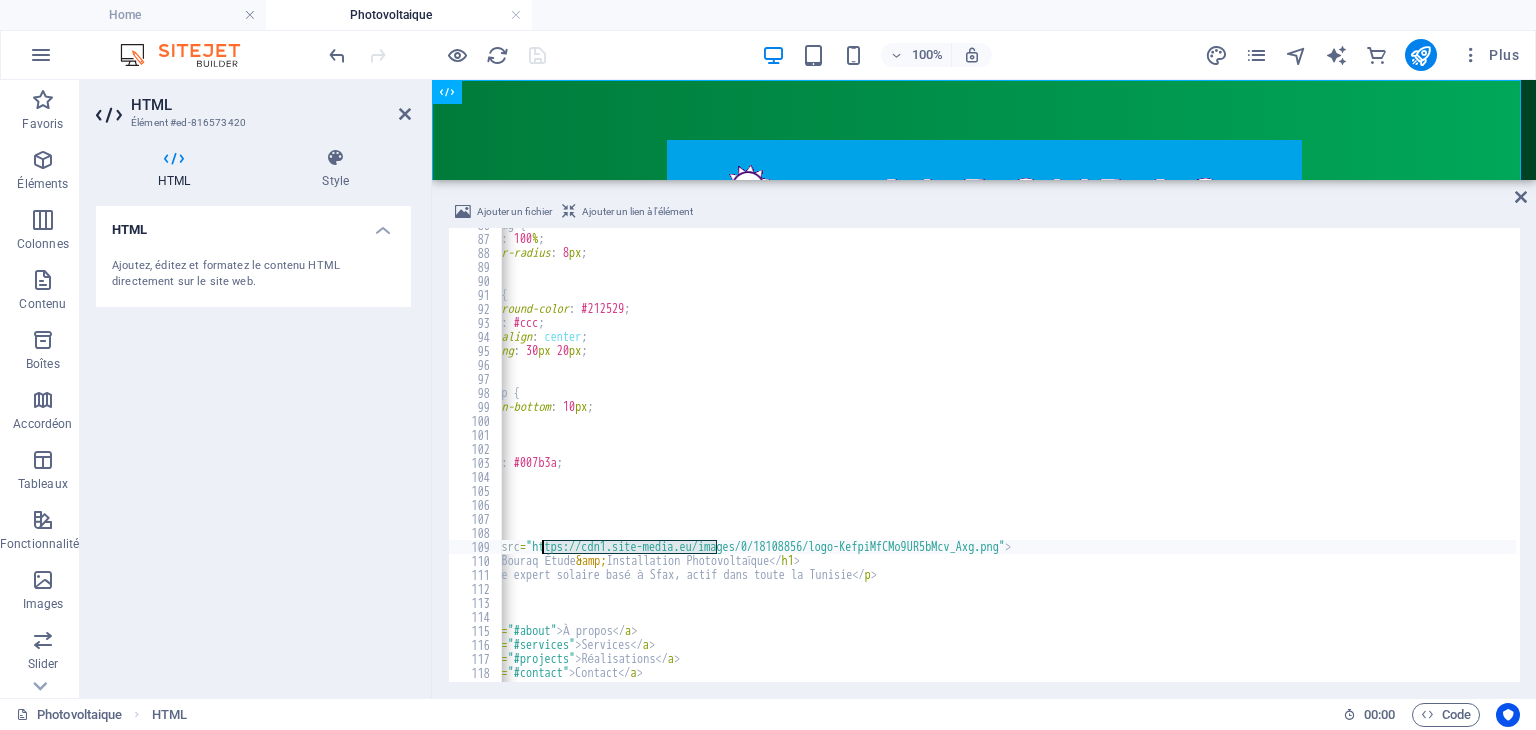 drag, startPoint x: 715, startPoint y: 549, endPoint x: 542, endPoint y: 549, distance: 173 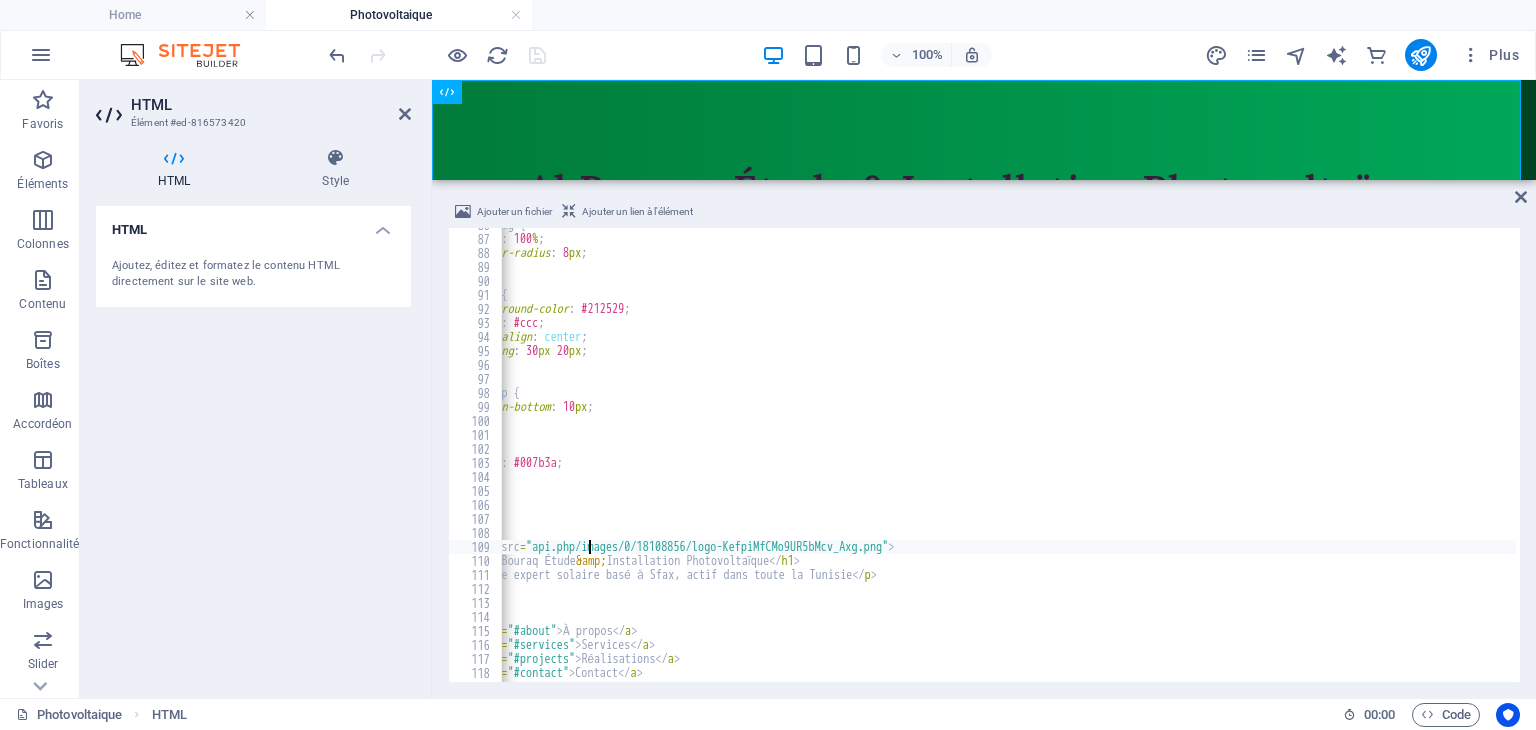 scroll, scrollTop: 0, scrollLeft: 4, axis: horizontal 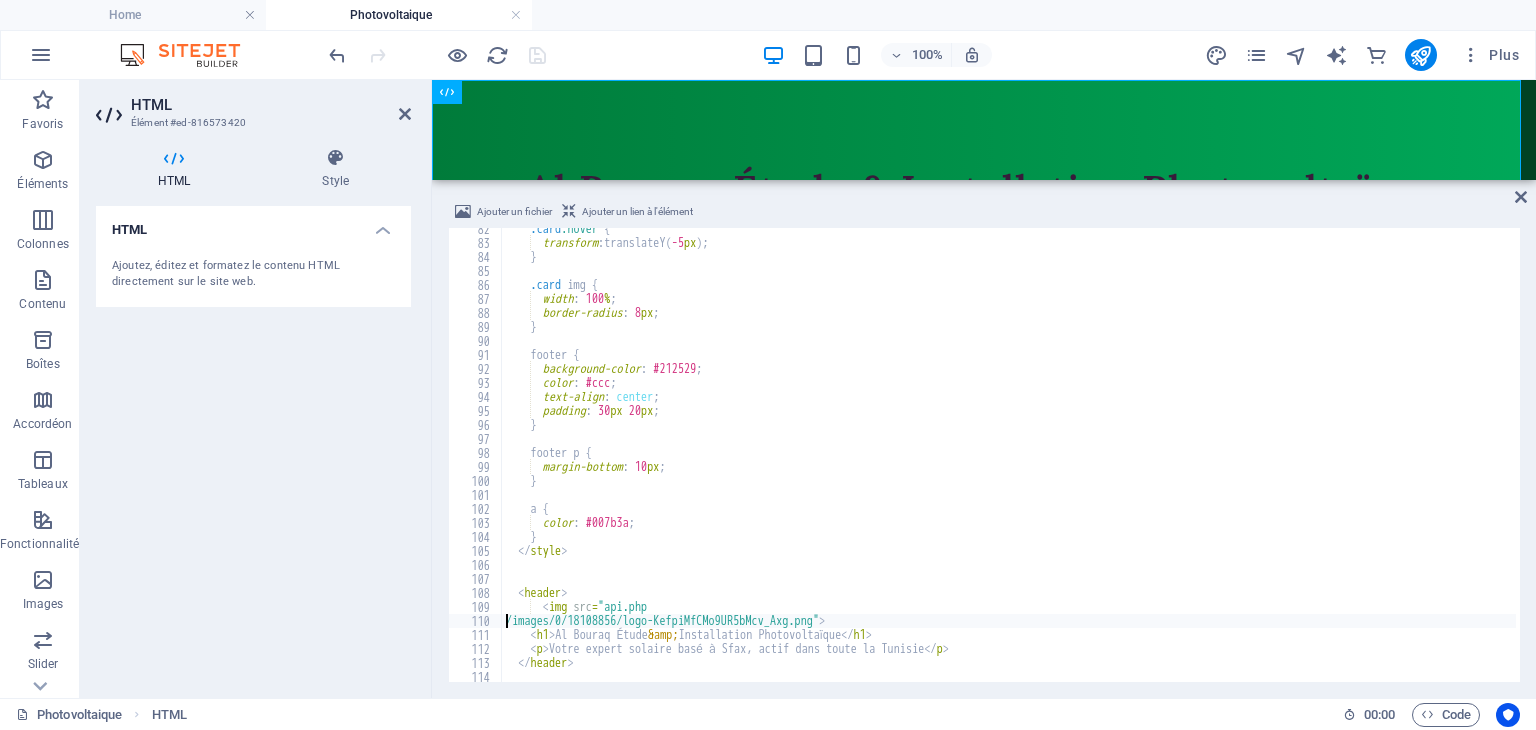 type on "<img src="api.php/images/0/18108856/logo-KefpiMfCMo9UR5bMcv_Axg.png">" 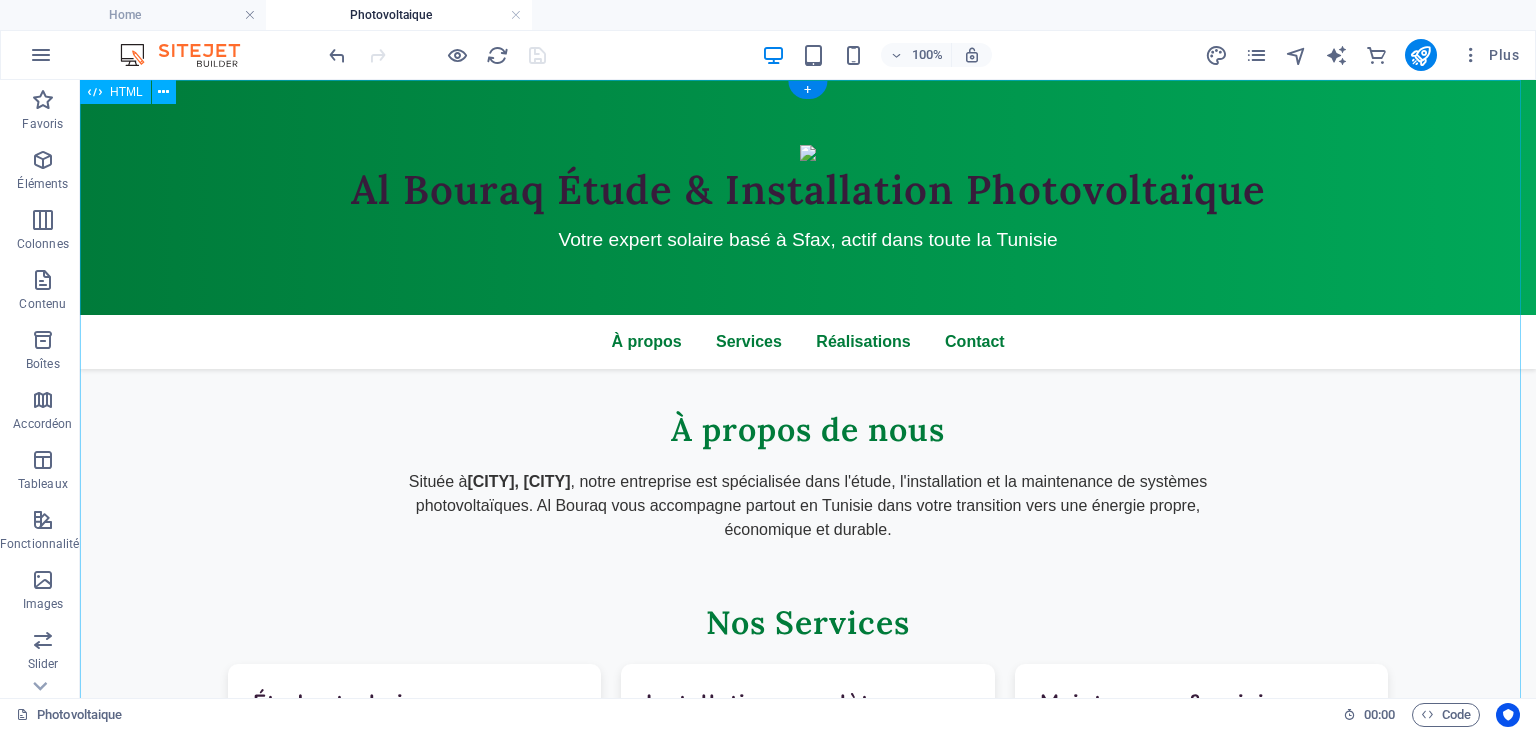 click on "Al Bouraq - Énergie Solaire en Tunisie
Al Bouraq Étude & Installation Photovoltaïque
Votre expert solaire basé à Sfax, actif dans toute la Tunisie
À propos
Services
Réalisations
Contact
À propos de nous
Située à  [CITY], [CITY] , notre entreprise est spécialisée dans l'étude, l'installation et la maintenance de systèmes photovoltaïques. Al Bouraq vous accompagne partout en Tunisie dans votre transition vers une énergie propre, économique et durable.
Nos Services
Études techniques
Analyse de vos besoins et conception de solutions sur mesure adaptées à votre consommation.
Installation complète
Pose professionnelle de panneaux solaires avec équipements certifiés et garantie de performance.
Maintenance & suivi" at bounding box center (808, 781) 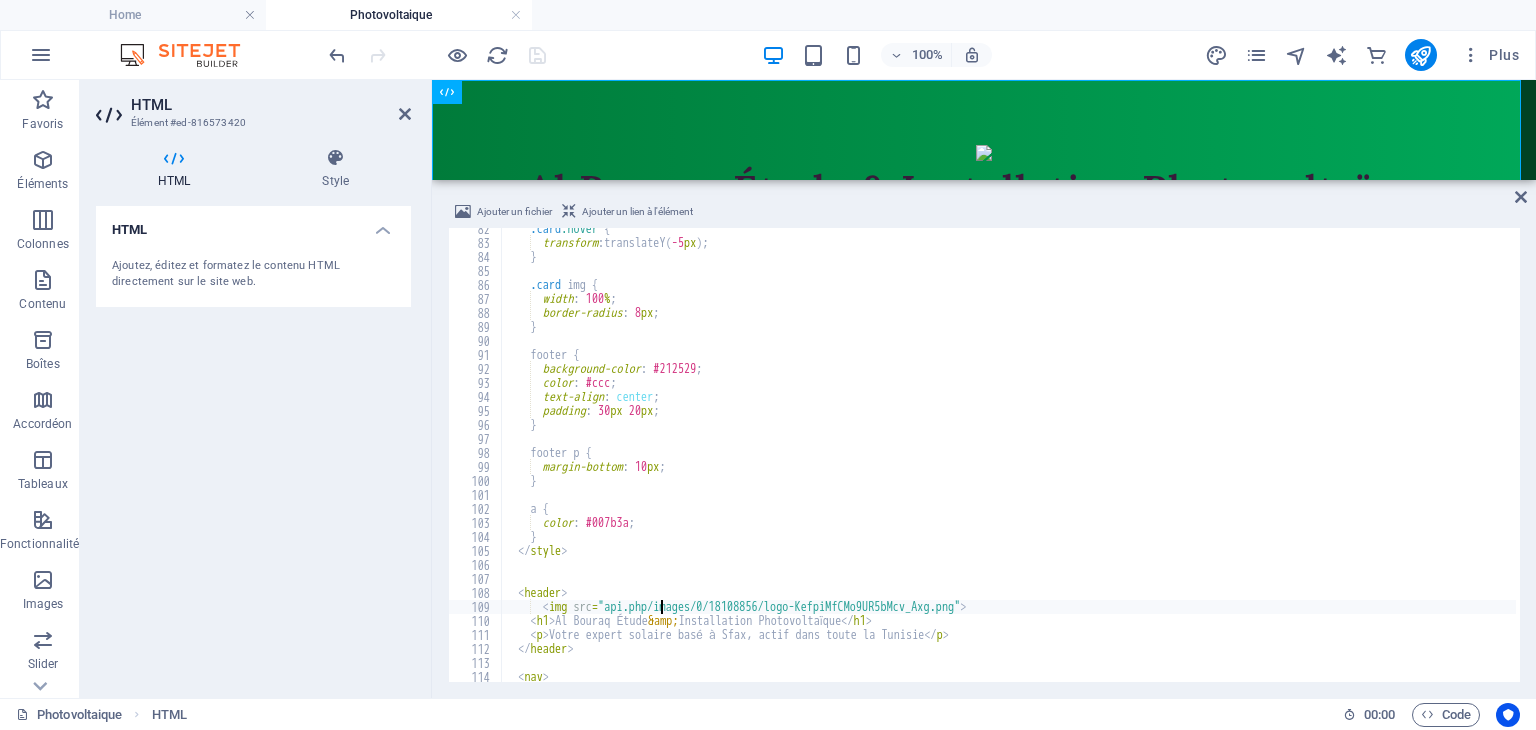 click on ".card :hover   {         transform :  translateY( -5 px ) ;      }      .card   img   {         width :   100 % ;         border-radius :   8 px ;      }      footer   {         background-color :   #212529 ;         color :   #ccc ;         text-align :   center ;         padding :   30 px   20 px ;      }      footer   p   {         margin-bottom :   10 px ;      }      a   {         color :   #007b3a ;      }    </ style >    < header >         < img   src = "api.php/images/0/18108856/logo-KefpiMfCMo9UR5bMcv_Axg.png" >      < h1 > Al Bouraq Étude  &amp;  Installation Photovoltaïque </ h1 >      < p > Votre expert solaire basé à Sfax, actif dans toute la Tunisie </ p >    </ header >    < nav >      < a   href = "#about" > À propos </ a >" at bounding box center [1439, 461] 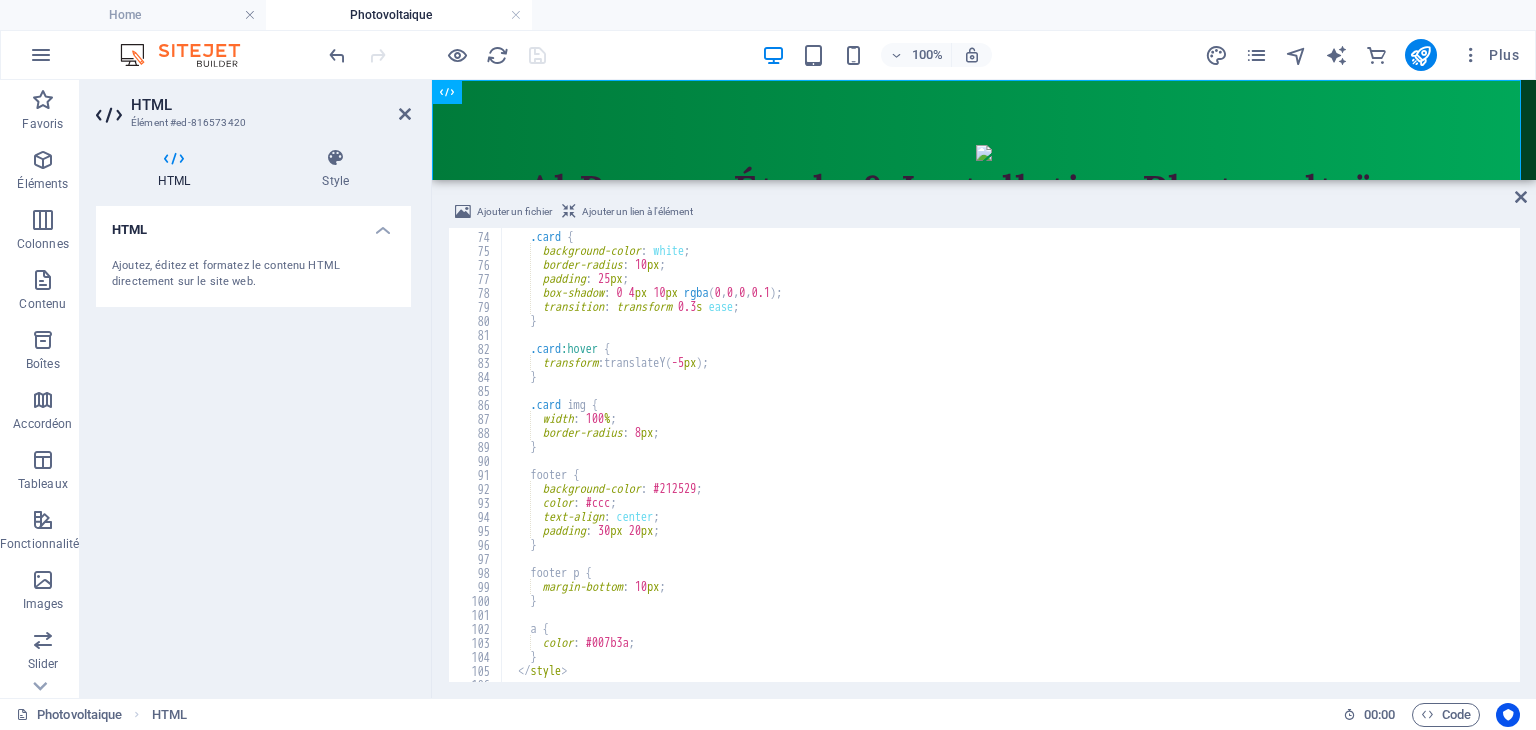 scroll, scrollTop: 1140, scrollLeft: 0, axis: vertical 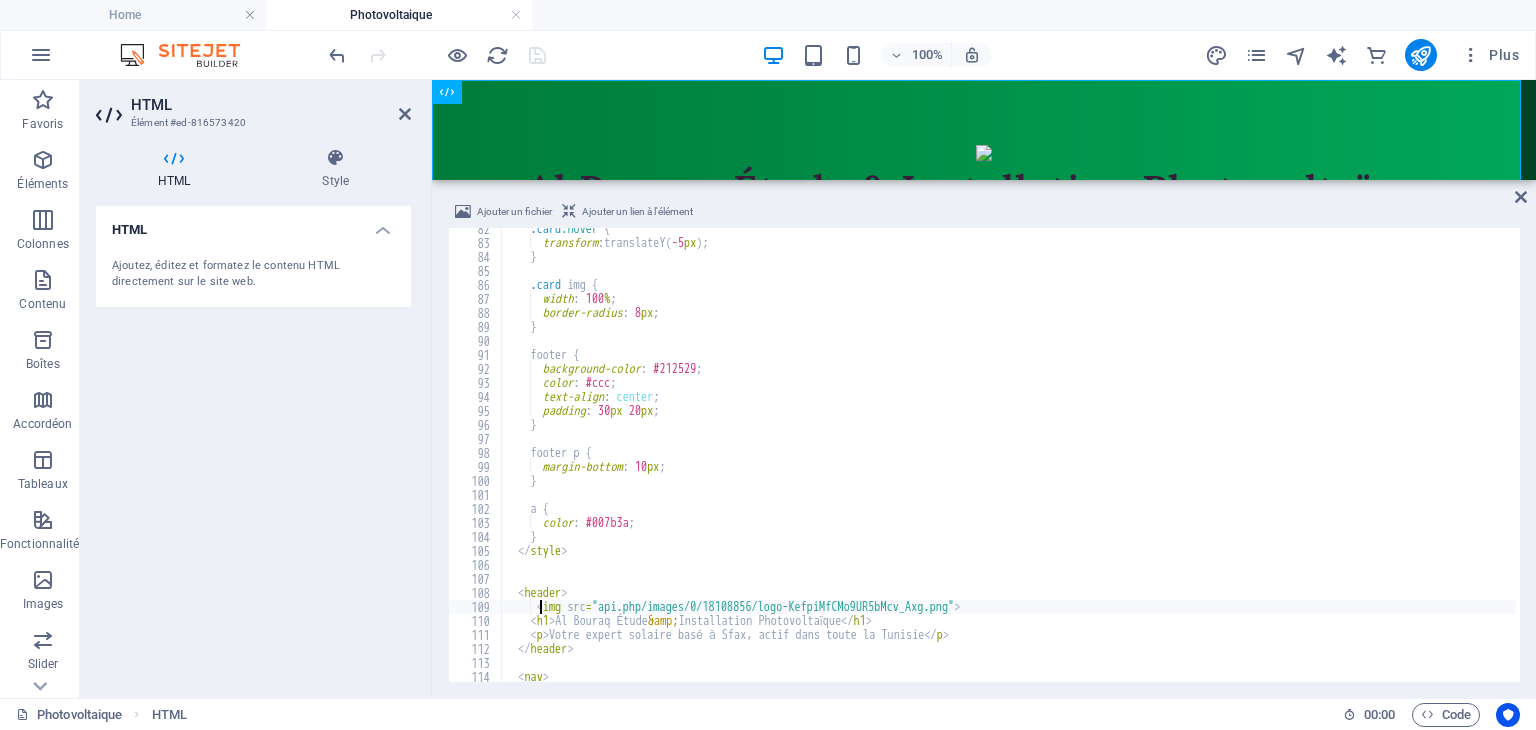 type on "<img src="api.php/images/0/18108856/logo-KefpiMfCMo9UR5bMcv_Axg.png">" 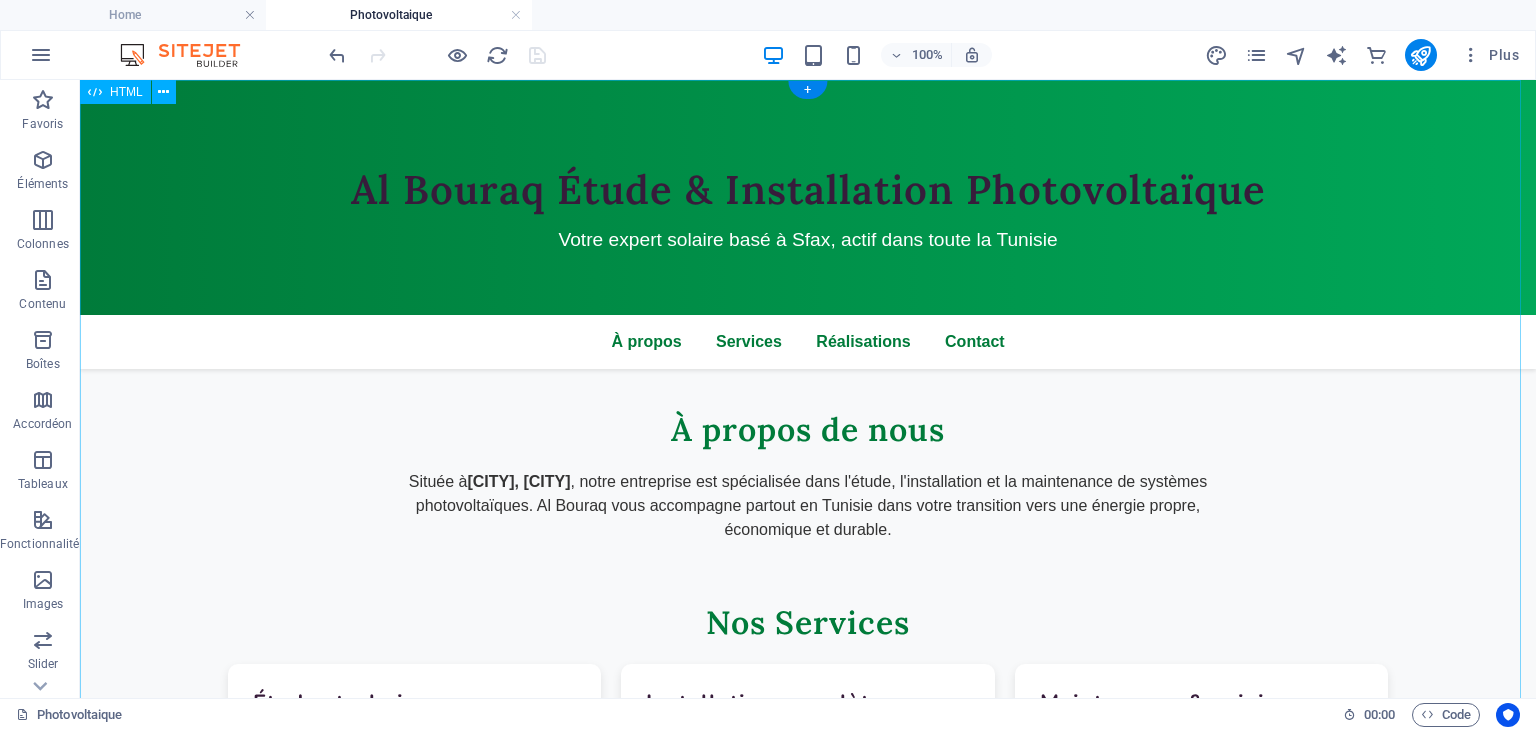 click on "Al Bouraq - Énergie Solaire en Tunisie
Al Bouraq Étude & Installation Photovoltaïque
Votre expert solaire basé à Sfax, actif dans toute la Tunisie
À propos
Services
Réalisations
Contact
À propos de nous
Située à  [CITY], [CITY] , notre entreprise est spécialisée dans l'étude, l'installation et la maintenance de systèmes photovoltaïques. Al Bouraq vous accompagne partout en Tunisie dans votre transition vers une énergie propre, économique et durable.
Nos Services
Études techniques
Analyse de vos besoins et conception de solutions sur mesure adaptées à votre consommation.
Installation complète
Pose professionnelle de panneaux solaires avec équipements certifiés et garantie de performance.
Maintenance & suivi" at bounding box center (808, 781) 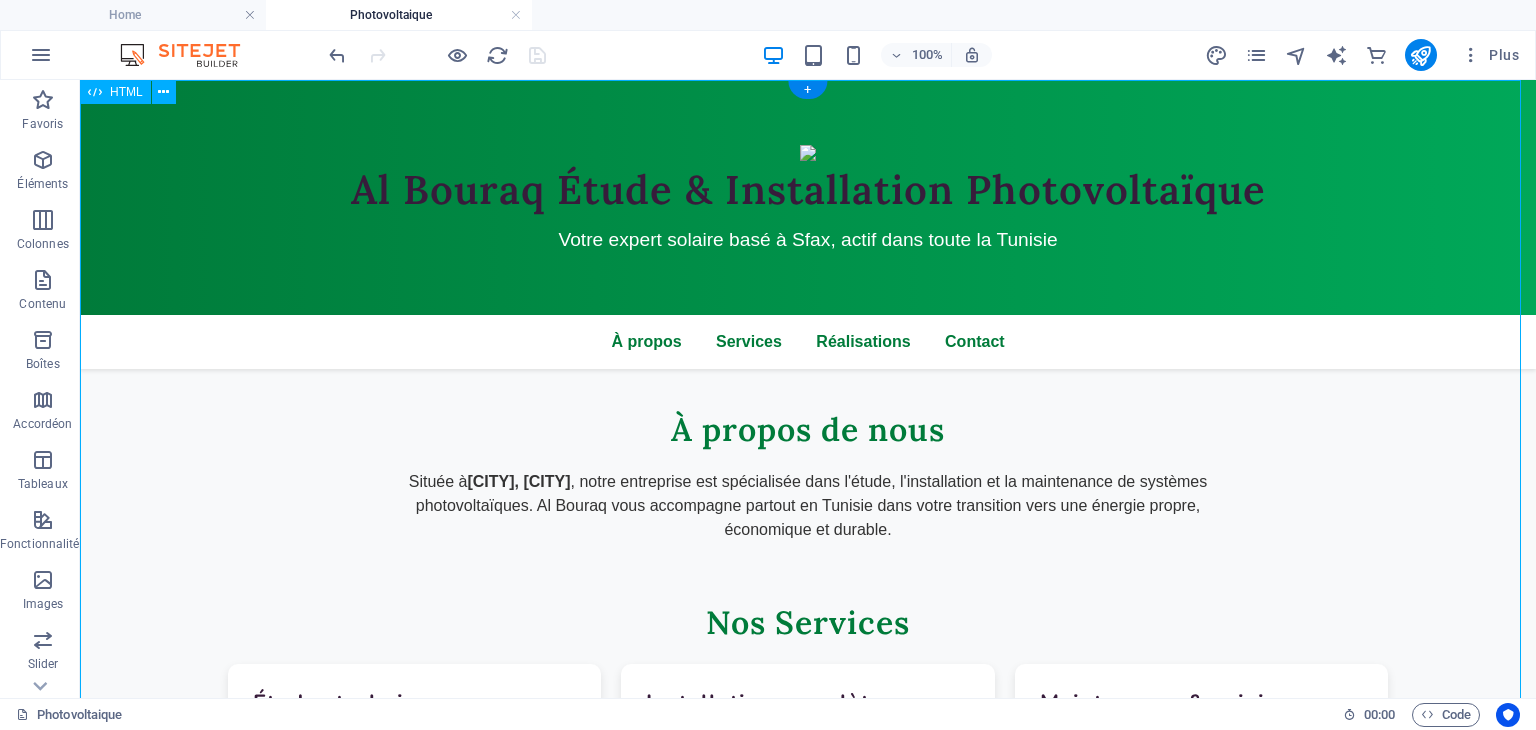 click on "Al Bouraq - Énergie Solaire en Tunisie
Al Bouraq Étude & Installation Photovoltaïque
Votre expert solaire basé à Sfax, actif dans toute la Tunisie
À propos
Services
Réalisations
Contact
À propos de nous
Située à  [CITY], [CITY] , notre entreprise est spécialisée dans l'étude, l'installation et la maintenance de systèmes photovoltaïques. Al Bouraq vous accompagne partout en Tunisie dans votre transition vers une énergie propre, économique et durable.
Nos Services
Études techniques
Analyse de vos besoins et conception de solutions sur mesure adaptées à votre consommation.
Installation complète
Pose professionnelle de panneaux solaires avec équipements certifiés et garantie de performance.
Maintenance & suivi" at bounding box center (808, 781) 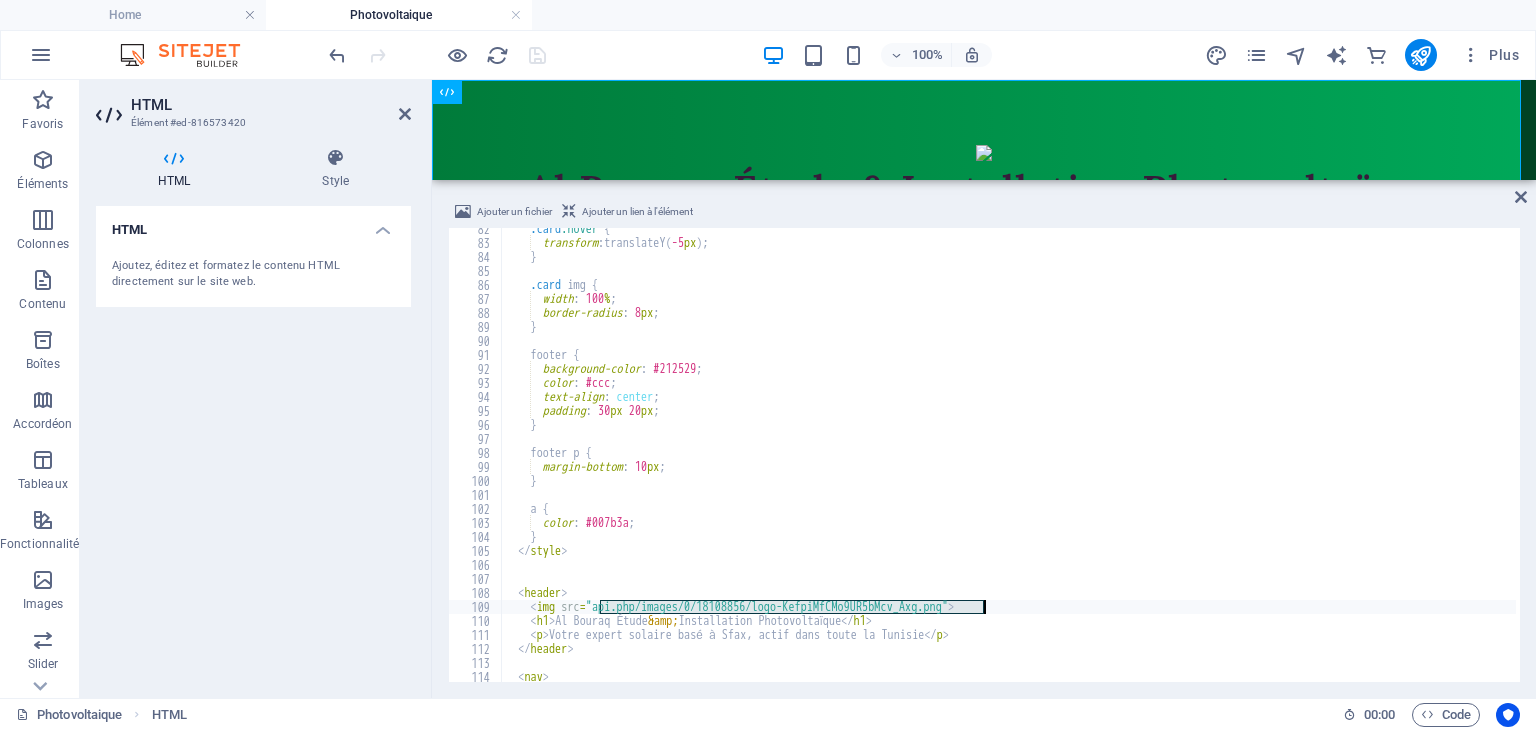 drag, startPoint x: 602, startPoint y: 608, endPoint x: 982, endPoint y: 609, distance: 380.0013 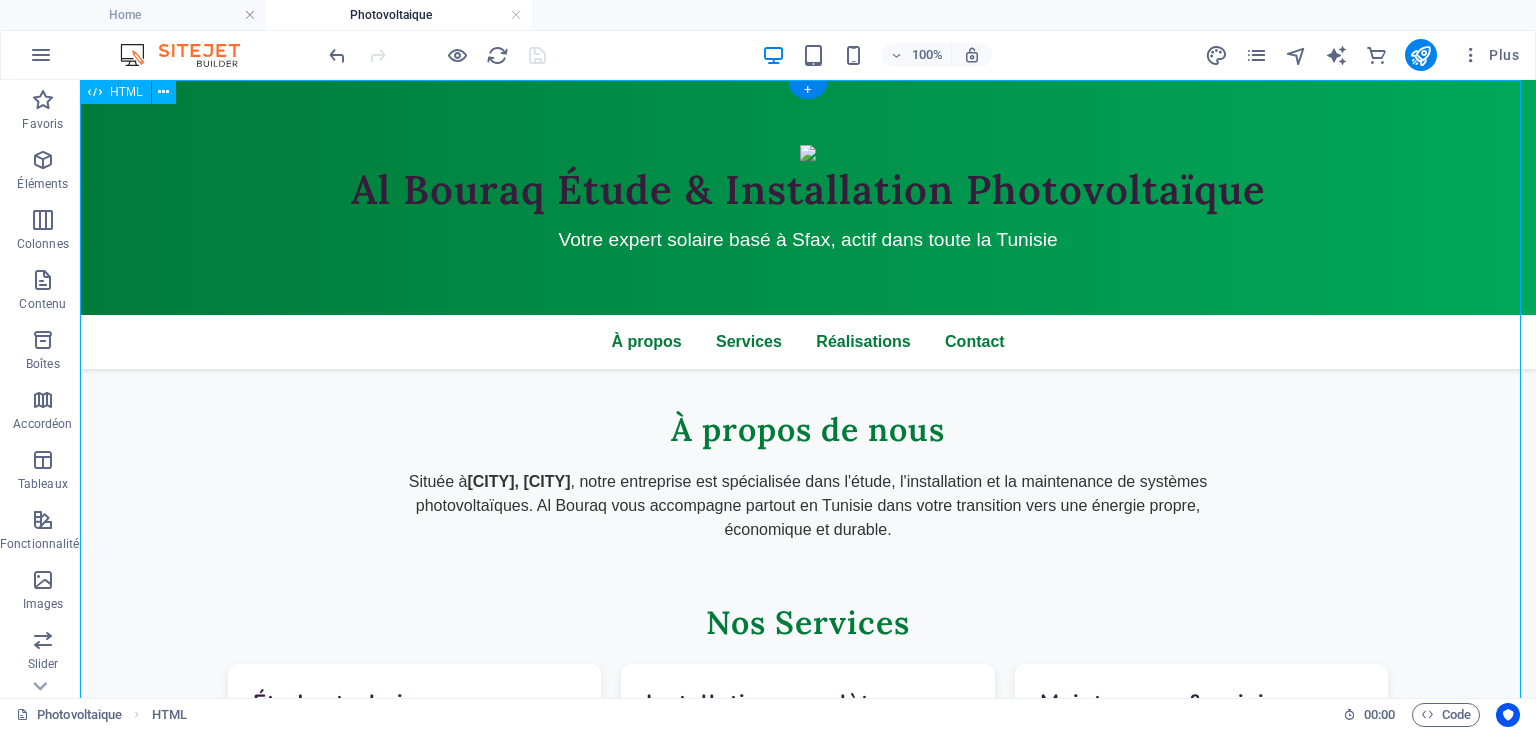 click on "Al Bouraq - Énergie Solaire en Tunisie
Al Bouraq Étude & Installation Photovoltaïque
Votre expert solaire basé à Sfax, actif dans toute la Tunisie
À propos
Services
Réalisations
Contact
À propos de nous
Située à  [CITY], [CITY] , notre entreprise est spécialisée dans l'étude, l'installation et la maintenance de systèmes photovoltaïques. Al Bouraq vous accompagne partout en Tunisie dans votre transition vers une énergie propre, économique et durable.
Nos Services
Études techniques
Analyse de vos besoins et conception de solutions sur mesure adaptées à votre consommation.
Installation complète
Pose professionnelle de panneaux solaires avec équipements certifiés et garantie de performance.
Maintenance & suivi" at bounding box center [808, 781] 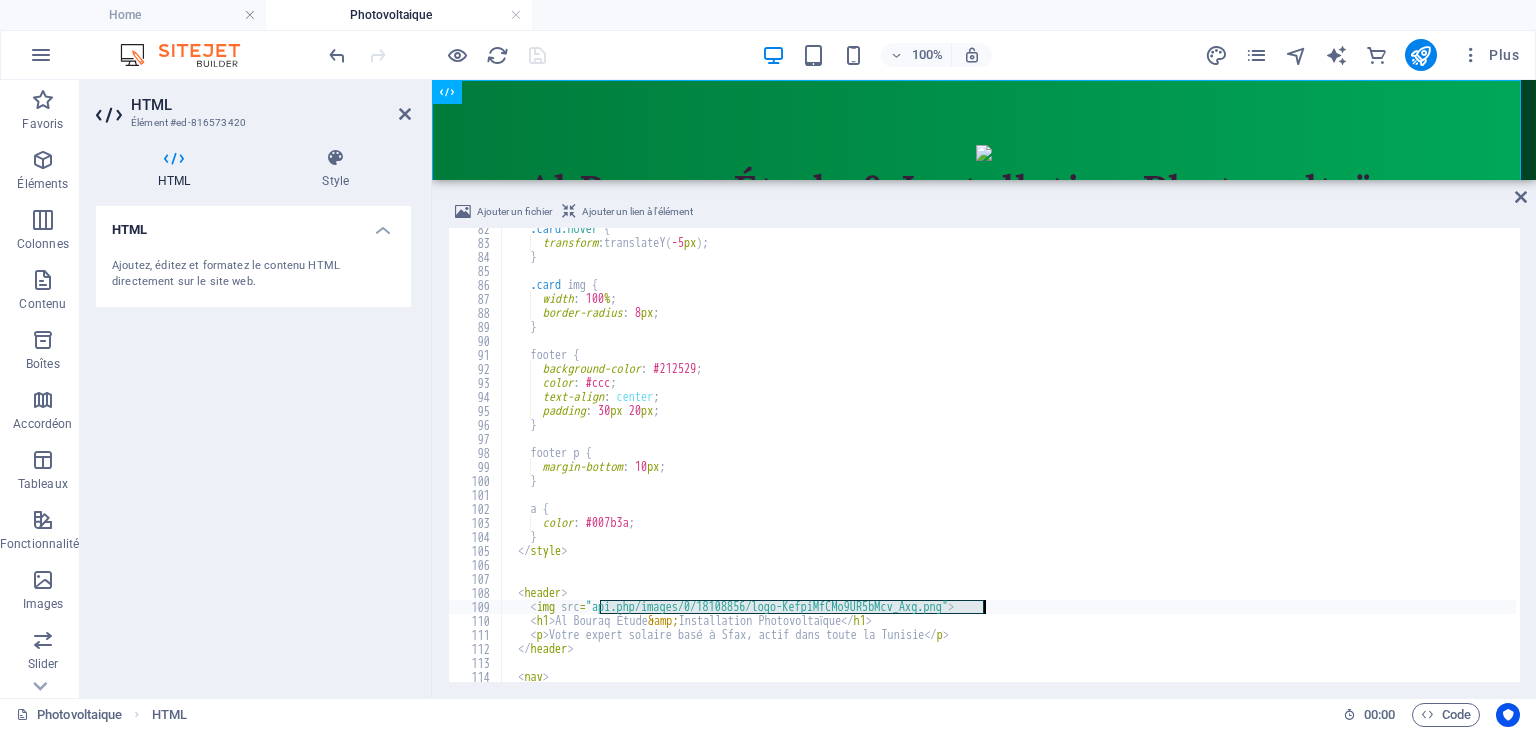 click on ".card :hover   {         transform :  translateY( -5 px ) ;      }      .card   img   {         width :   100 % ;         border-radius :   8 px ;      }      footer   {         background-color :   #212529 ;         color :   #ccc ;         text-align :   center ;         padding :   30 px   20 px ;      }      footer   p   {         margin-bottom :   10 px ;      }      a   {         color :   #007b3a ;      }    </img>      <header>      <img src = "api.php/images/0/18108856/logo-KefpiMfCMo9UR5bMcv_Axg.png" >      <h1> Al Bouraq Étude  &amp;  Installation Photovoltaïque </h1>      <p> Votre expert solaire basé à Sfax, actif dans toute la Tunisie </p>    </header>    <nav>      <a   href = "#about" > À propos </a>" at bounding box center (1009, 455) 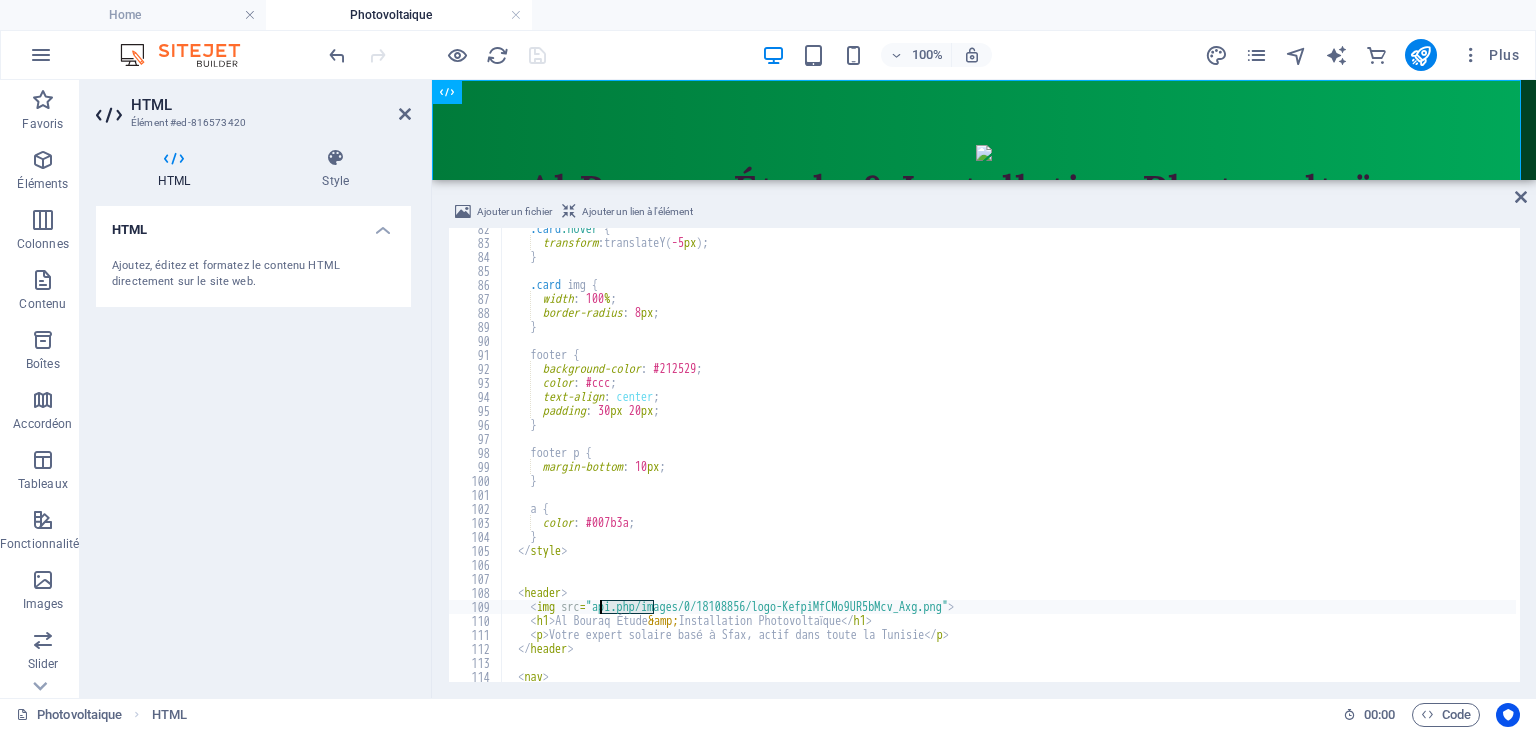 drag, startPoint x: 652, startPoint y: 607, endPoint x: 601, endPoint y: 609, distance: 51.0392 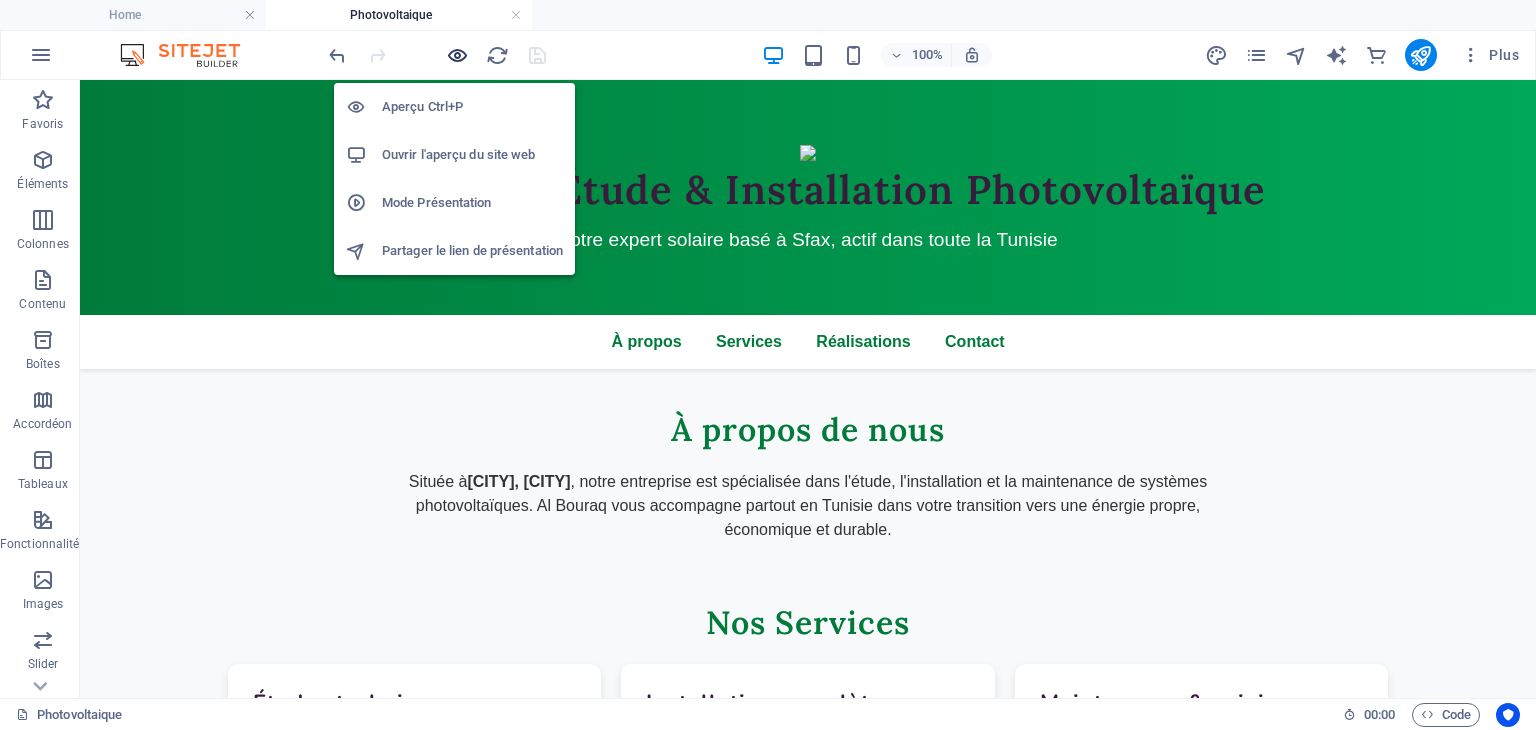 click at bounding box center (457, 55) 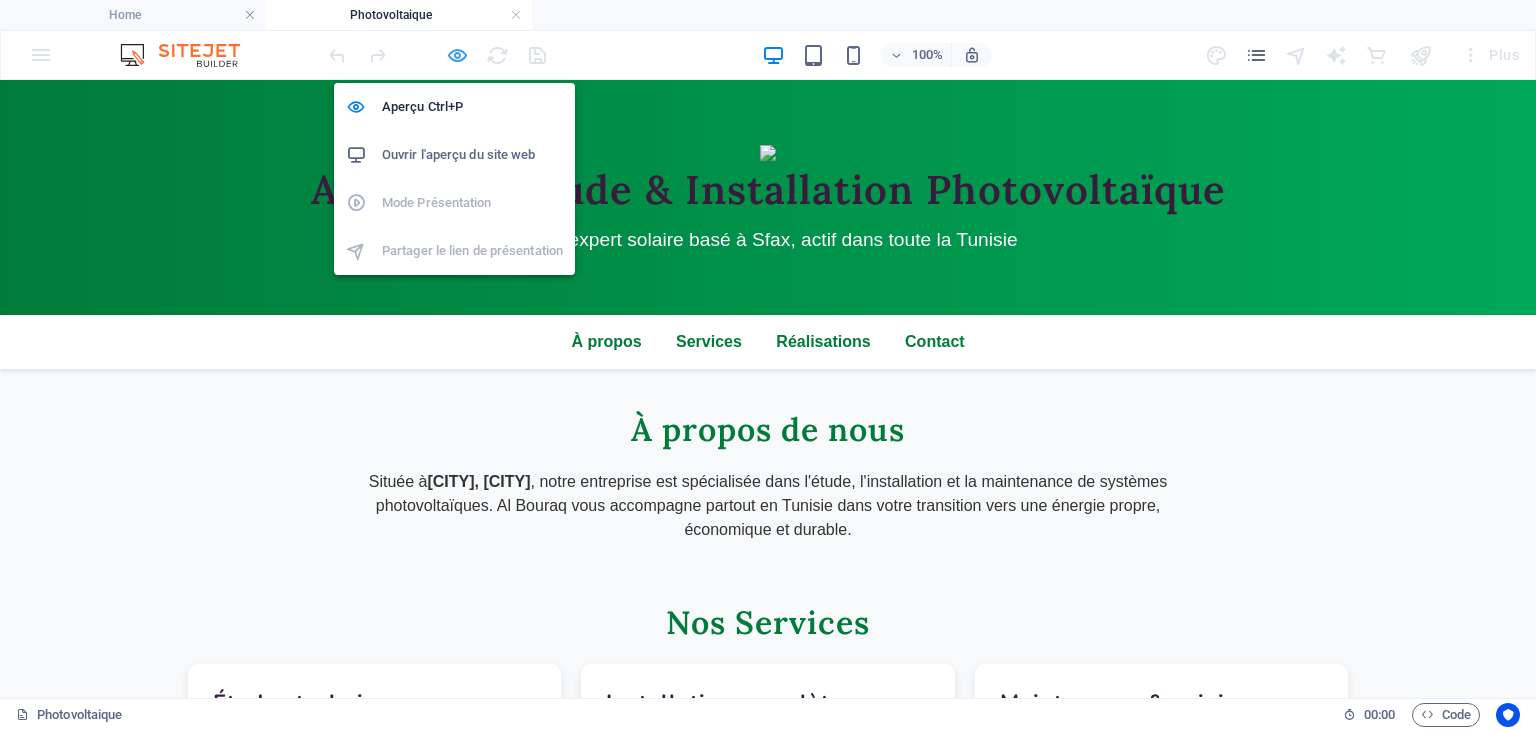 click at bounding box center [457, 55] 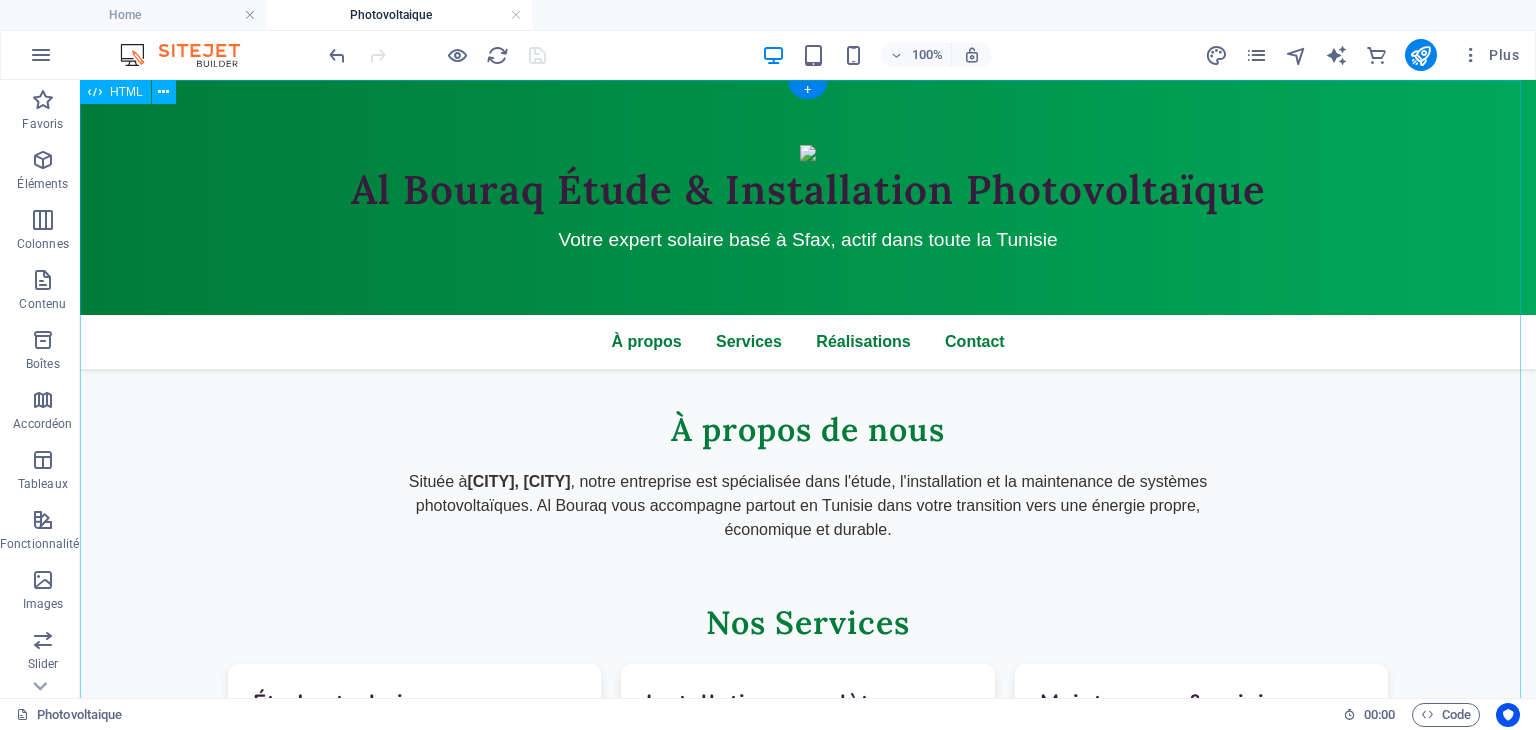 click on "Al Bouraq - Énergie Solaire en Tunisie
Al Bouraq Étude & Installation Photovoltaïque
Votre expert solaire basé à Sfax, actif dans toute la Tunisie
À propos
Services
Réalisations
Contact
À propos de nous
Située à  [CITY], [CITY] , notre entreprise est spécialisée dans l'étude, l'installation et la maintenance de systèmes photovoltaïques. Al Bouraq vous accompagne partout en Tunisie dans votre transition vers une énergie propre, économique et durable.
Nos Services
Études techniques
Analyse de vos besoins et conception de solutions sur mesure adaptées à votre consommation.
Installation complète
Pose professionnelle de panneaux solaires avec équipements certifiés et garantie de performance.
Maintenance & suivi" at bounding box center [808, 781] 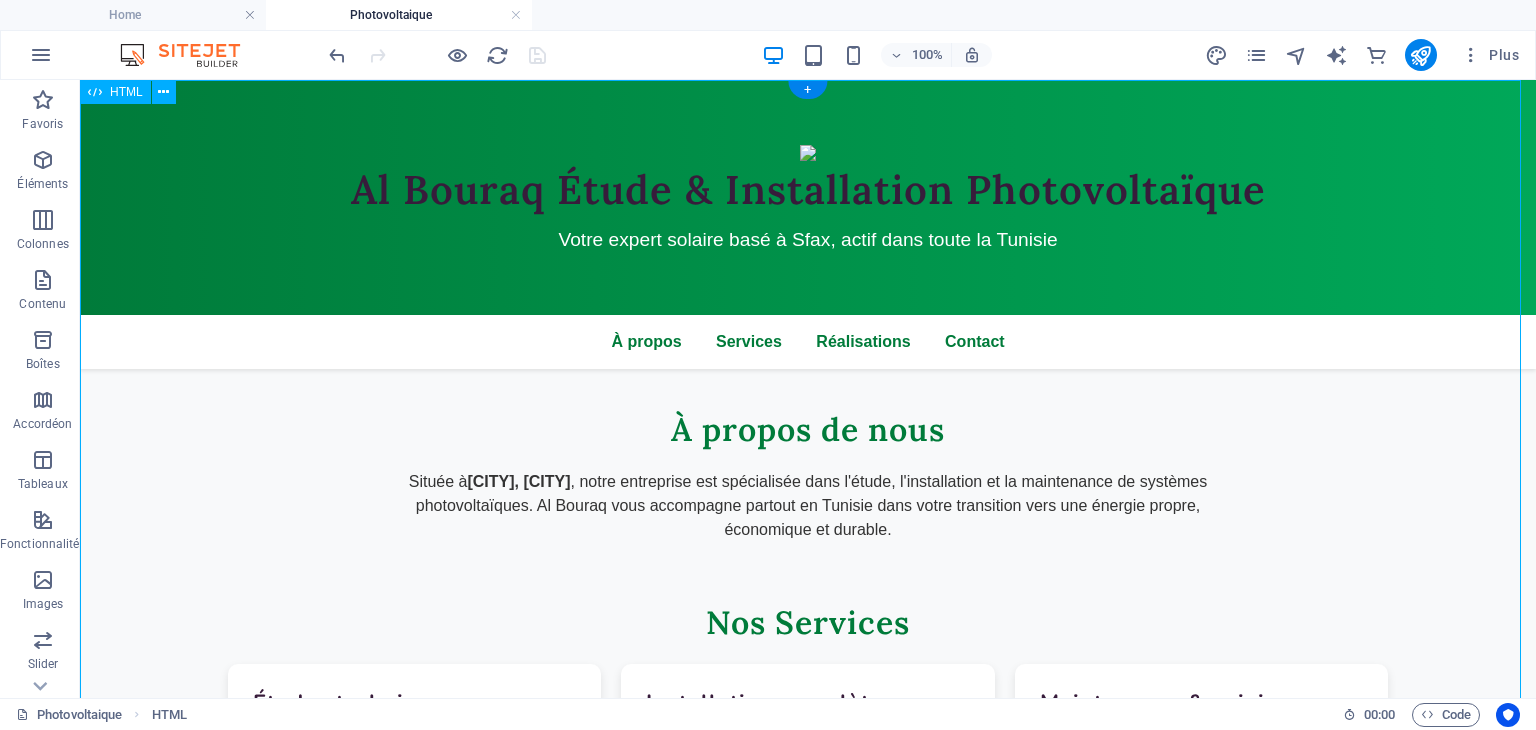 click on "Al Bouraq - Énergie Solaire en Tunisie
Al Bouraq Étude & Installation Photovoltaïque
Votre expert solaire basé à Sfax, actif dans toute la Tunisie
À propos
Services
Réalisations
Contact
À propos de nous
Située à  [CITY], [CITY] , notre entreprise est spécialisée dans l'étude, l'installation et la maintenance de systèmes photovoltaïques. Al Bouraq vous accompagne partout en Tunisie dans votre transition vers une énergie propre, économique et durable.
Nos Services
Études techniques
Analyse de vos besoins et conception de solutions sur mesure adaptées à votre consommation.
Installation complète
Pose professionnelle de panneaux solaires avec équipements certifiés et garantie de performance.
Maintenance & suivi" at bounding box center (808, 781) 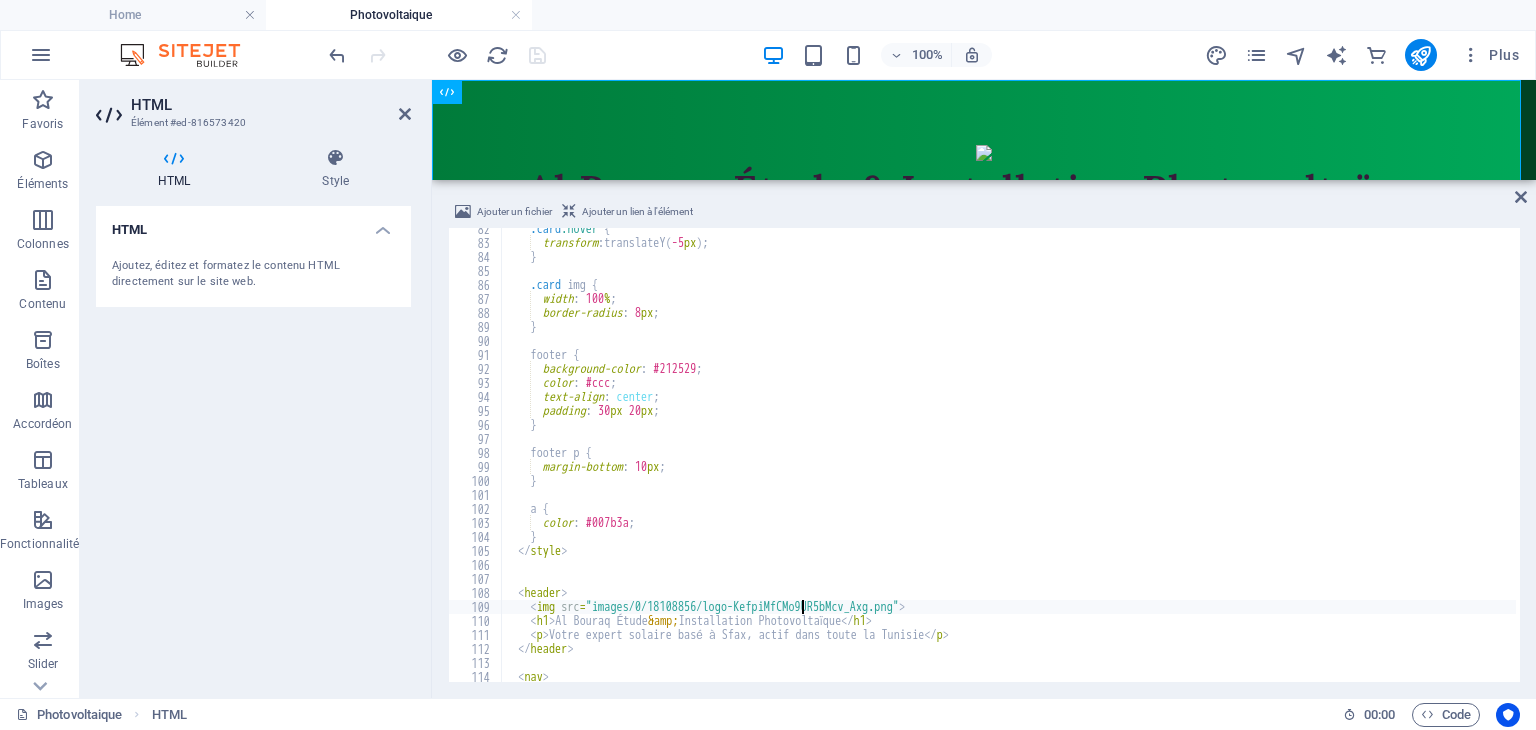 click on ".card :hover   {         transform :  translateY( -5 px ) ;      }      .card   img   {         width :   100 % ;         border-radius :   8 px ;      }      footer   {         background-color :   #212529 ;         color :   #ccc ;         text-align :   center ;         padding :   30 px   20 px ;      }      footer   p   {         margin-bottom :   10 px ;      }      a   {         color :   #007b3a ;      }    </ style >    < header >      < img   src = "images/0/18108856/logo-KefpiMfCMo9UR5bMcv_Axg.png" >      < h1 > Al Bouraq Étude  &amp;  Installation Photovoltaïque </ h1 >      < p > Votre expert solaire basé à Sfax, actif dans toute la Tunisie </ p >    </ header >    < nav >      < a   href = "#about" > À propos </ a >" at bounding box center [1439, 461] 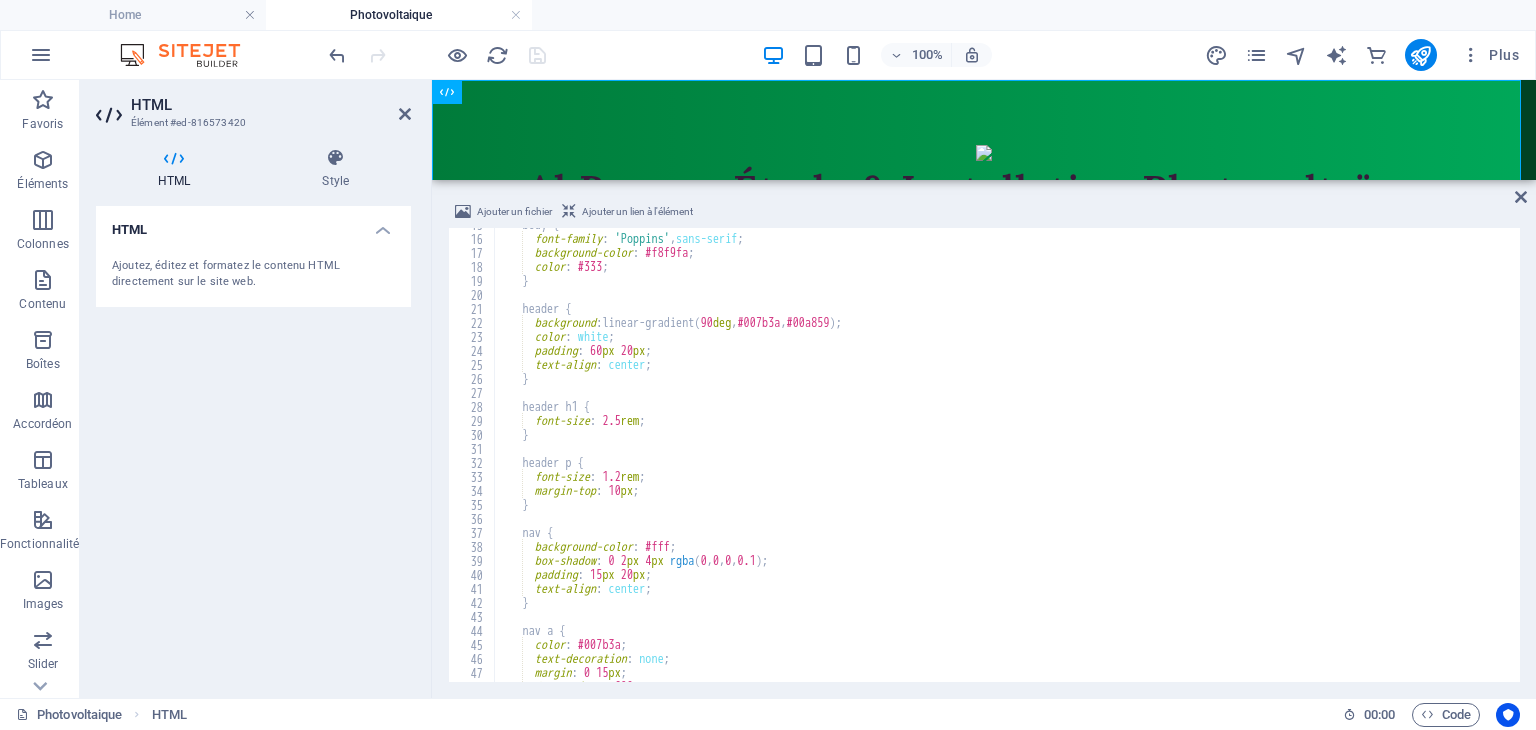 scroll, scrollTop: 0, scrollLeft: 0, axis: both 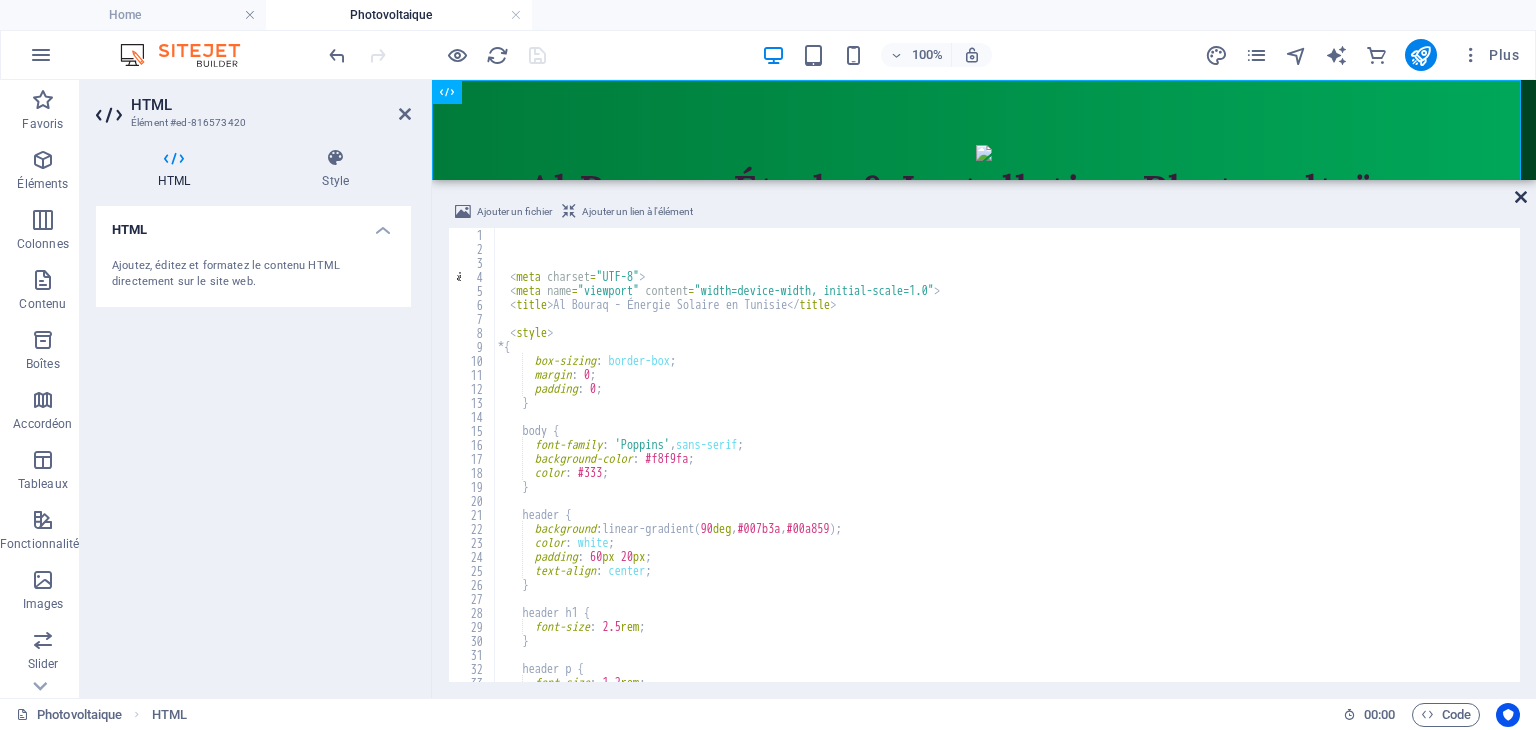 click at bounding box center (1521, 197) 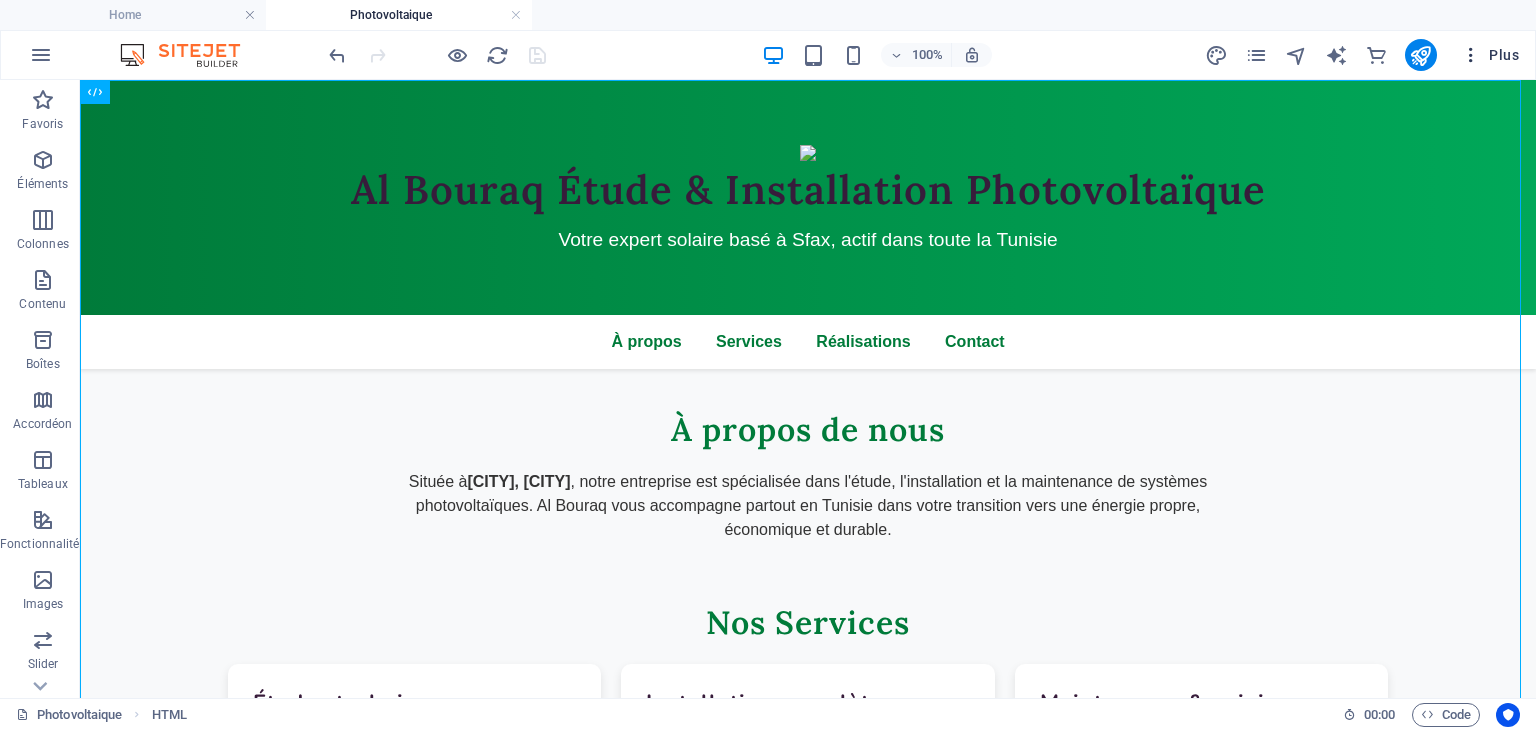 click at bounding box center (1471, 55) 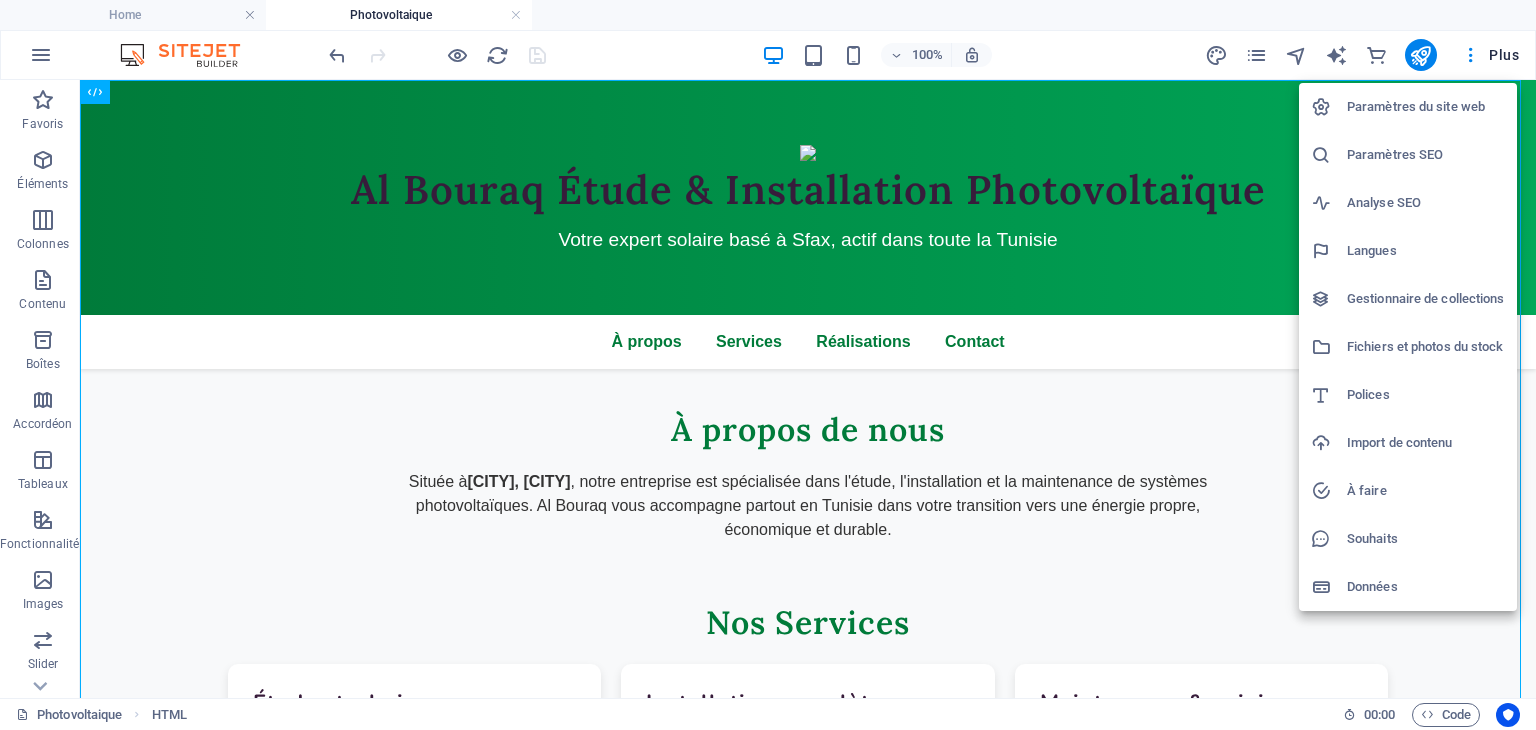 click on "Fichiers et photos du stock" at bounding box center (1426, 347) 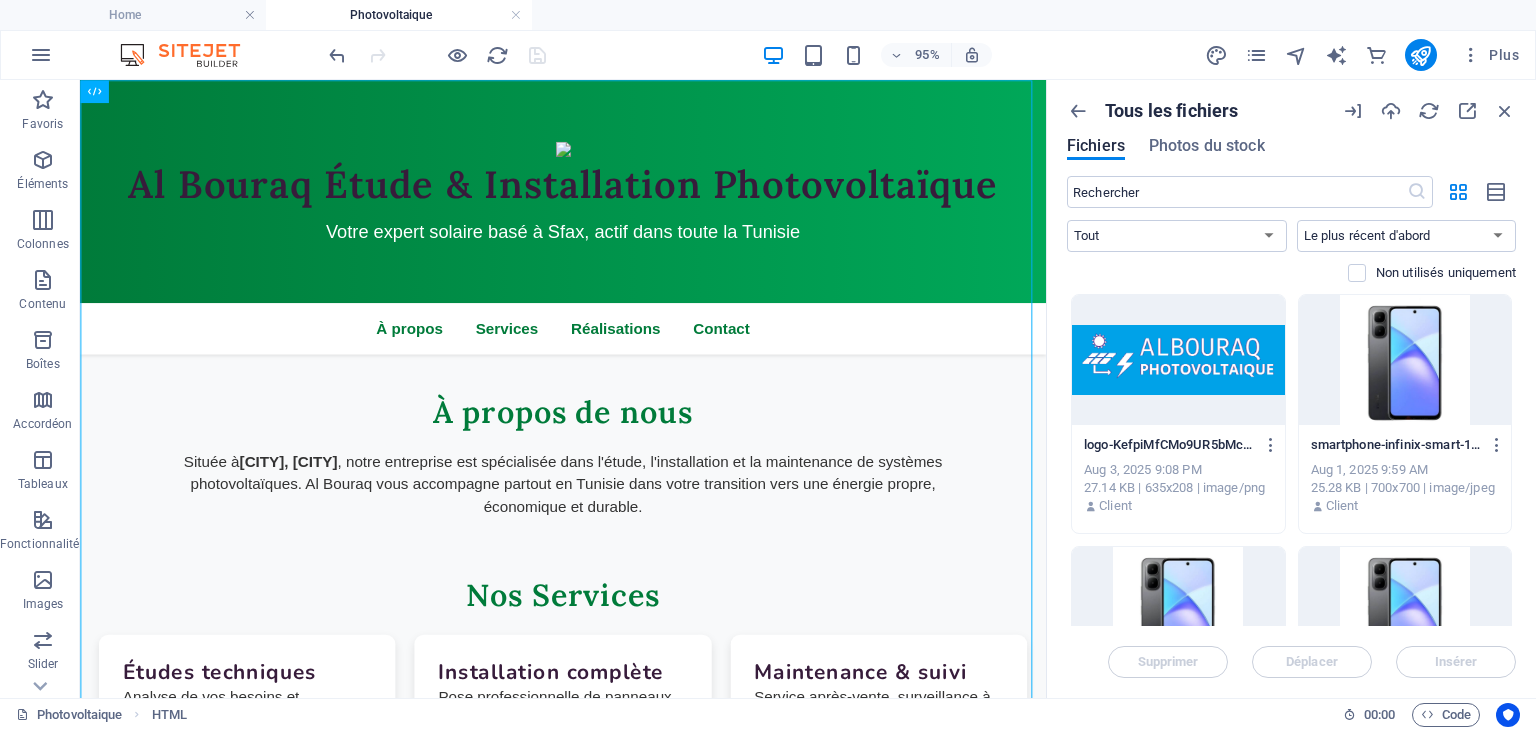 click at bounding box center (1178, 360) 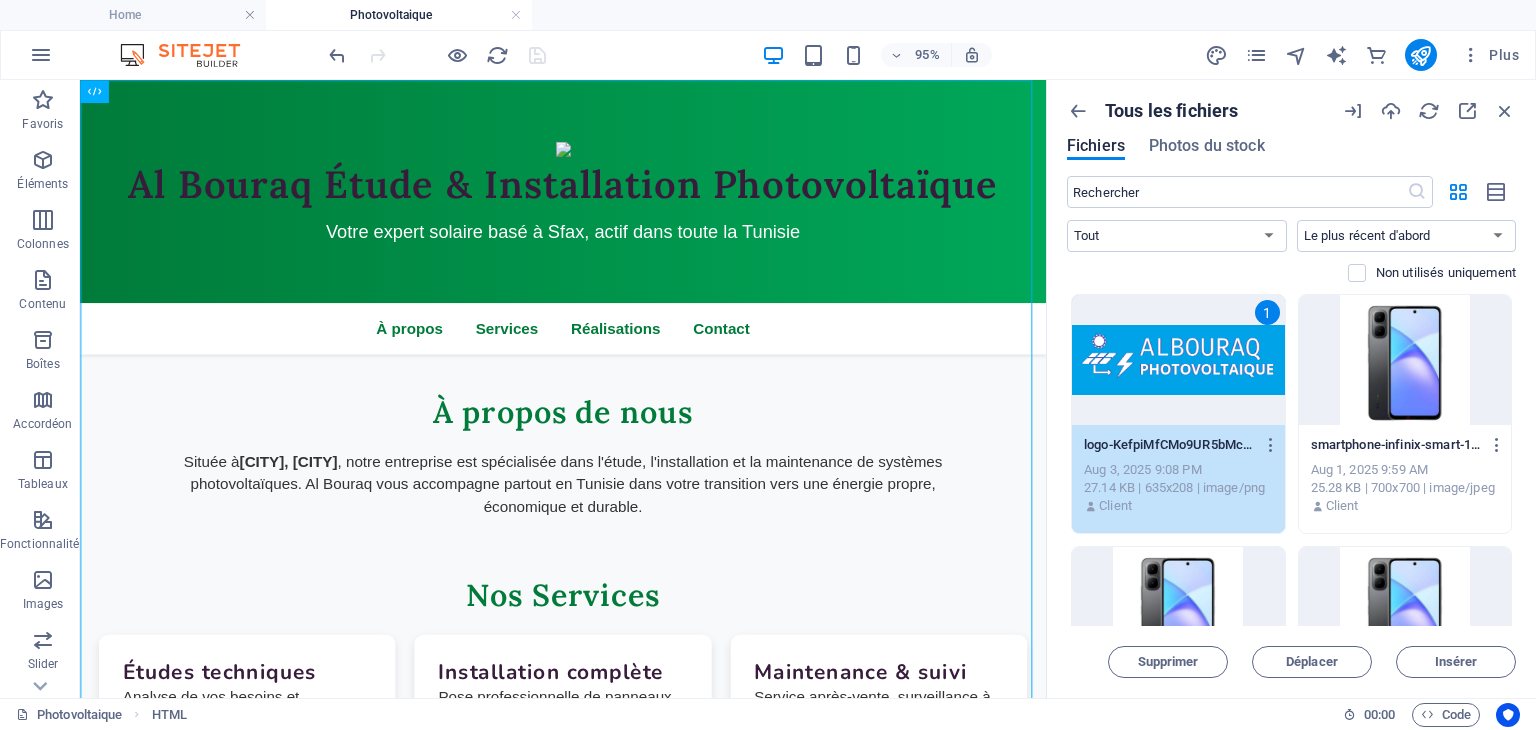 click on "1" at bounding box center [1178, 360] 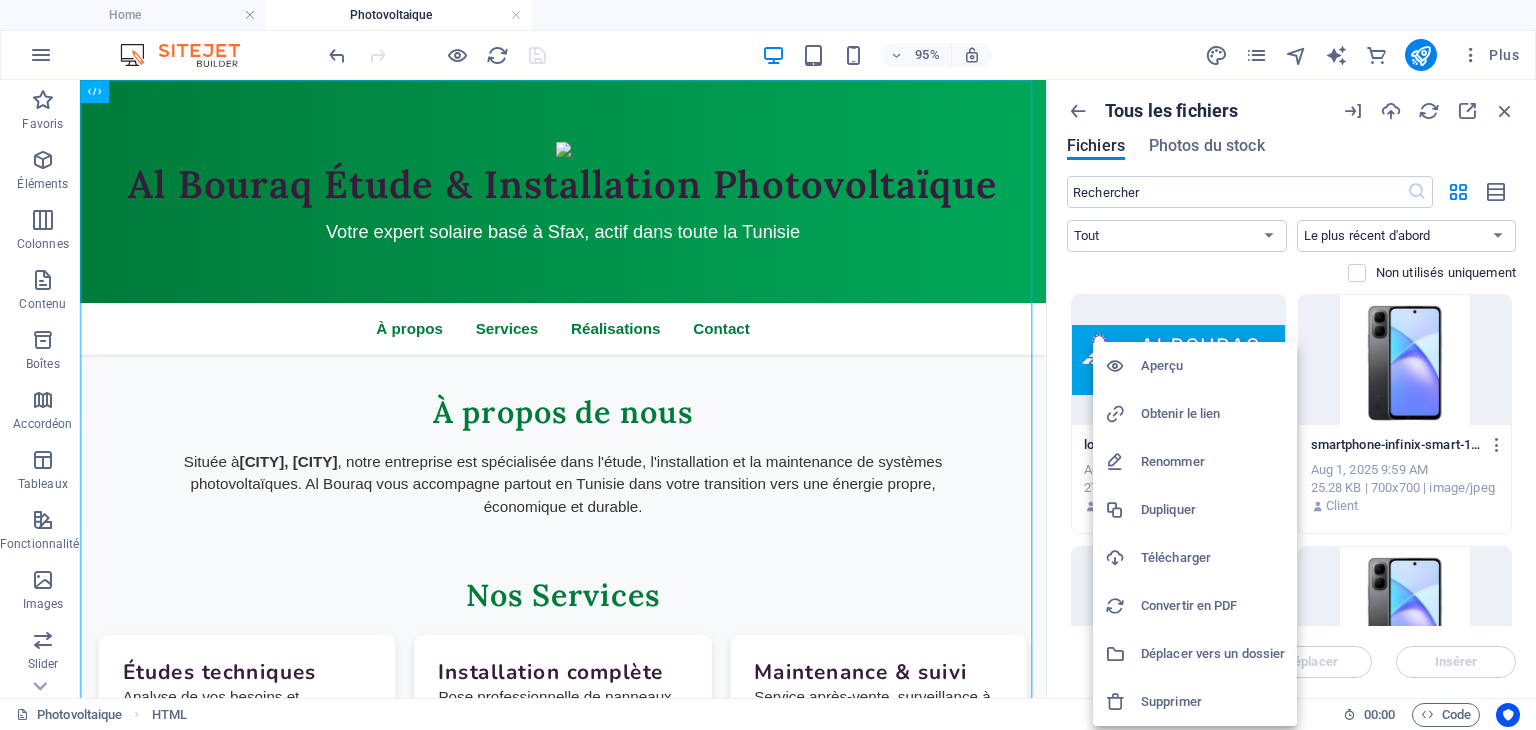 click at bounding box center (768, 365) 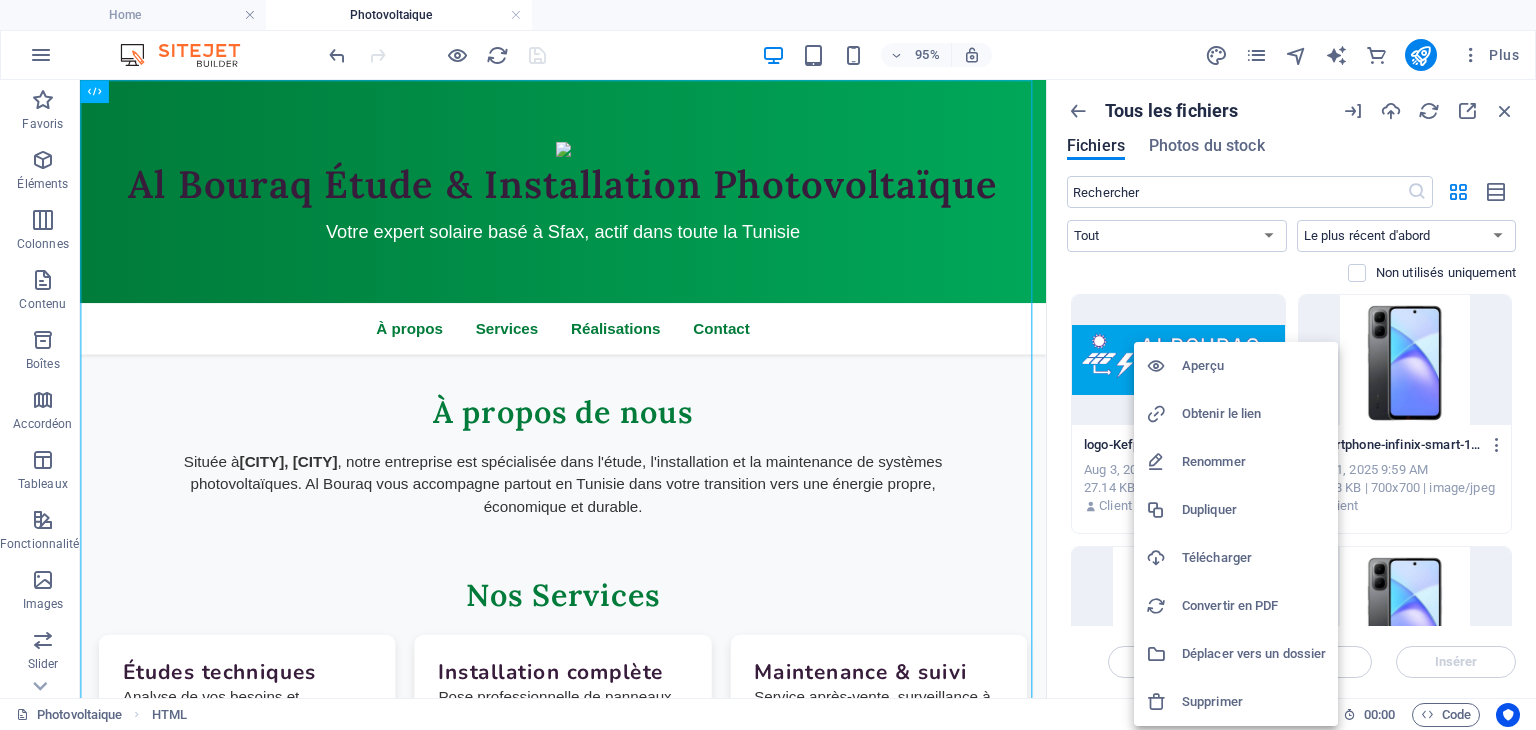 click at bounding box center [768, 365] 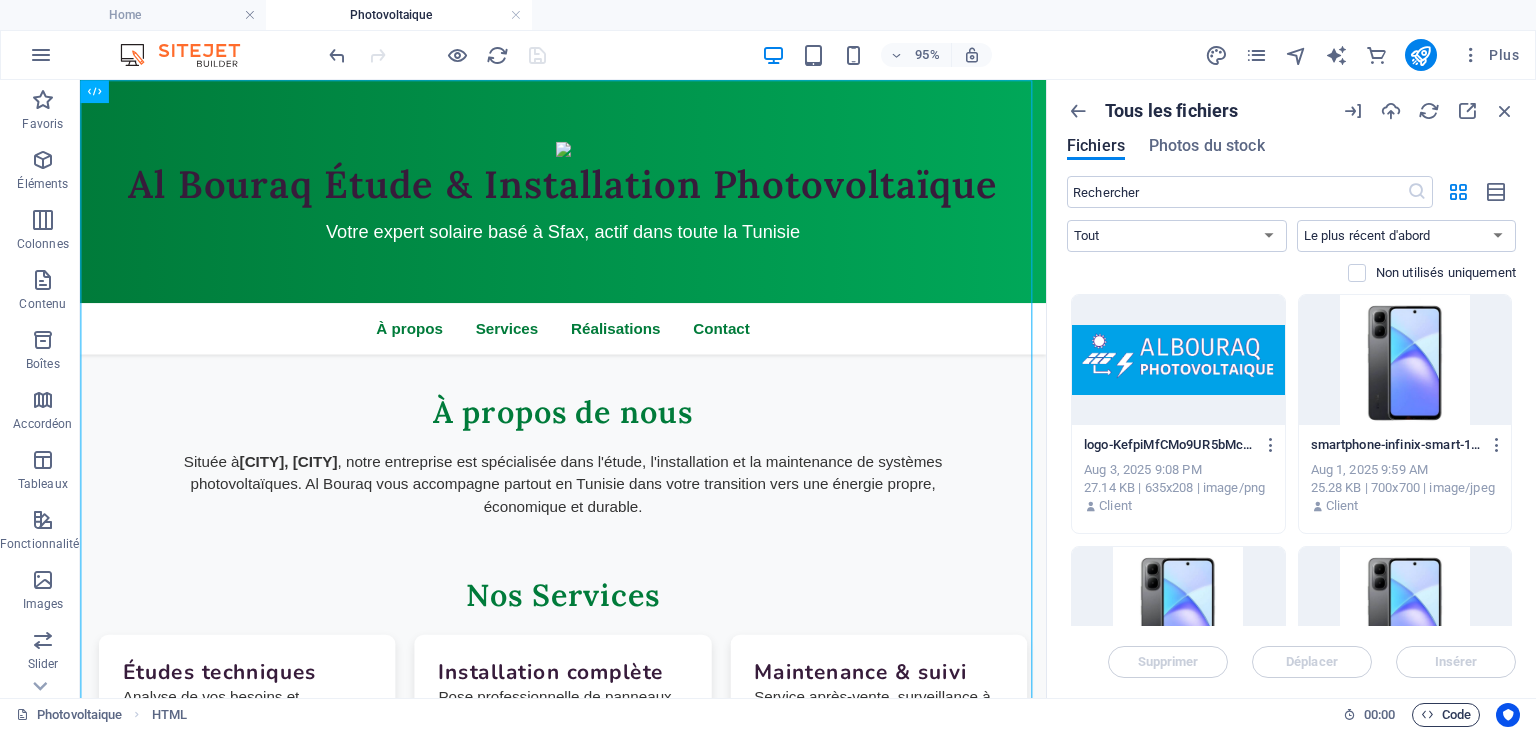 click on "Code" at bounding box center [1446, 715] 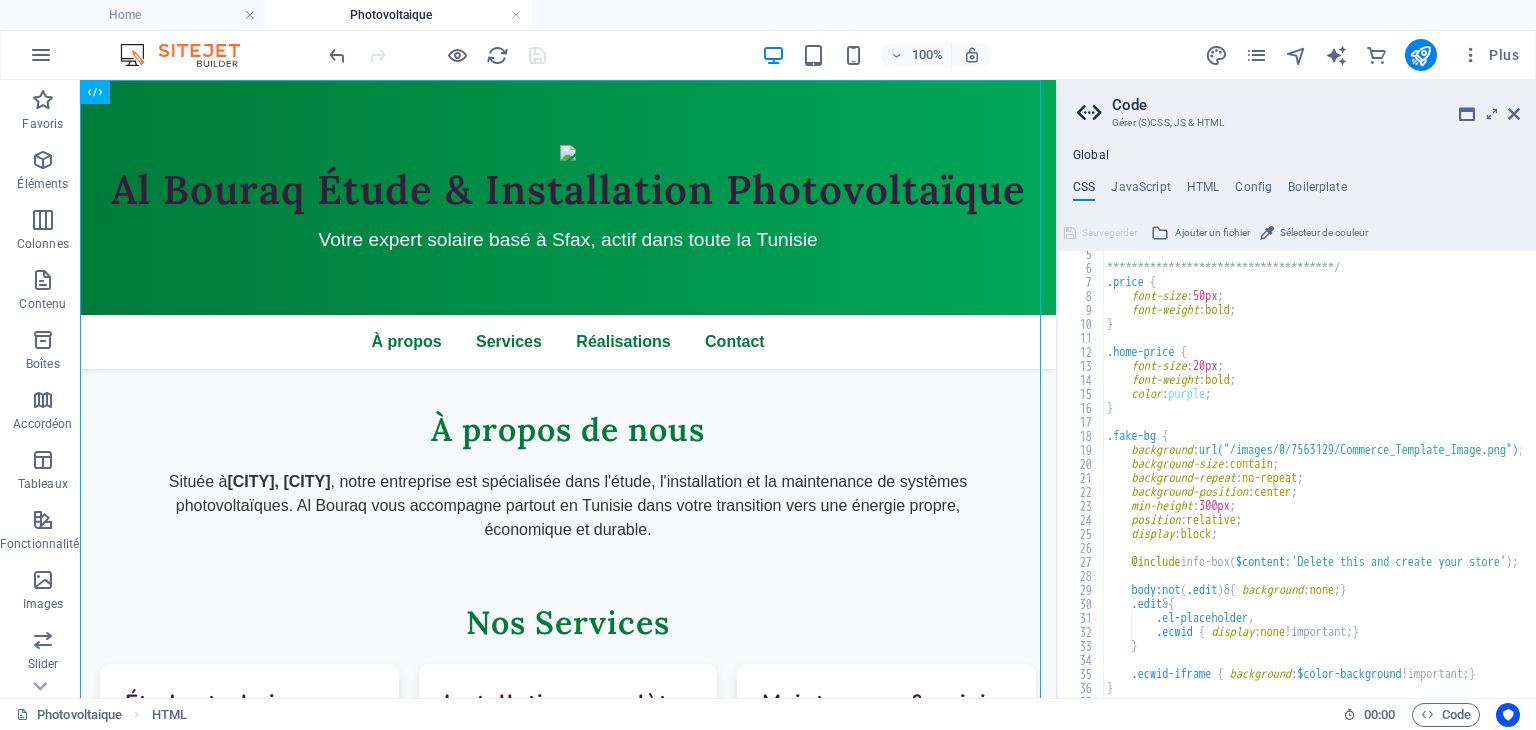 scroll, scrollTop: 120, scrollLeft: 0, axis: vertical 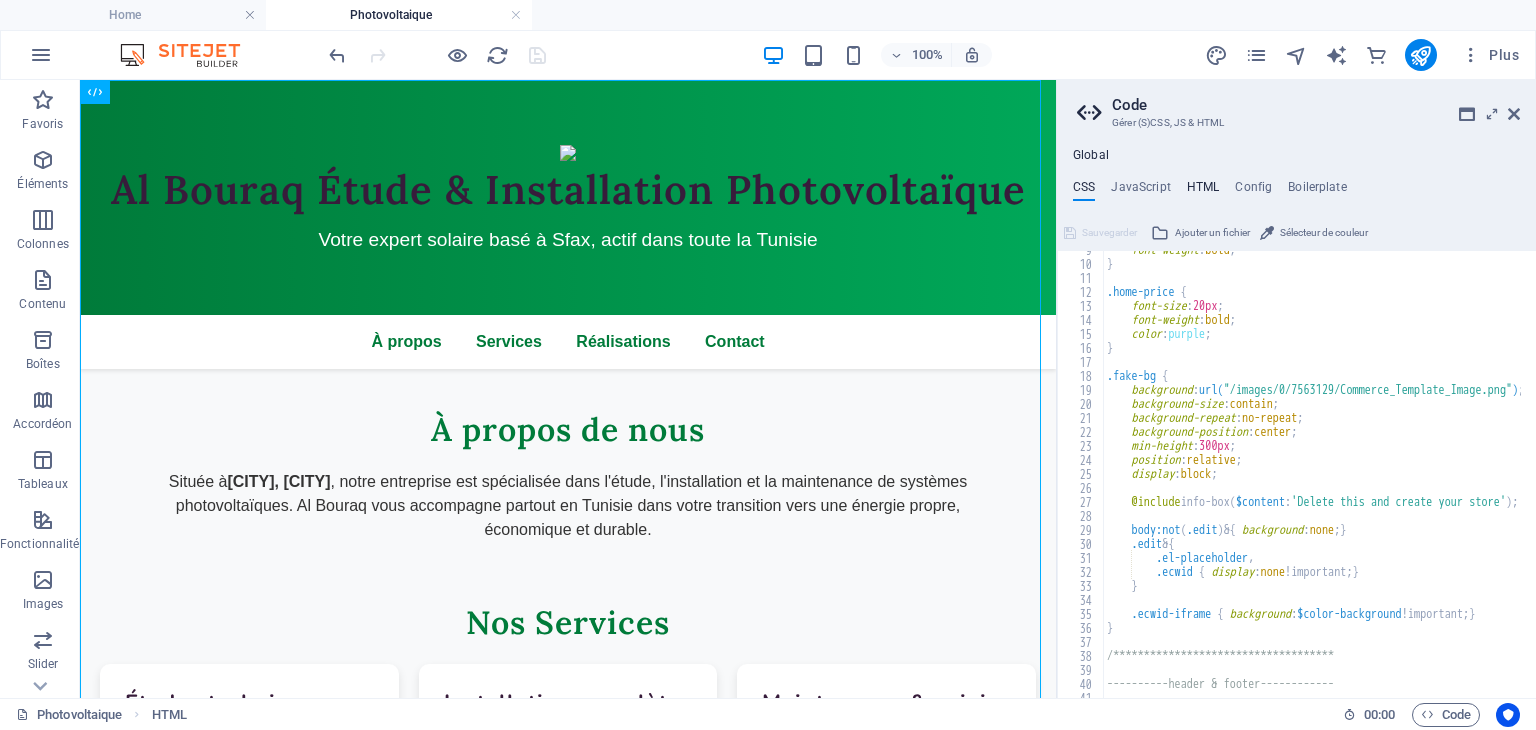 click on "HTML" at bounding box center [1203, 191] 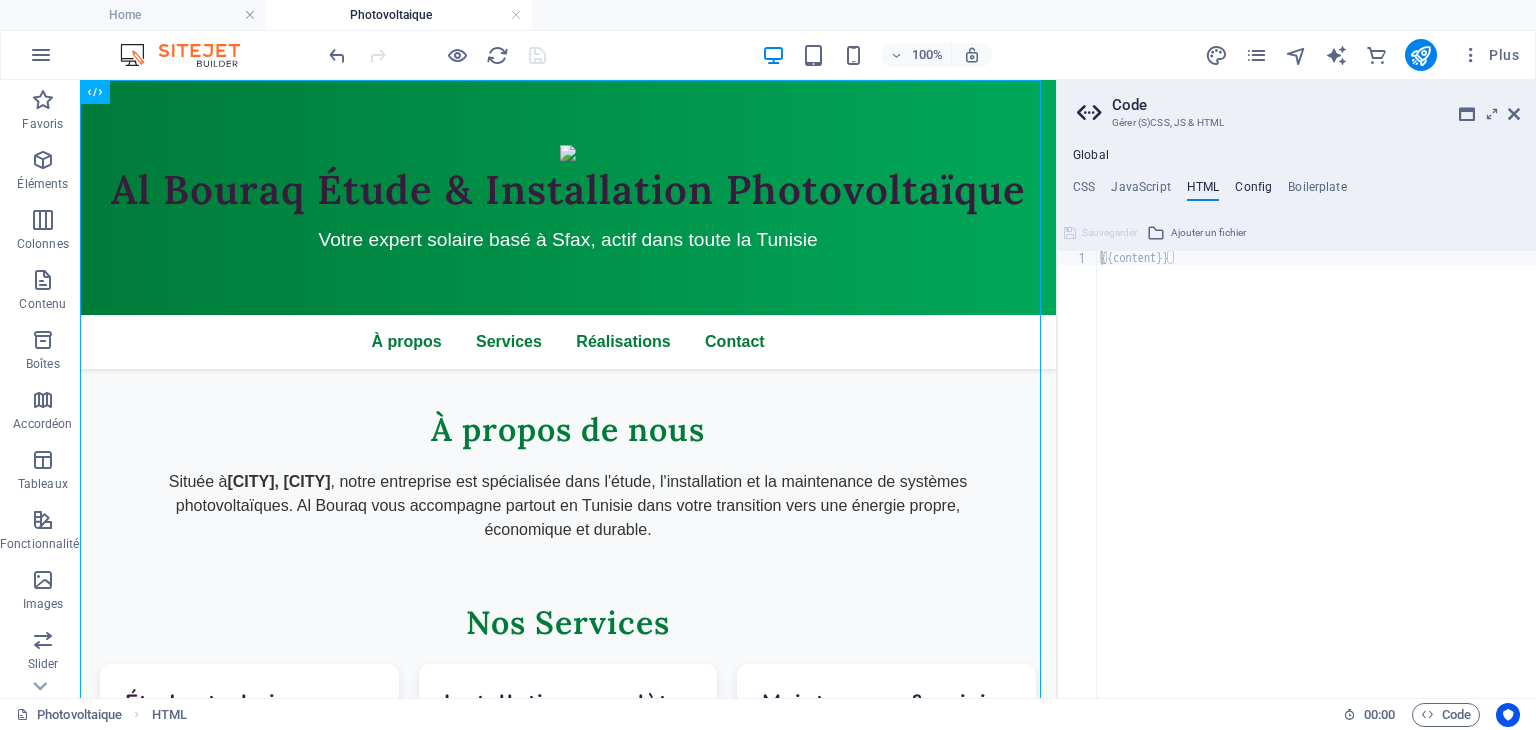 click on "Config" at bounding box center [1253, 191] 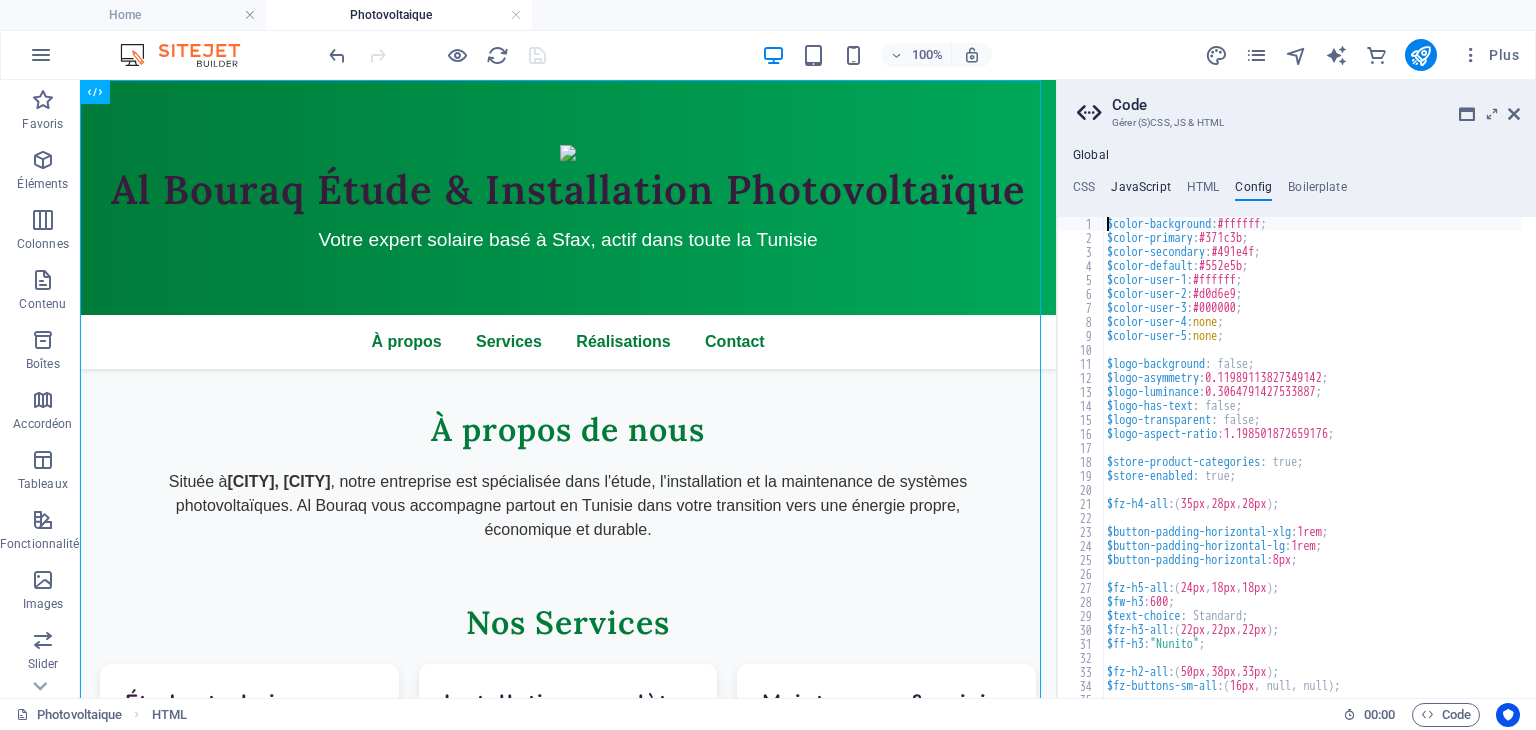 click on "JavaScript" at bounding box center [1140, 191] 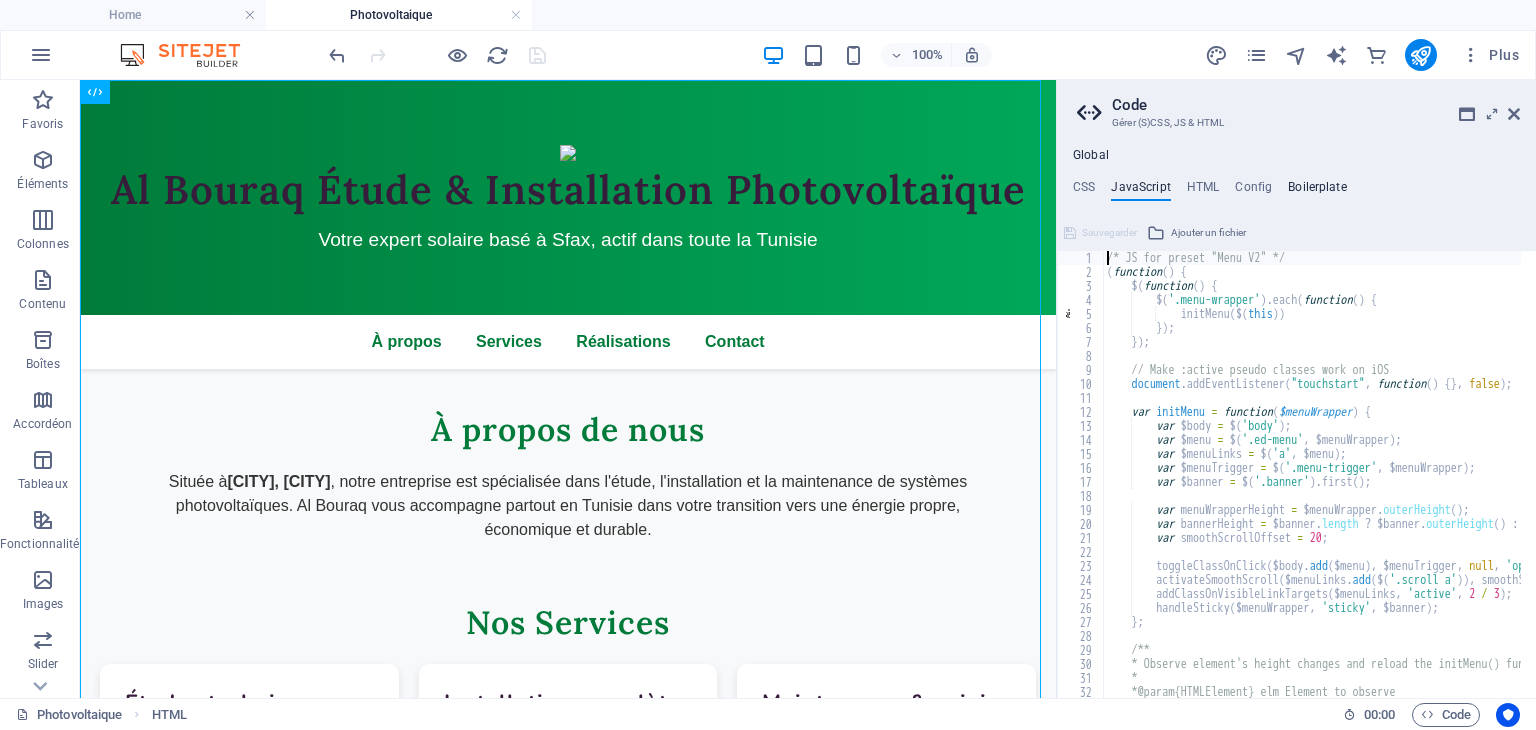 click on "Boilerplate" at bounding box center (1317, 191) 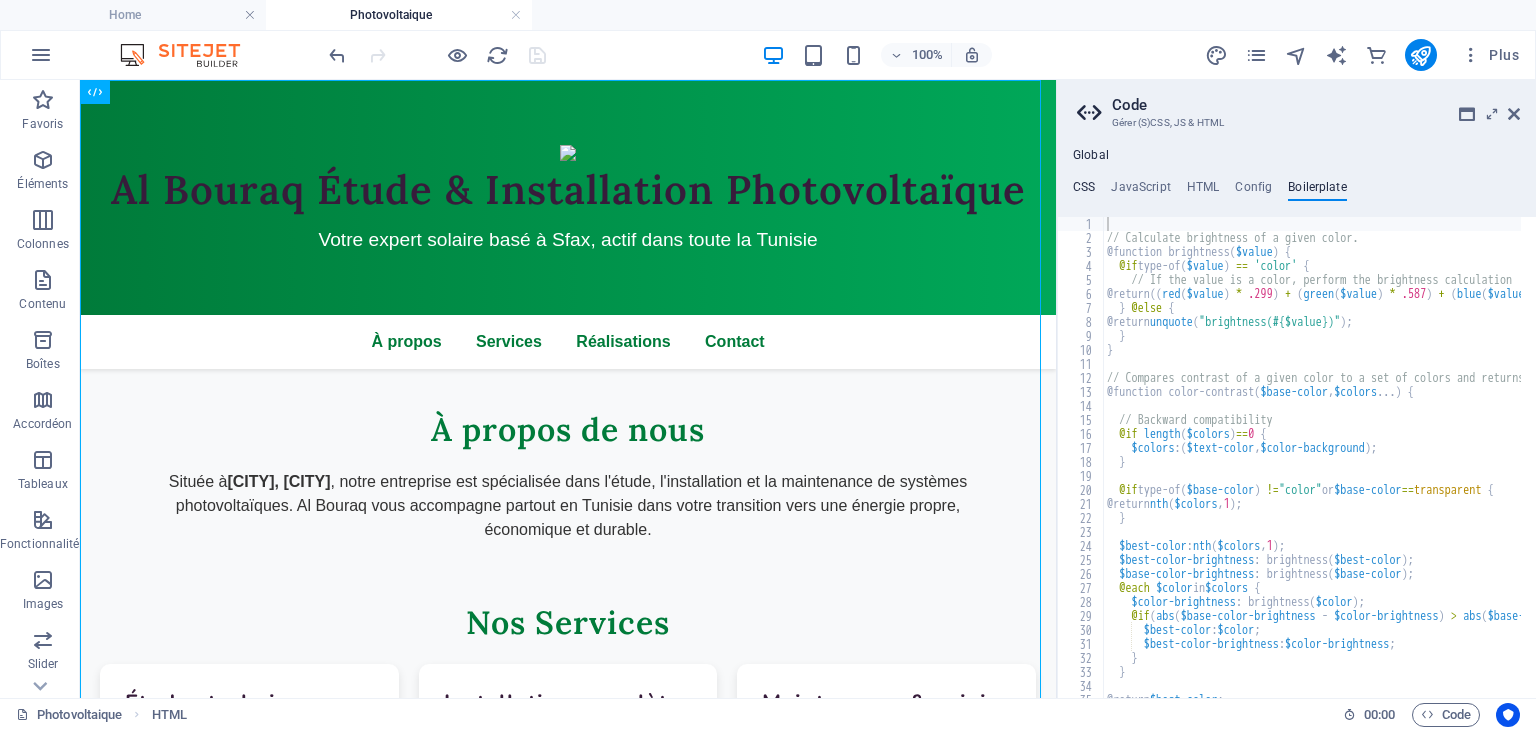 click on "CSS" at bounding box center [1084, 191] 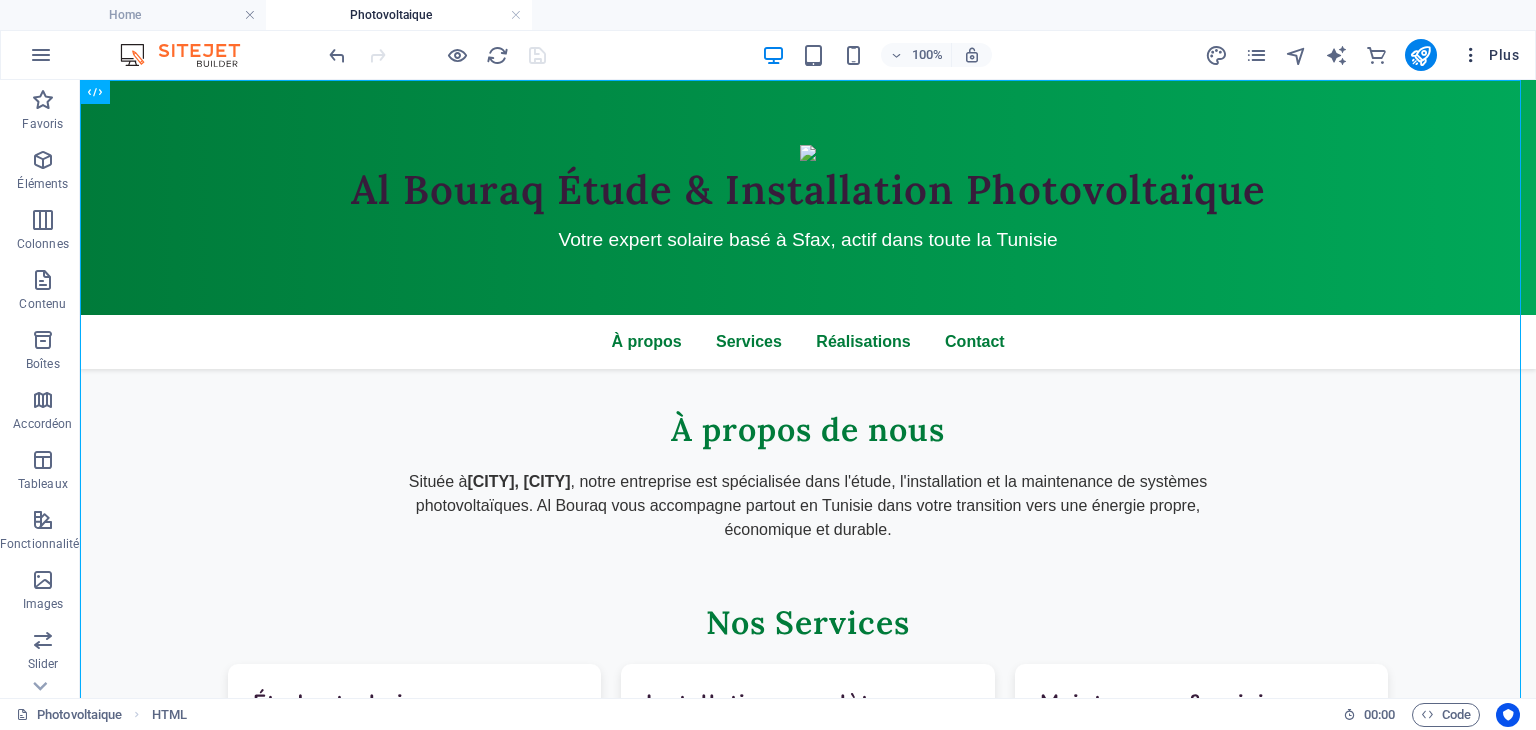 click at bounding box center (1471, 55) 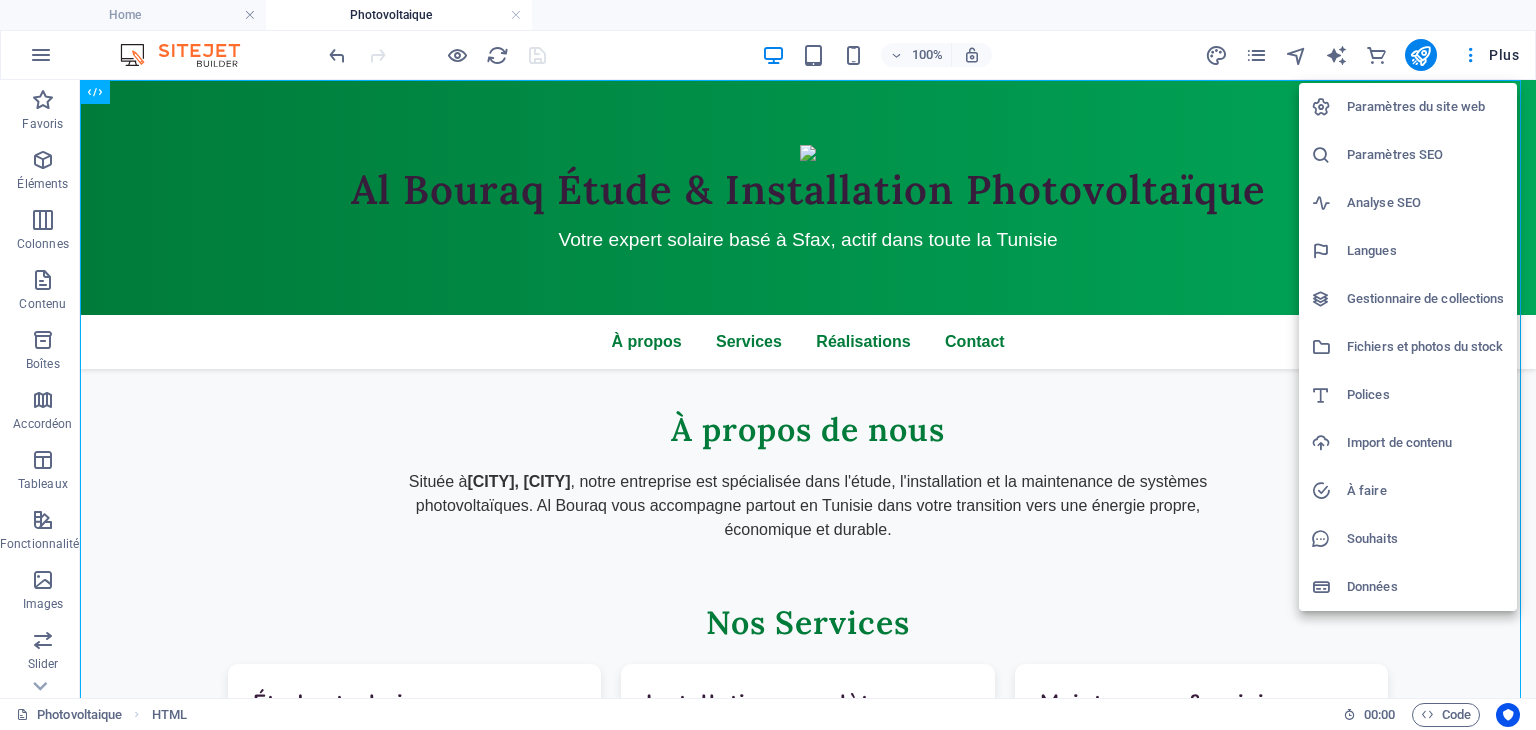click on "Fichiers et photos du stock" at bounding box center (1426, 347) 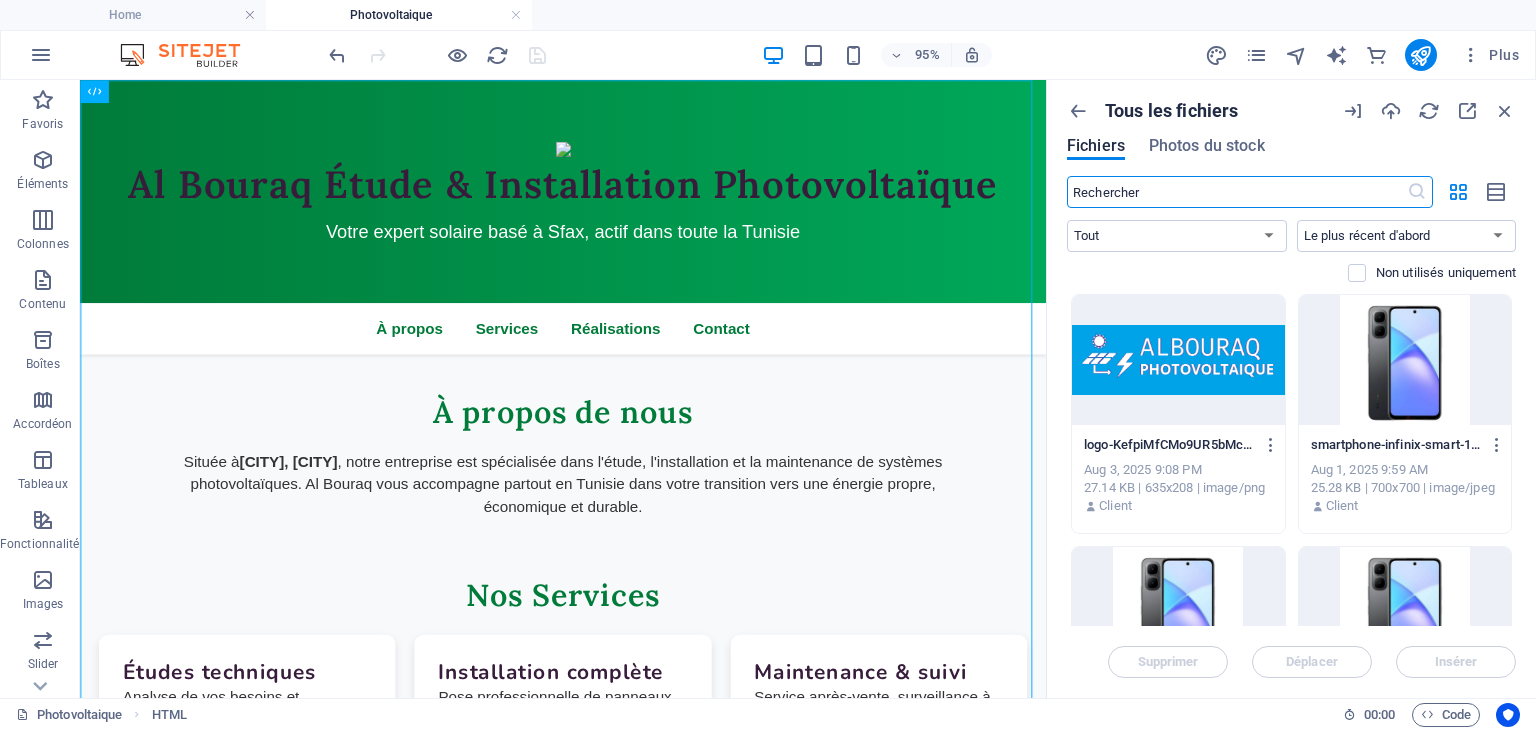 click at bounding box center [1178, 360] 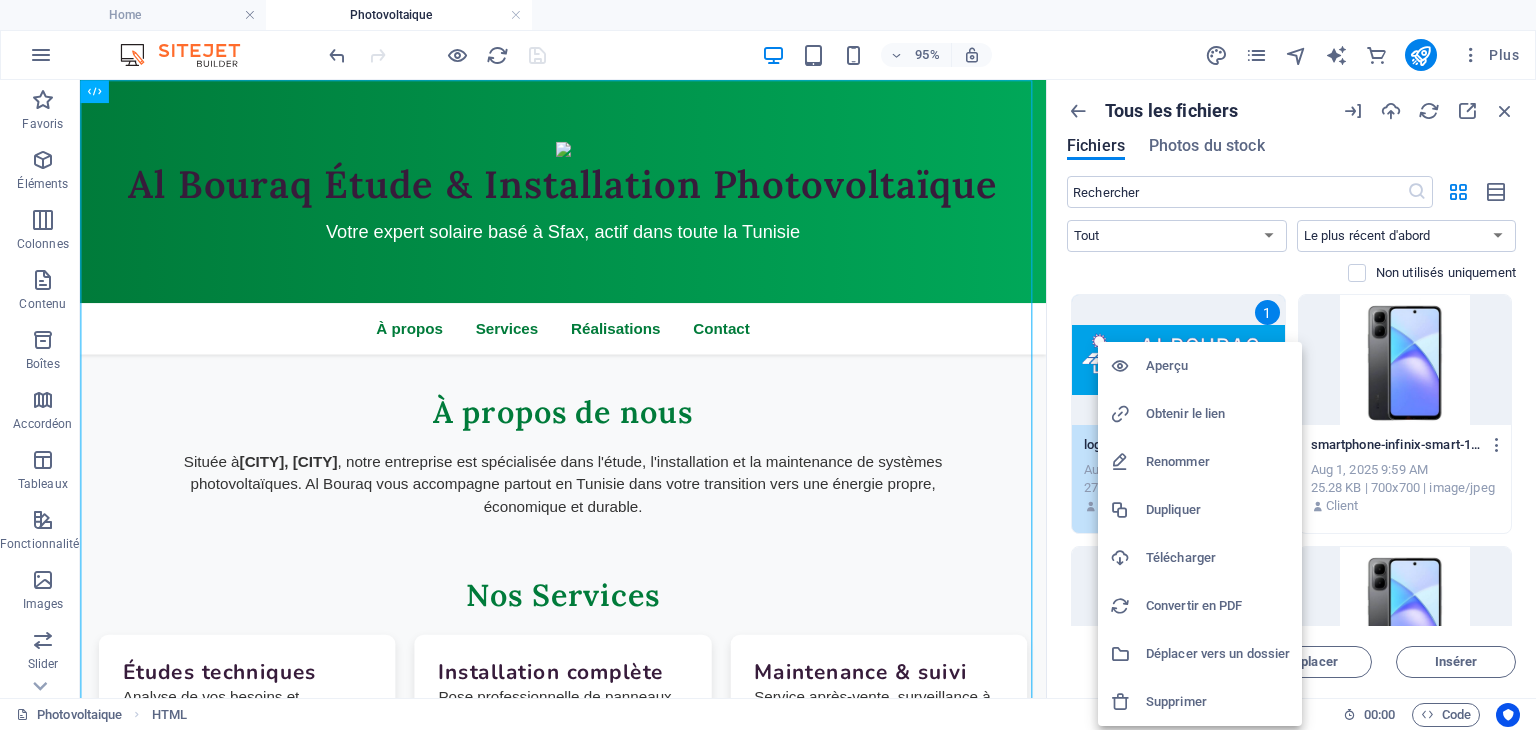 click at bounding box center (768, 365) 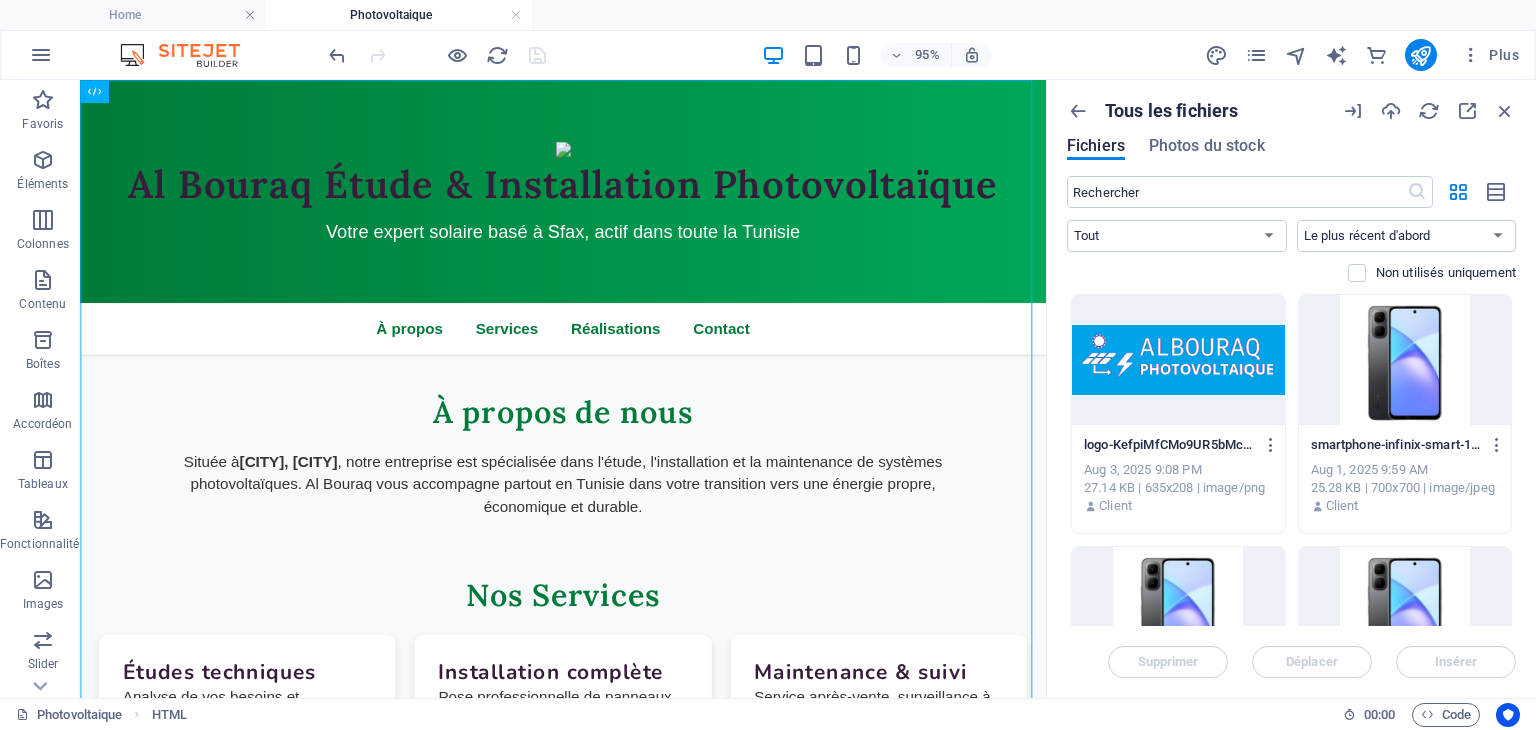 click on "Supprimer Déplacer Insérer" at bounding box center [1291, 652] 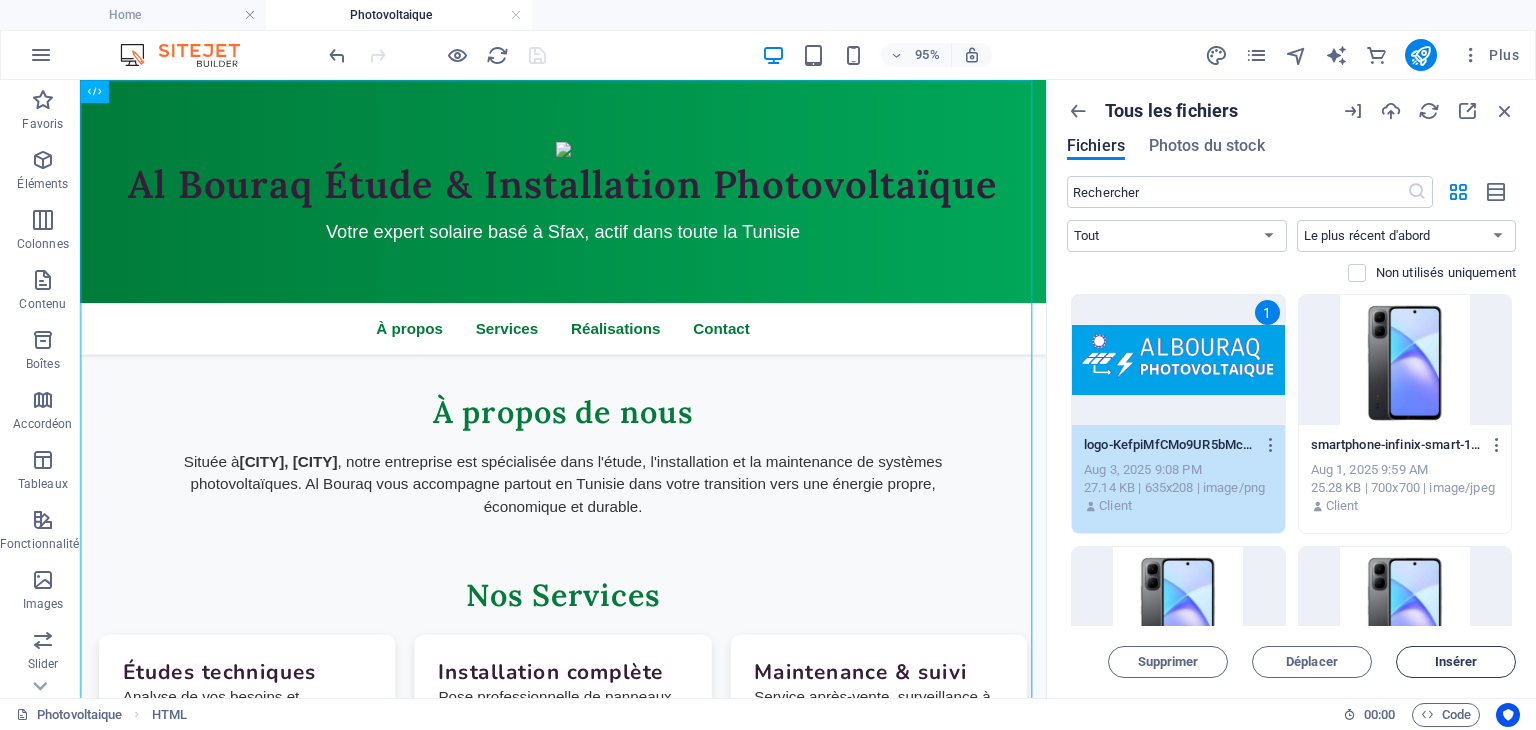click on "Insérer" at bounding box center (1456, 662) 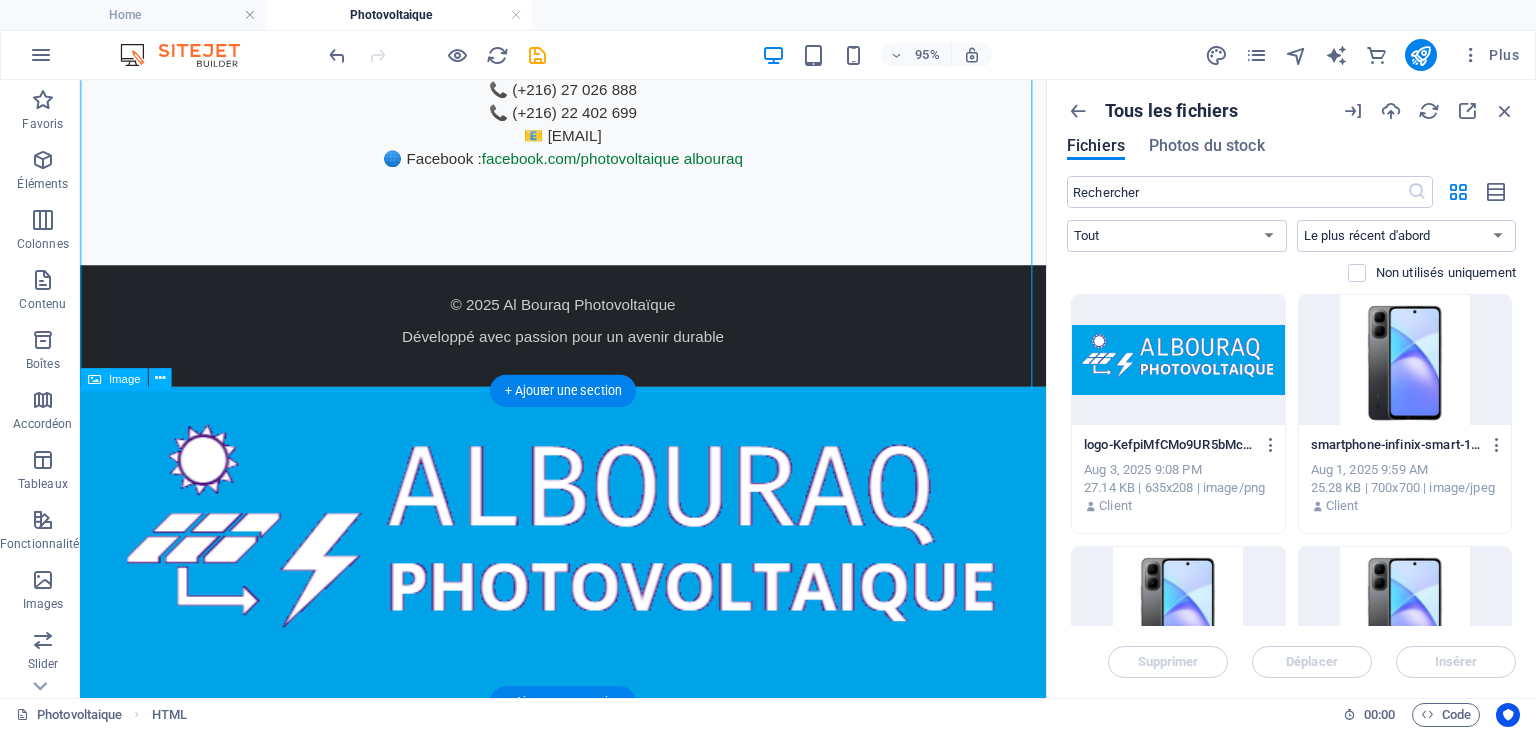 scroll, scrollTop: 1080, scrollLeft: 0, axis: vertical 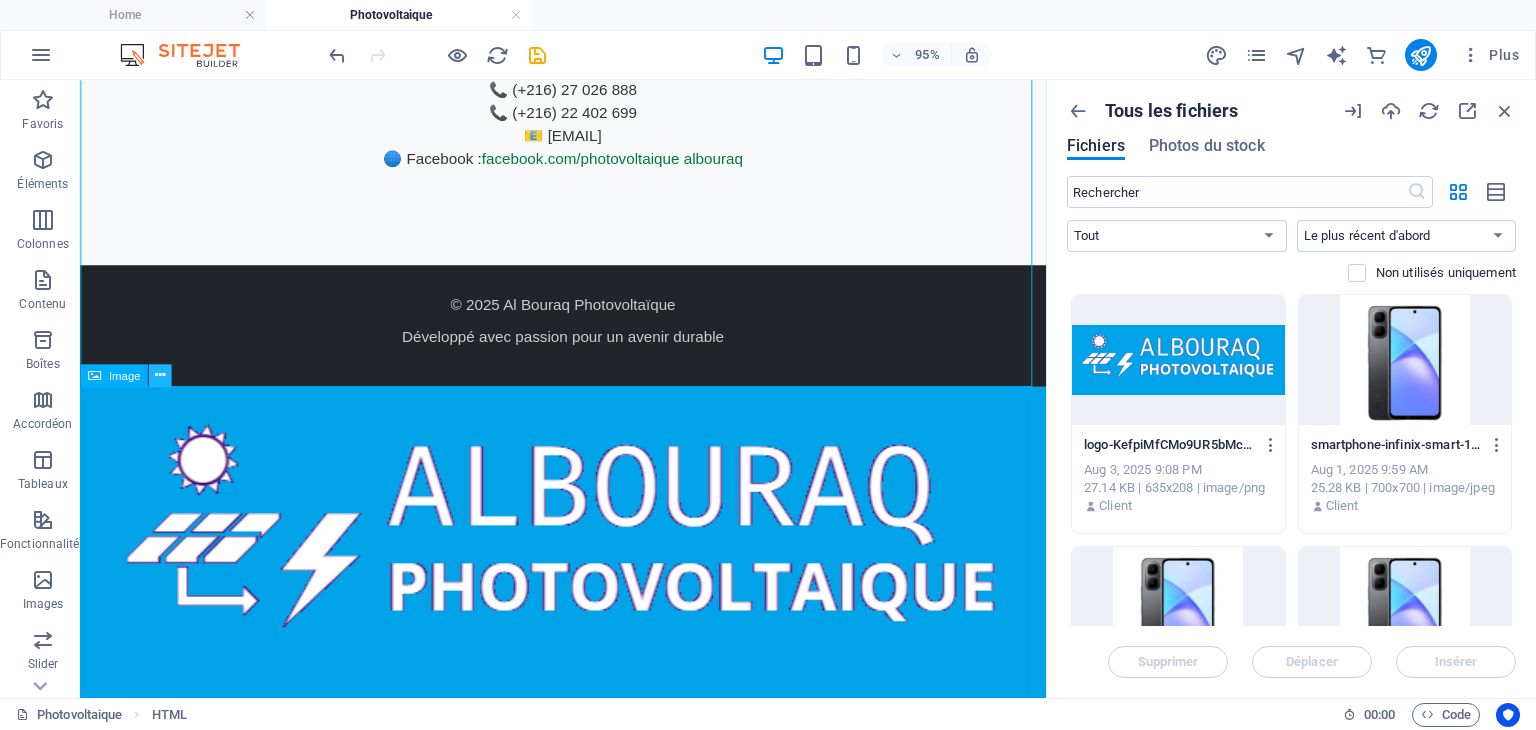 click at bounding box center [160, 375] 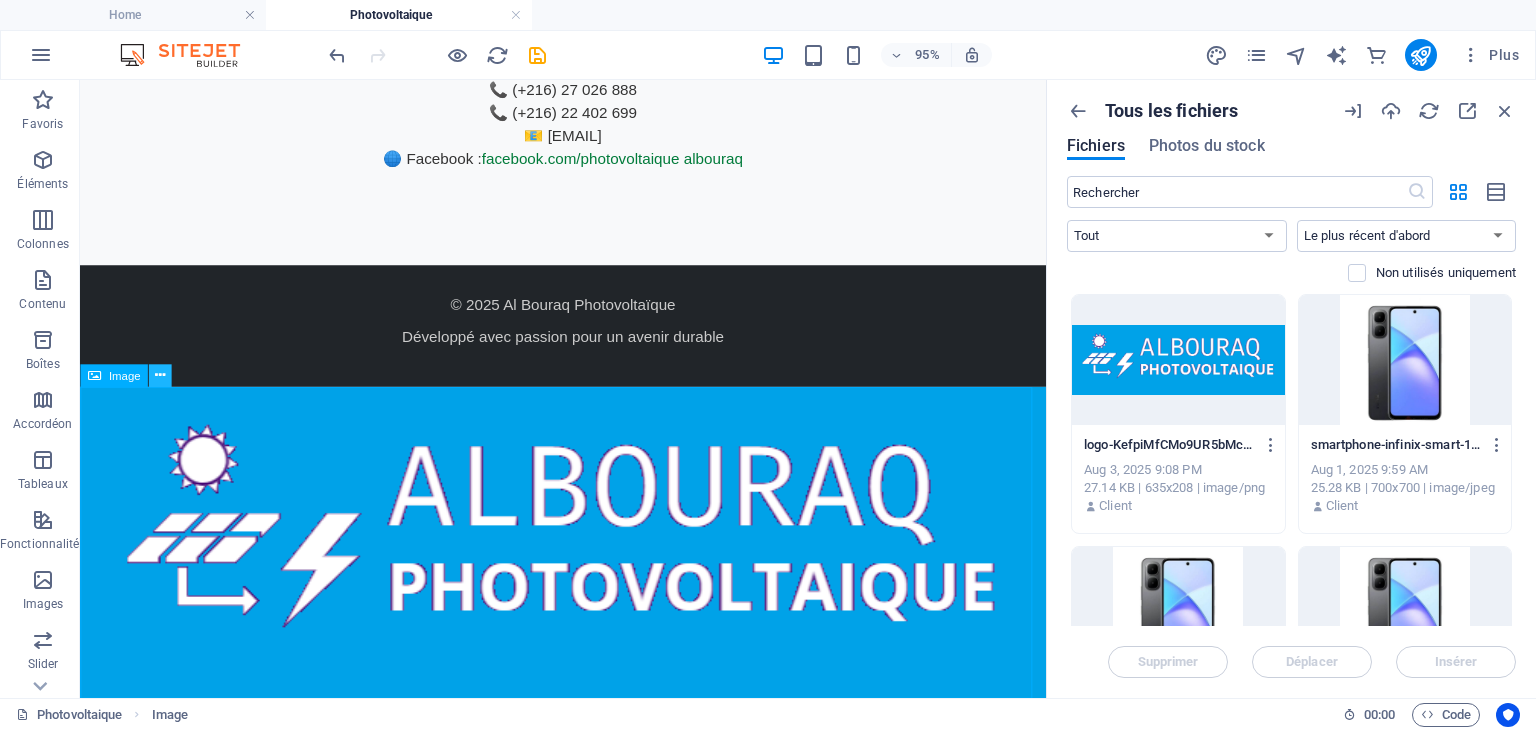 click at bounding box center (160, 375) 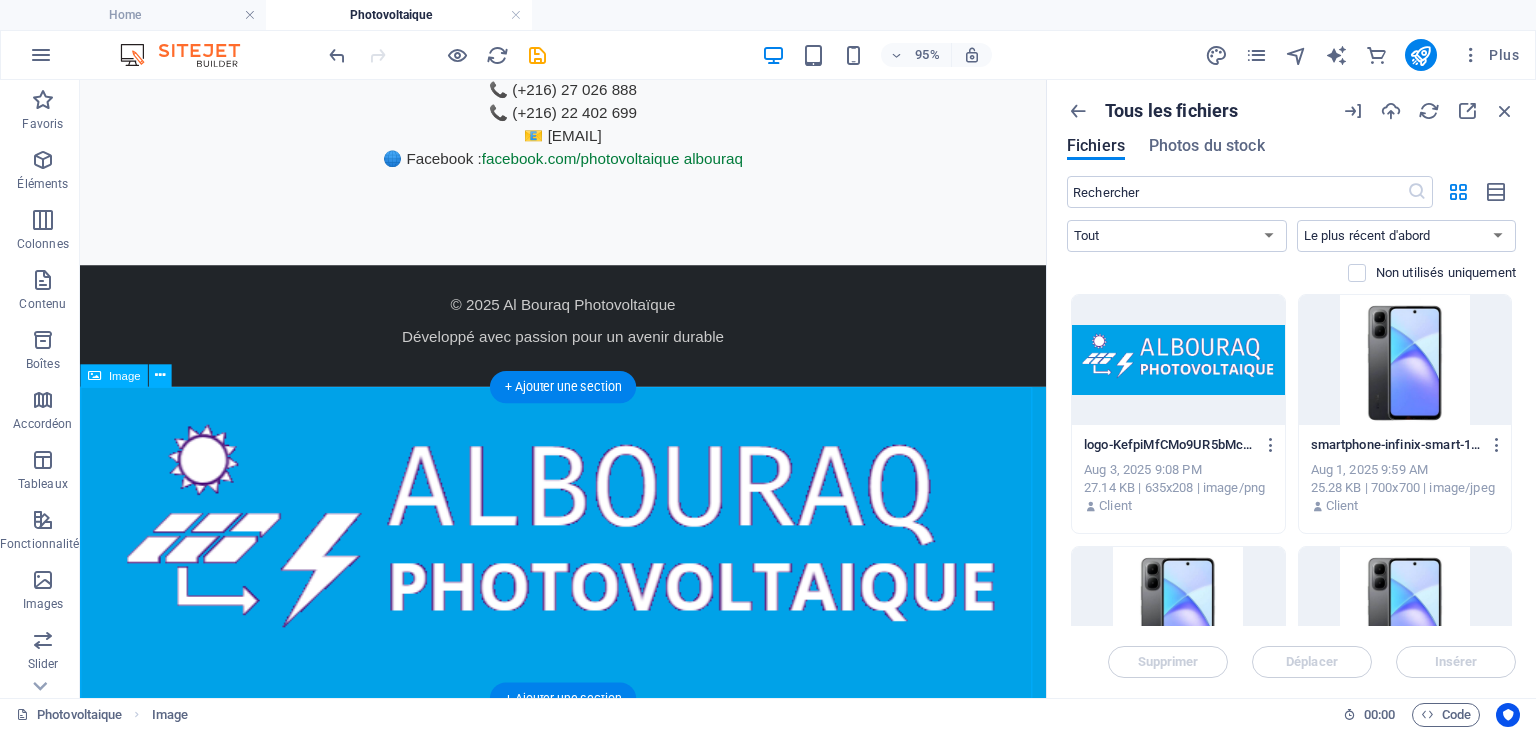 click at bounding box center [588, 569] 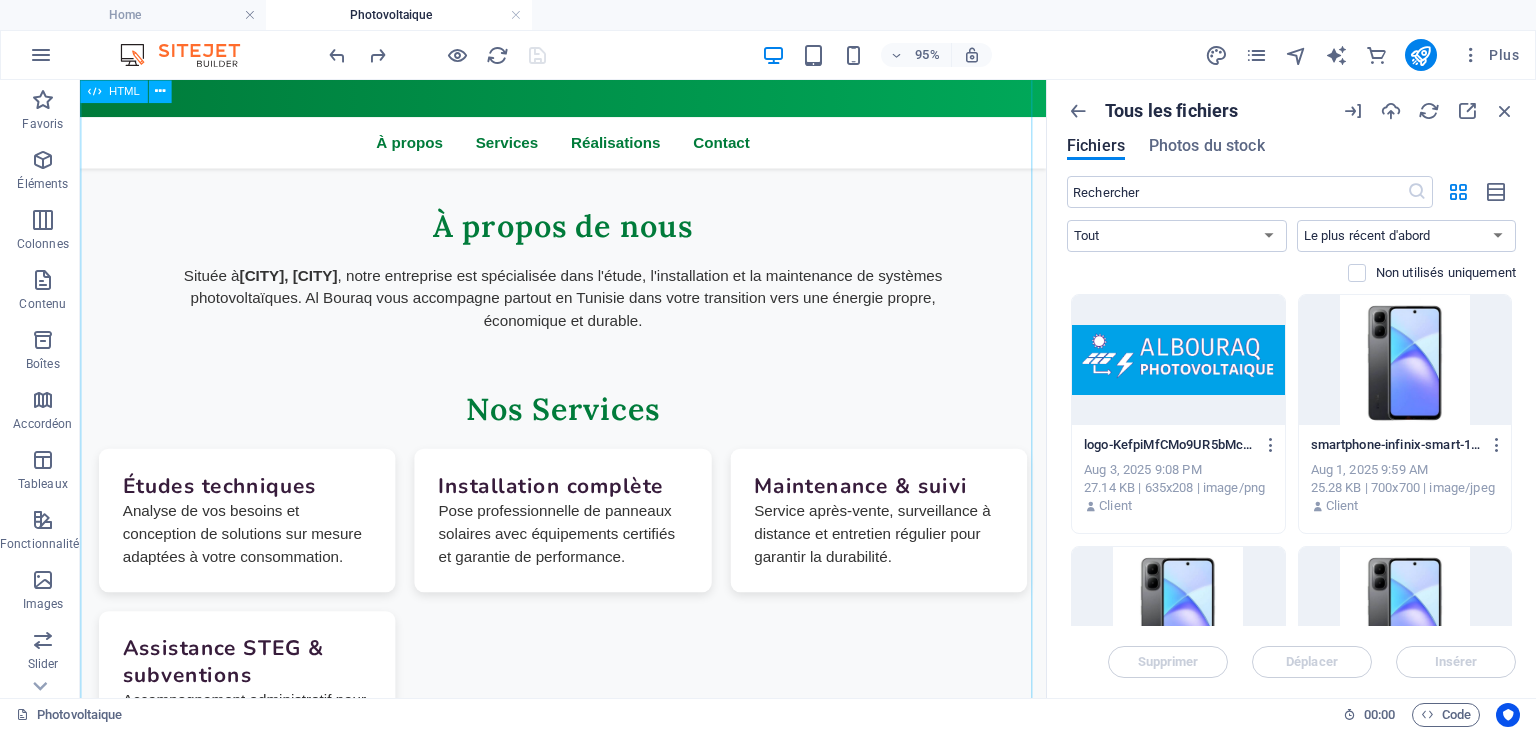 scroll, scrollTop: 0, scrollLeft: 0, axis: both 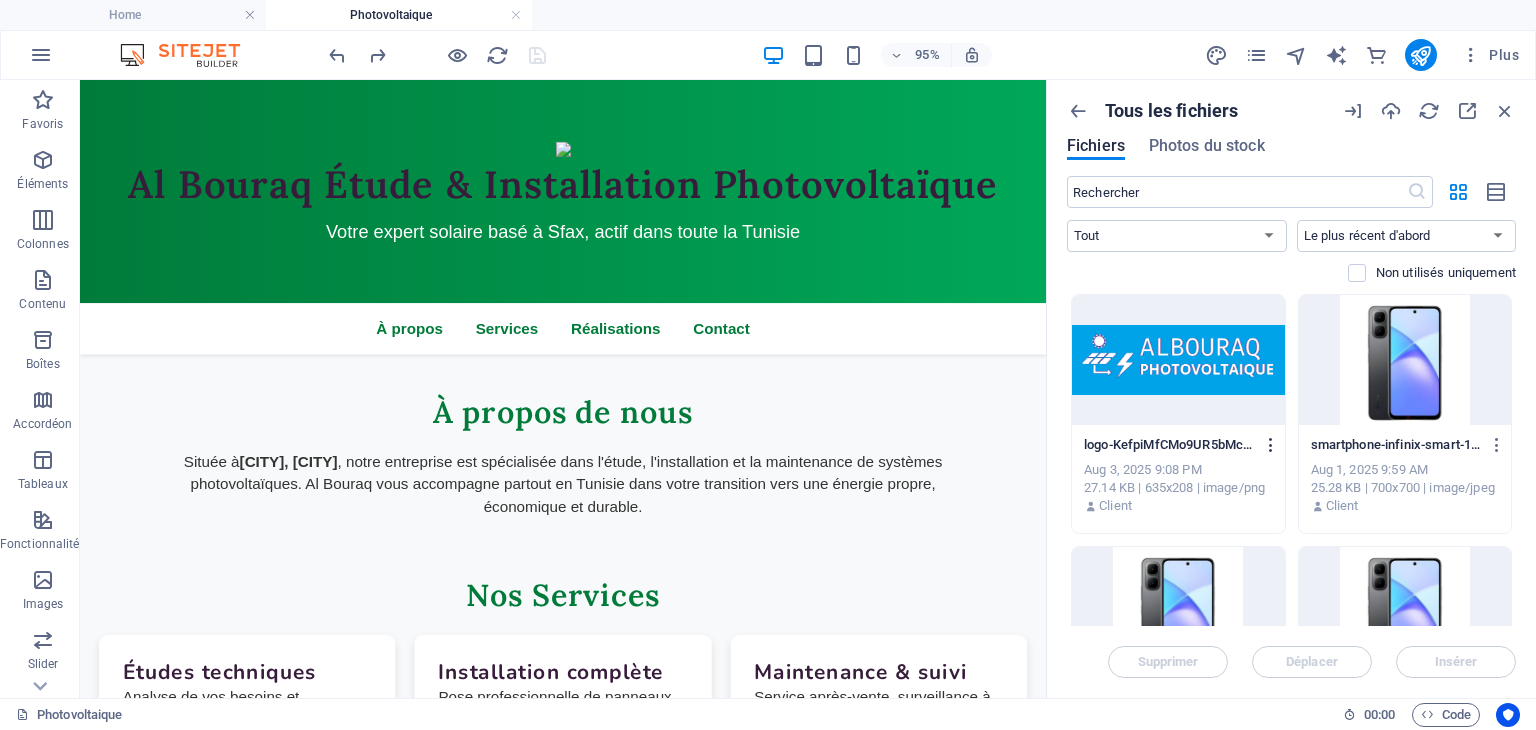 click at bounding box center [1271, 445] 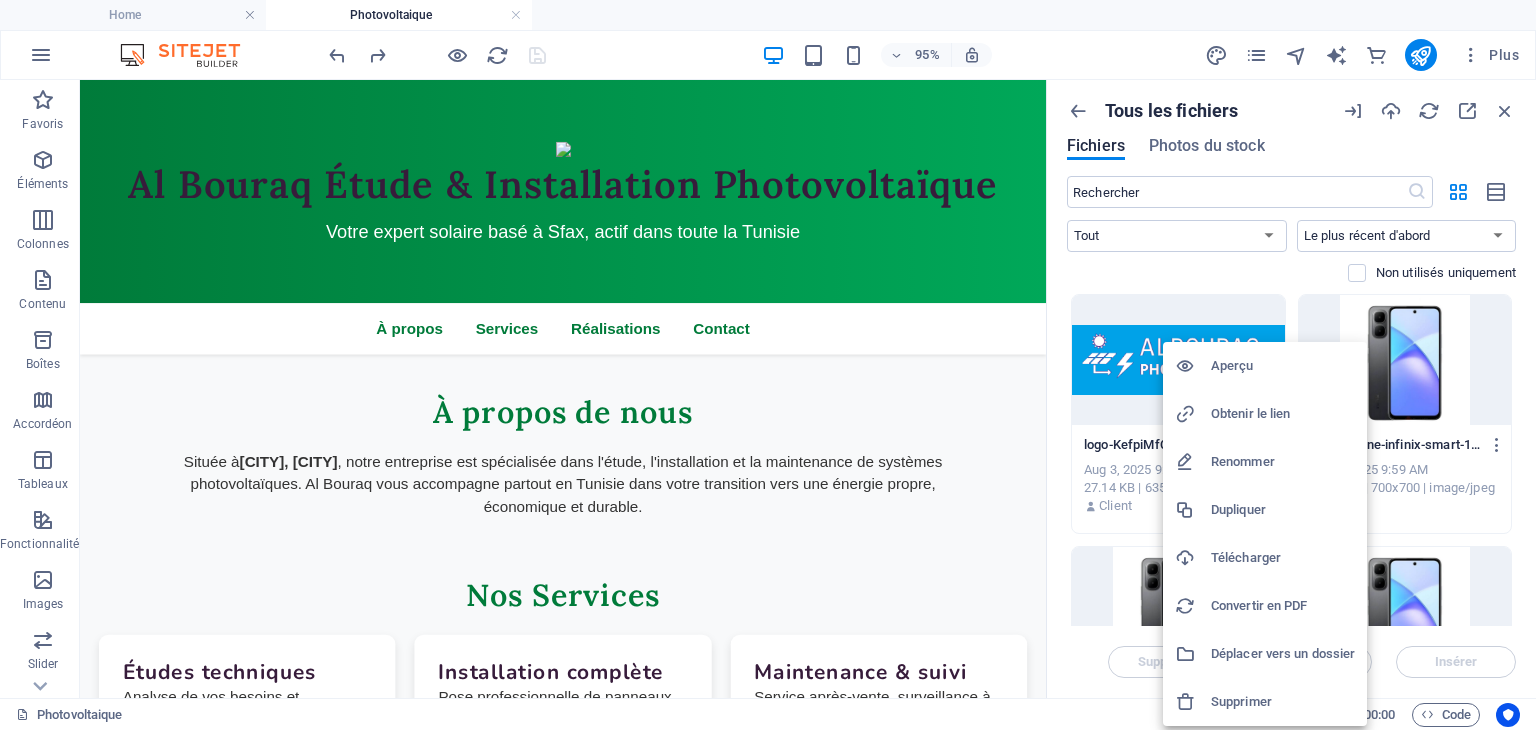 click at bounding box center (768, 365) 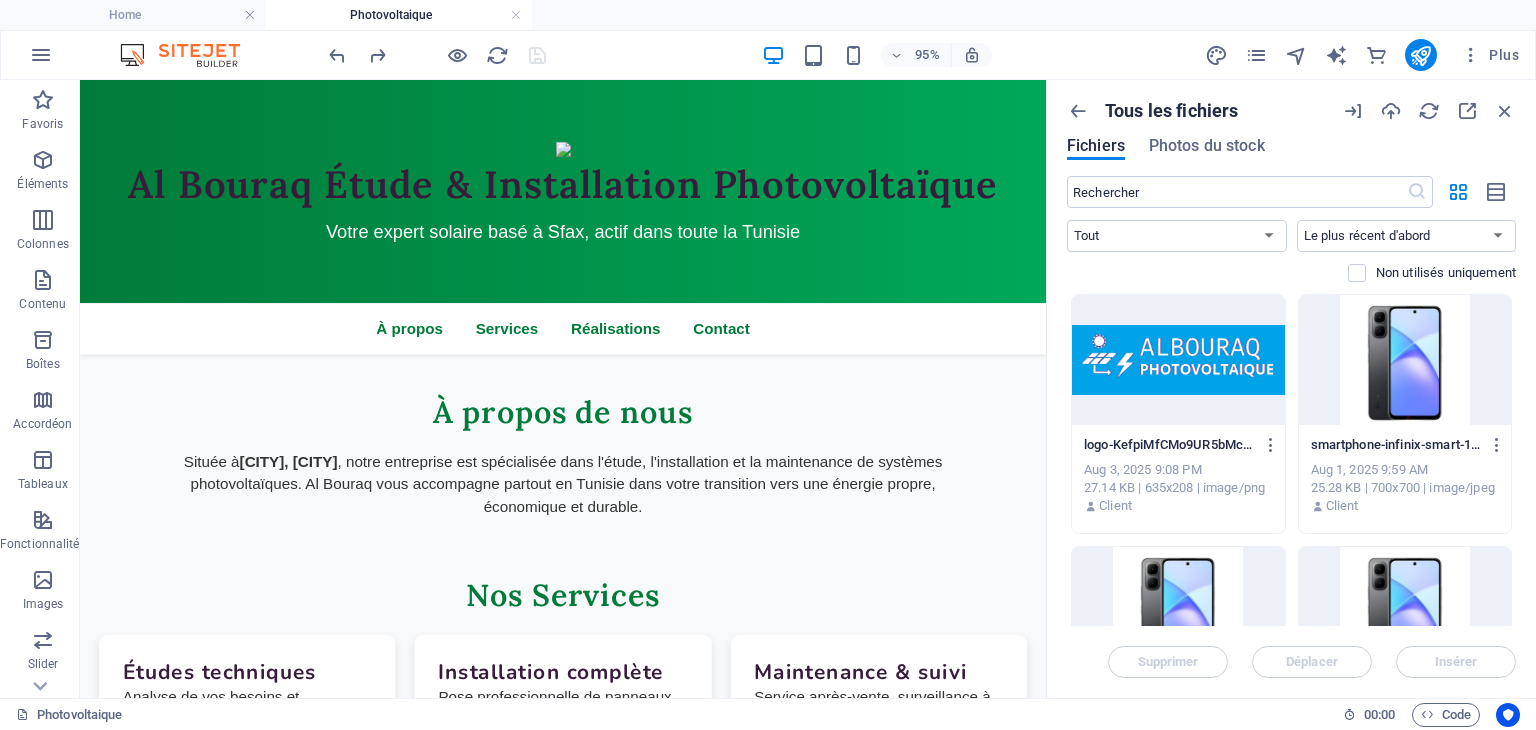 click on "27.14 KB | 635x208 | image/png" at bounding box center [1178, 488] 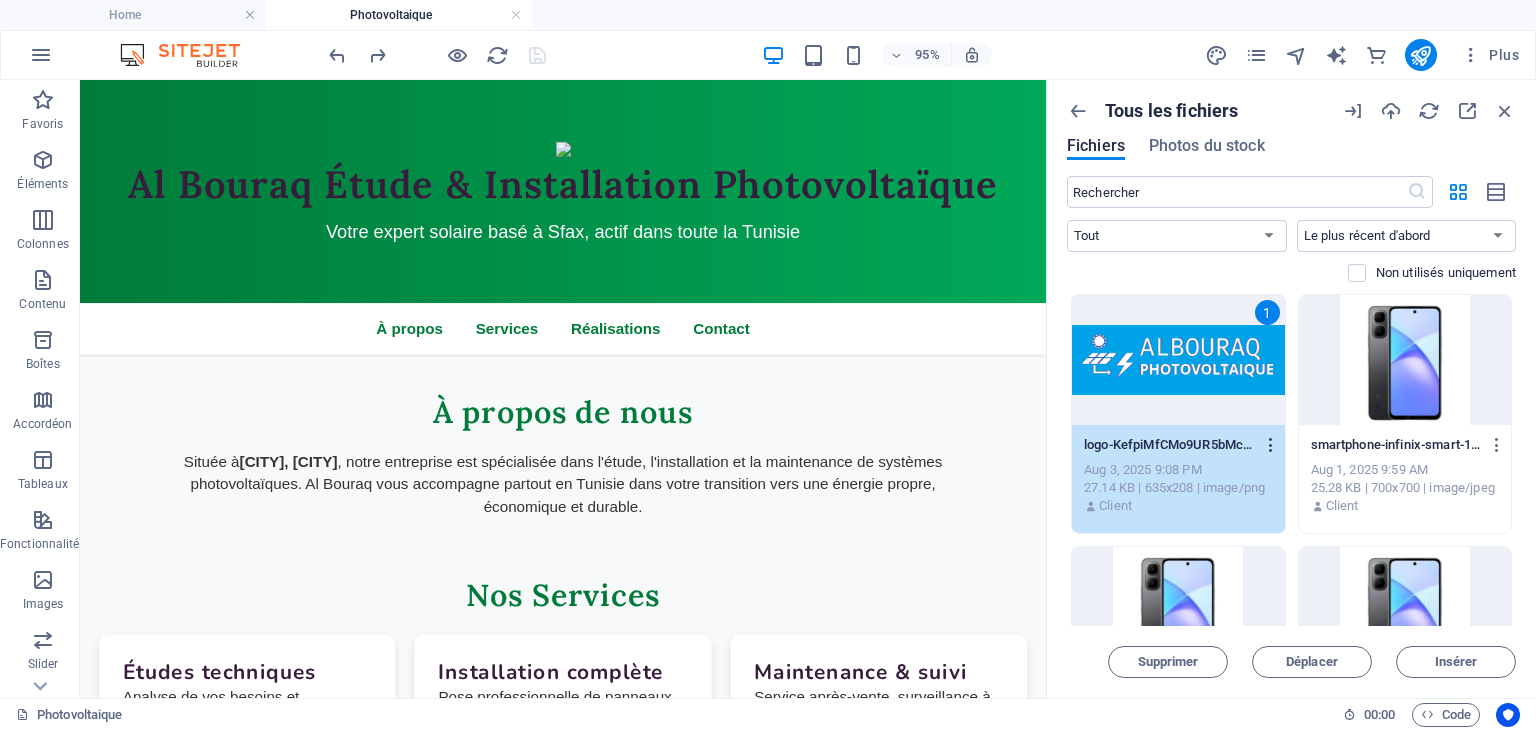 click at bounding box center [1271, 445] 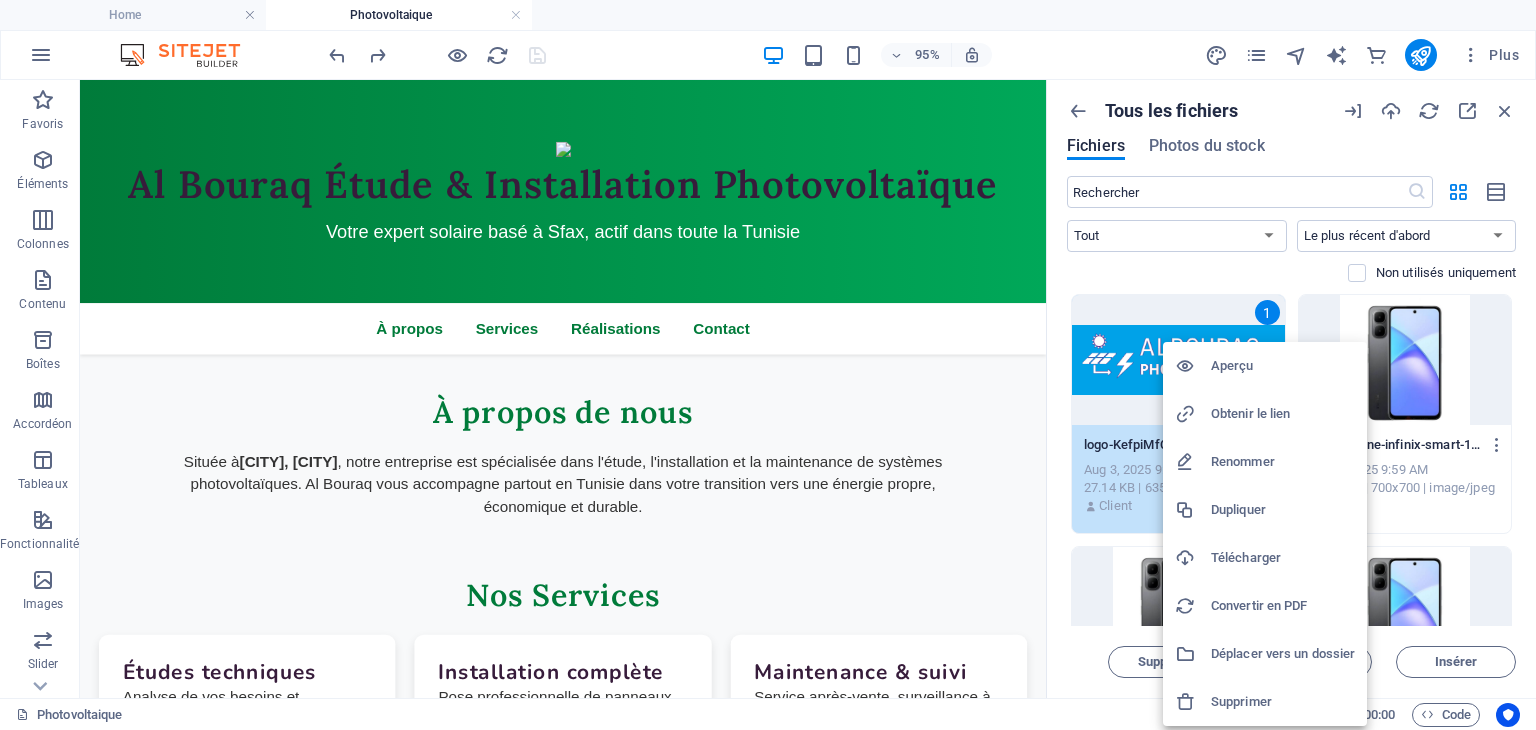 click on "Déplacer vers un dossier" at bounding box center [1283, 654] 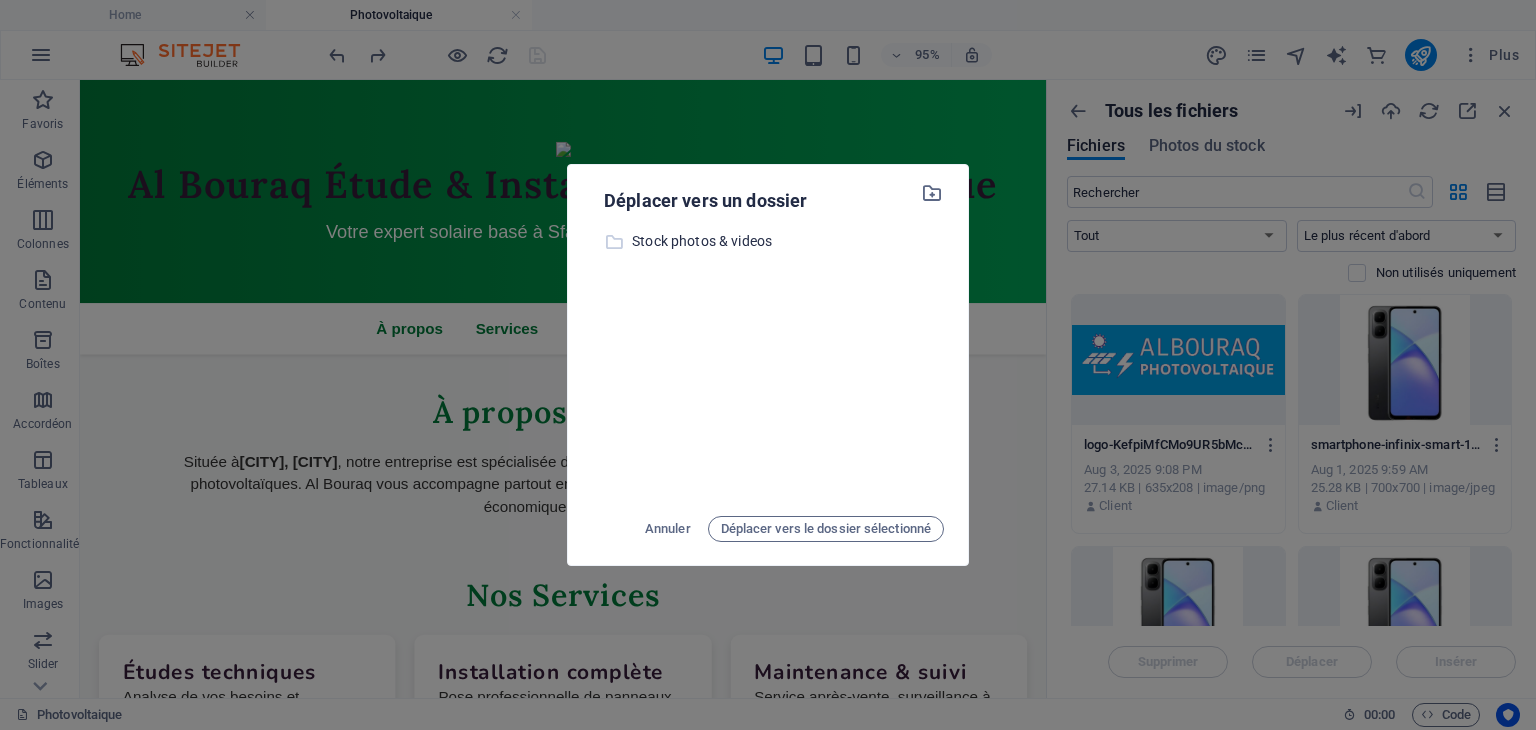 click on "Stock photos & videos" at bounding box center [788, 241] 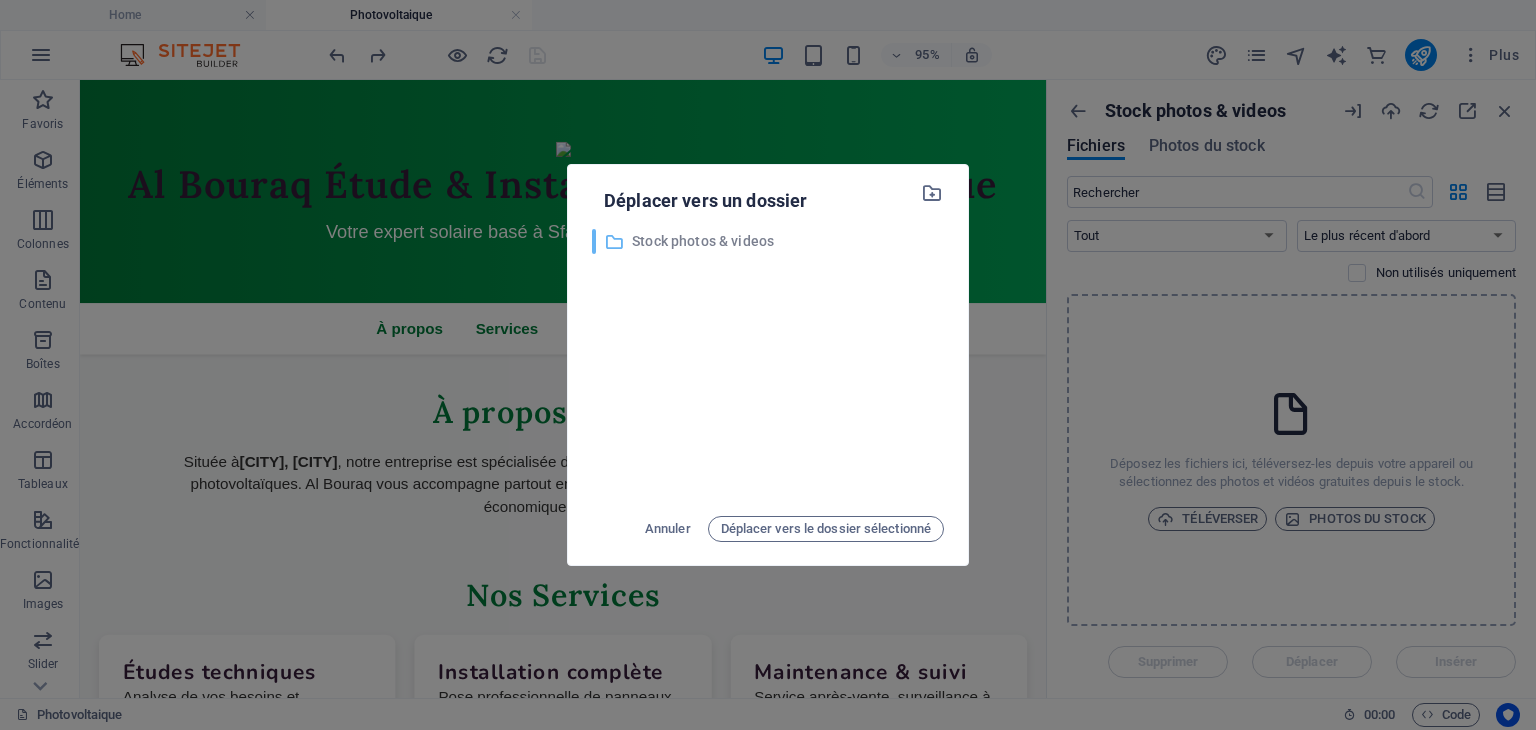 click on "Stock photos & videos" at bounding box center [788, 241] 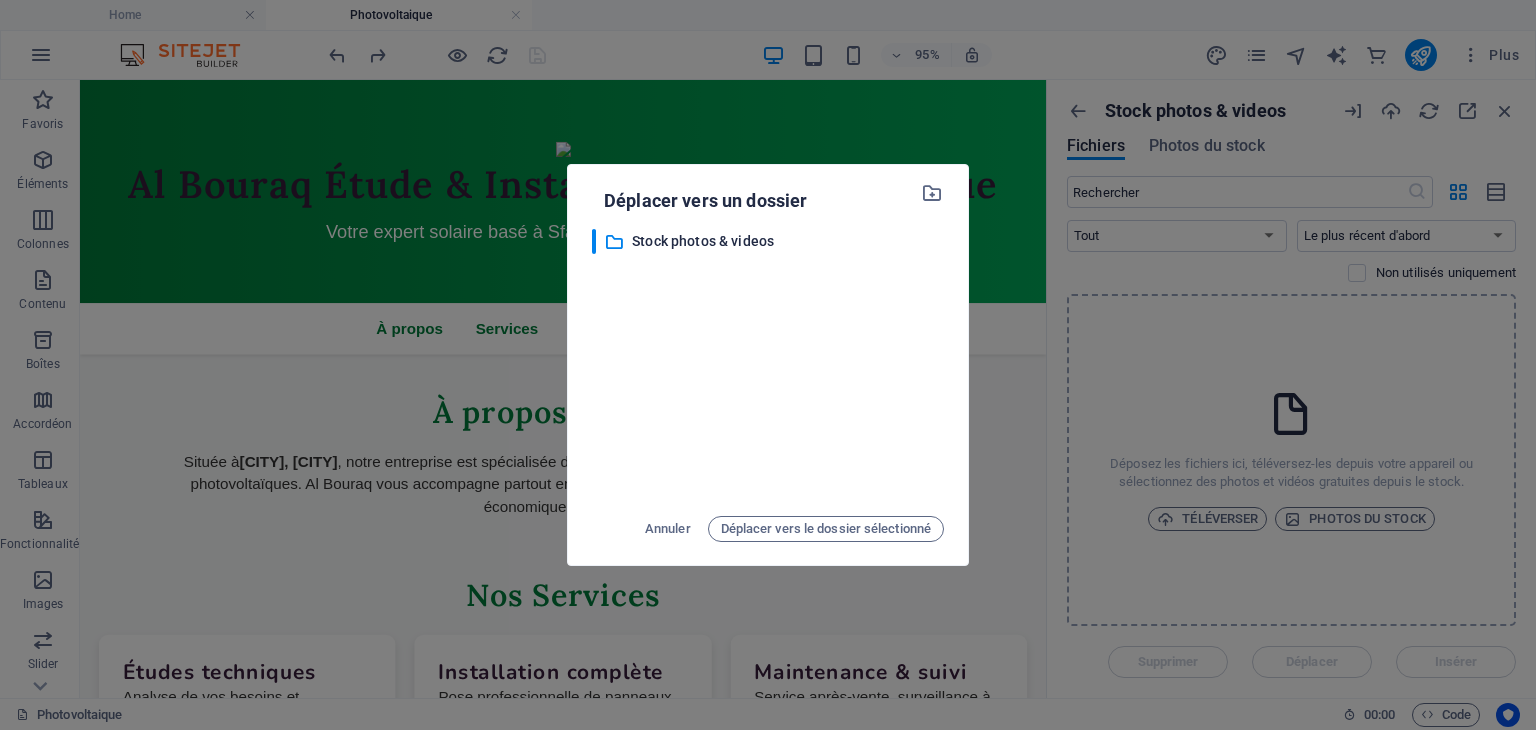 click on "​ Stock photos & videos Stock photos & videos" at bounding box center (768, 365) 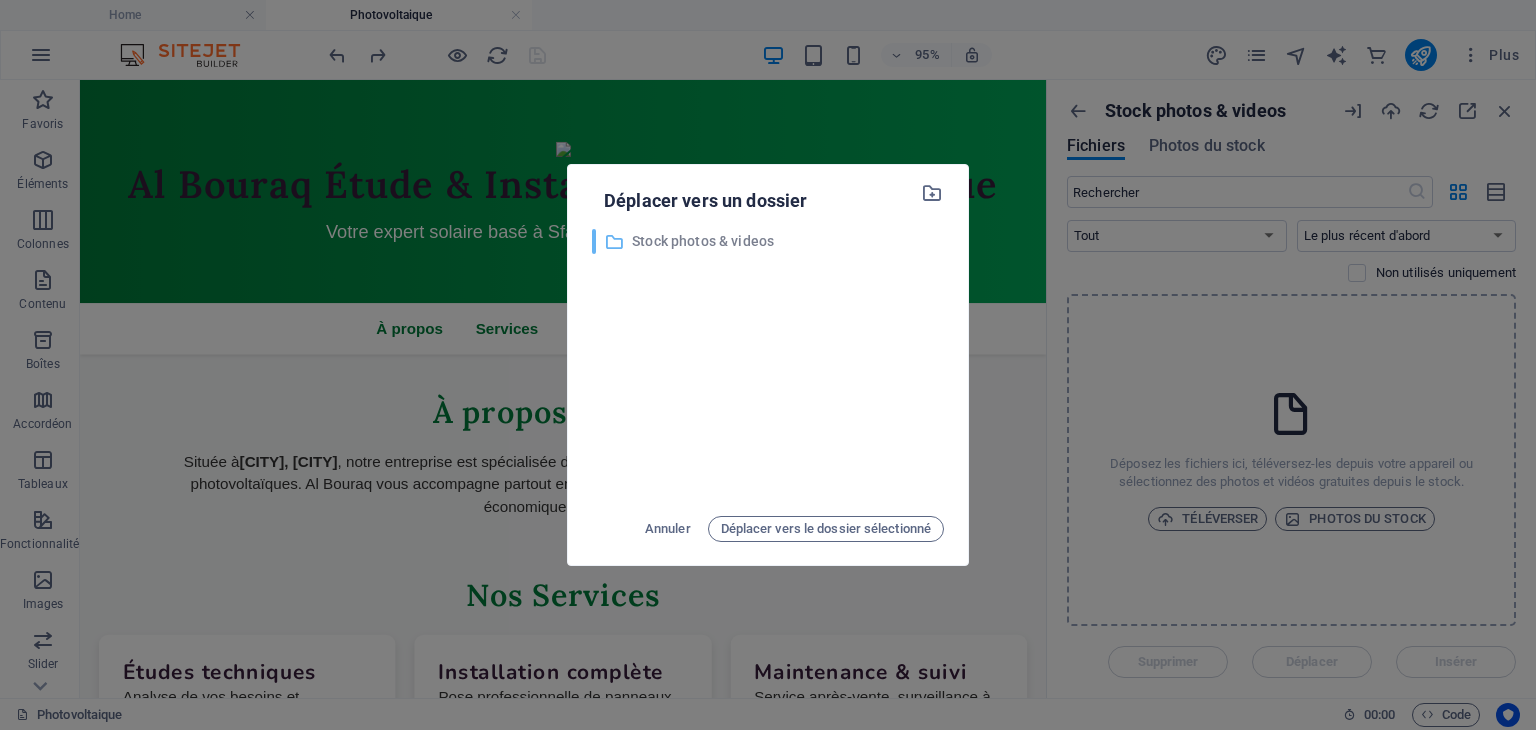 click at bounding box center [614, 242] 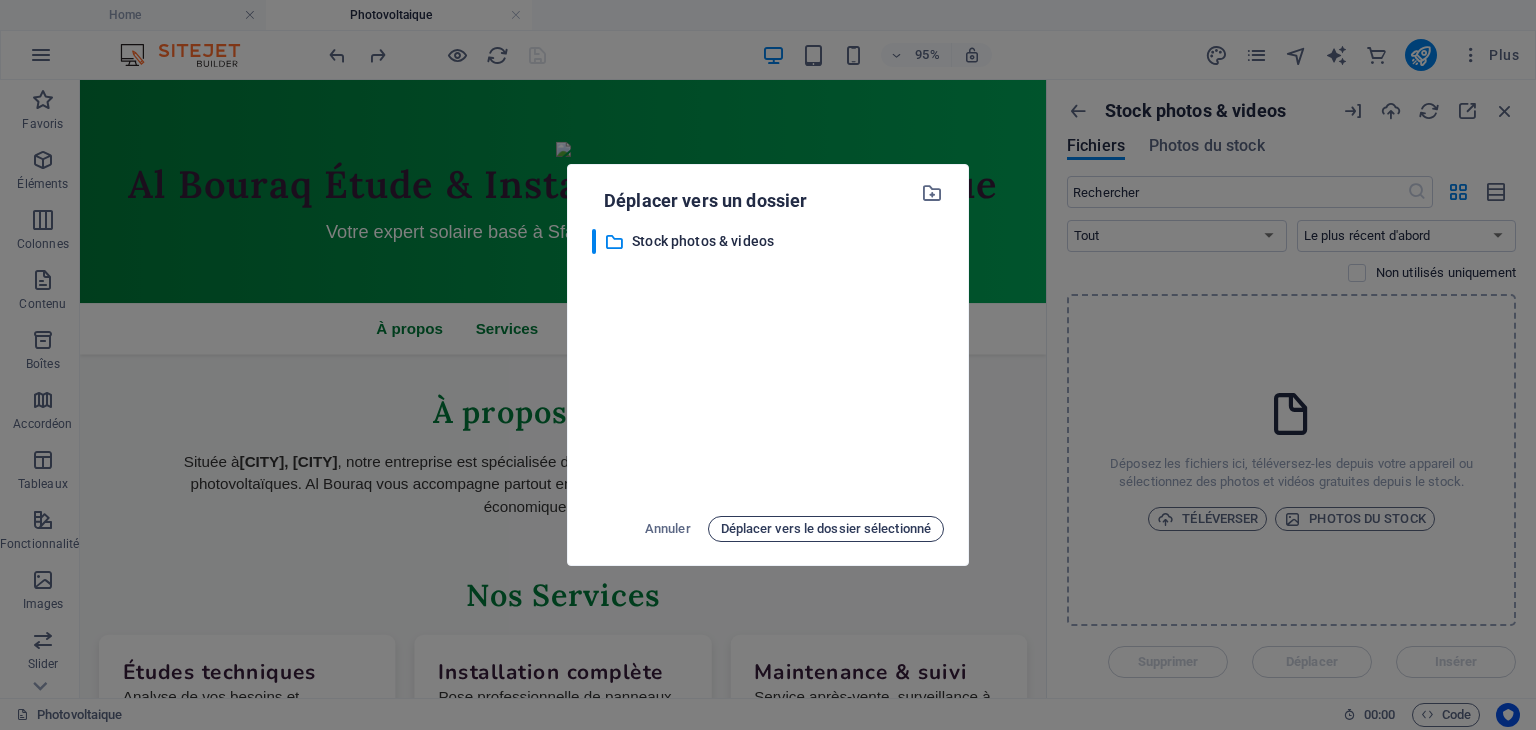 click on "Déplacer vers le dossier sélectionné" at bounding box center (826, 529) 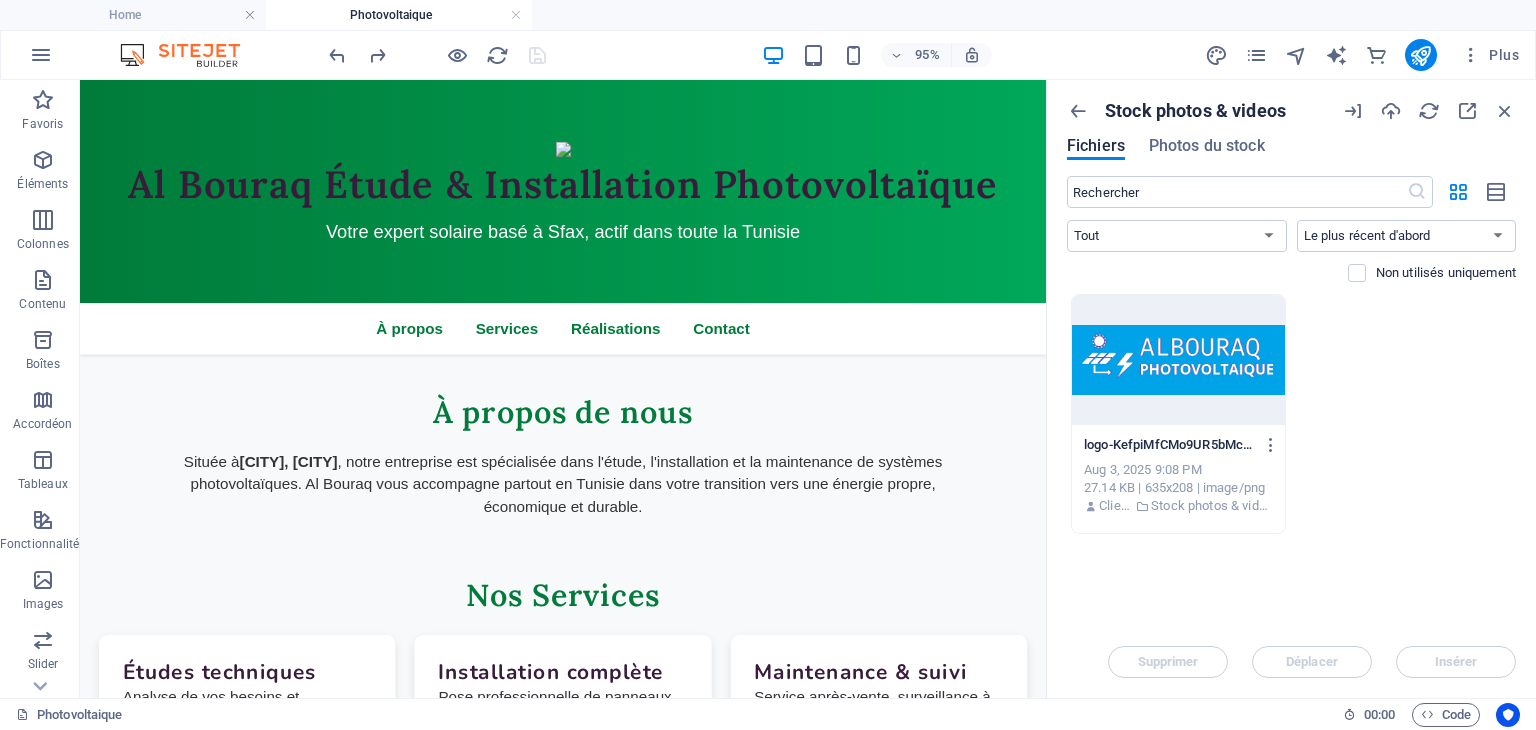 click on "logo-KefpiMfCMo9UR5bMcv_Axg.png" at bounding box center (1169, 445) 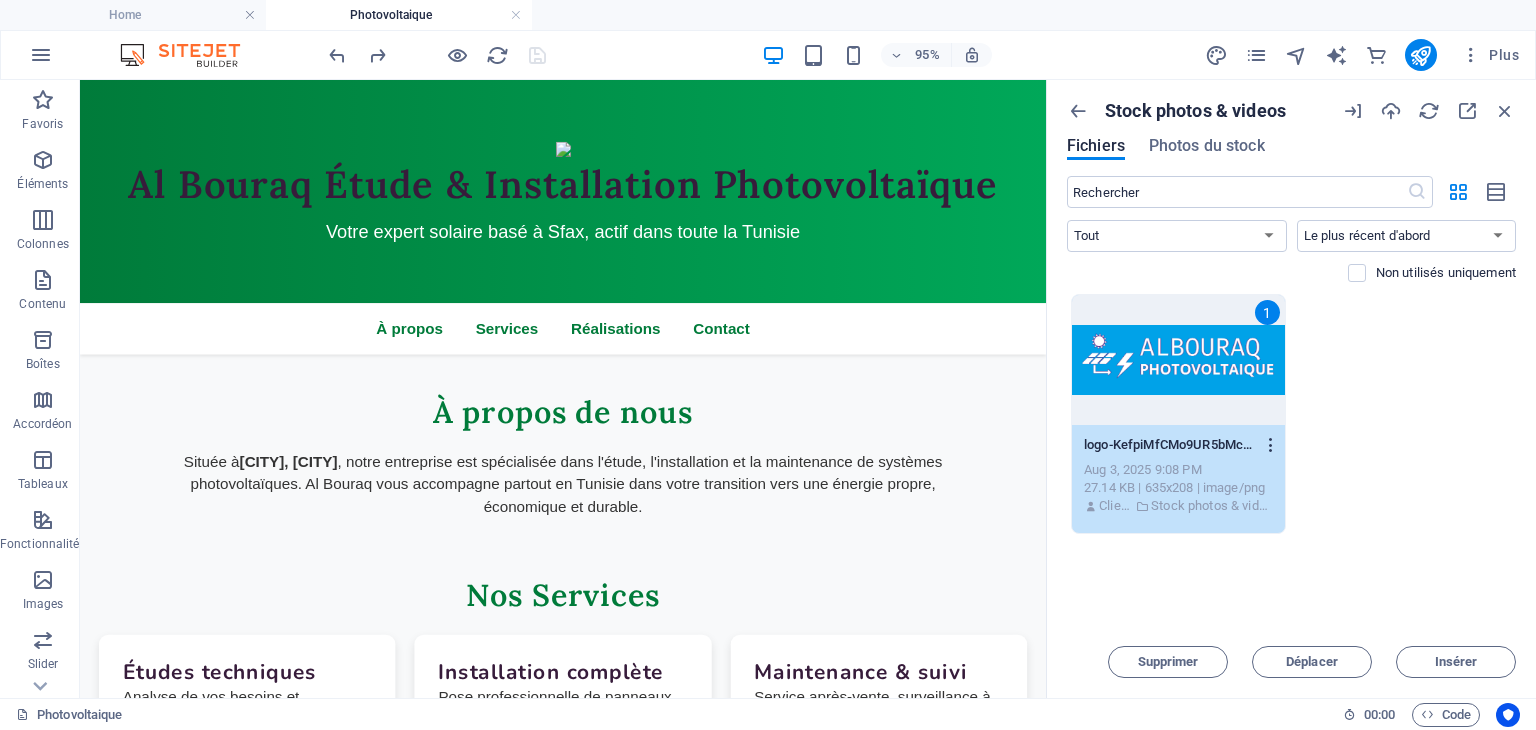 click at bounding box center (1271, 445) 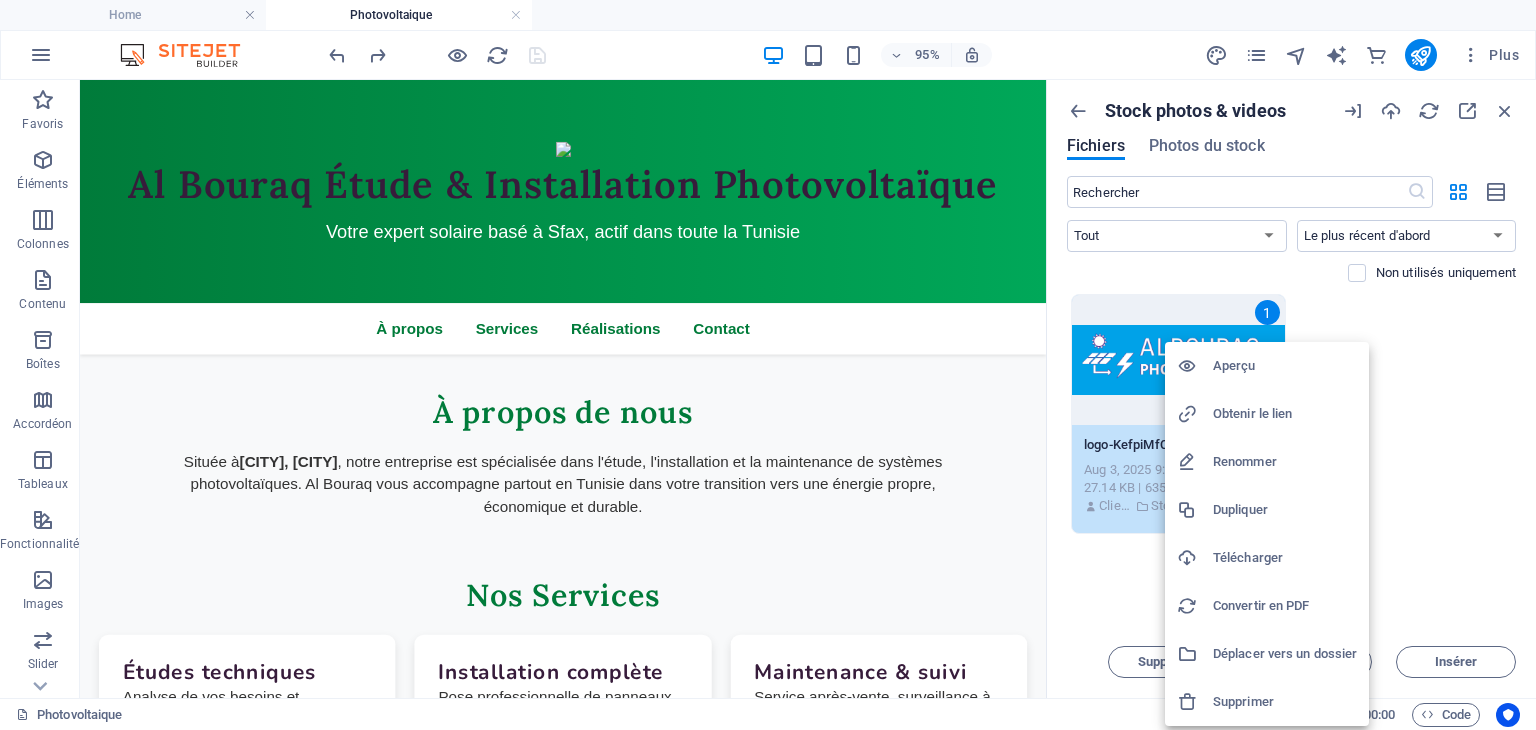 click on "Obtenir le lien" at bounding box center [1285, 414] 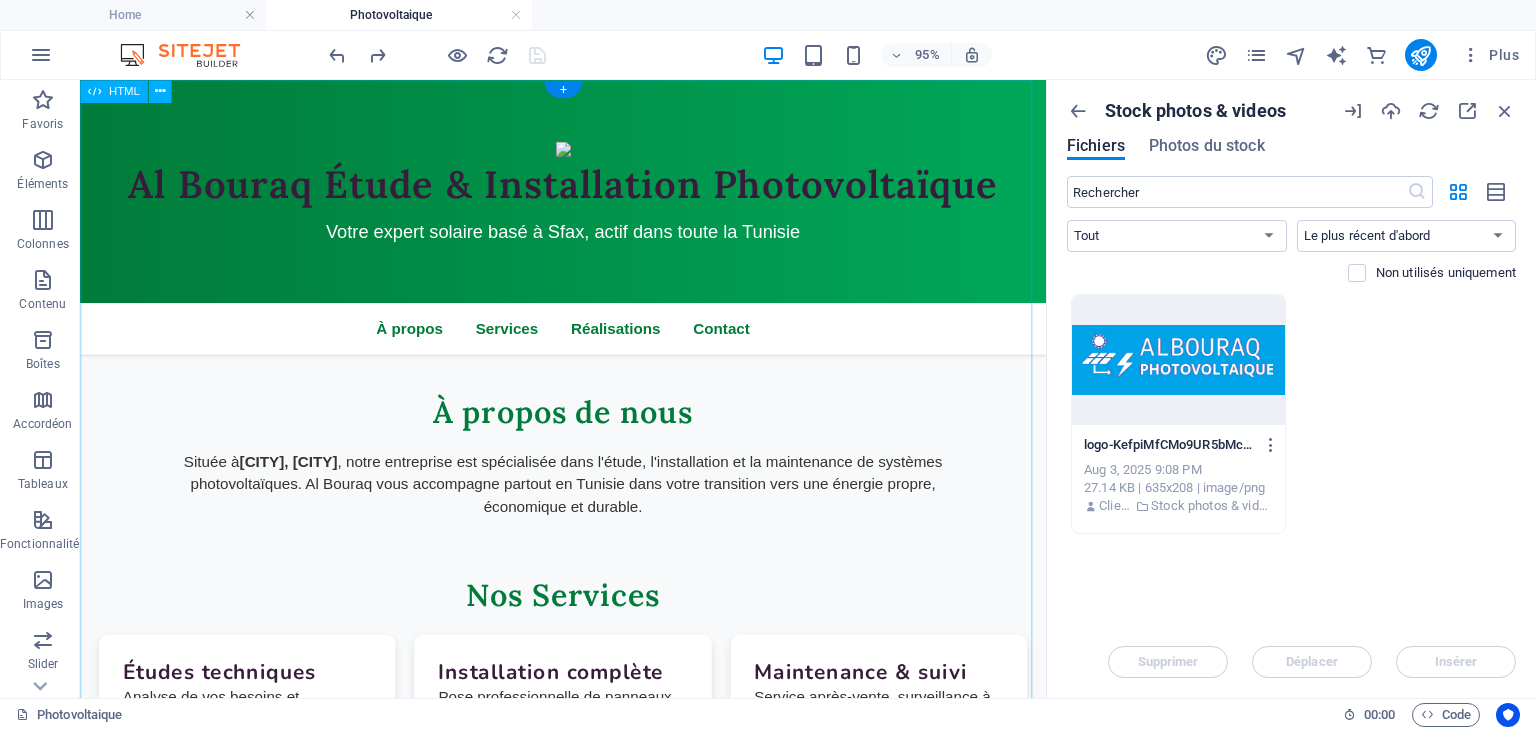 click on "Al Bouraq - Énergie Solaire en Tunisie
Al Bouraq Étude & Installation Photovoltaïque
Votre expert solaire basé à Sfax, actif dans toute la Tunisie
À propos
Services
Réalisations
Contact
À propos de nous
Située à  [CITY], [CITY] , notre entreprise est spécialisée dans l'étude, l'installation et la maintenance de systèmes photovoltaïques. Al Bouraq vous accompagne partout en Tunisie dans votre transition vers une énergie propre, économique et durable.
Nos Services
Études techniques
Analyse de vos besoins et conception de solutions sur mesure adaptées à votre consommation.
Installation complète
Pose professionnelle de panneaux solaires avec équipements certifiés et garantie de performance.
Maintenance & suivi" at bounding box center [588, 781] 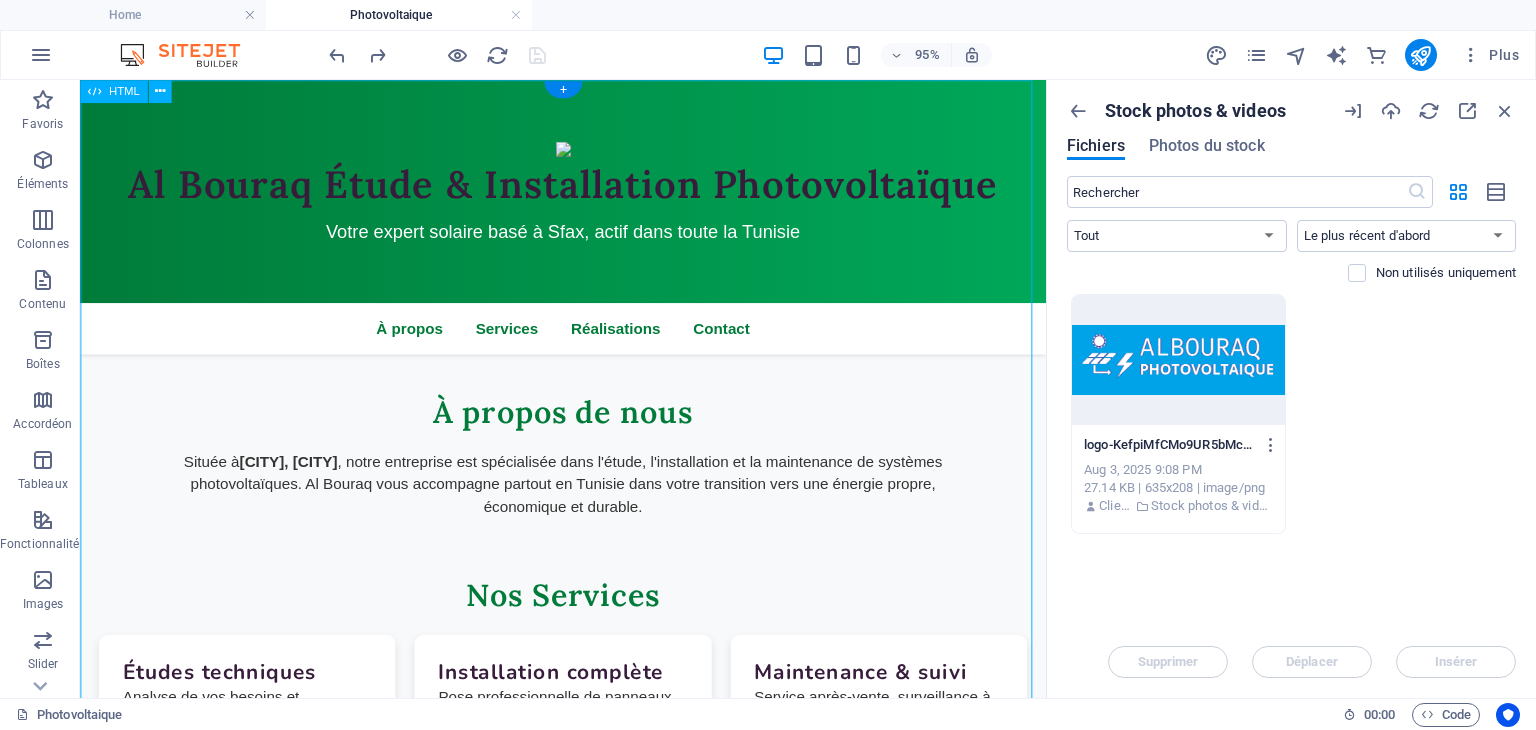 click on "Al Bouraq - Énergie Solaire en Tunisie
Al Bouraq Étude & Installation Photovoltaïque
Votre expert solaire basé à Sfax, actif dans toute la Tunisie
À propos
Services
Réalisations
Contact
À propos de nous
Située à  [CITY], [CITY] , notre entreprise est spécialisée dans l'étude, l'installation et la maintenance de systèmes photovoltaïques. Al Bouraq vous accompagne partout en Tunisie dans votre transition vers une énergie propre, économique et durable.
Nos Services
Études techniques
Analyse de vos besoins et conception de solutions sur mesure adaptées à votre consommation.
Installation complète
Pose professionnelle de panneaux solaires avec équipements certifiés et garantie de performance.
Maintenance & suivi" at bounding box center (588, 781) 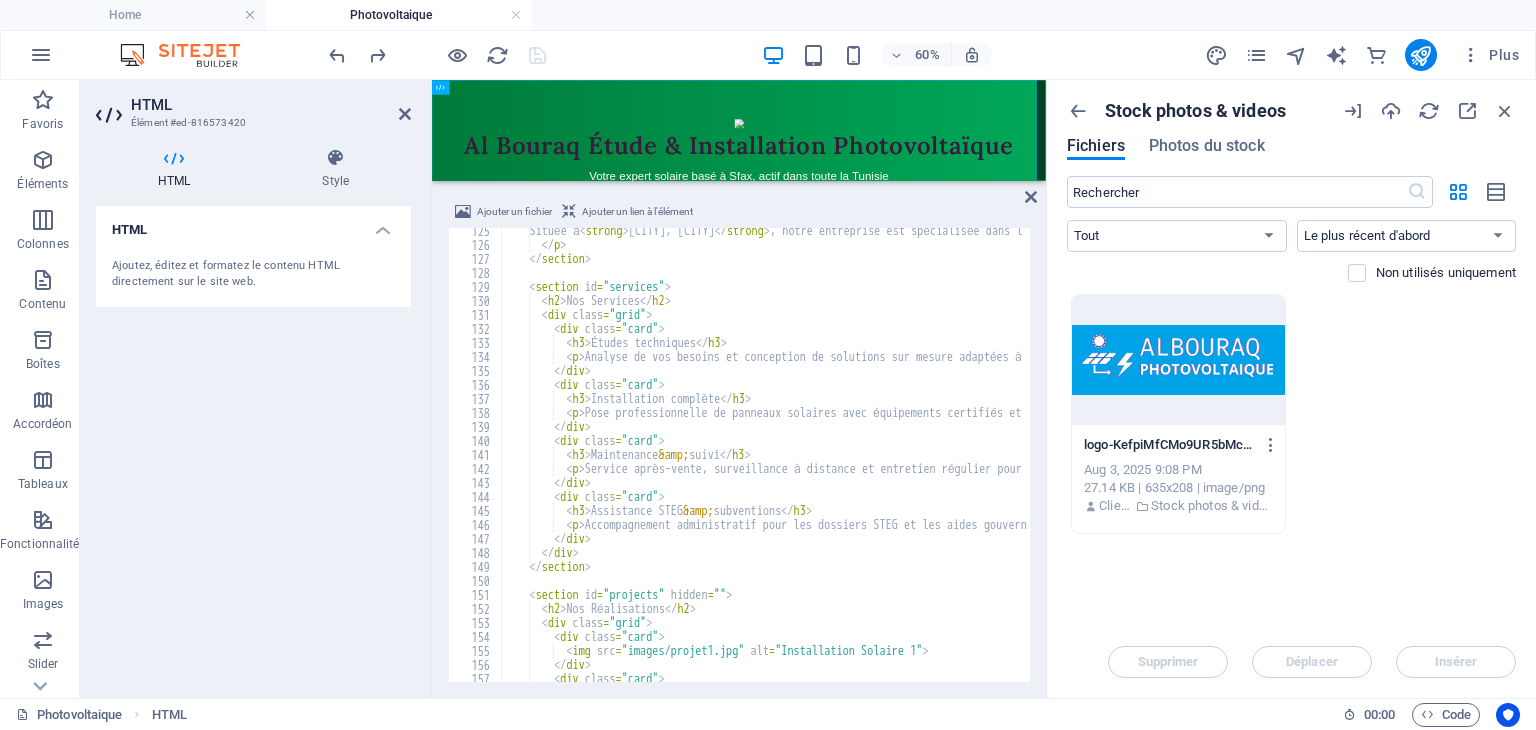 scroll, scrollTop: 1440, scrollLeft: 0, axis: vertical 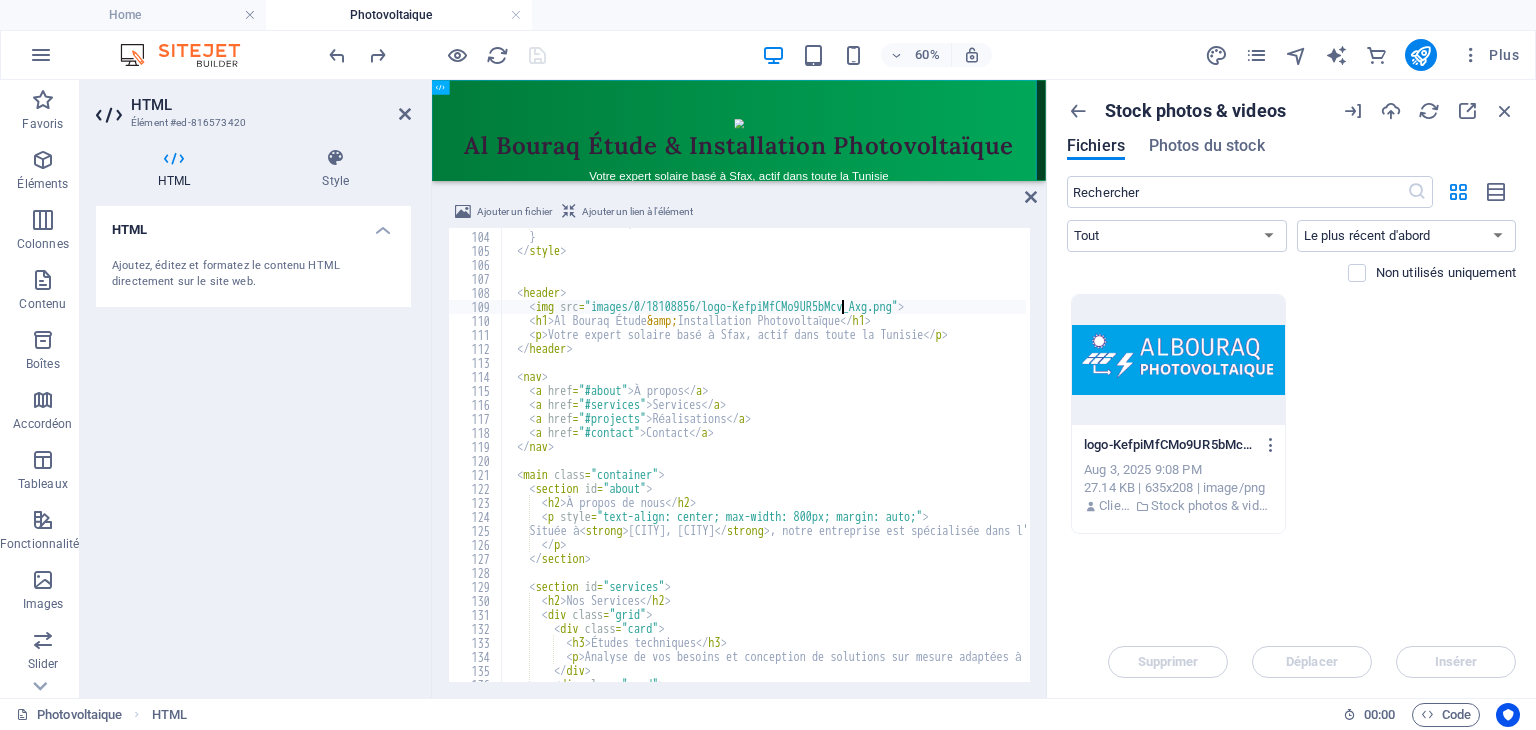 click on "Située à  [CITY], [CITY], notre entreprise est spécialisée dans l'étude, l'installation et la maintenance de systèmes photovoltaïques. Al Bouraq vous accompagne partout en Tunisie dans votre transition vers une énergie propre, économique et durable." at bounding box center [1438, 455] 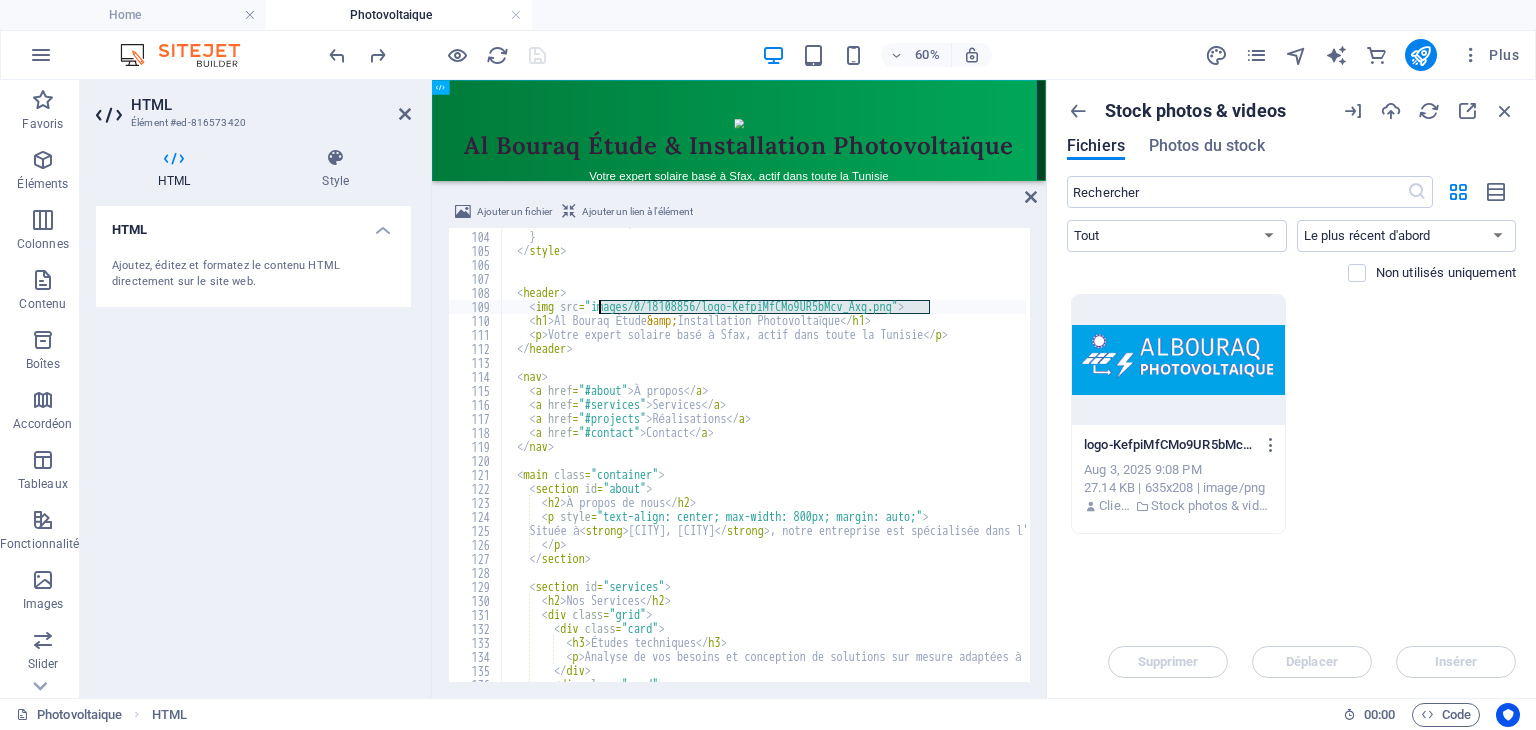 drag, startPoint x: 928, startPoint y: 310, endPoint x: 657, endPoint y: 317, distance: 271.0904 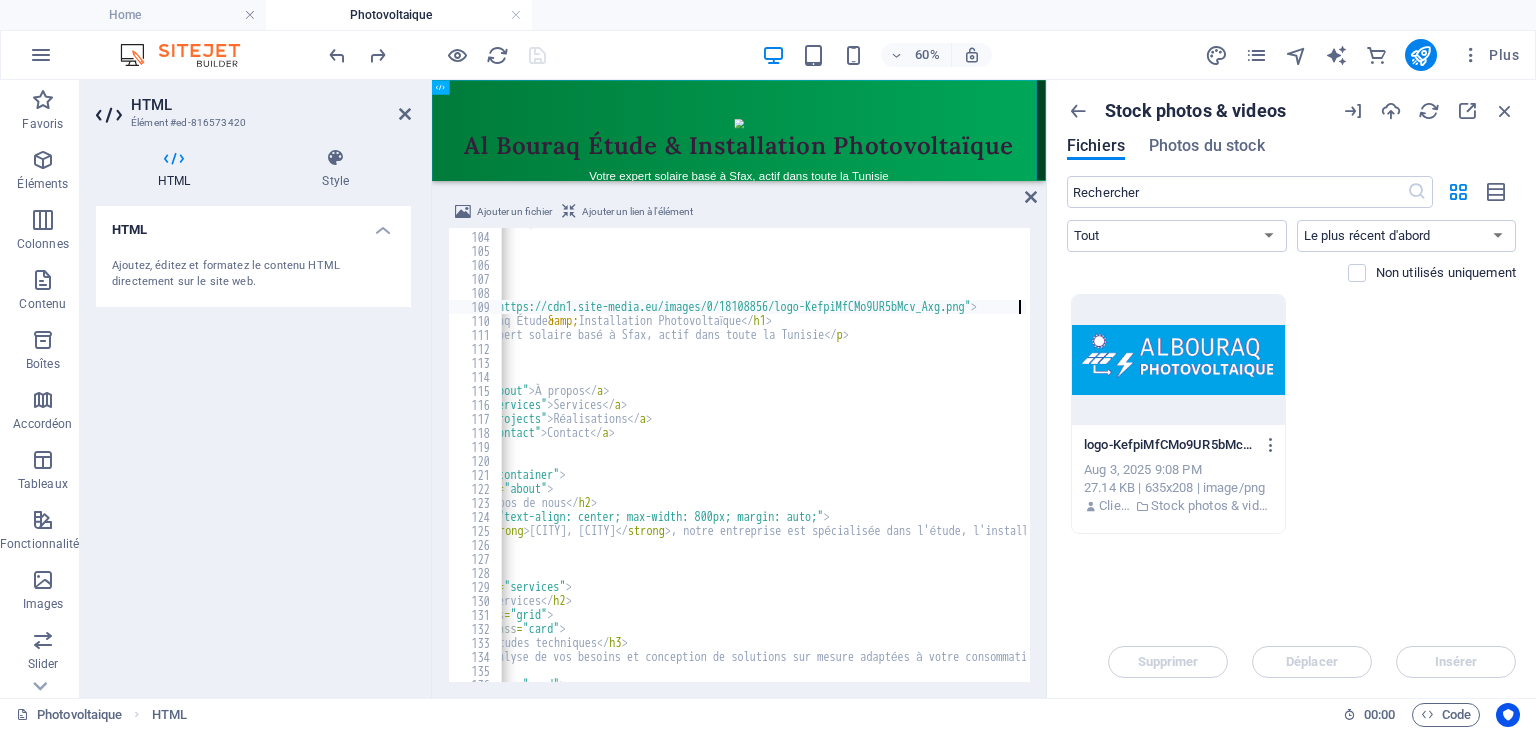 scroll, scrollTop: 0, scrollLeft: 98, axis: horizontal 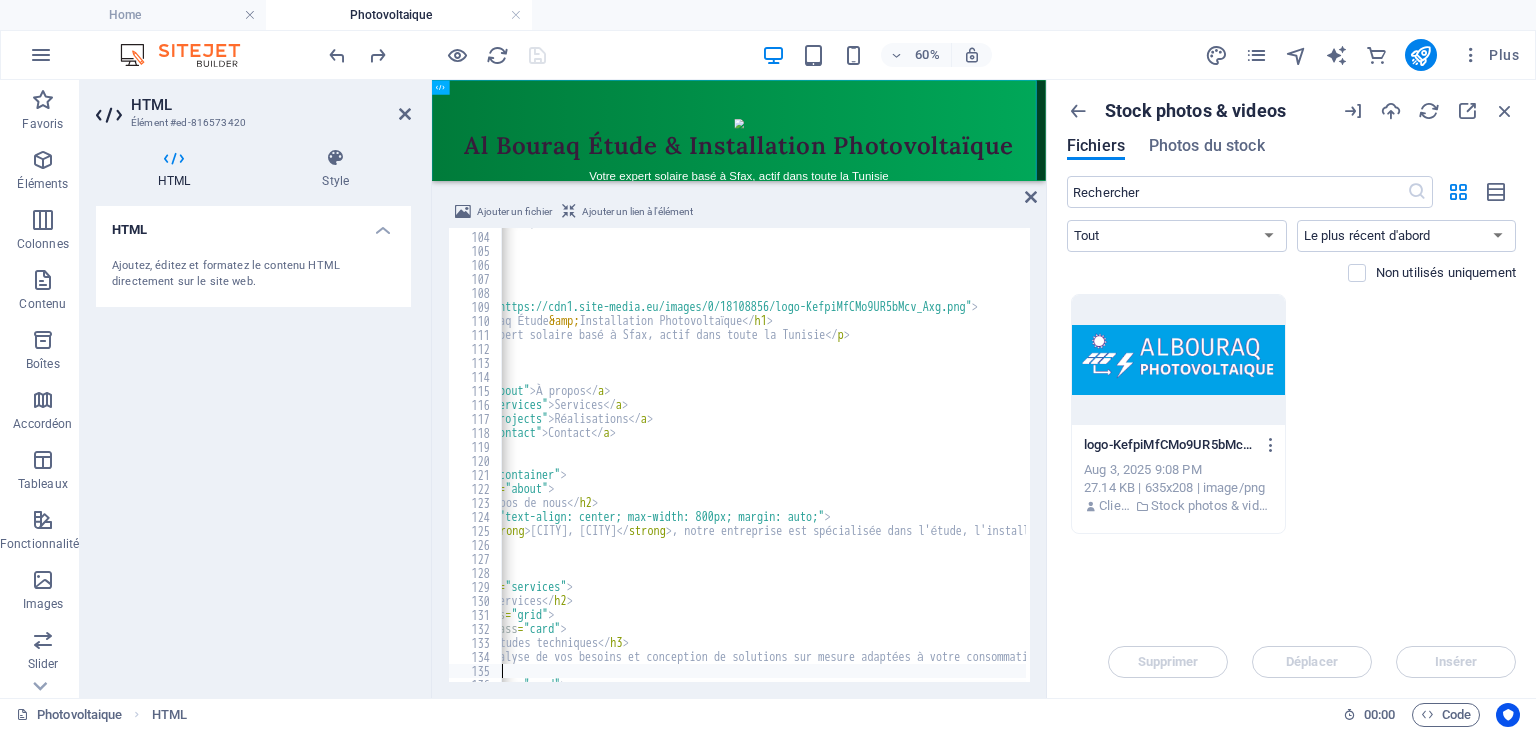 drag, startPoint x: 635, startPoint y: 670, endPoint x: 572, endPoint y: 665, distance: 63.1981 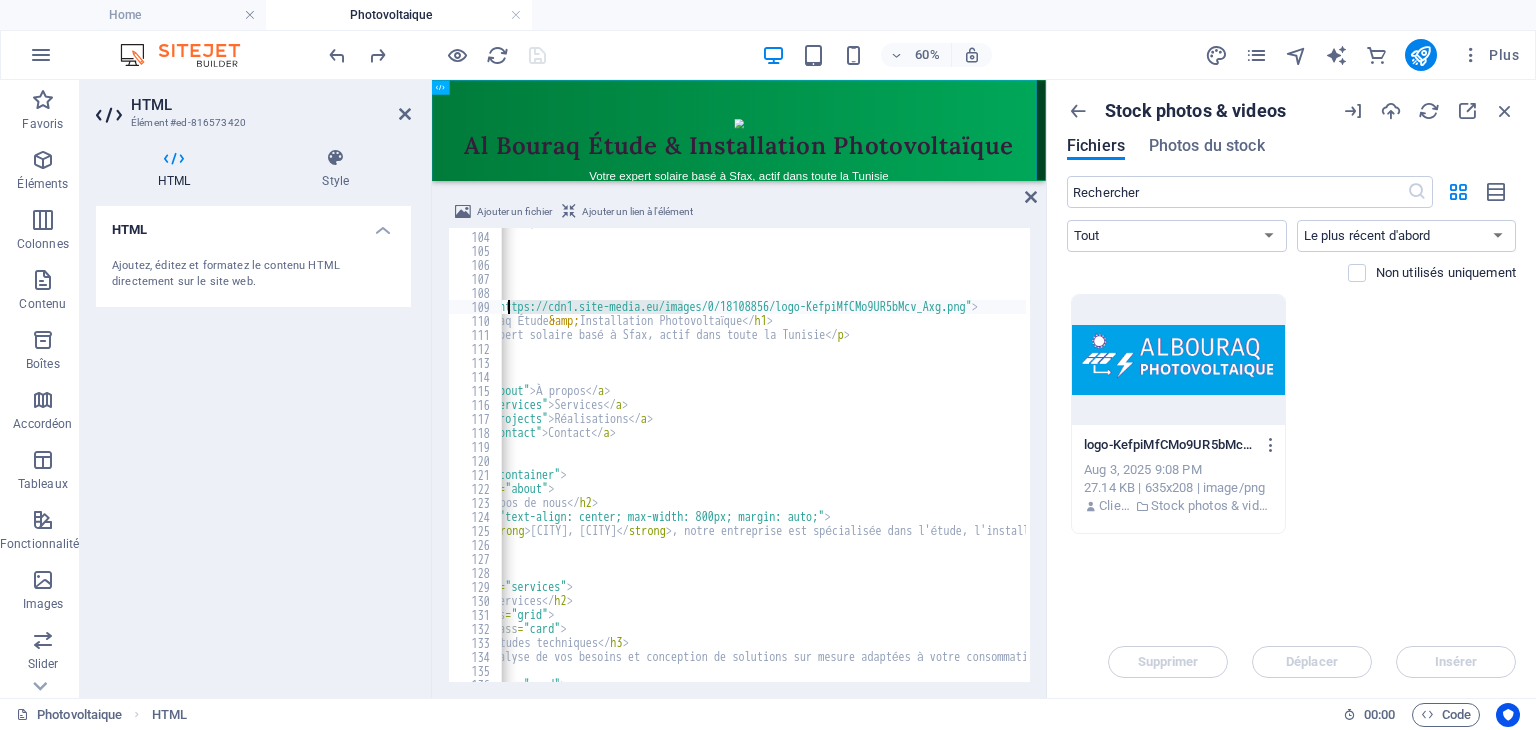 drag, startPoint x: 681, startPoint y: 305, endPoint x: 510, endPoint y: 305, distance: 171 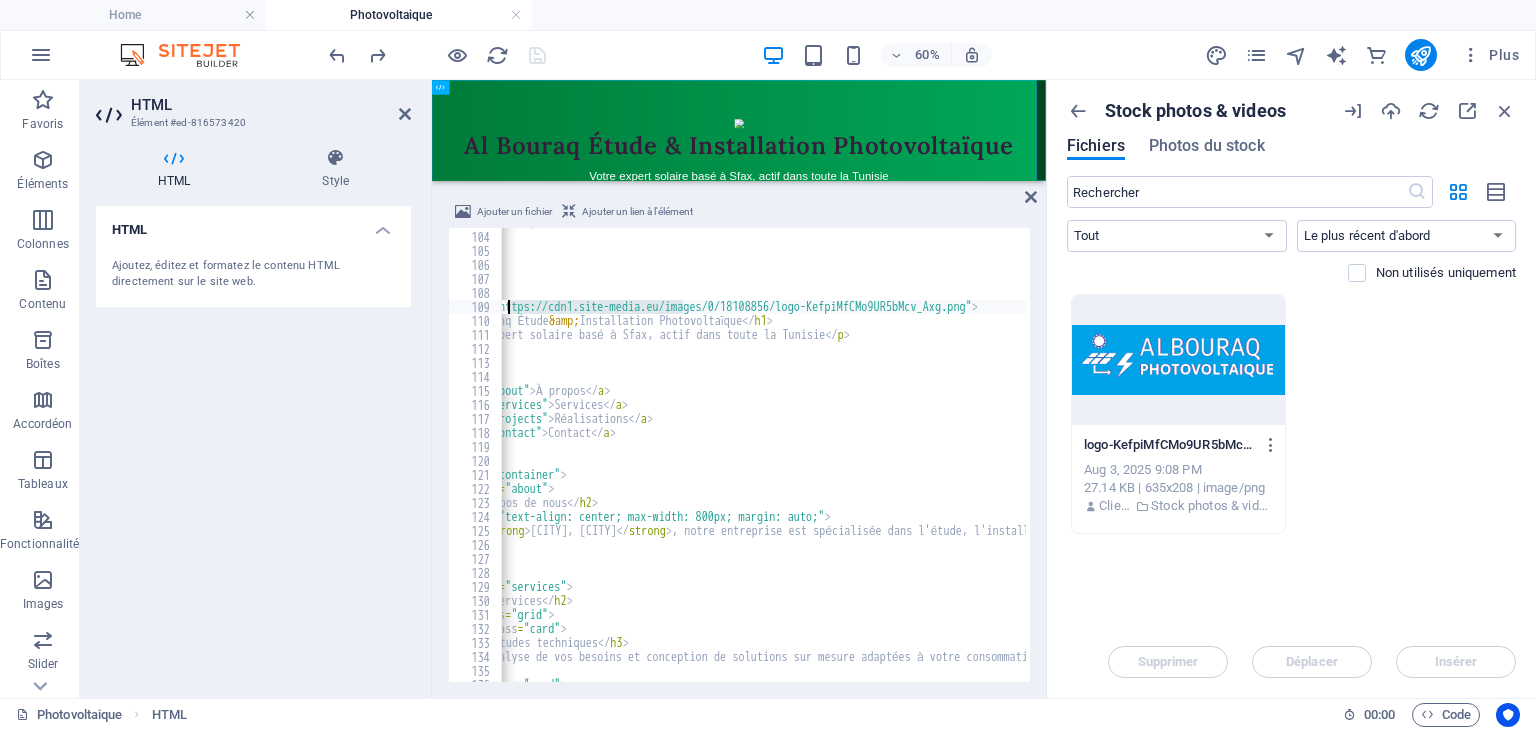 scroll, scrollTop: 0, scrollLeft: 0, axis: both 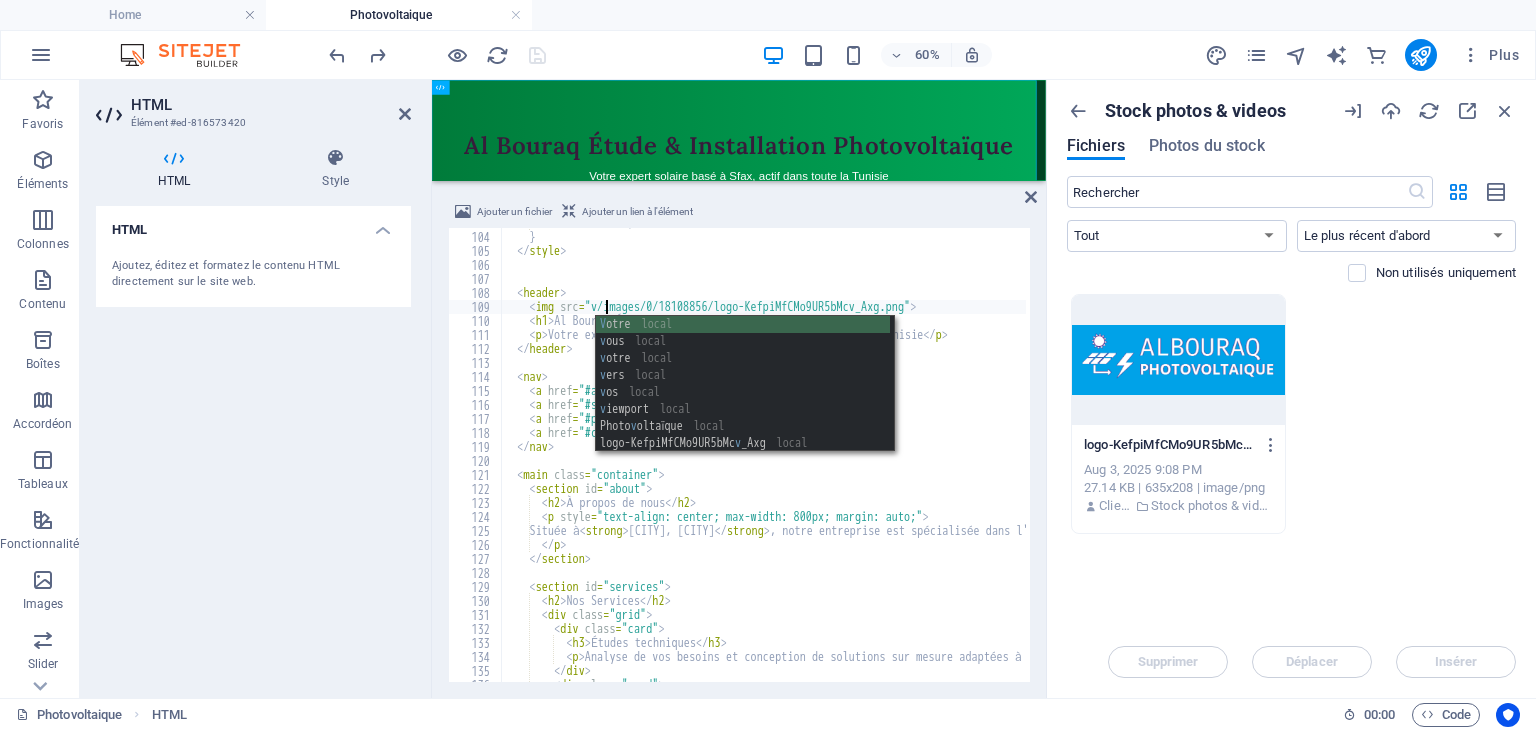 type on "<img src="/images/0/18108856/logo-KefpiMfCMo9UR5bMcv_Axg.png">" 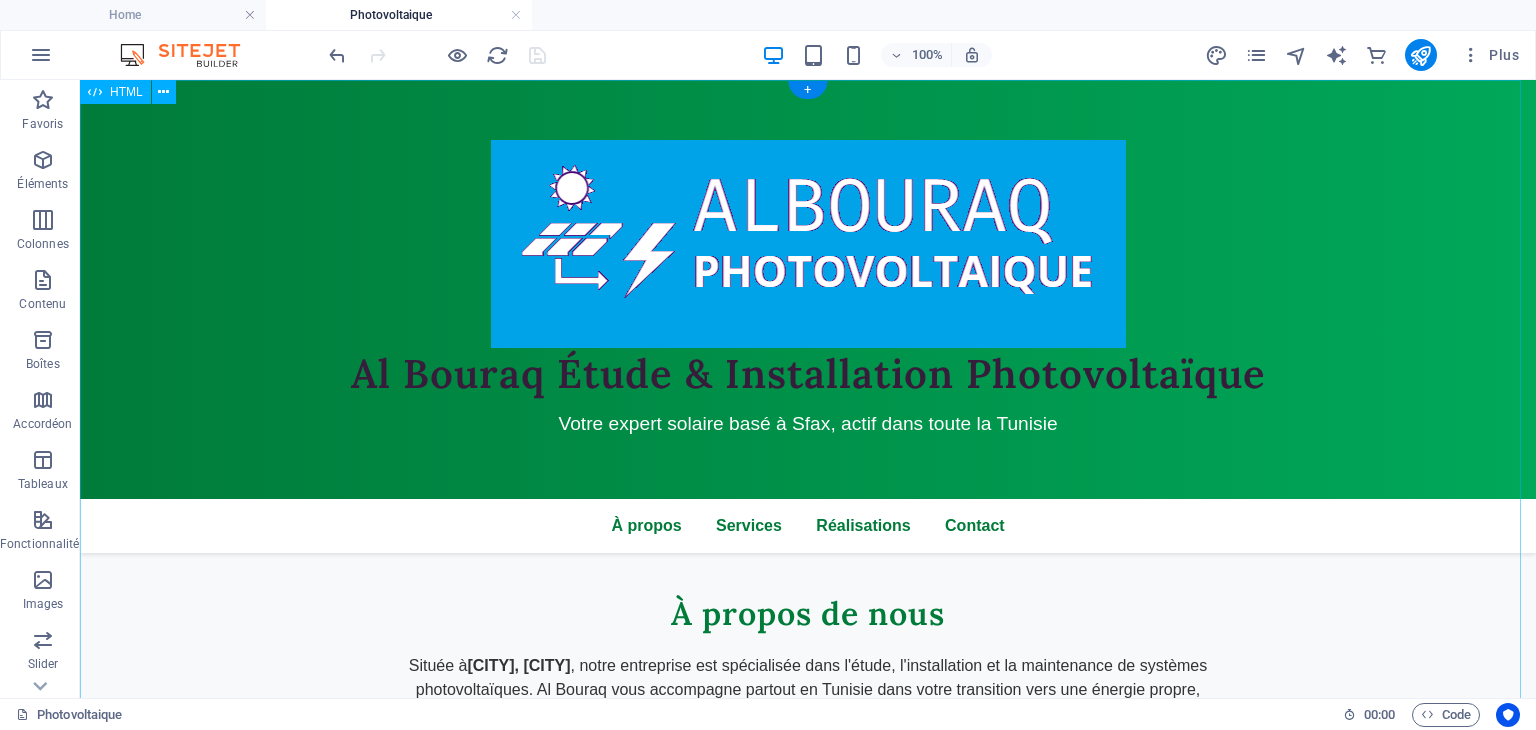click on "Al Bouraq - Énergie Solaire en Tunisie
Al Bouraq Étude & Installation Photovoltaïque
Votre expert solaire basé à Sfax, actif dans toute la Tunisie
À propos
Services
Réalisations
Contact
À propos de nous
Située à  [CITY], [CITY] , notre entreprise est spécialisée dans l'étude, l'installation et la maintenance de systèmes photovoltaïques. Al Bouraq vous accompagne partout en Tunisie dans votre transition vers une énergie propre, économique et durable.
Nos Services
Études techniques
Analyse de vos besoins et conception de solutions sur mesure adaptées à votre consommation.
Installation complète
Pose professionnelle de panneaux solaires avec équipements certifiés et garantie de performance.
Maintenance & suivi" at bounding box center (808, 873) 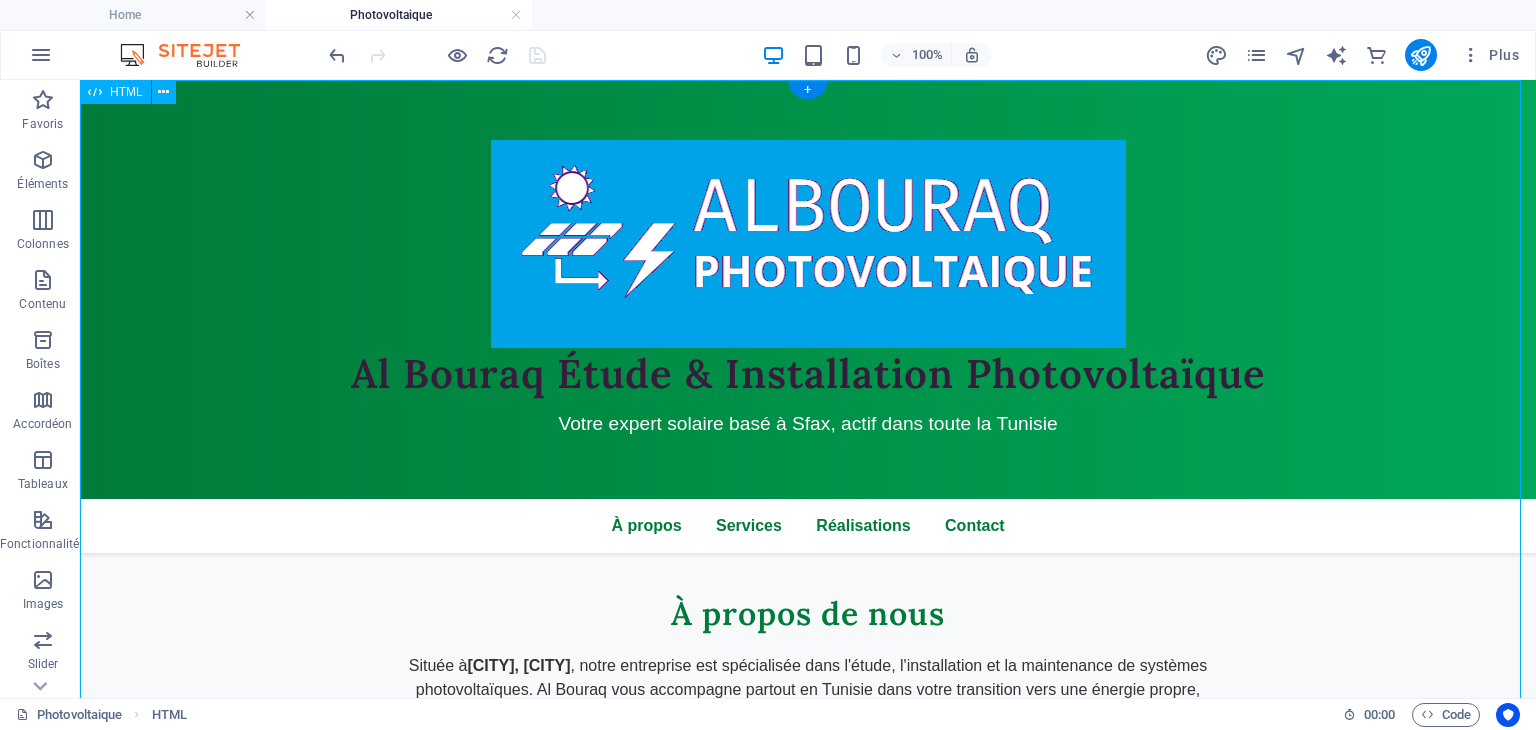 click on "Al Bouraq - Énergie Solaire en Tunisie
Al Bouraq Étude & Installation Photovoltaïque
Votre expert solaire basé à Sfax, actif dans toute la Tunisie
À propos
Services
Réalisations
Contact
À propos de nous
Située à  [CITY], [CITY] , notre entreprise est spécialisée dans l'étude, l'installation et la maintenance de systèmes photovoltaïques. Al Bouraq vous accompagne partout en Tunisie dans votre transition vers une énergie propre, économique et durable.
Nos Services
Études techniques
Analyse de vos besoins et conception de solutions sur mesure adaptées à votre consommation.
Installation complète
Pose professionnelle de panneaux solaires avec équipements certifiés et garantie de performance.
Maintenance & suivi" at bounding box center (808, 873) 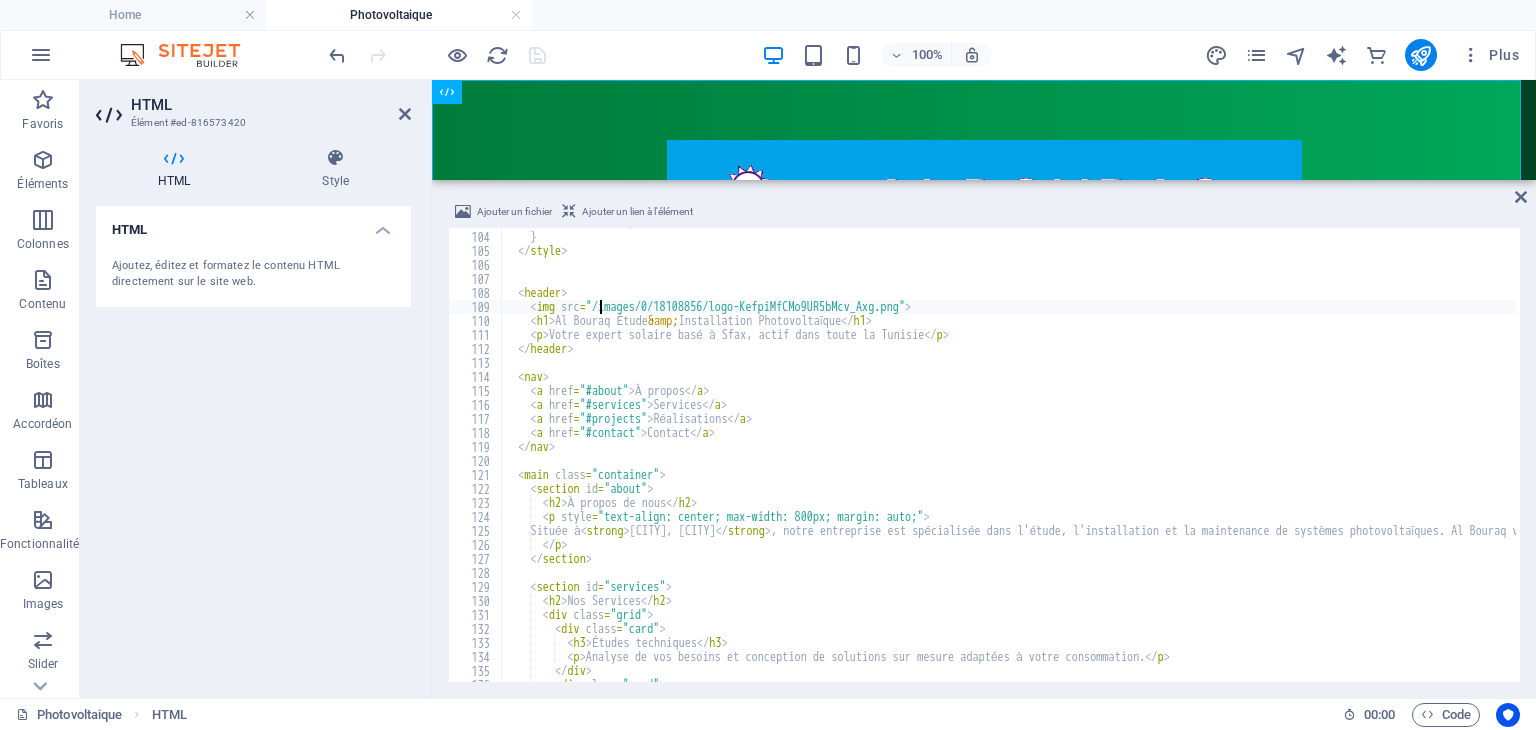 scroll, scrollTop: 1440, scrollLeft: 0, axis: vertical 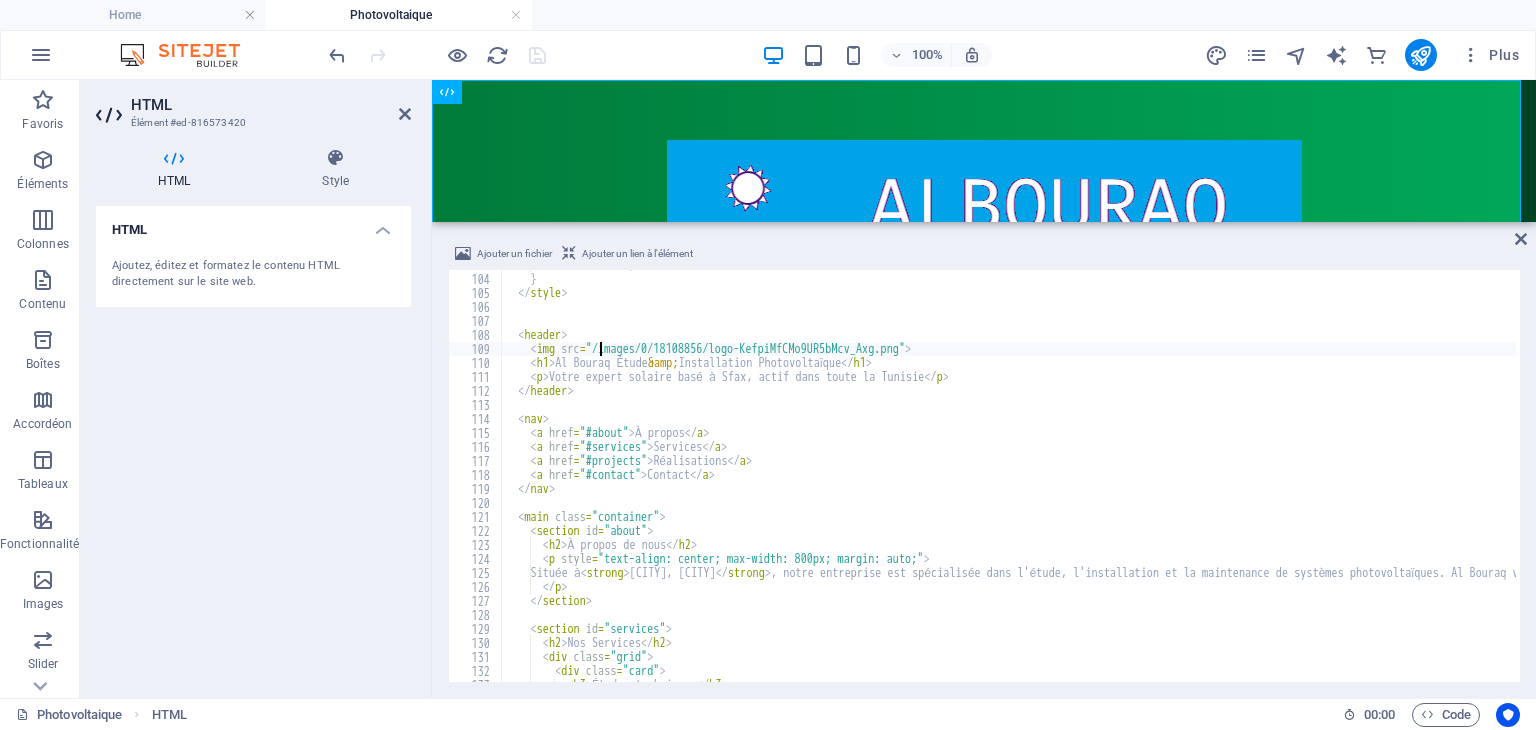 drag, startPoint x: 896, startPoint y: 181, endPoint x: 488, endPoint y: 139, distance: 410.15607 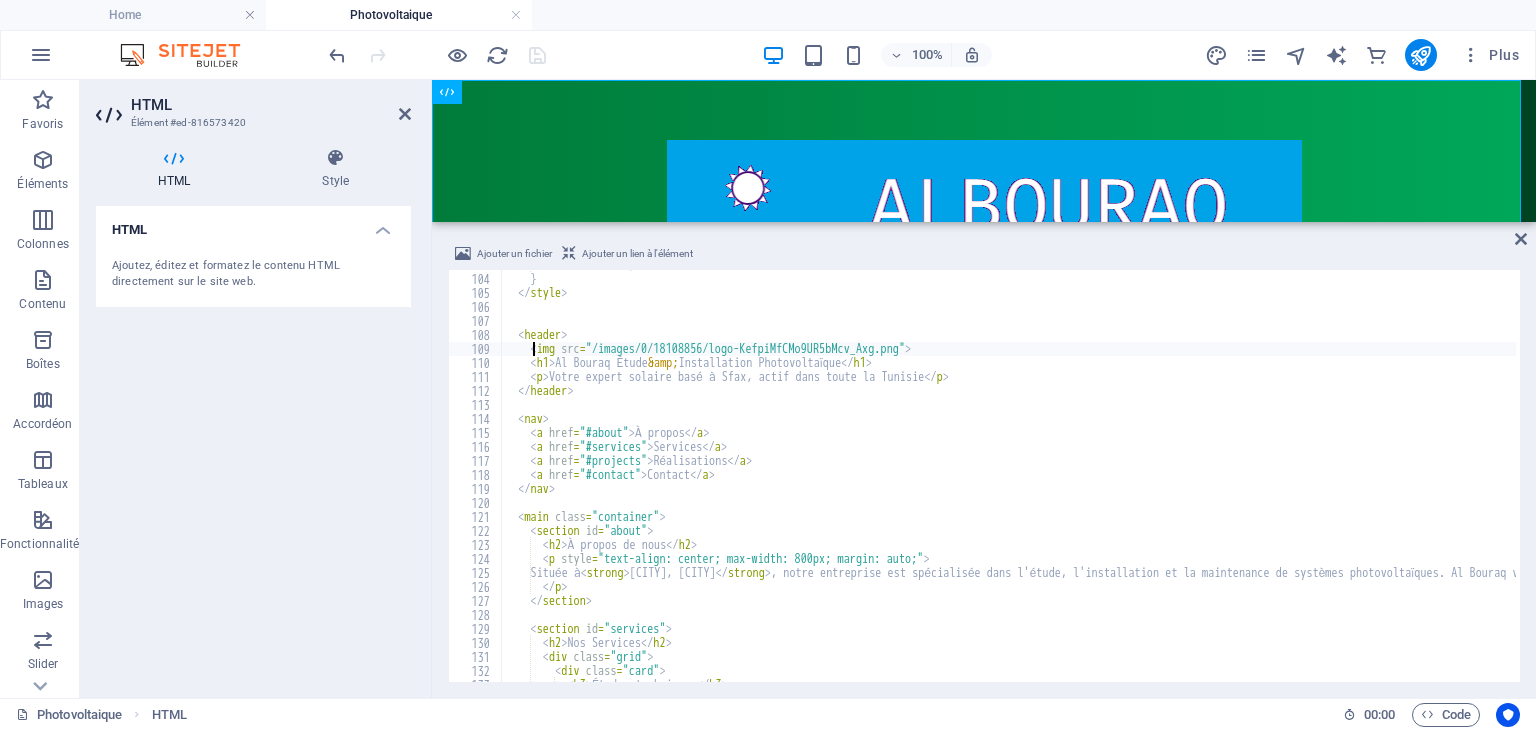 click on "color :   #007b3a ;      }    </img>      <header>      <img   src = "/images/0/18108856/logo-KefpiMfCMo9UR5bMcv_Axg.png" >      <h1> Al Bouraq Étude  &amp;  Installation Photovoltaïque </h1>      <p> Votre expert solaire basé à Sfax, actif dans toute la Tunisie </p>    </header>    <nav>      <a   href = "#about" > À propos </a>      <a   href = "#services" > Services </a>      <a   href = "#projects" > Réalisations </a>      <a   href = "#contact" > Contact </a>    </nav>    <main   class = "container" >      <section   id = "about" >         <h2> À propos de nous </h2>         <p   style = "text-align: center; max-width: 800px; margin: auto;" >          Située à  <strong> Sakiet Ezzit, Sfax </strong> , notre entreprise est spécialisée dans l'étude, l'installation et la maintenance de systèmes photovoltaïques. Al Bouraq vous accompagne partout en Tunisie dans votre transition vers une énergie propre, économique et durable.         </p>" at bounding box center [1439, 476] 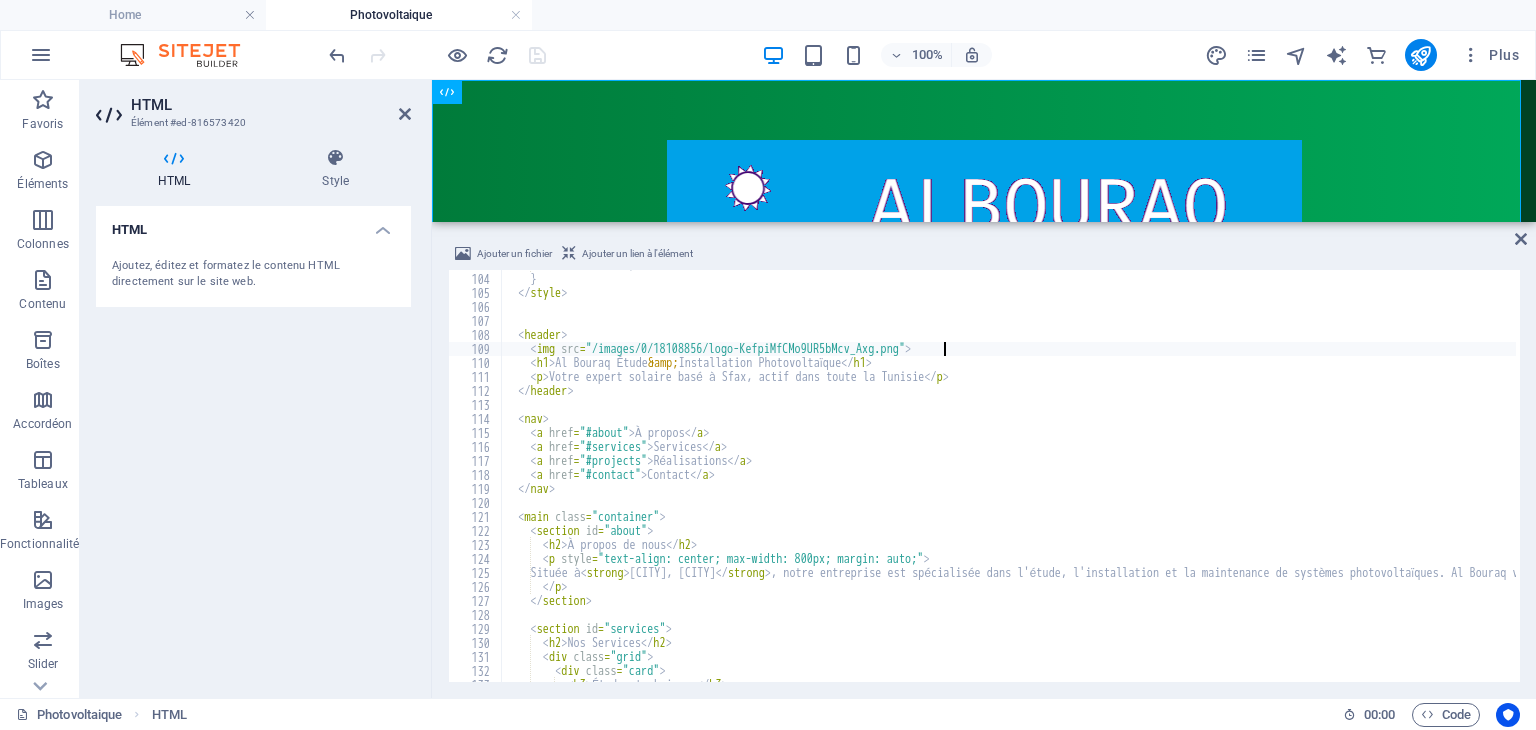 click on "color :   #007b3a ;      }    </img>      <header>      <img   src = "/images/0/18108856/logo-KefpiMfCMo9UR5bMcv_Axg.png" >      <h1> Al Bouraq Étude  &amp;  Installation Photovoltaïque </h1>      <p> Votre expert solaire basé à Sfax, actif dans toute la Tunisie </p>    </header>    <nav>      <a   href = "#about" > À propos </a>      <a   href = "#services" > Services </a>      <a   href = "#projects" > Réalisations </a>      <a   href = "#contact" > Contact </a>    </nav>    <main   class = "container" >      <section   id = "about" >         <h2> À propos de nous </h2>         <p   style = "text-align: center; max-width: 800px; margin: auto;" >          Située à  <strong> Sakiet Ezzit, Sfax </strong> , notre entreprise est spécialisée dans l'étude, l'installation et la maintenance de systèmes photovoltaïques. Al Bouraq vous accompagne partout en Tunisie dans votre transition vers une énergie propre, économique et durable.         </p>" at bounding box center [1439, 476] 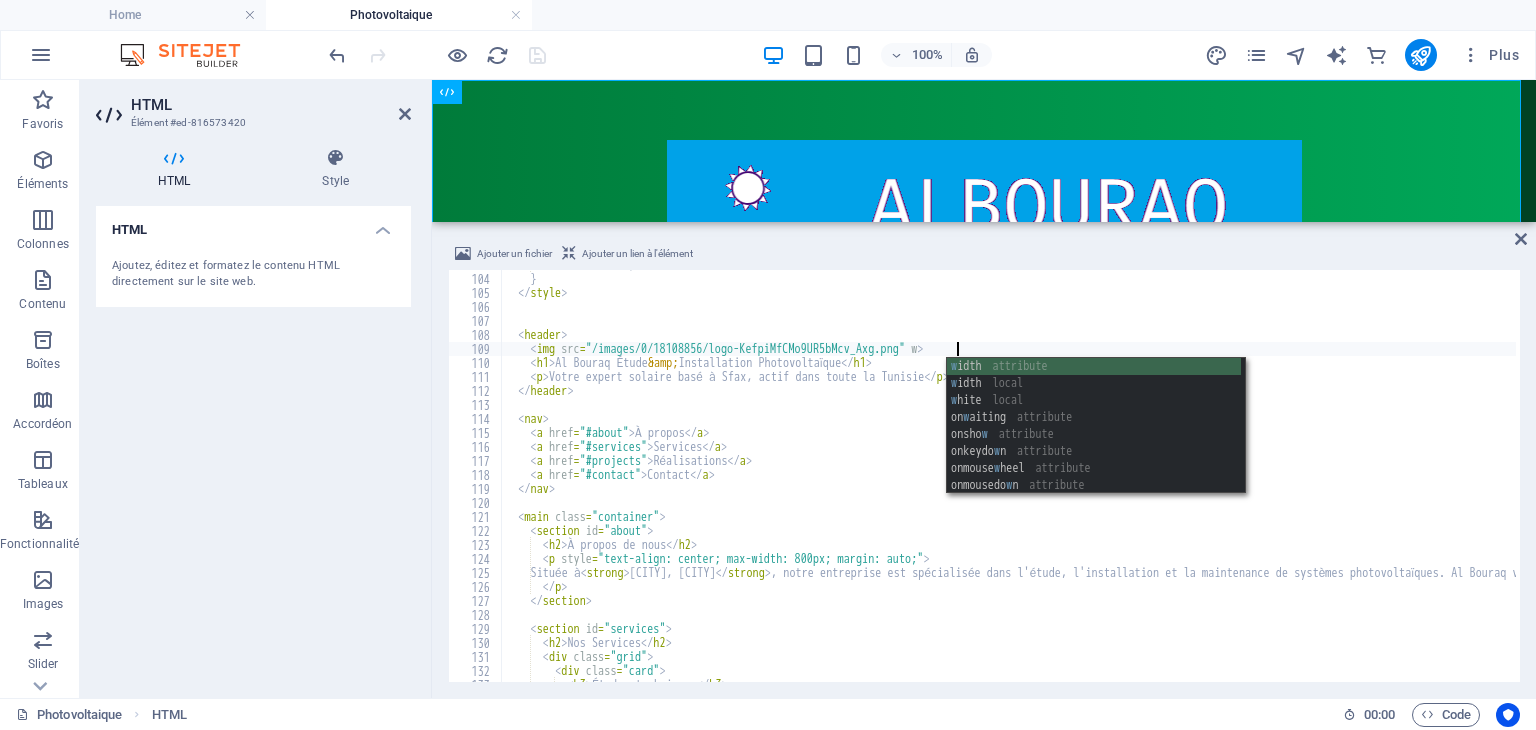 scroll, scrollTop: 0, scrollLeft: 35, axis: horizontal 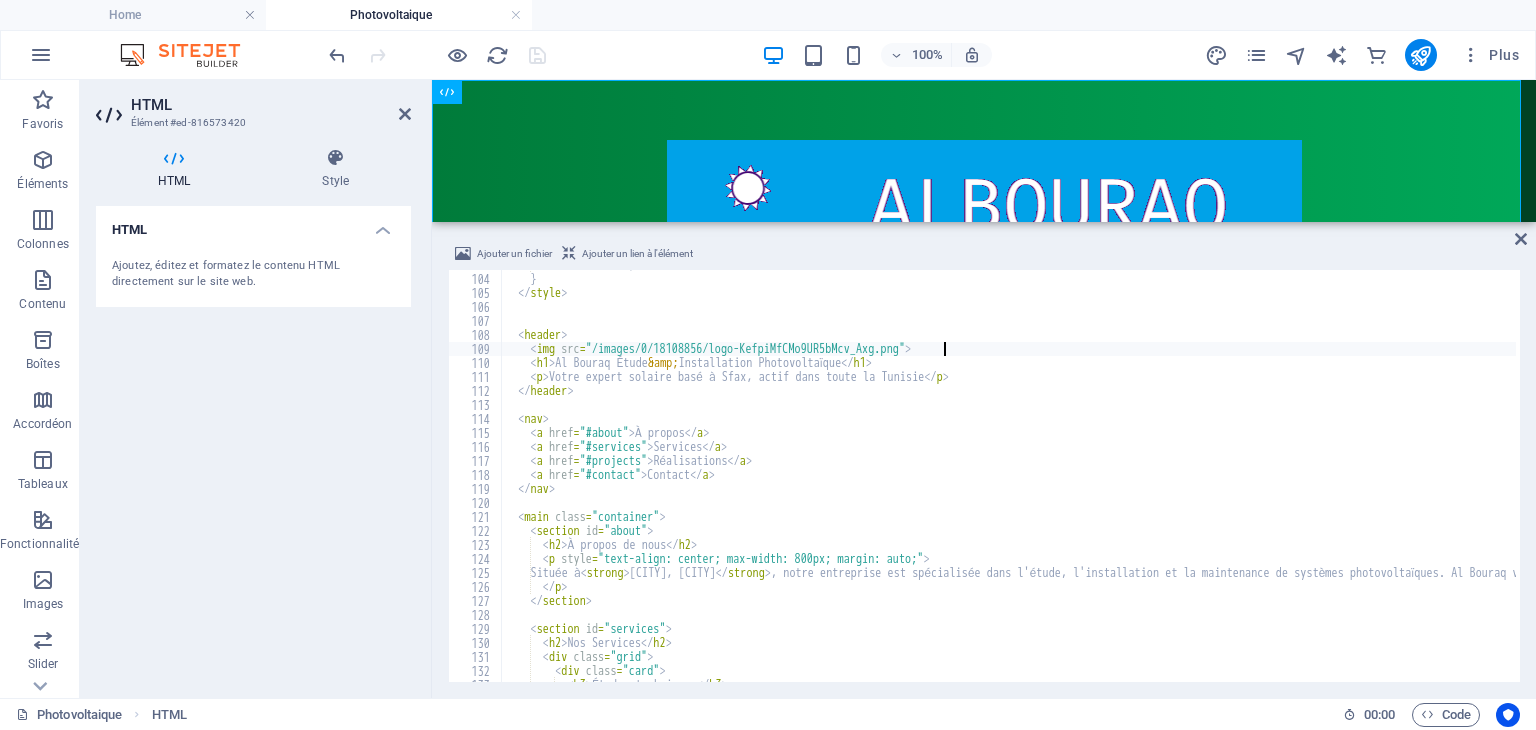 click on "color :   #007b3a ;      }    </img>      <header>      <img   src = "/images/0/18108856/logo-KefpiMfCMo9UR5bMcv_Axg.png" >      <h1> Al Bouraq Étude  &amp;  Installation Photovoltaïque </h1>      <p> Votre expert solaire basé à Sfax, actif dans toute la Tunisie </p>    </header>    <nav>      <a   href = "#about" > À propos </a>      <a   href = "#services" > Services </a>      <a   href = "#projects" > Réalisations </a>      <a   href = "#contact" > Contact </a>    </nav>    <main   class = "container" >      <section   id = "about" >         <h2> À propos de nous </h2>         <p   style = "text-align: center; max-width: 800px; margin: auto;" >          Située à  <strong> Sakiet Ezzit, Sfax </strong> , notre entreprise est spécialisée dans l'étude, l'installation et la maintenance de systèmes photovoltaïques. Al Bouraq vous accompagne partout en Tunisie dans votre transition vers une énergie propre, économique et durable.         </p>" at bounding box center (1439, 476) 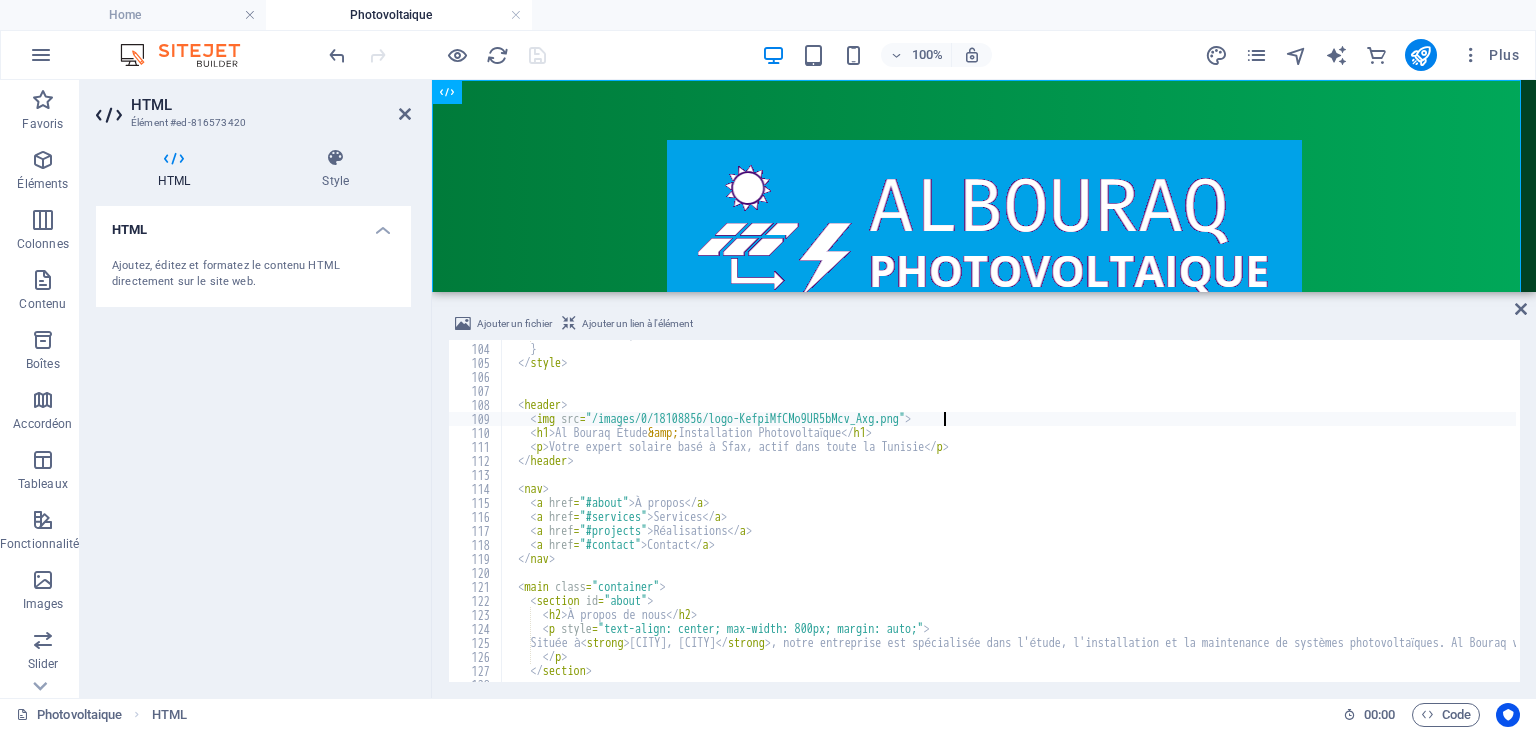 drag, startPoint x: 897, startPoint y: 223, endPoint x: 495, endPoint y: 209, distance: 402.2437 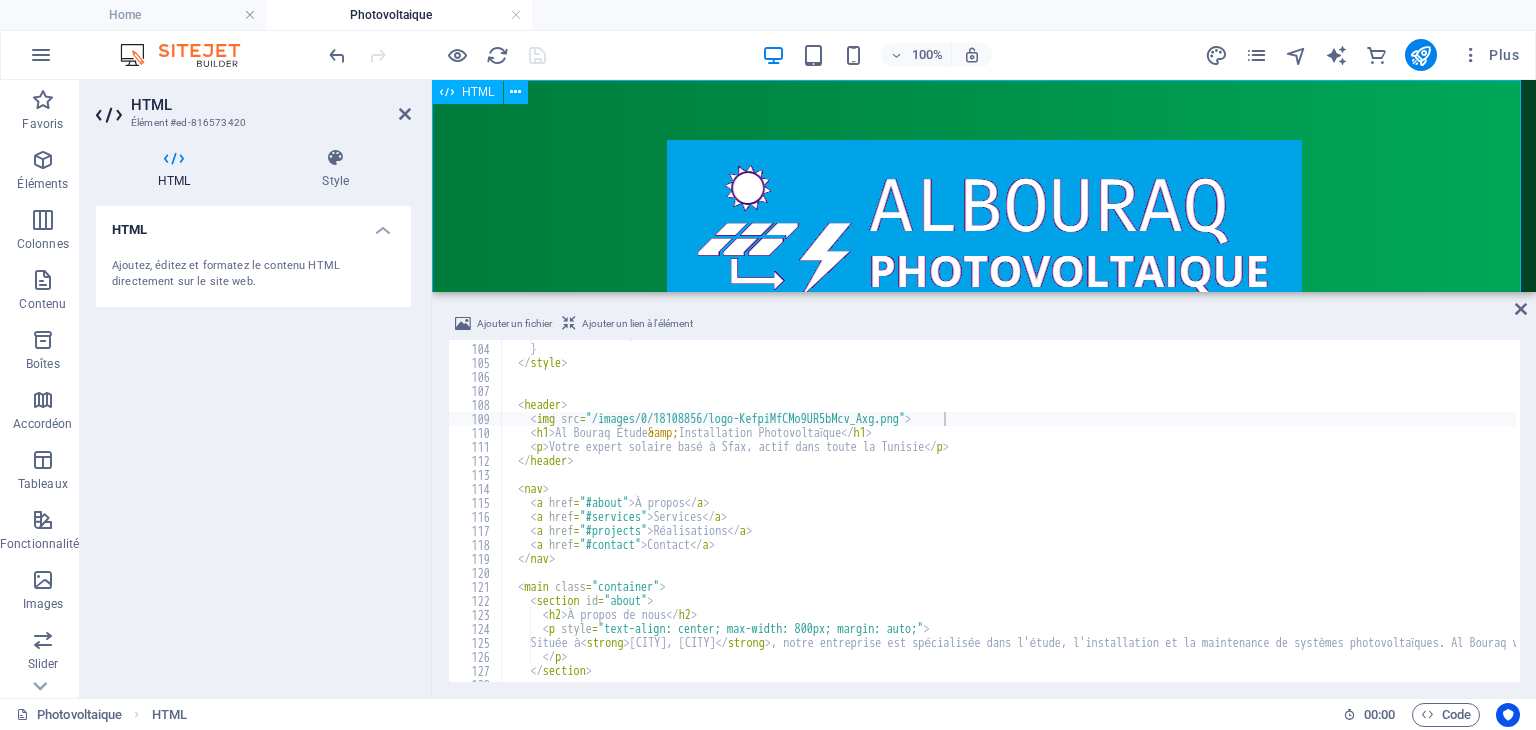 click on "Al Bouraq - Énergie Solaire en Tunisie
Al Bouraq Étude & Installation Photovoltaïque
Votre expert solaire basé à Sfax, actif dans toute la Tunisie
À propos
Services
Réalisations
Contact
À propos de nous
Située à  [CITY], [CITY] , notre entreprise est spécialisée dans l'étude, l'installation et la maintenance de systèmes photovoltaïques. Al Bouraq vous accompagne partout en Tunisie dans votre transition vers une énergie propre, économique et durable.
Nos Services
Études techniques
Analyse de vos besoins et conception de solutions sur mesure adaptées à votre consommation.
Installation complète
Pose professionnelle de panneaux solaires avec équipements certifiés et garantie de performance.
Maintenance & suivi" at bounding box center [984, 873] 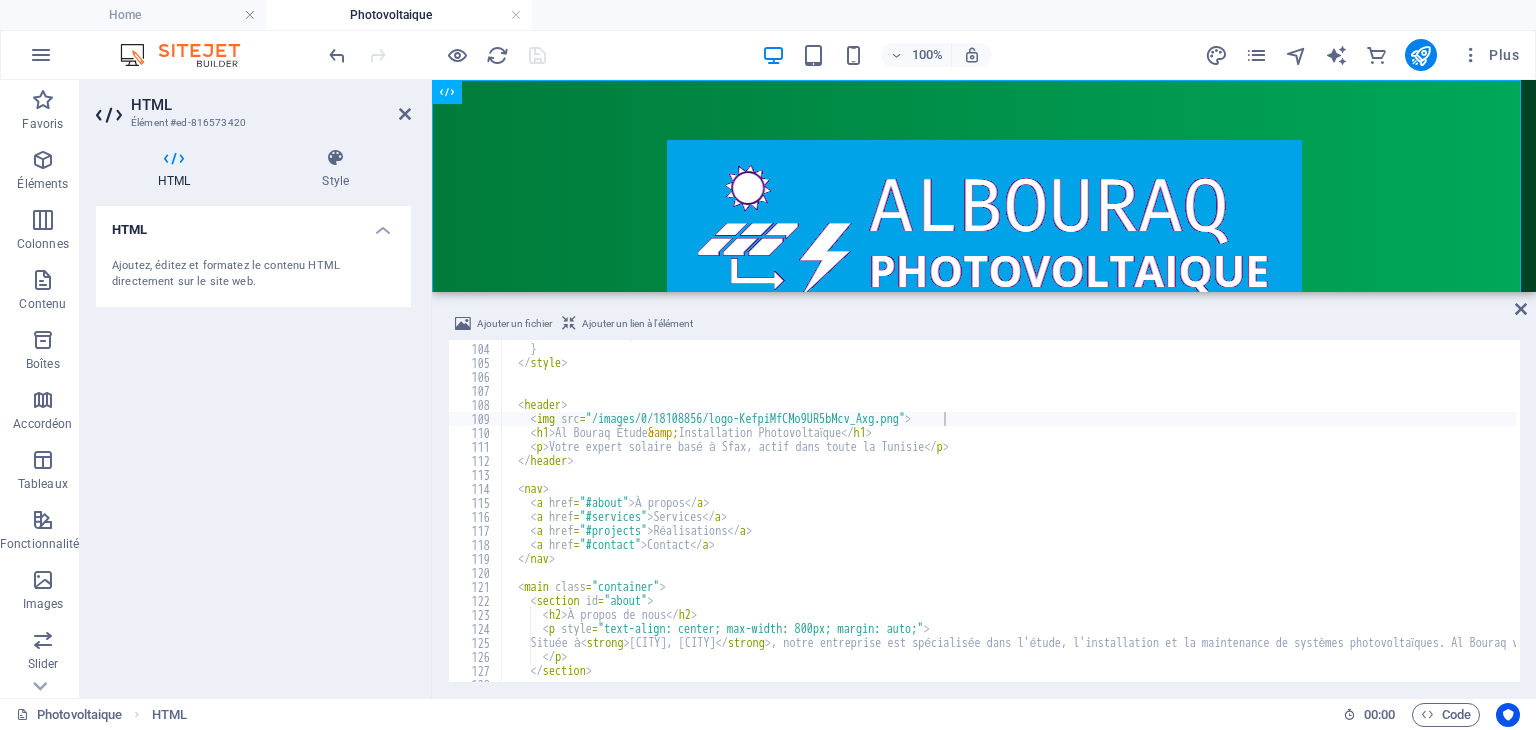 click on "color :   #007b3a ;      }    </img>      <header>      <img   src = "/images/0/18108856/logo-KefpiMfCMo9UR5bMcv_Axg.png" >      <h1> Al Bouraq Étude  &amp;  Installation Photovoltaïque </h1>      <p> Votre expert solaire basé à Sfax, actif dans toute la Tunisie </p>    </header>    <nav>      <a   href = "#about" > À propos </a>      <a   href = "#services" > Services </a>      <a   href = "#projects" > Réalisations </a>      <a   href = "#contact" > Contact </a>    </nav>    <main   class = "container" >      <section   id = "about" >         <h2> À propos de nous </h2>         <p   style = "text-align: center; max-width: 800px; margin: auto;" >          Située à  <strong> Sakiet Ezzit, Sfax </strong> , notre entreprise est spécialisée dans l'étude, l'installation et la maintenance de systèmes photovoltaïques. Al Bouraq vous accompagne partout en Tunisie dans votre transition vers une énergie propre, économique et durable.         </p>" at bounding box center (1439, 511) 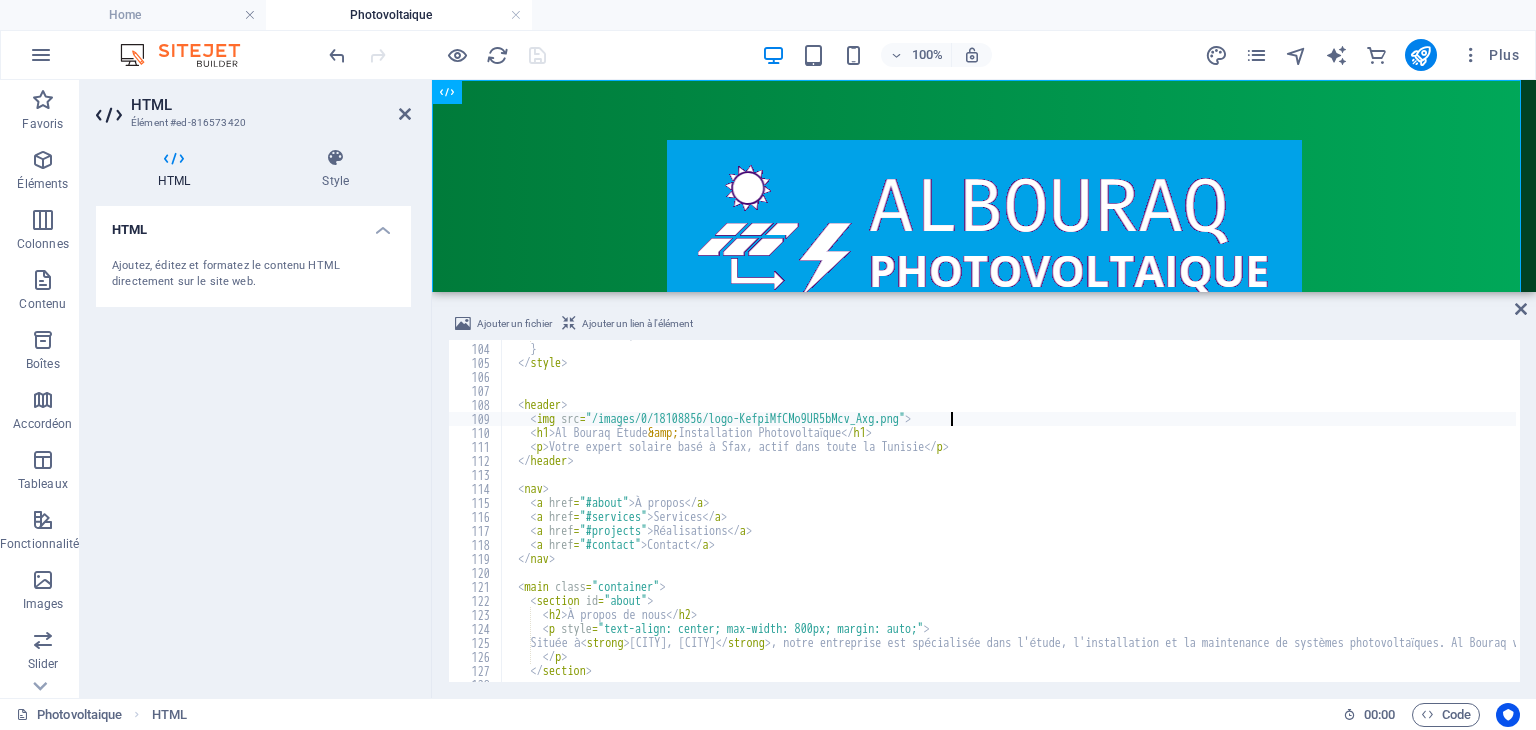 click on "color :   #007b3a ;      }    </img>      <header>      <img   src = "/images/0/18108856/logo-KefpiMfCMo9UR5bMcv_Axg.png" >      <h1> Al Bouraq Étude  &amp;  Installation Photovoltaïque </h1>      <p> Votre expert solaire basé à Sfax, actif dans toute la Tunisie </p>    </header>    <nav>      <a   href = "#about" > À propos </a>      <a   href = "#services" > Services </a>      <a   href = "#projects" > Réalisations </a>      <a   href = "#contact" > Contact </a>    </nav>    <main   class = "container" >      <section   id = "about" >         <h2> À propos de nous </h2>         <p   style = "text-align: center; max-width: 800px; margin: auto;" >          Située à  <strong> Sakiet Ezzit, Sfax </strong> , notre entreprise est spécialisée dans l'étude, l'installation et la maintenance de systèmes photovoltaïques. Al Bouraq vous accompagne partout en Tunisie dans votre transition vers une énergie propre, économique et durable.         </p>" at bounding box center (1439, 511) 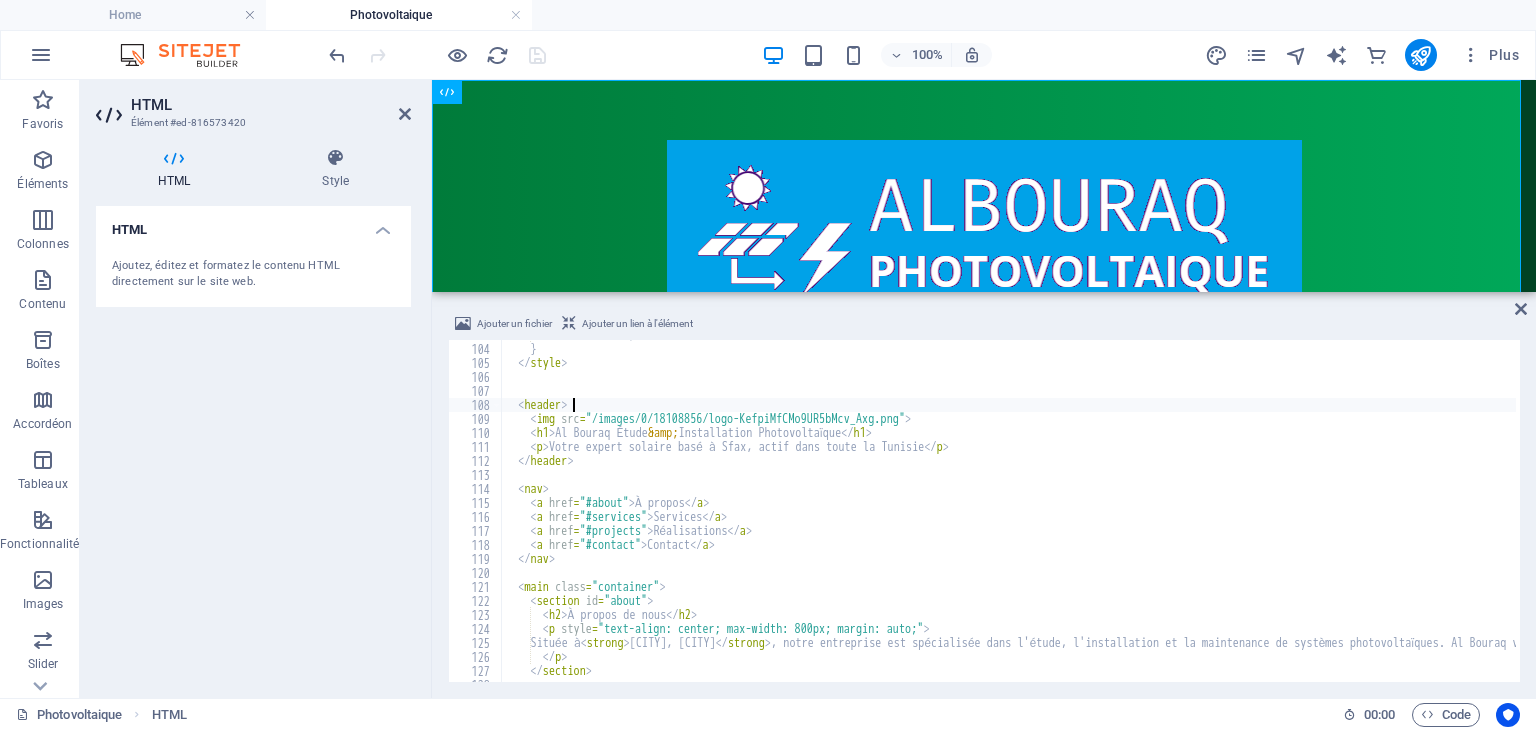 scroll, scrollTop: 0, scrollLeft: 4, axis: horizontal 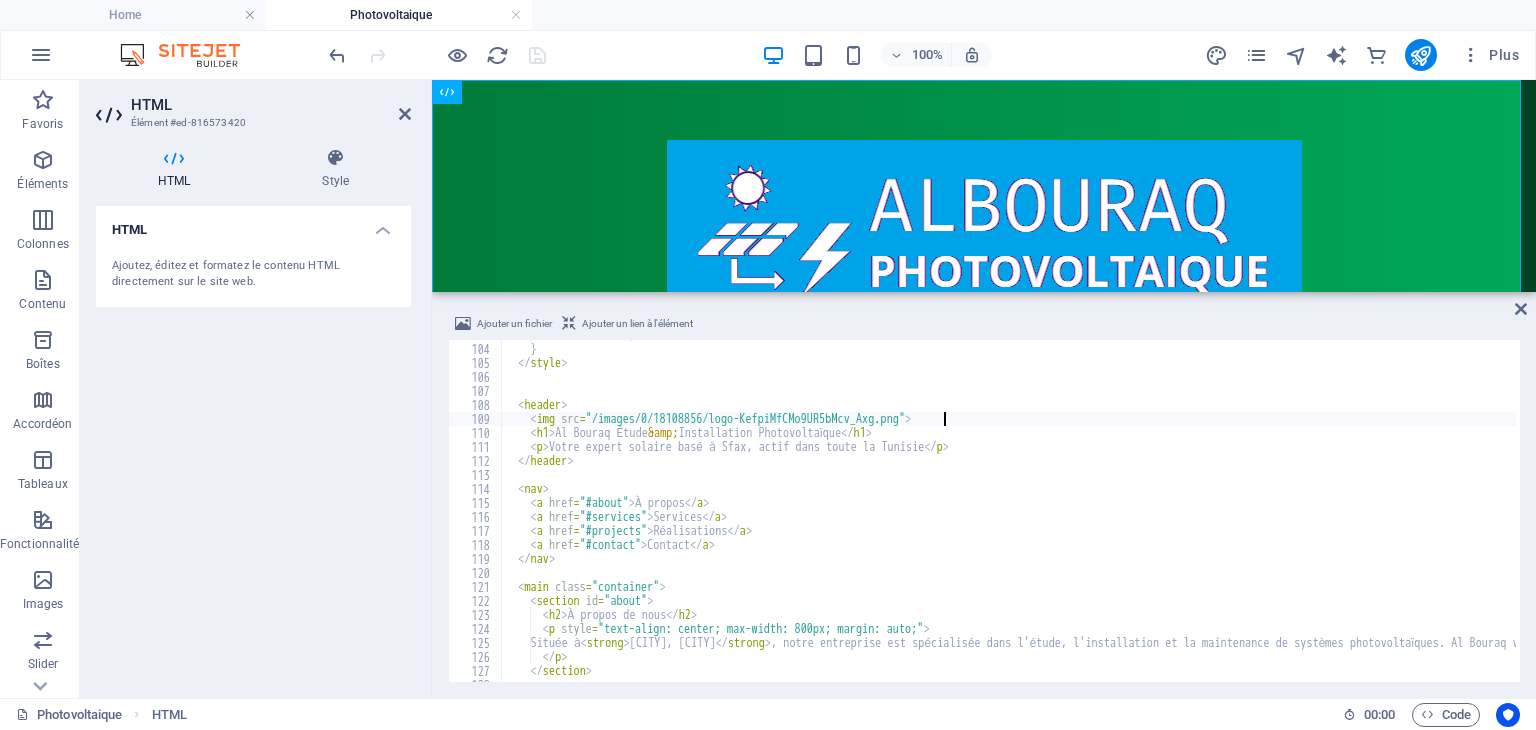 click on "color :   #007b3a ;      }    </img>      <header>      <img   src = "/images/0/18108856/logo-KefpiMfCMo9UR5bMcv_Axg.png" >      <h1> Al Bouraq Étude  &amp;  Installation Photovoltaïque </h1>      <p> Votre expert solaire basé à Sfax, actif dans toute la Tunisie </p>    </header>    <nav>      <a   href = "#about" > À propos </a>      <a   href = "#services" > Services </a>      <a   href = "#projects" > Réalisations </a>      <a   href = "#contact" > Contact </a>    </nav>    <main   class = "container" >      <section   id = "about" >         <h2> À propos de nous </h2>         <p   style = "text-align: center; max-width: 800px; margin: auto;" >          Située à  <strong> Sakiet Ezzit, Sfax </strong> , notre entreprise est spécialisée dans l'étude, l'installation et la maintenance de systèmes photovoltaïques. Al Bouraq vous accompagne partout en Tunisie dans votre transition vers une énergie propre, économique et durable.         </p>" at bounding box center [1439, 511] 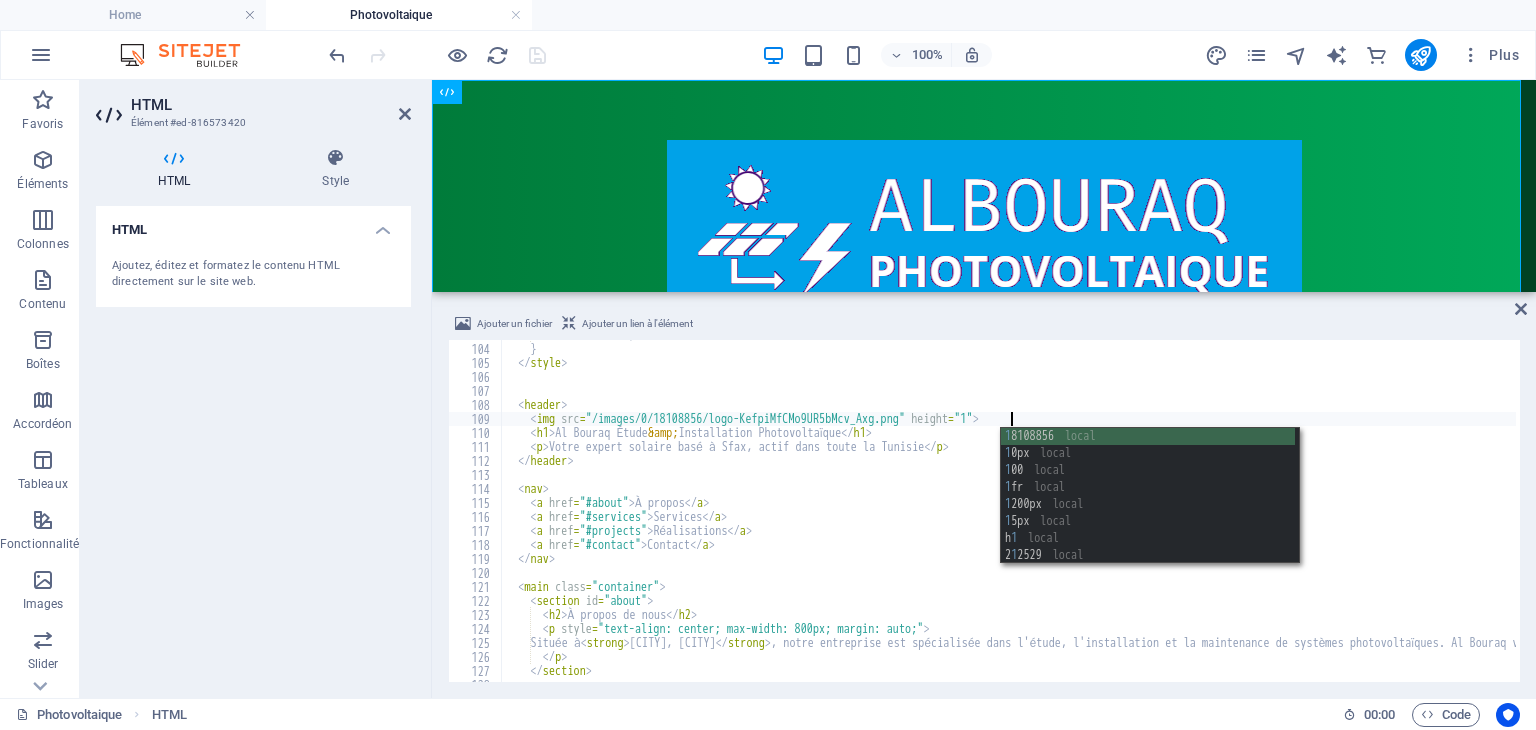 scroll, scrollTop: 0, scrollLeft: 41, axis: horizontal 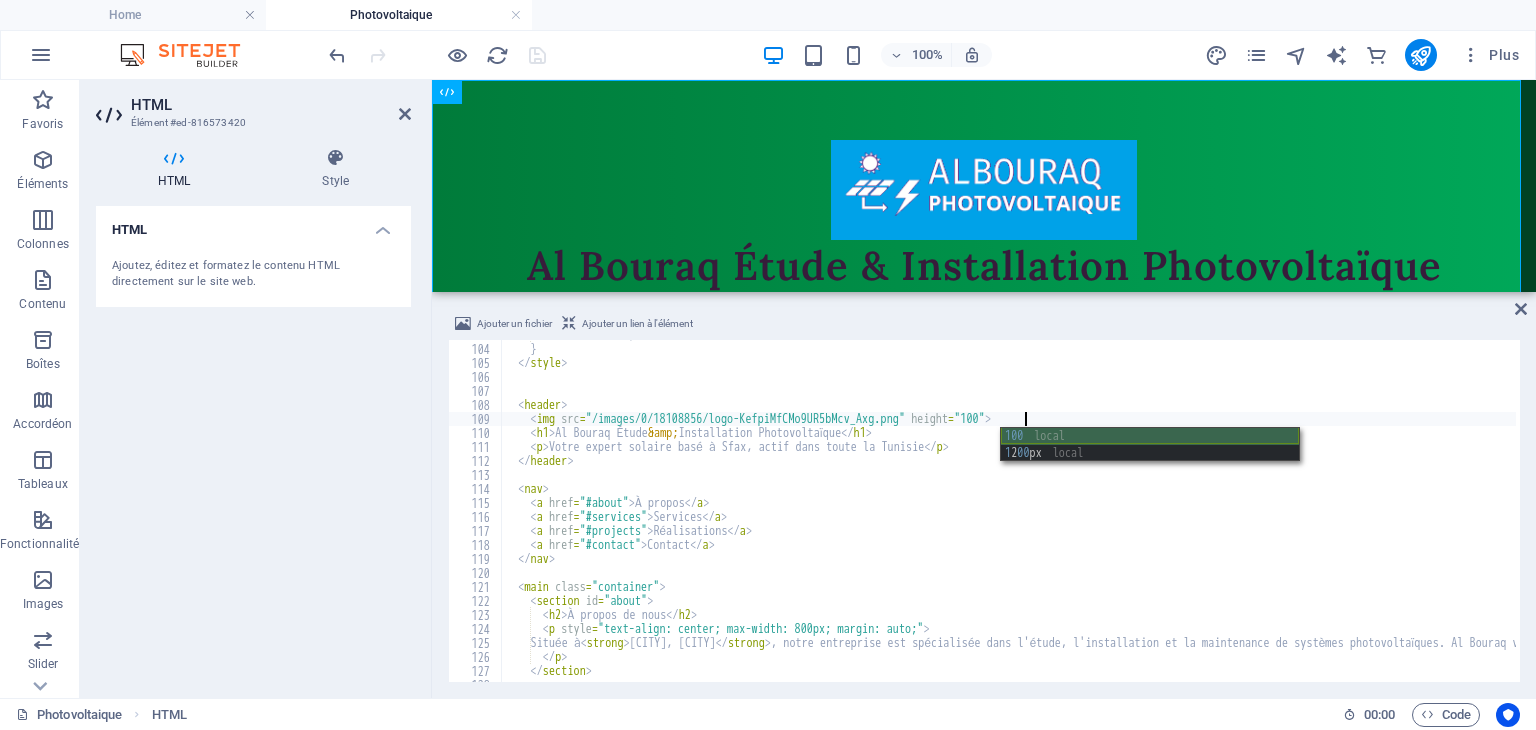 click on "100 local 1 2 00 px local" at bounding box center (1150, 462) 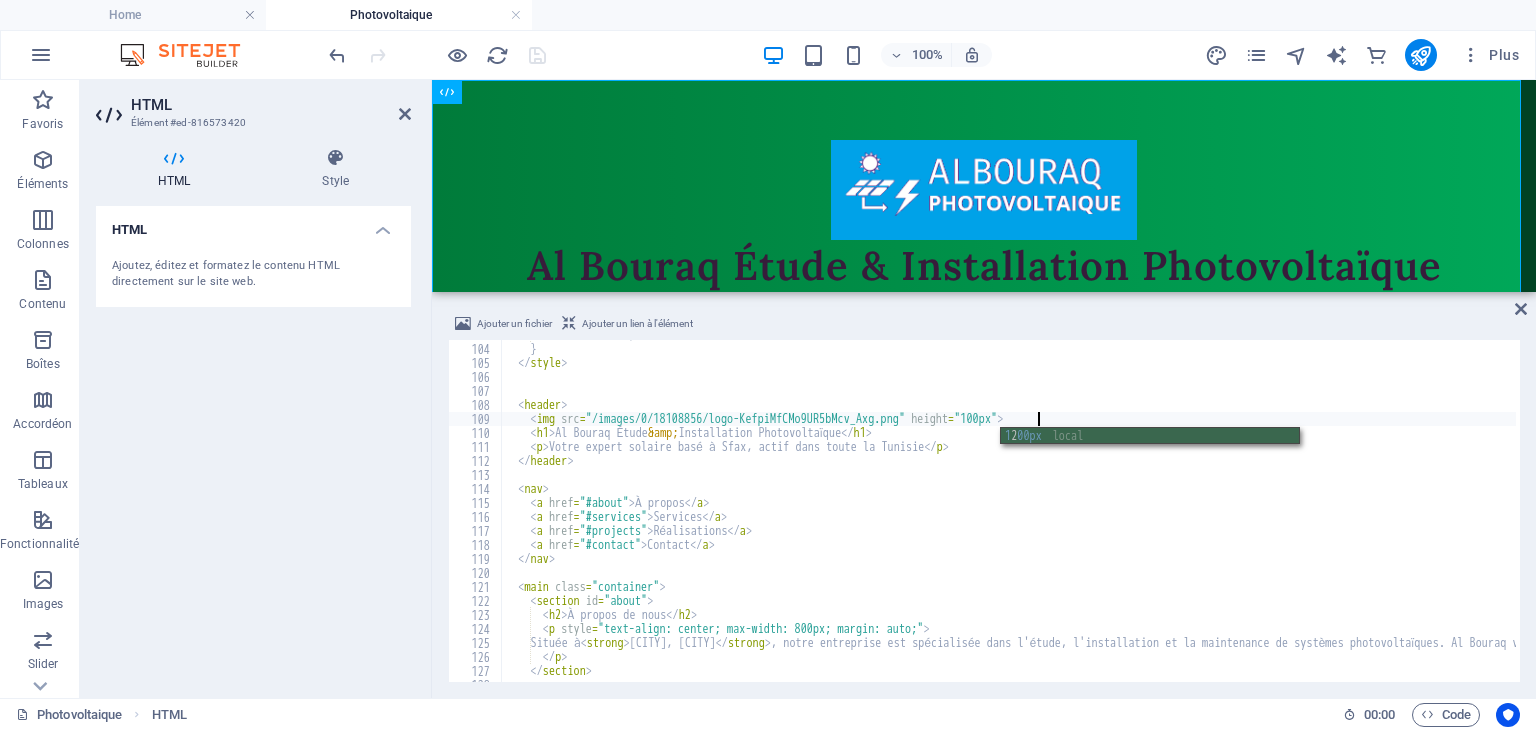scroll, scrollTop: 0, scrollLeft: 43, axis: horizontal 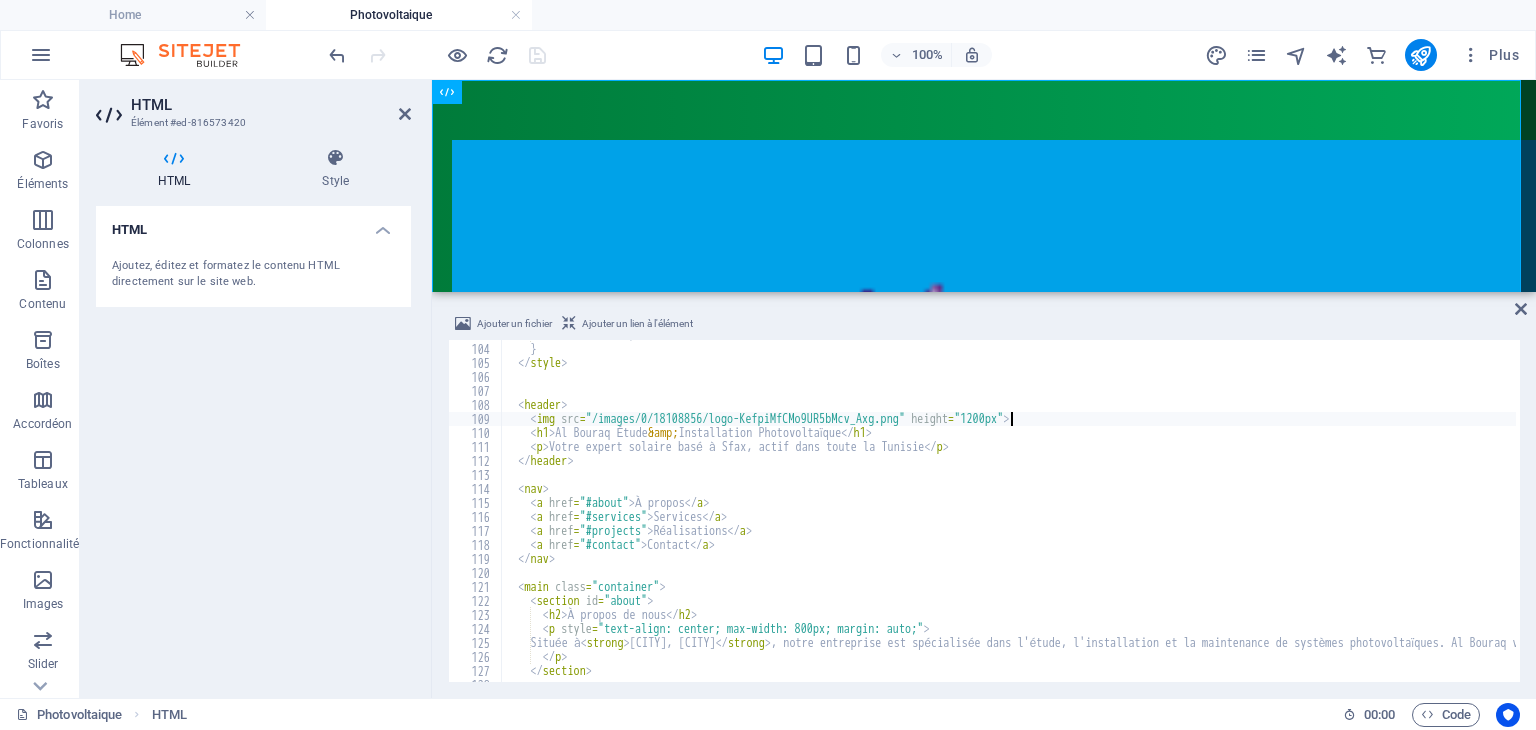 click on "color :   #007b3a ;      }    </ style >    < header >      < img   src = "/images/0/18108856/logo-KefpiMfCMo9UR5bMcv_Axg.png"   height = "1200px" >      < h1 > Al Bouraq Étude  &amp;  Installation Photovoltaïque </ h1 >      < p > Votre expert solaire basé à Sfax, actif dans toute la Tunisie </ p >    </ header >    < nav >      < a   href = "#about" > À propos </ a >      < a   href = "#services" > Services </ a >      < a   href = "#projects" > Réalisations </ a >      < a   href = "#contact" > Contact </ a >    </ nav >    < main   class = "container" >      < section   id = "about" >         < h2 > À propos de nous </ h2 >         < p   style = "text-align: center; max-width: 800px; margin: auto;" >          Située à  < strong > [CITY], [CITY] </ strong > , notre entreprise est spécialisée dans l'étude, l'installation et la maintenance de systèmes photovoltaïques. Al Bouraq vous accompagne partout en Tunisie dans votre transition vers une énergie propre, économique et durable." at bounding box center [1439, 511] 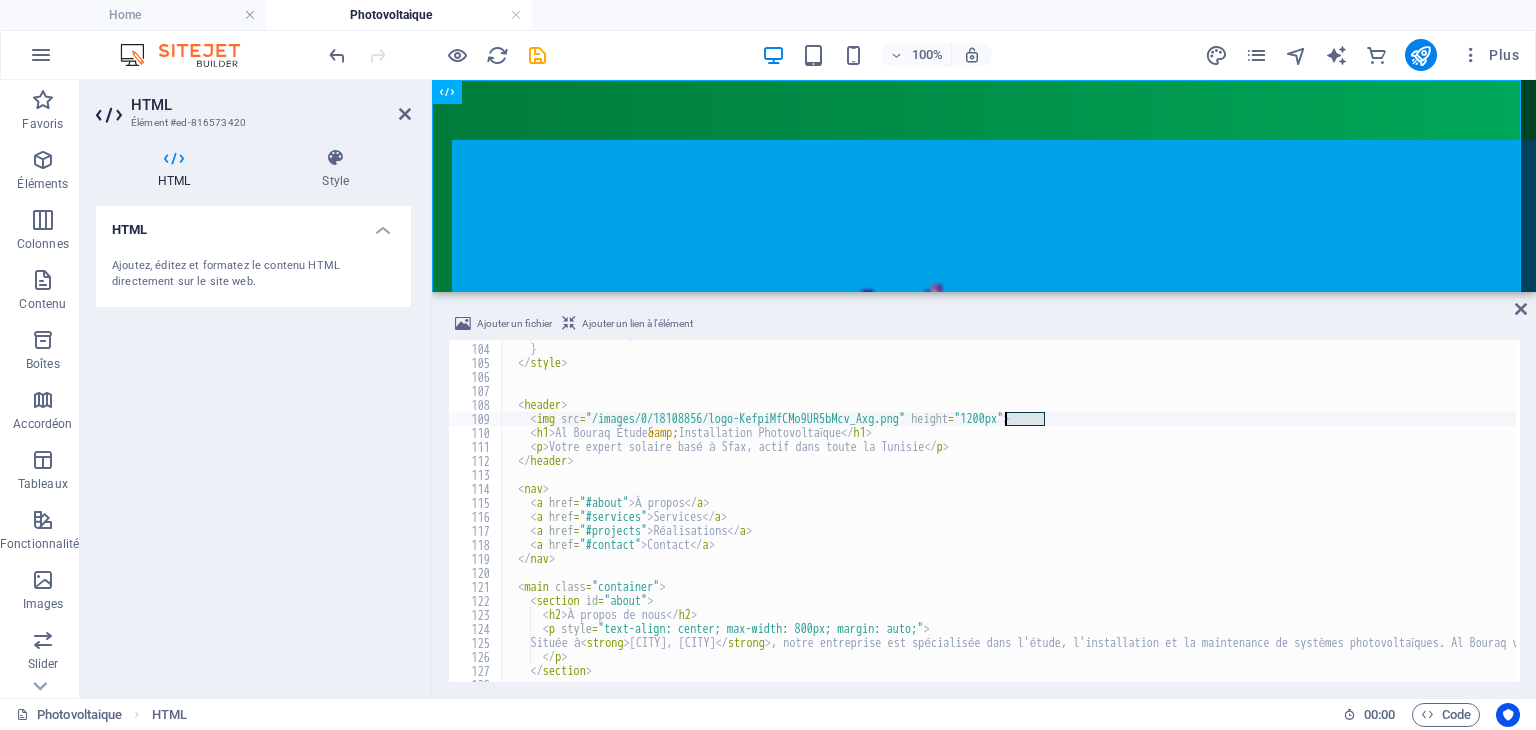 click on "color :   #007b3a ;      }    </ style >    < header >      < img   src = "/images/0/18108856/logo-KefpiMfCMo9UR5bMcv_Axg.png"   height = "1200px" >      < h1 > Al Bouraq Étude  &amp;  Installation Photovoltaïque </ h1 >      < p > Votre expert solaire basé à Sfax, actif dans toute la Tunisie </ p >    </ header >    < nav >      < a   href = "#about" > À propos </ a >      < a   href = "#services" > Services </ a >      < a   href = "#projects" > Réalisations </ a >      < a   href = "#contact" > Contact </ a >    </ nav >    < main   class = "container" >      < section   id = "about" >         < h2 > À propos de nous </ h2 >         < p   style = "text-align: center; max-width: 800px; margin: auto;" >          Située à  < strong > [CITY], [CITY] </ strong > , notre entreprise est spécialisée dans l'étude, l'installation et la maintenance de systèmes photovoltaïques. Al Bouraq vous accompagne partout en Tunisie dans votre transition vers une énergie propre, économique et durable." at bounding box center (1009, 511) 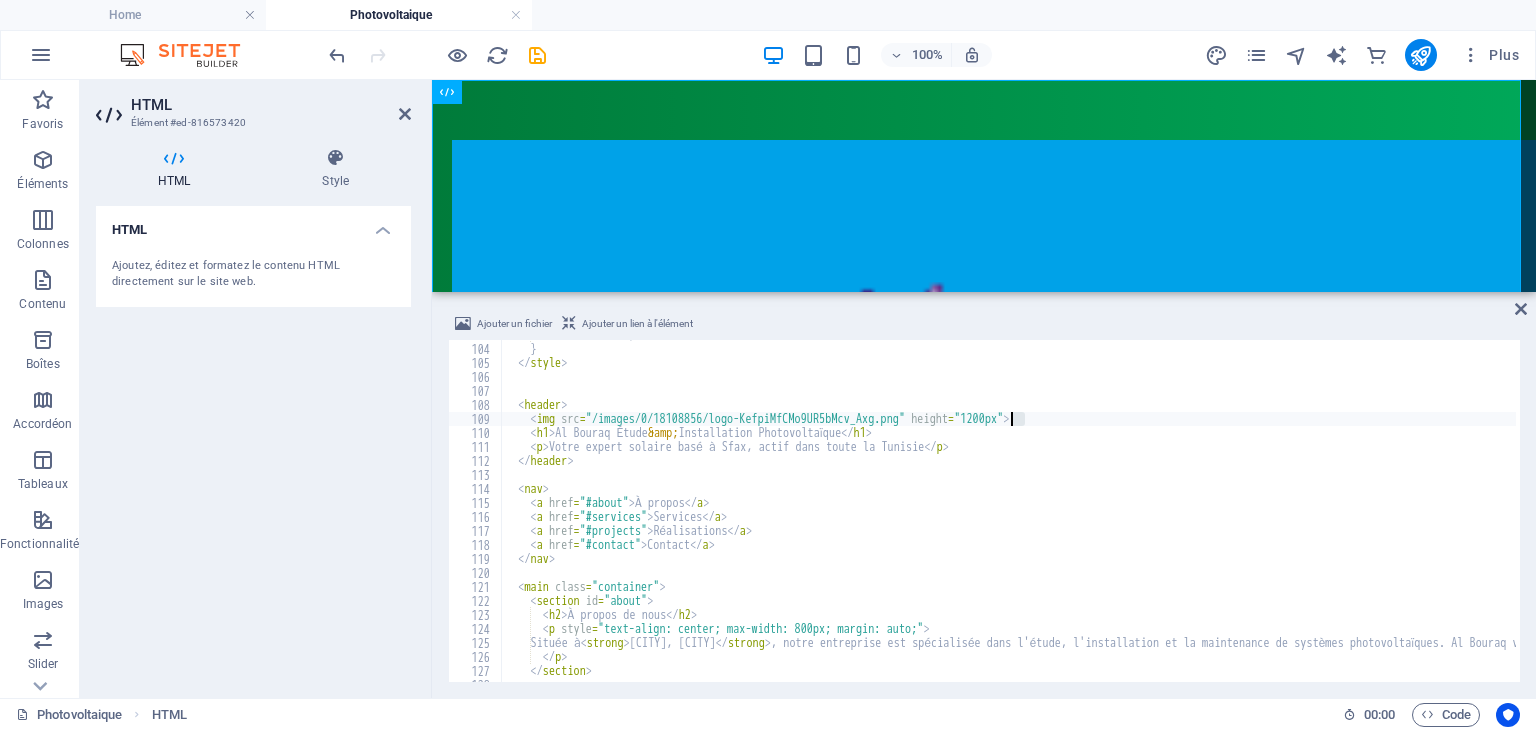 drag, startPoint x: 1028, startPoint y: 414, endPoint x: 1014, endPoint y: 417, distance: 14.3178215 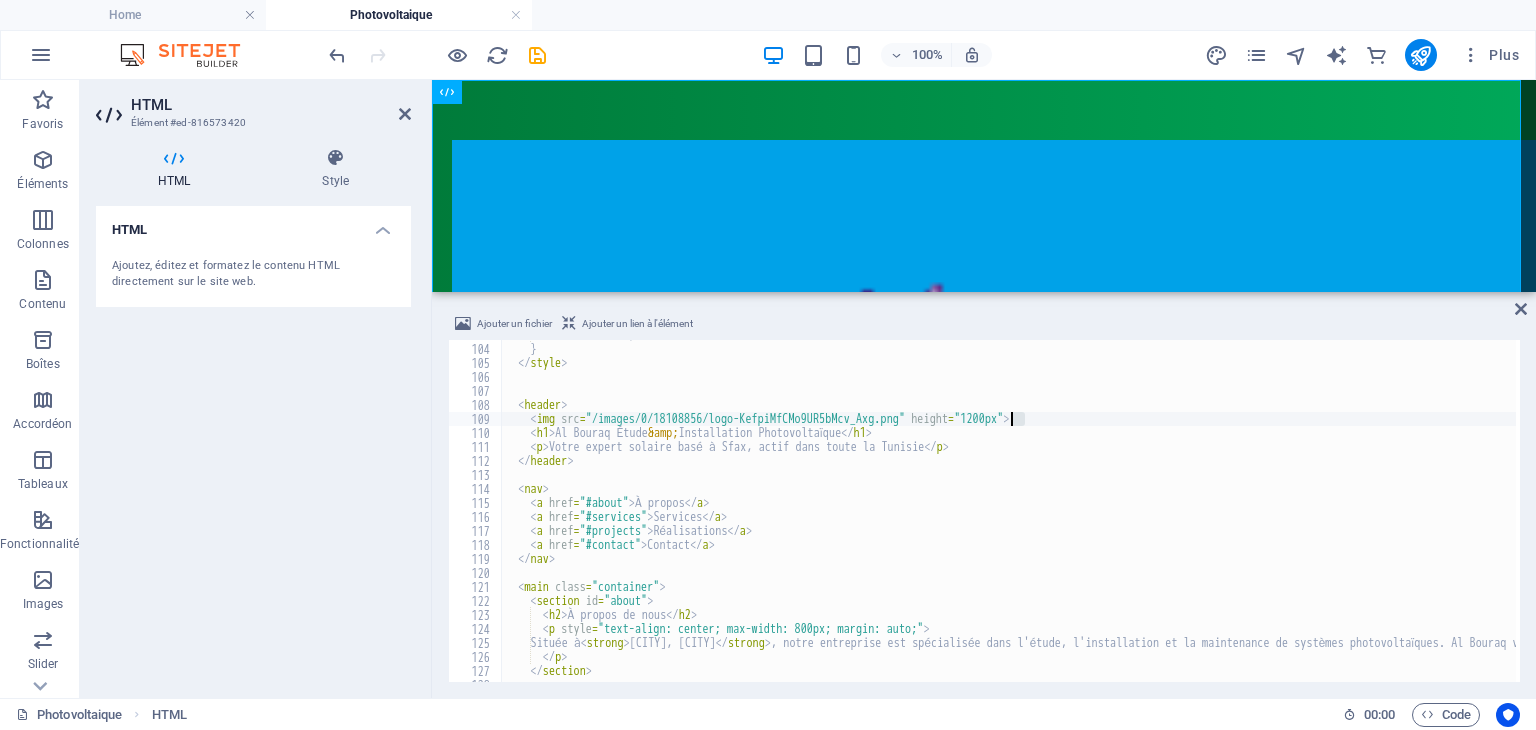 click on "color :   #007b3a ;      }    </ style >    < header >      < img   src = "/images/0/18108856/logo-KefpiMfCMo9UR5bMcv_Axg.png"   height = "1200px" >      < h1 > Al Bouraq Étude  &amp;  Installation Photovoltaïque </ h1 >      < p > Votre expert solaire basé à Sfax, actif dans toute la Tunisie </ p >    </ header >    < nav >      < a   href = "#about" > À propos </ a >      < a   href = "#services" > Services </ a >      < a   href = "#projects" > Réalisations </ a >      < a   href = "#contact" > Contact </ a >    </ nav >    < main   class = "container" >      < section   id = "about" >         < h2 > À propos de nous </ h2 >         < p   style = "text-align: center; max-width: 800px; margin: auto;" >          Située à  < strong > [CITY], [CITY] </ strong > , notre entreprise est spécialisée dans l'étude, l'installation et la maintenance de systèmes photovoltaïques. Al Bouraq vous accompagne partout en Tunisie dans votre transition vers une énergie propre, économique et durable." at bounding box center [1009, 511] 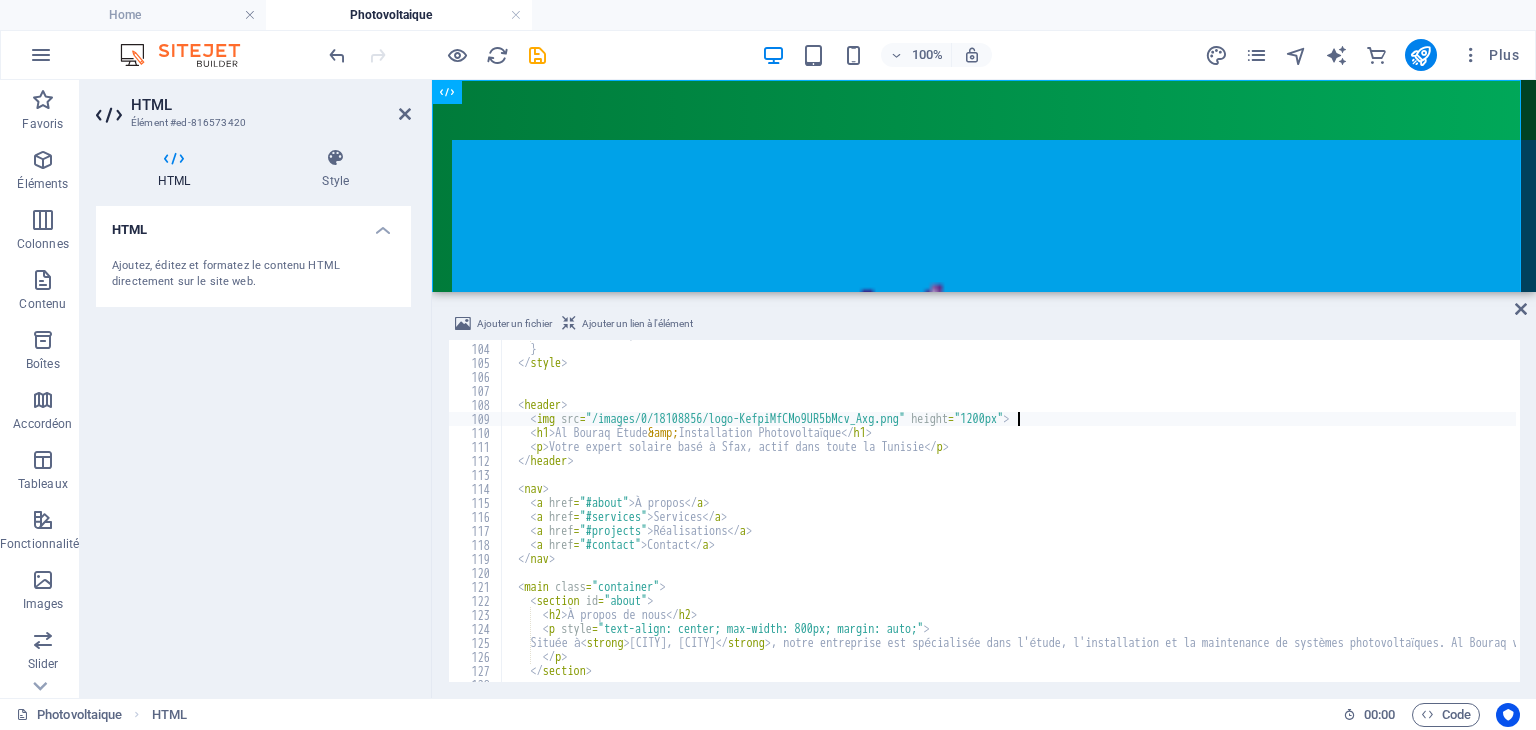 click on "color :   #007b3a ;      }    </ style >    < header >      < img   src = "/images/0/18108856/logo-KefpiMfCMo9UR5bMcv_Axg.png"   height = "1200px" >      < h1 > Al Bouraq Étude  &amp;  Installation Photovoltaïque </ h1 >      < p > Votre expert solaire basé à Sfax, actif dans toute la Tunisie </ p >    </ header >    < nav >      < a   href = "#about" > À propos </ a >      < a   href = "#services" > Services </ a >      < a   href = "#projects" > Réalisations </ a >      < a   href = "#contact" > Contact </ a >    </ nav >    < main   class = "container" >      < section   id = "about" >         < h2 > À propos de nous </ h2 >         < p   style = "text-align: center; max-width: 800px; margin: auto;" >          Située à  < strong > [CITY], [CITY] </ strong > , notre entreprise est spécialisée dans l'étude, l'installation et la maintenance de systèmes photovoltaïques. Al Bouraq vous accompagne partout en Tunisie dans votre transition vers une énergie propre, économique et durable." at bounding box center (1439, 511) 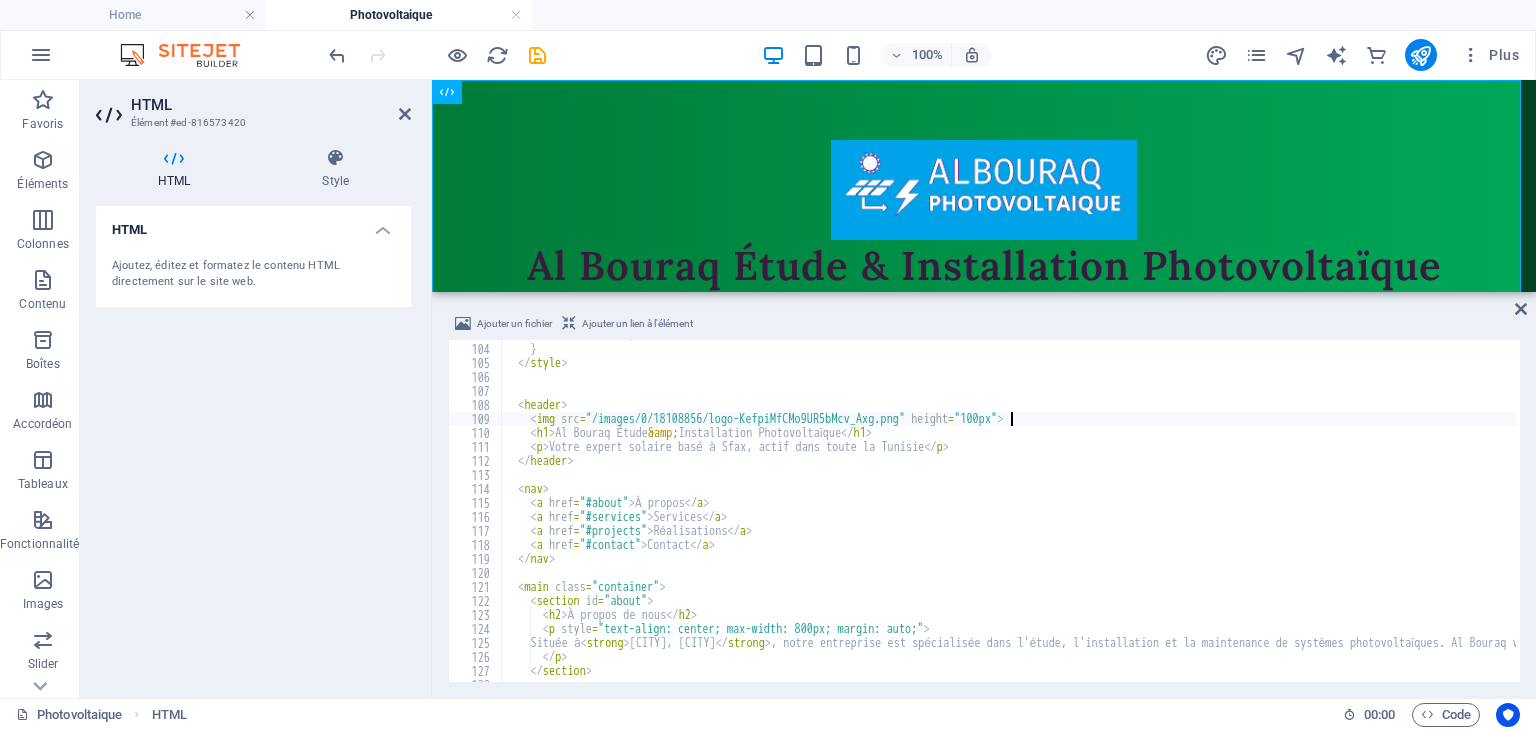 click on "Située à  [CITY], [CITY], notre entreprise est spécialisée dans l'étude, l'installation et la maintenance de systèmes photovoltaïques. Al Bouraq vous accompagne partout en Tunisie dans votre transition vers une énergie propre, économique et durable." at bounding box center (1439, 511) 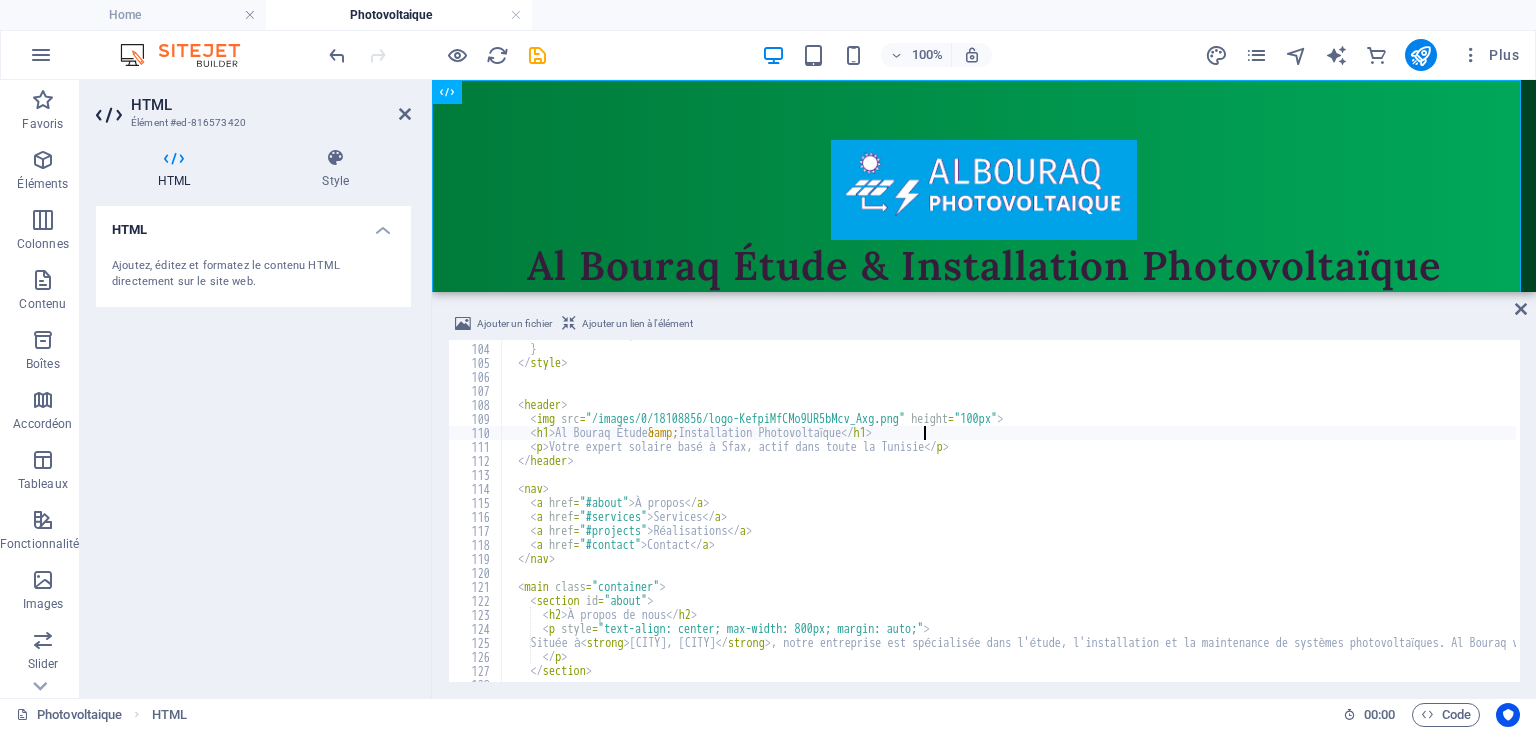 scroll, scrollTop: 0, scrollLeft: 32, axis: horizontal 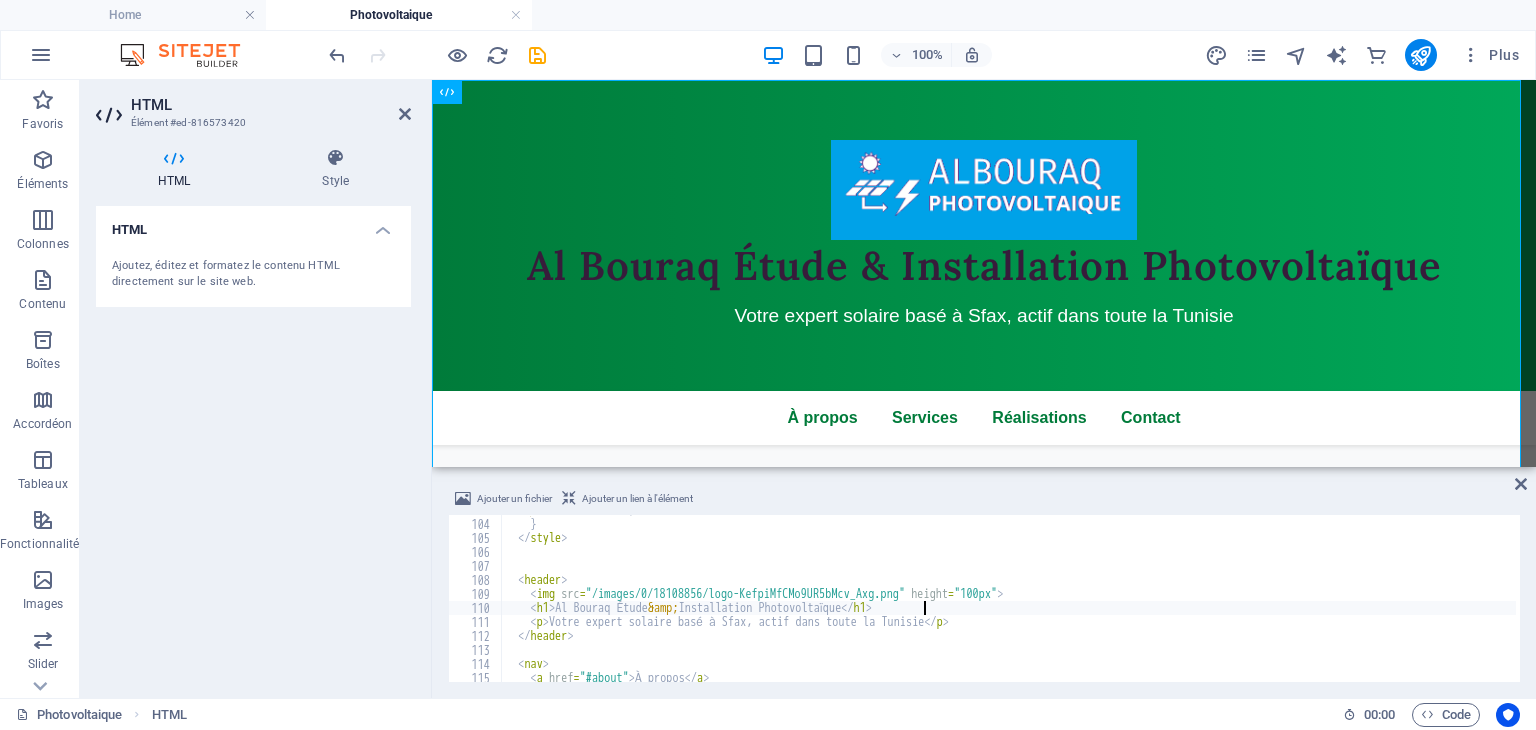 drag, startPoint x: 860, startPoint y: 294, endPoint x: 420, endPoint y: 396, distance: 451.66803 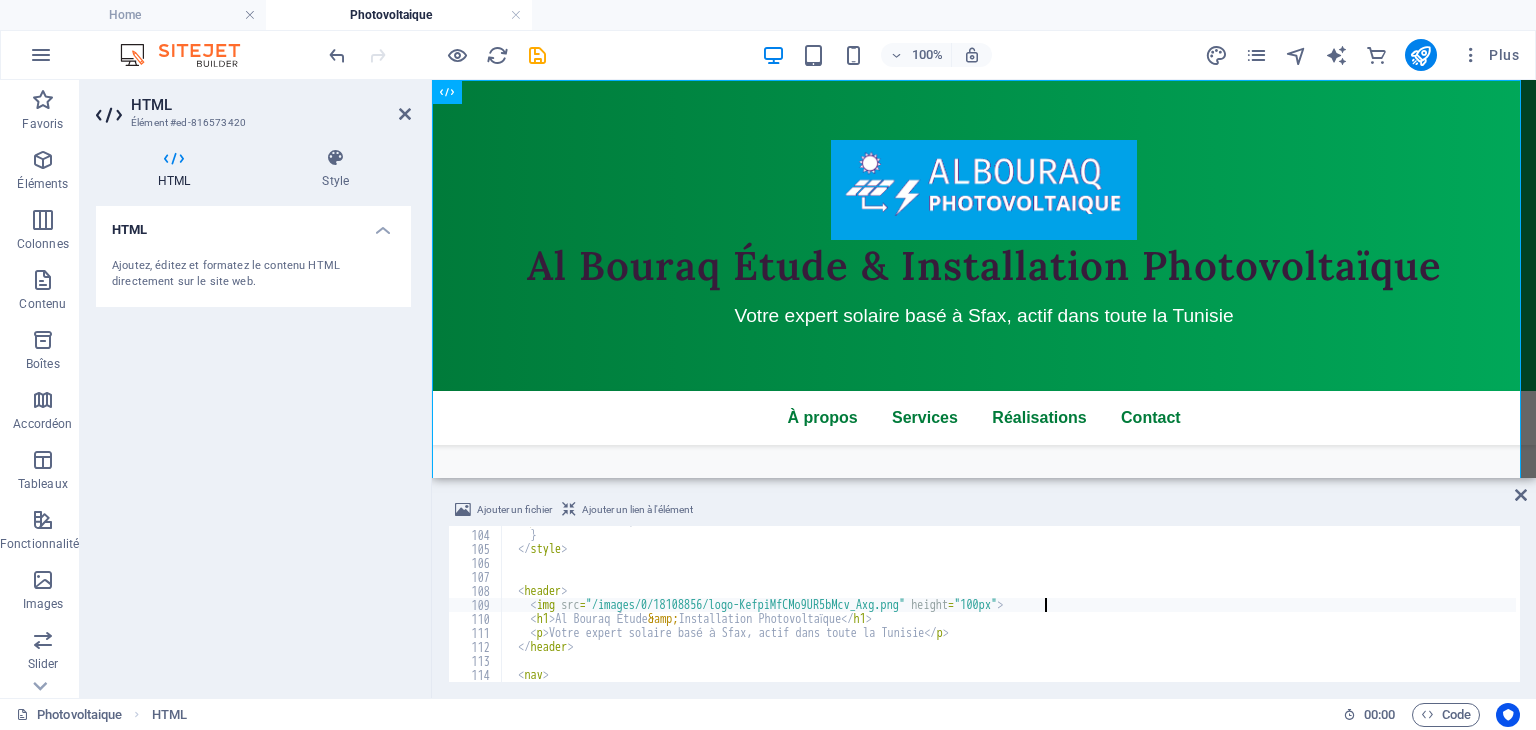 click on "Située à  [CITY], [CITY]" at bounding box center (1439, 604) 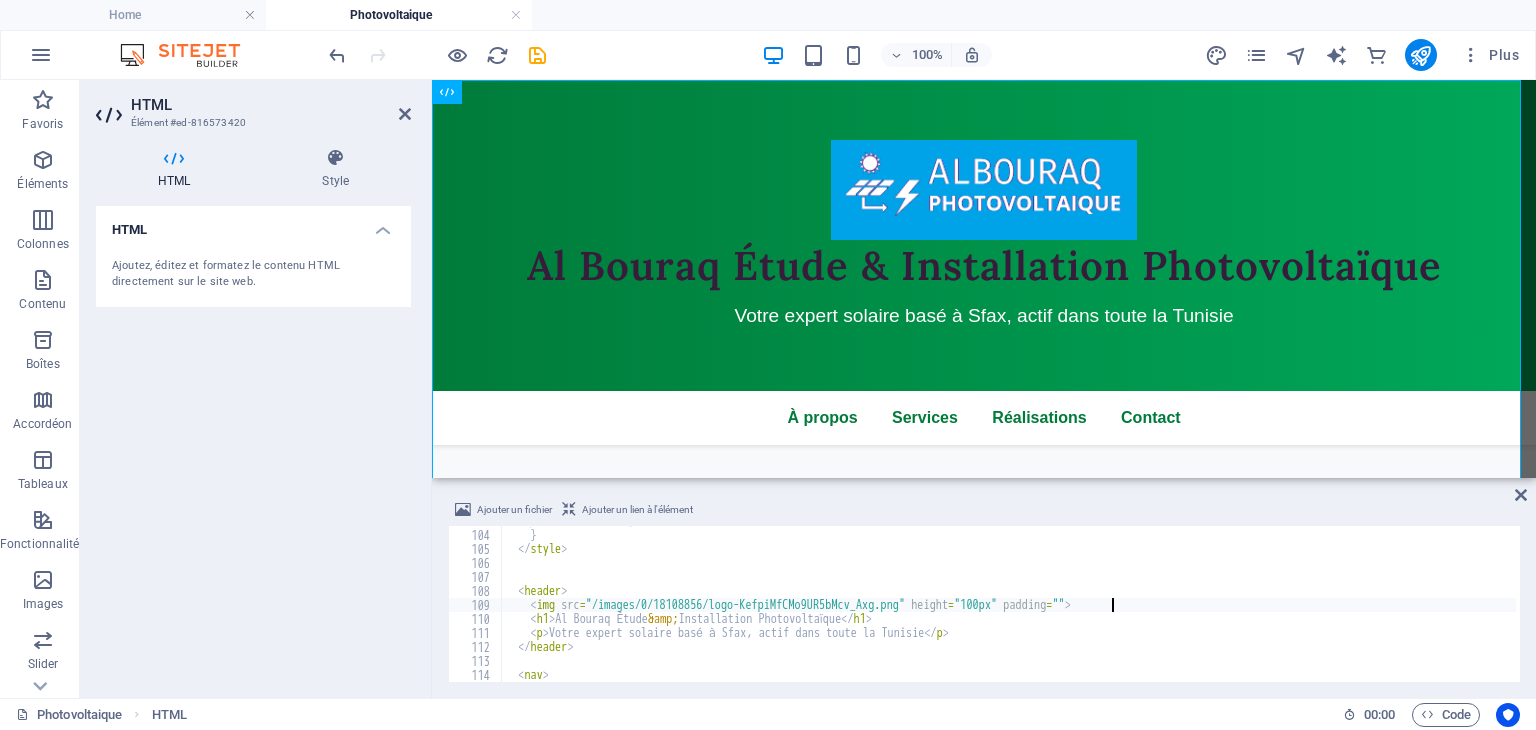 scroll, scrollTop: 0, scrollLeft: 48, axis: horizontal 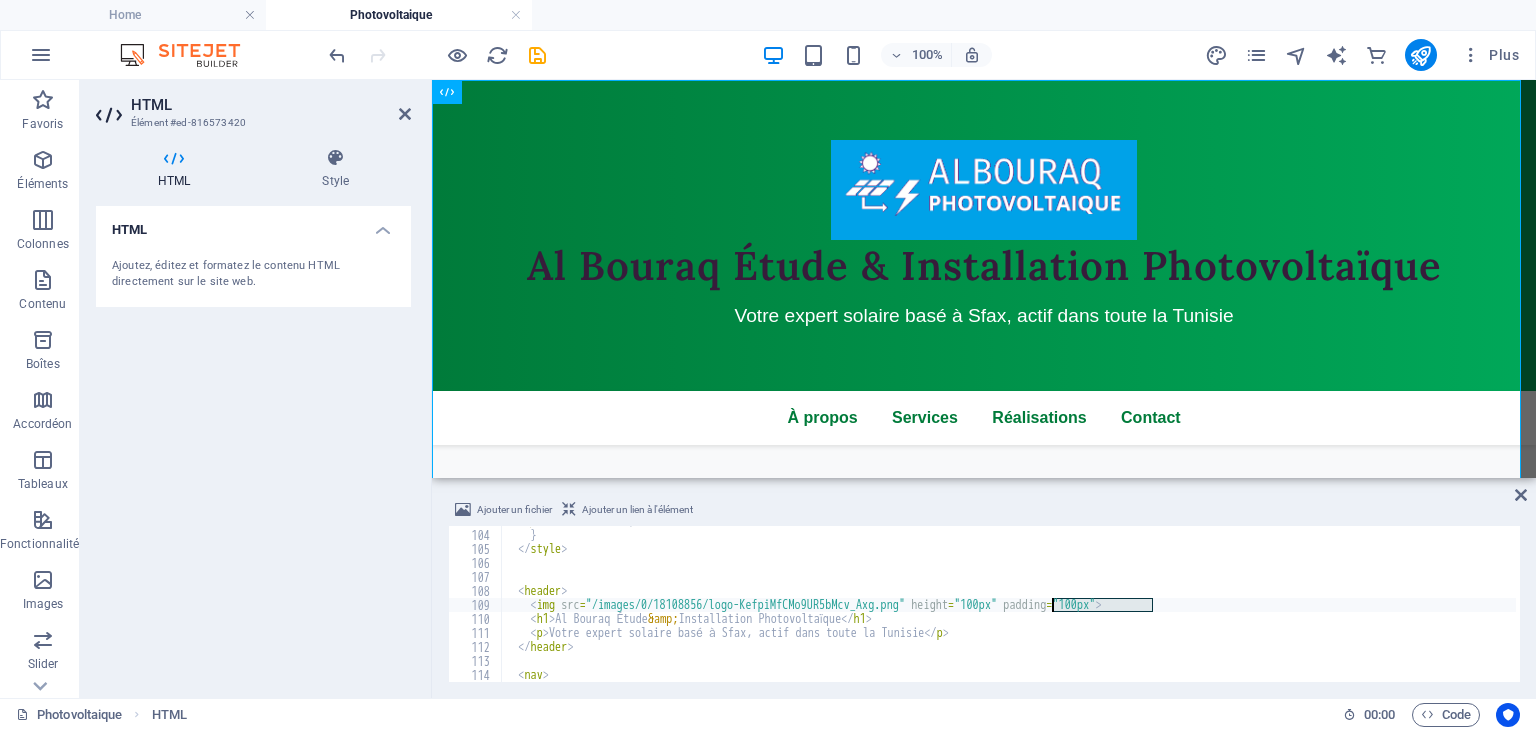 drag, startPoint x: 1154, startPoint y: 601, endPoint x: 1049, endPoint y: 605, distance: 105.076164 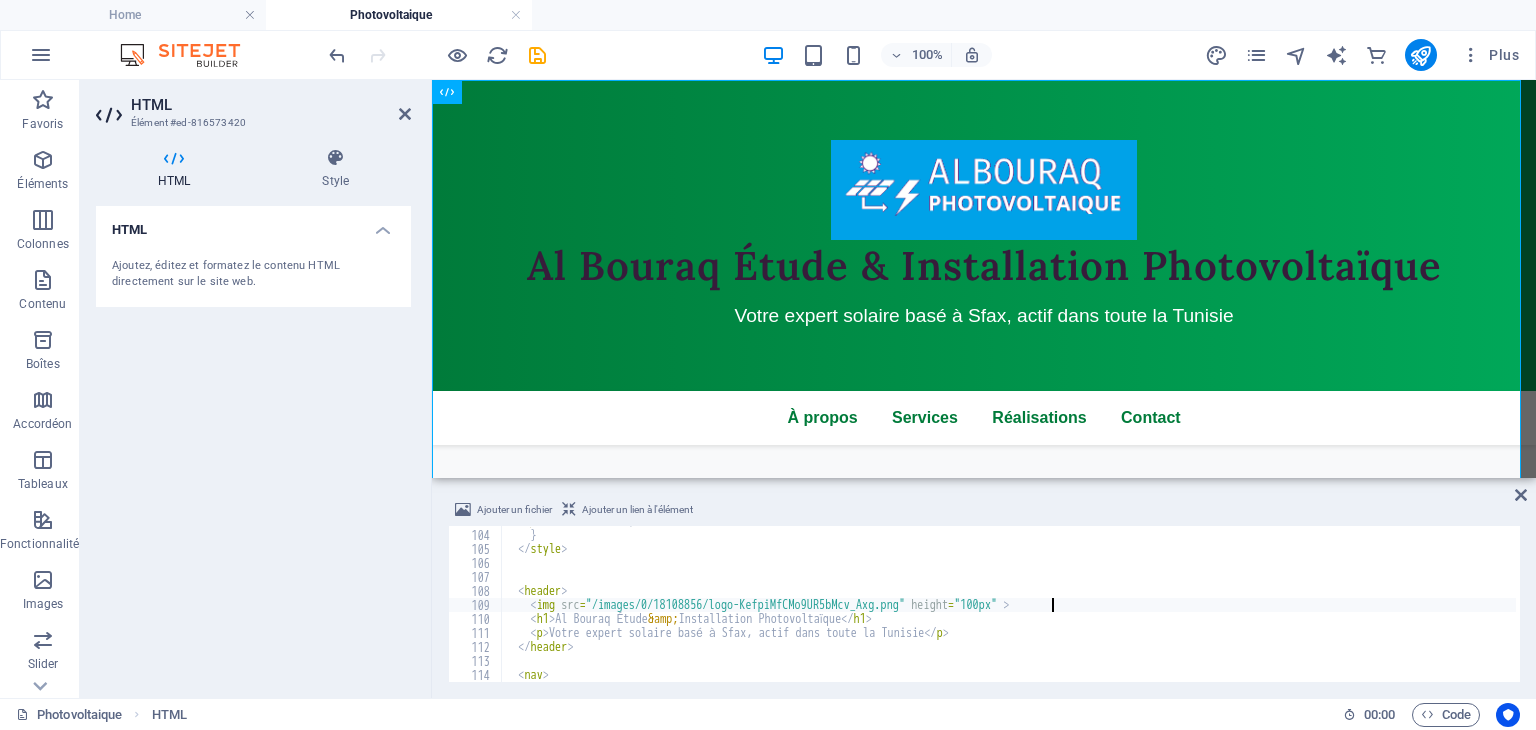 scroll, scrollTop: 0, scrollLeft: 43, axis: horizontal 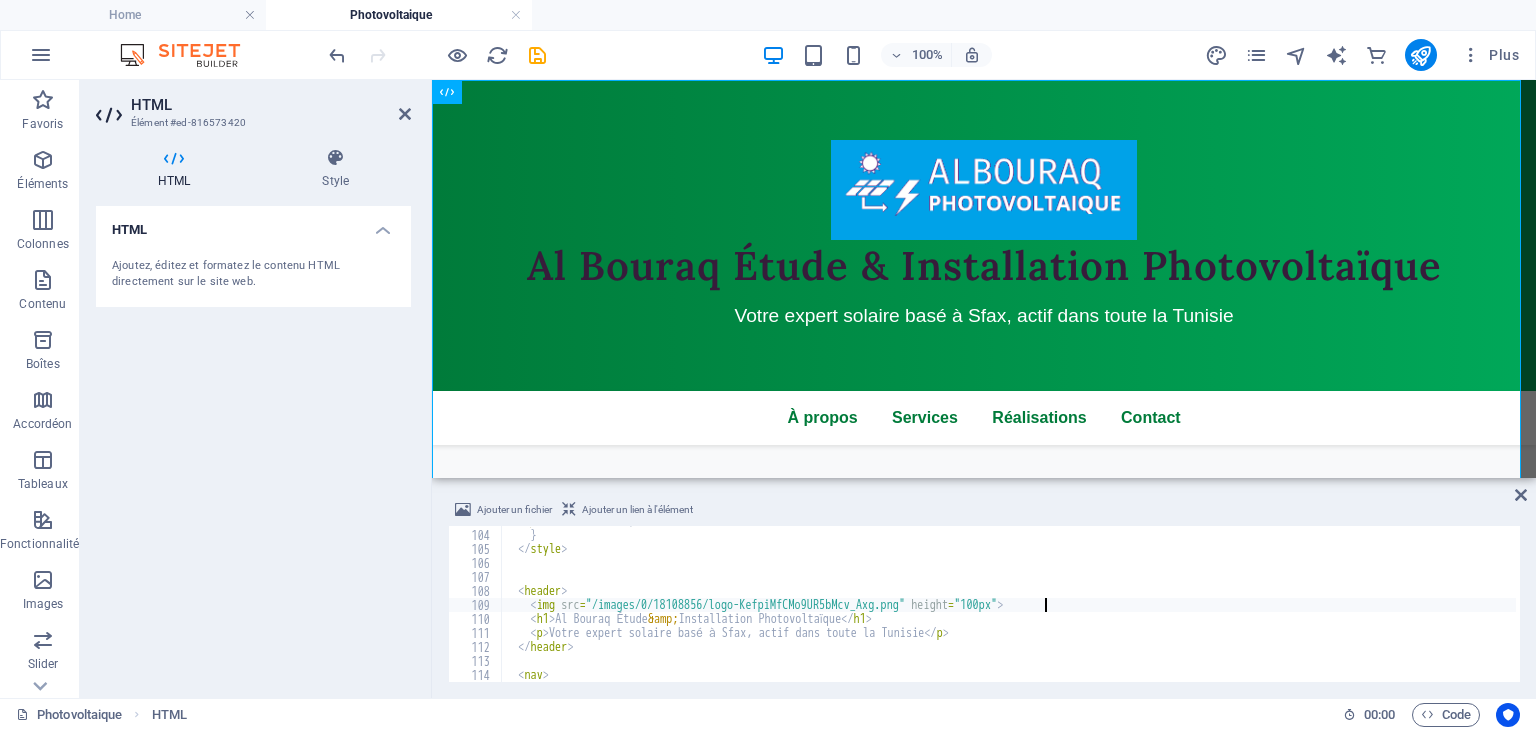 click on "Située à  [CITY], [CITY]" at bounding box center [1439, 604] 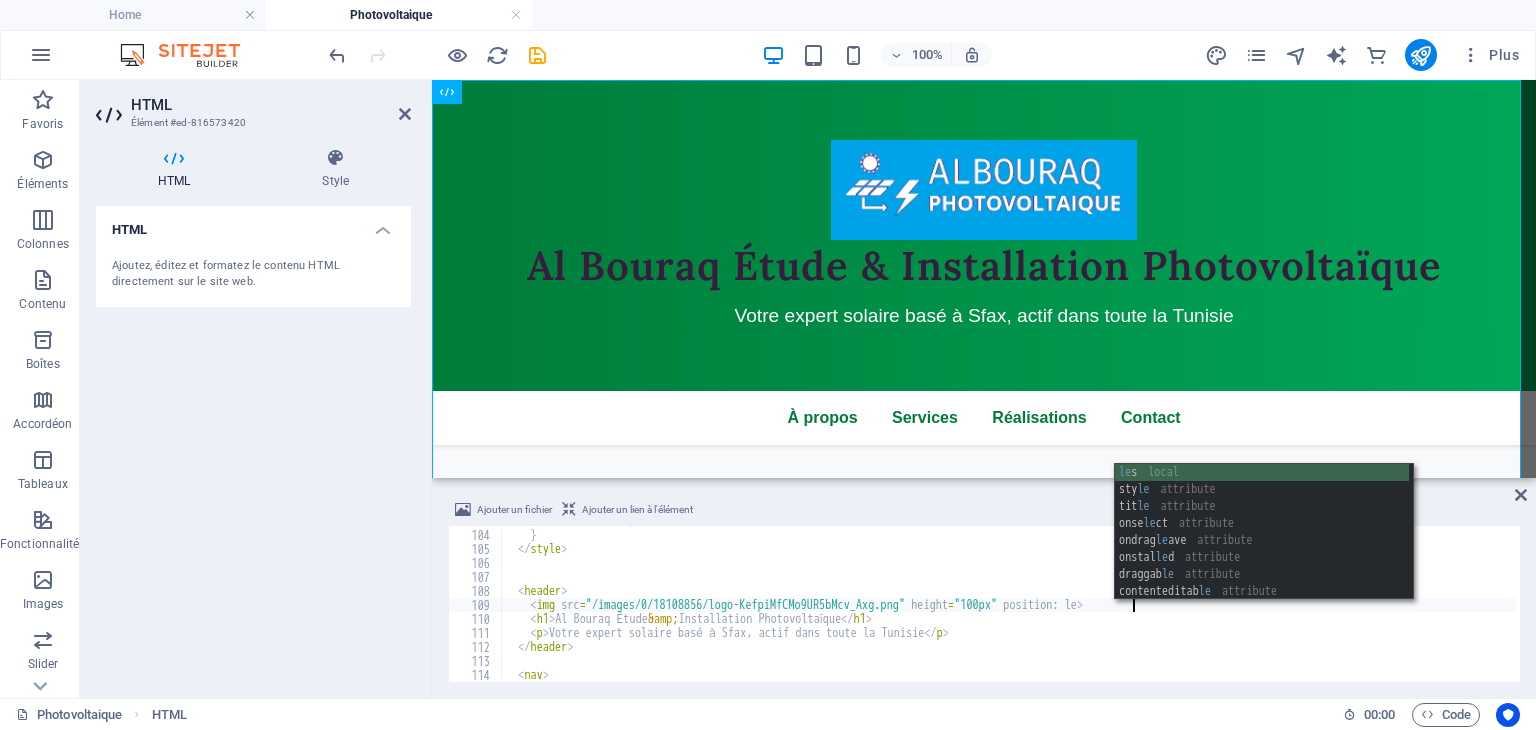 scroll, scrollTop: 0, scrollLeft: 51, axis: horizontal 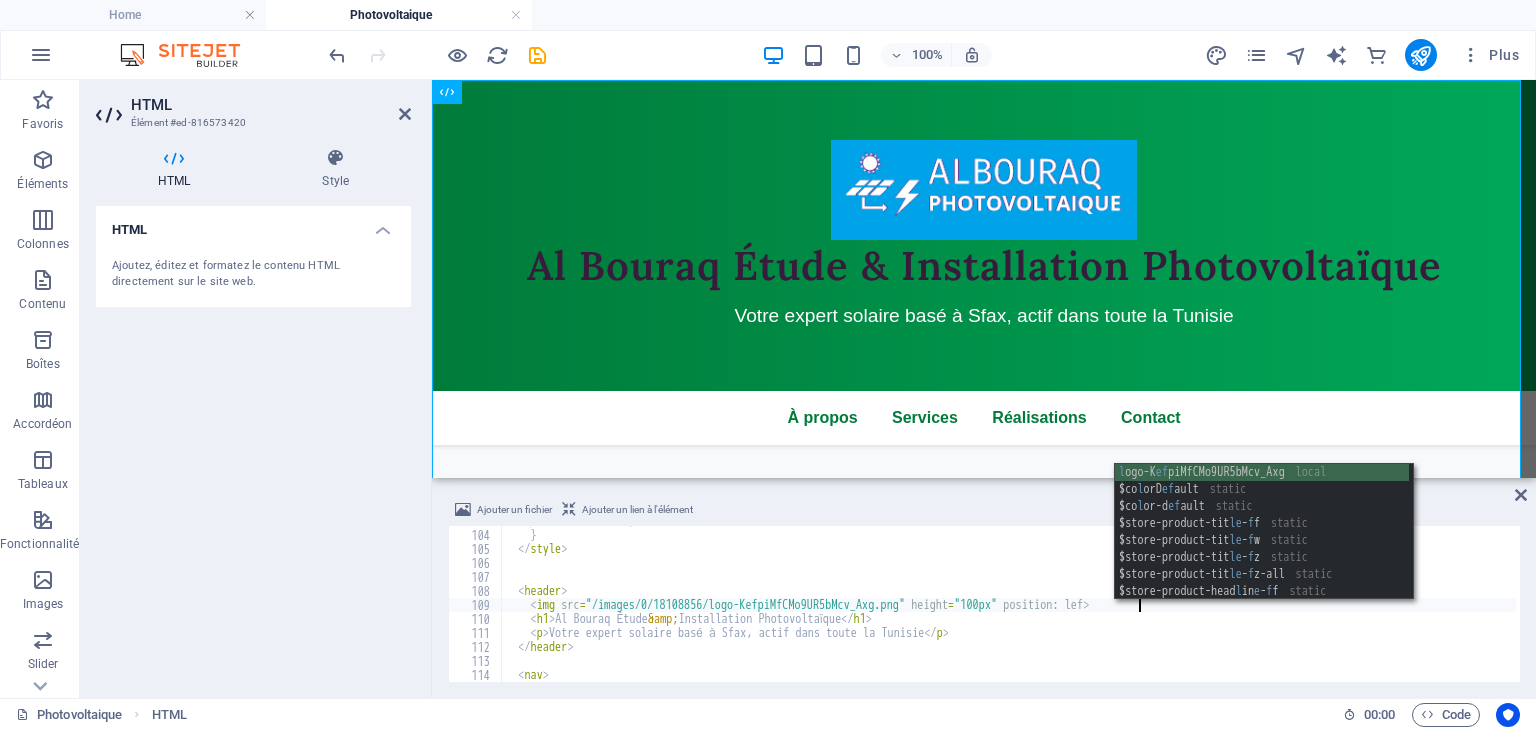 type on "<img src="/images/0/18108856/logo-KefpiMfCMo9UR5bMcv_Axg.png" height="100px" position: left>" 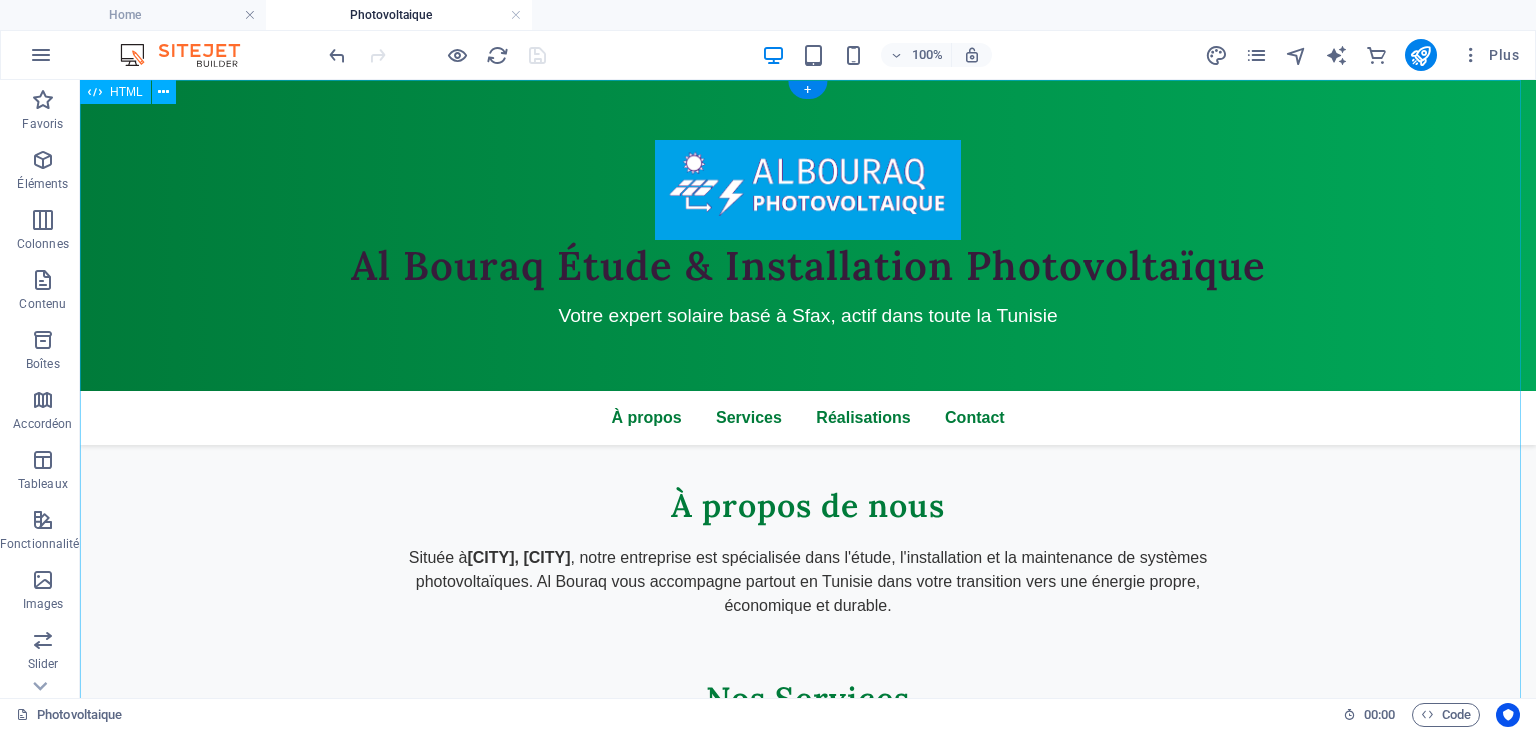 click on "Al Bouraq - Énergie Solaire en Tunisie
Al Bouraq Étude & Installation Photovoltaïque
Votre expert solaire basé à Sfax, actif dans toute la Tunisie
À propos
Services
Réalisations
Contact
À propos de nous
Située à  [CITY], [CITY] , notre entreprise est spécialisée dans l'étude, l'installation et la maintenance de systèmes photovoltaïques. Al Bouraq vous accompagne partout en Tunisie dans votre transition vers une énergie propre, économique et durable.
Nos Services
Études techniques
Analyse de vos besoins et conception de solutions sur mesure adaptées à votre consommation.
Installation complète
Pose professionnelle de panneaux solaires avec équipements certifiés et garantie de performance.
Maintenance & suivi" at bounding box center [808, 819] 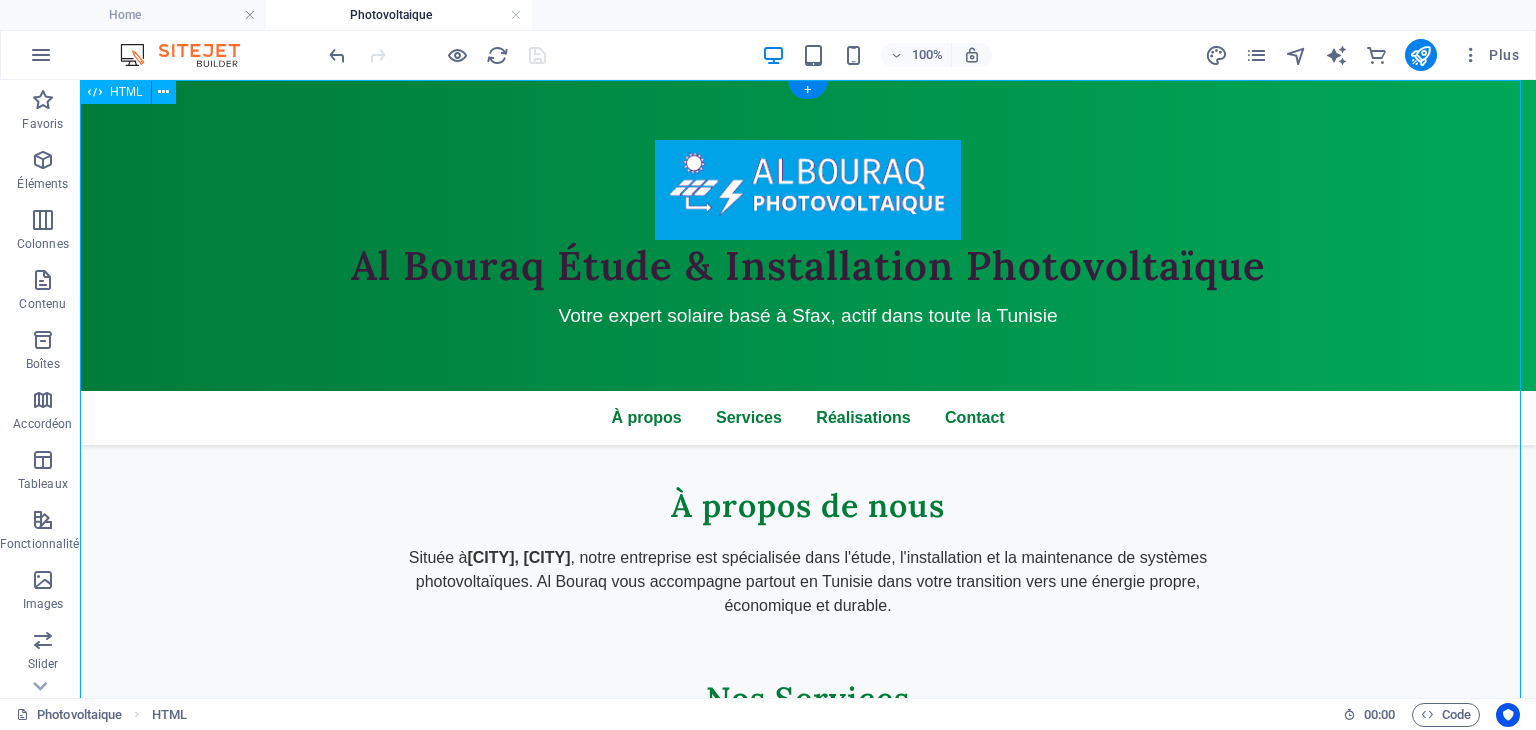 click on "Al Bouraq - Énergie Solaire en Tunisie
Al Bouraq Étude & Installation Photovoltaïque
Votre expert solaire basé à Sfax, actif dans toute la Tunisie
À propos
Services
Réalisations
Contact
À propos de nous
Située à  [CITY], [CITY] , notre entreprise est spécialisée dans l'étude, l'installation et la maintenance de systèmes photovoltaïques. Al Bouraq vous accompagne partout en Tunisie dans votre transition vers une énergie propre, économique et durable.
Nos Services
Études techniques
Analyse de vos besoins et conception de solutions sur mesure adaptées à votre consommation.
Installation complète
Pose professionnelle de panneaux solaires avec équipements certifiés et garantie de performance.
Maintenance & suivi" at bounding box center (808, 819) 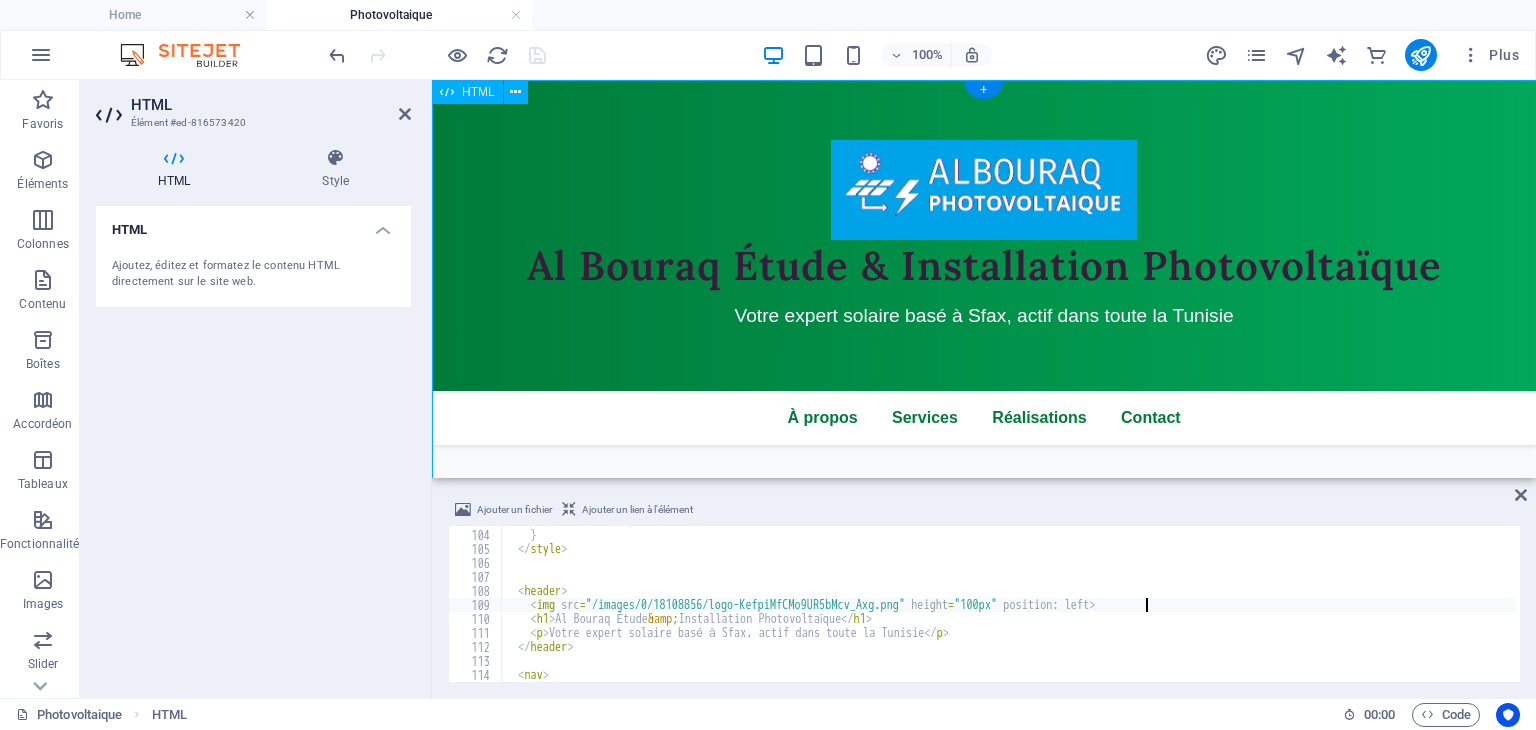 click on "Al Bouraq - Énergie Solaire en Tunisie
Al Bouraq Étude & Installation Photovoltaïque
Votre expert solaire basé à Sfax, actif dans toute la Tunisie
À propos
Services
Réalisations
Contact
À propos de nous
Située à  [CITY], [CITY] , notre entreprise est spécialisée dans l'étude, l'installation et la maintenance de systèmes photovoltaïques. Al Bouraq vous accompagne partout en Tunisie dans votre transition vers une énergie propre, économique et durable.
Nos Services
Études techniques
Analyse de vos besoins et conception de solutions sur mesure adaptées à votre consommation.
Installation complète
Pose professionnelle de panneaux solaires avec équipements certifiés et garantie de performance.
Maintenance & suivi" at bounding box center [984, 819] 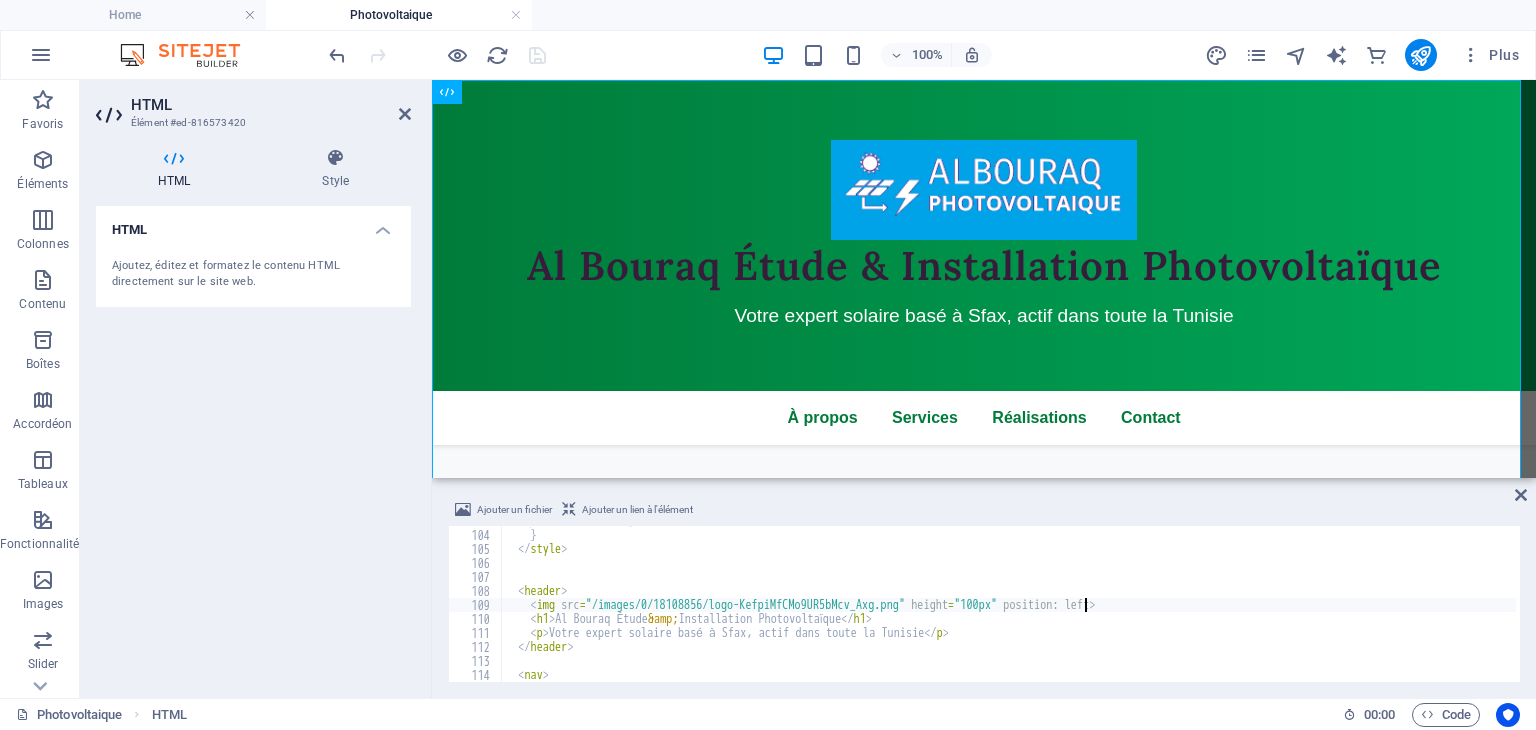 click on "color :   #007b3a ;      }    </ style >    < header >      < img   src = "/images/0/18108856/logo-KefpiMfCMo9UR5bMcv_Axg.png"   height = "100px"   position:   left >      < h1 > Al Bouraq Étude  &amp;  Installation Photovoltaïque </ h1 >      < p > Votre expert solaire basé à Sfax, actif dans toute la Tunisie </ p >    </ header >    < nav >" at bounding box center (1439, 604) 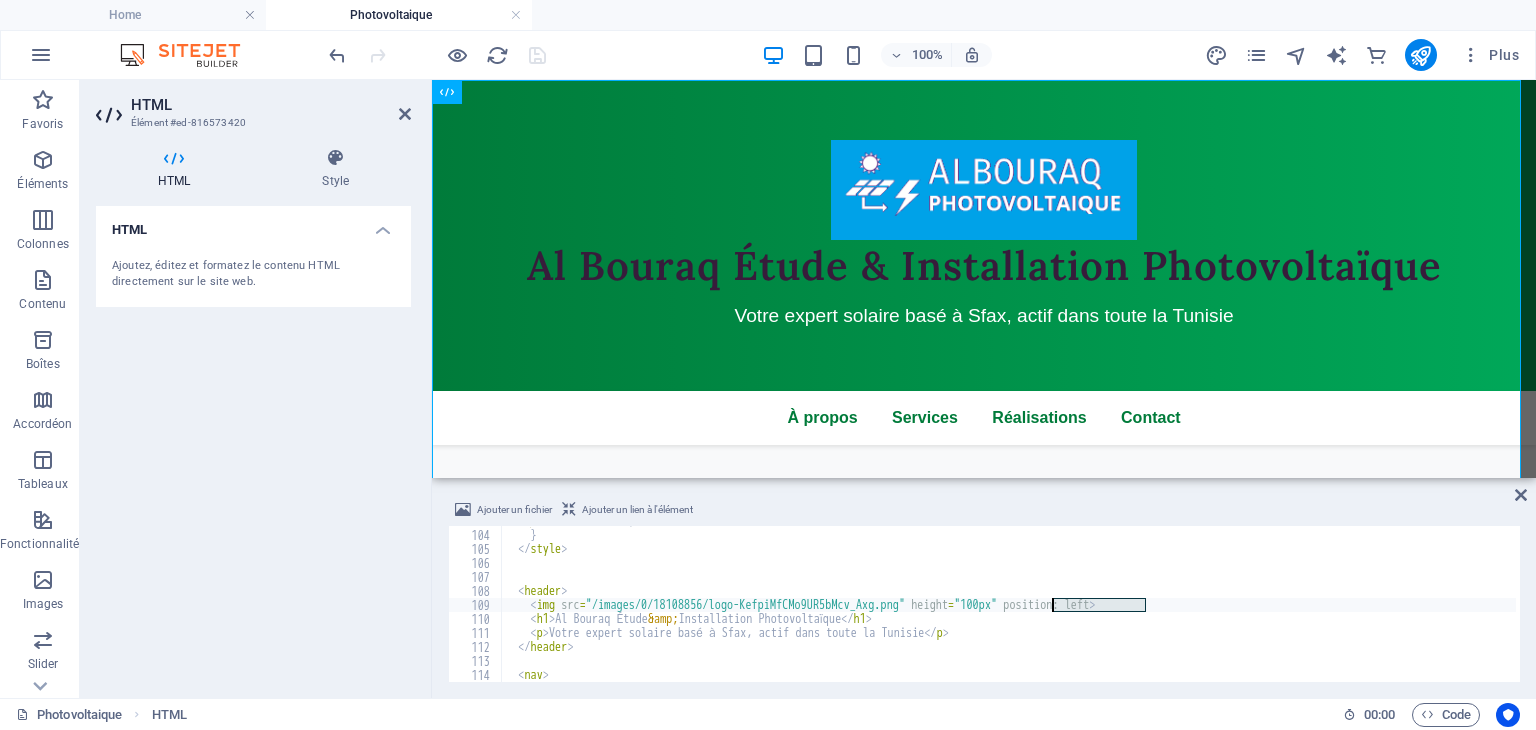 drag, startPoint x: 1144, startPoint y: 604, endPoint x: 1055, endPoint y: 606, distance: 89.02247 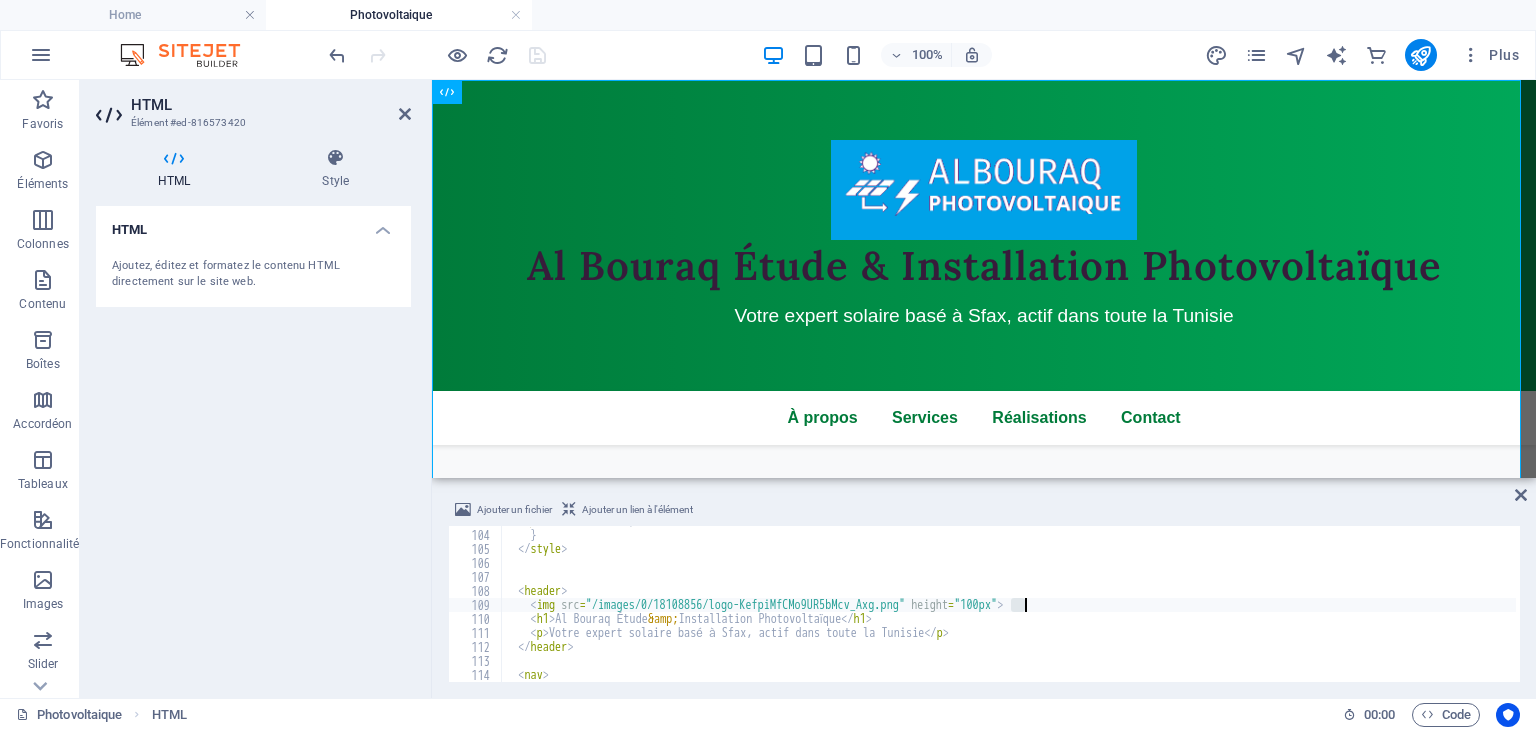 drag, startPoint x: 1009, startPoint y: 600, endPoint x: 1025, endPoint y: 605, distance: 16.763054 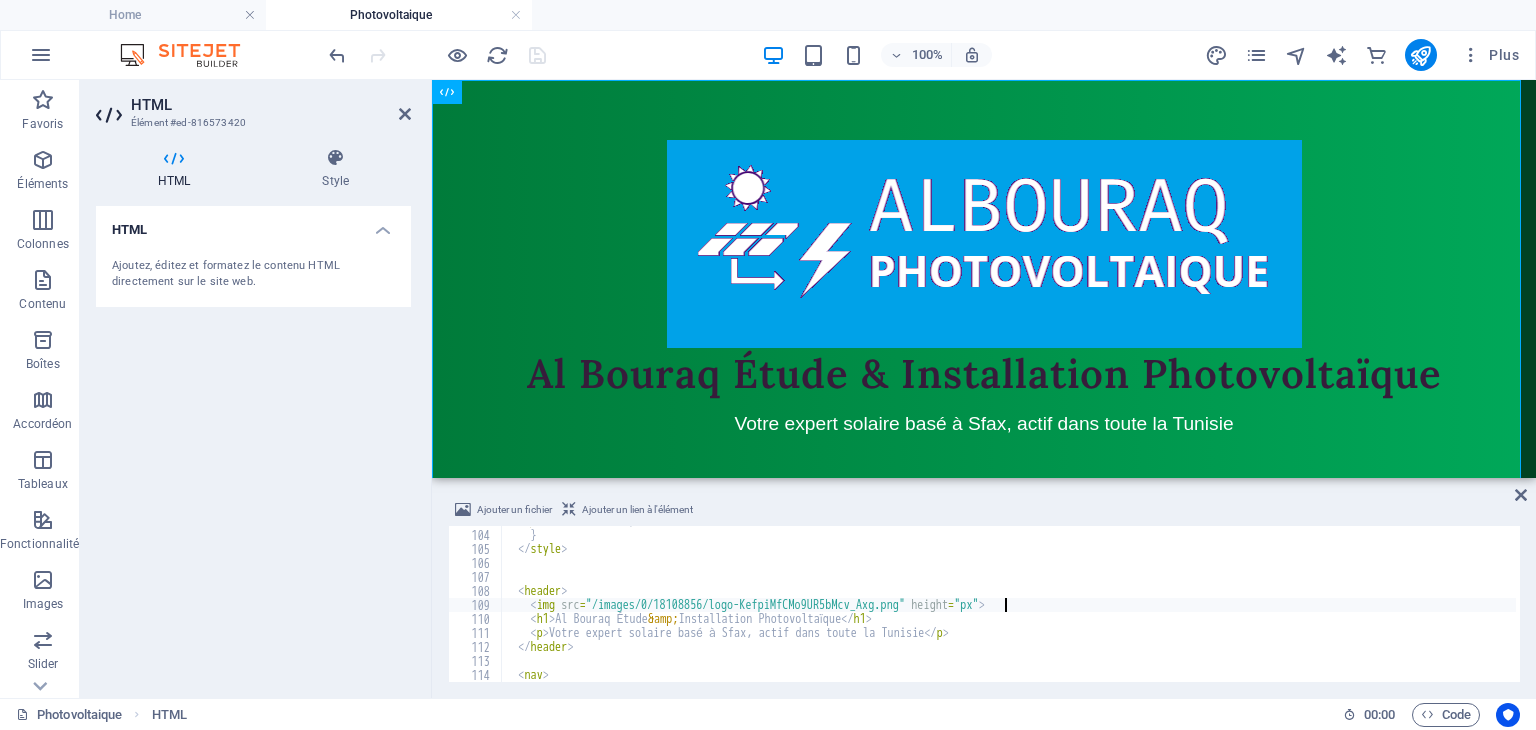 scroll, scrollTop: 0, scrollLeft: 41, axis: horizontal 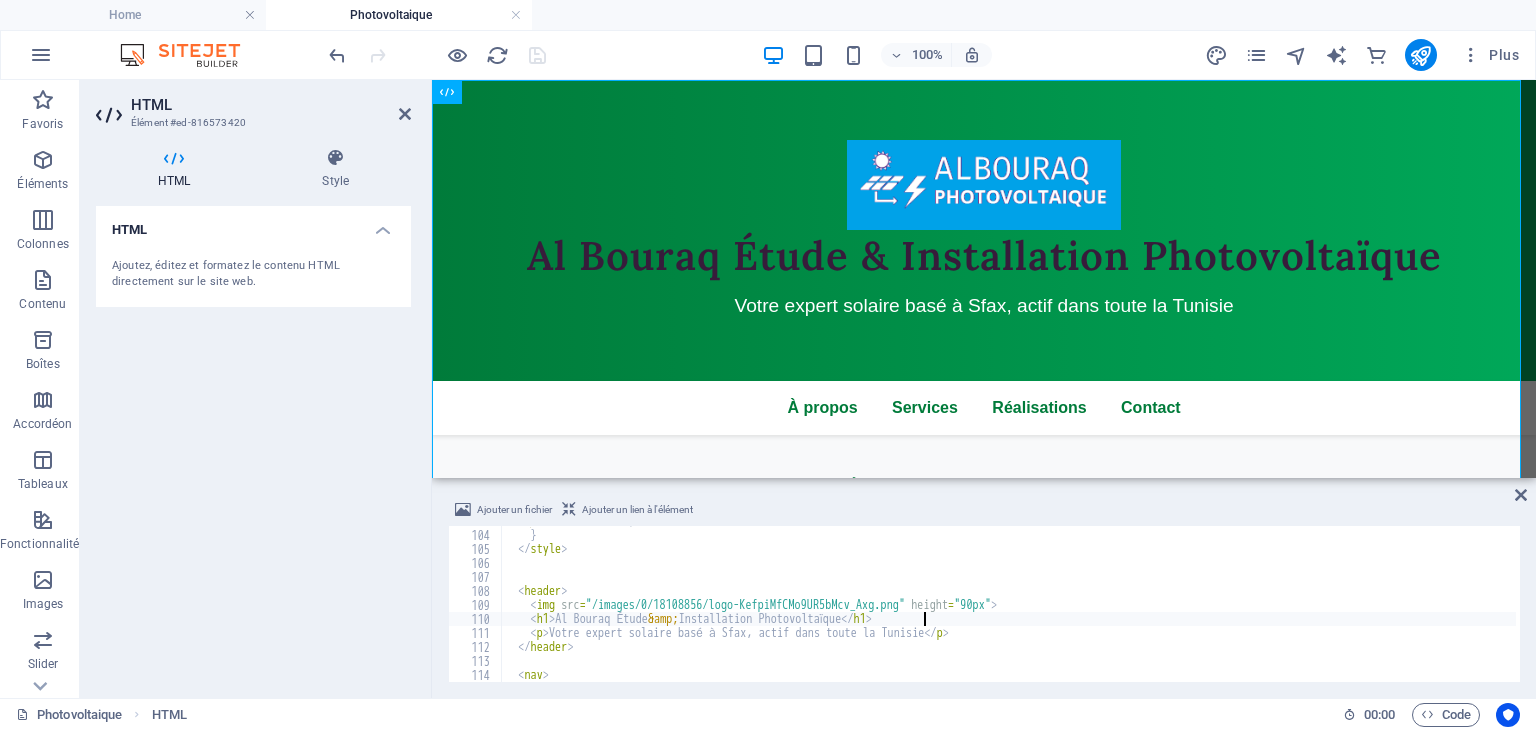 click on "color :   #007b3a ;      }    </ style >    < header >      < img   src = "/images/0/18108856/logo-KefpiMfCMo9UR5bMcv_Axg.png"   height = "90px" >      < h1 > Al Bouraq Étude  &amp;  Installation Photovoltaïque </ h1 >      < p > Votre expert solaire basé à Sfax, actif dans toute la Tunisie </ p >    </ header >    < nav >" at bounding box center (1439, 604) 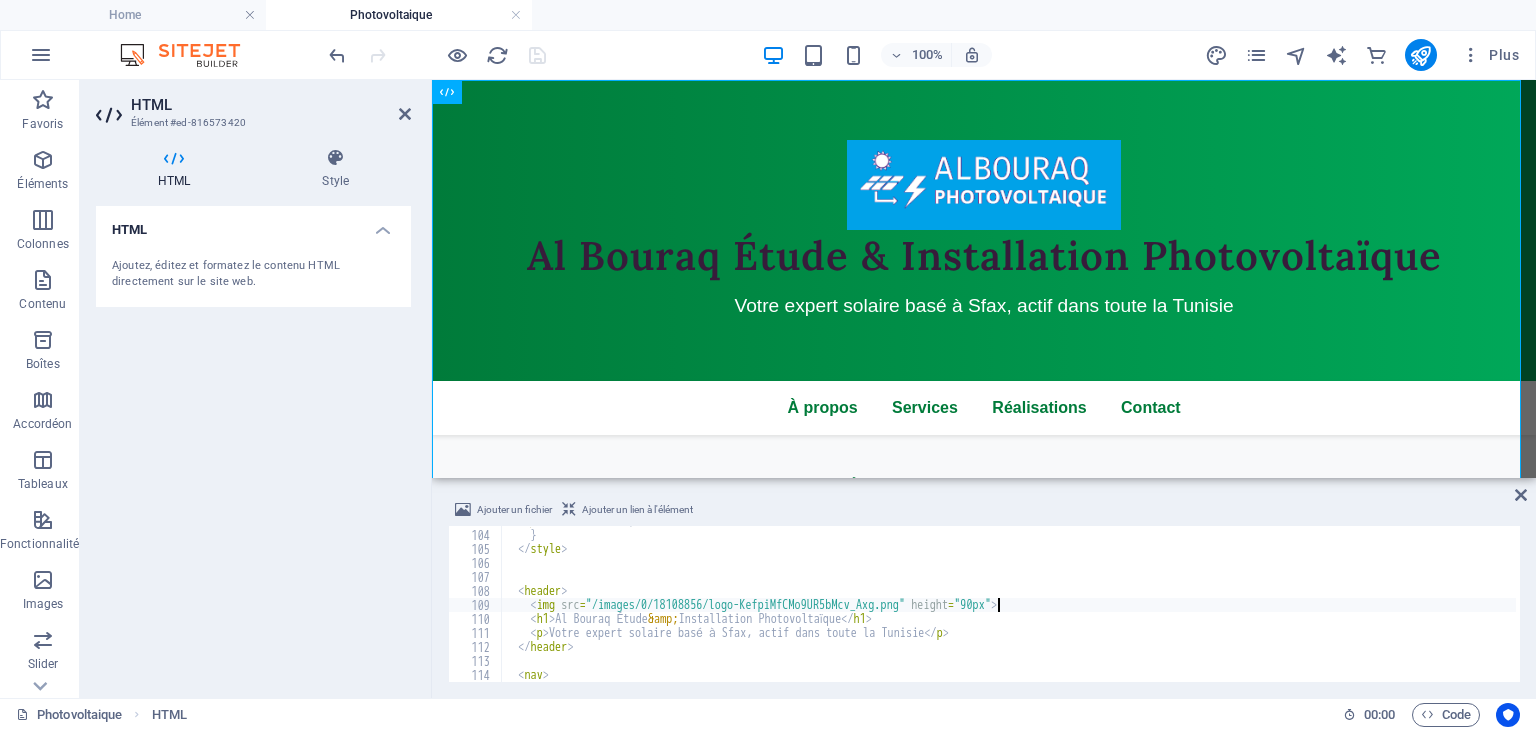 click on "color :   #007b3a ;      }    </ style >    < header >      < img   src = "/images/0/18108856/logo-KefpiMfCMo9UR5bMcv_Axg.png"   height = "90px" >      < h1 > Al Bouraq Étude  &amp;  Installation Photovoltaïque </ h1 >      < p > Votre expert solaire basé à Sfax, actif dans toute la Tunisie </ p >    </ header >    < nav >" at bounding box center [1439, 604] 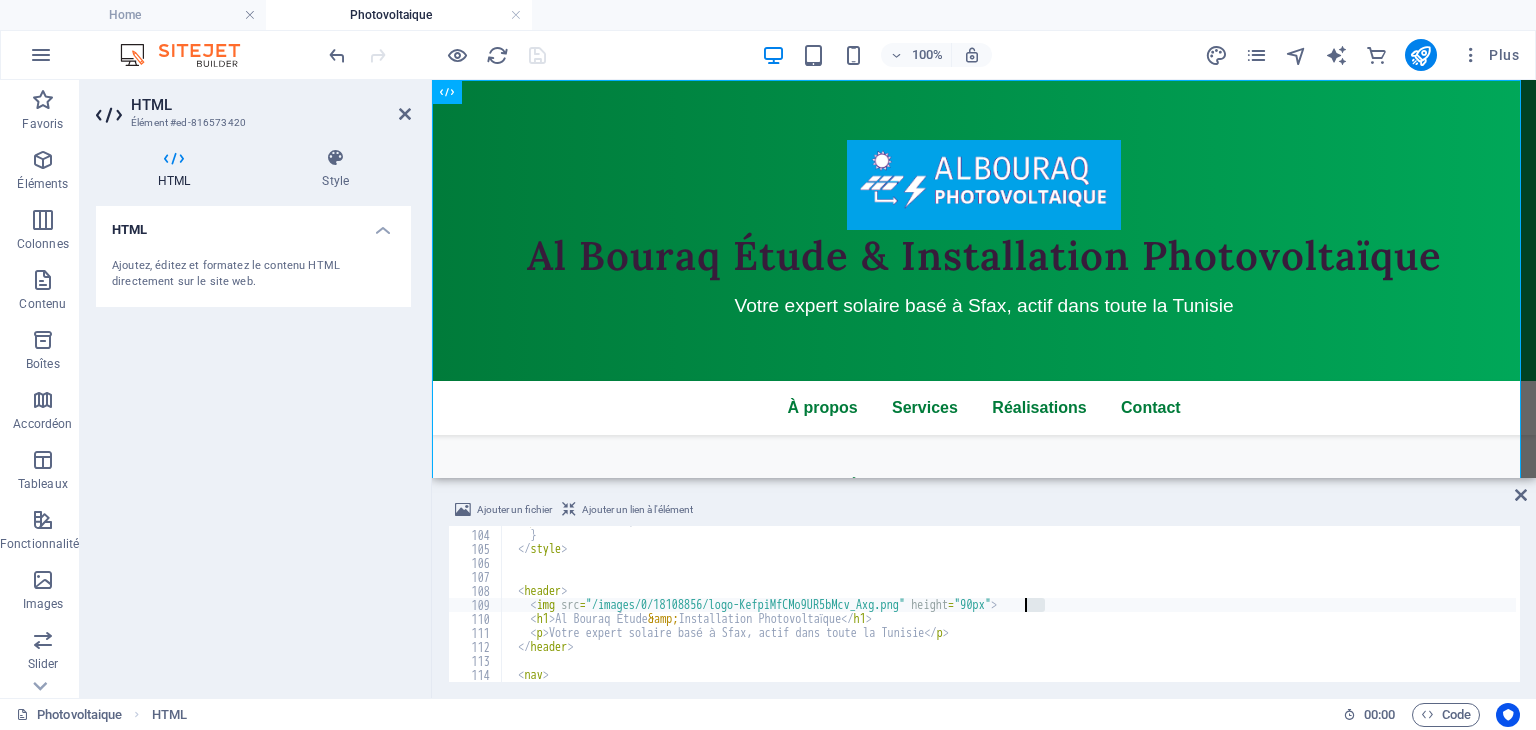 drag, startPoint x: 1048, startPoint y: 601, endPoint x: 1024, endPoint y: 605, distance: 24.33105 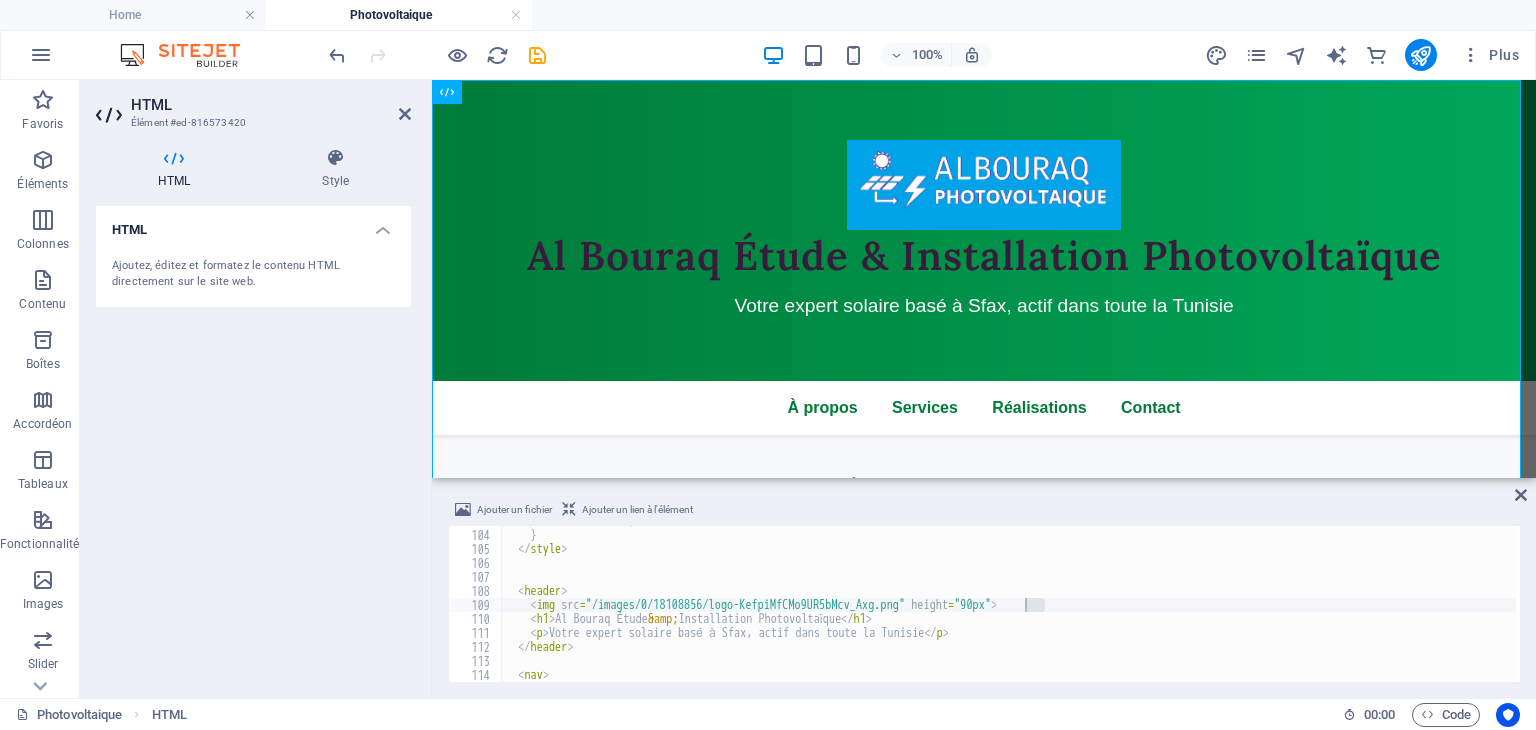 click on "color :   #007b3a ;      }    </ style >    < header >      < img   src = "/images/0/18108856/logo-KefpiMfCMo9UR5bMcv_Axg.png"   height = "90px" >      < h1 > Al Bouraq Étude  &amp;  Installation Photovoltaïque </ h1 >      < p > Votre expert solaire basé à Sfax, actif dans toute la Tunisie </ p >    </ header >    < nav >" at bounding box center (1009, 604) 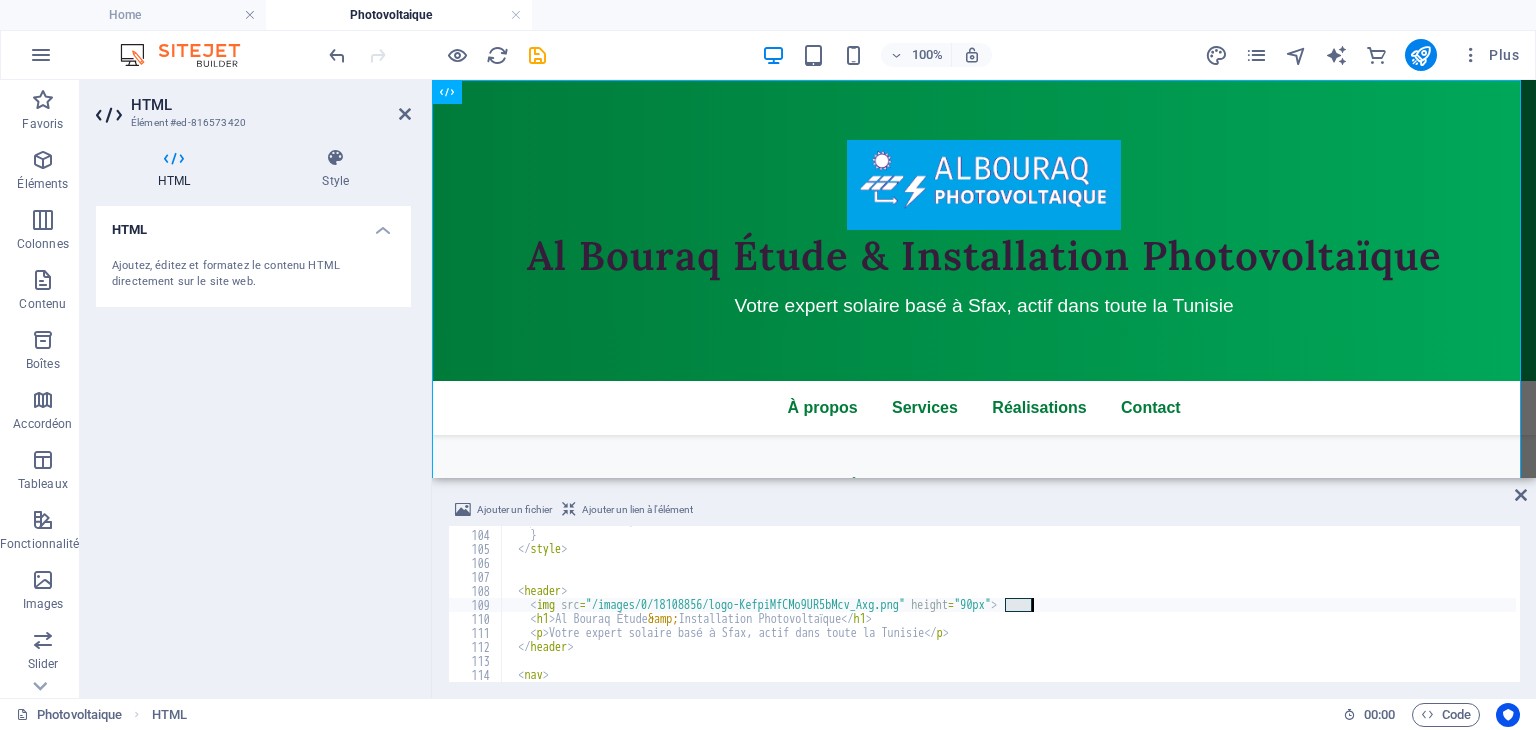 drag, startPoint x: 1005, startPoint y: 605, endPoint x: 1031, endPoint y: 604, distance: 26.019224 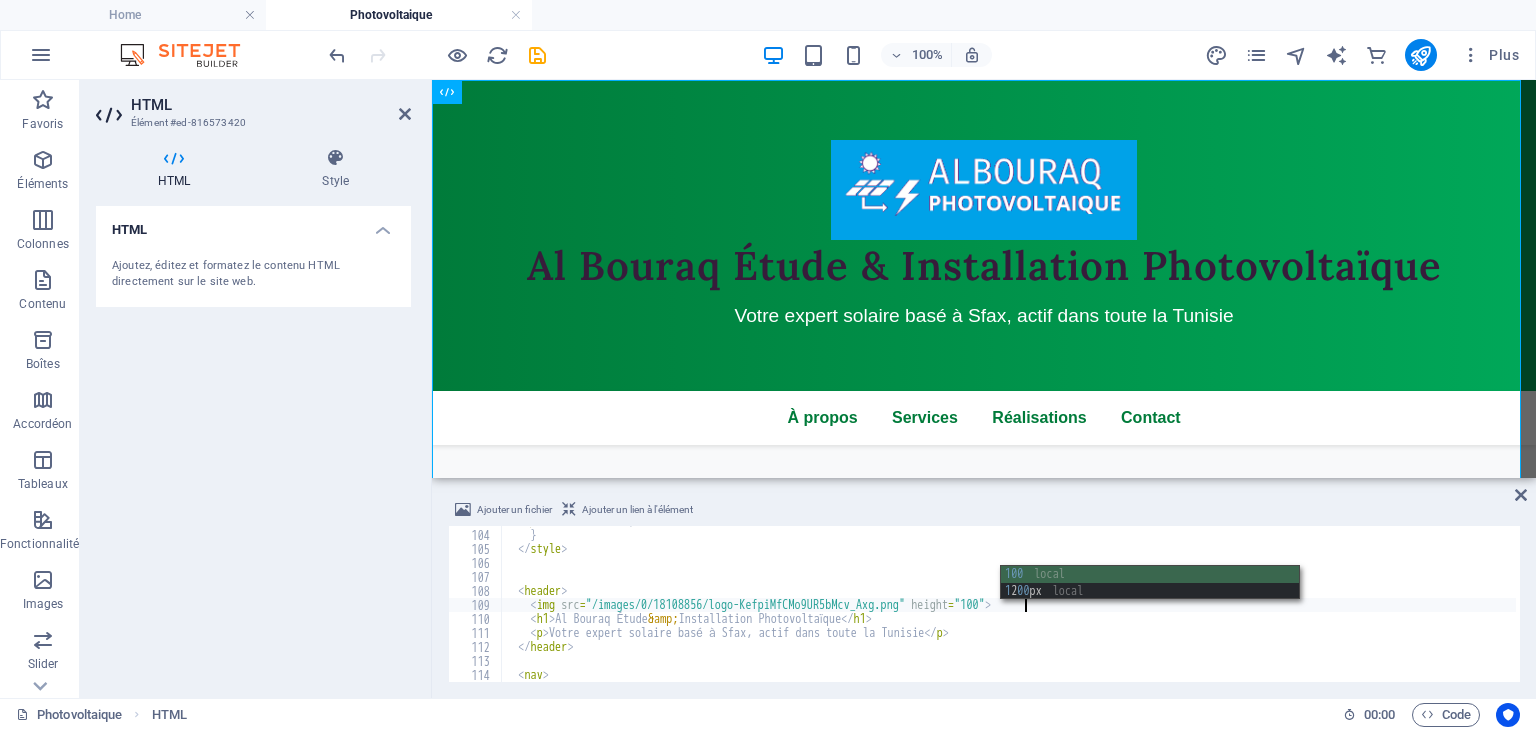 scroll, scrollTop: 0, scrollLeft: 42, axis: horizontal 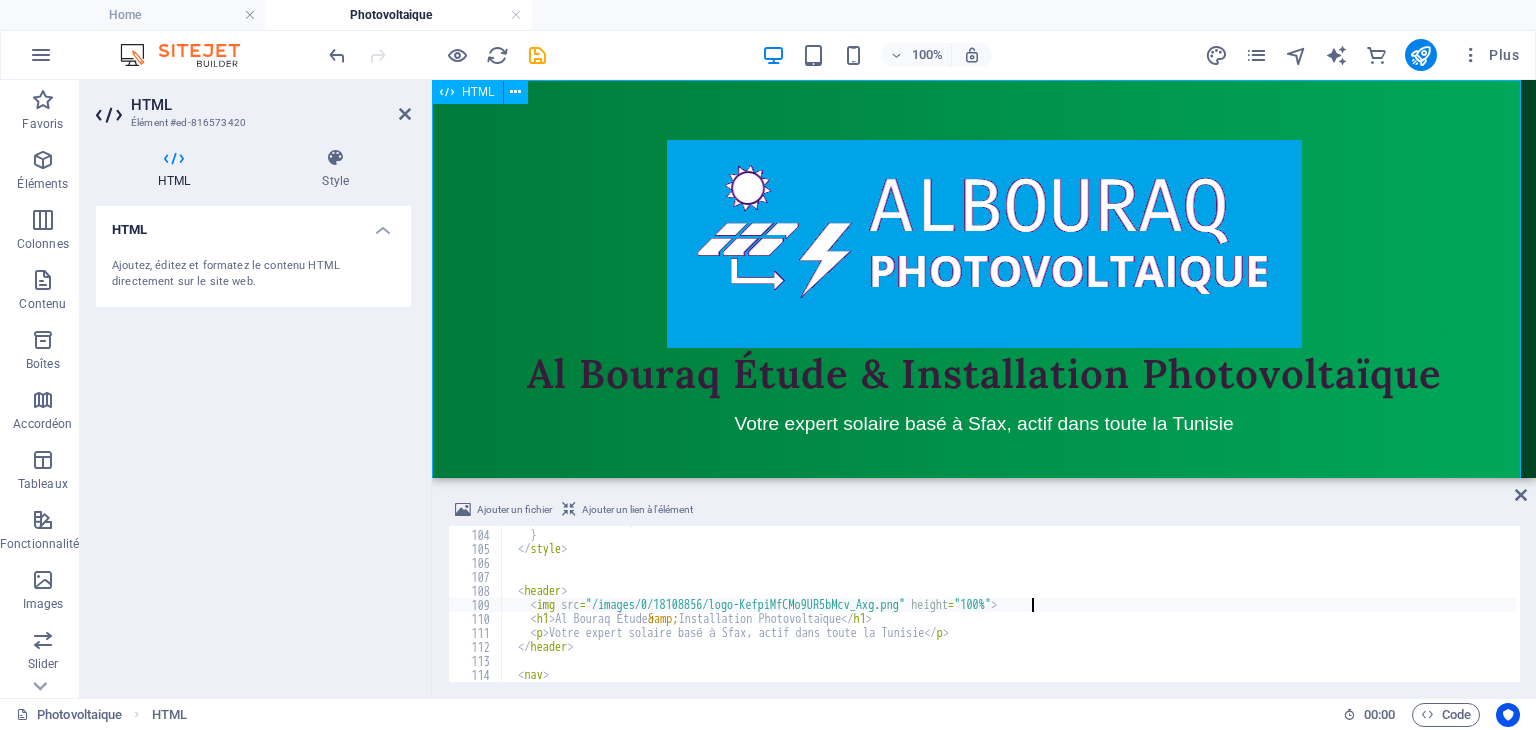 type on "<img src="/images/0/18108856/logo-KefpiMfCMo9UR5bMcv_Axg.png" height="100%">" 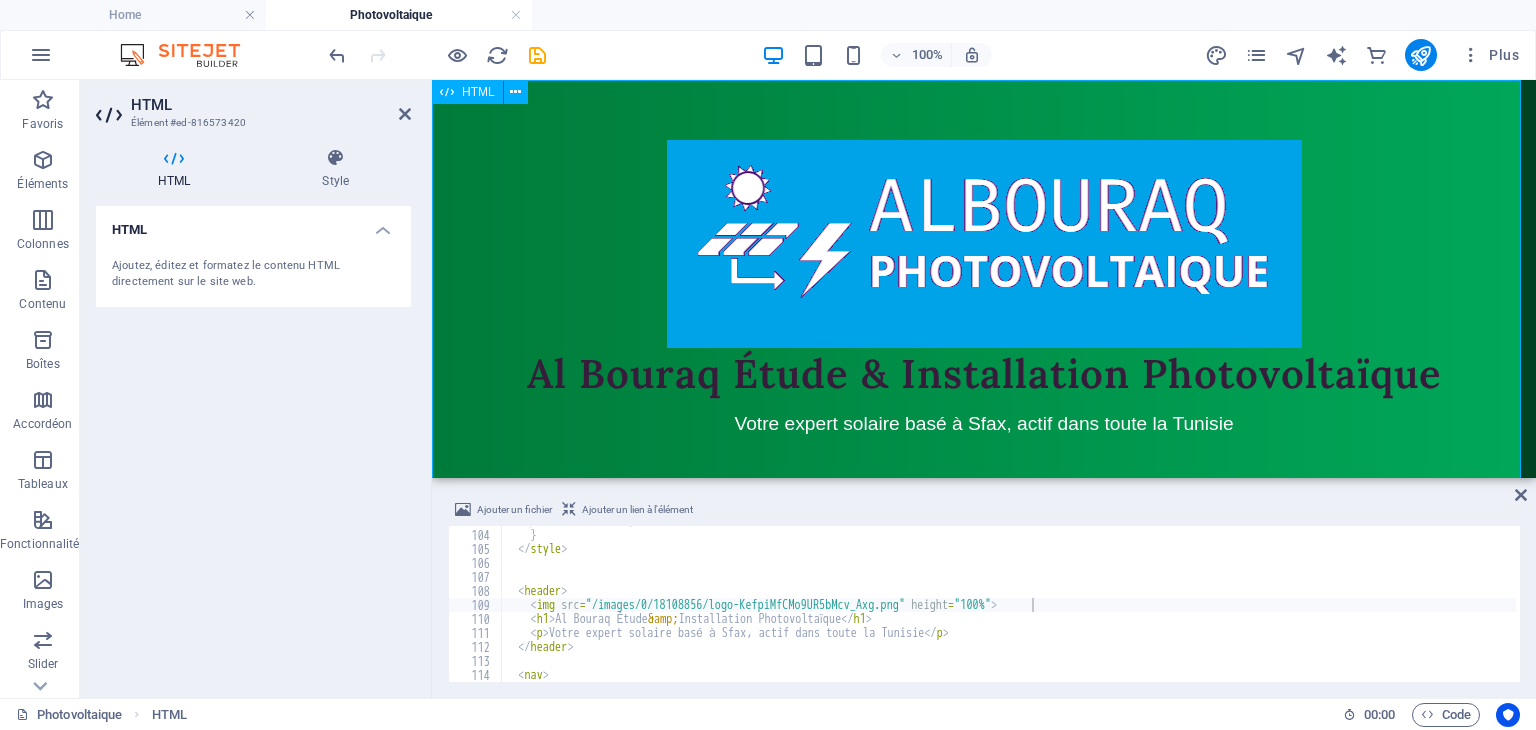 click on "Al Bouraq - Énergie Solaire en Tunisie
Al Bouraq Étude & Installation Photovoltaïque
Votre expert solaire basé à Sfax, actif dans toute la Tunisie
À propos
Services
Réalisations
Contact
À propos de nous
Située à  [CITY], [CITY] , notre entreprise est spécialisée dans l'étude, l'installation et la maintenance de systèmes photovoltaïques. Al Bouraq vous accompagne partout en Tunisie dans votre transition vers une énergie propre, économique et durable.
Nos Services
Études techniques
Analyse de vos besoins et conception de solutions sur mesure adaptées à votre consommation.
Installation complète
Pose professionnelle de panneaux solaires avec équipements certifiés et garantie de performance.
Maintenance & suivi" at bounding box center [984, 873] 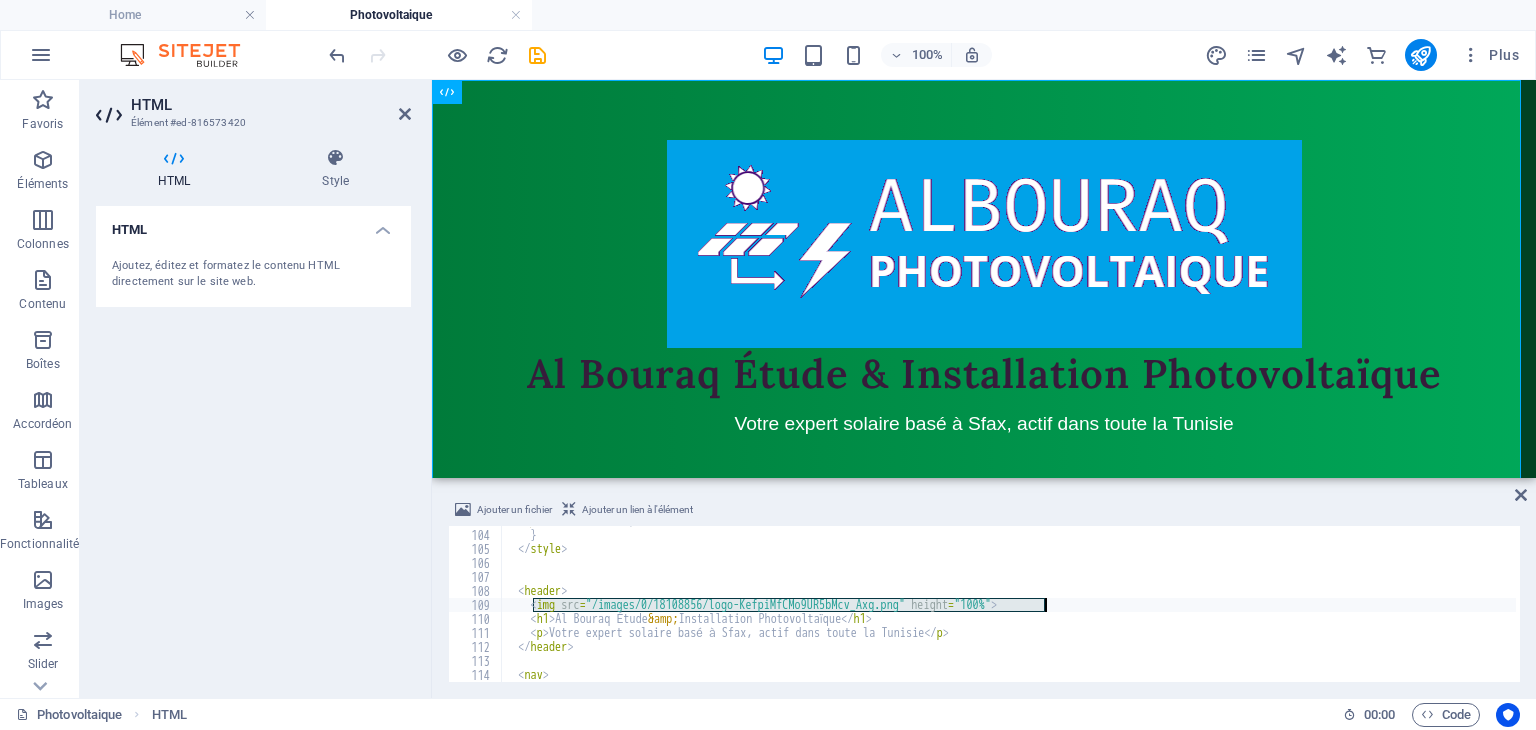 drag, startPoint x: 532, startPoint y: 603, endPoint x: 1053, endPoint y: 604, distance: 521.001 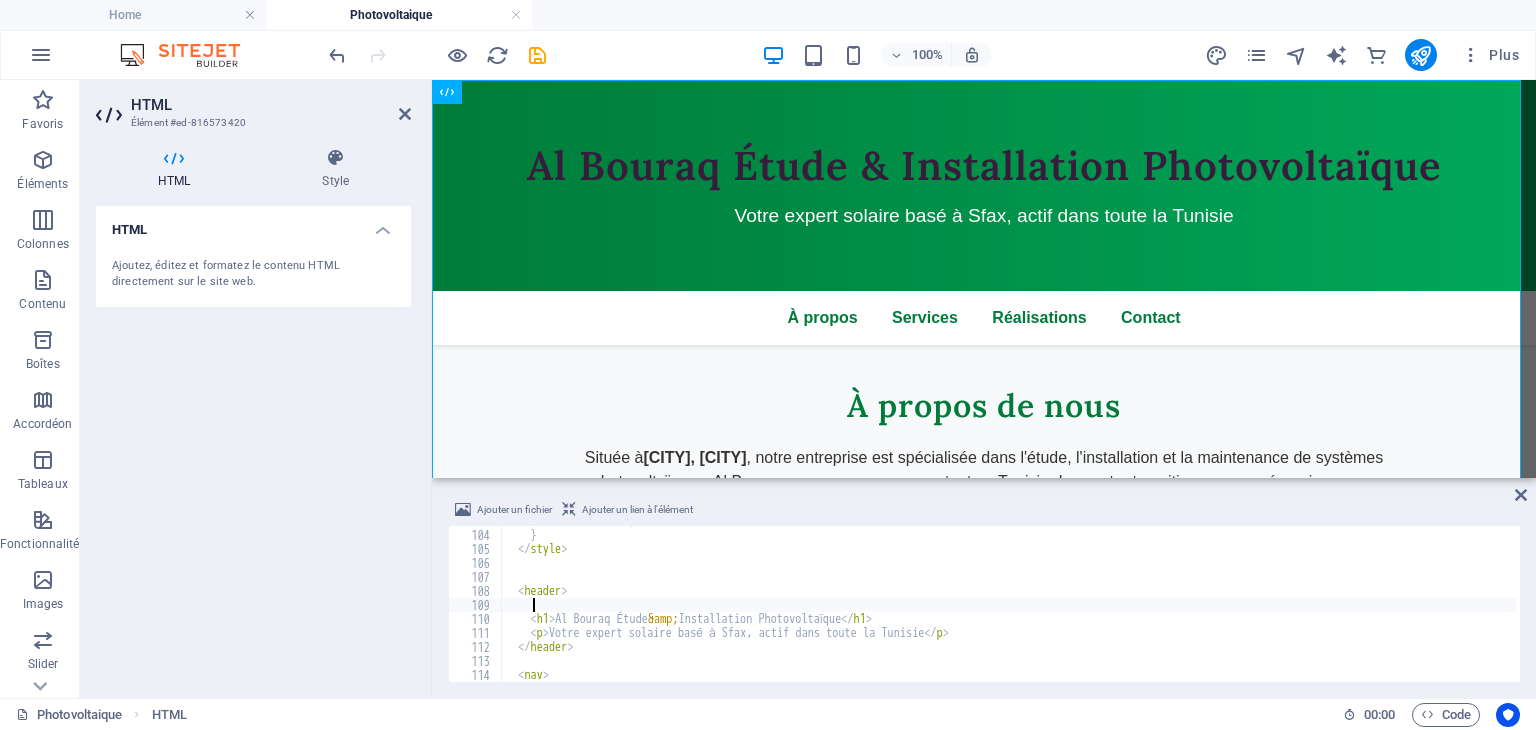 scroll, scrollTop: 0, scrollLeft: 0, axis: both 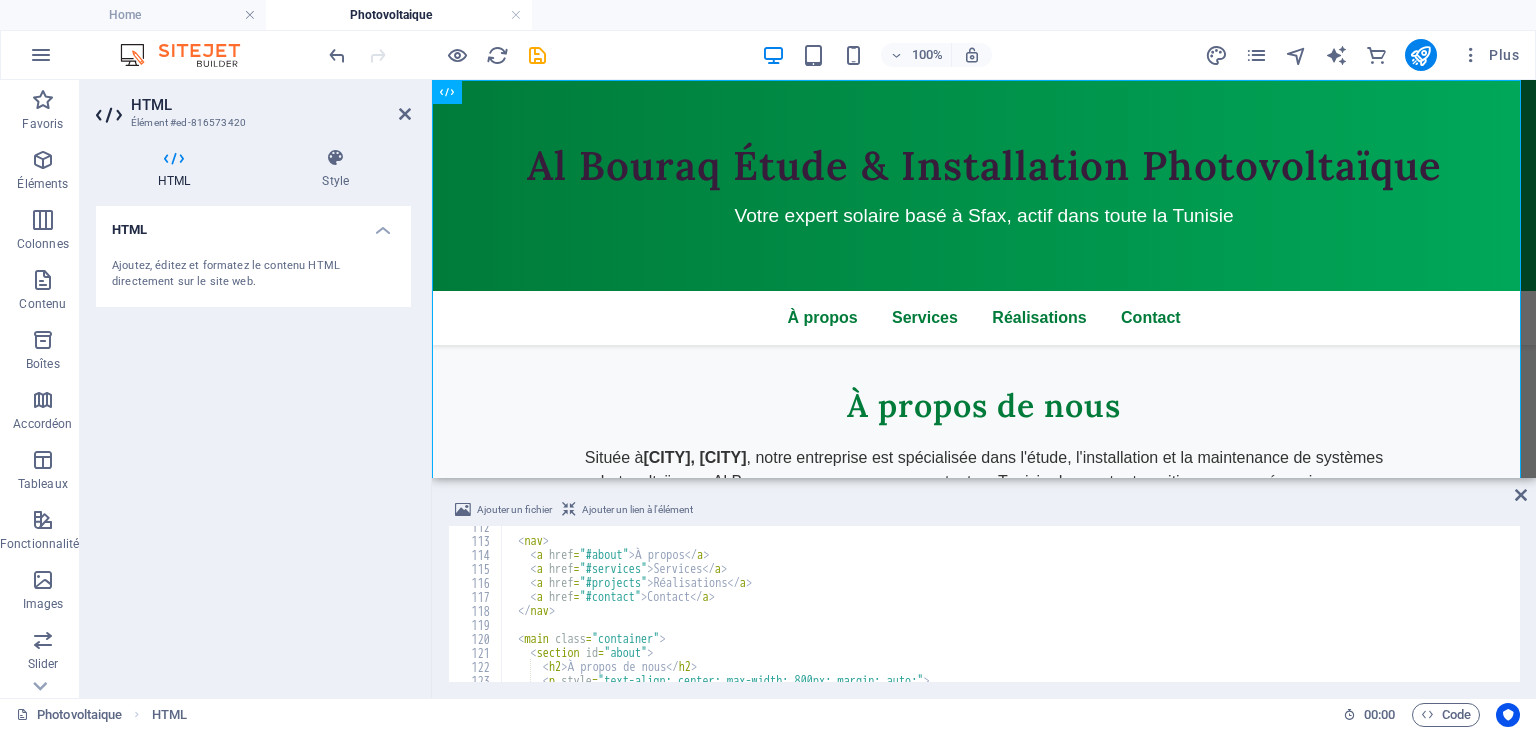 click on "< nav >      < a   href = "#about" > À propos </ a >      < a   href = "#services" > Services </ a >      < a   href = "#projects" > Réalisations </ a >      < a   href = "#contact" > Contact </ a >    </ nav >    < main   class = "container" >      < section   id = "about" >         < h2 > À propos de nous </ h2 >         < p   style = "text-align: center; max-width: 800px; margin: auto;" >" at bounding box center (1439, 610) 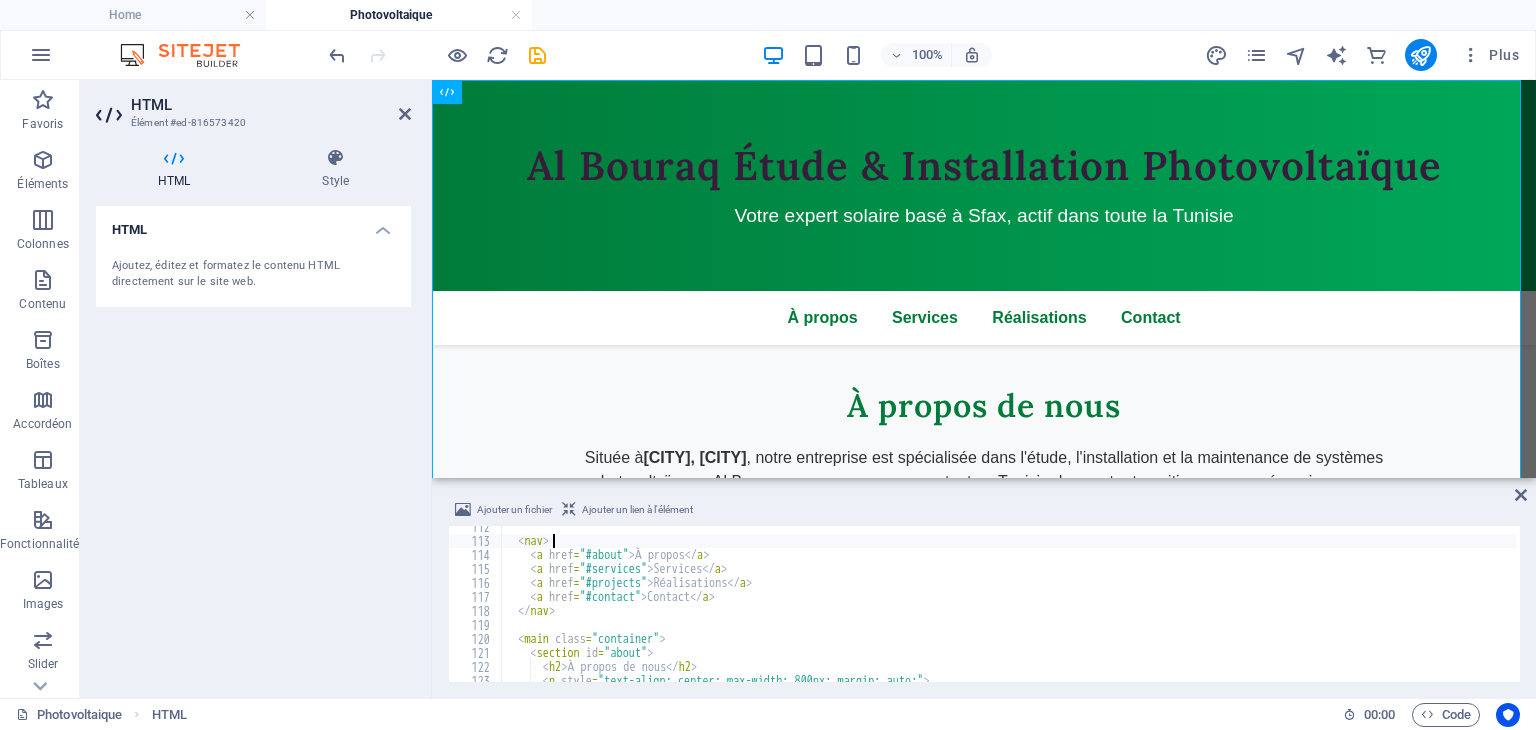 scroll, scrollTop: 0, scrollLeft: 1, axis: horizontal 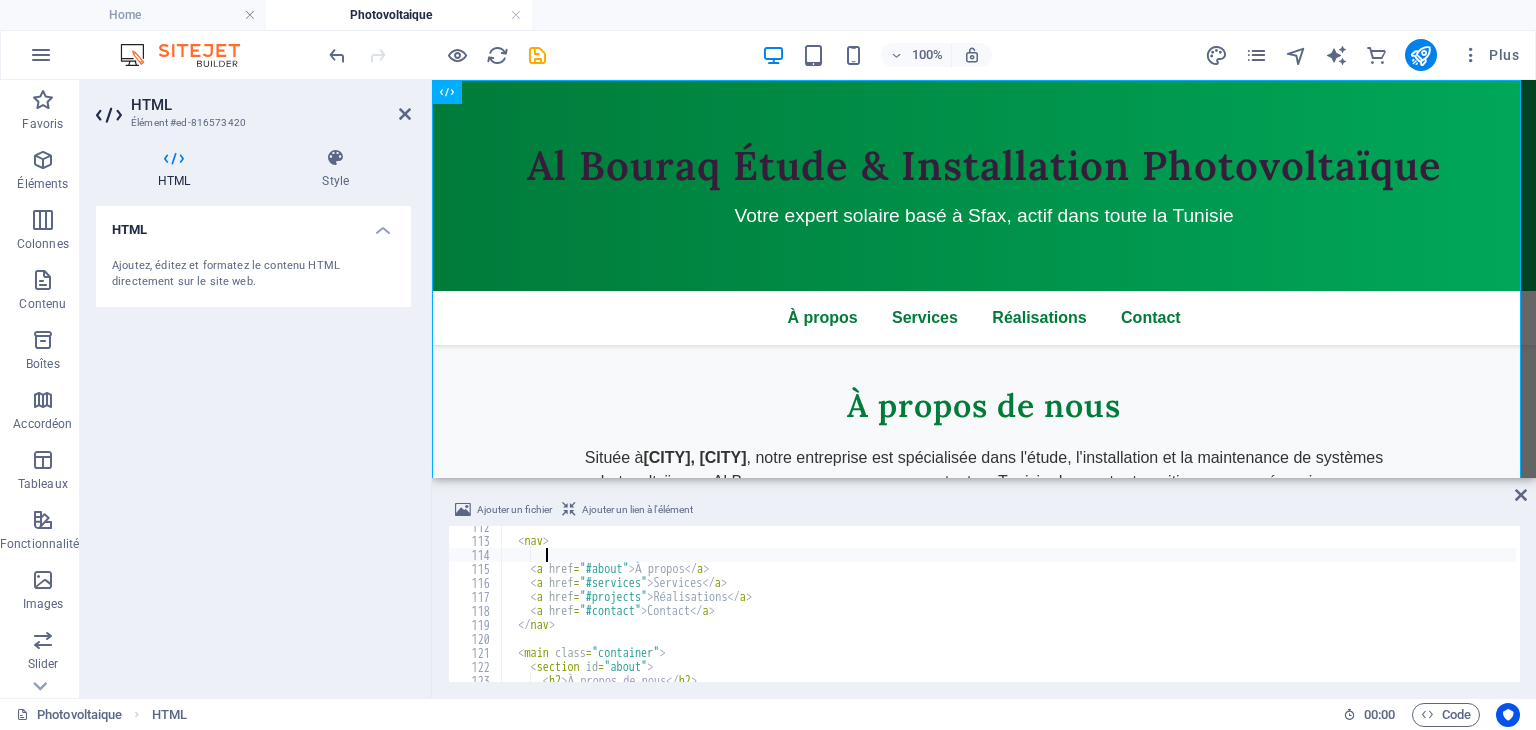 paste on "<img src="/images/0/18108856/logo-KefpiMfCMo9UR5bMcv_Axg.png" height="100%">" 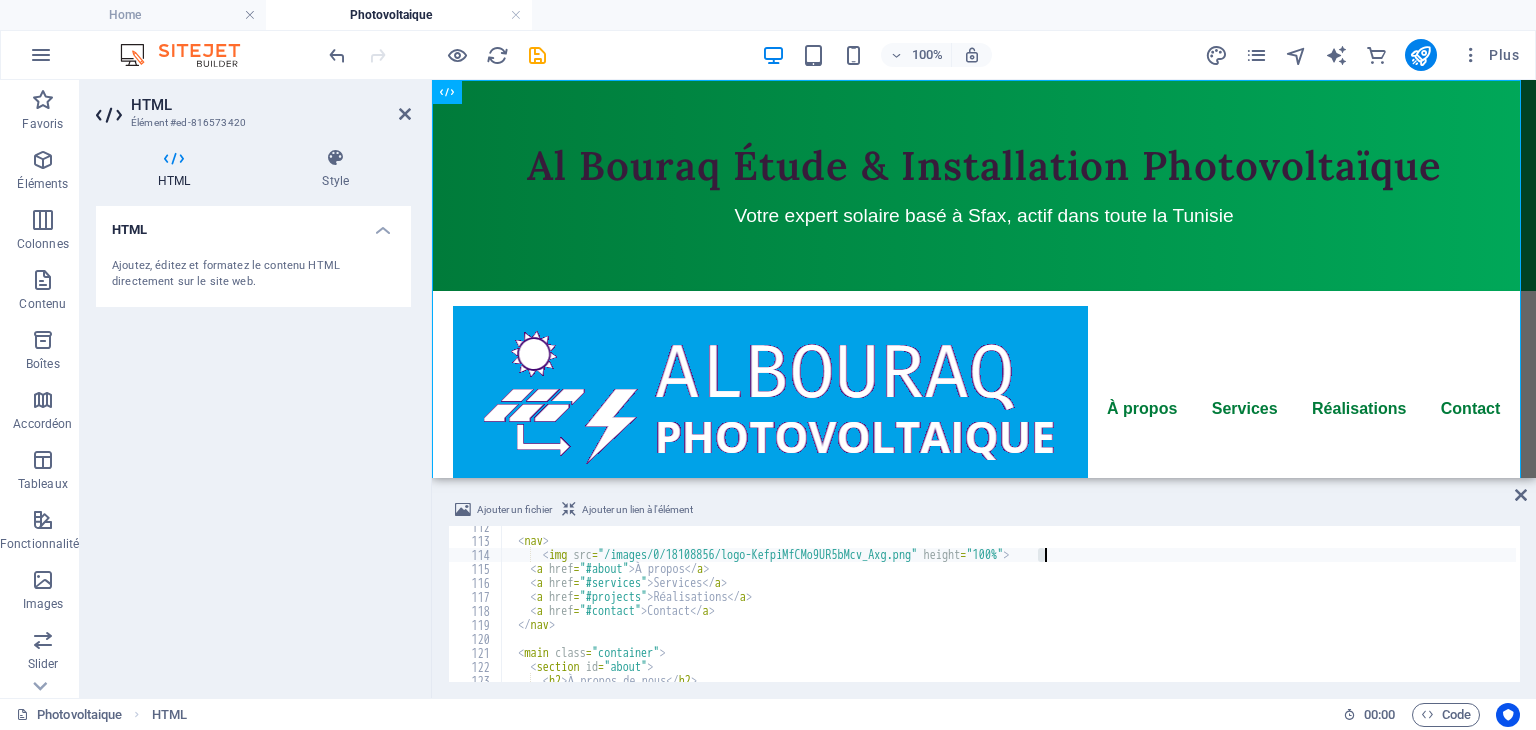 click on "< nav >         < img   src = "/images/0/18108856/logo-KefpiMfCMo9UR5bMcv_Axg.png"   height = "100%" >      < a   href = "#about" > À propos </ a >      < a   href = "#services" > Services </ a >      < a   href = "#projects" > Réalisations </ a >      < a   href = "#contact" > Contact </ a >    </ nav >    < main   class = "container" >      < section   id = "about" >         < h2 > À propos de nous </ h2 >" at bounding box center (1439, 610) 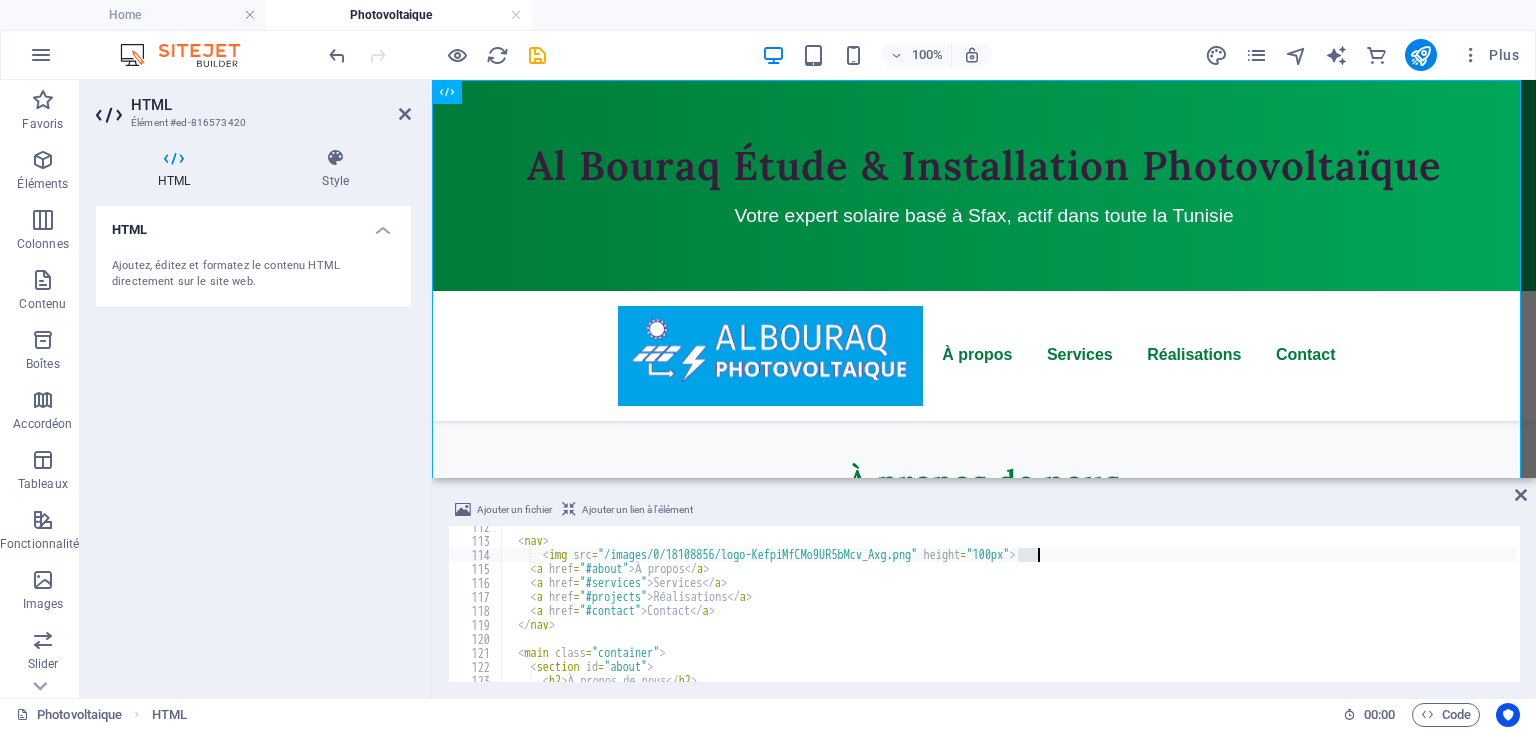 drag, startPoint x: 1018, startPoint y: 554, endPoint x: 1036, endPoint y: 554, distance: 18 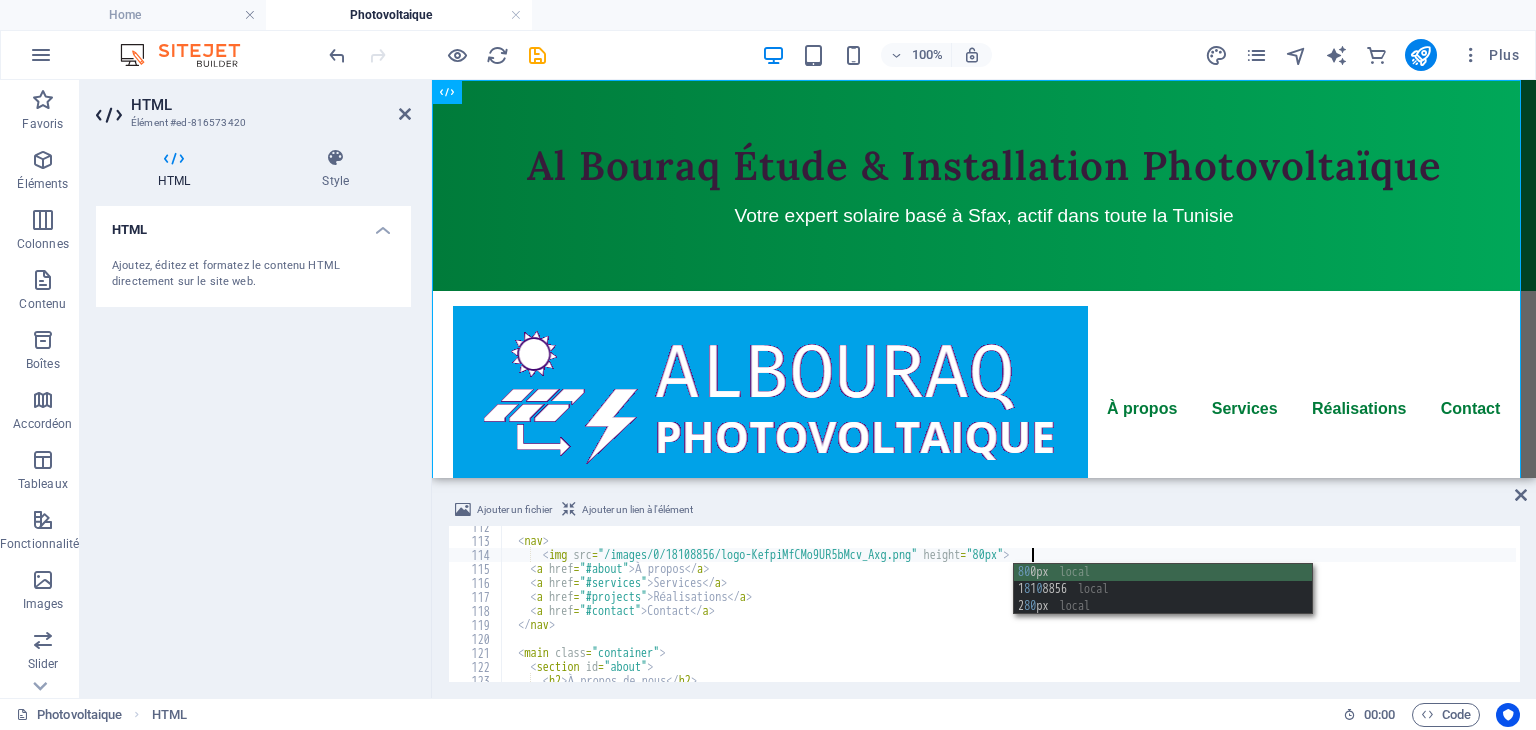 scroll, scrollTop: 0, scrollLeft: 43, axis: horizontal 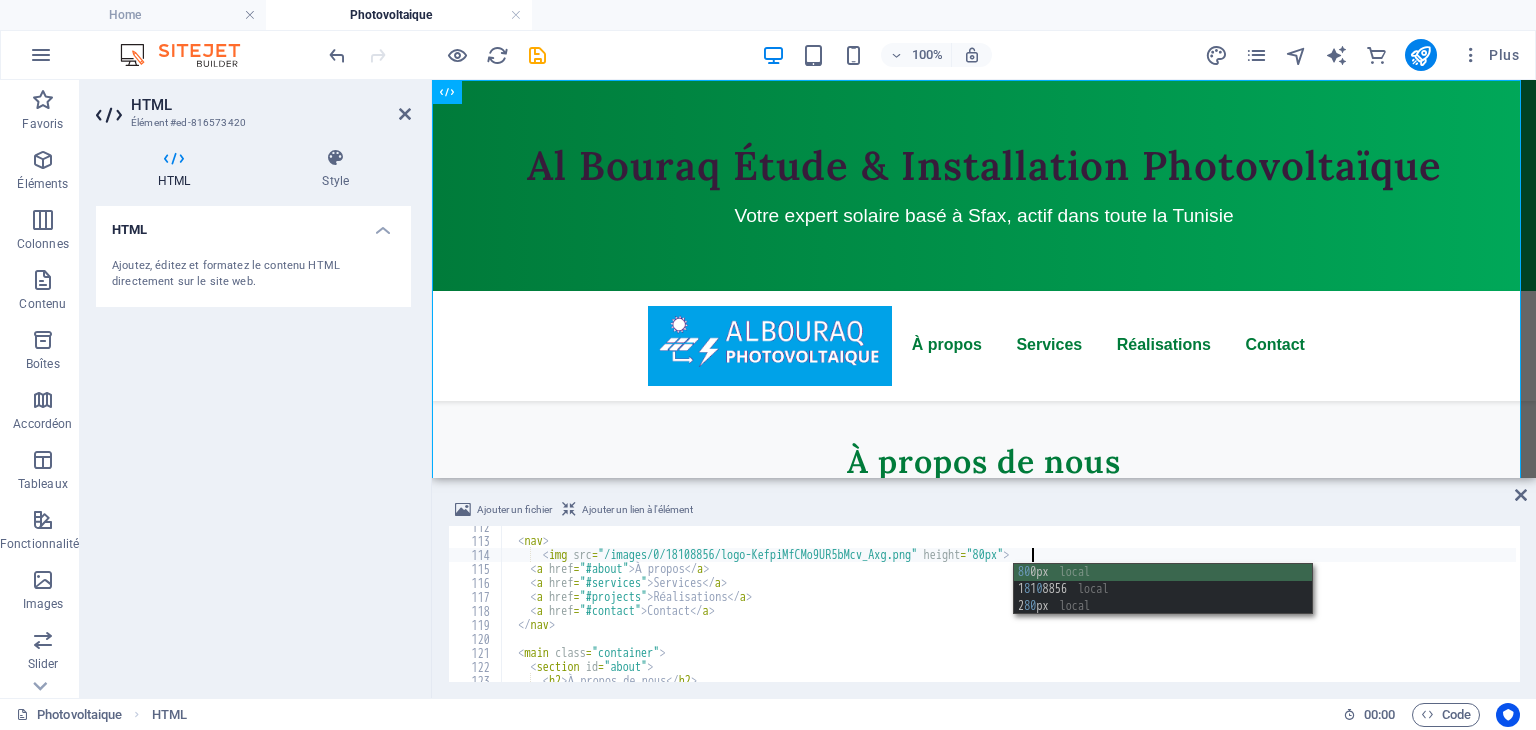 click on "< nav >         < img   src = "/images/0/18108856/logo-KefpiMfCMo9UR5bMcv_Axg.png"   height = "80px" >      < a   href = "#about" > À propos </ a >      < a   href = "#services" > Services </ a >      < a   href = "#projects" > Réalisations </ a >      < a   href = "#contact" > Contact </ a >    </ nav >    < main   class = "container" >      < section   id = "about" >         < h2 > À propos de nous </ h2 >" at bounding box center (1439, 610) 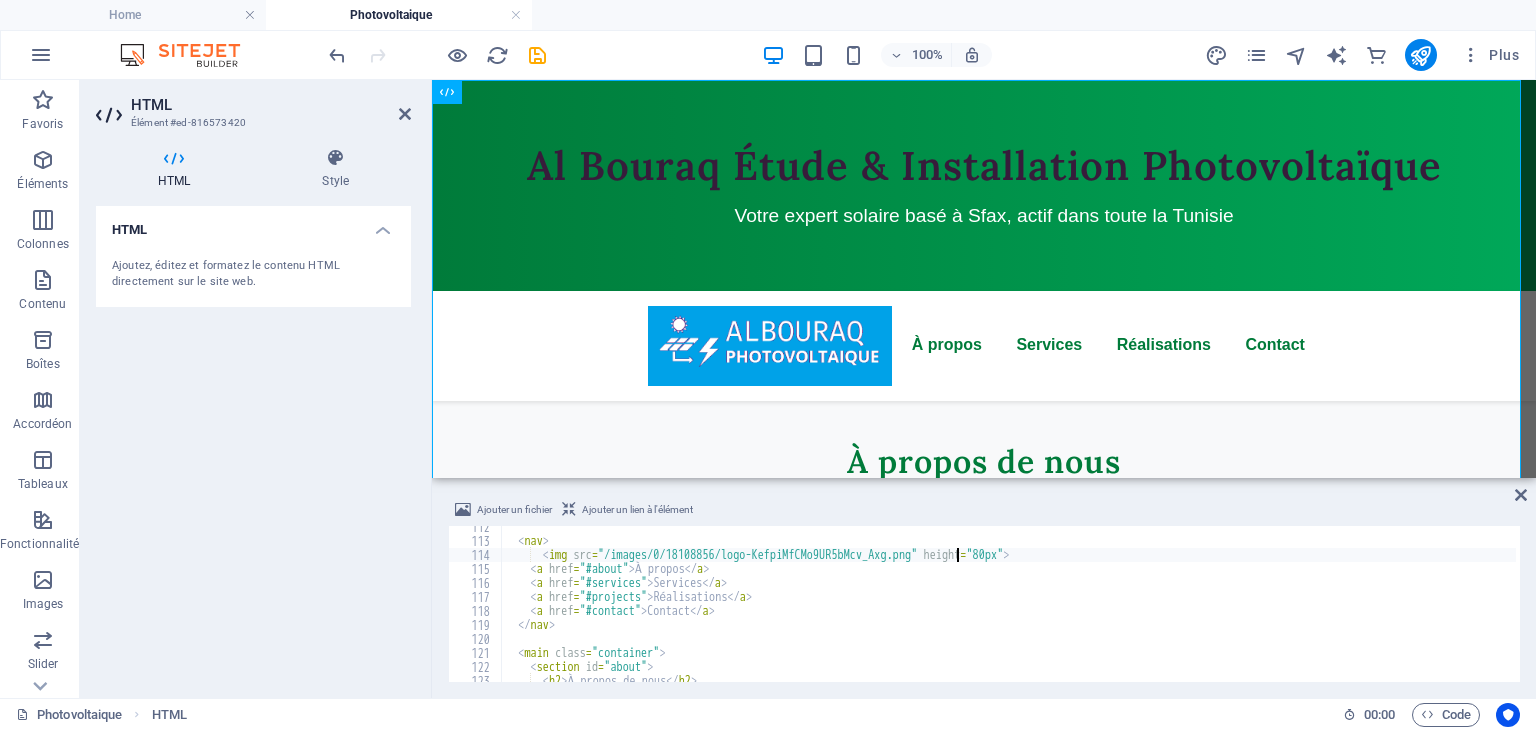 click on "< nav >         < img   src = "/images/0/18108856/logo-KefpiMfCMo9UR5bMcv_Axg.png"   height = "80px" >      < a   href = "#about" > À propos </ a >      < a   href = "#services" > Services </ a >      < a   href = "#projects" > Réalisations </ a >      < a   href = "#contact" > Contact </ a >    </ nav >    < main   class = "container" >      < section   id = "about" >         < h2 > À propos de nous </ h2 >" at bounding box center [1439, 610] 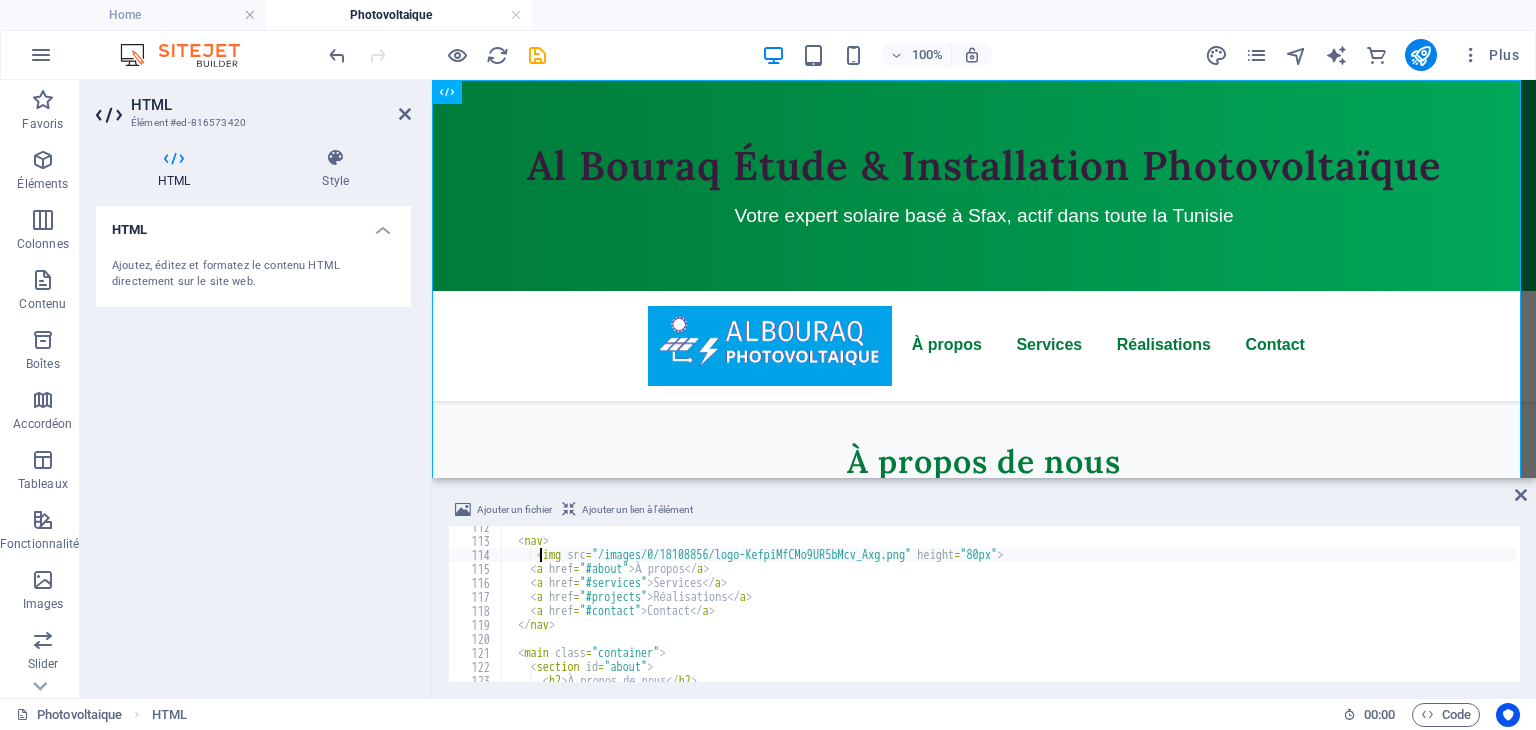 type on "<img src="/images/0/18108856/logo-KefpiMfCMo9UR5bMcv_Axg.png" height="80px">" 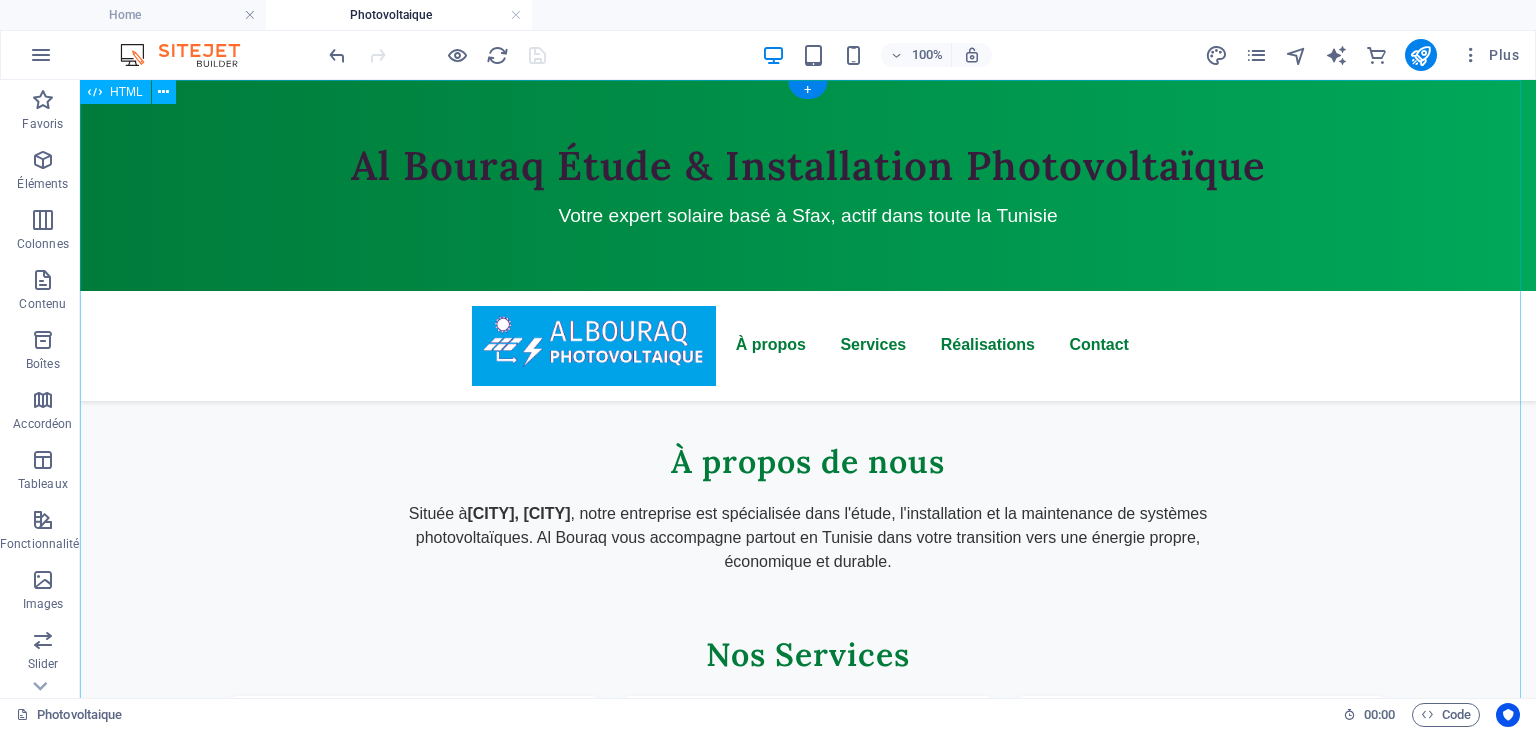 click on "Al Bouraq - Énergie Solaire en Tunisie
Al Bouraq Étude & Installation Photovoltaïque
Votre expert solaire basé à Sfax, actif dans toute la Tunisie
À propos
Services
Réalisations
Contact
À propos de nous
Située à  [CITY], [CITY] , notre entreprise est spécialisée dans l'étude, l'installation et la maintenance de systèmes photovoltaïques. Al Bouraq vous accompagne partout en Tunisie dans votre transition vers une énergie propre, économique et durable.
Nos Services
Études techniques
Analyse de vos besoins et conception de solutions sur mesure adaptées à votre consommation.
Installation complète
Pose professionnelle de panneaux solaires avec équipements certifiés et garantie de performance.
Maintenance & suivi" at bounding box center [808, 797] 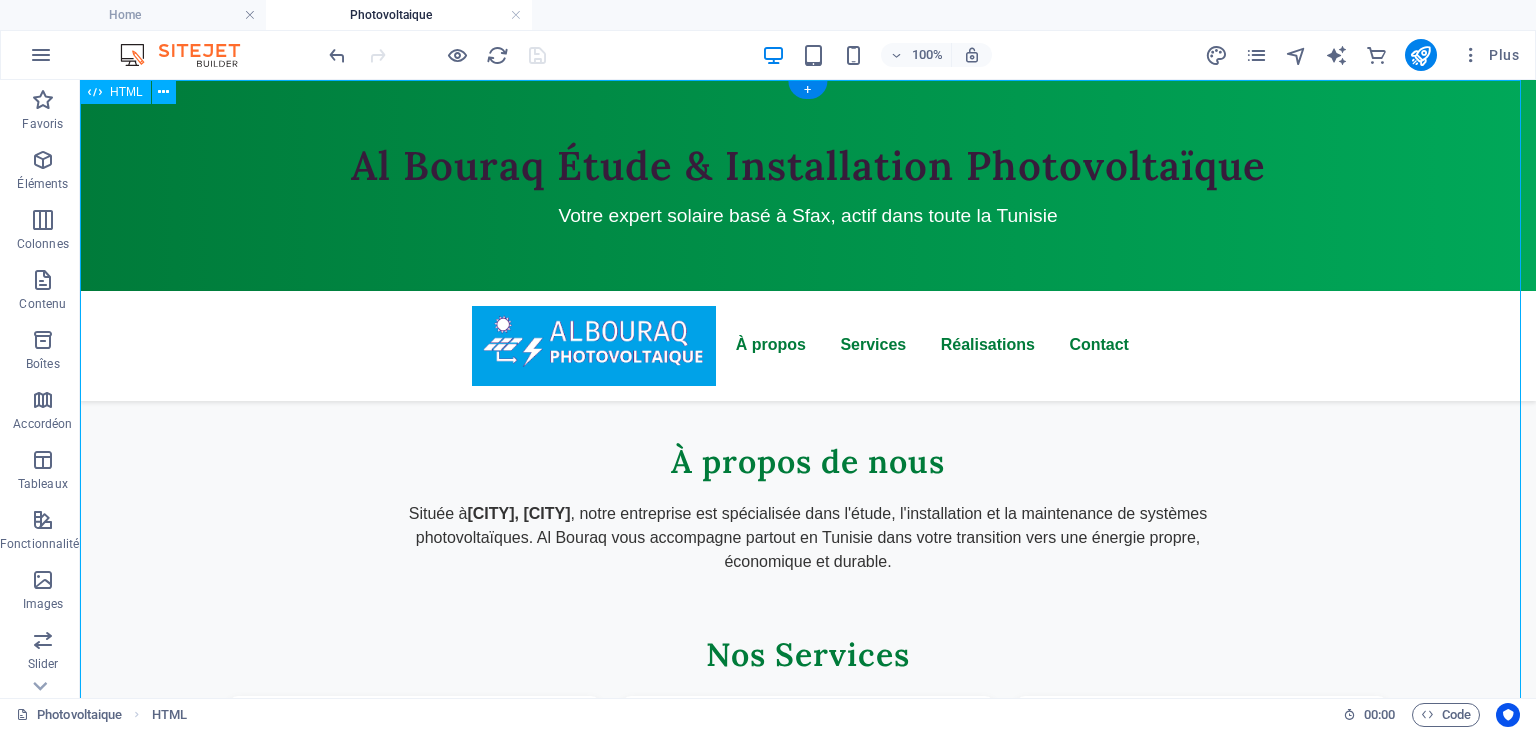 click on "Al Bouraq - Énergie Solaire en Tunisie
Al Bouraq Étude & Installation Photovoltaïque
Votre expert solaire basé à Sfax, actif dans toute la Tunisie
À propos
Services
Réalisations
Contact
À propos de nous
Située à  [CITY], [CITY] , notre entreprise est spécialisée dans l'étude, l'installation et la maintenance de systèmes photovoltaïques. Al Bouraq vous accompagne partout en Tunisie dans votre transition vers une énergie propre, économique et durable.
Nos Services
Études techniques
Analyse de vos besoins et conception de solutions sur mesure adaptées à votre consommation.
Installation complète
Pose professionnelle de panneaux solaires avec équipements certifiés et garantie de performance.
Maintenance & suivi" at bounding box center [808, 797] 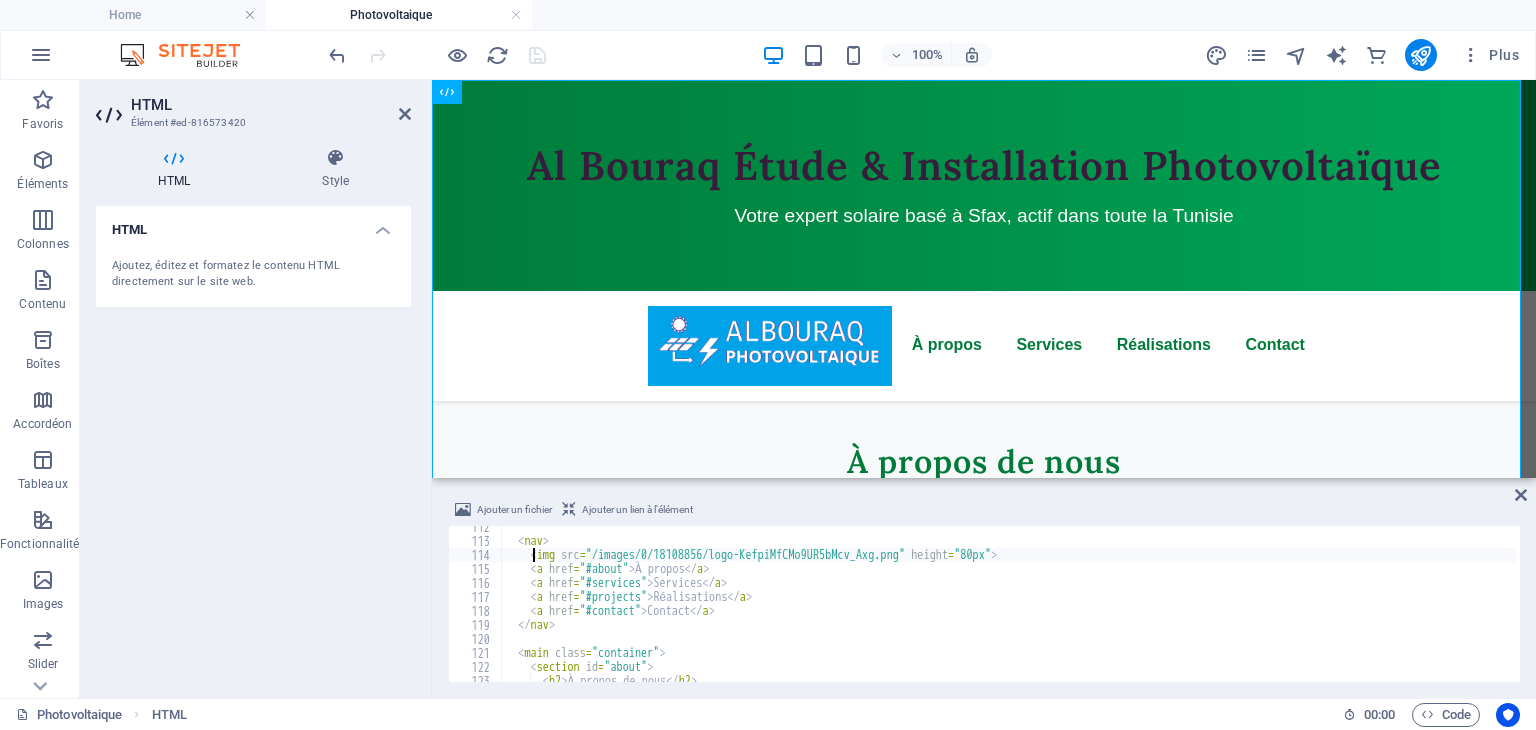 click on "< nav >      < img   src = "/images/0/18108856/logo-KefpiMfCMo9UR5bMcv_Axg.png"   height = "80px" >      < a   href = "#about" > À propos </ a >      < a   href = "#services" > Services </ a >      < a   href = "#projects" > Réalisations </ a >      < a   href = "#contact" > Contact </ a >    </ nav >    < main   class = "container" >      < section   id = "about" >         < h2 > À propos de nous </ h2 >" at bounding box center [1439, 610] 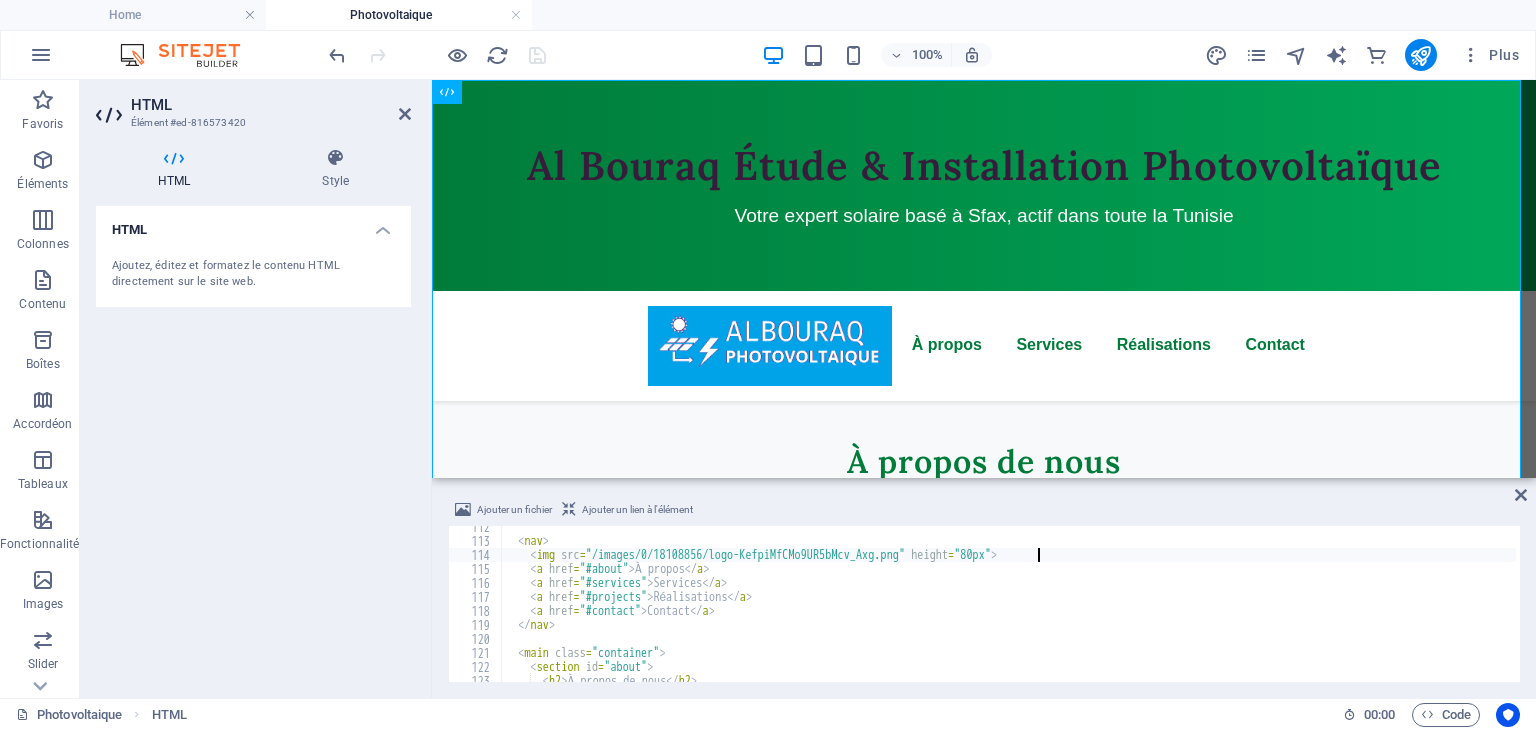 scroll, scrollTop: 0, scrollLeft: 43, axis: horizontal 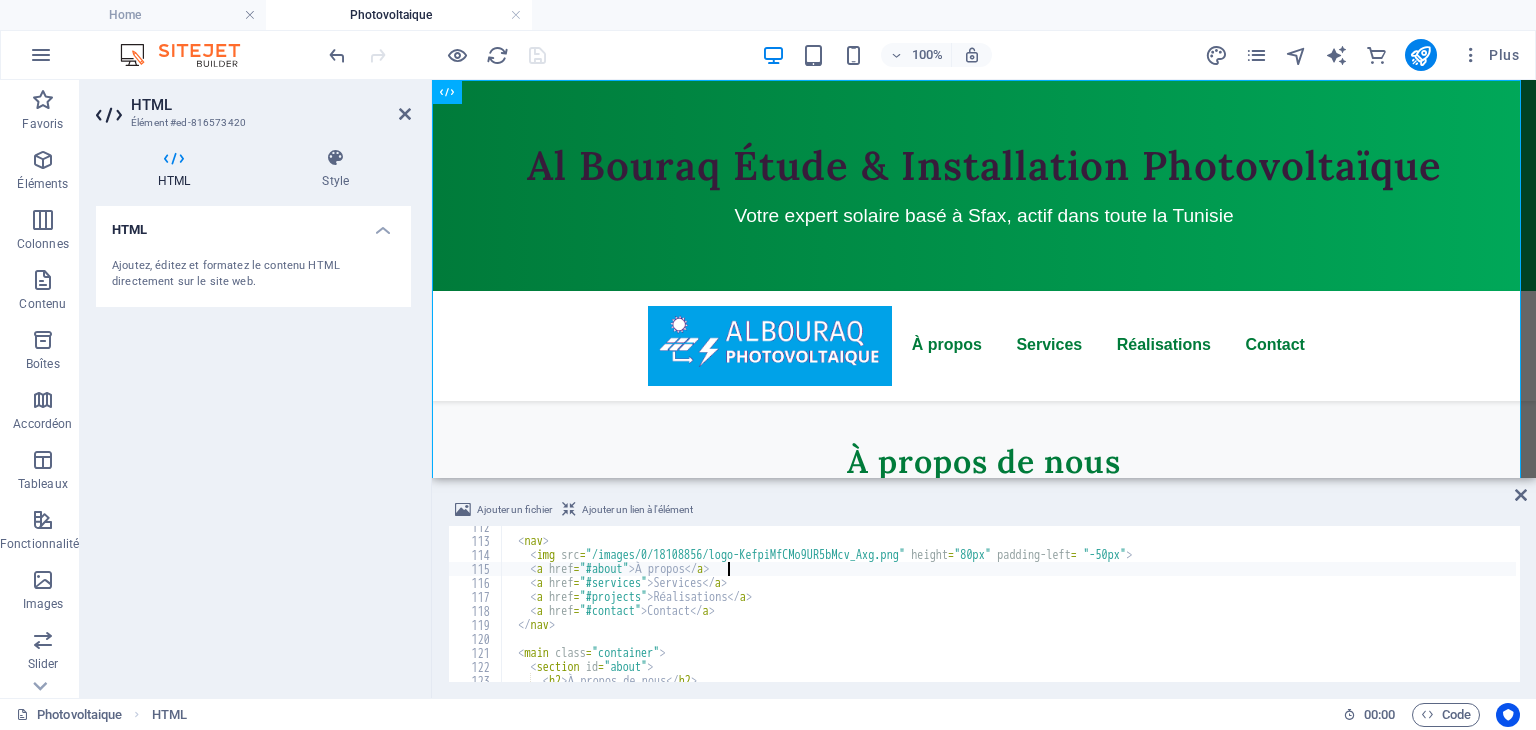 click on "< nav >      < img   src = "/images/0/18108856/logo-KefpiMfCMo9UR5bMcv_Axg.png"   height = "80px"   padding-left =   "-50px" >      < a   href = "#about" > À propos </ a >      < a   href = "#services" > Services </ a >      < a   href = "#projects" > Réalisations </ a >      < a   href = "#contact" > Contact </ a >    </ nav >    < main   class = "container" >      < section   id = "about" >         < h2 > À propos de nous </ h2 >" at bounding box center (1439, 610) 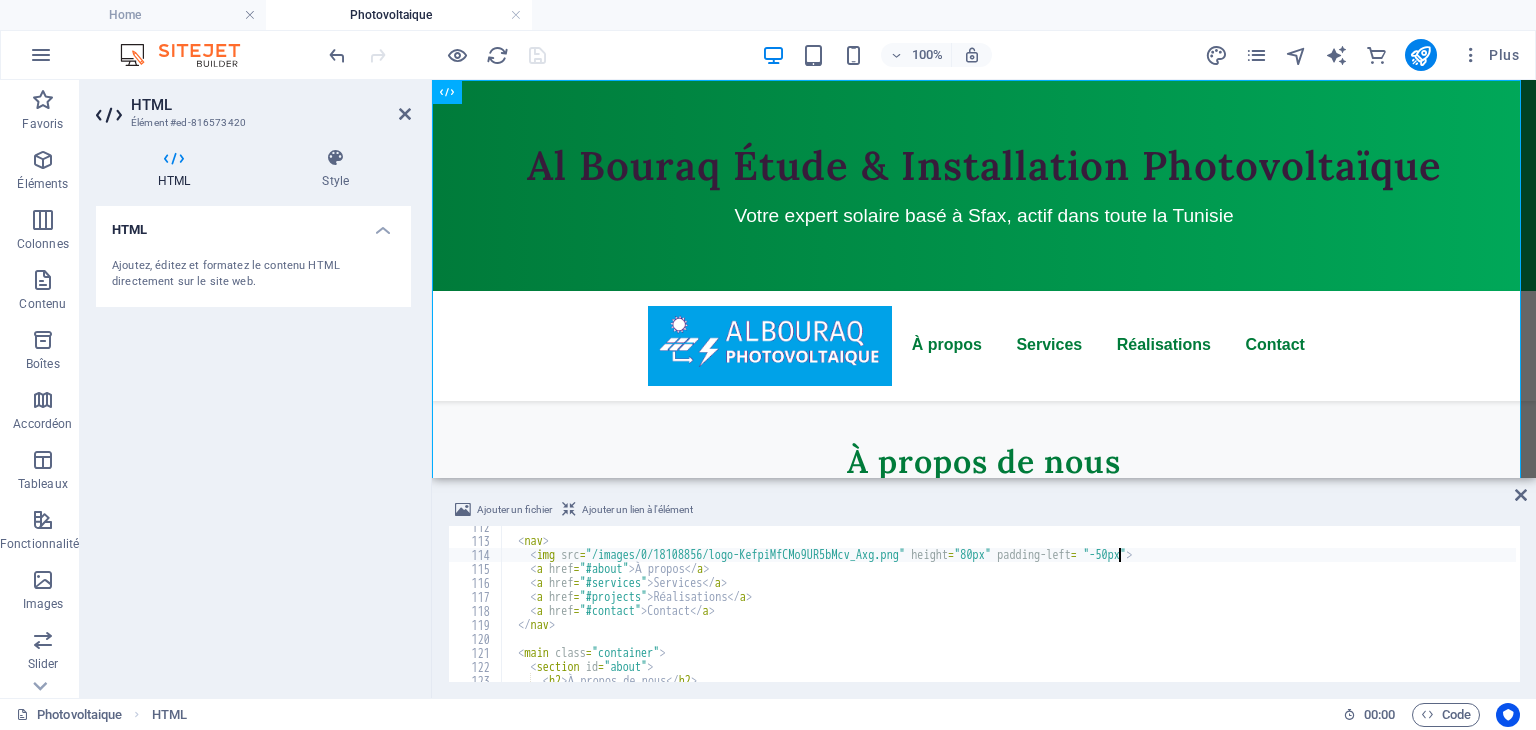 click on "< nav >      < img   src = "/images/0/18108856/logo-KefpiMfCMo9UR5bMcv_Axg.png"   height = "80px"   padding-left =   "-50px" >      < a   href = "#about" > À propos </ a >      < a   href = "#services" > Services </ a >      < a   href = "#projects" > Réalisations </ a >      < a   href = "#contact" > Contact </ a >    </ nav >    < main   class = "container" >      < section   id = "about" >         < h2 > À propos de nous </ h2 >" at bounding box center (1439, 610) 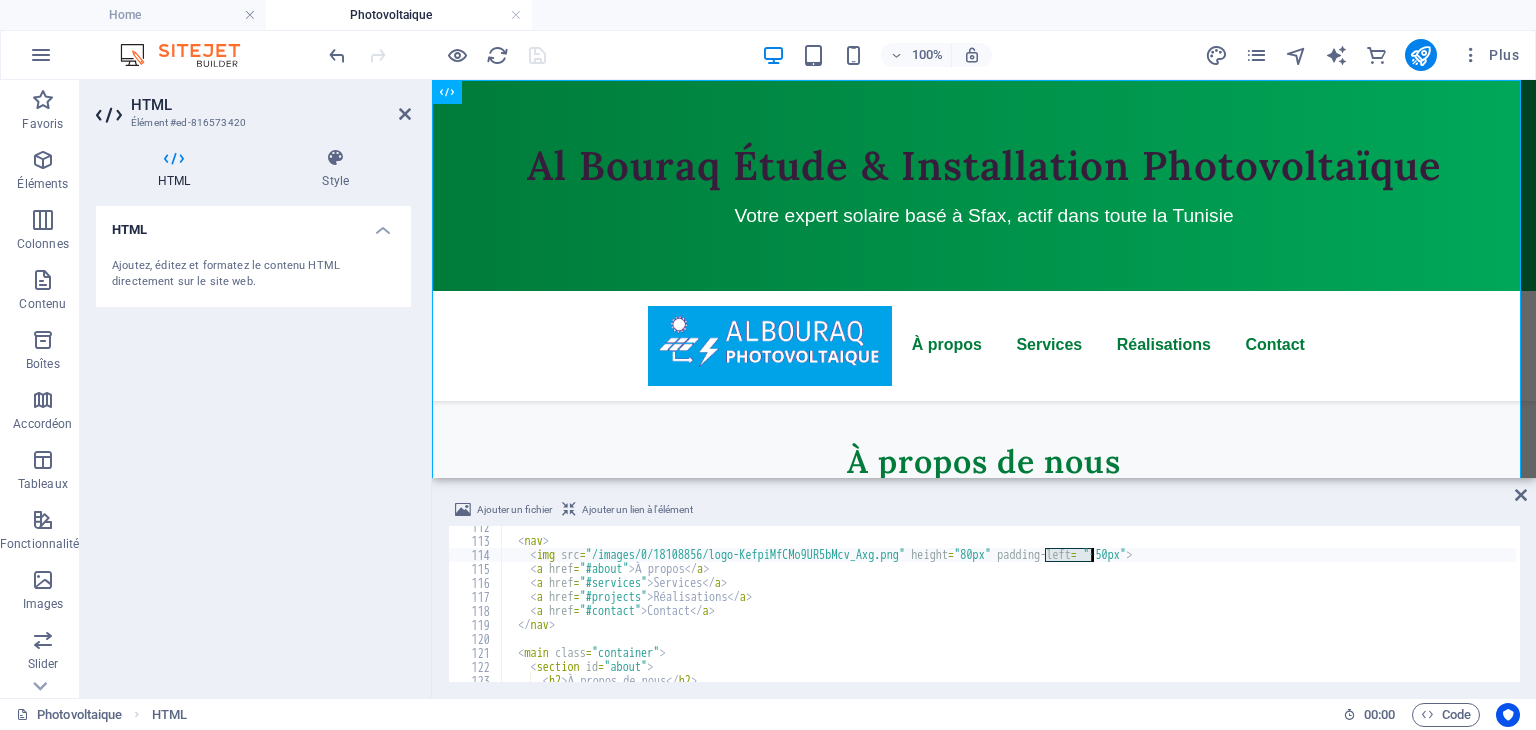 drag, startPoint x: 1044, startPoint y: 551, endPoint x: 1095, endPoint y: 553, distance: 51.0392 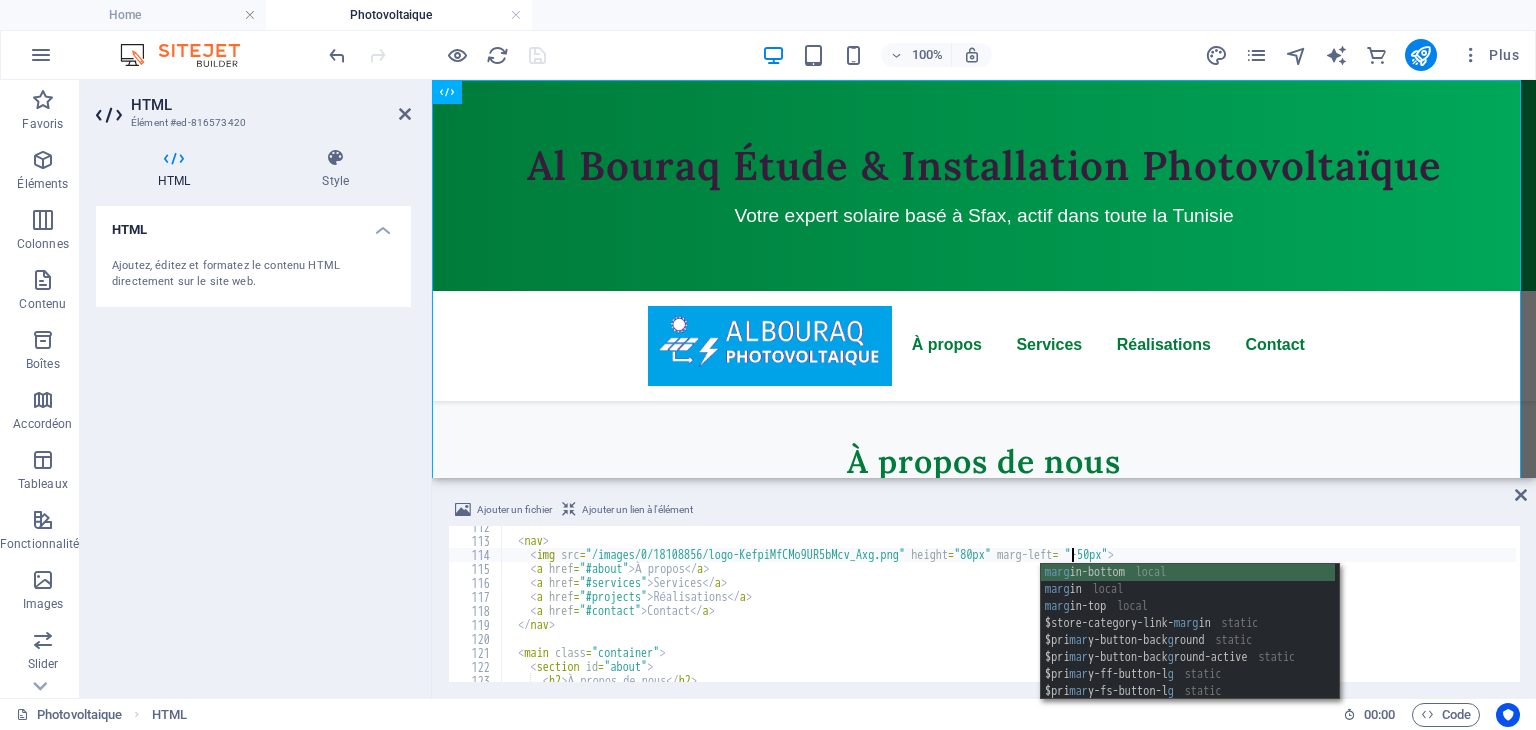 scroll, scrollTop: 0, scrollLeft: 47, axis: horizontal 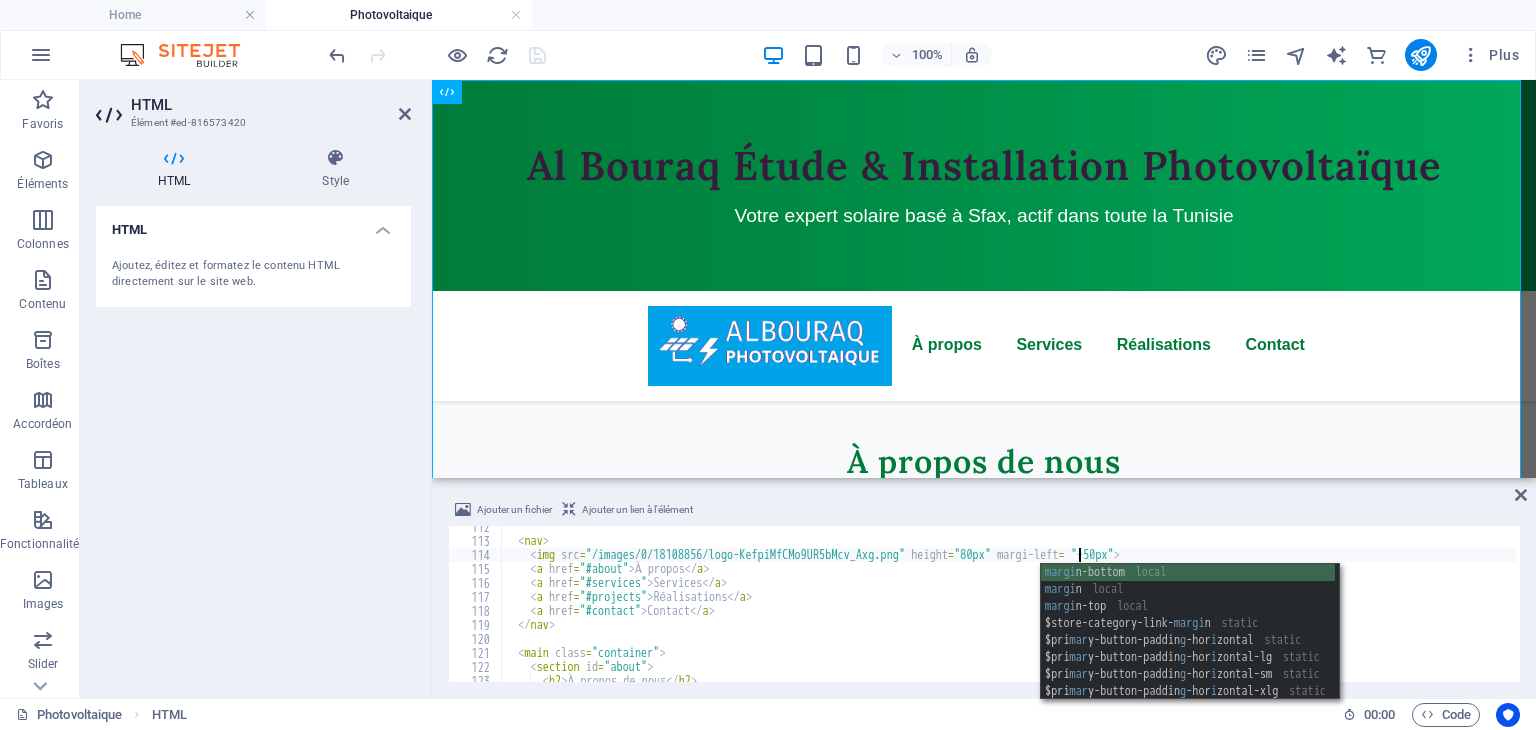 type on "<img src="/images/0/18108856/logo-KefpiMfCMo9UR5bMcv_Axg.png" height="80px" margin-left= "-50px">" 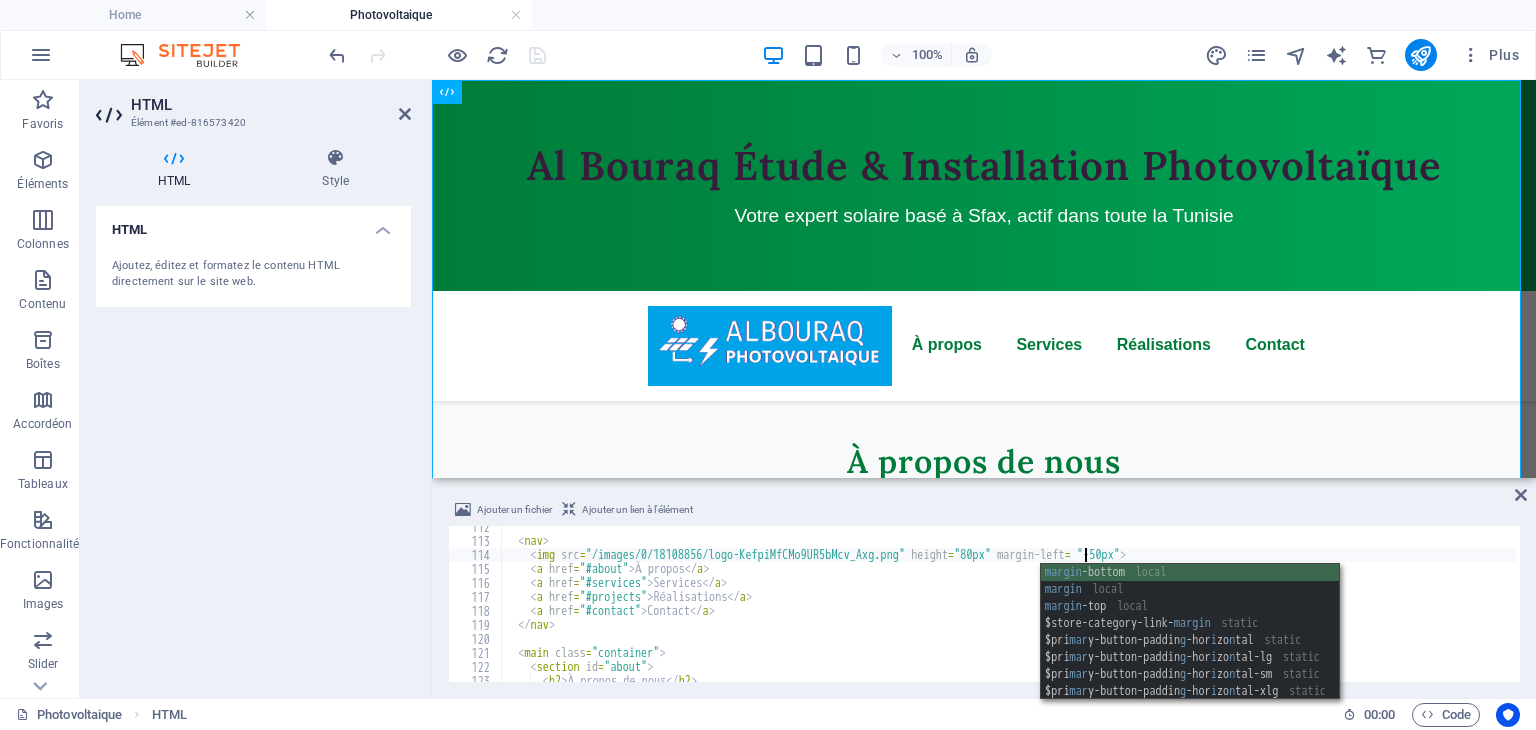 click on "< nav >      < img   src = "/images/0/18108856/logo-KefpiMfCMo9UR5bMcv_Axg.png"   height = "80px"   margin-left =   "-50px" >      < a   href = "#about" > À propos </ a >      < a   href = "#services" > Services </ a >      < a   href = "#projects" > Réalisations </ a >      < a   href = "#contact" > Contact </ a >    </ nav >    < main   class = "container" >      < section   id = "about" >         < h2 > À propos de nous </ h2 >" at bounding box center (1439, 610) 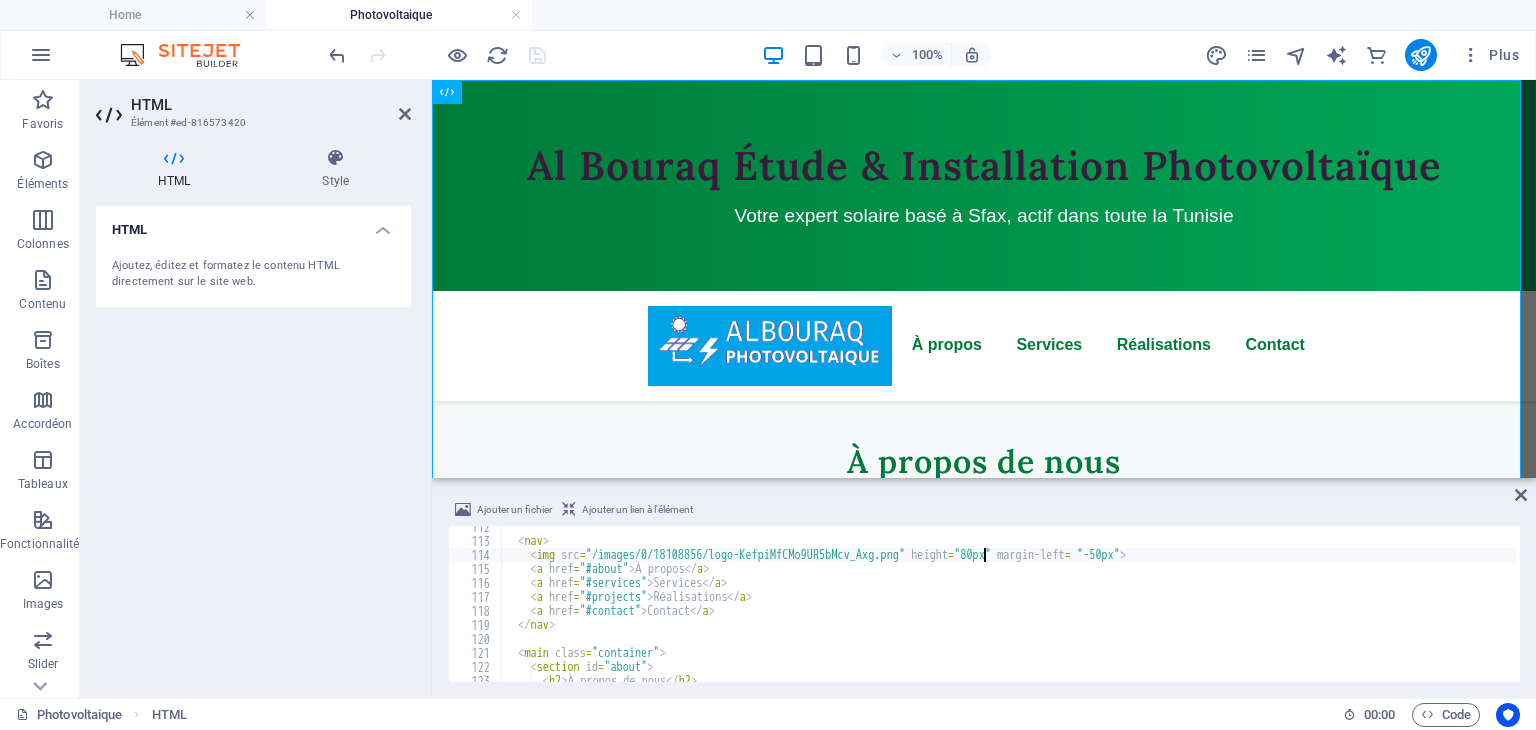 click on "< nav >      < img   src = "/images/0/18108856/logo-KefpiMfCMo9UR5bMcv_Axg.png"   height = "80px"   margin-left =   "-50px" >      < a   href = "#about" > À propos </ a >      < a   href = "#services" > Services </ a >      < a   href = "#projects" > Réalisations </ a >      < a   href = "#contact" > Contact </ a >    </ nav >    < main   class = "container" >      < section   id = "about" >         < h2 > À propos de nous </ h2 >" at bounding box center [1439, 610] 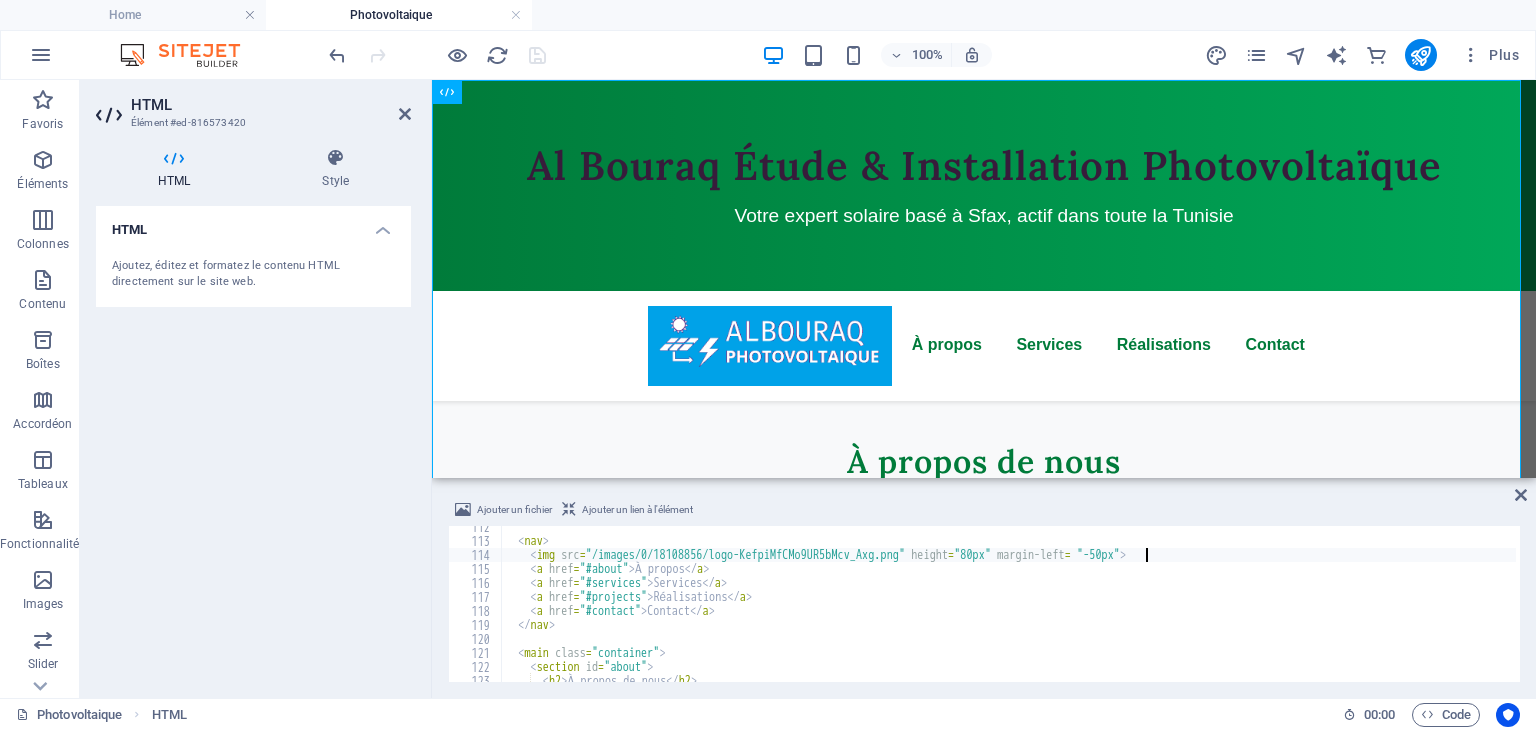 click on "< nav >      < img   src = "/images/0/18108856/logo-KefpiMfCMo9UR5bMcv_Axg.png"   height = "80px"   margin-left =   "-50px" >      < a   href = "#about" > À propos </ a >      < a   href = "#services" > Services </ a >      < a   href = "#projects" > Réalisations </ a >      < a   href = "#contact" > Contact </ a >    </ nav >    < main   class = "container" >      < section   id = "about" >         < h2 > À propos de nous </ h2 >" at bounding box center (1439, 610) 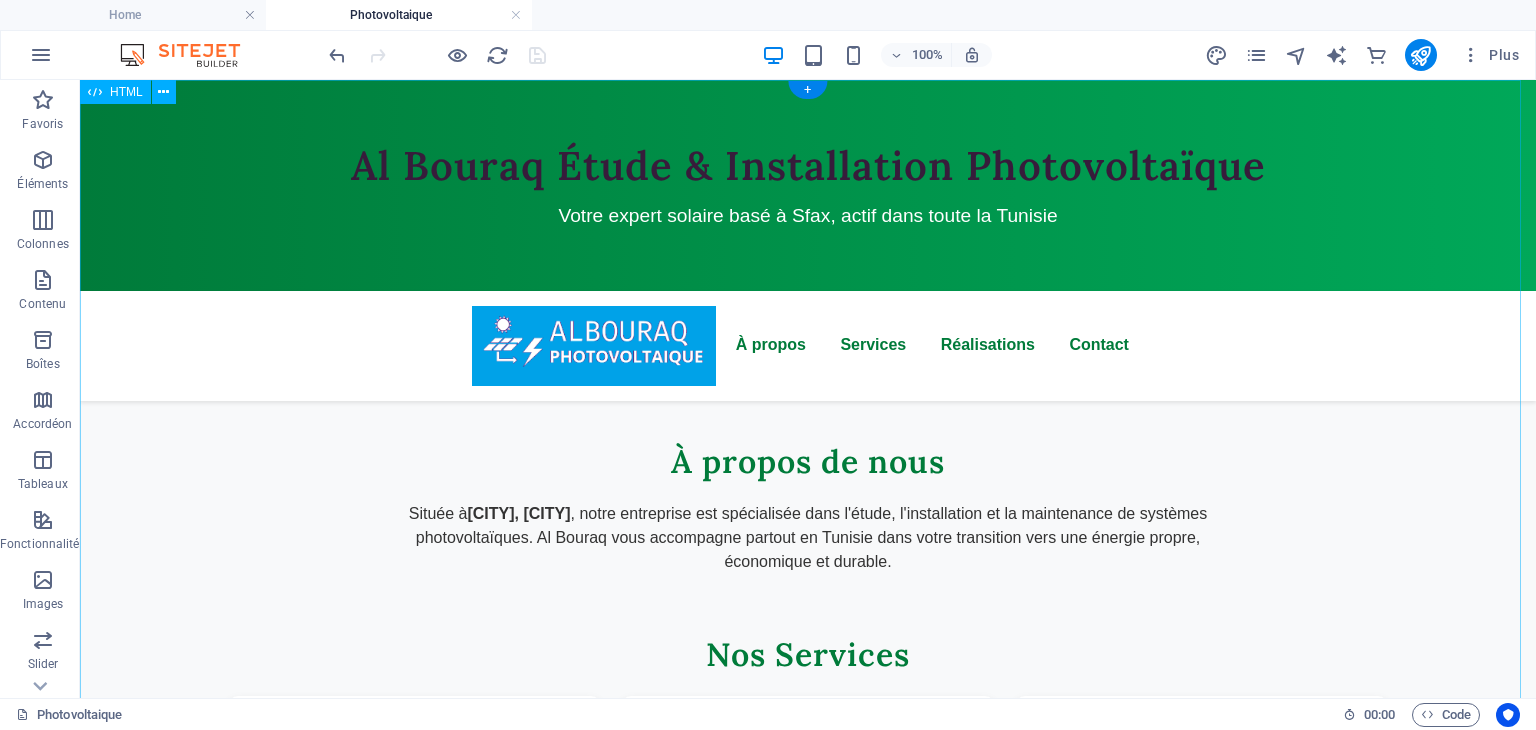 click on "Al Bouraq - Énergie Solaire en Tunisie
Al Bouraq Étude & Installation Photovoltaïque
Votre expert solaire basé à Sfax, actif dans toute la Tunisie
À propos
Services
Réalisations
Contact
À propos de nous
Située à  [CITY], [CITY] , notre entreprise est spécialisée dans l'étude, l'installation et la maintenance de systèmes photovoltaïques. Al Bouraq vous accompagne partout en Tunisie dans votre transition vers une énergie propre, économique et durable.
Nos Services
Études techniques
Analyse de vos besoins et conception de solutions sur mesure adaptées à votre consommation.
Installation complète
Pose professionnelle de panneaux solaires avec équipements certifiés et garantie de performance.
Maintenance & suivi" at bounding box center (808, 797) 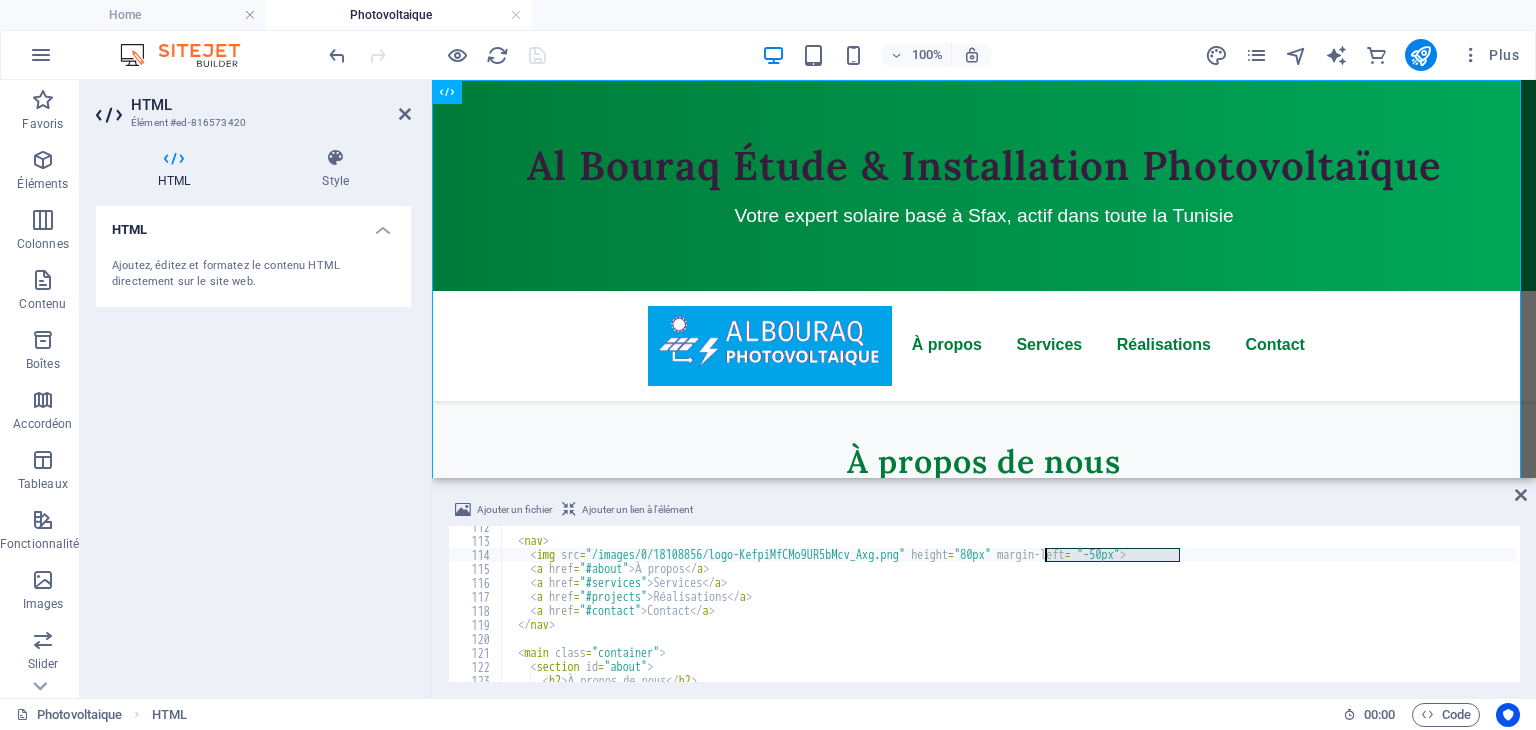 drag, startPoint x: 1178, startPoint y: 548, endPoint x: 1044, endPoint y: 558, distance: 134.37262 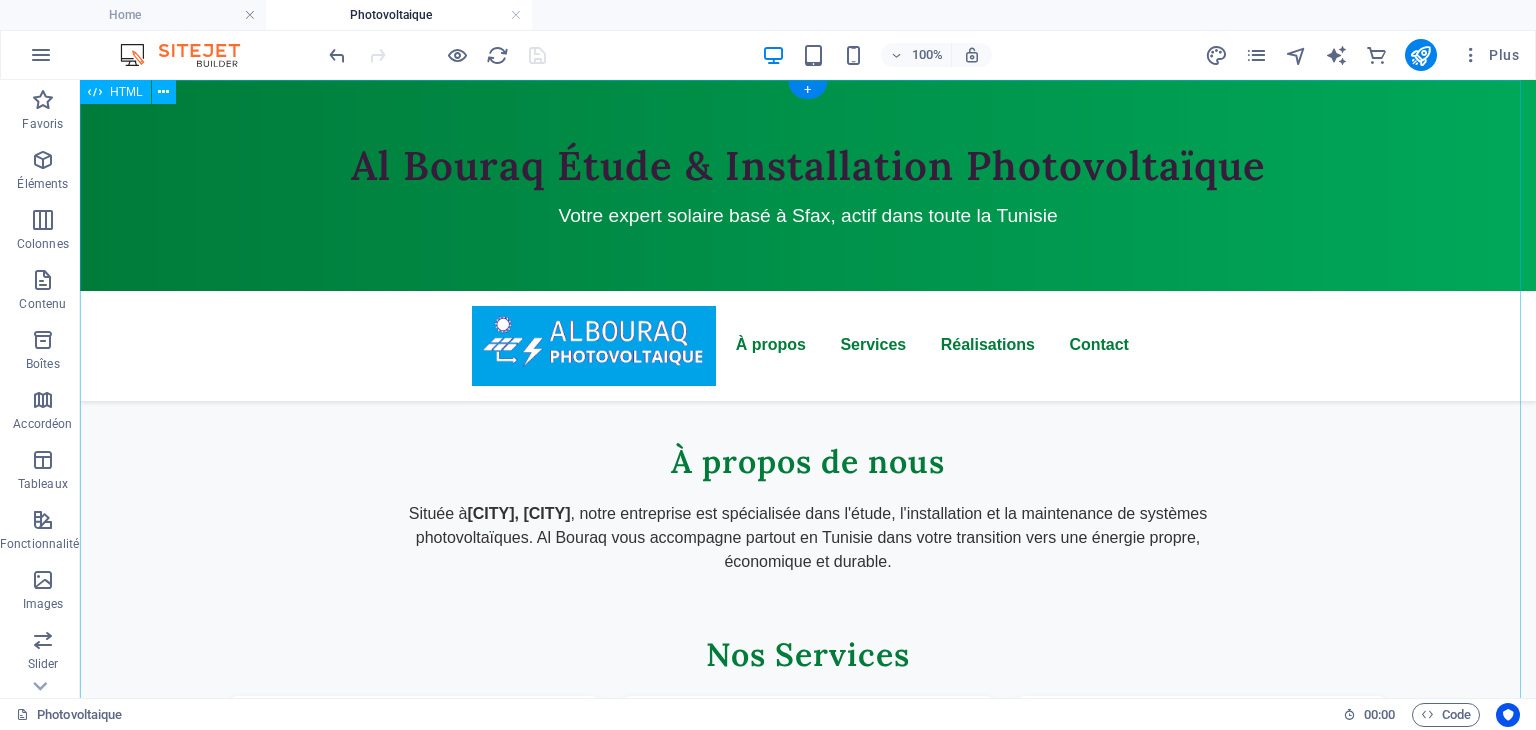 click on "Al Bouraq - Énergie Solaire en Tunisie
Al Bouraq Étude & Installation Photovoltaïque
Votre expert solaire basé à Sfax, actif dans toute la Tunisie
À propos
Services
Réalisations
Contact
À propos de nous
Située à  [CITY], [CITY] , notre entreprise est spécialisée dans l'étude, l'installation et la maintenance de systèmes photovoltaïques. Al Bouraq vous accompagne partout en Tunisie dans votre transition vers une énergie propre, économique et durable.
Nos Services
Études techniques
Analyse de vos besoins et conception de solutions sur mesure adaptées à votre consommation.
Installation complète
Pose professionnelle de panneaux solaires avec équipements certifiés et garantie de performance.
Maintenance & suivi" at bounding box center [808, 797] 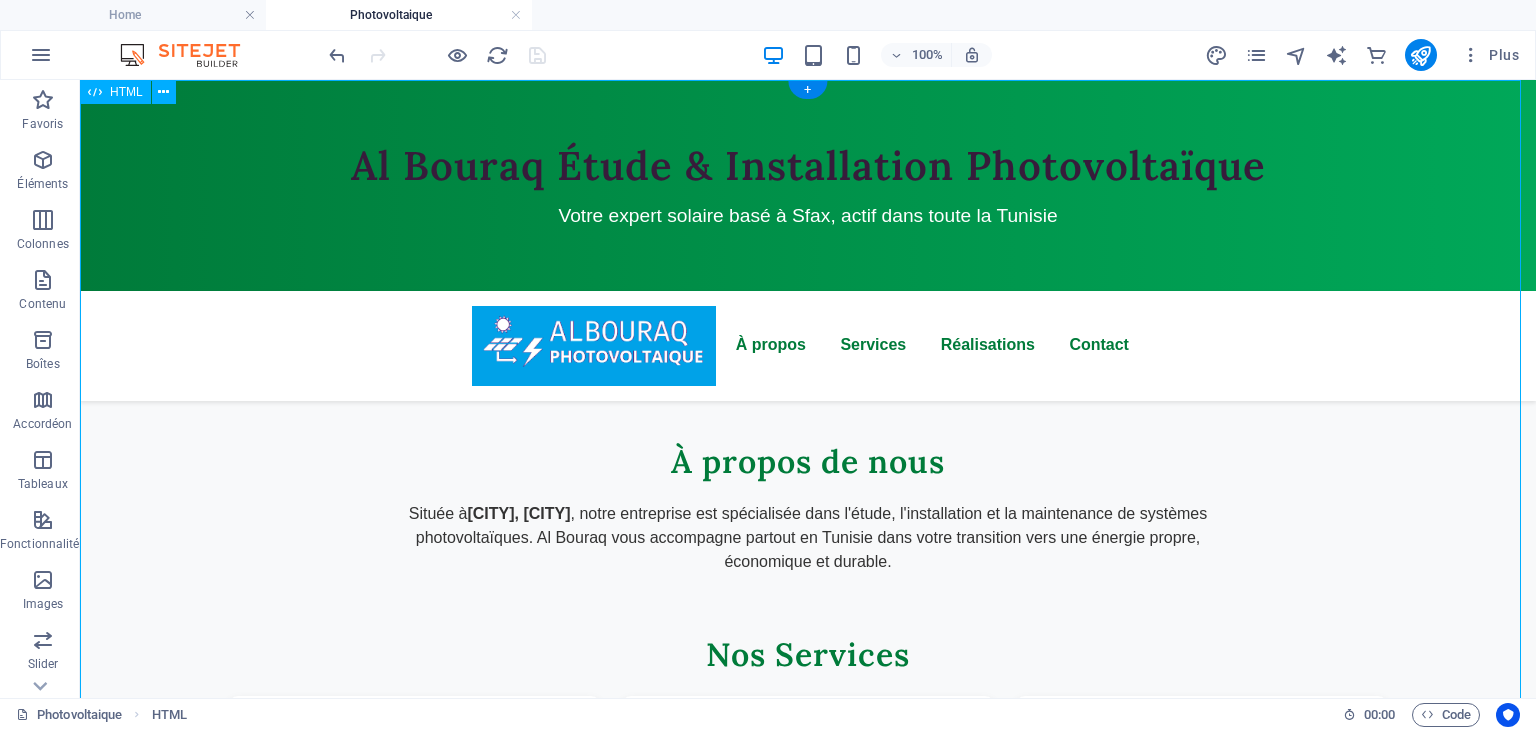 click on "Al Bouraq - Énergie Solaire en Tunisie
Al Bouraq Étude & Installation Photovoltaïque
Votre expert solaire basé à Sfax, actif dans toute la Tunisie
À propos
Services
Réalisations
Contact
À propos de nous
Située à  [CITY], [CITY] , notre entreprise est spécialisée dans l'étude, l'installation et la maintenance de systèmes photovoltaïques. Al Bouraq vous accompagne partout en Tunisie dans votre transition vers une énergie propre, économique et durable.
Nos Services
Études techniques
Analyse de vos besoins et conception de solutions sur mesure adaptées à votre consommation.
Installation complète
Pose professionnelle de panneaux solaires avec équipements certifiés et garantie de performance.
Maintenance & suivi" at bounding box center (808, 797) 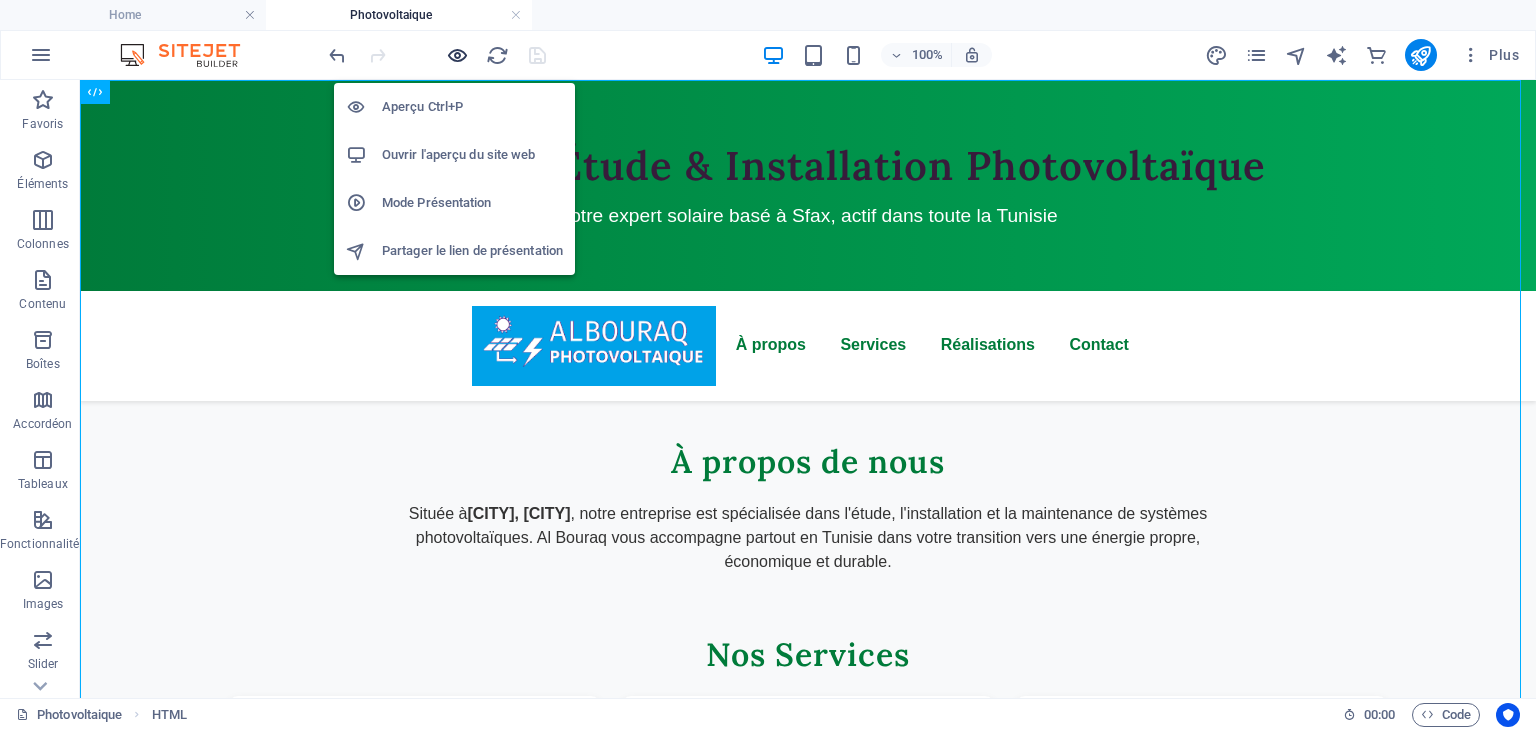 click at bounding box center [457, 55] 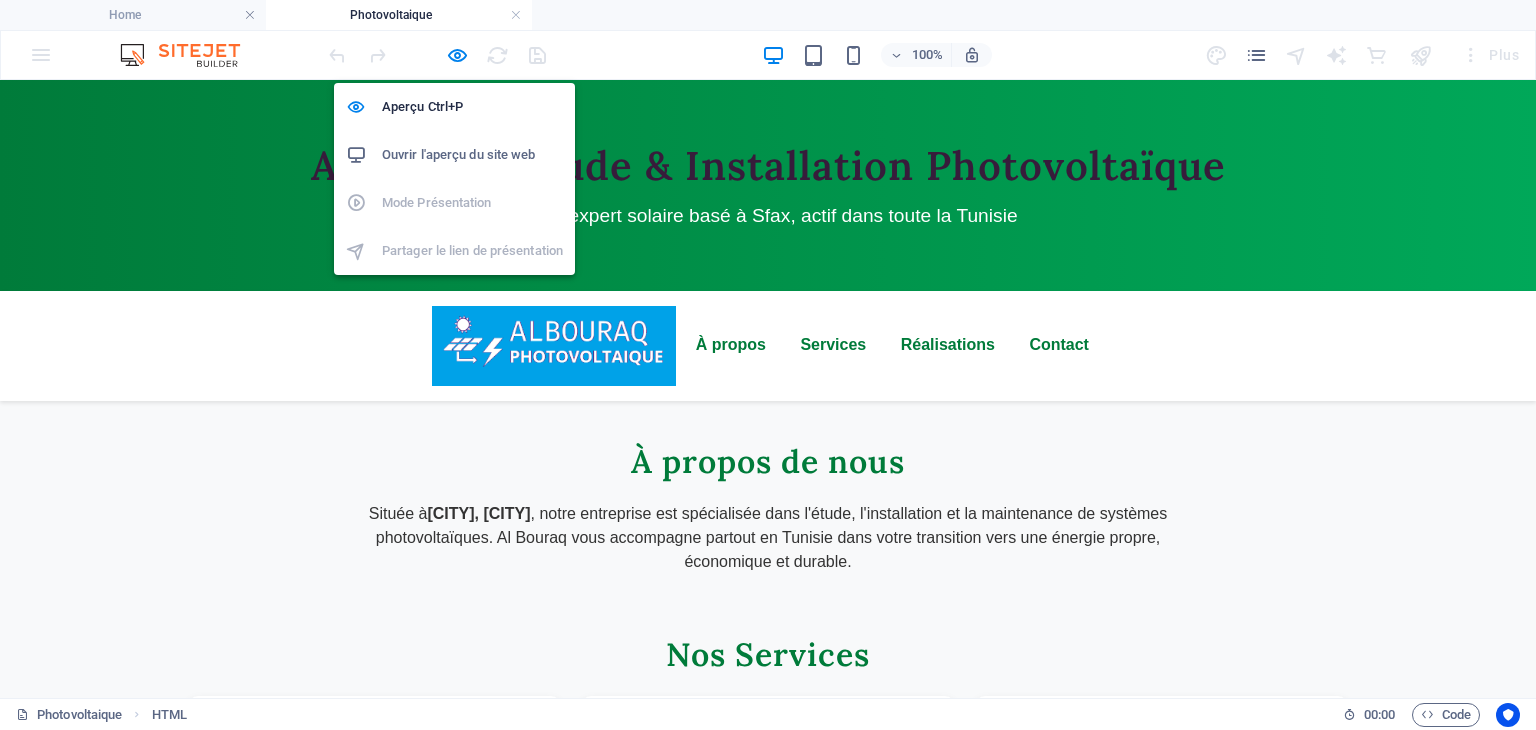 click on "Ouvrir l'aperçu du site web" at bounding box center (472, 155) 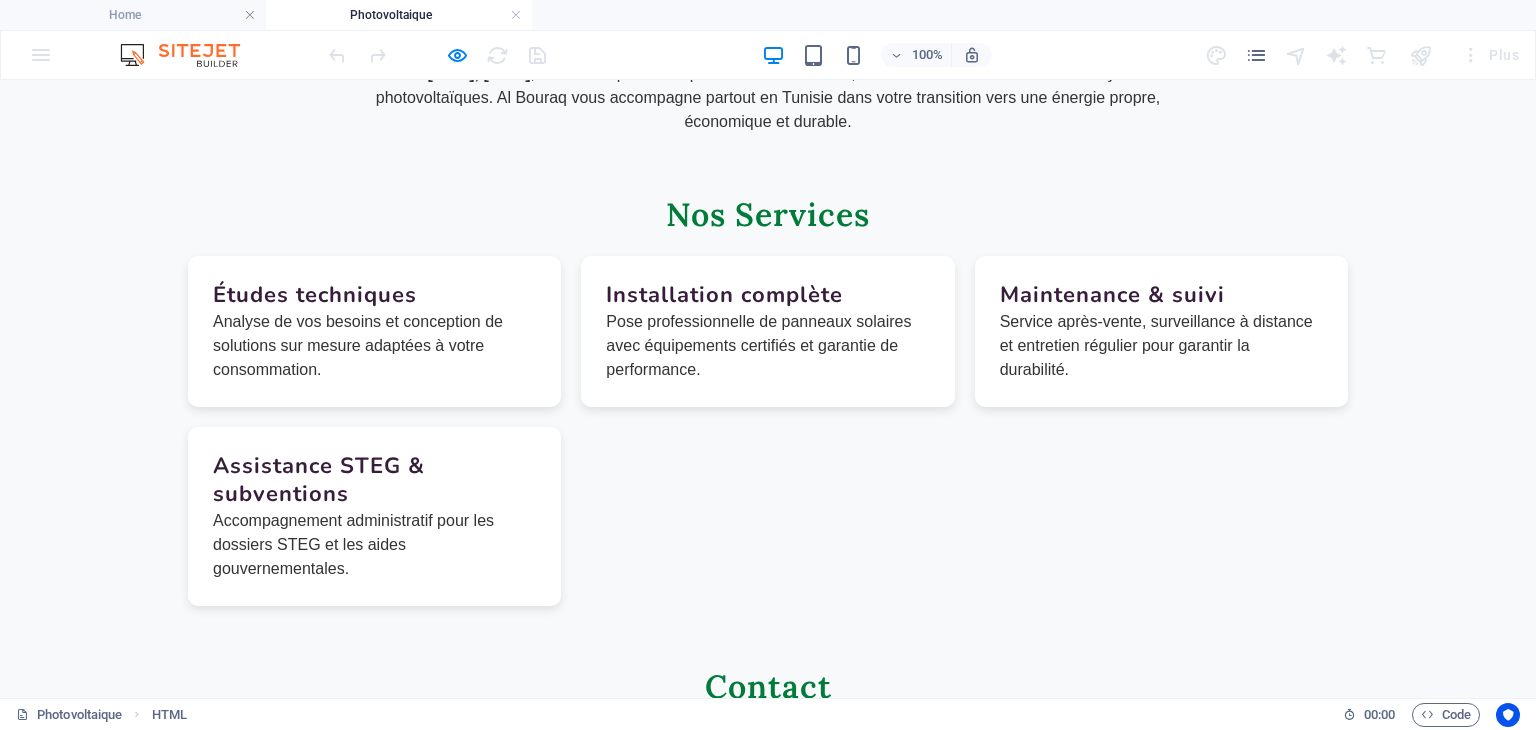 scroll, scrollTop: 0, scrollLeft: 0, axis: both 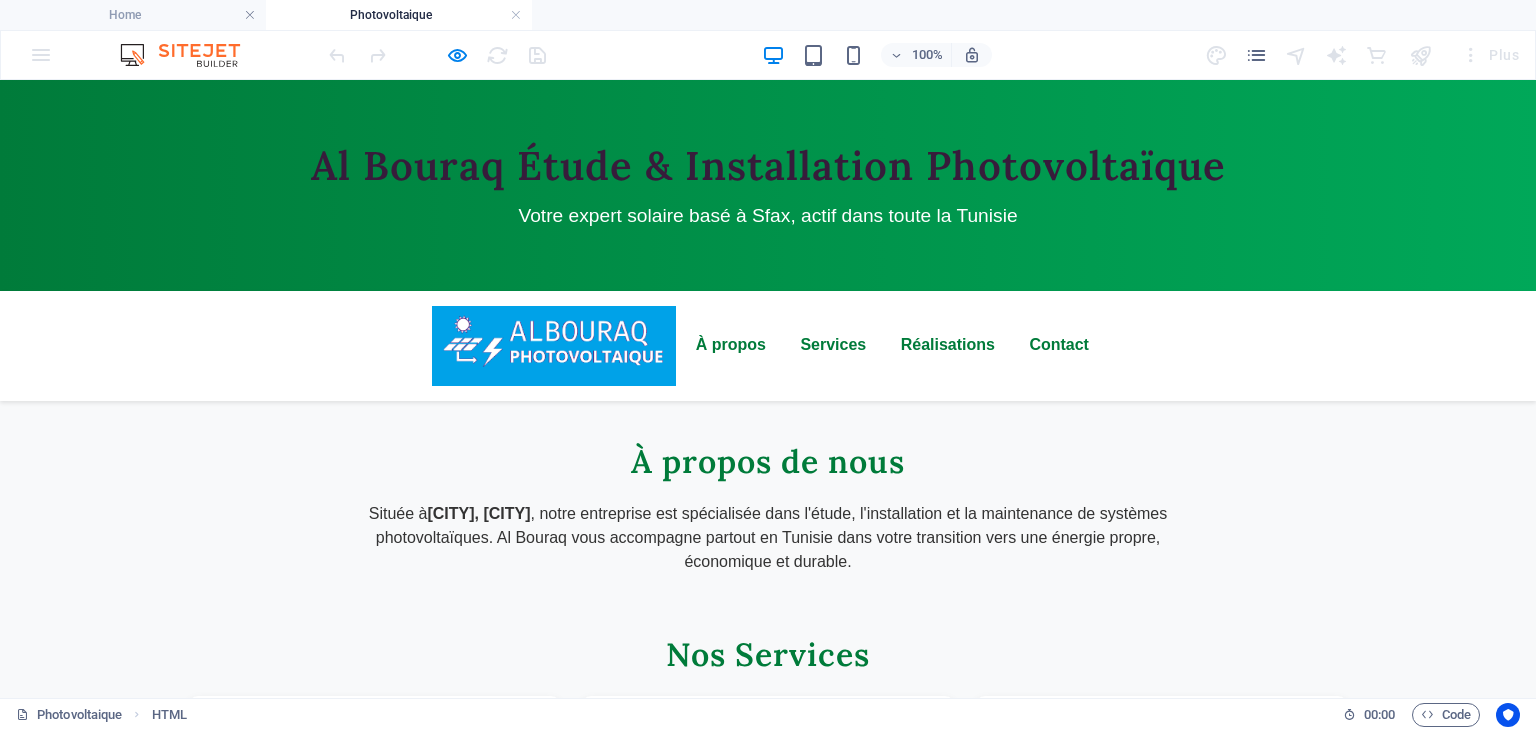 click on "Al Bouraq Étude & Installation Photovoltaïque" at bounding box center (768, 166) 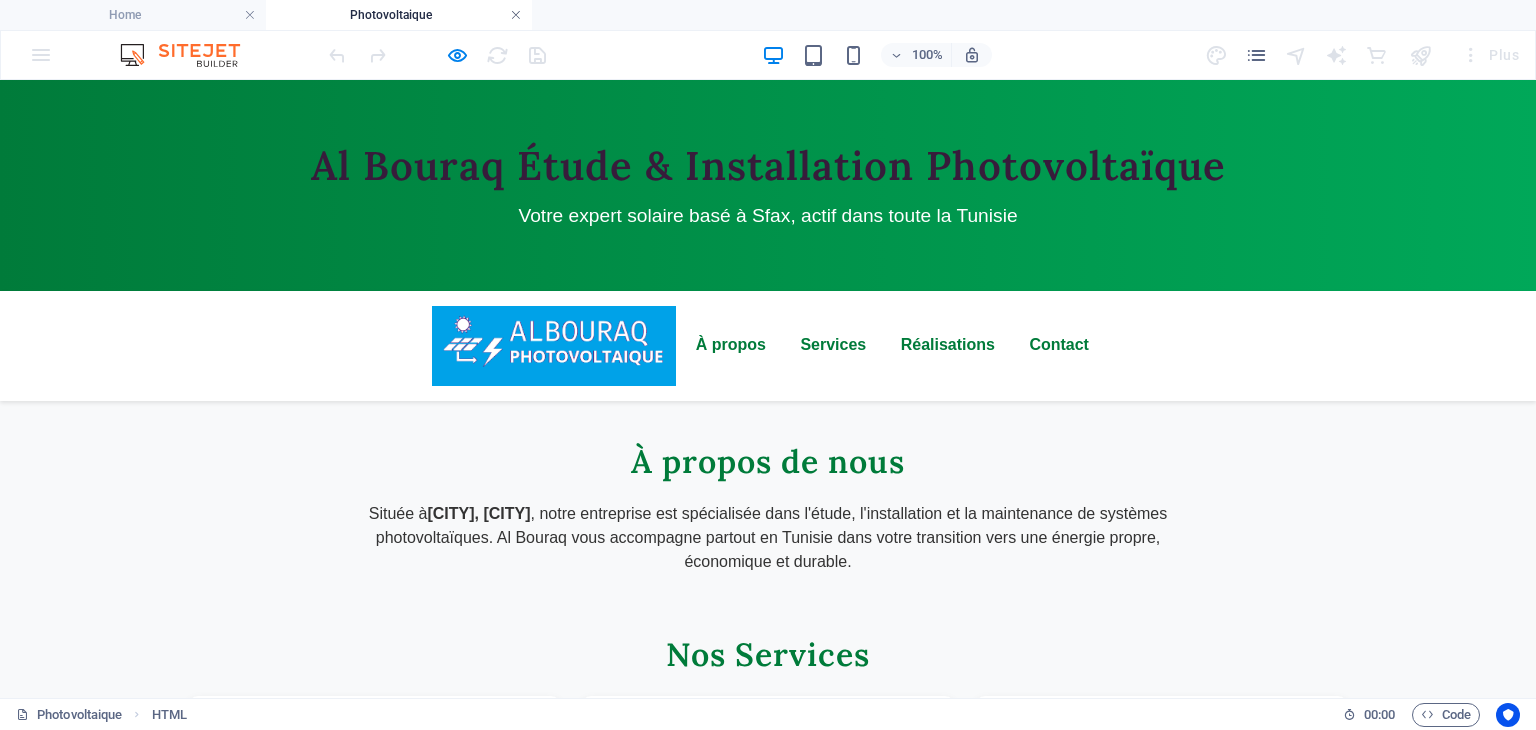 click at bounding box center (516, 15) 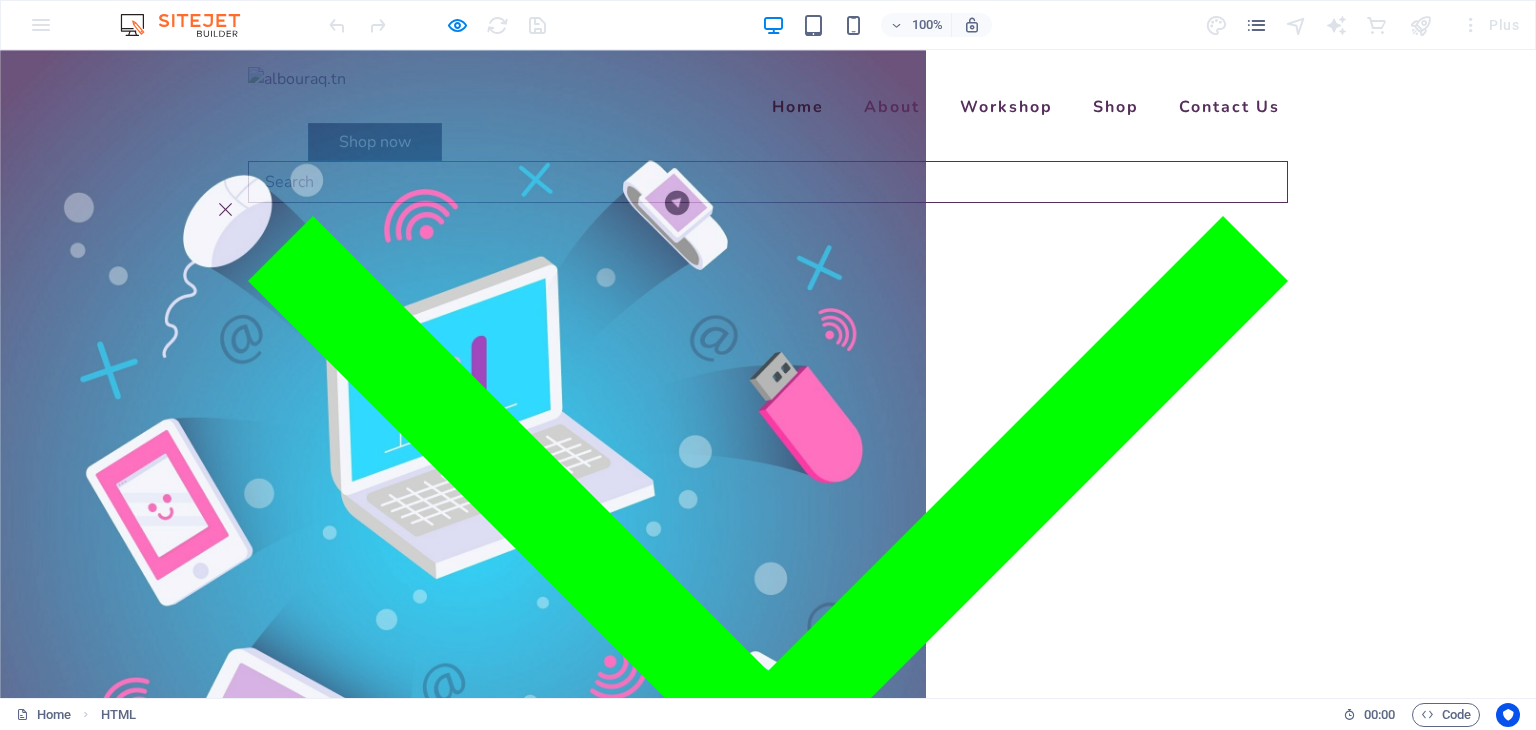 click at bounding box center [1421, 25] 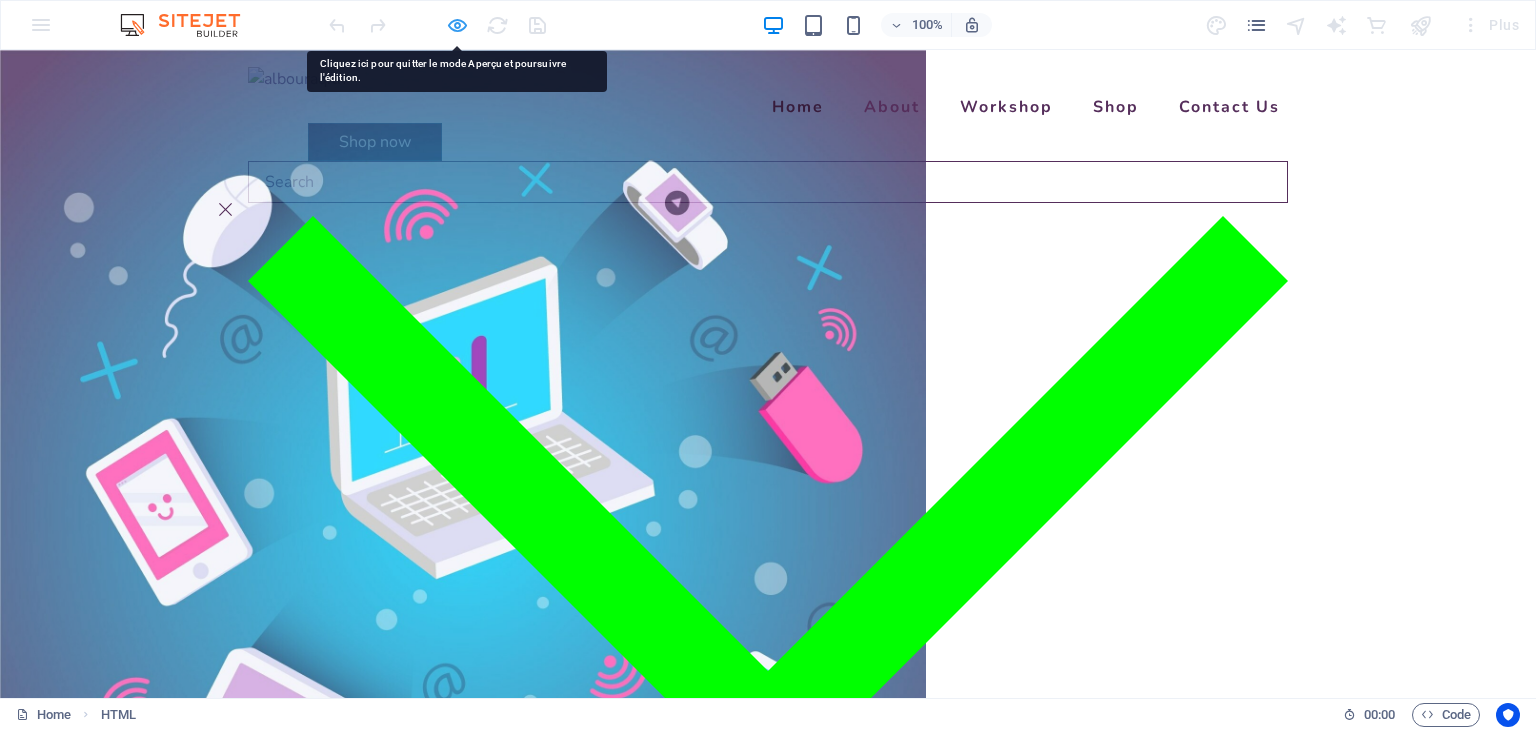 click at bounding box center [457, 25] 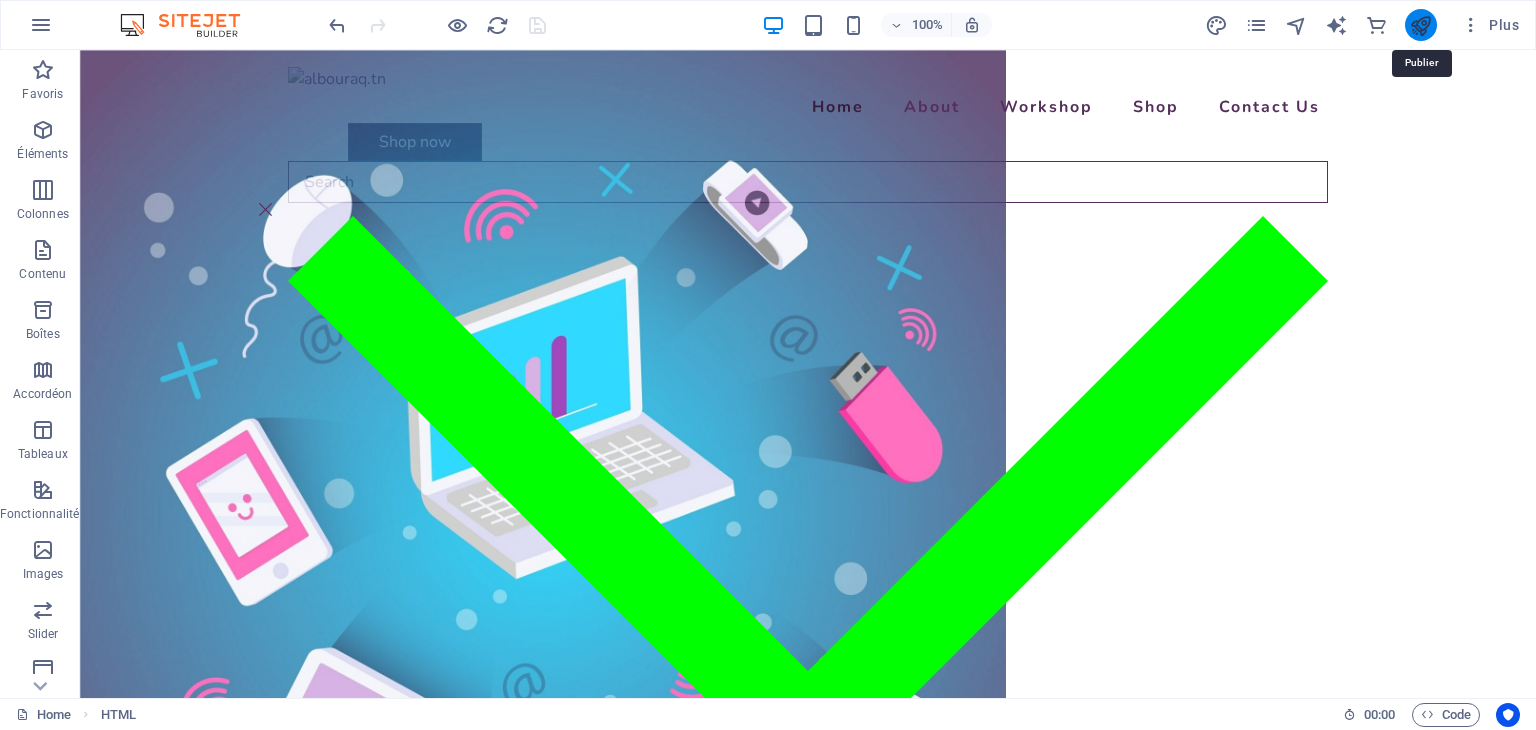 click at bounding box center (1420, 25) 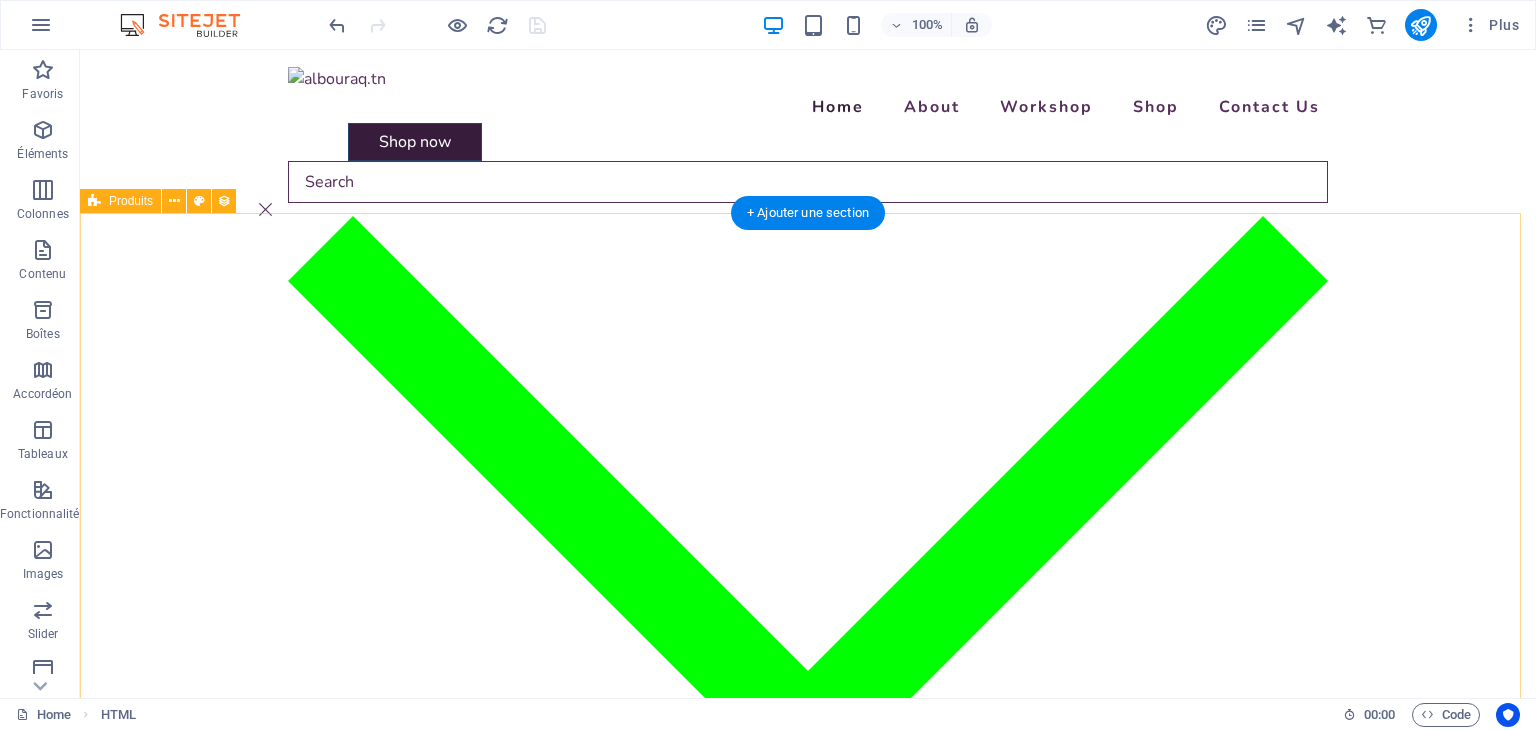 scroll, scrollTop: 0, scrollLeft: 0, axis: both 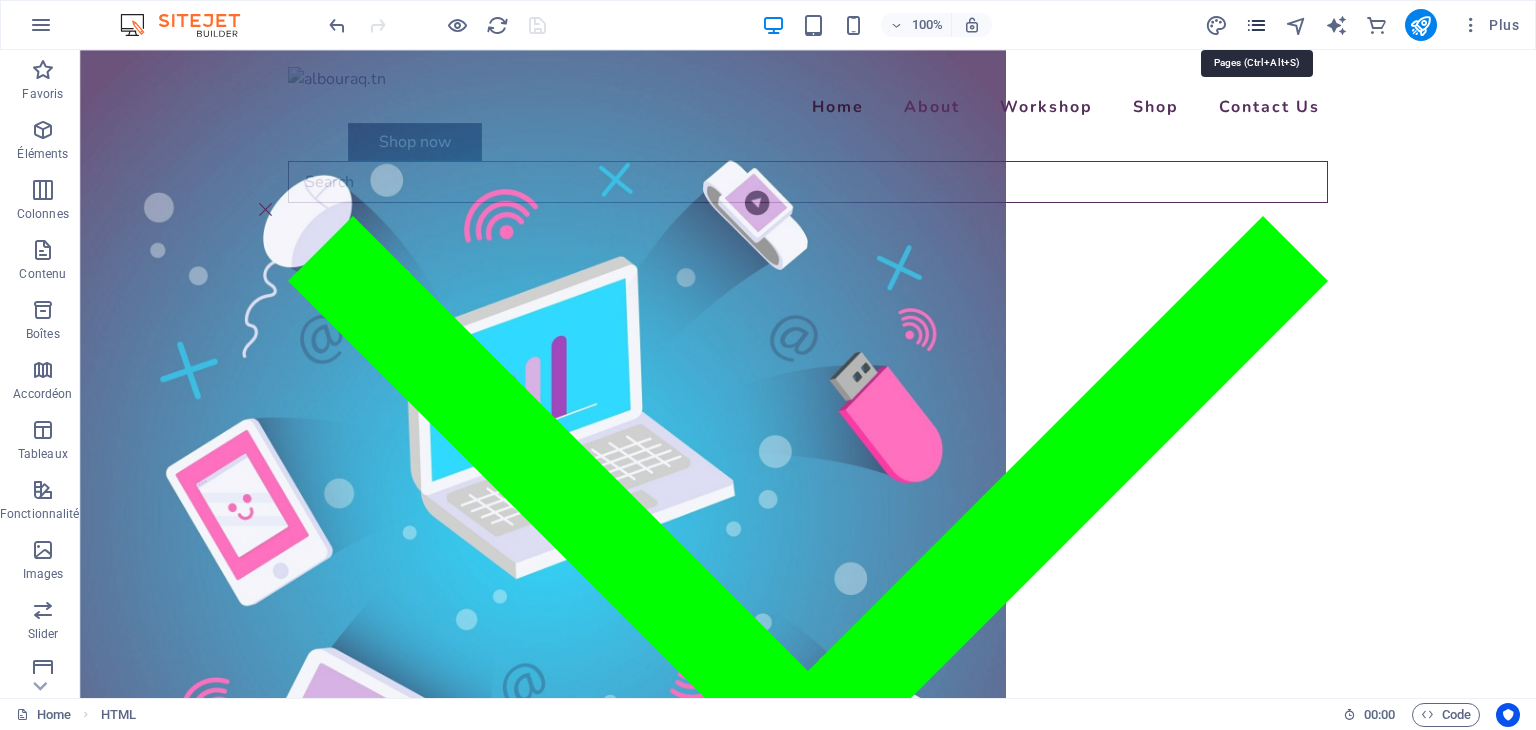 click at bounding box center [1256, 25] 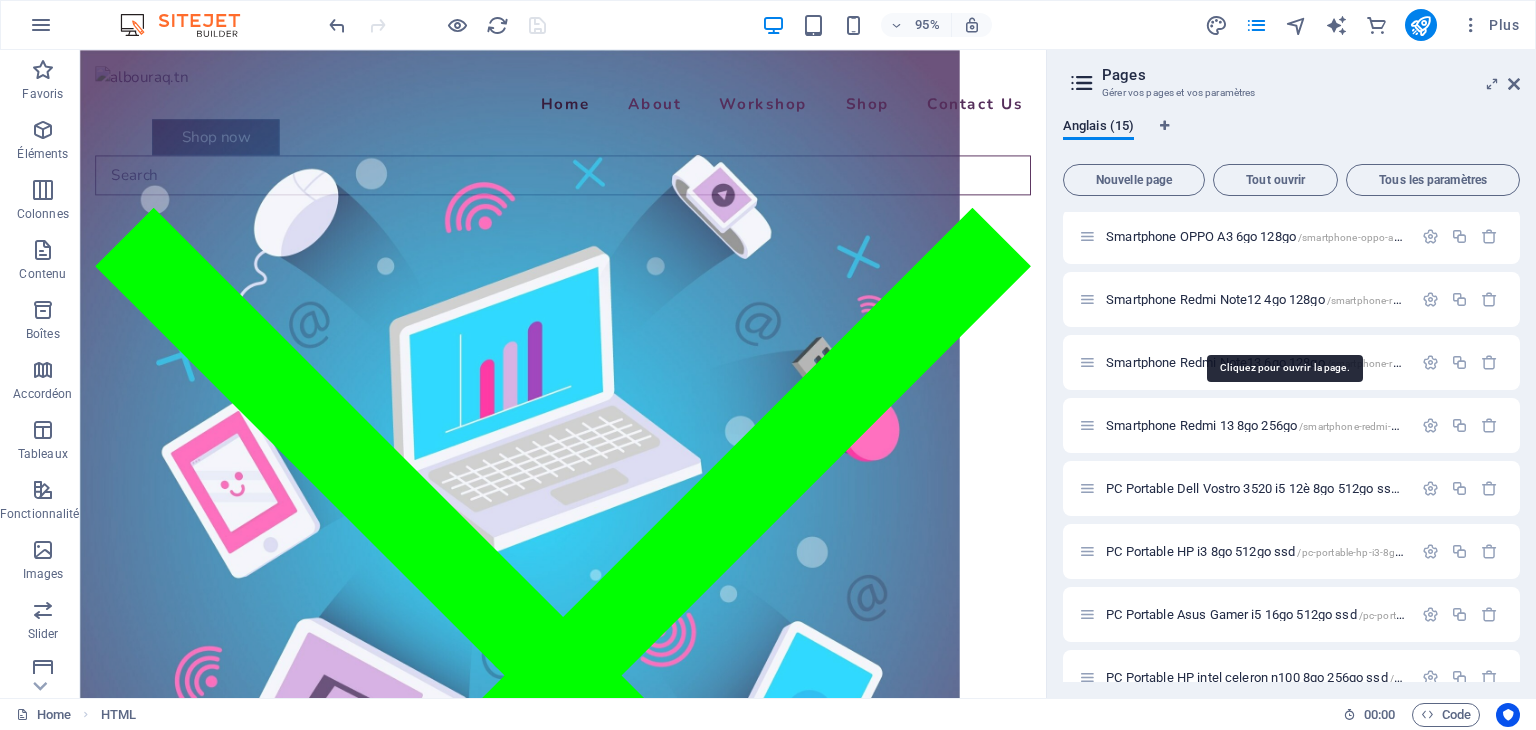 scroll, scrollTop: 475, scrollLeft: 0, axis: vertical 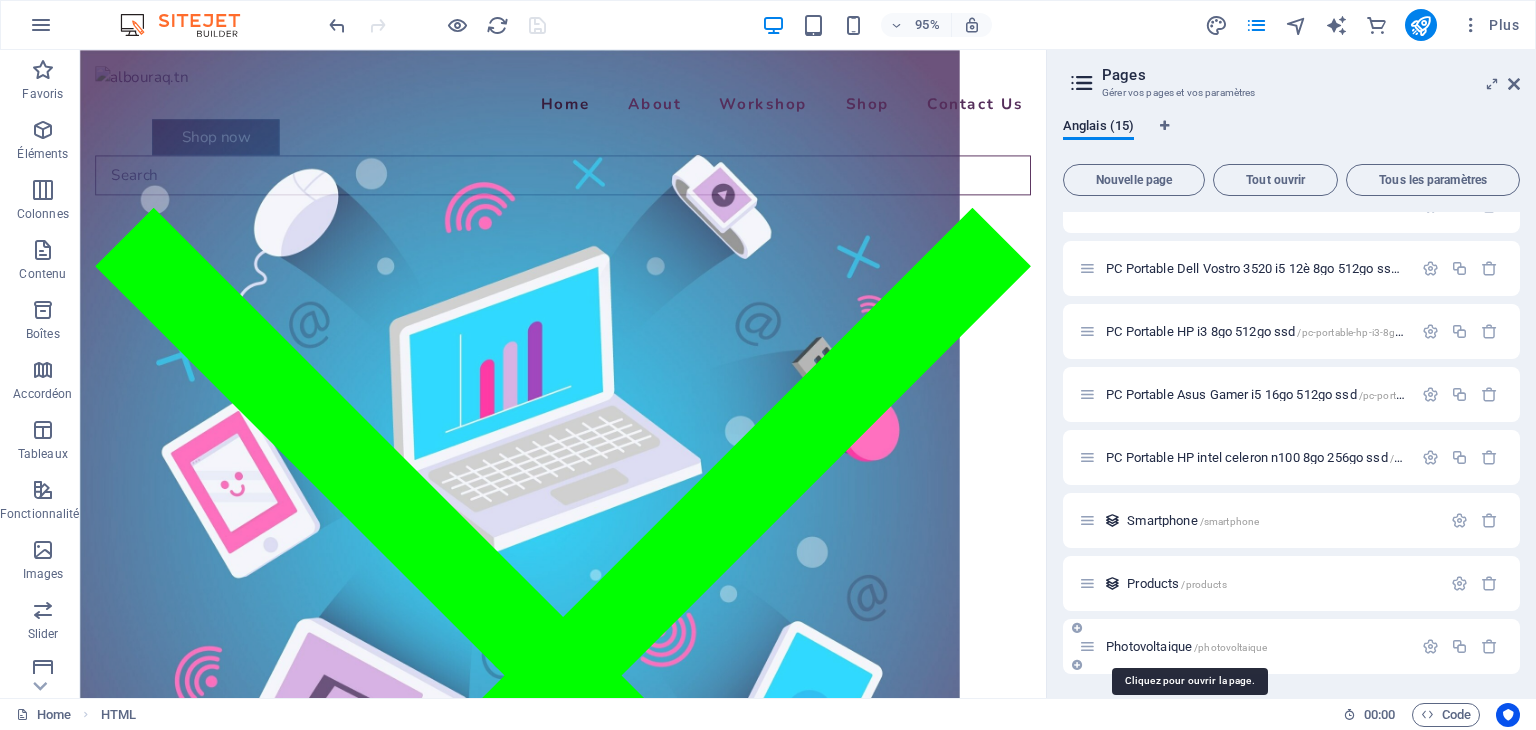 click on "/photovoltaique" at bounding box center [1230, 647] 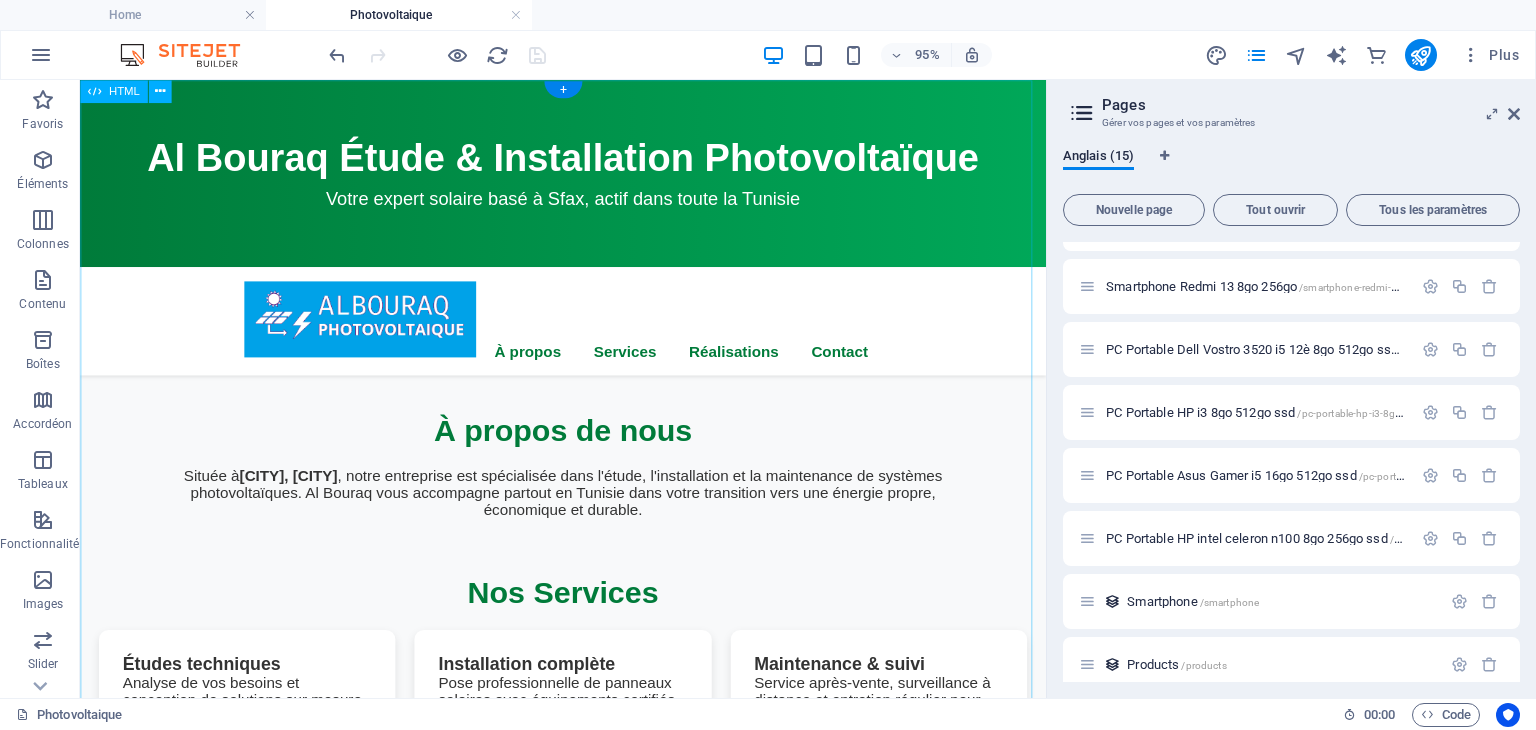 scroll, scrollTop: 0, scrollLeft: 0, axis: both 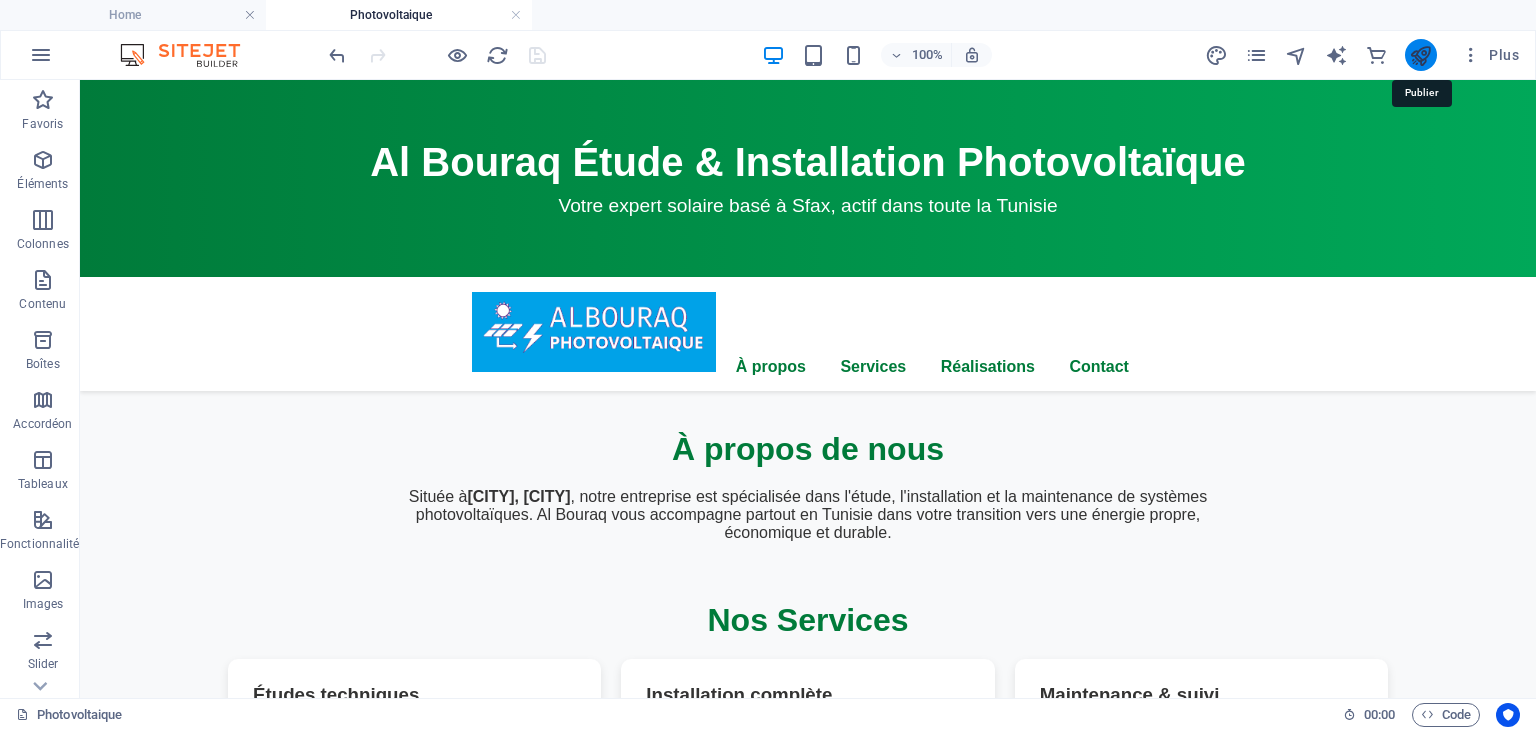 click at bounding box center (1420, 55) 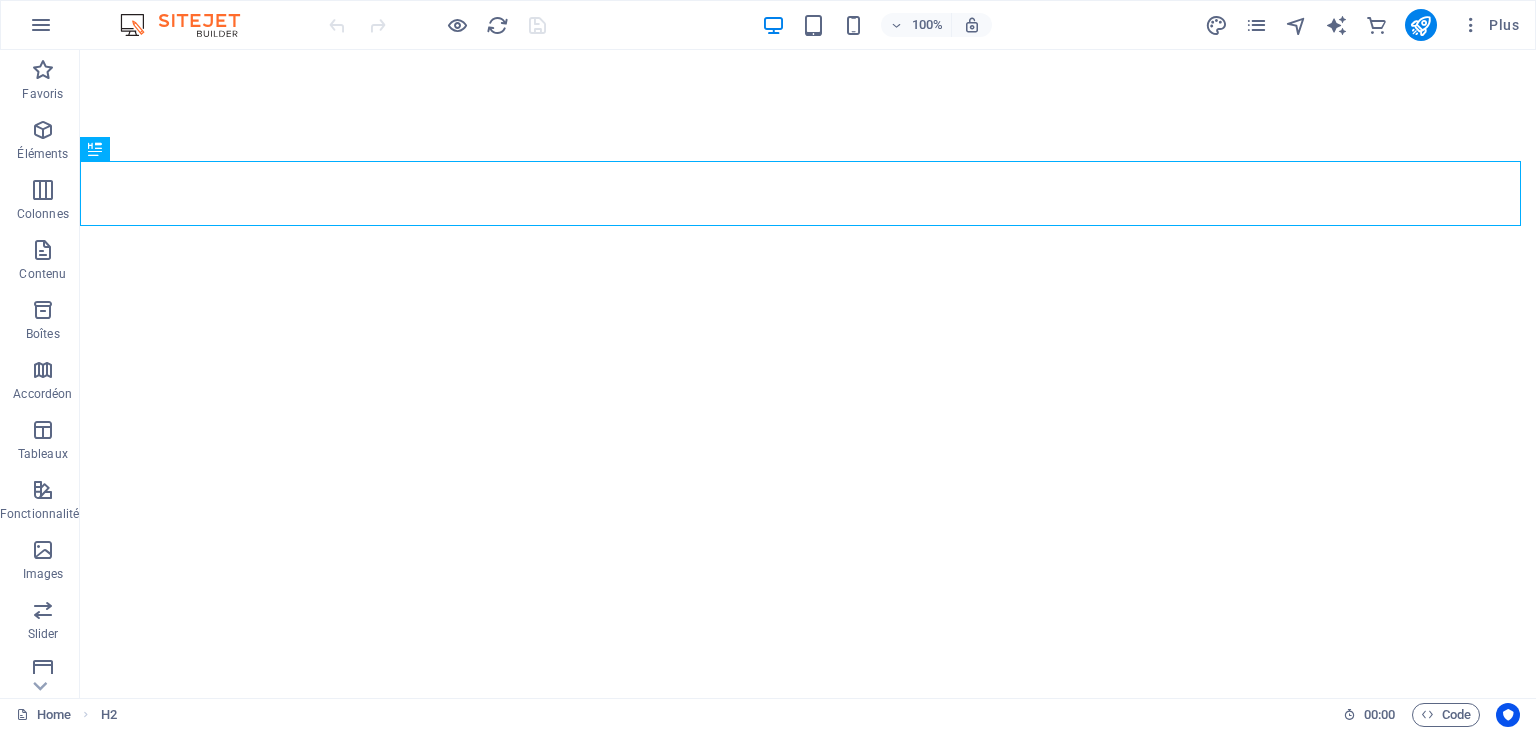scroll, scrollTop: 0, scrollLeft: 0, axis: both 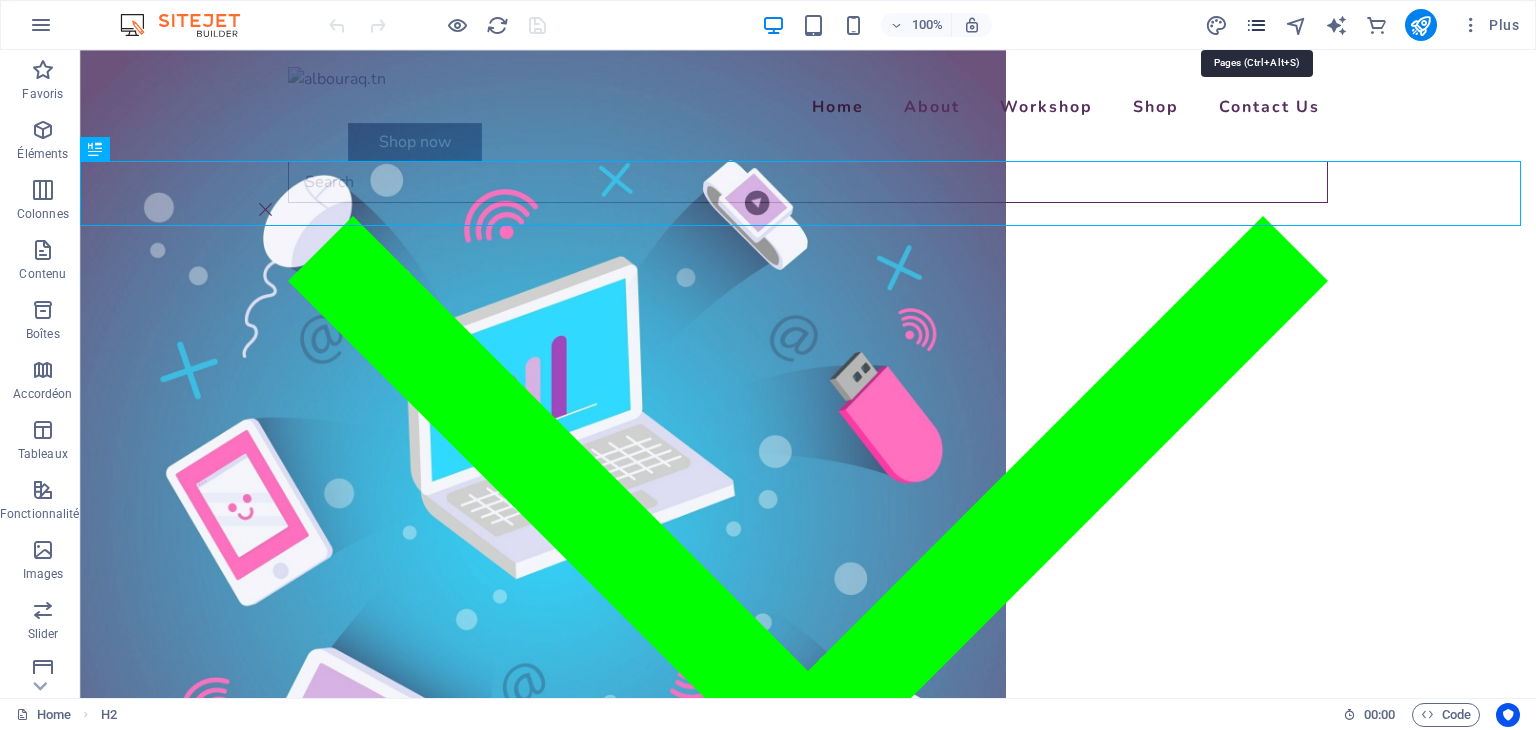 click at bounding box center [1256, 25] 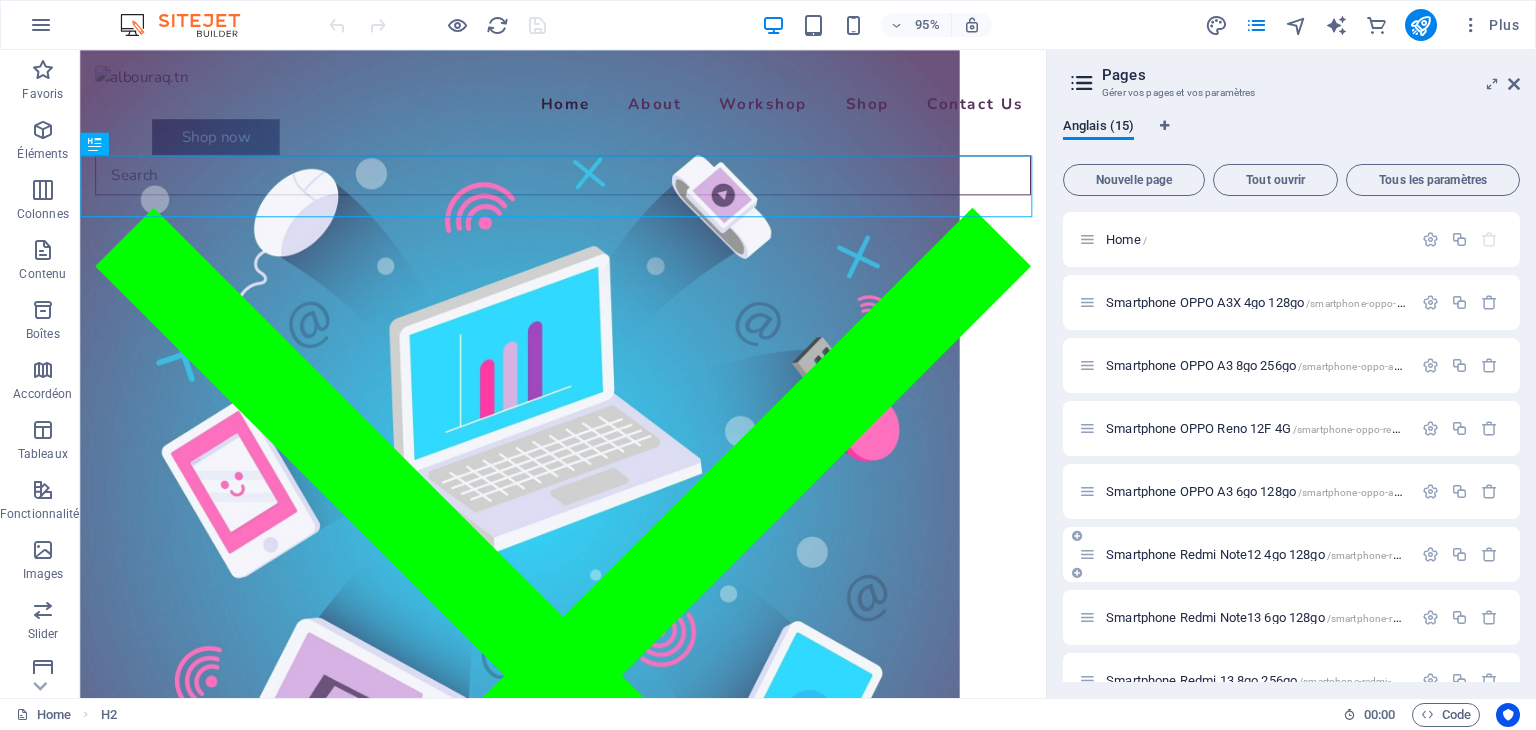 scroll, scrollTop: 475, scrollLeft: 0, axis: vertical 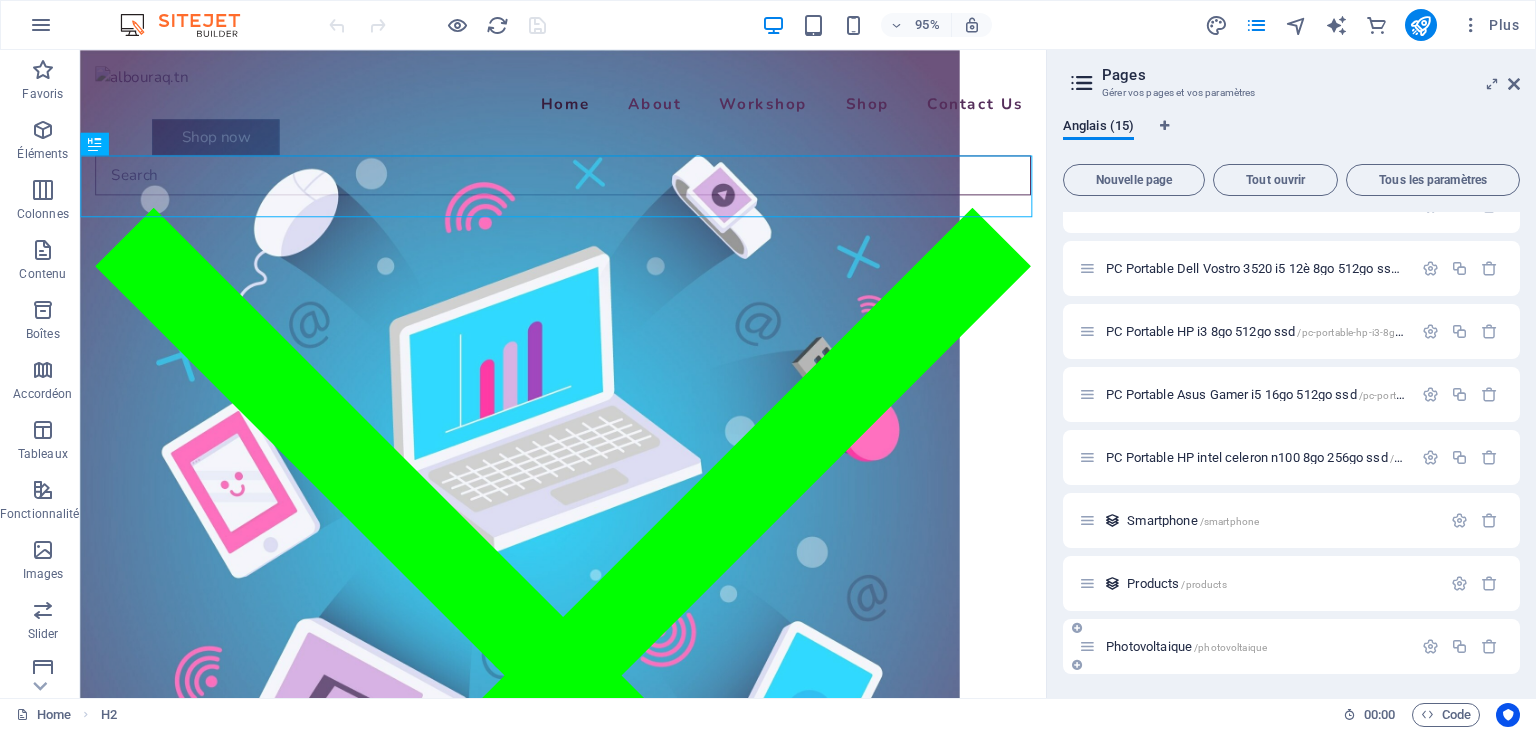 click on "Photovoltaique /photovoltaique" at bounding box center (1245, 646) 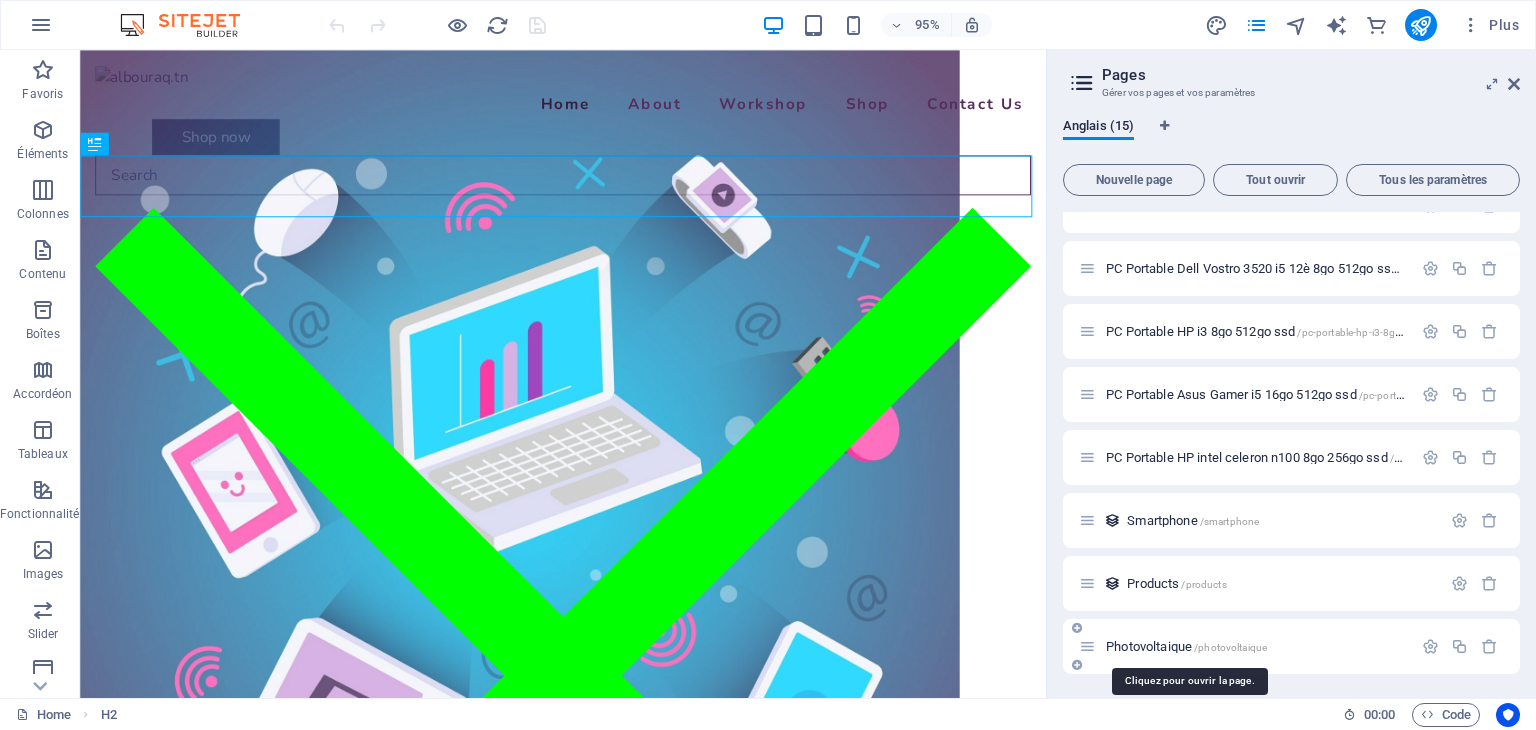 click on "Photovoltaique /photovoltaique" at bounding box center [1186, 646] 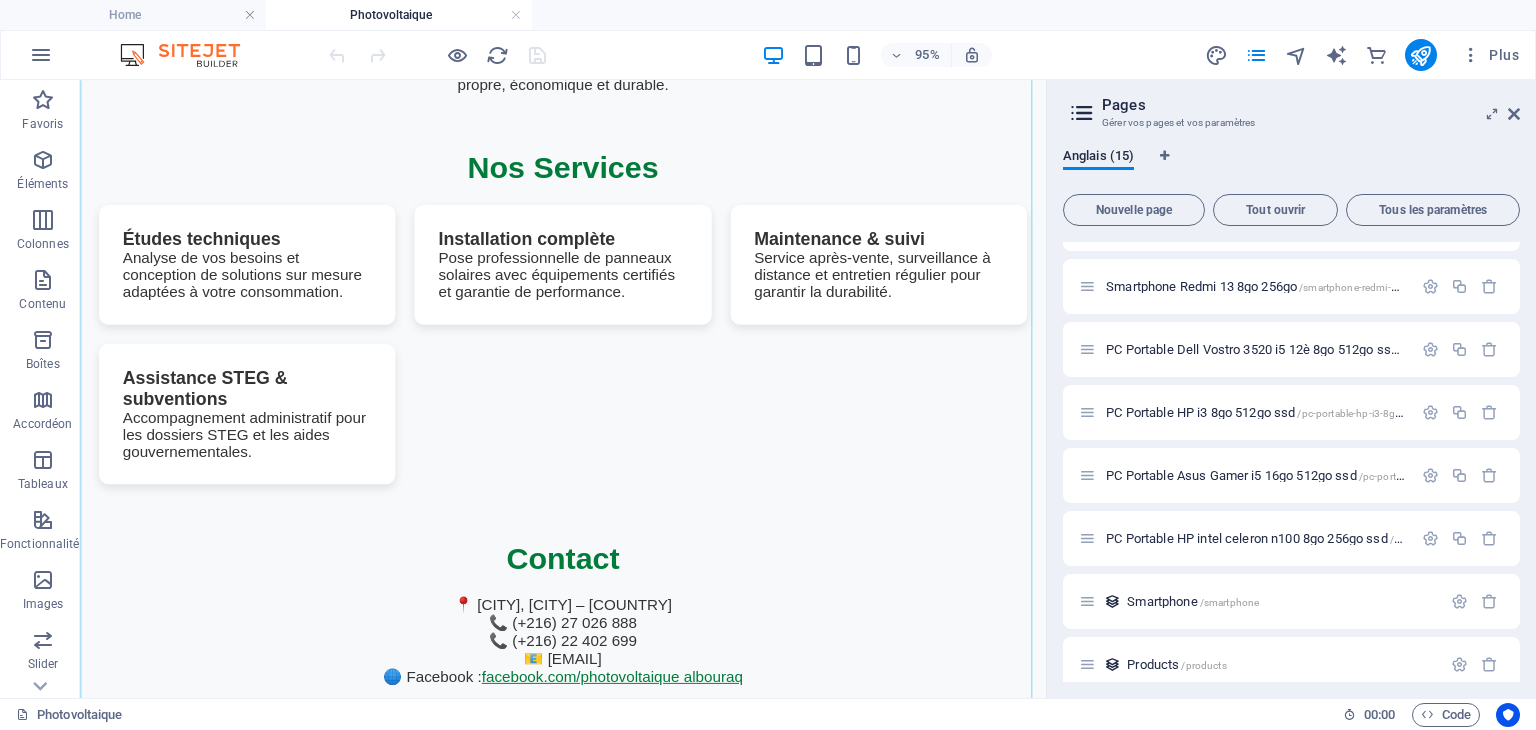 scroll, scrollTop: 784, scrollLeft: 0, axis: vertical 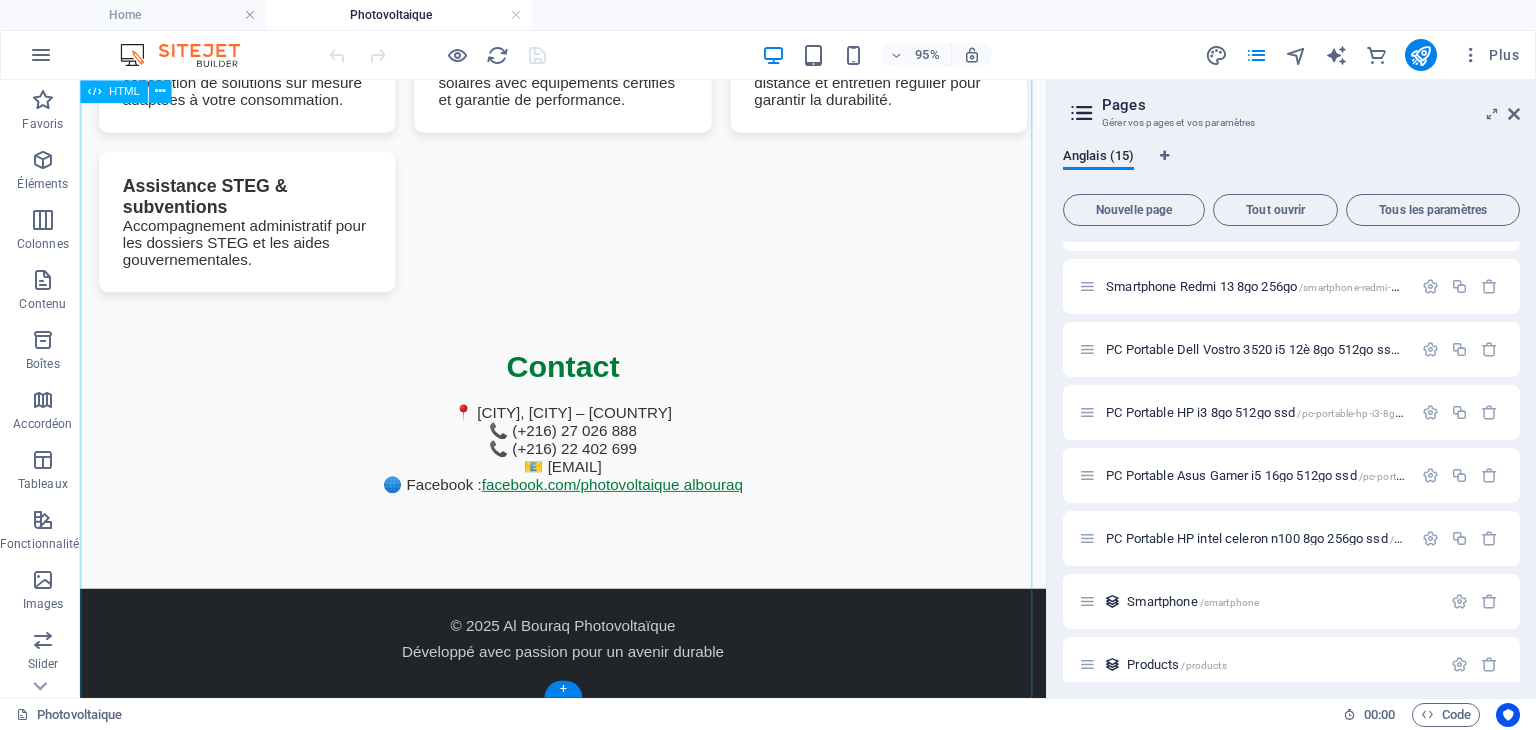 click on "Al Bouraq - Énergie Solaire en Tunisie
Al Bouraq Étude & Installation Photovoltaïque
Votre expert solaire basé à Sfax, actif dans toute la Tunisie
À propos
Services
Réalisations
Contact
À propos de nous
Située à  [CITY], [CITY] , notre entreprise est spécialisée dans l'étude, l'installation et la maintenance de systèmes photovoltaïques. Al Bouraq vous accompagne partout en Tunisie dans votre transition vers une énergie propre, économique et durable.
Nos Services
Études techniques
Analyse de vos besoins et conception de solutions sur mesure adaptées à votre consommation.
Installation complète
Pose professionnelle de panneaux solaires avec équipements certifiés et garantie de performance.
Maintenance & suivi" at bounding box center (588, 80) 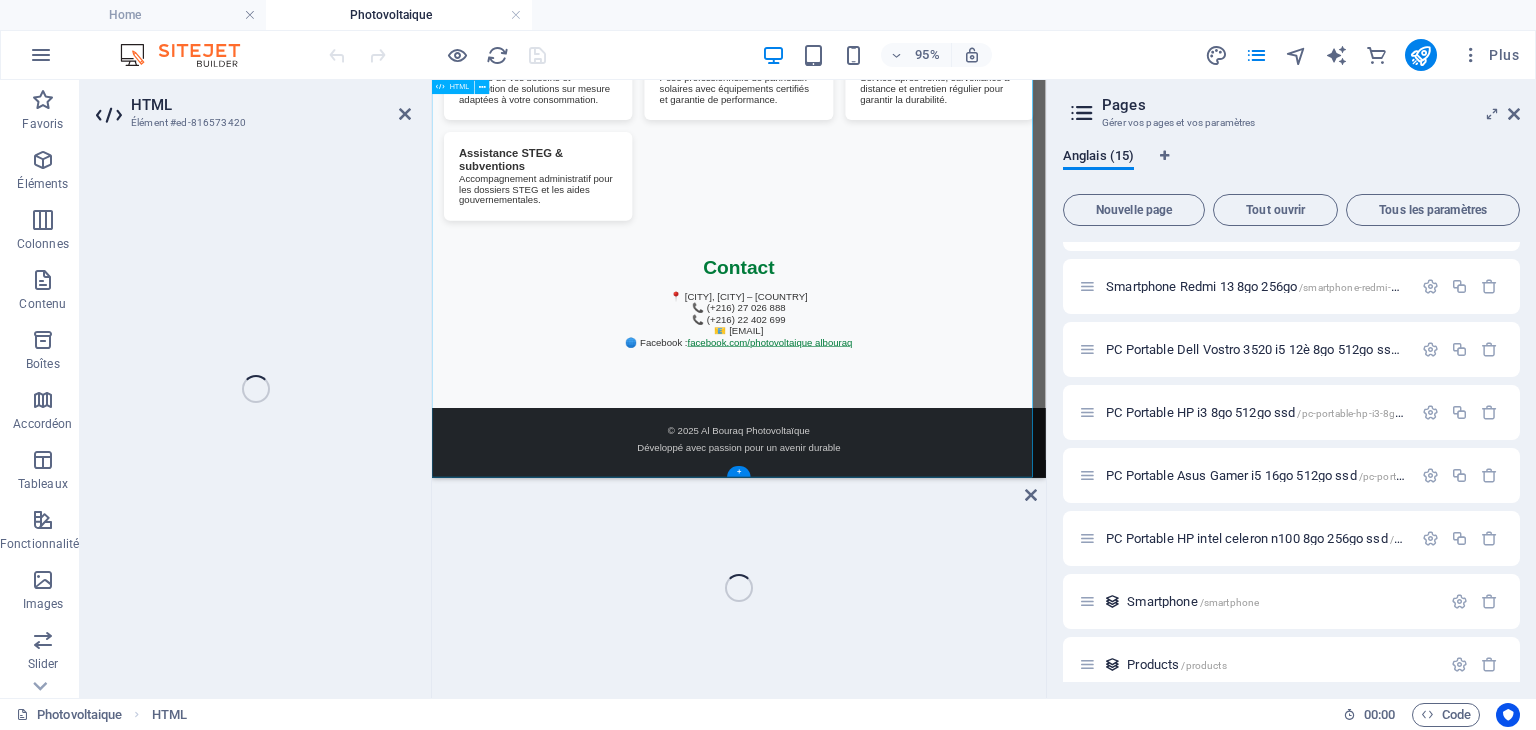 scroll, scrollTop: 772, scrollLeft: 0, axis: vertical 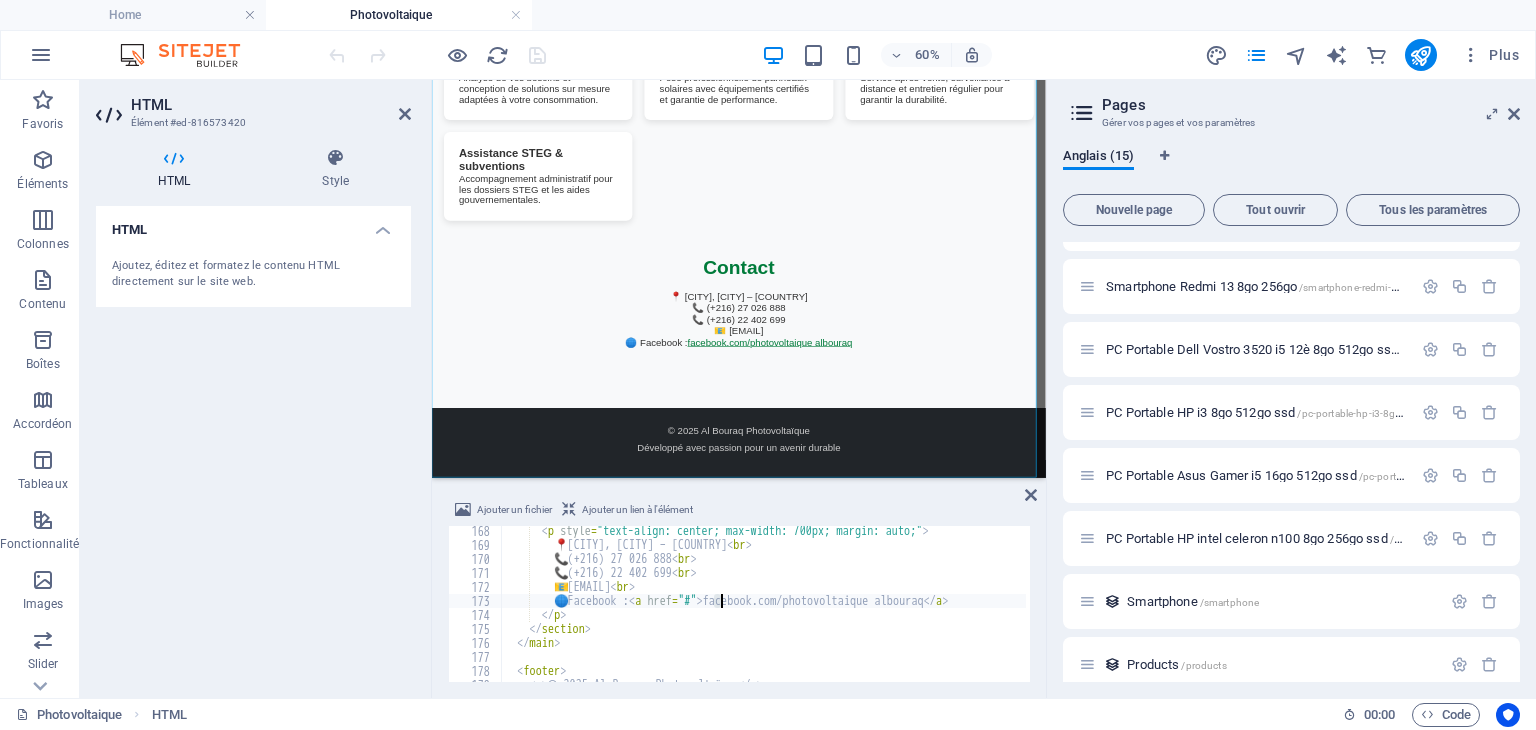click on "< p   style = "text-align: center; max-width: 700px; margin: auto;" >           📍  Sakiet Ezzit, Sfax – Tunisie < br >           📞  (+216) 27 026 888 < br >           📞  (+216) 22 402 699 < br >           📧  photovoltaique@albouraq.tn < br >           🌐  Facebook :  < a   href = "#" > facebook.com/photovoltaique albouraq </ a >         </ p >      </ section >    </ main >    < footer >      < p > © 2025 Al Bouraq Photovoltaïque </ p >" at bounding box center [1438, 614] 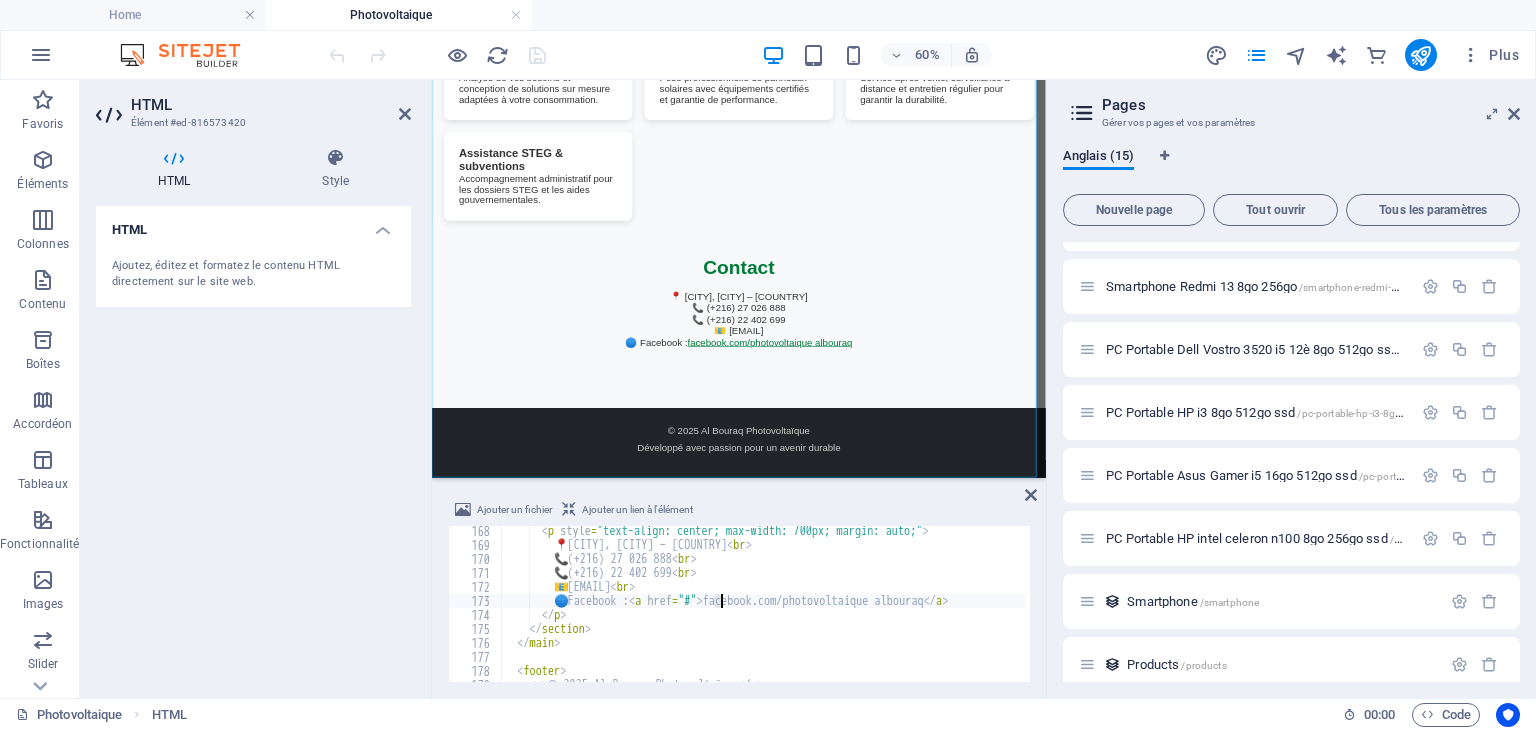 type on "🌐 Facebook : <a href="https://www.facebook.com/profile.php?id=61579033141818">facebook.com/photovoltaique albouraq</a>" 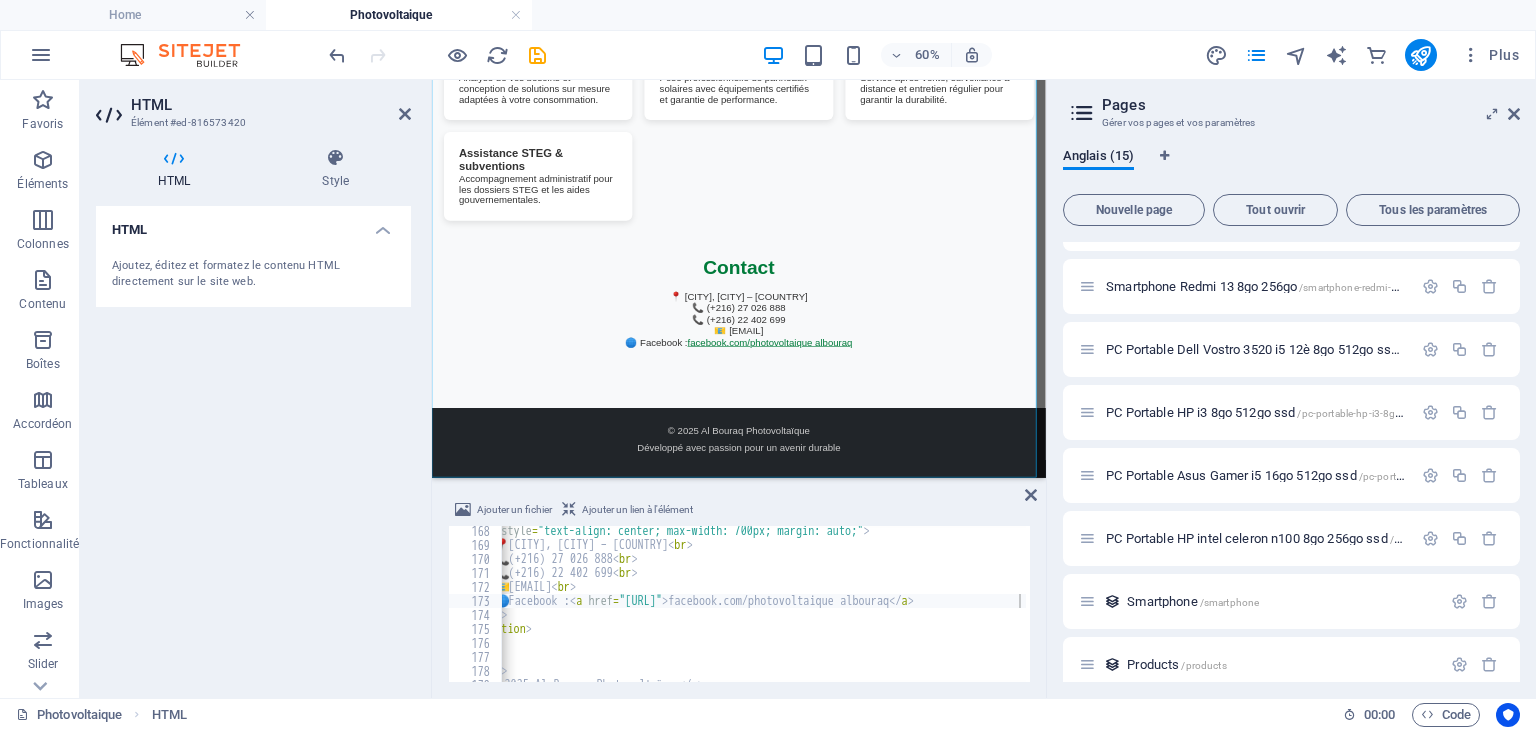 drag, startPoint x: 643, startPoint y: 681, endPoint x: 674, endPoint y: 679, distance: 31.06445 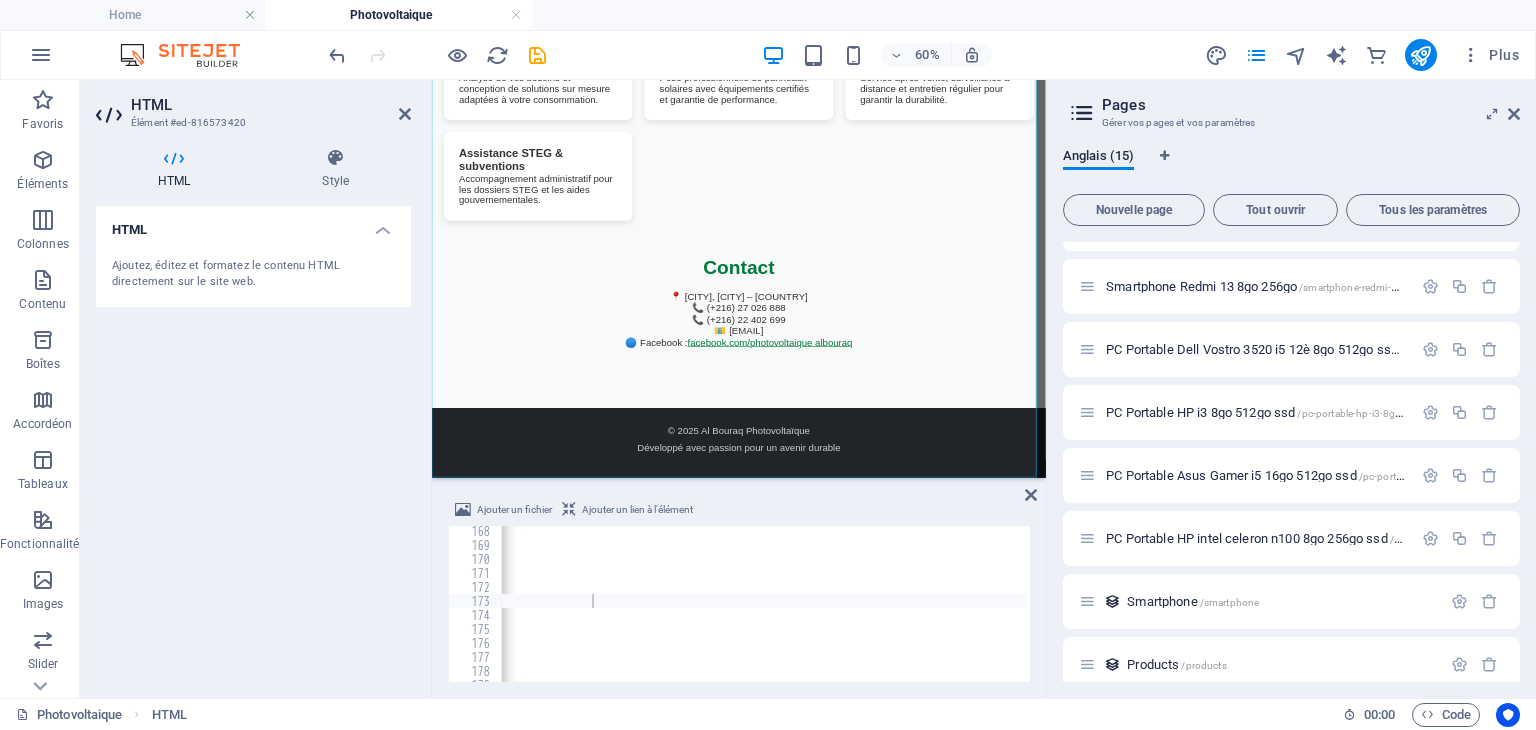 scroll, scrollTop: 0, scrollLeft: 486, axis: horizontal 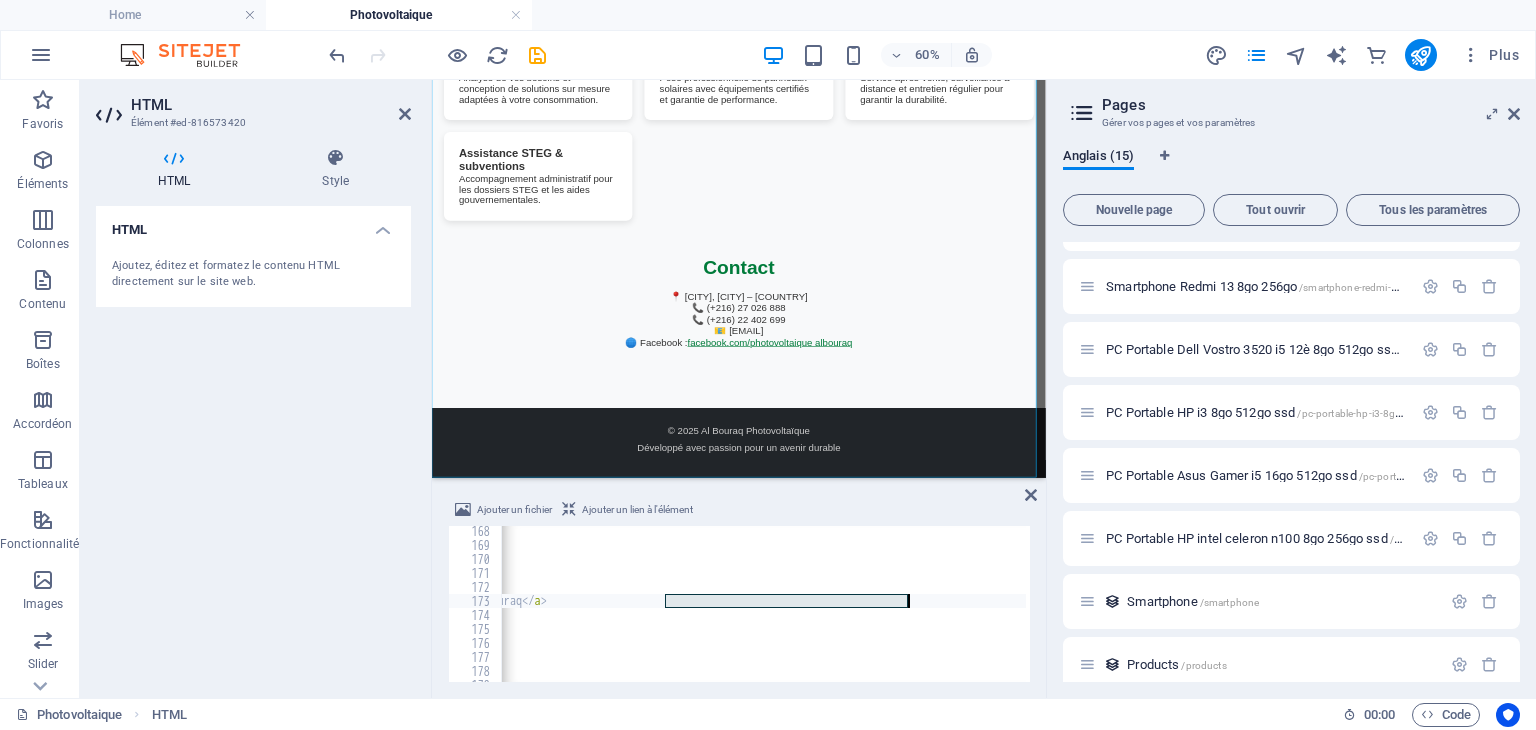 drag, startPoint x: 668, startPoint y: 600, endPoint x: 904, endPoint y: 601, distance: 236.00212 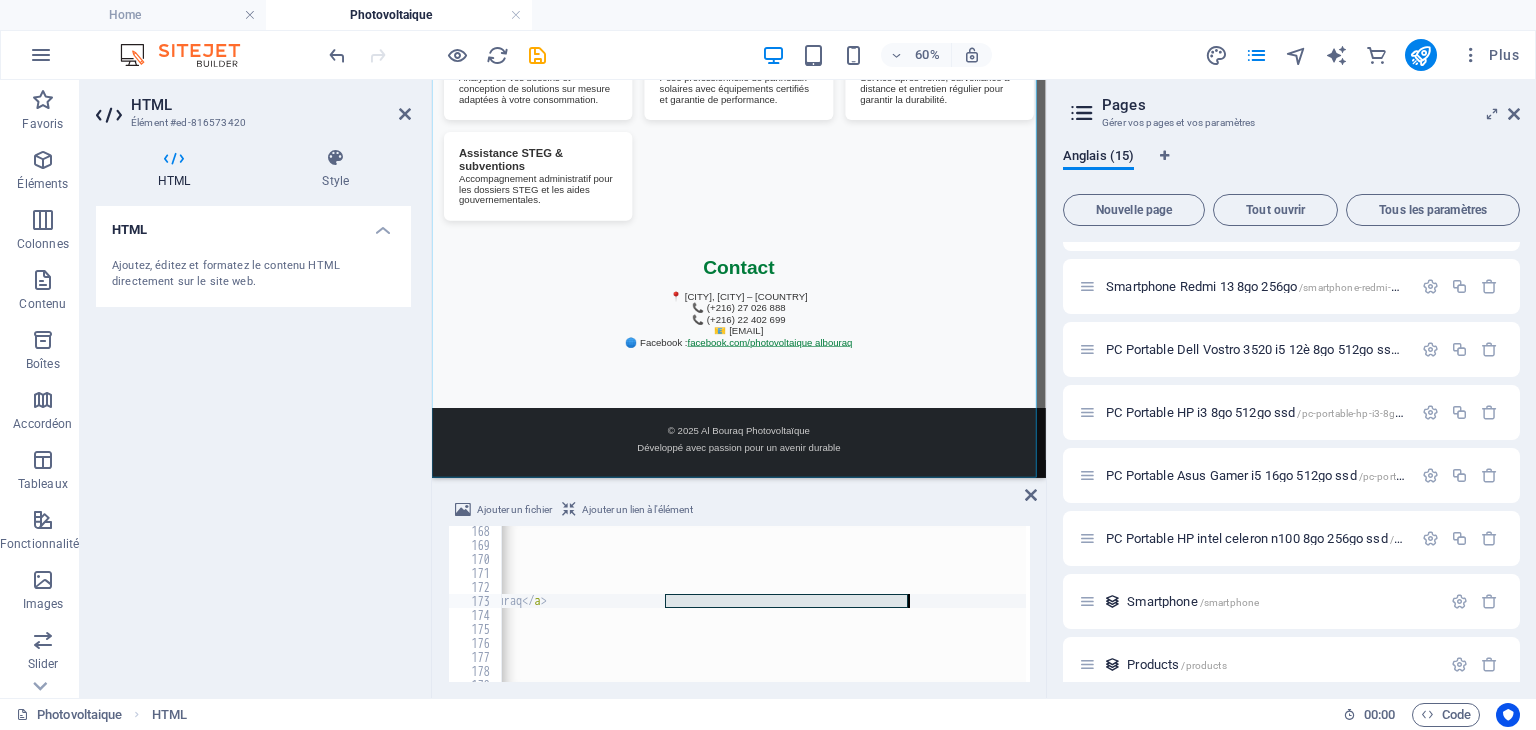 click on "< p   style = "text-align: center; max-width: 700px; margin: auto;" >           📍  Sakiet Ezzit, Sfax – Tunisie < br >           📞  (+216) 27 026 888 < br >           📞  (+216) 22 402 699 < br >           📧  photovoltaique@albouraq.tn < br >           🌐  Facebook :  < a   href = "https://www.facebook.com/profile.php?id=61579033141818" > facebook.com/photovoltaique albouraq </ a >         </ p >      </ section >    </ main >    < footer >      < p > © 2025 Al Bouraq Photovoltaïque </ p >" at bounding box center (763, 604) 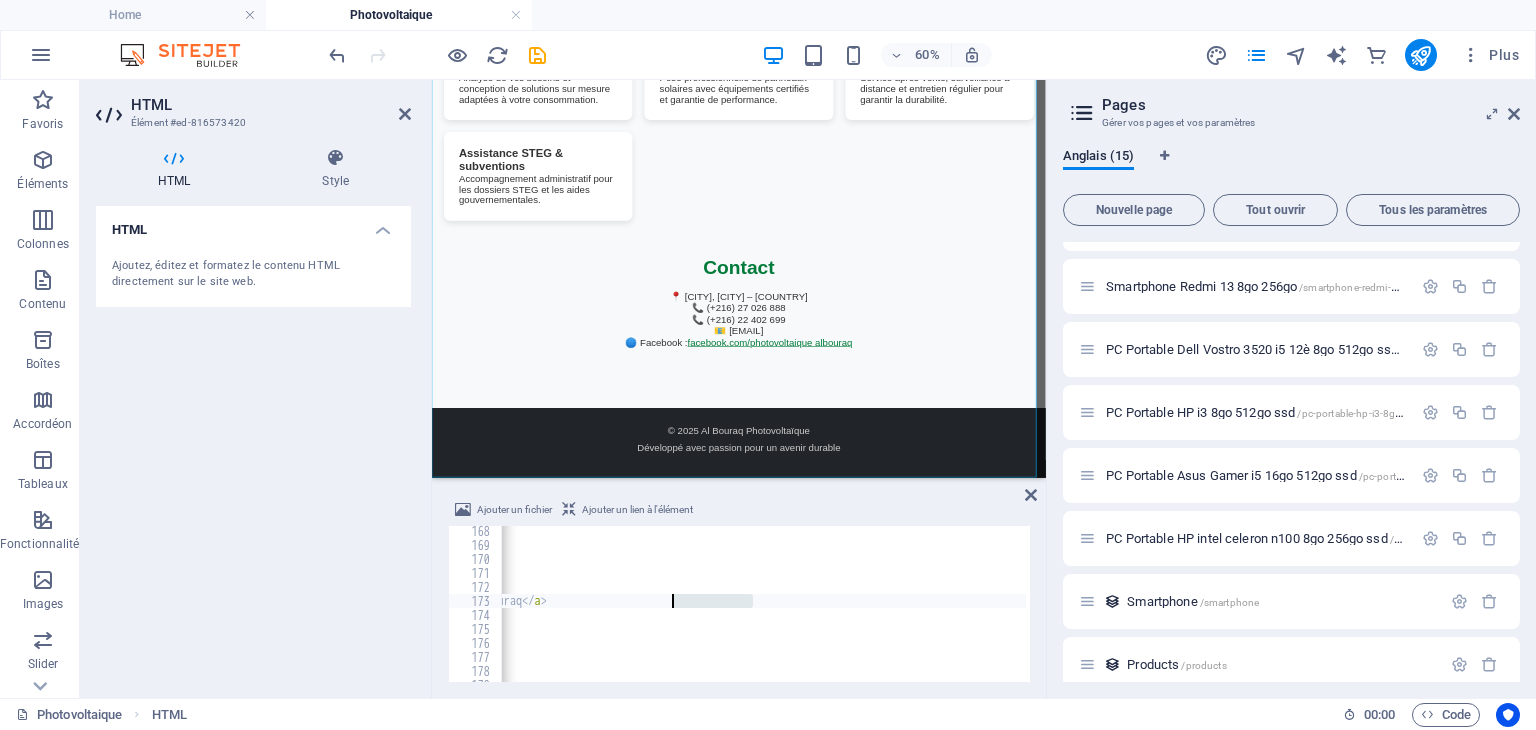 drag, startPoint x: 752, startPoint y: 599, endPoint x: 675, endPoint y: 595, distance: 77.10383 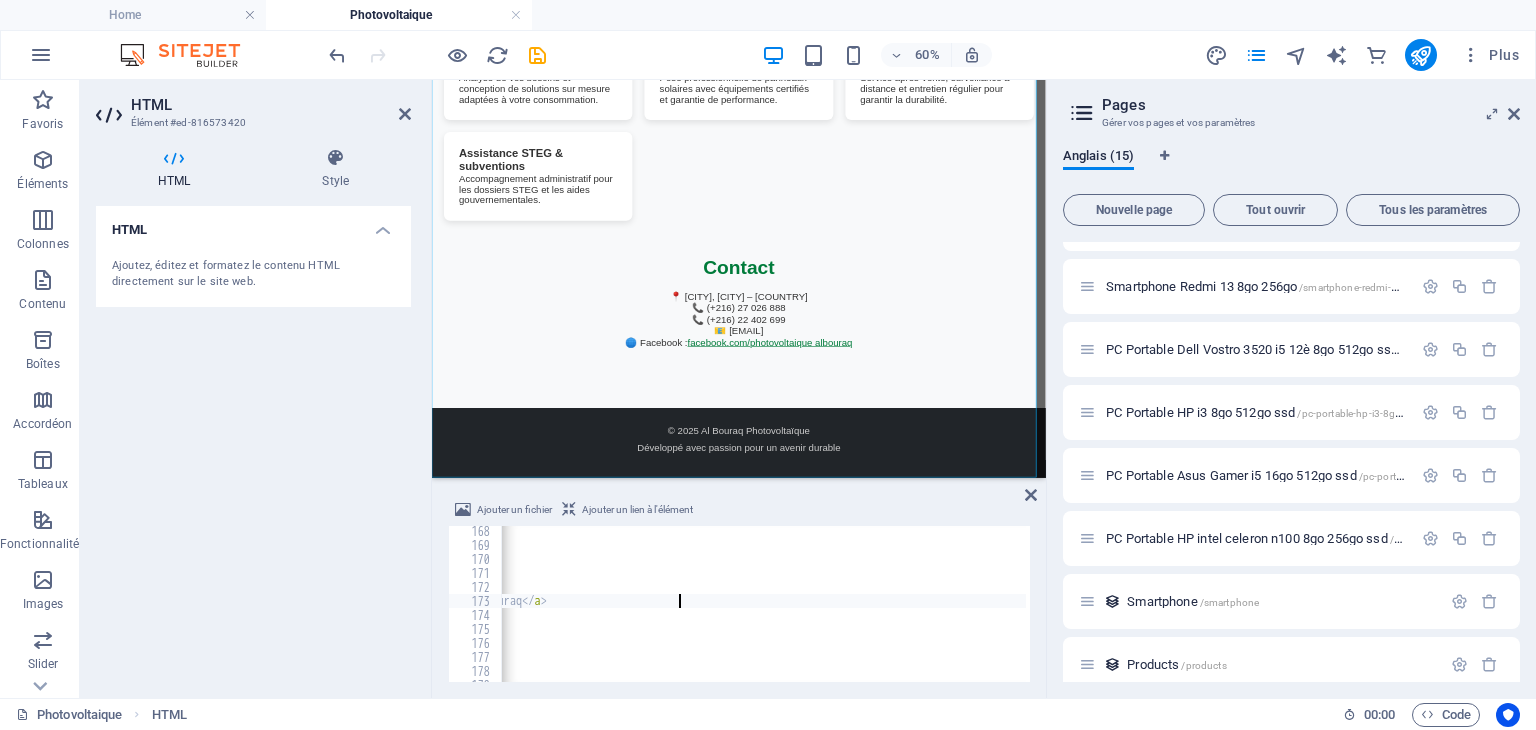 click on "< p   style = "text-align: center; max-width: 700px; margin: auto;" >           📍  Sakiet Ezzit, Sfax – Tunisie < br >           📞  (+216) 27 026 888 < br >           📞  (+216) 22 402 699 < br >           📧  photovoltaique@albouraq.tn < br >           🌐  Facebook :  < a   href = "https://www.facebook.com/profile.php?id=61579033141818" > facebook.com/photovoltaique albouraq </ a >         </ p >      </ section >    </ main >    < footer >      < p > © 2025 Al Bouraq Photovoltaïque </ p >" at bounding box center (1012, 614) 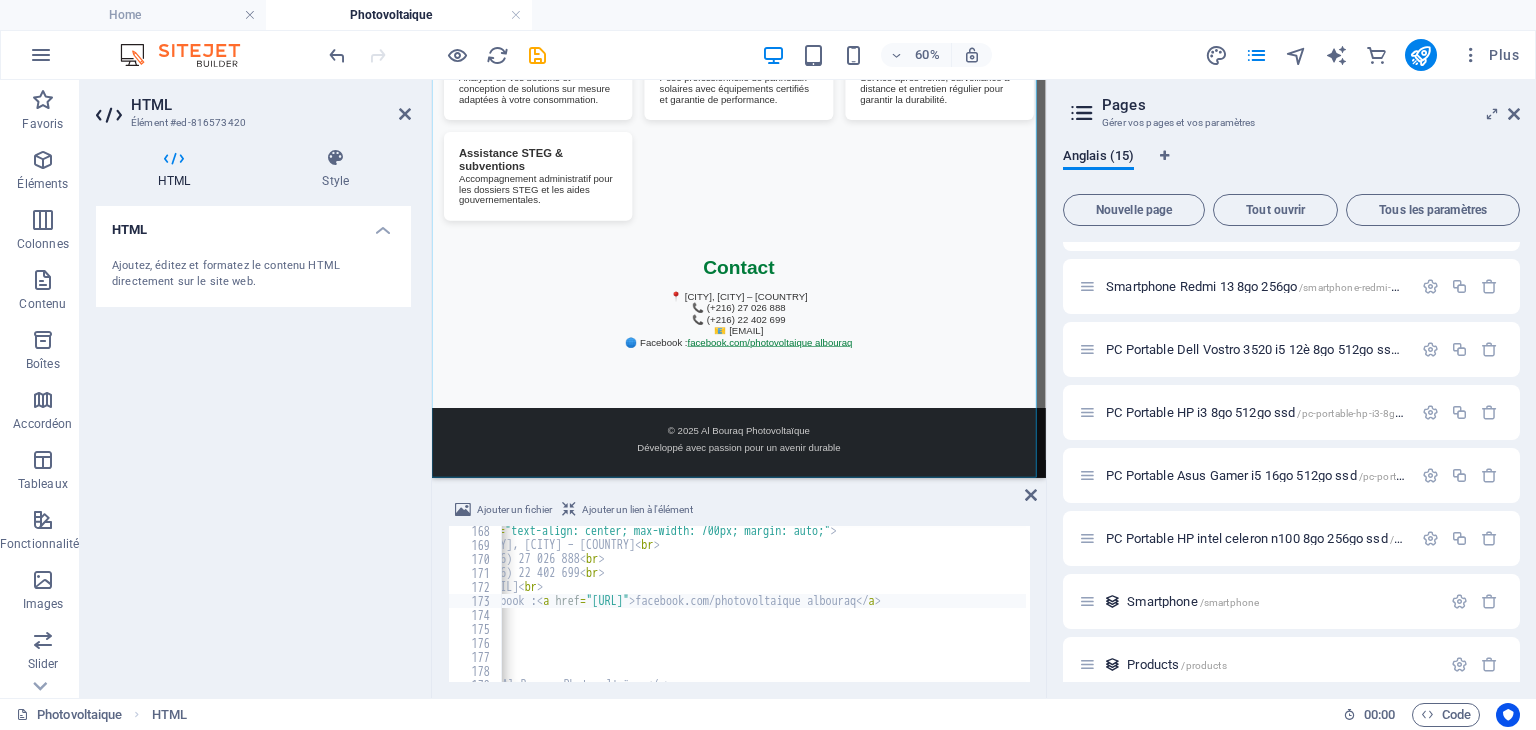 scroll, scrollTop: 0, scrollLeft: 92, axis: horizontal 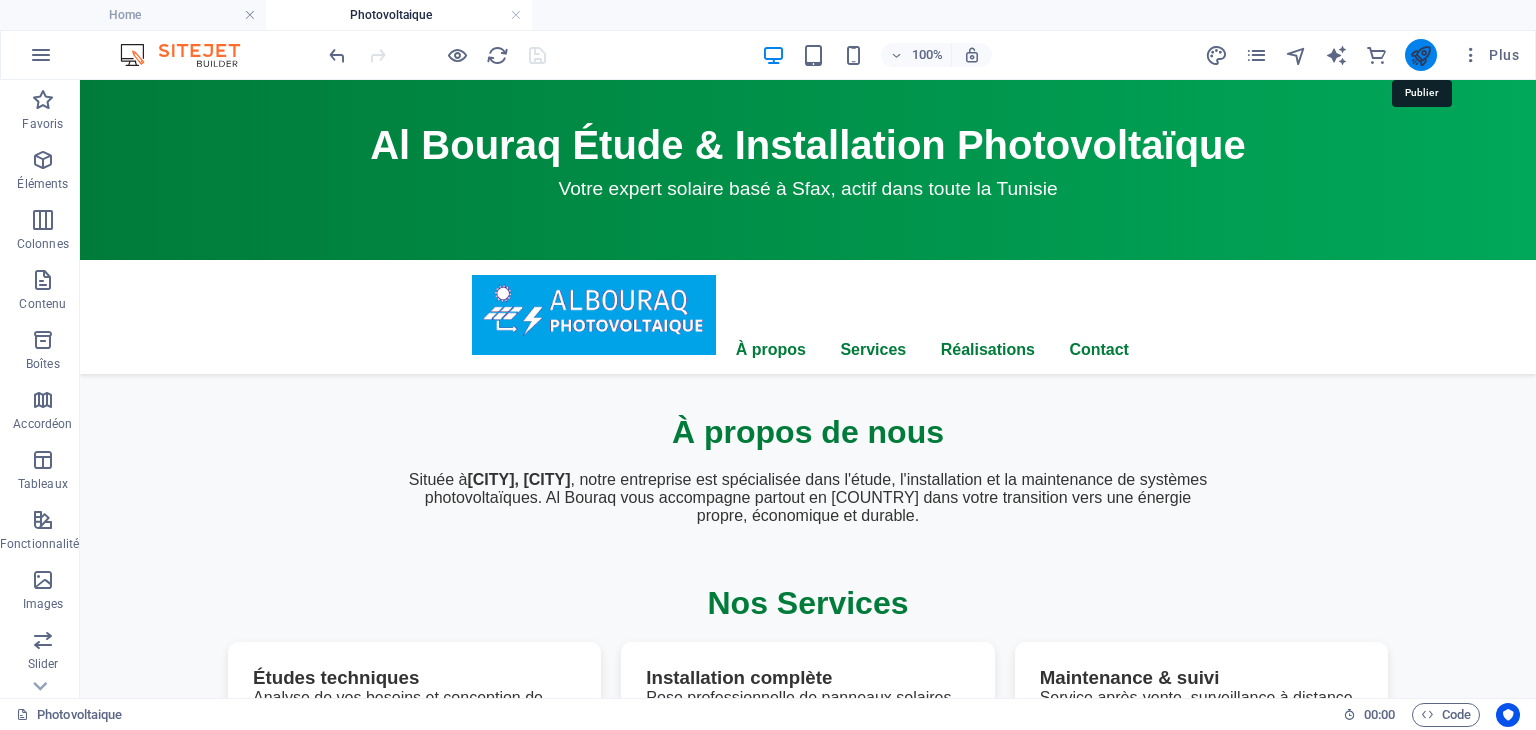 click at bounding box center (1420, 55) 